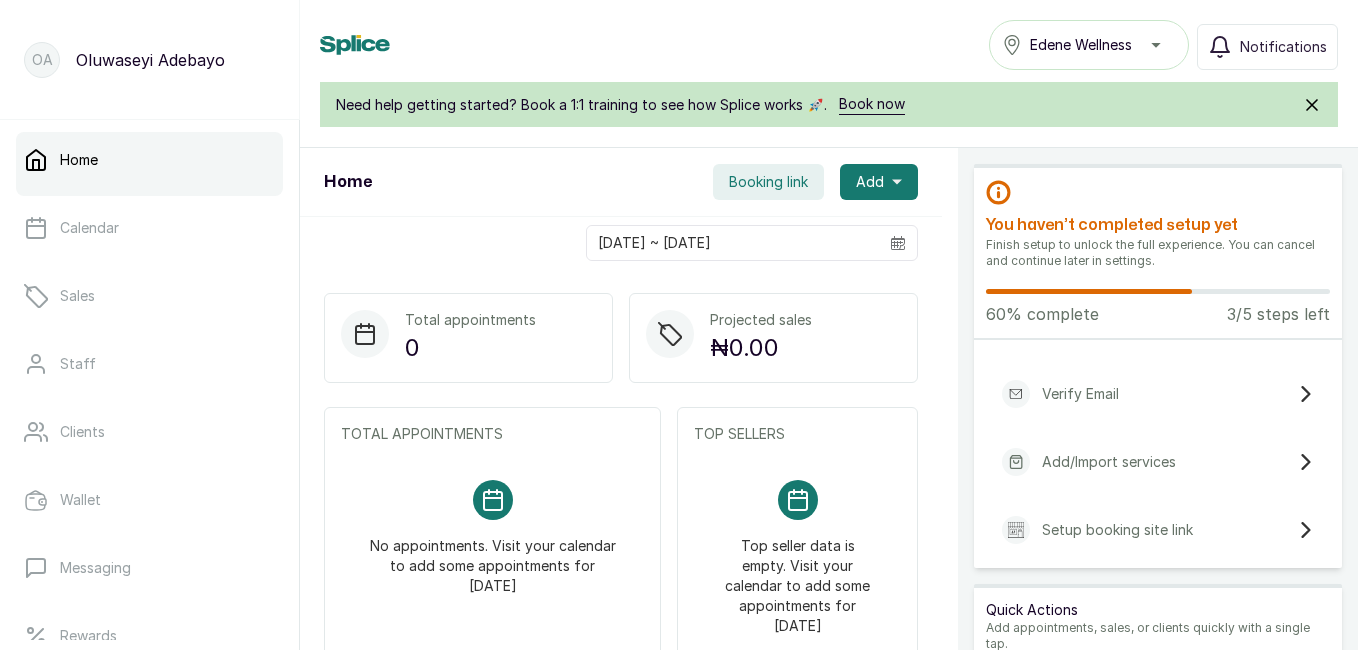 scroll, scrollTop: 0, scrollLeft: 0, axis: both 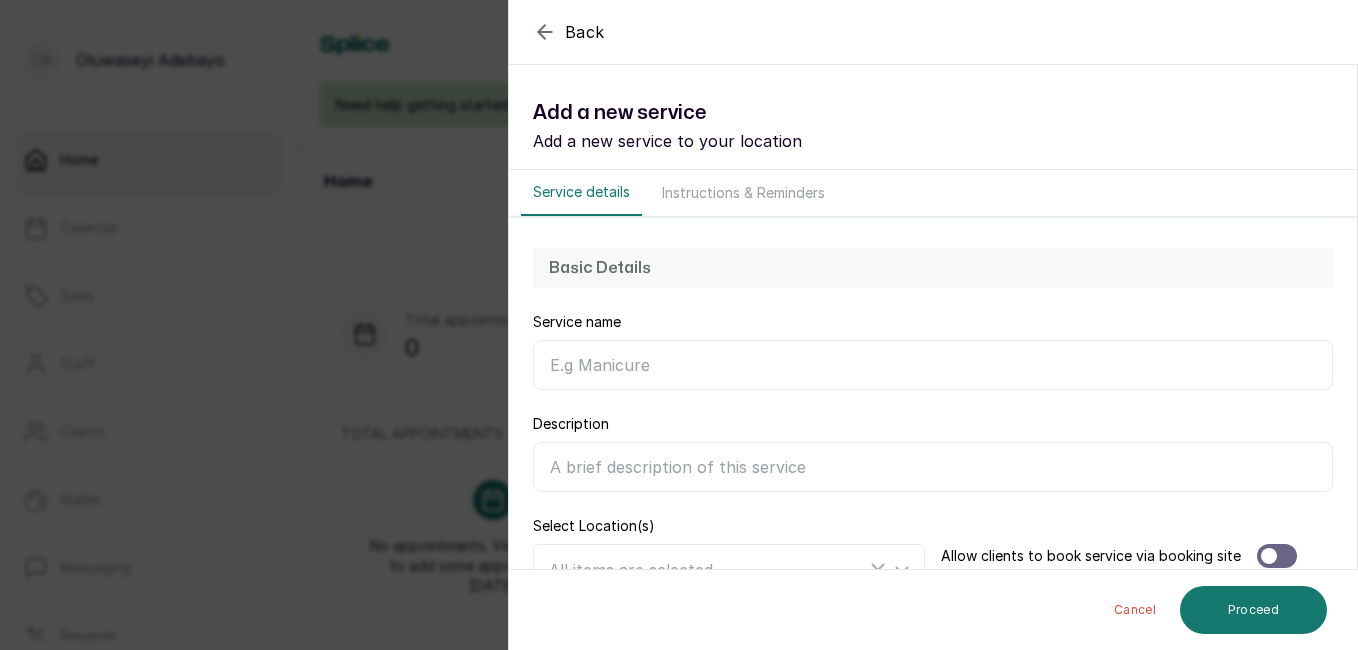 click on "Instructions & Reminders" at bounding box center [743, 193] 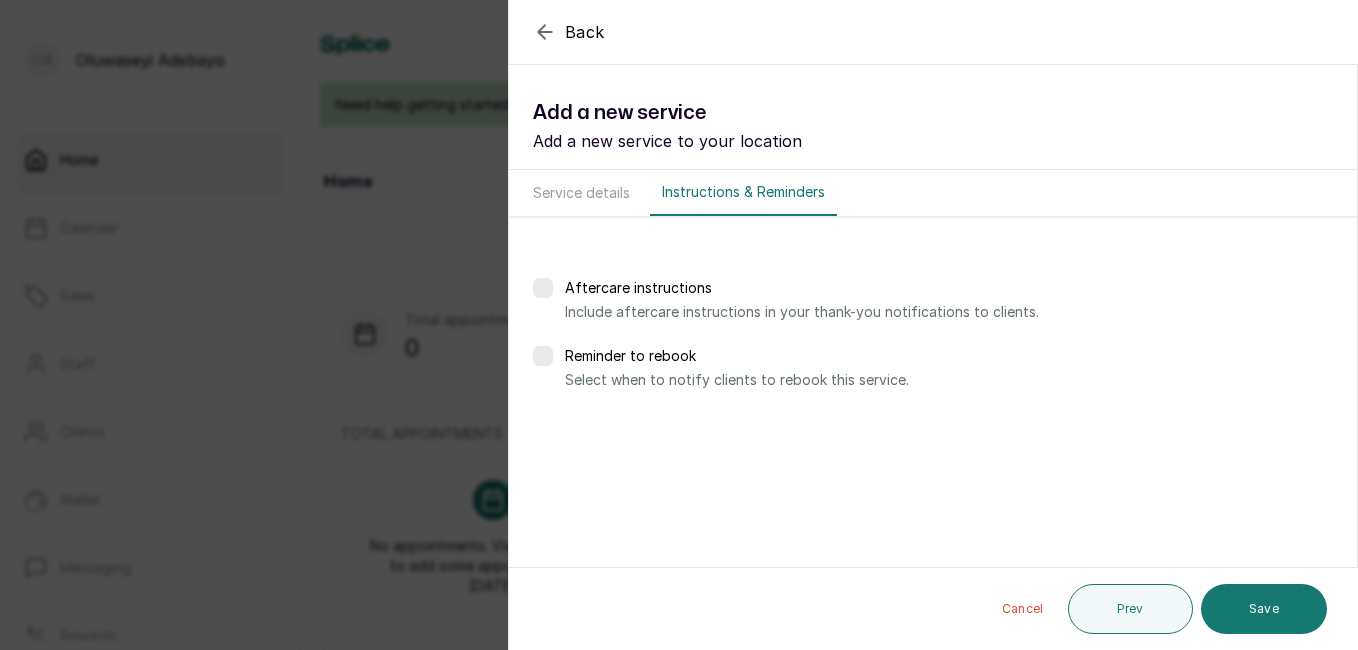 click on "Service details" at bounding box center [581, 193] 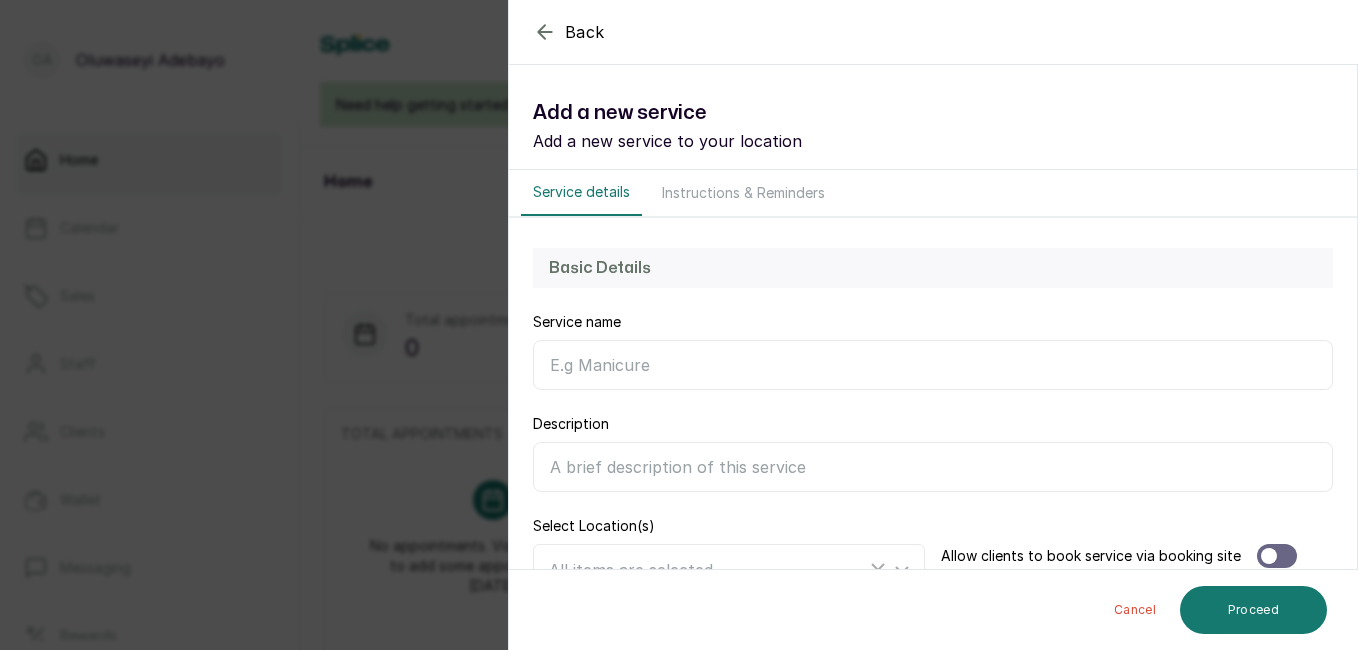 click on "Basic Details" at bounding box center [933, 268] 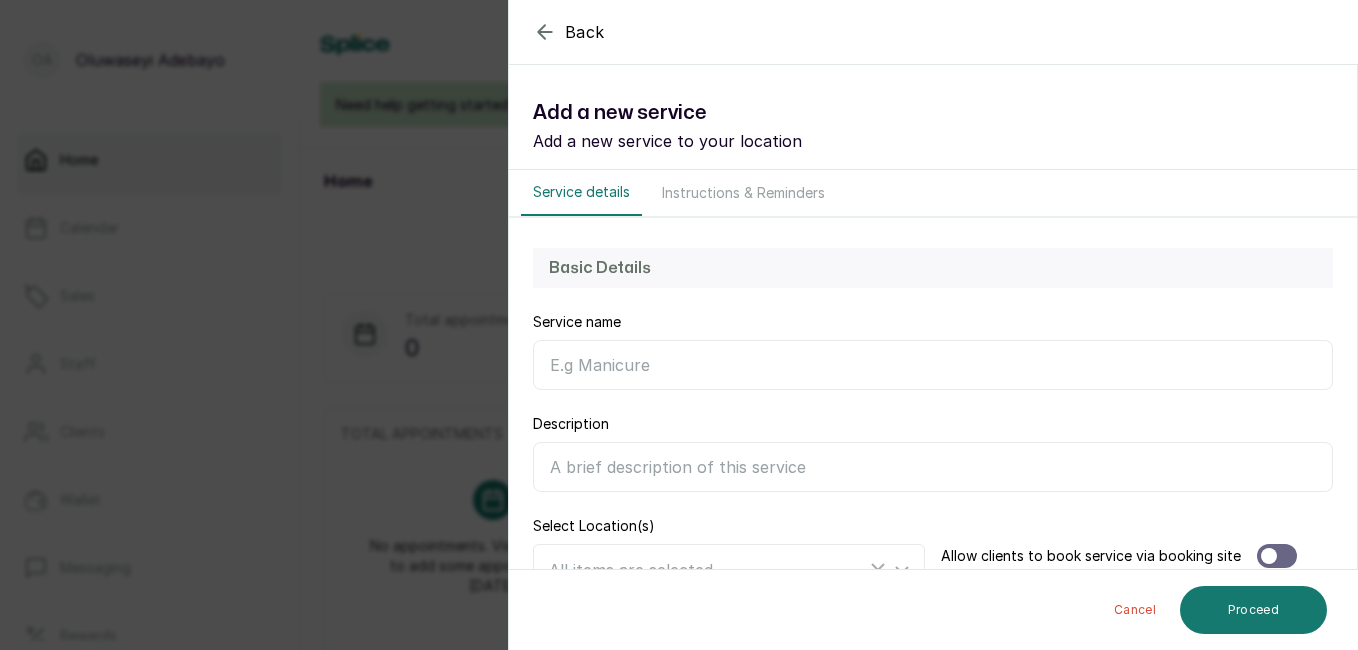 click on "Service name" at bounding box center [933, 365] 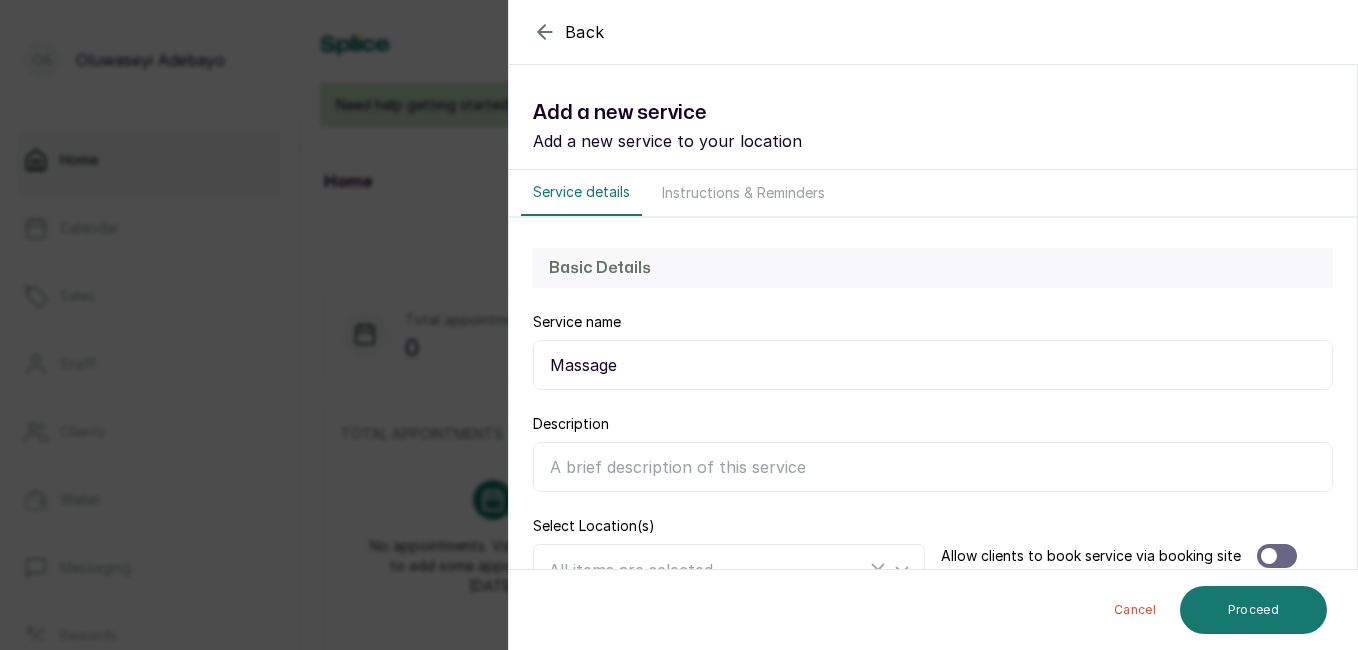 type on "Massage" 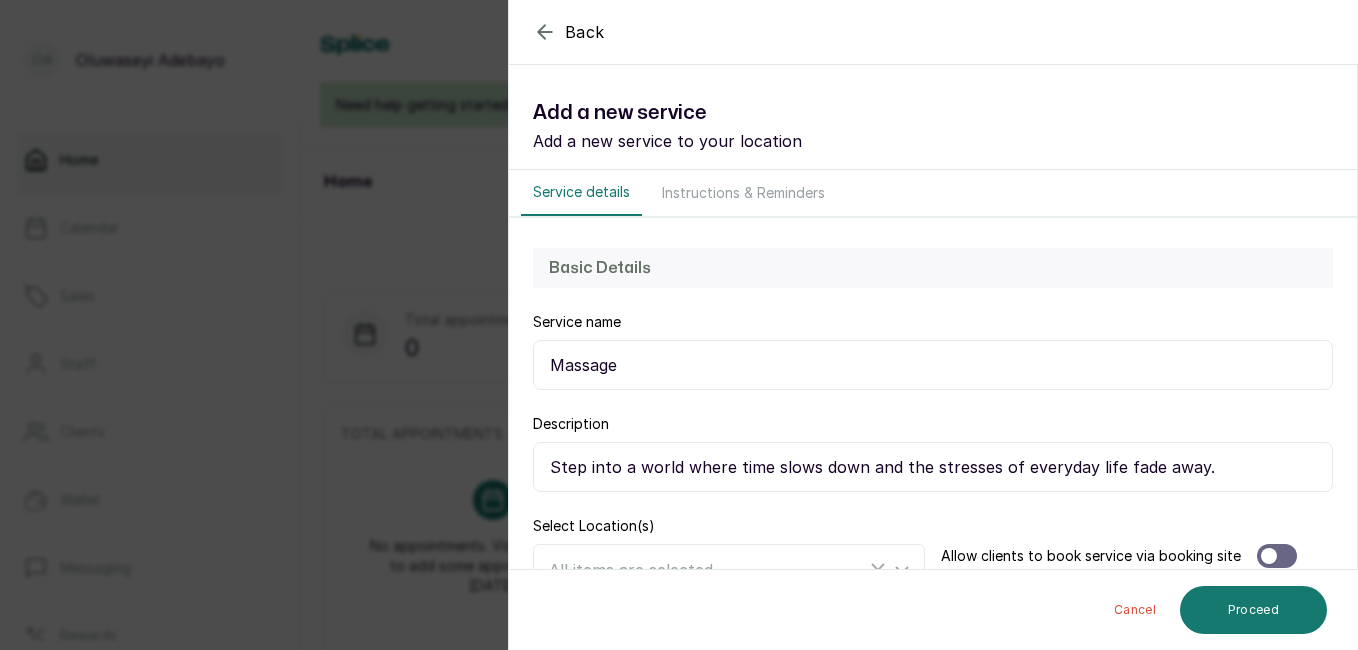 paste on "At [GEOGRAPHIC_DATA], our massages are designed to be a complete escape—a seamless blend of healing touch, luxurious oils, and calming energy. Every stroke is thoughtfully delivered to melt away tension, improve circulation, and restore your inner balance. Whether you desire deep muscle relief or the soothing caress of a gentle ritual, our therapies promise a transformative experience that leaves you renewed, rebalanced, and glowing with serenity." 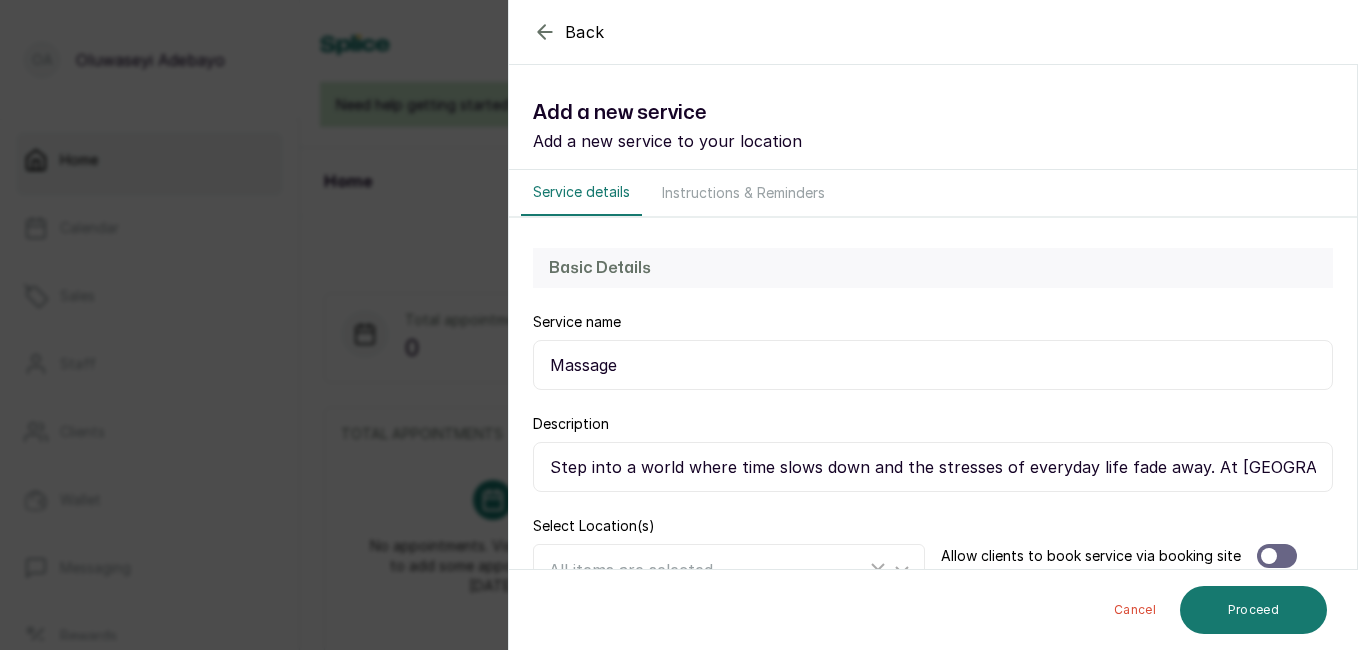scroll, scrollTop: 0, scrollLeft: 3273, axis: horizontal 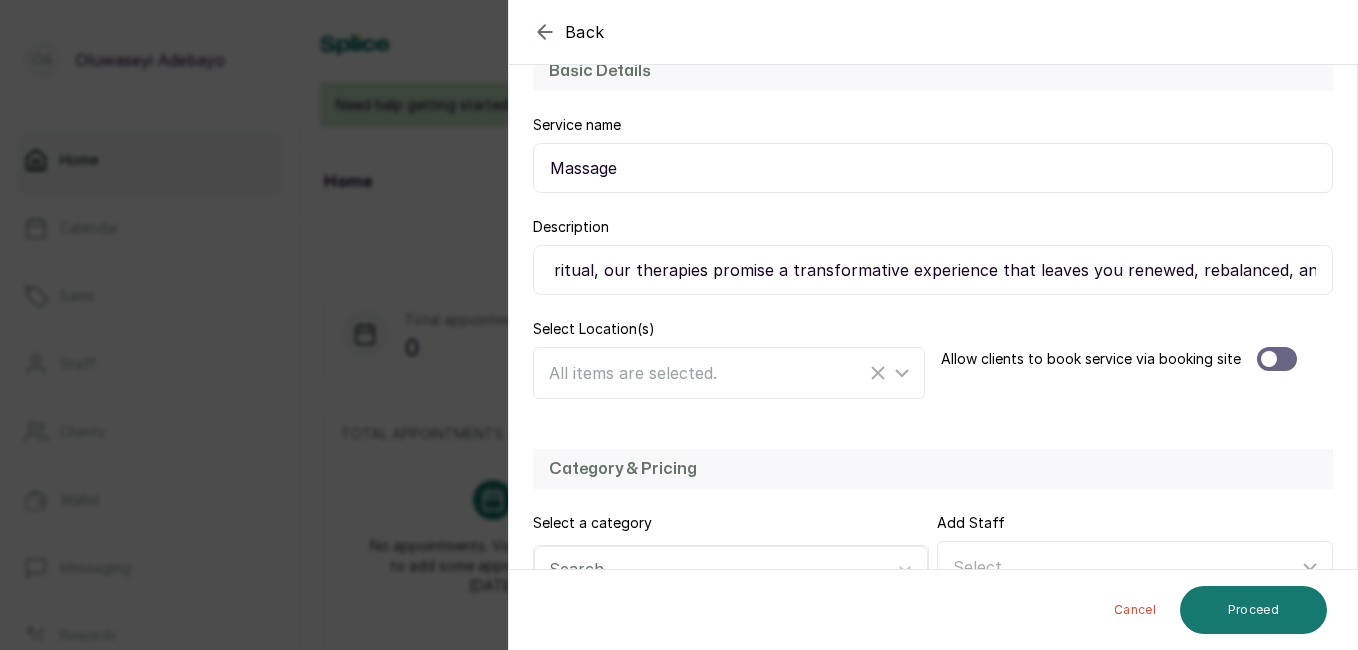 type on "Step into a world where time slows down and the stresses of everyday life fade away. At [GEOGRAPHIC_DATA], our massages are designed to be a complete escape—a seamless blend of healing touch, luxurious oils, and calming energy. Every stroke is thoughtfully delivered to melt away tension, improve circulation, and restore your inner balance. Whether you desire deep muscle relief or the soothing caress of a gentle ritual, our therapies promise a transformative experience that leaves you renewed, rebalanced, and glowing with serenity." 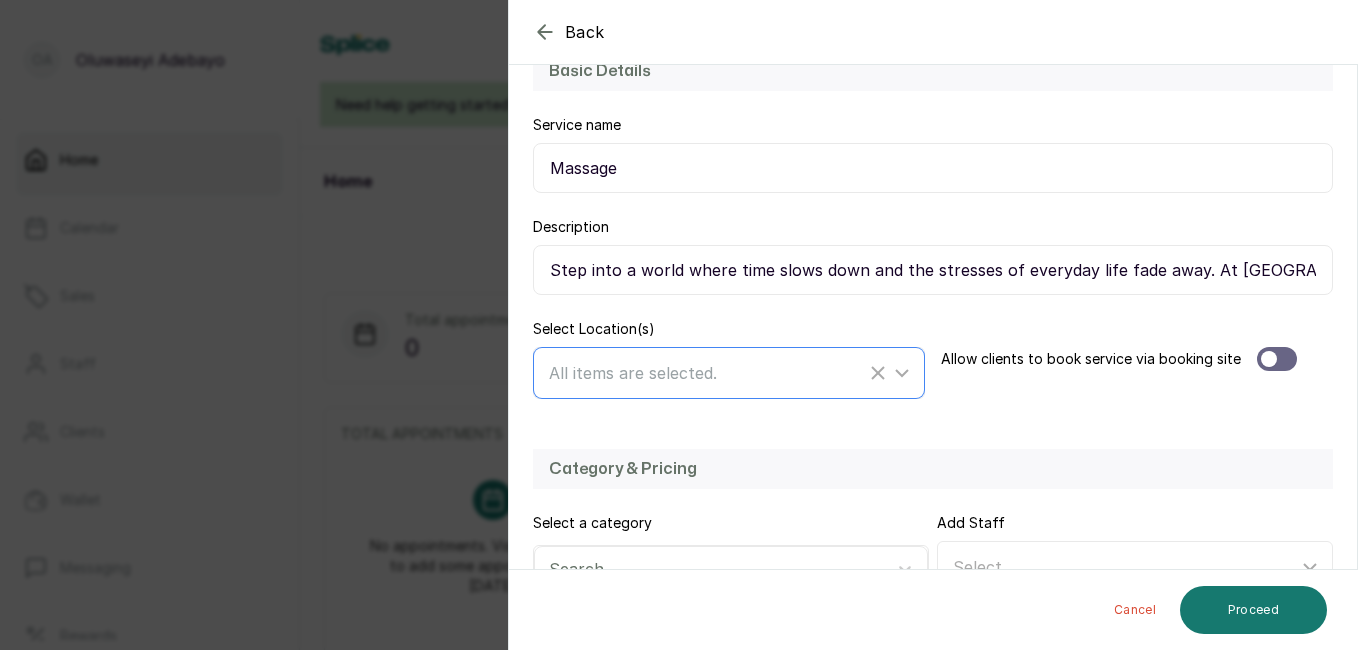 click 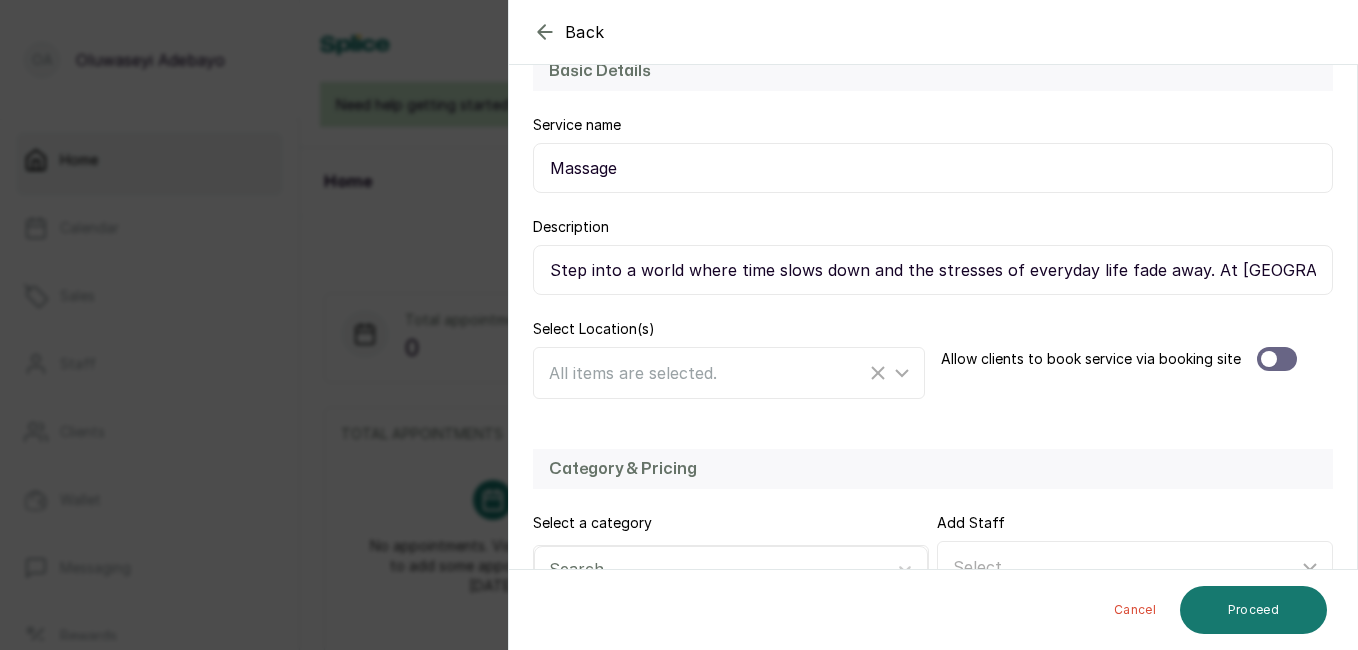 click on "Basic Details Service name   Massage Description   Step into a world where time slows down and the stresses of everyday life fade away. At [GEOGRAPHIC_DATA], our massages are designed to be a complete escape—a seamless blend of healing touch, luxurious oils, and calming energy. Every stroke is thoughtfully delivered to melt away tension, improve circulation, and restore your inner balance. Whether you desire deep muscle relief or the soothing caress of a gentle ritual, our therapies promise a transformative experience that leaves you renewed, rebalanced, and glowing with serenity. Select Location(s) All items are selected. Allow clients to book service via booking site" at bounding box center (933, 225) 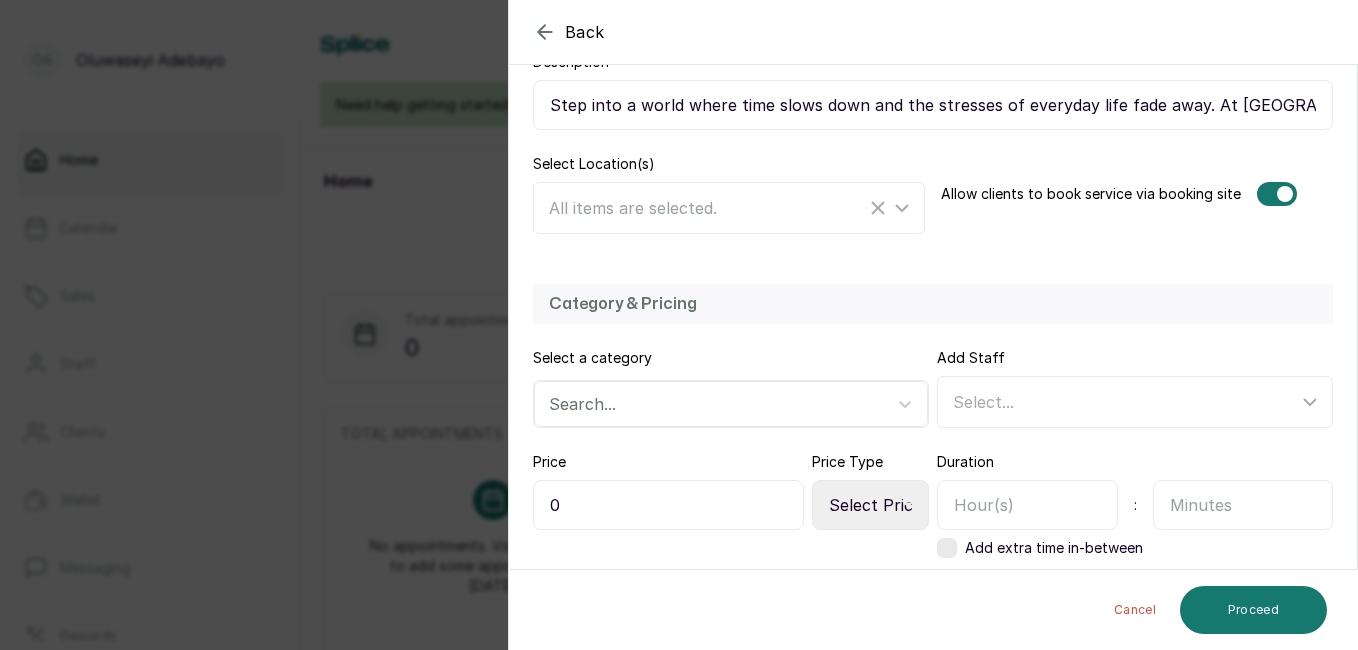 scroll, scrollTop: 388, scrollLeft: 0, axis: vertical 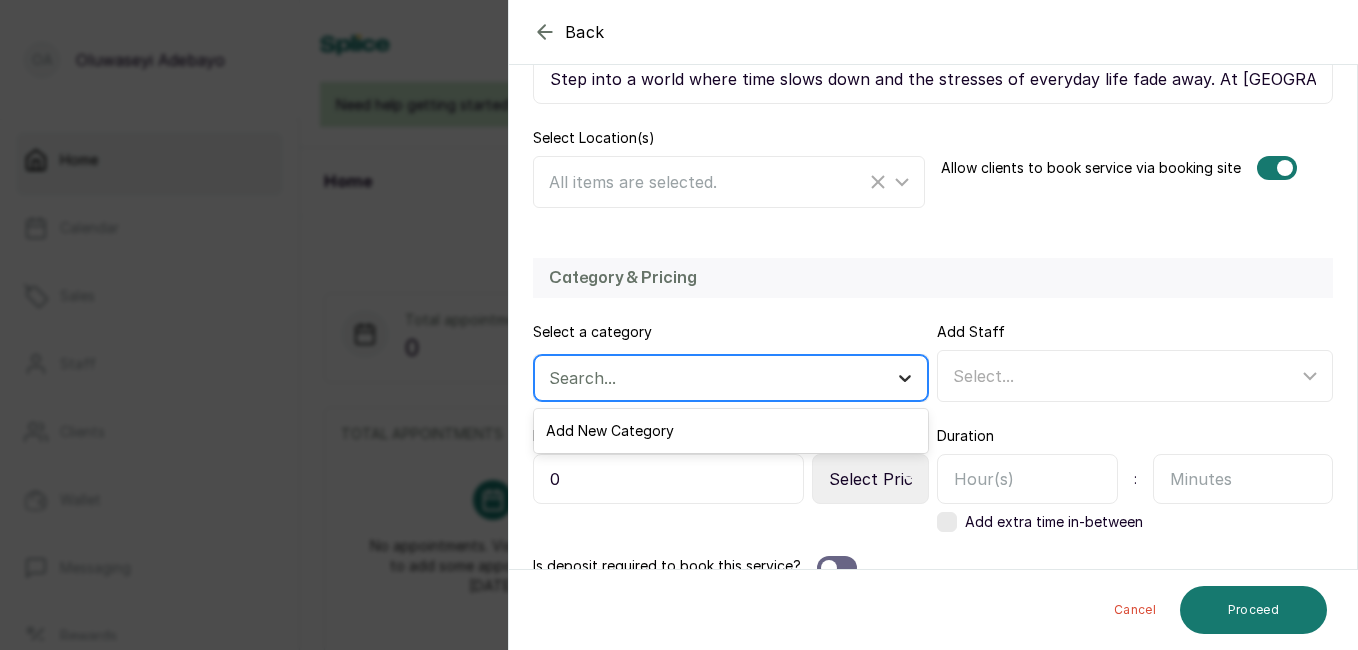 click 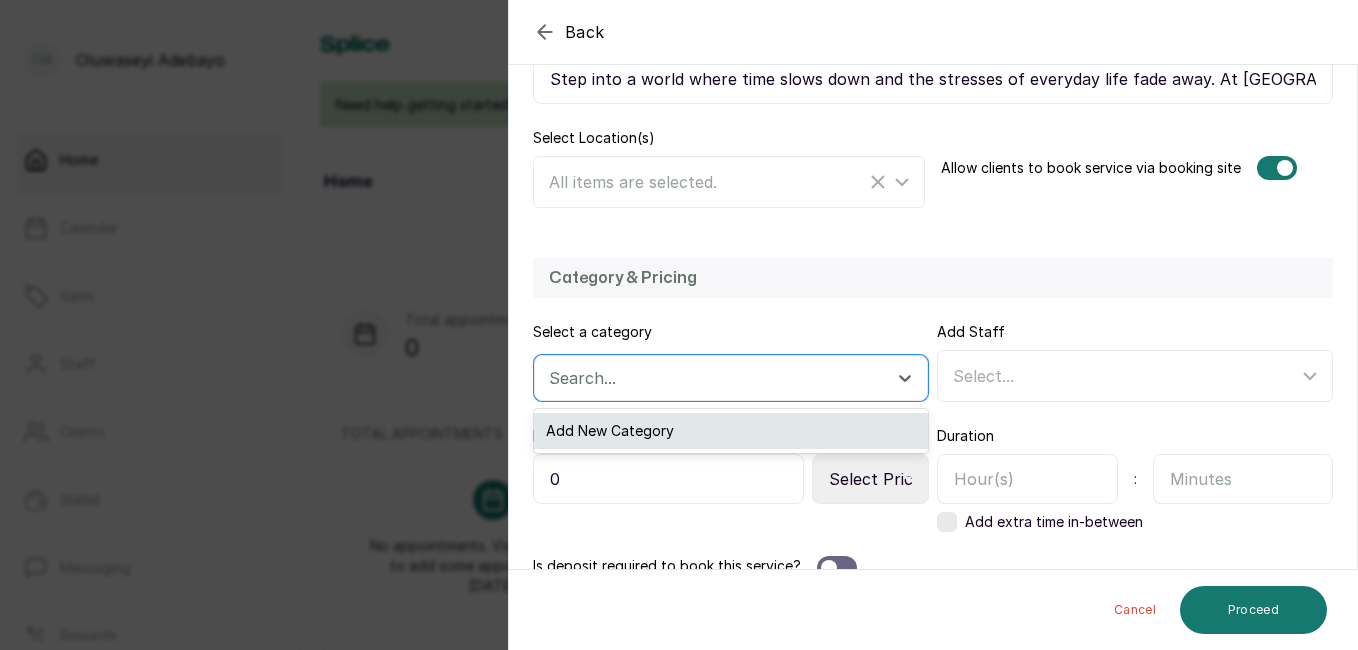 click on "Add New Category" at bounding box center [731, 431] 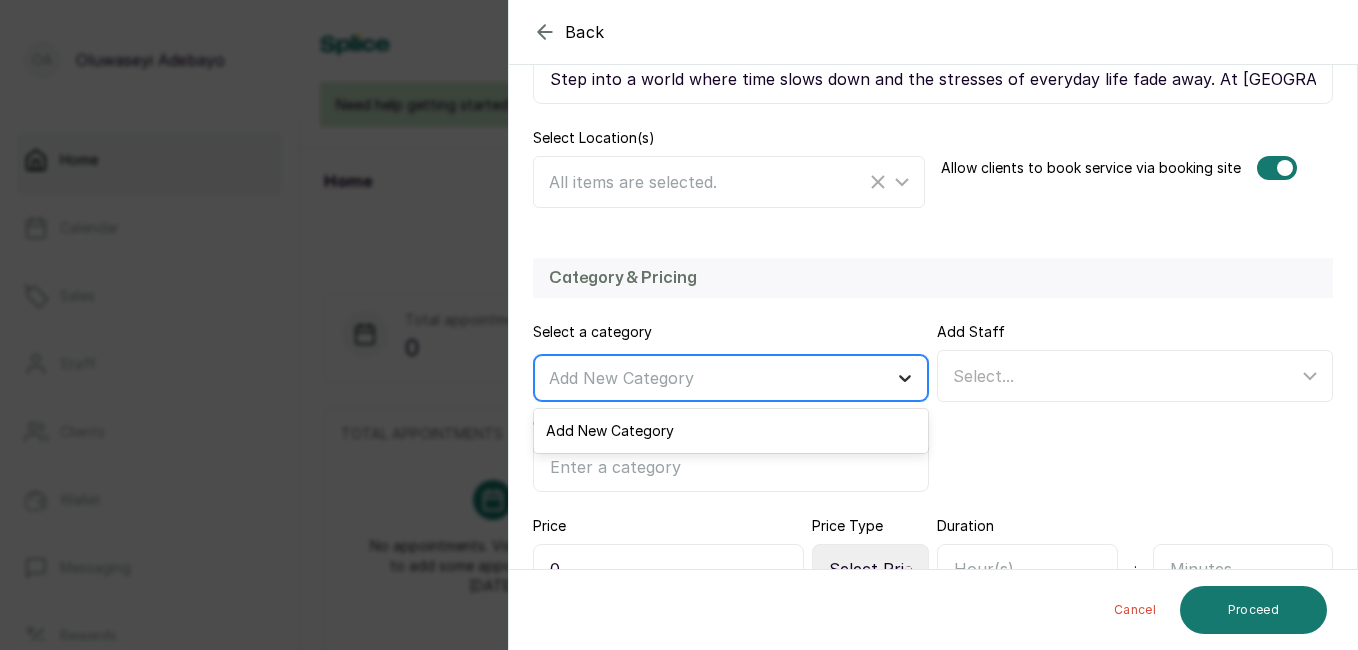 click 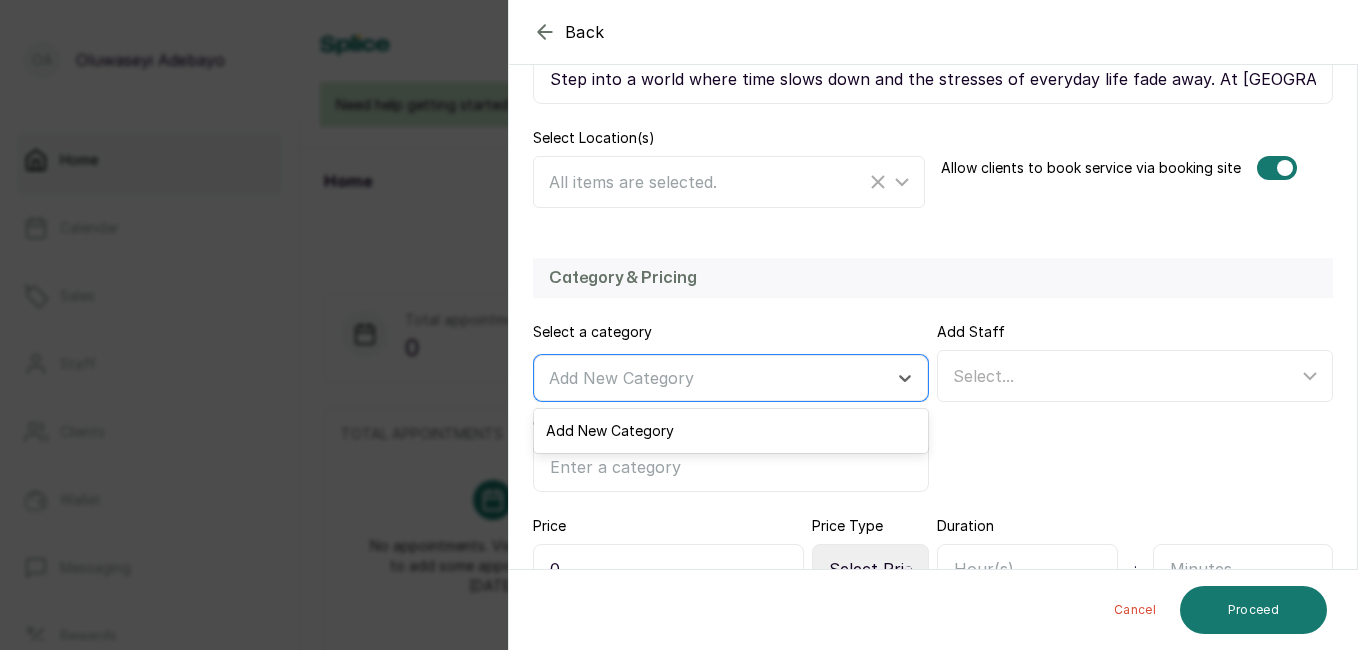 click on "Add Staff Select..." at bounding box center [1135, 407] 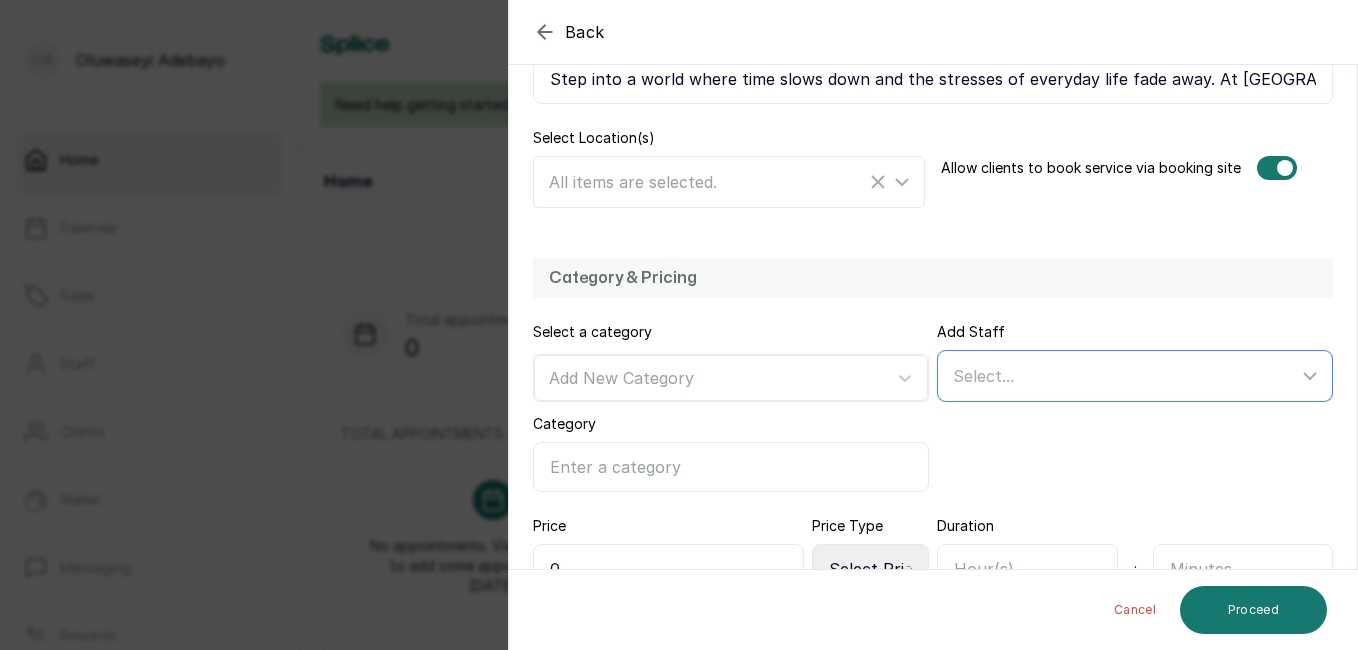 click 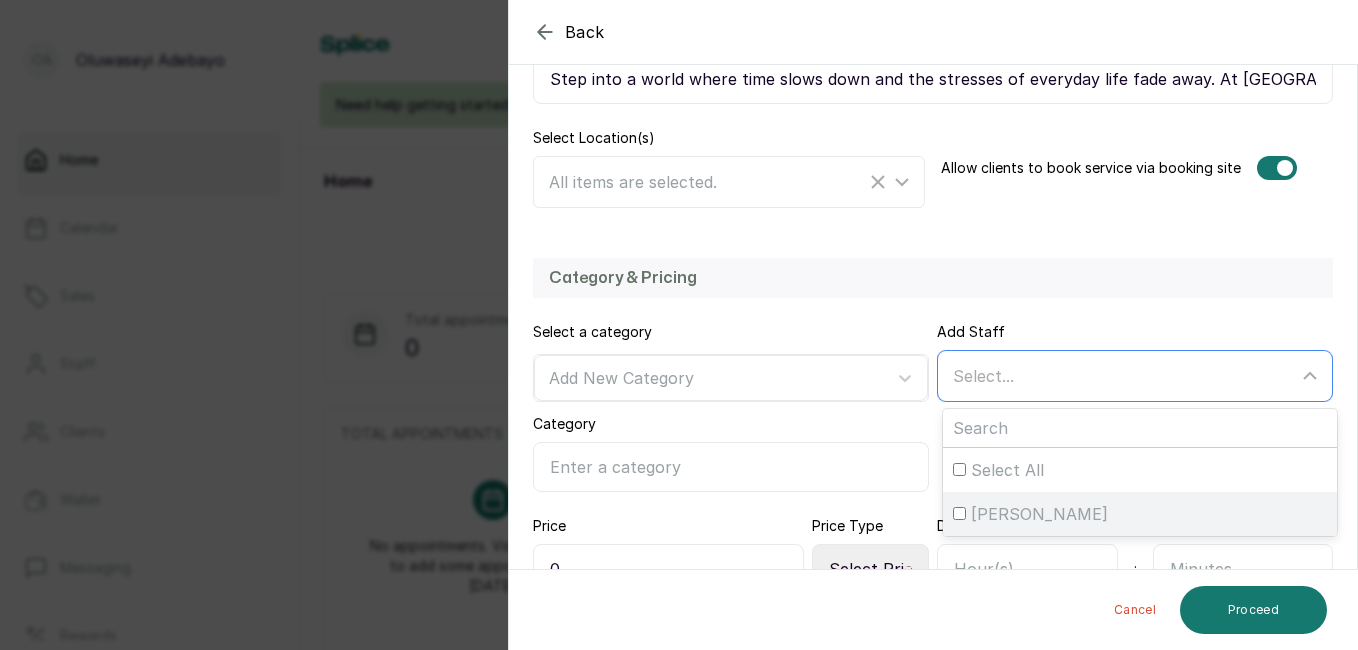 click on "[PERSON_NAME]" at bounding box center [1039, 514] 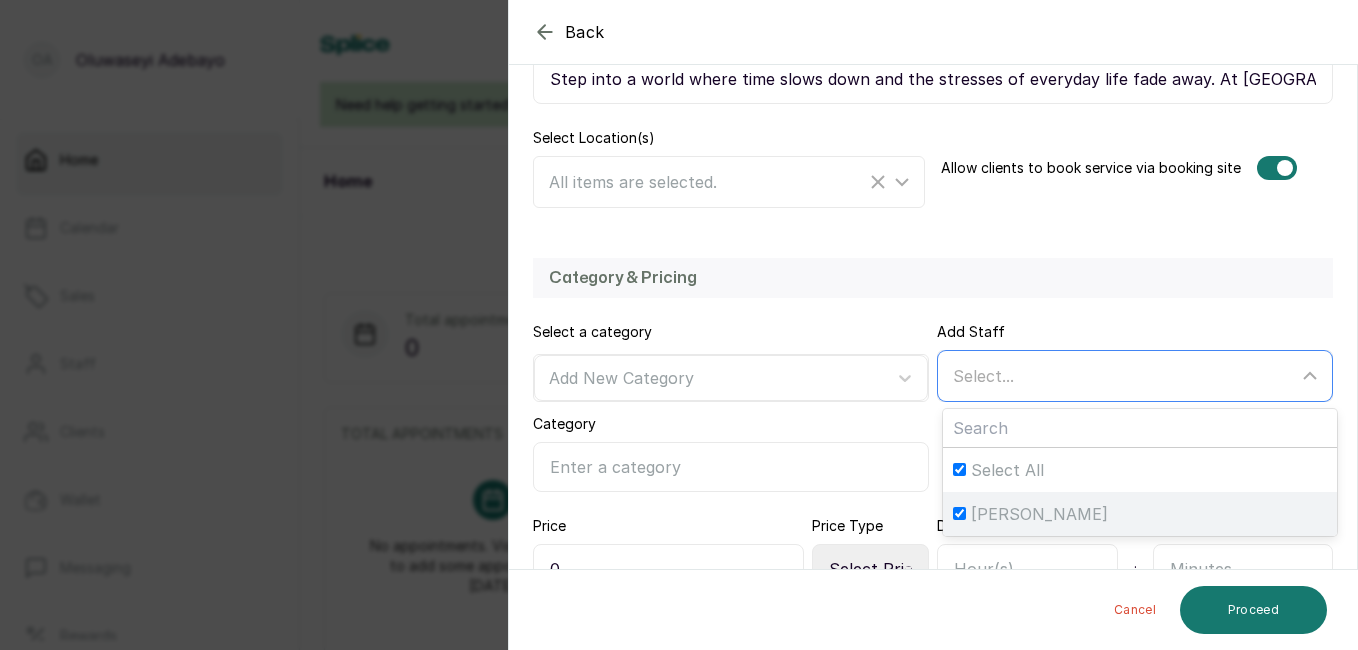 checkbox on "true" 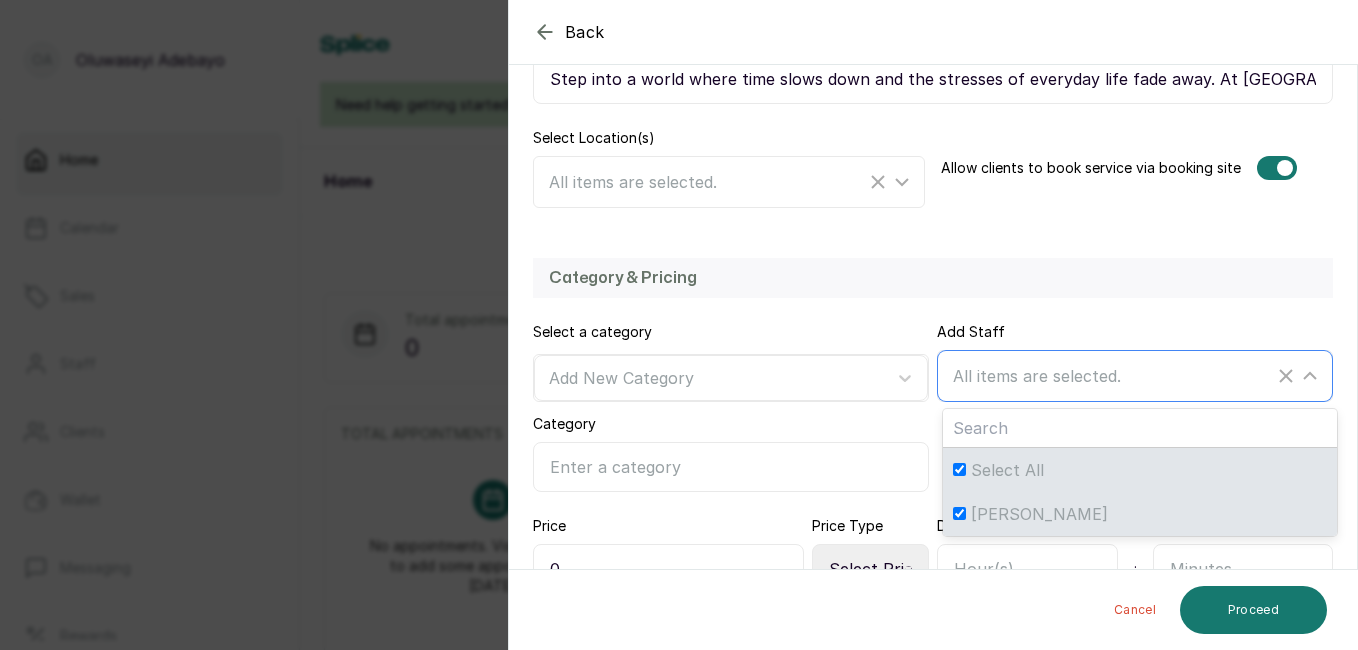 click on "[PERSON_NAME]" at bounding box center (1039, 514) 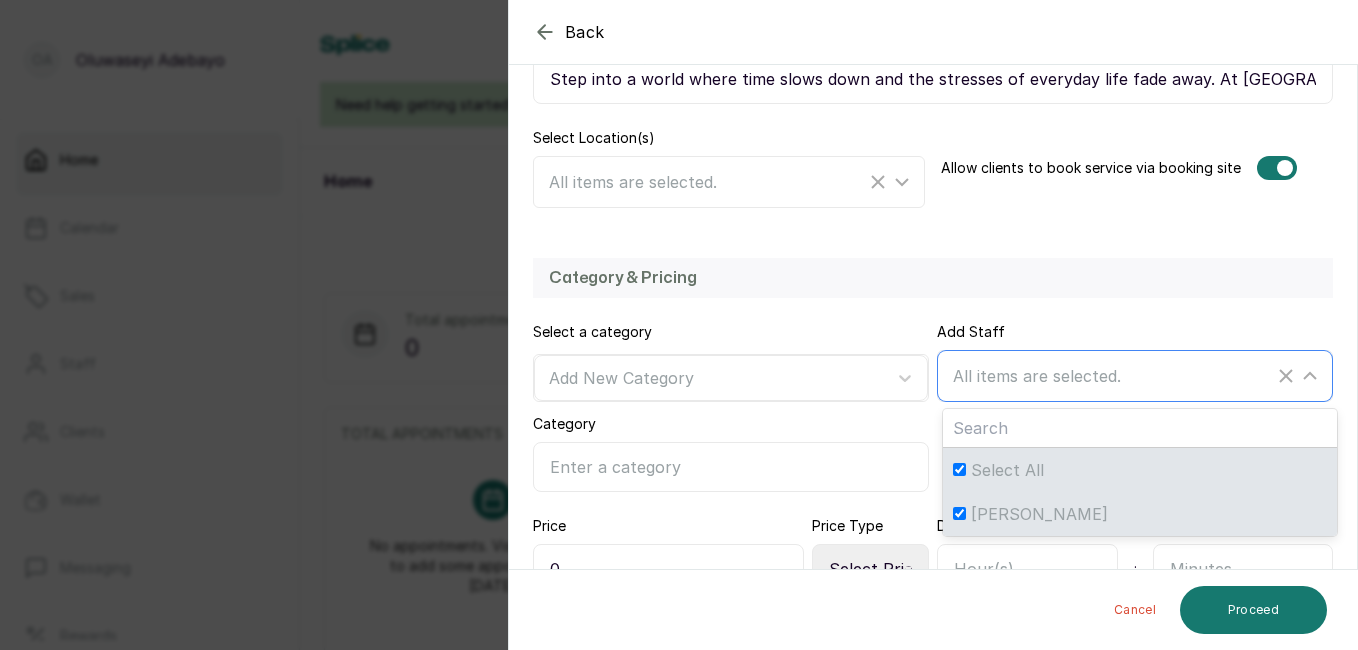 click on "[PERSON_NAME]" at bounding box center (959, 513) 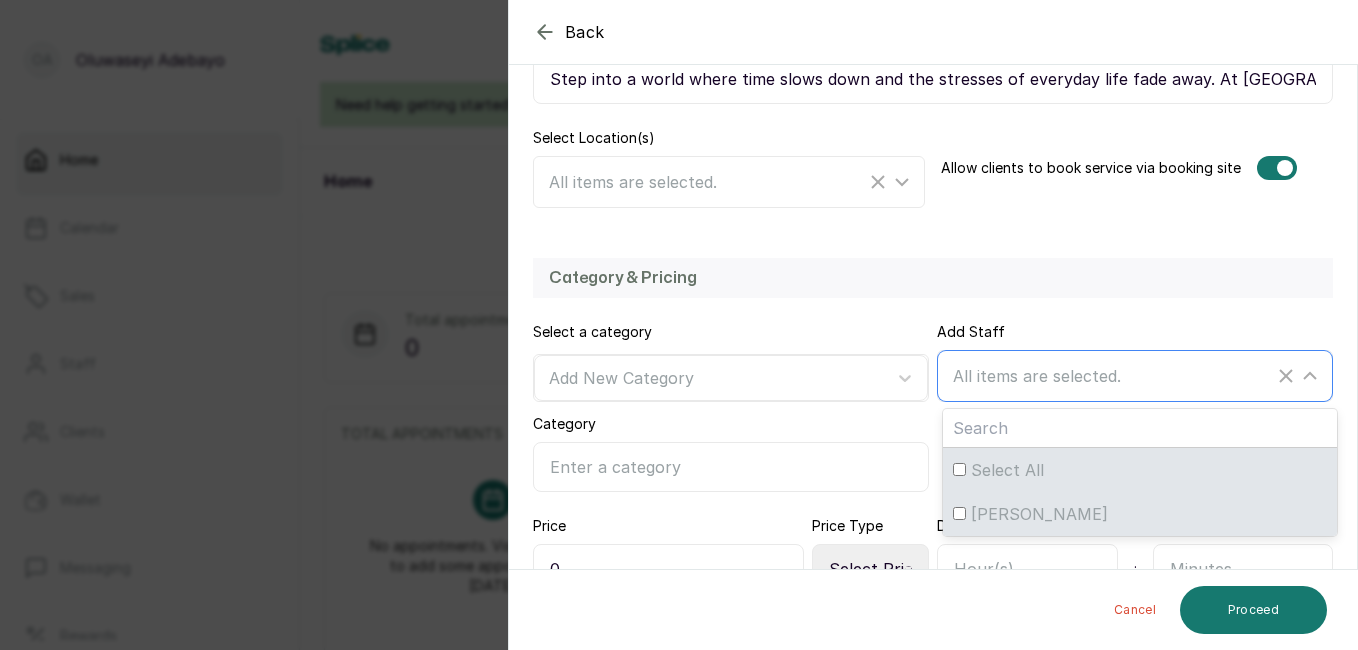 checkbox on "false" 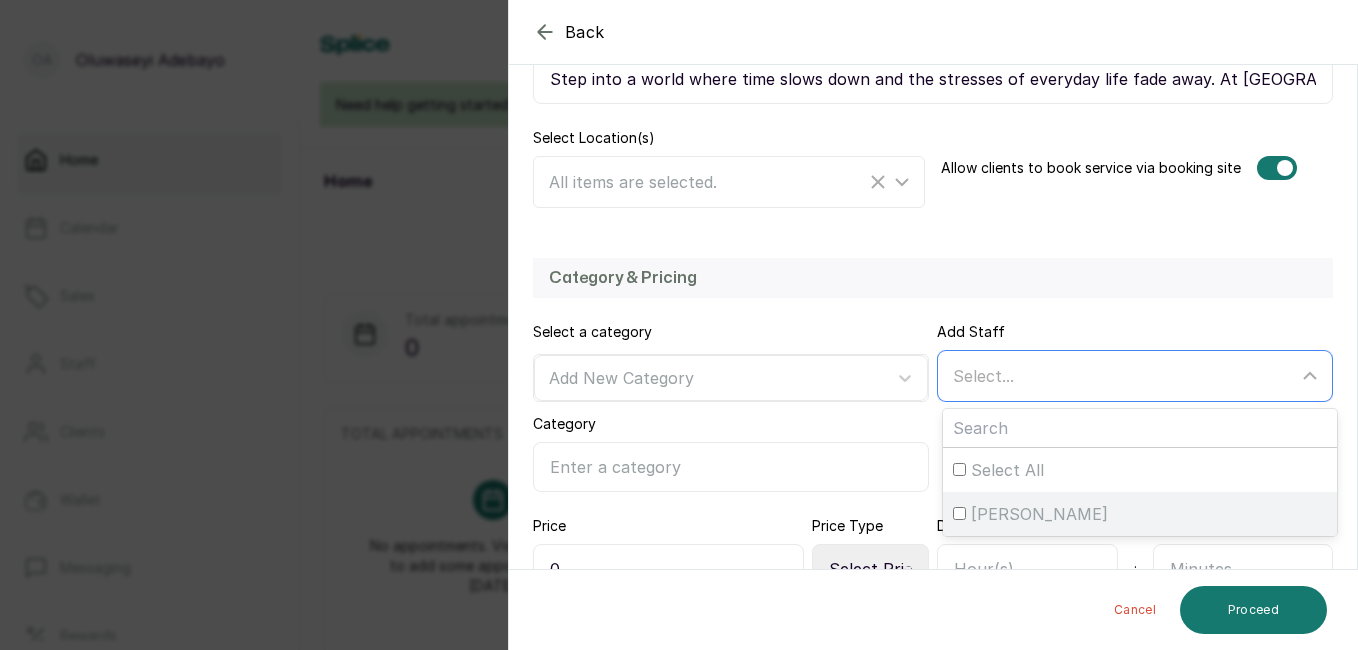 click on "[PERSON_NAME]" at bounding box center (1039, 514) 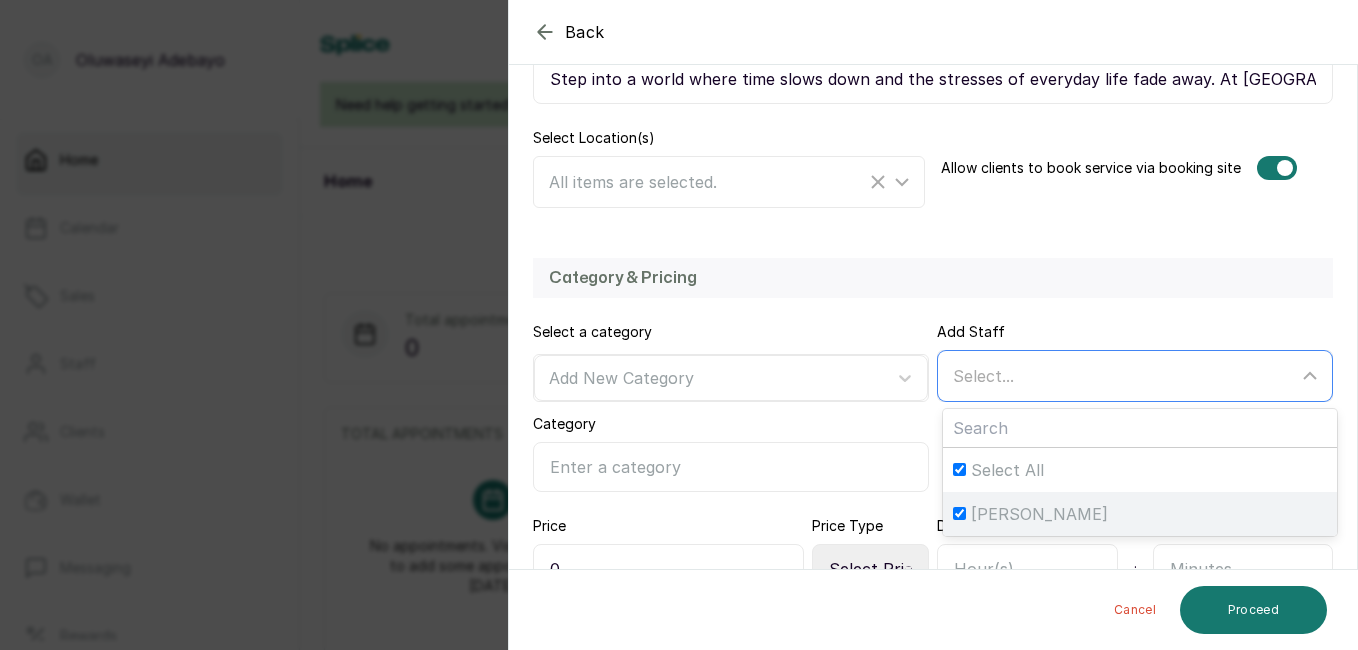 checkbox on "true" 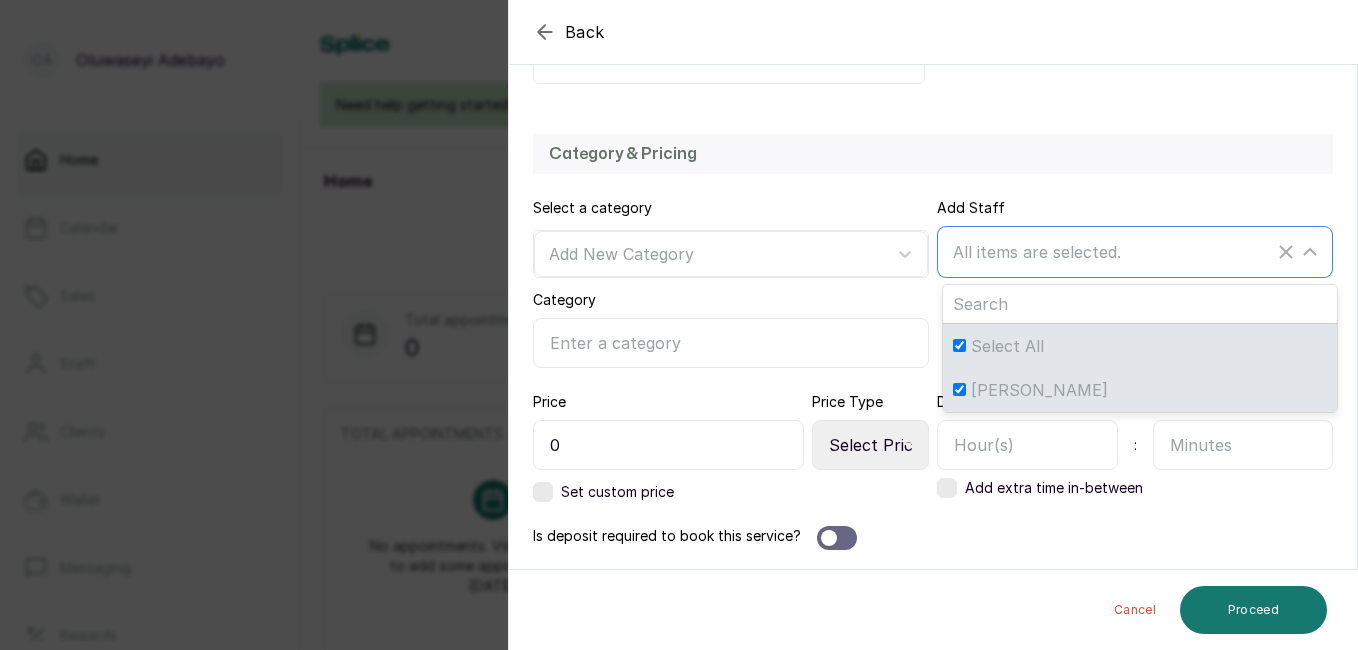 scroll, scrollTop: 513, scrollLeft: 0, axis: vertical 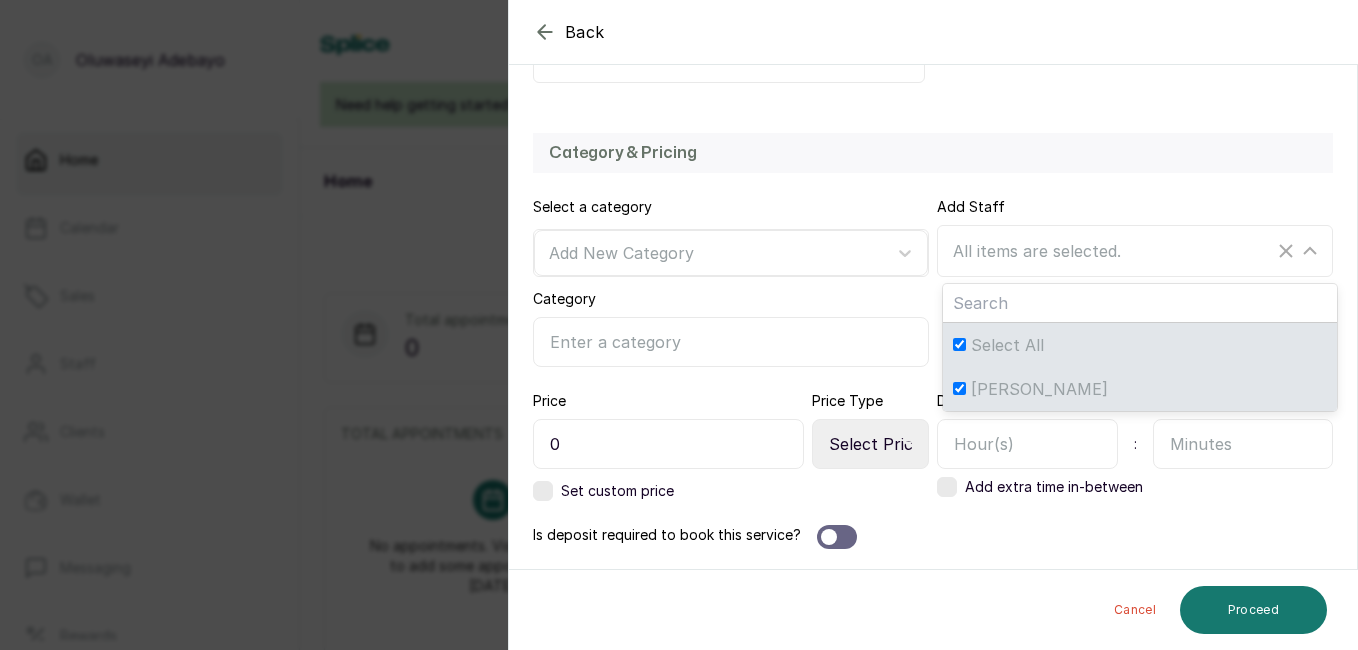 click on "Category" at bounding box center (731, 342) 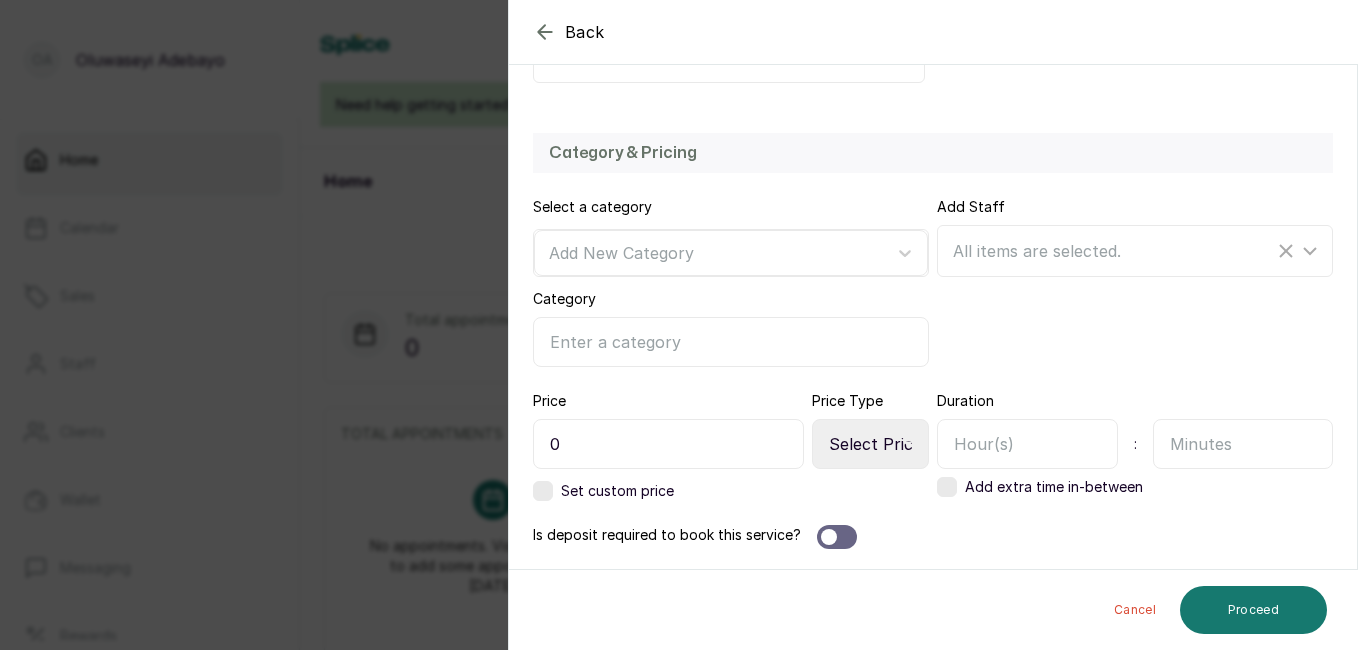 paste on "Whispers of Edené Swedish Massage | 60 or 90 mins 60 mins — ₦60,500 | 90 mins — ₦89,500 A gentle, flowing massage designed to calm the nervous system and dissolve everyday tension. This deeply soothing experience enhances circulation, eases stress, and invites your body into a profound state of relaxation." 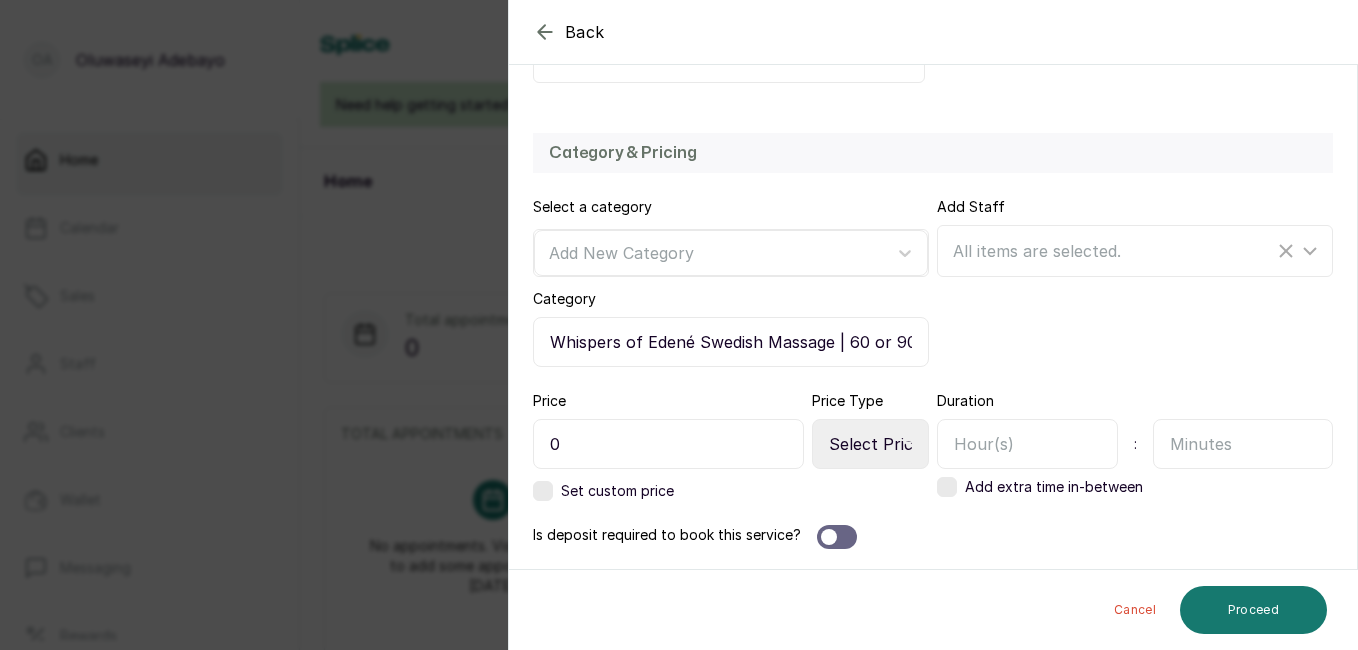 scroll, scrollTop: 0, scrollLeft: 2051, axis: horizontal 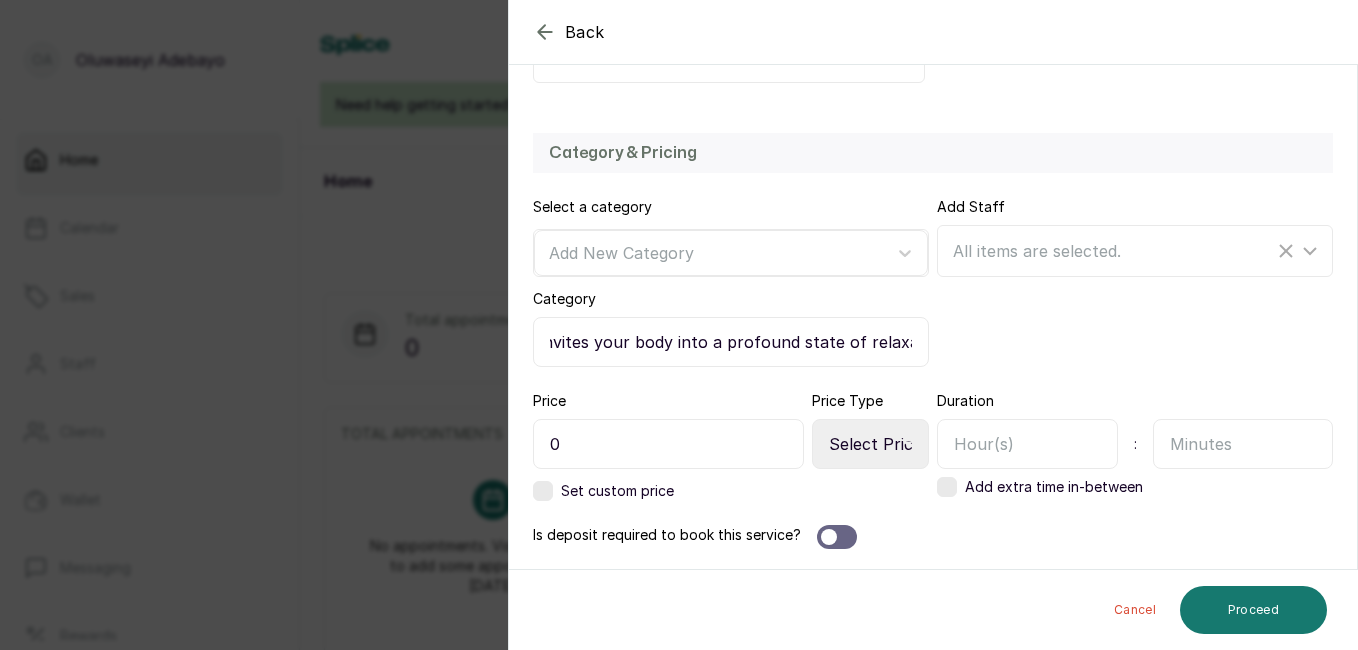 drag, startPoint x: 905, startPoint y: 345, endPoint x: 602, endPoint y: 353, distance: 303.1056 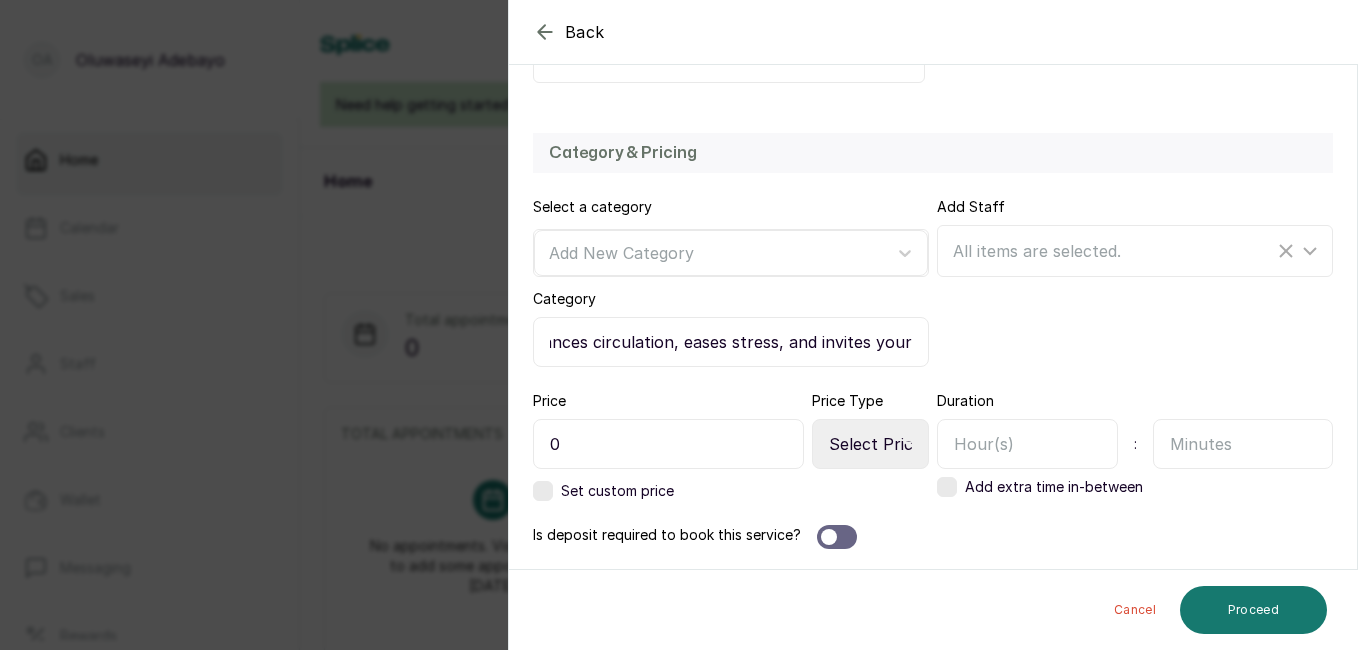 scroll, scrollTop: 0, scrollLeft: 1749, axis: horizontal 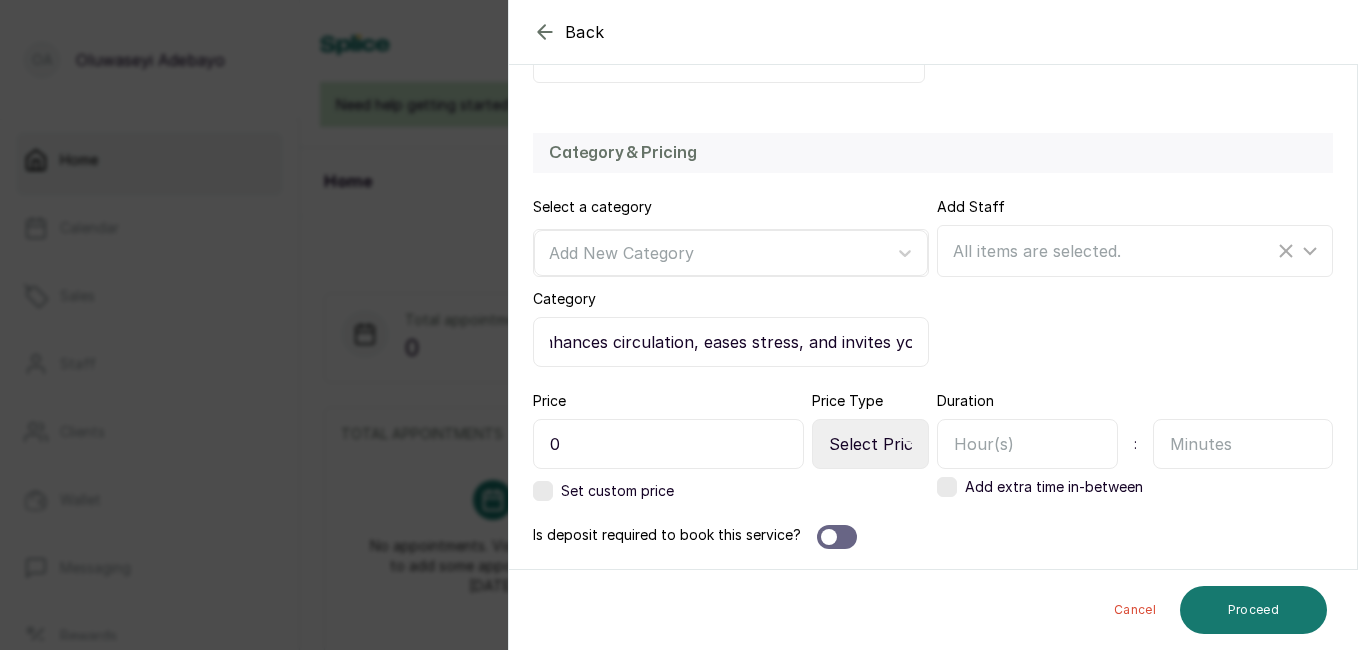 drag, startPoint x: 905, startPoint y: 345, endPoint x: 640, endPoint y: 352, distance: 265.09244 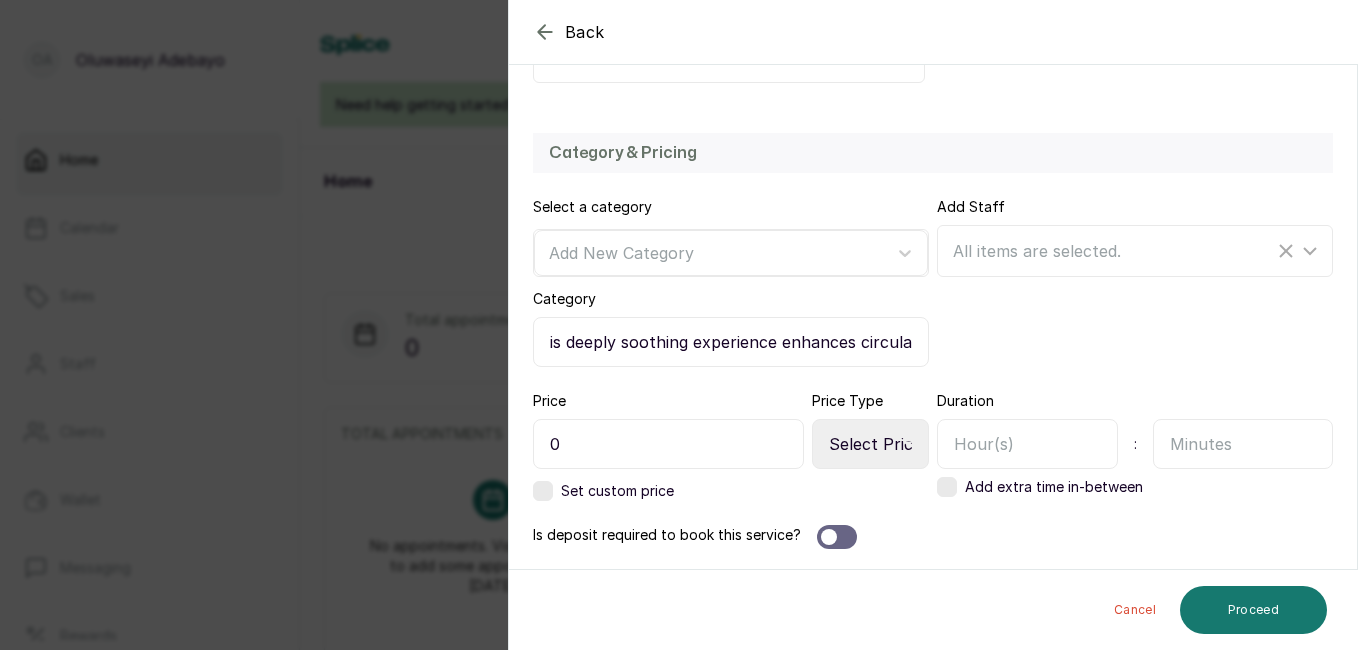 scroll, scrollTop: 0, scrollLeft: 1483, axis: horizontal 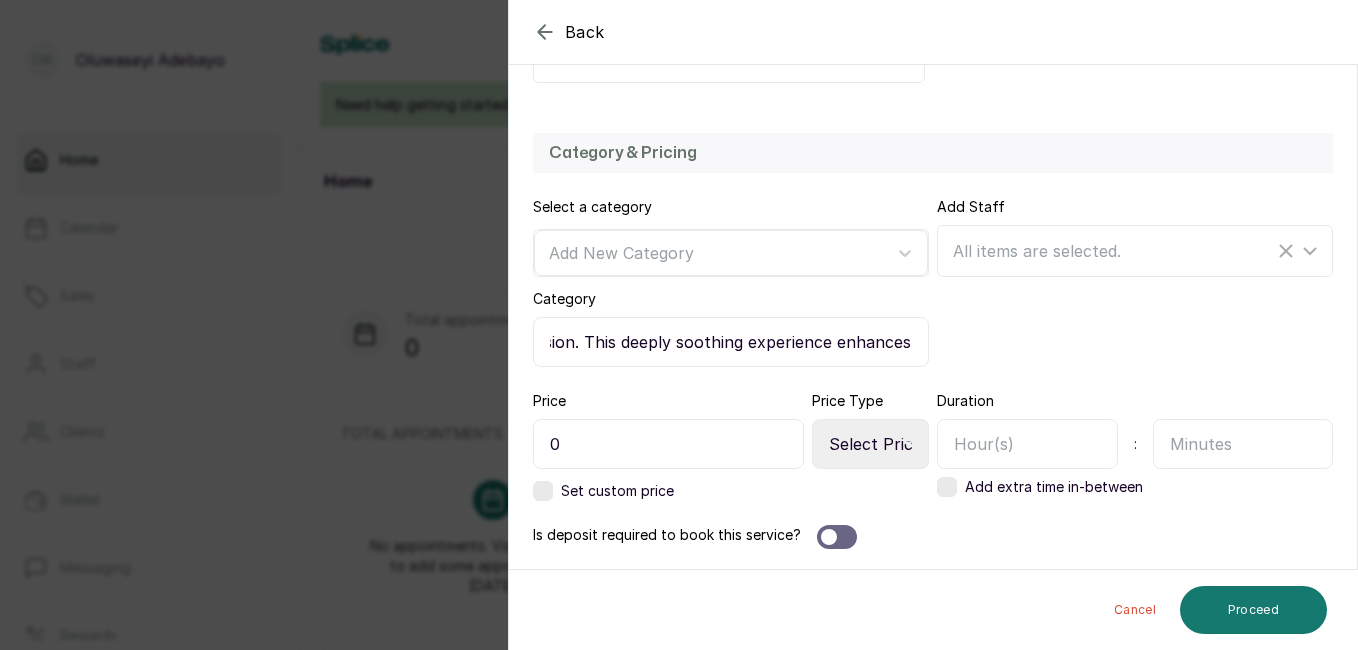 drag, startPoint x: 910, startPoint y: 341, endPoint x: 566, endPoint y: 349, distance: 344.09302 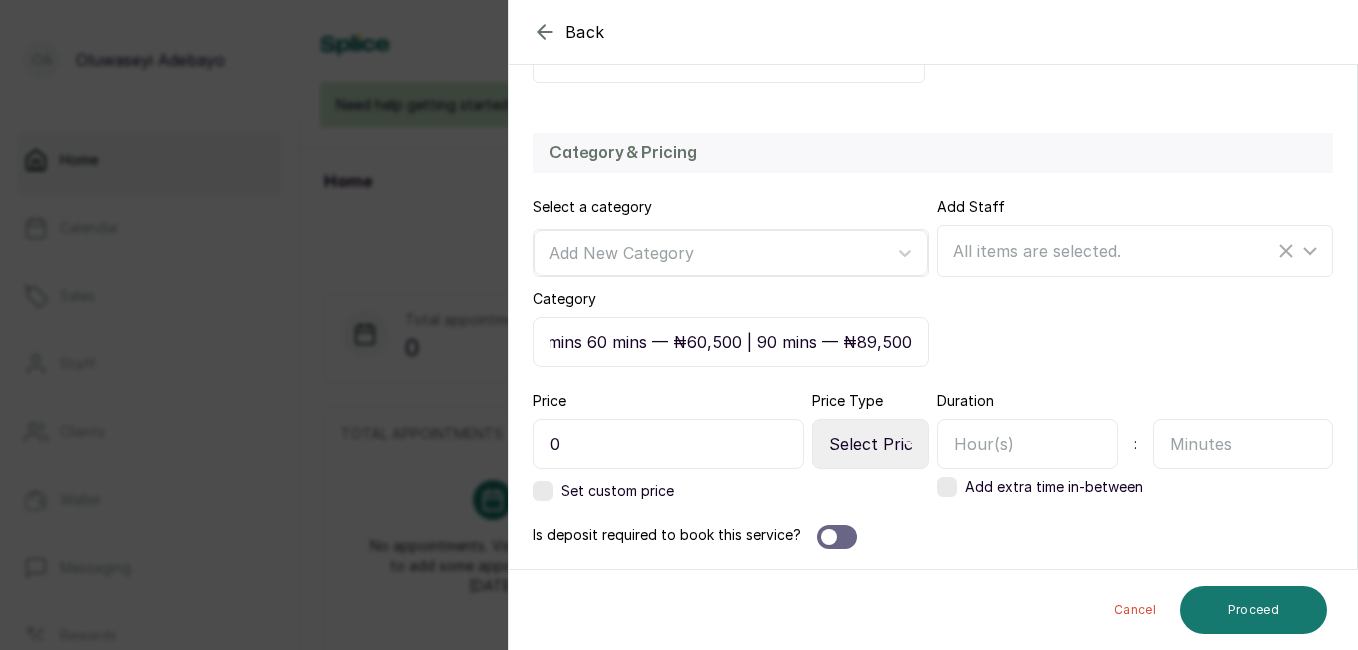 scroll, scrollTop: 0, scrollLeft: 375, axis: horizontal 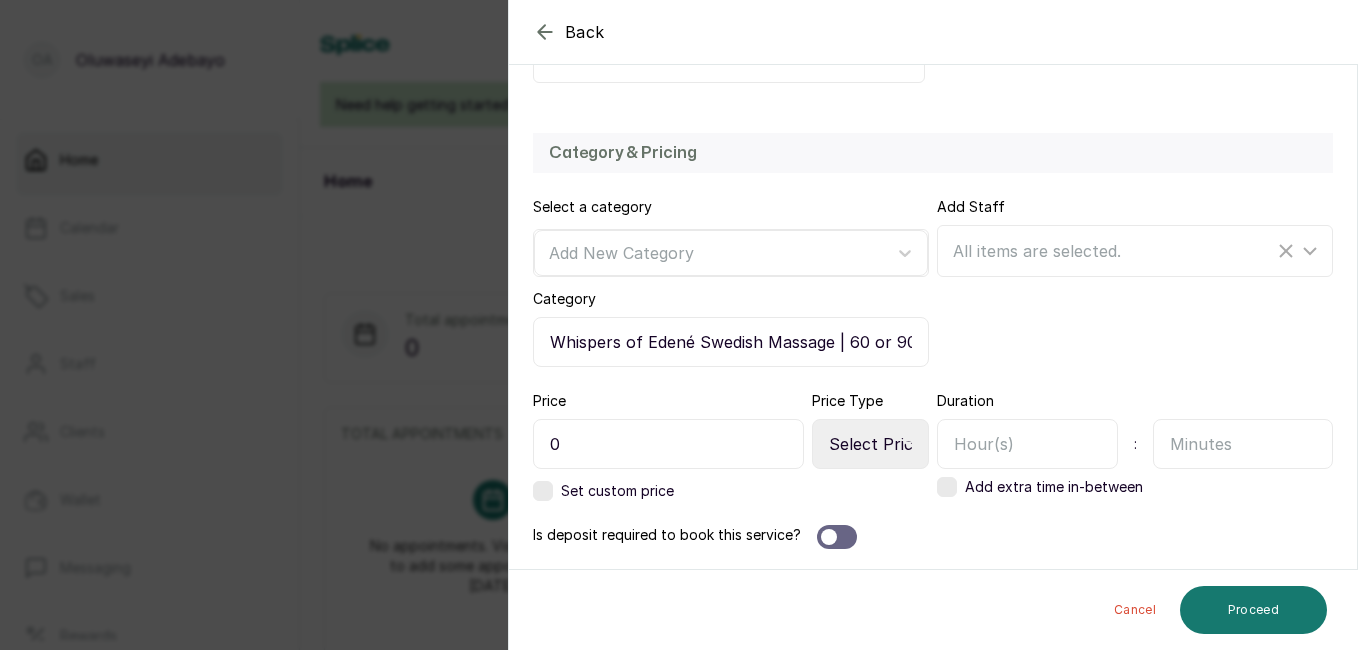 click on "0" at bounding box center [668, 444] 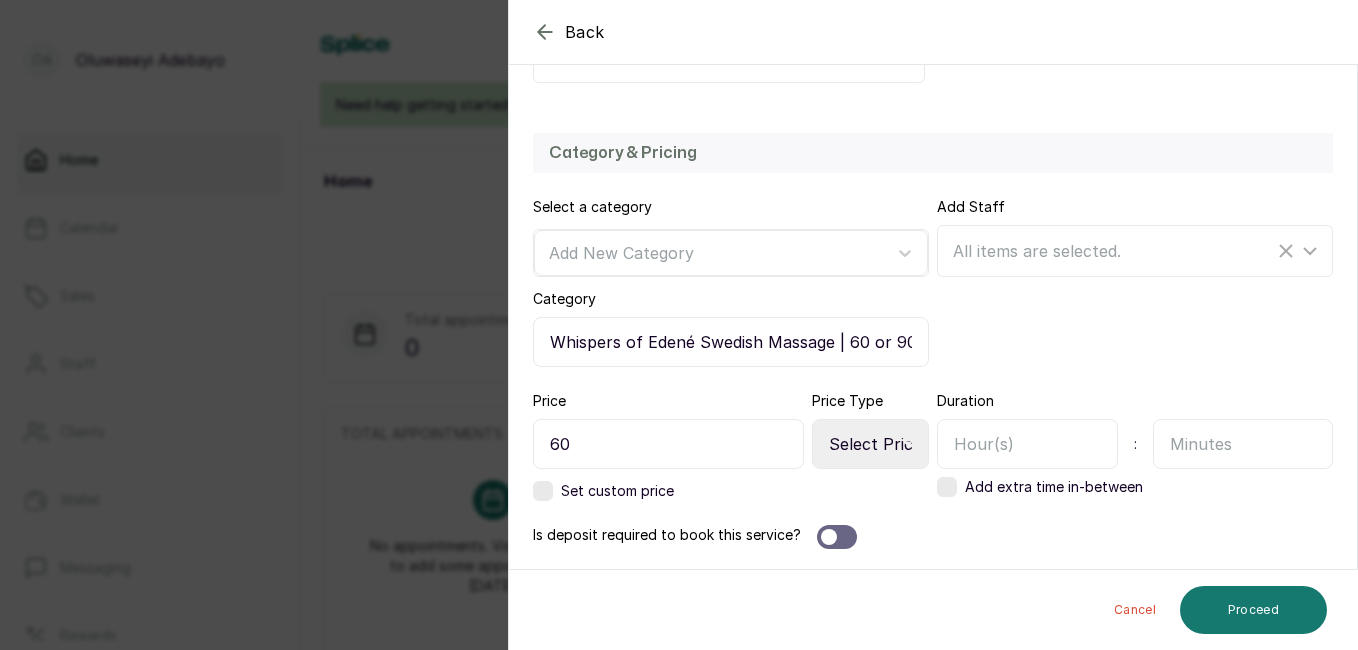 click on "Whispers of Edené Swedish Massage | 60 or 90 mins 60 mins — ₦60,500 | 90 mins — ₦89,500" at bounding box center [731, 342] 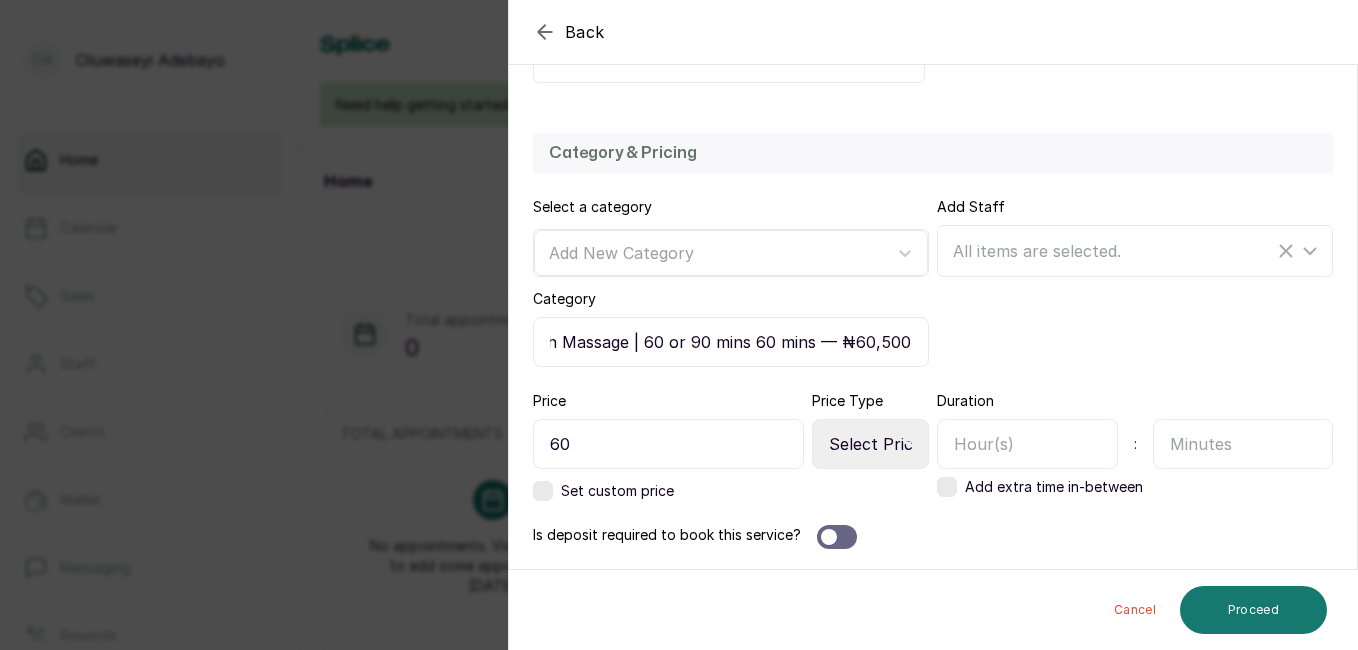 scroll, scrollTop: 0, scrollLeft: 211, axis: horizontal 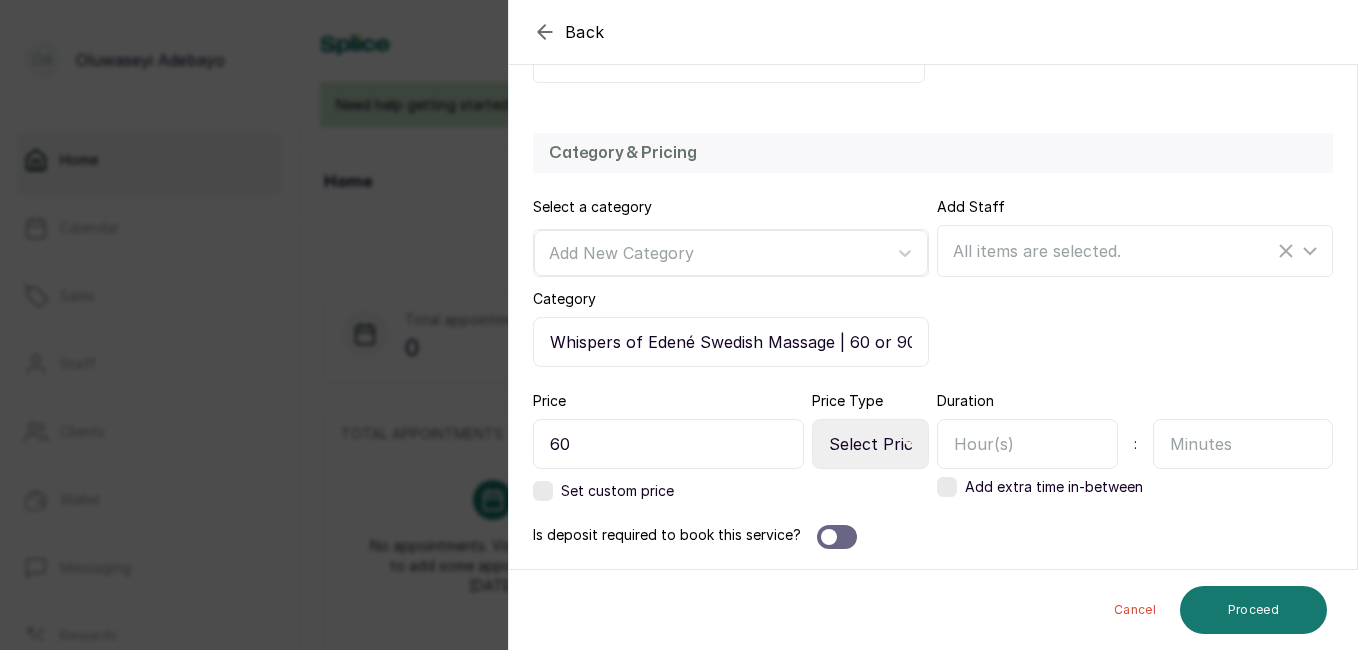 click on "60" at bounding box center [668, 444] 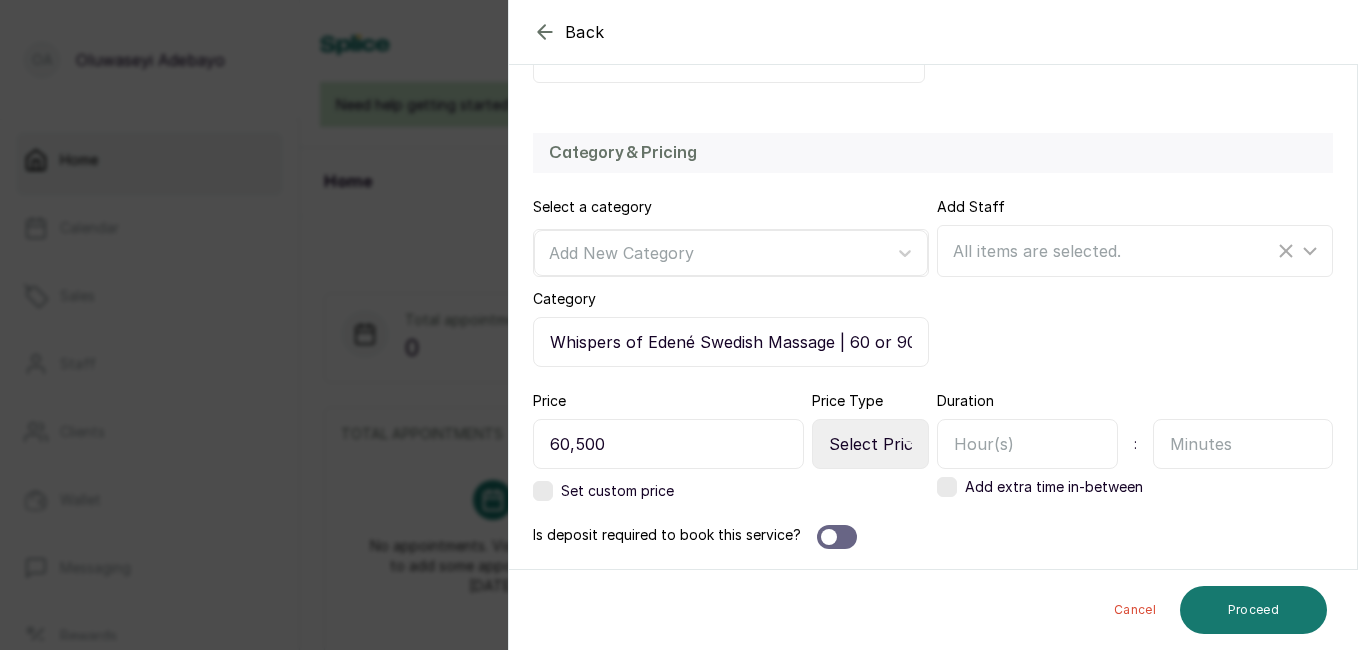 type on "60,500" 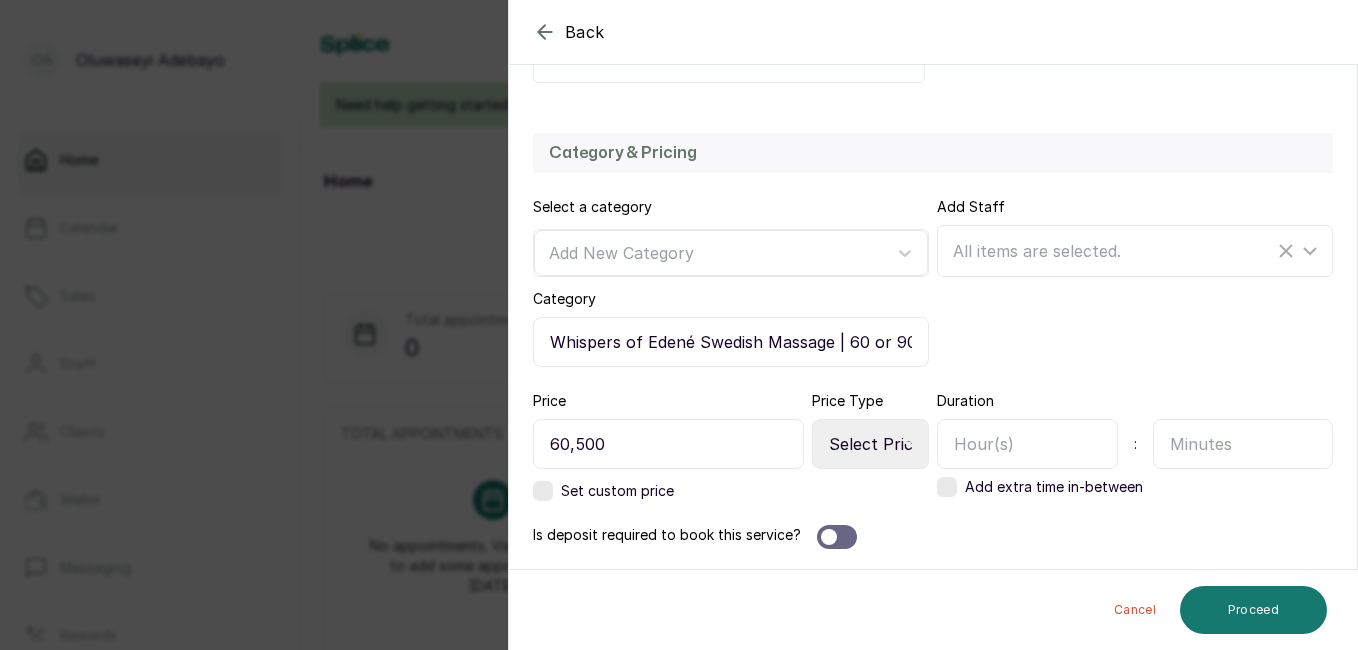 click on "Select Price Type Fixed From" at bounding box center [870, 444] 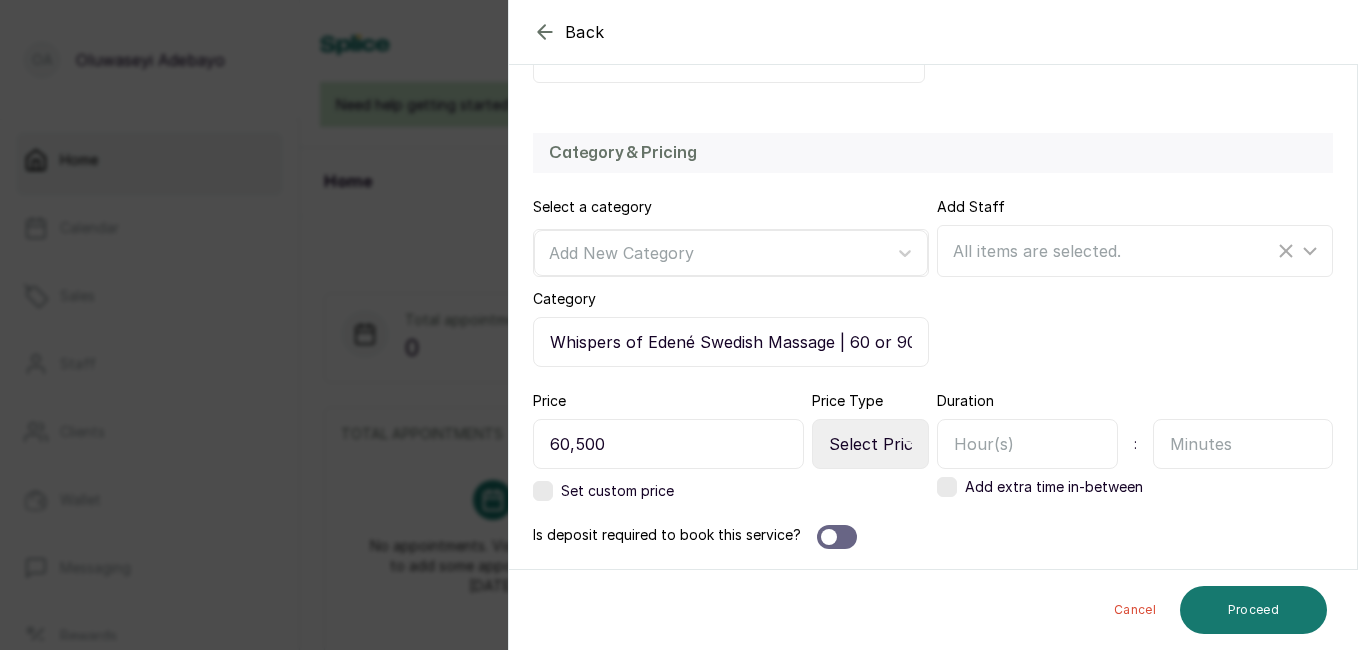 select on "fixed" 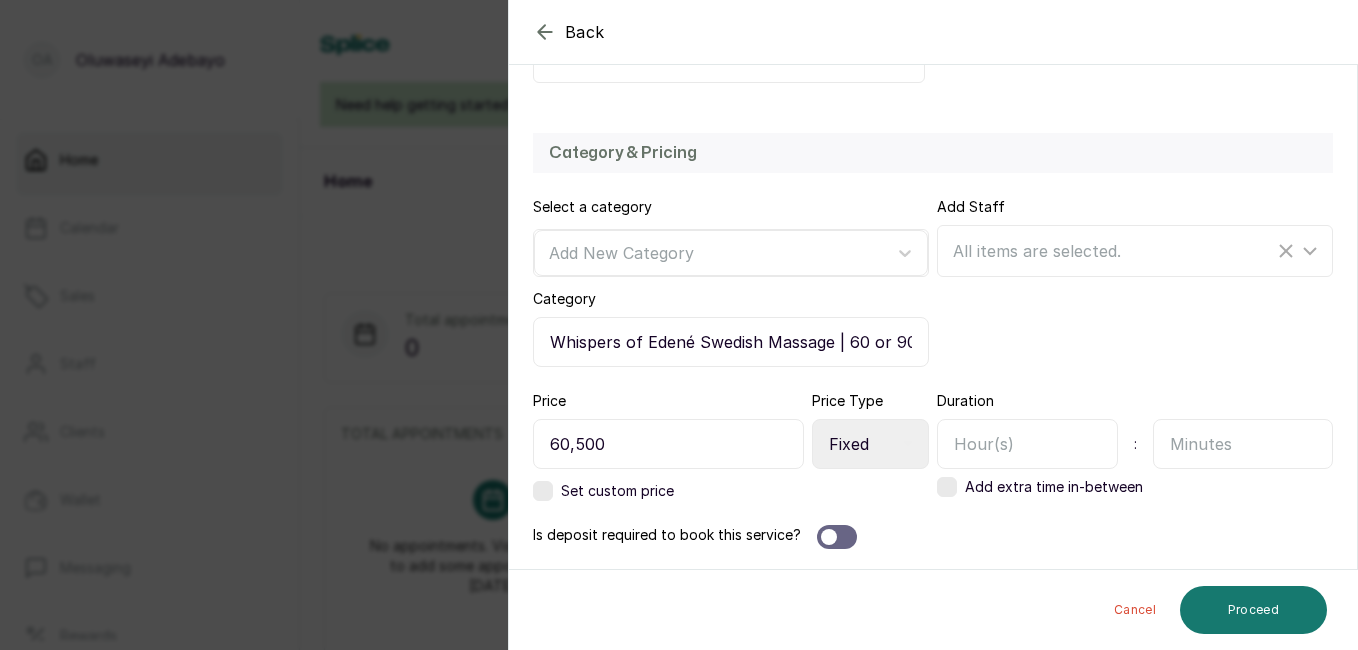 click on "Select Price Type Fixed From" at bounding box center [870, 444] 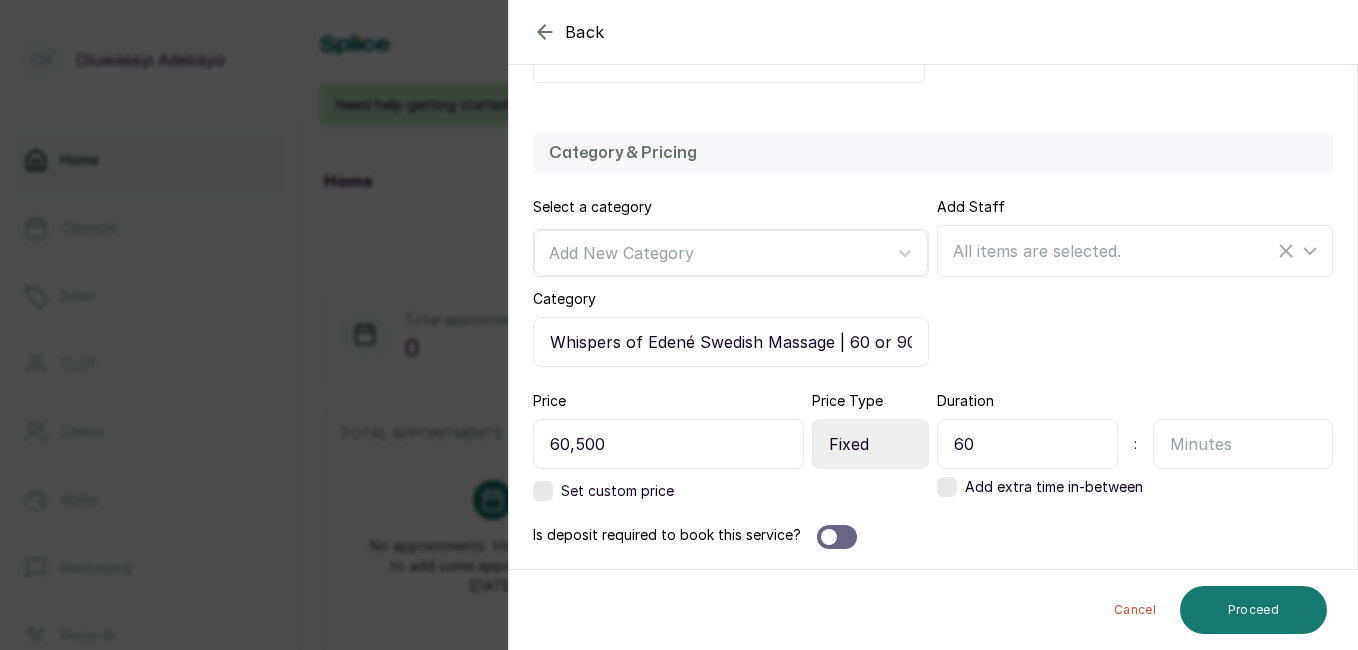 type on "60" 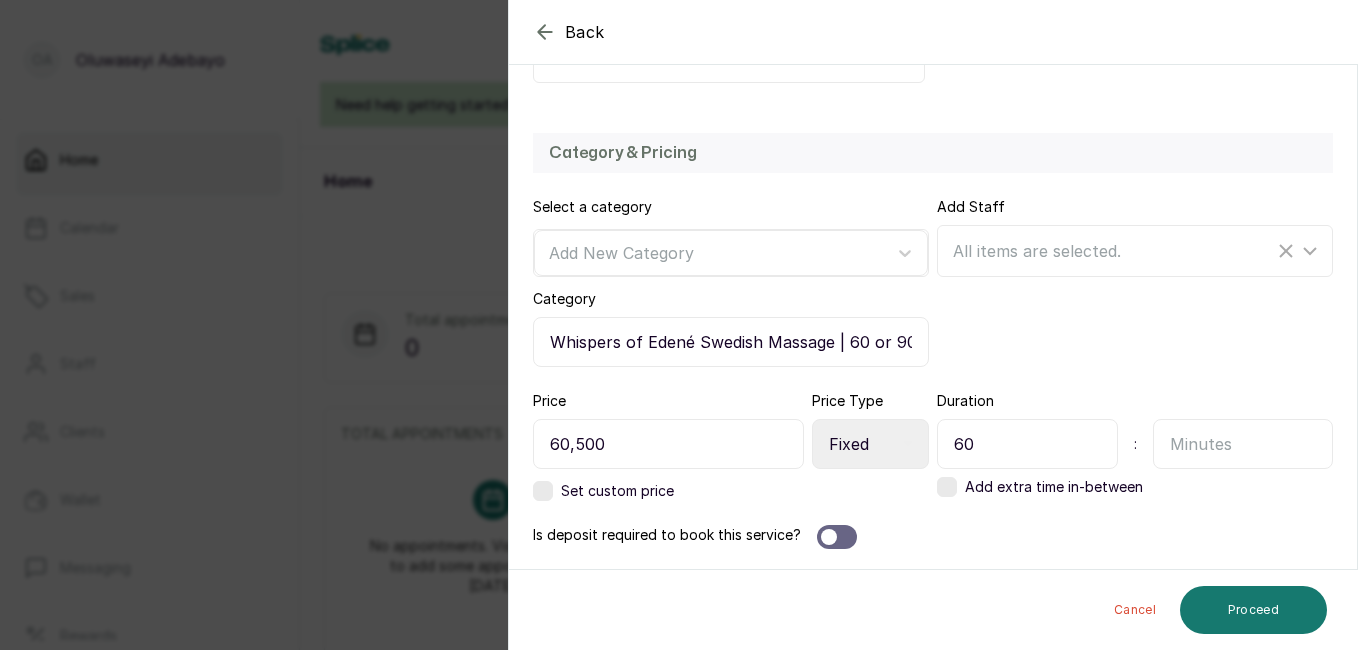 click at bounding box center [1243, 444] 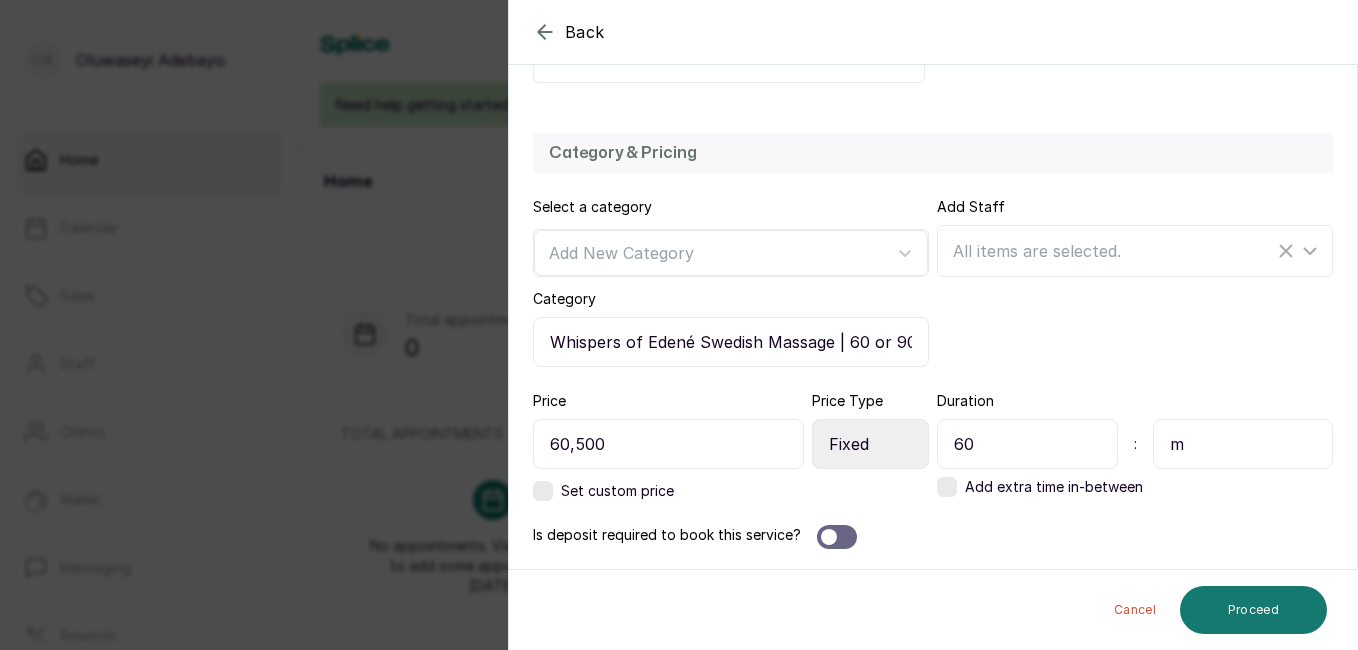 type on "m" 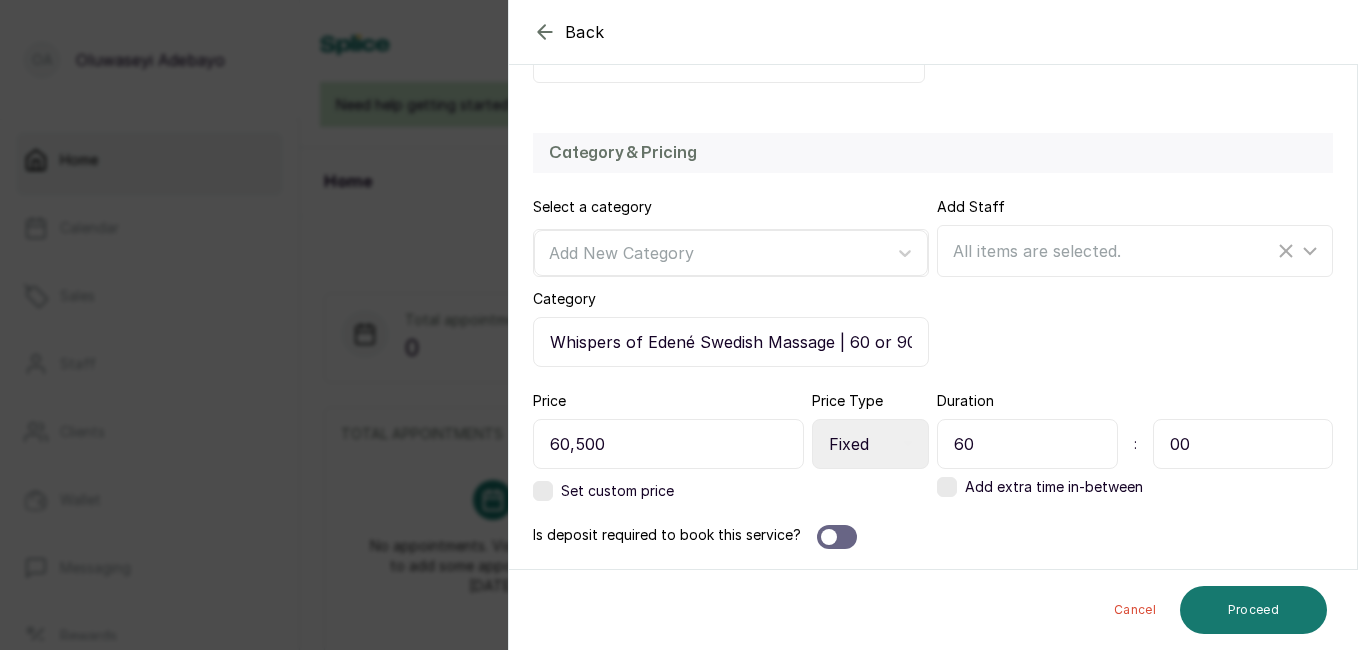 type on "00" 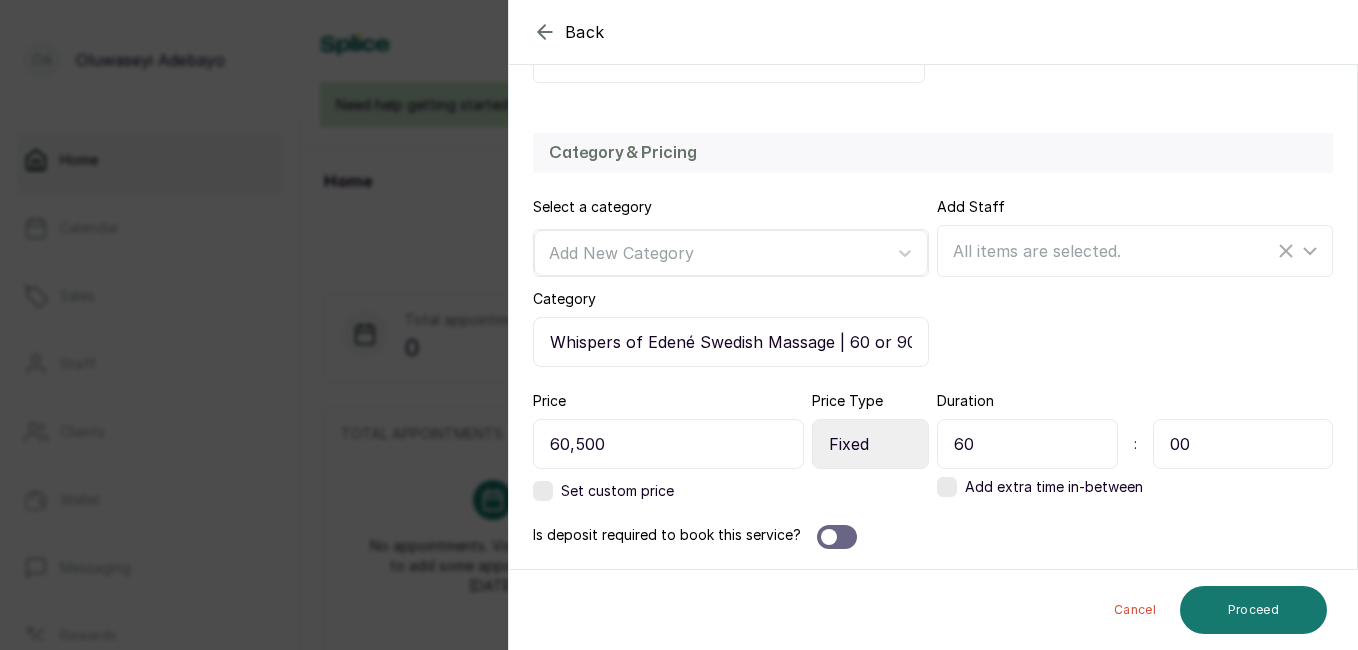 click on "Add Staff All items are selected." at bounding box center [1135, 282] 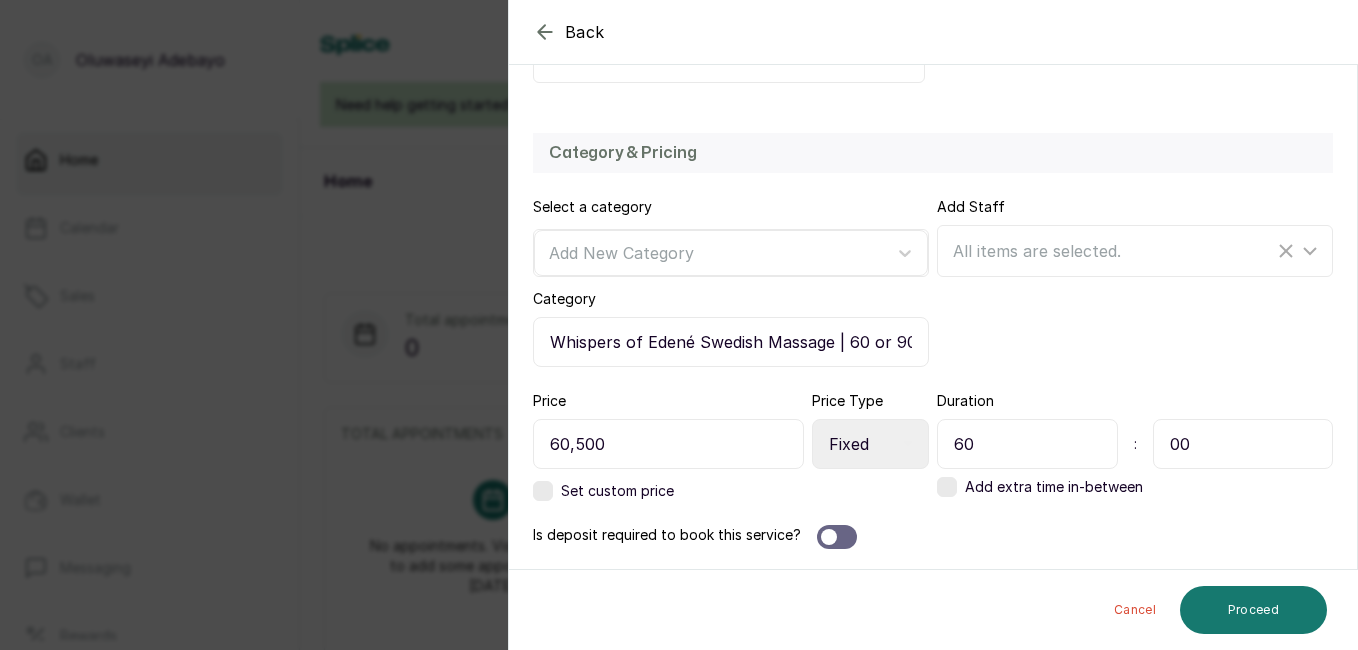 click on "Category & Pricing Select a category Add New Category Category   Whispers of Edené Swedish Massage | 60 or 90 mins 60 mins — ₦60,500 | 90 mins — ₦89,500 Add Staff All items are selected. Price 60,500 Price Type Select Price Type Fixed From Set custom price Duration 60 : 00 Add extra time in-between Is deposit required to book this service?" at bounding box center [933, 341] 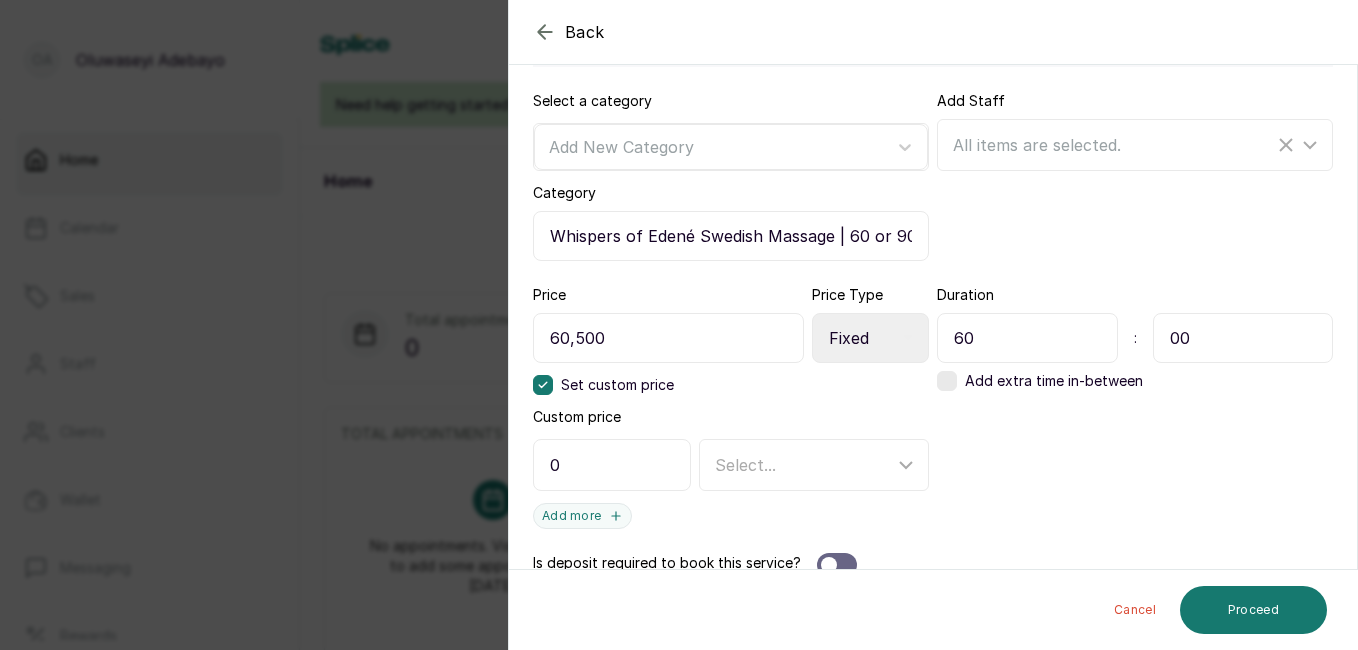 scroll, scrollTop: 620, scrollLeft: 0, axis: vertical 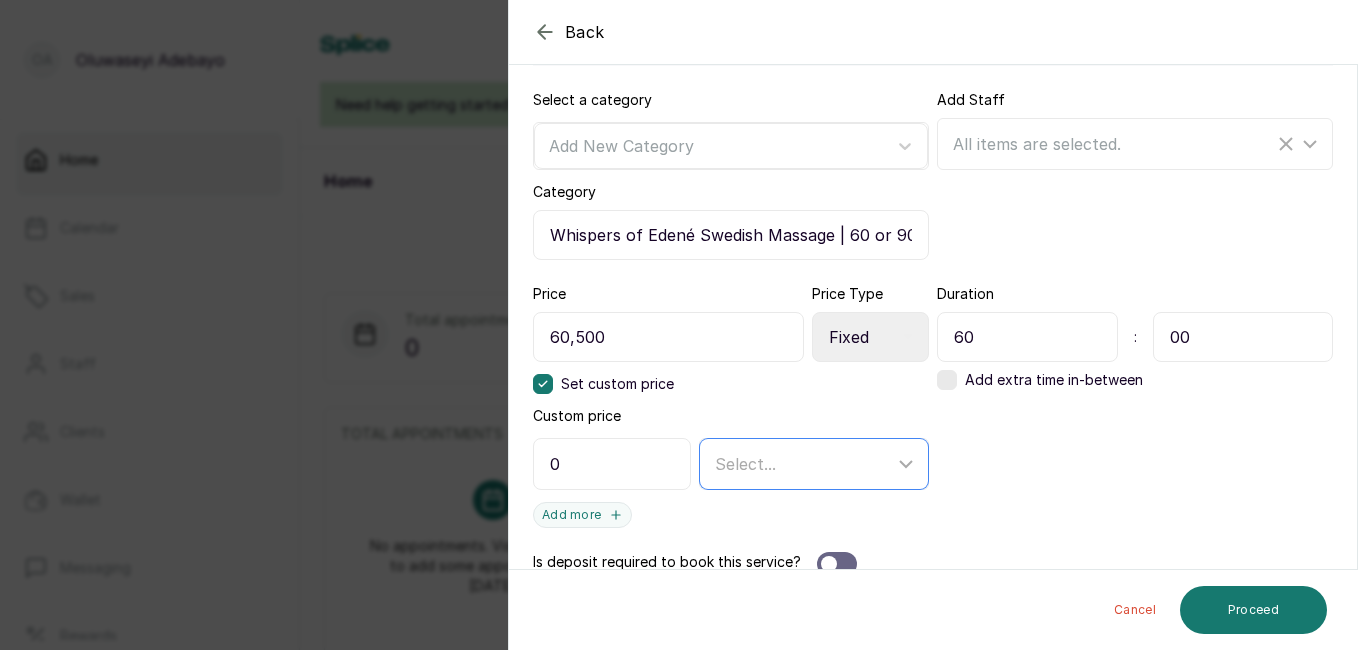 click 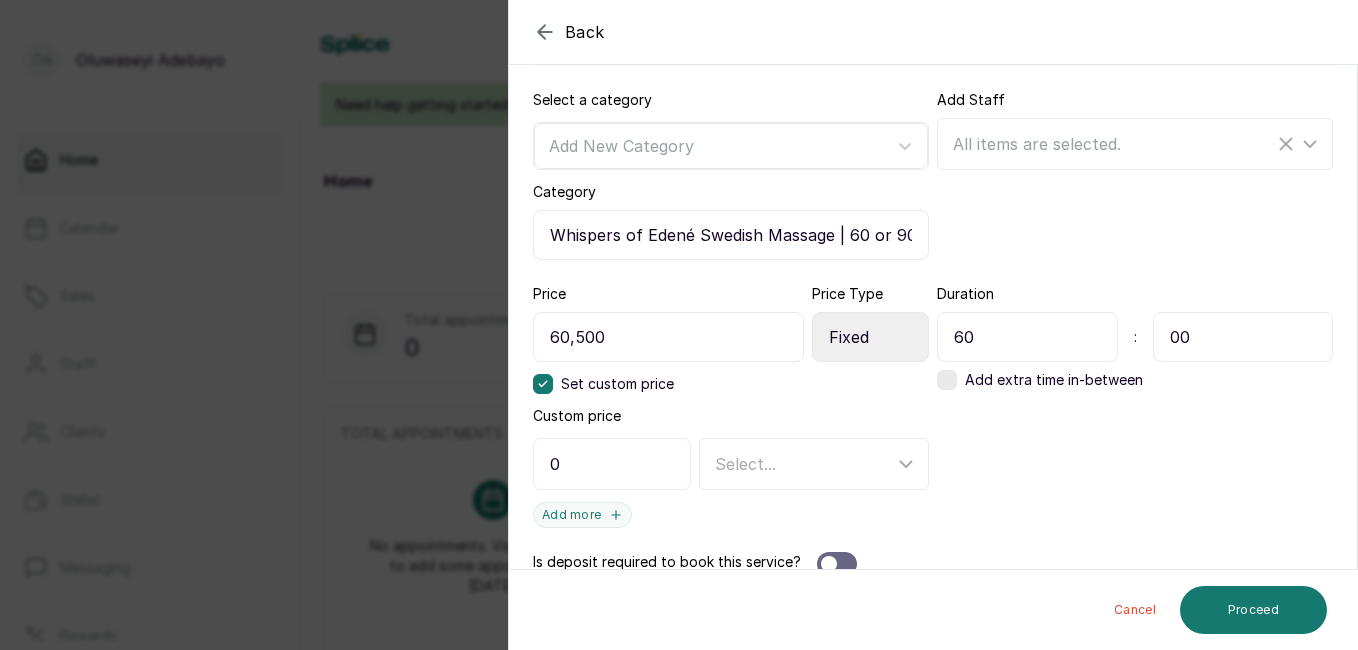 click on "Duration 60 : 00 Add extra time in-between" at bounding box center [1135, 406] 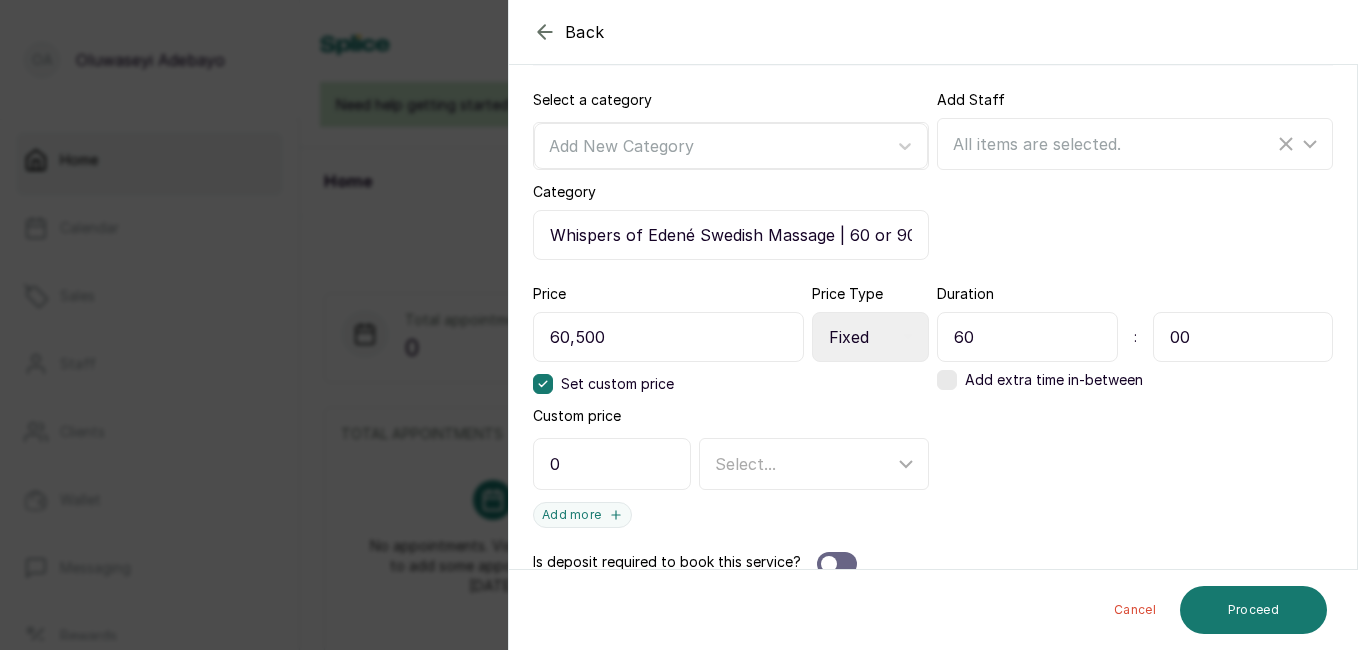 click 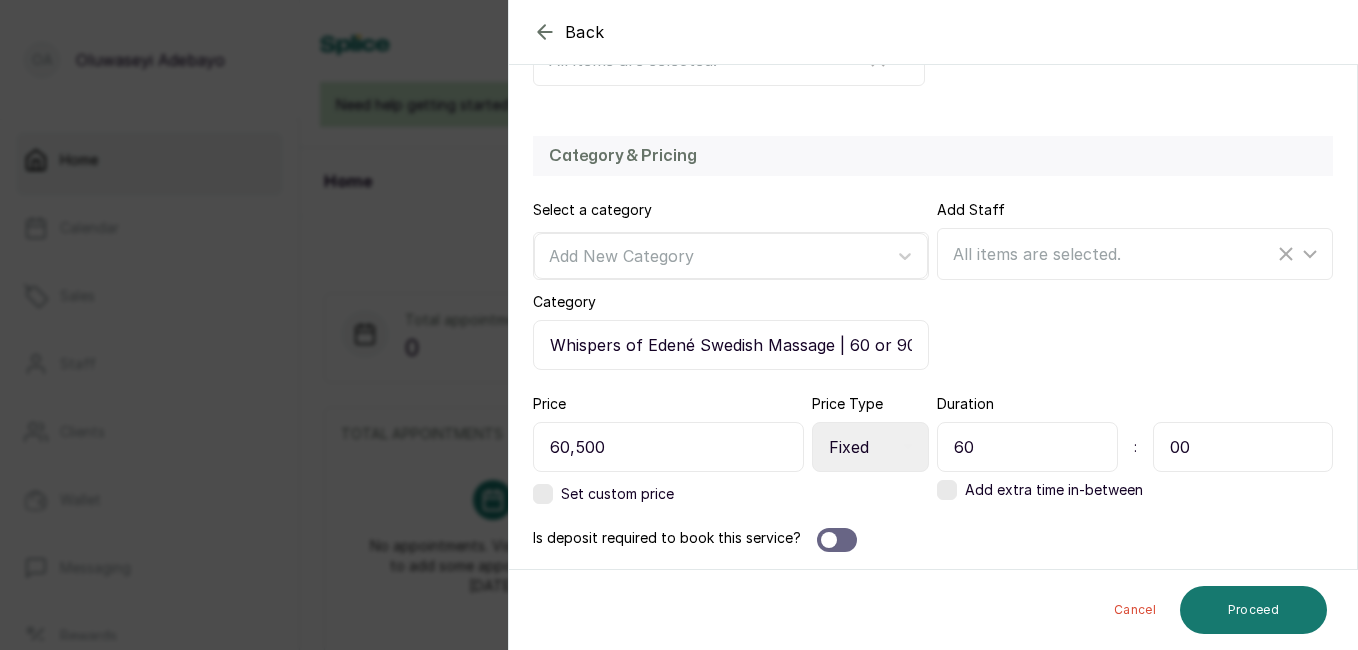 scroll, scrollTop: 513, scrollLeft: 0, axis: vertical 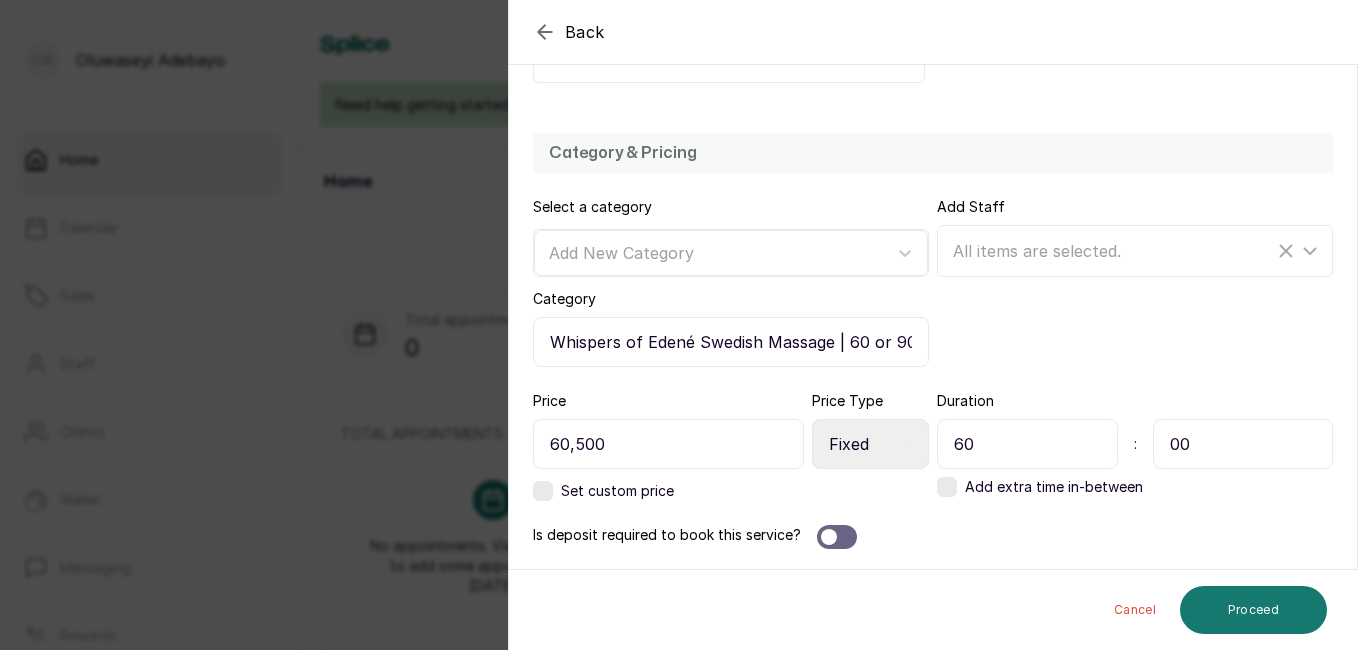 click on "Whispers of Edené Swedish Massage | 60 or 90 mins 60 mins — ₦60,500 | 90 mins — ₦89,500" at bounding box center (731, 342) 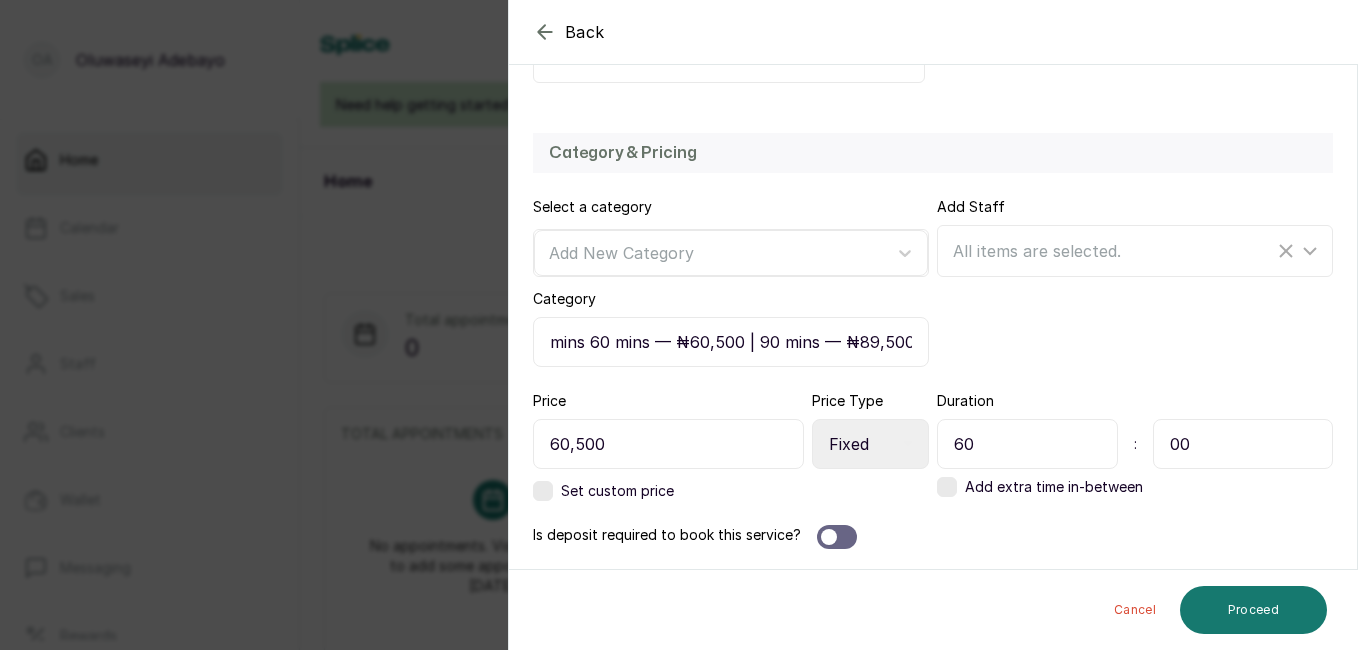 scroll, scrollTop: 0, scrollLeft: 375, axis: horizontal 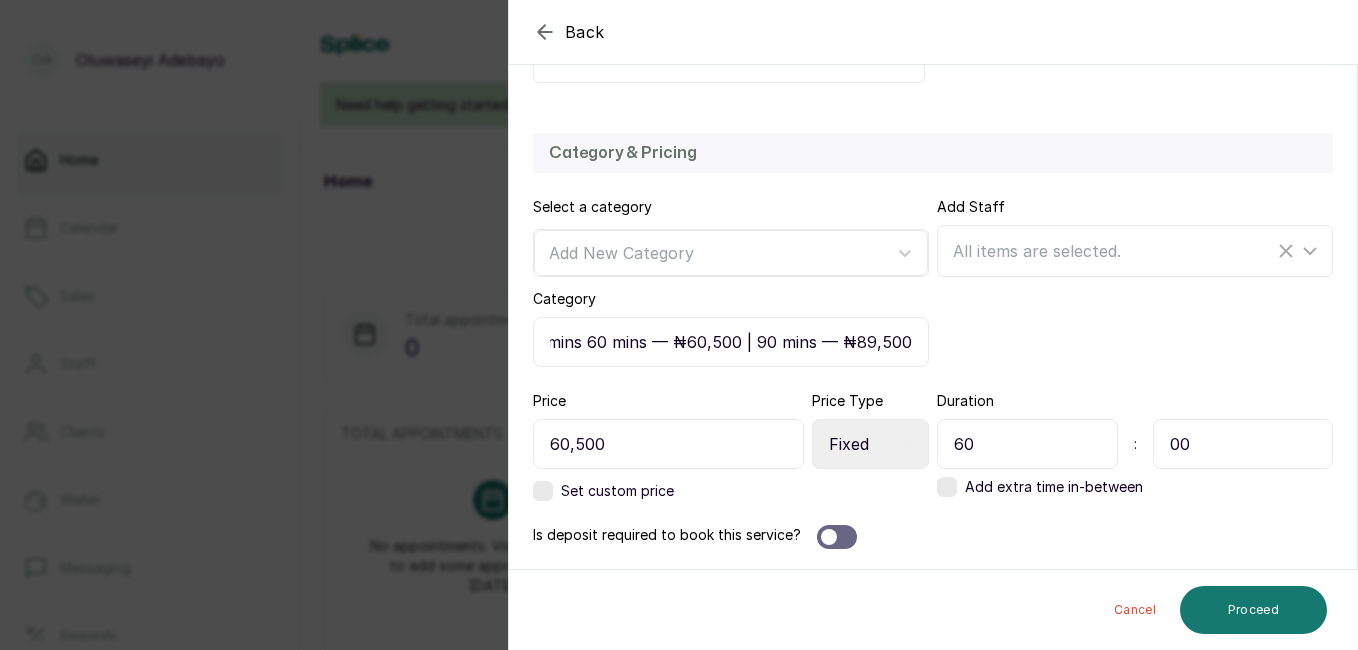 drag, startPoint x: 746, startPoint y: 340, endPoint x: 586, endPoint y: 339, distance: 160.00313 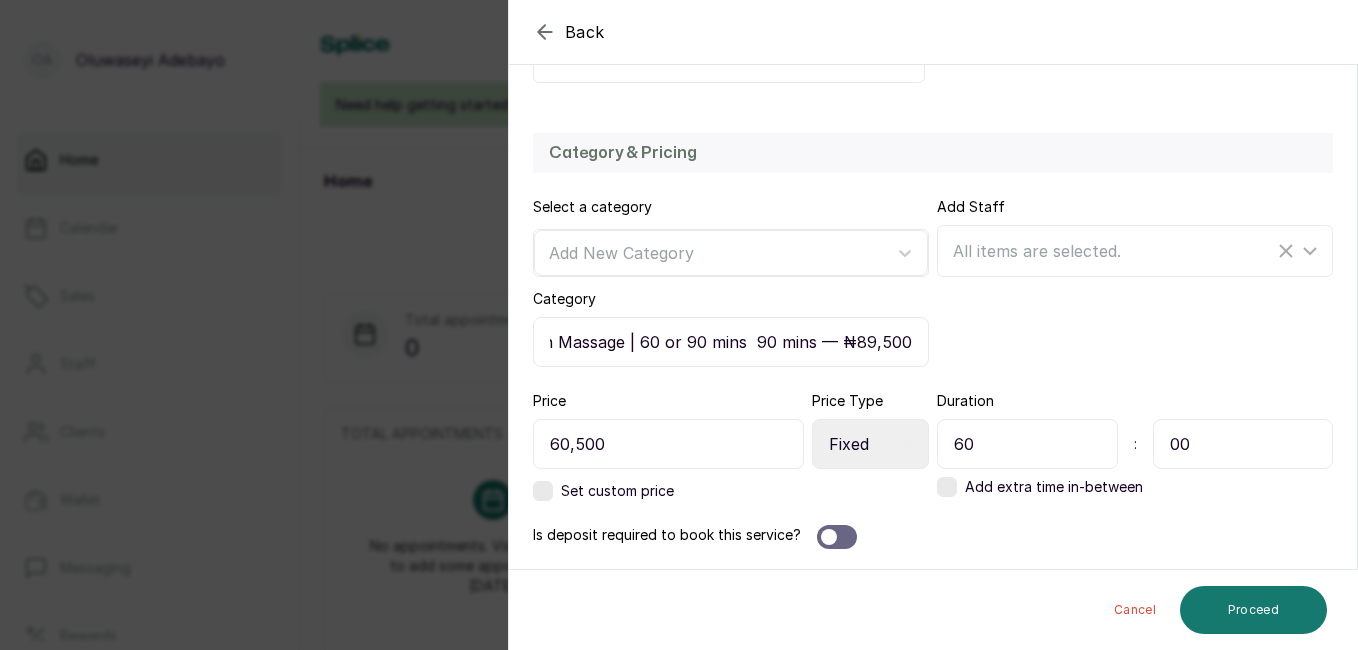 scroll, scrollTop: 0, scrollLeft: 214, axis: horizontal 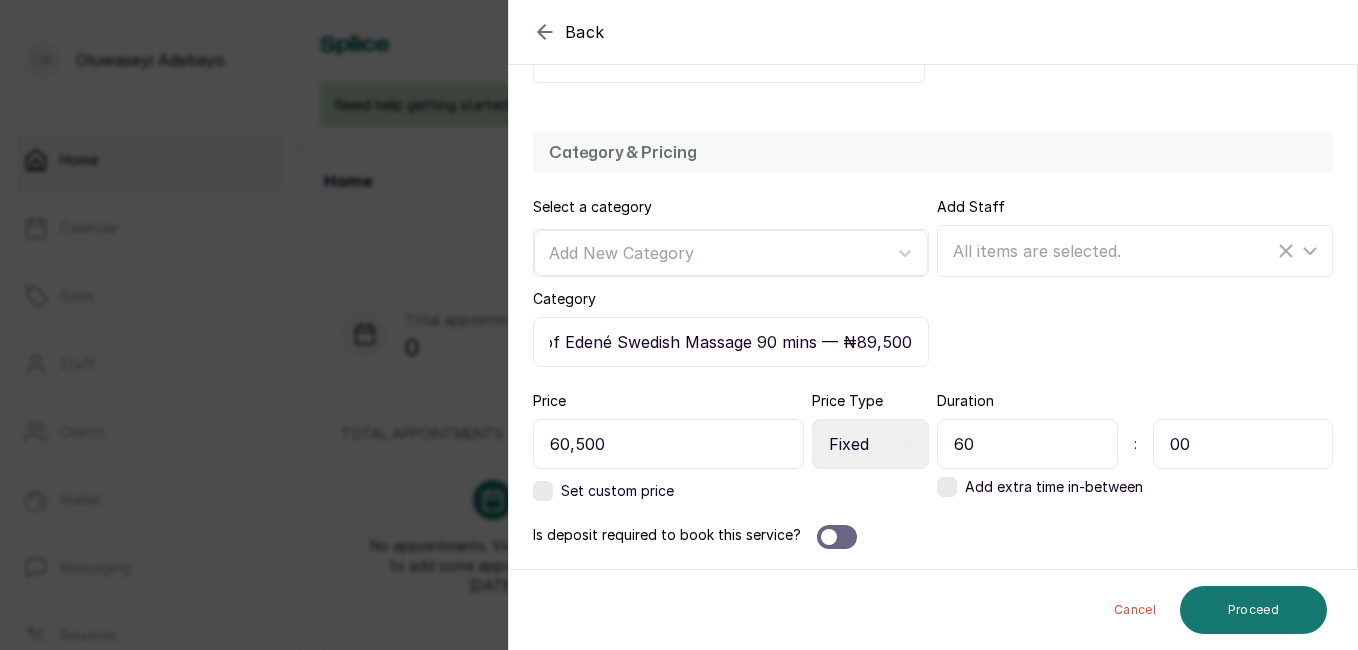 drag, startPoint x: 752, startPoint y: 341, endPoint x: 834, endPoint y: 338, distance: 82.05486 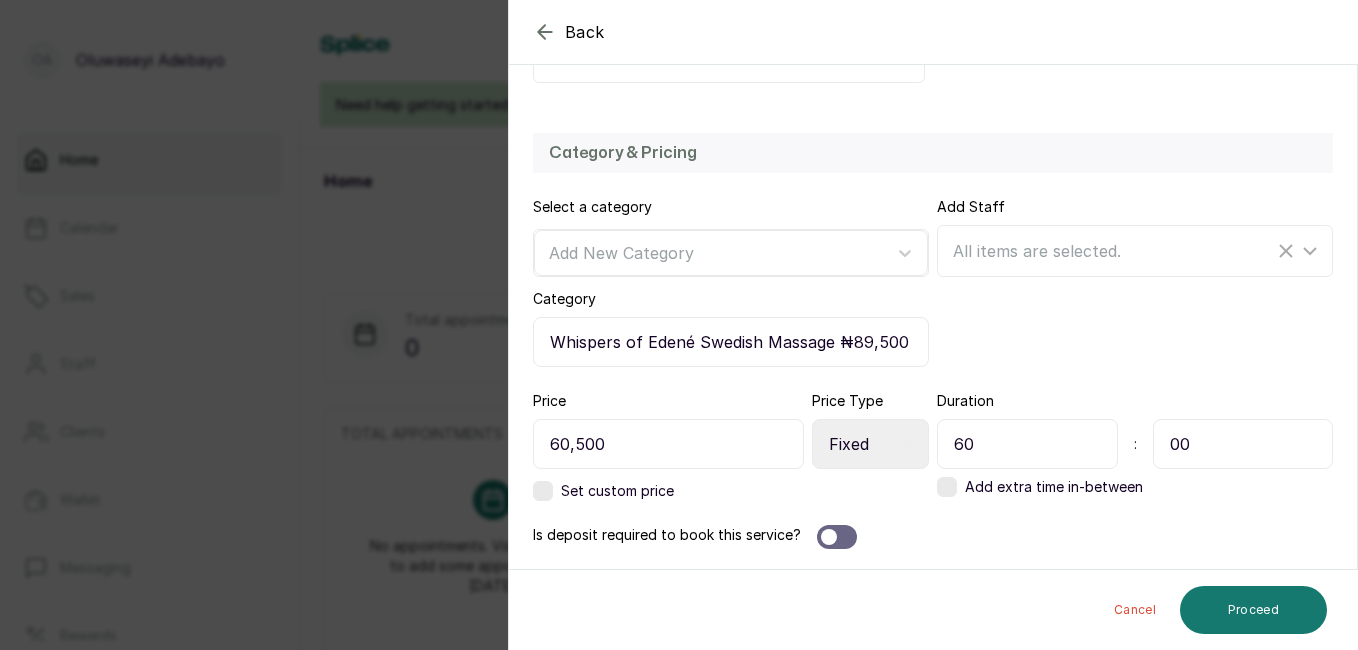 scroll, scrollTop: 0, scrollLeft: 5, axis: horizontal 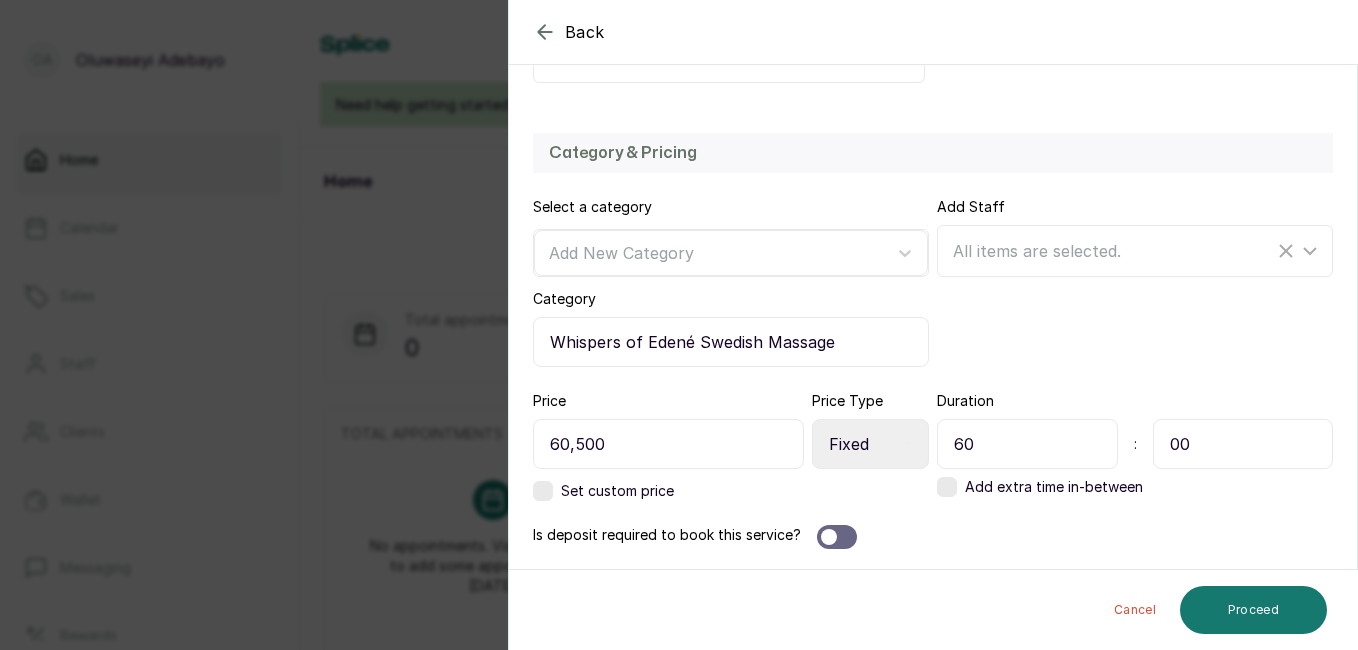 type on "Whispers of Edené Swedish Massage" 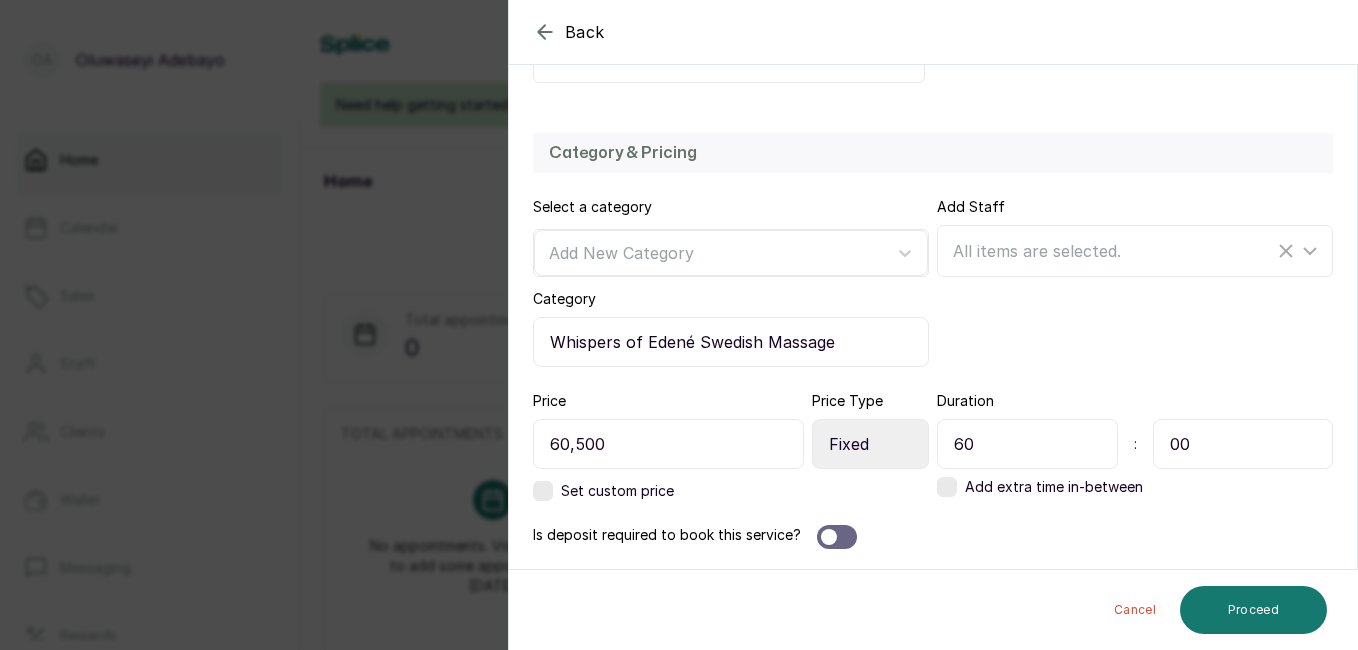 click on "Category & Pricing Select a category Add New Category Category   Whispers of Edené Swedish Massage Add Staff All items are selected. Price 60,500 Price Type Select Price Type Fixed From Set custom price Duration 60 : 00 Add extra time in-between Is deposit required to book this service?" at bounding box center (933, 341) 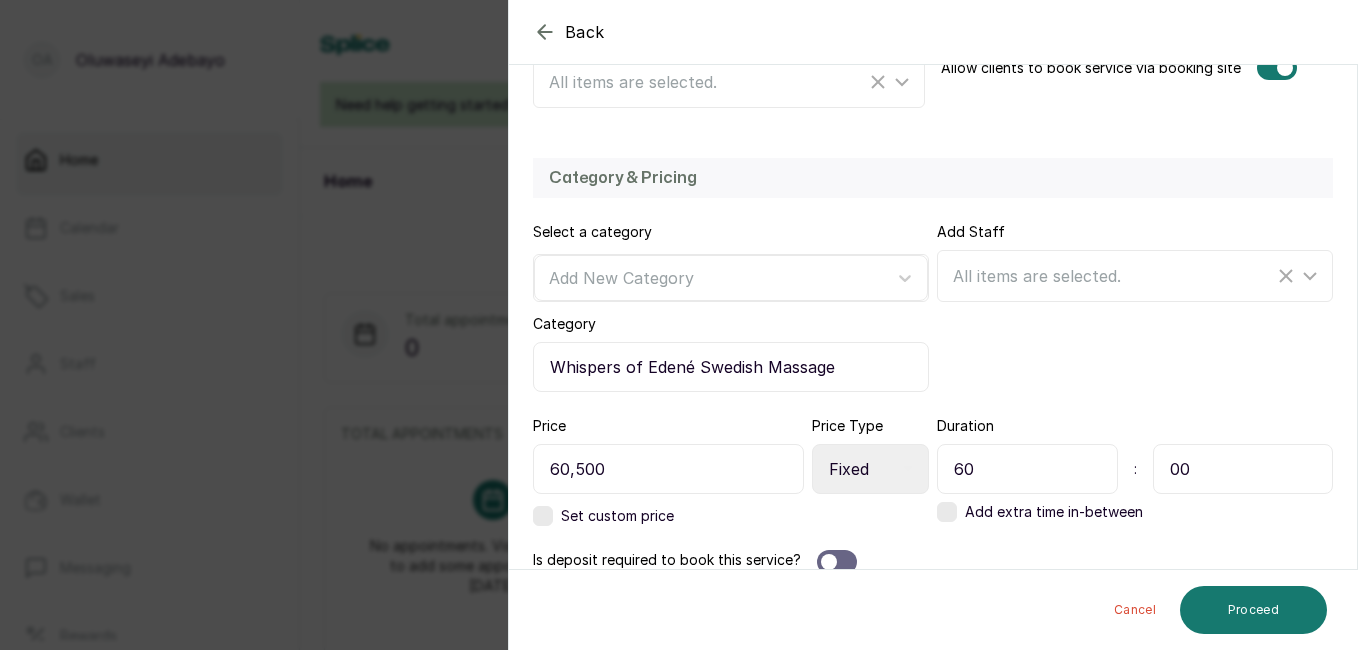 scroll, scrollTop: 513, scrollLeft: 0, axis: vertical 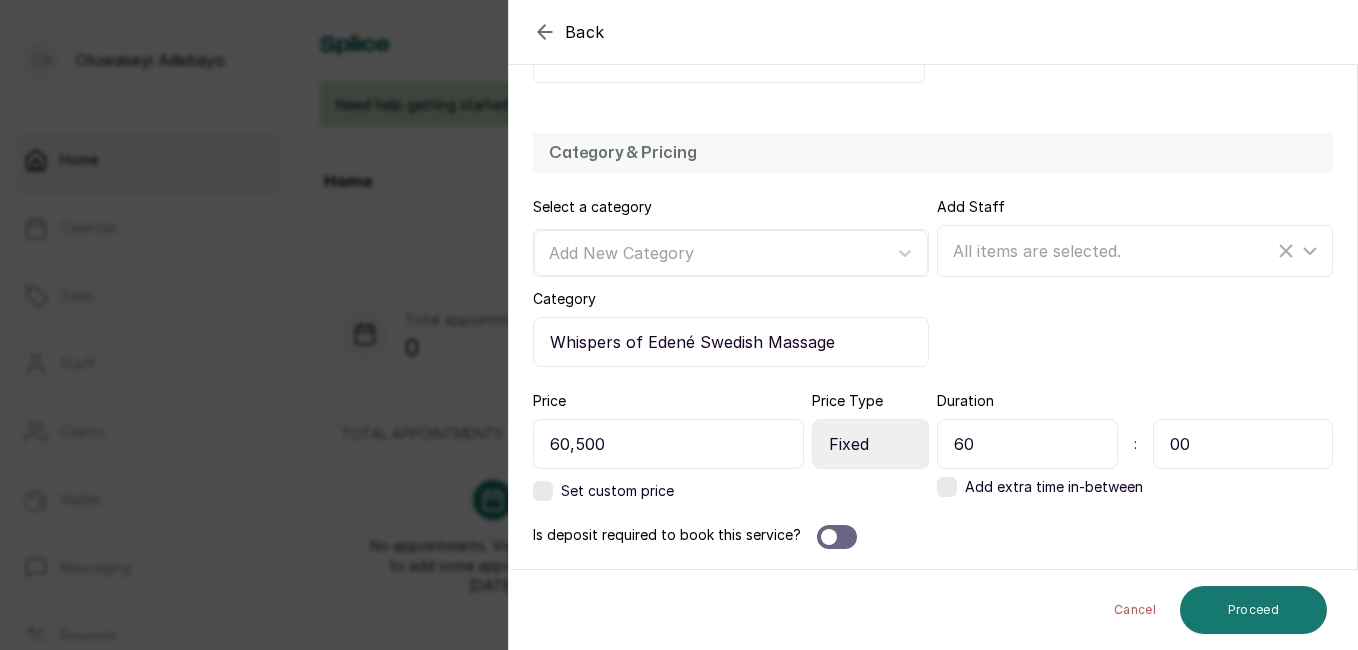 click at bounding box center (947, 487) 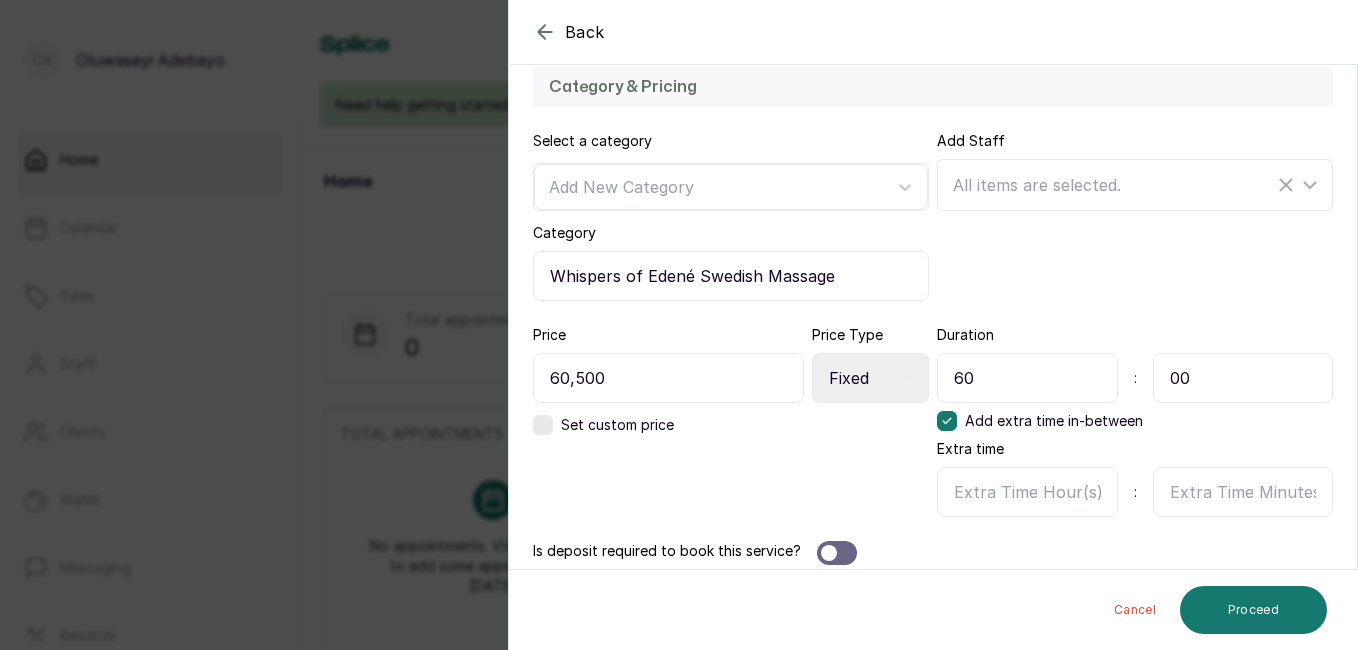 scroll, scrollTop: 595, scrollLeft: 0, axis: vertical 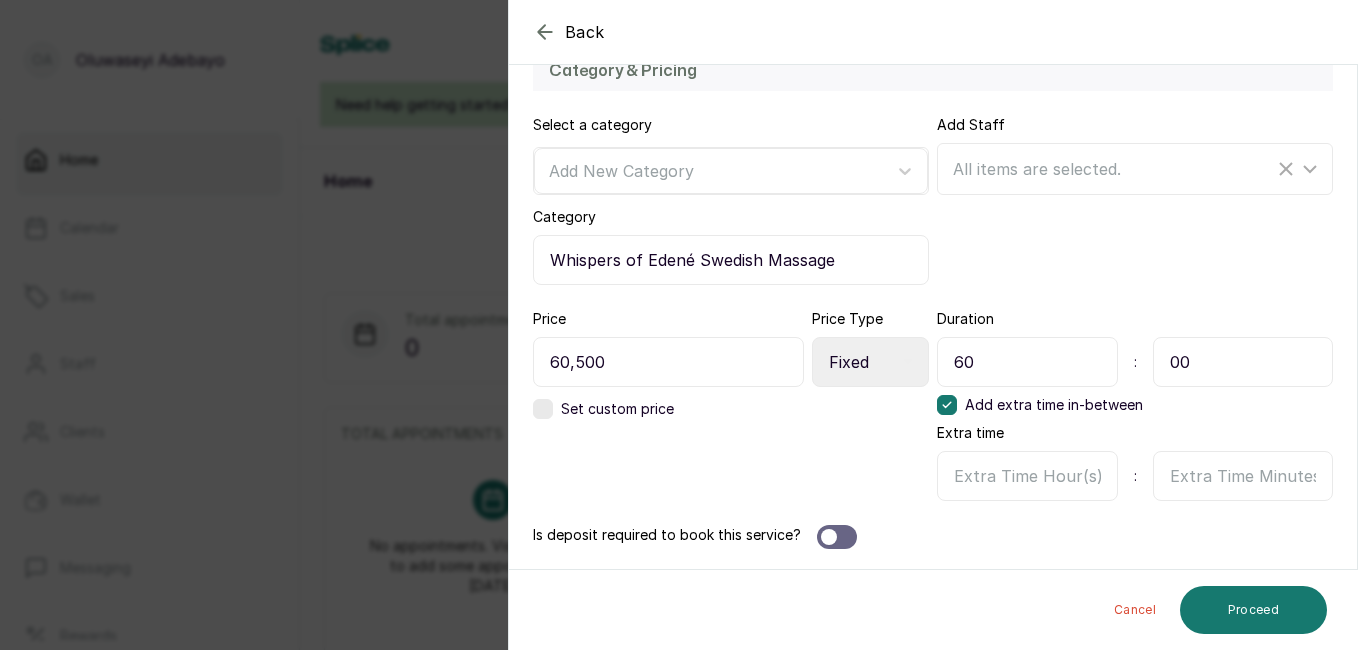 click on "60" at bounding box center [1027, 362] 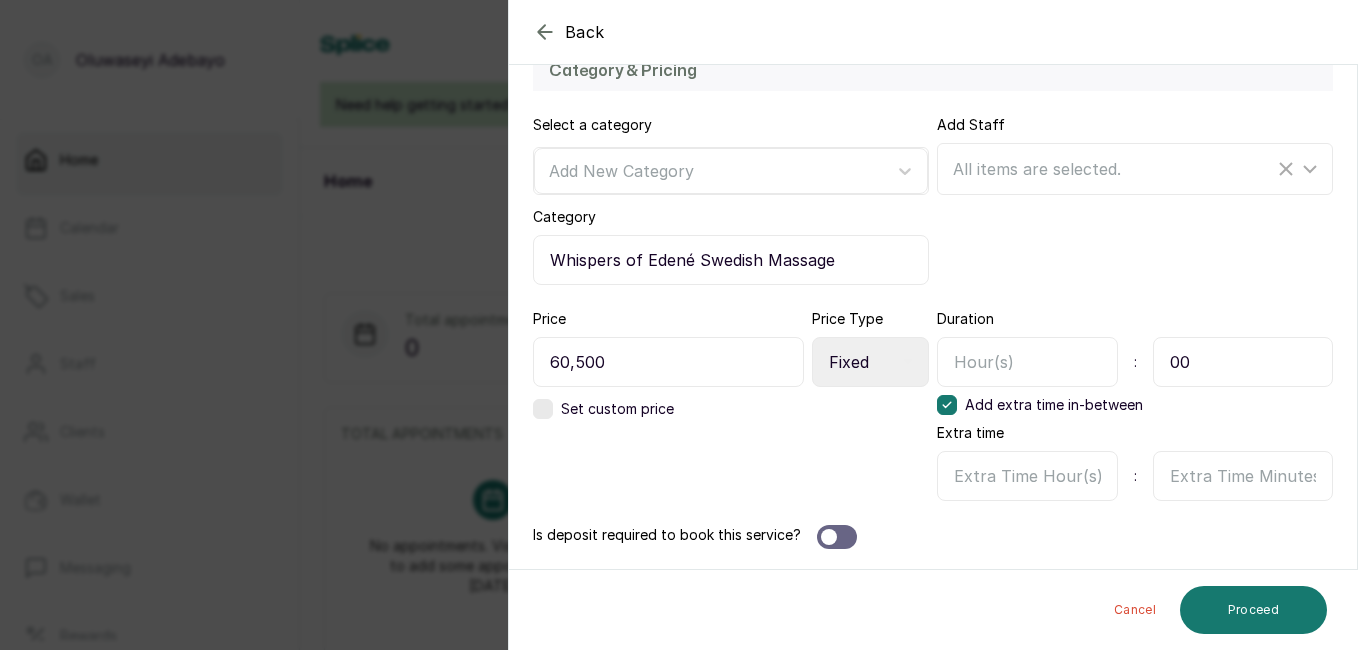 type 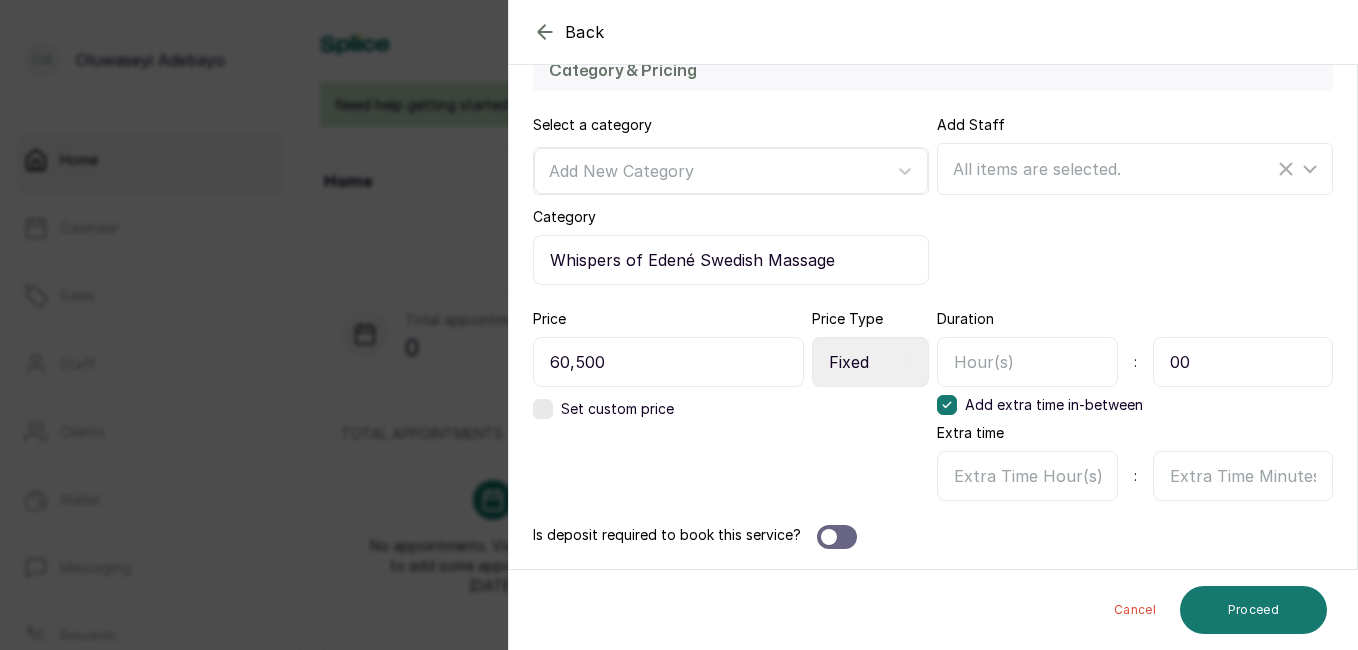click on "00" at bounding box center (1243, 362) 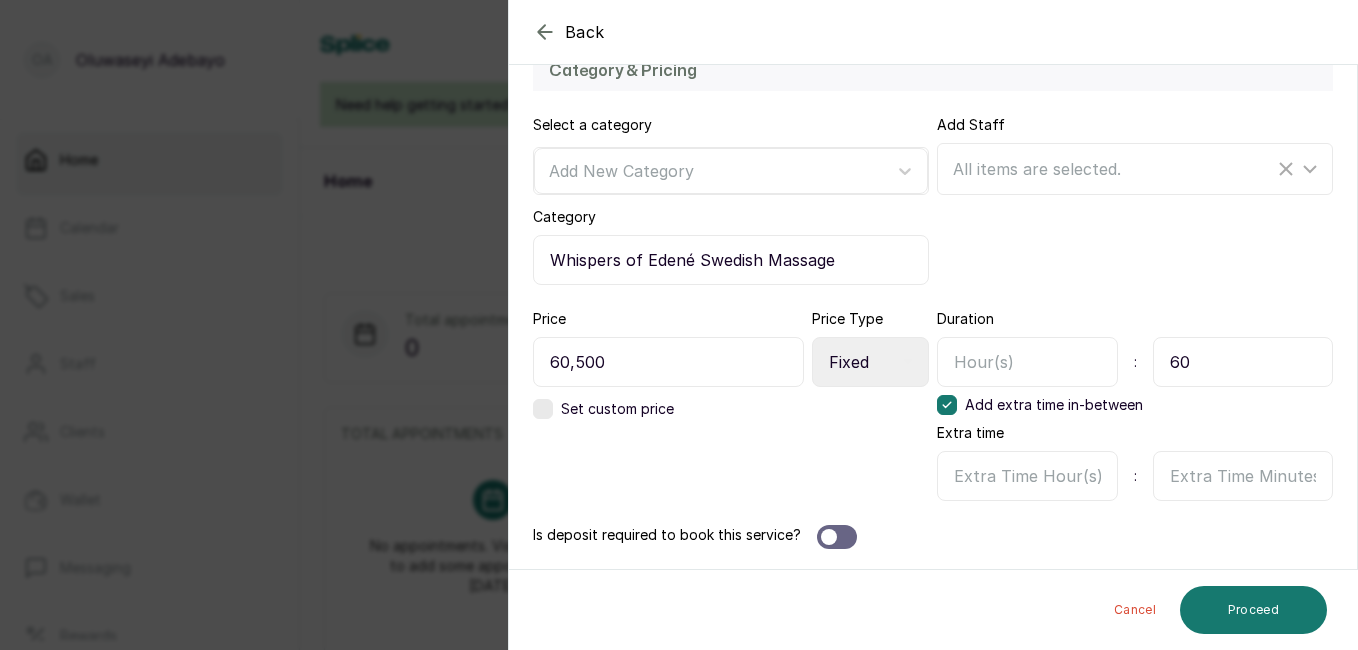 type on "60" 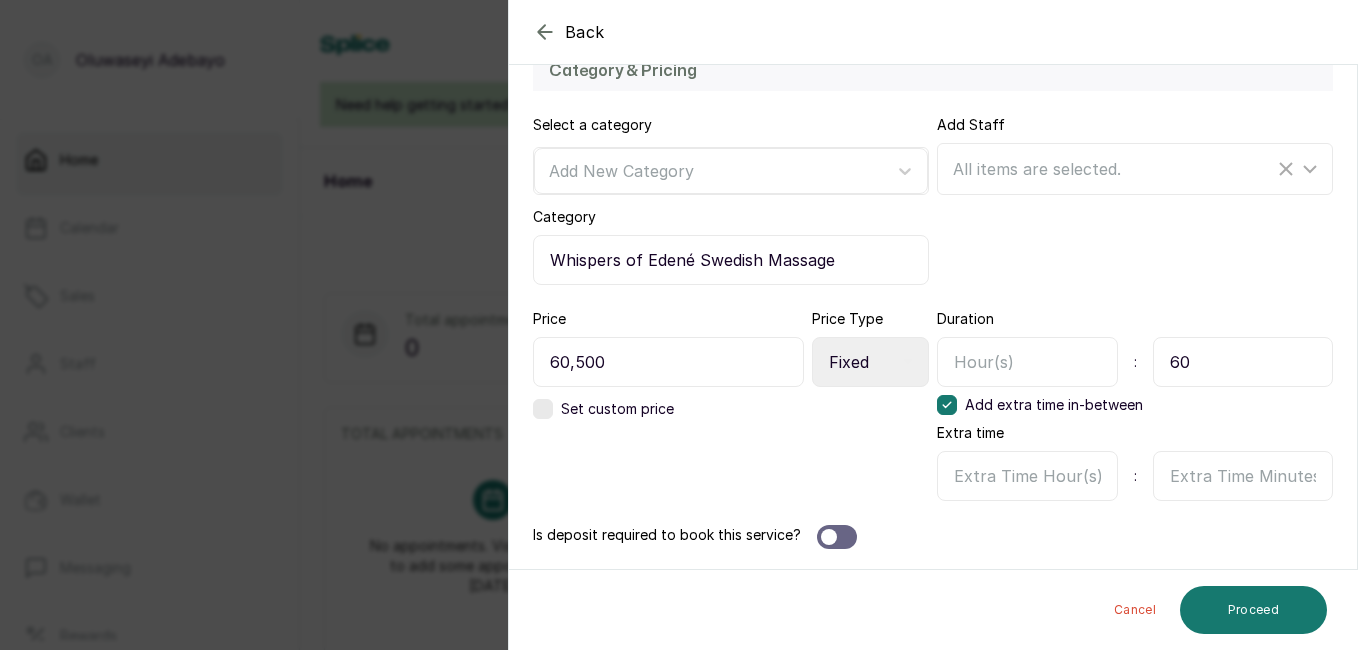 click on "Price 60,500 Price Type Select Price Type Fixed From Set custom price" at bounding box center [731, 405] 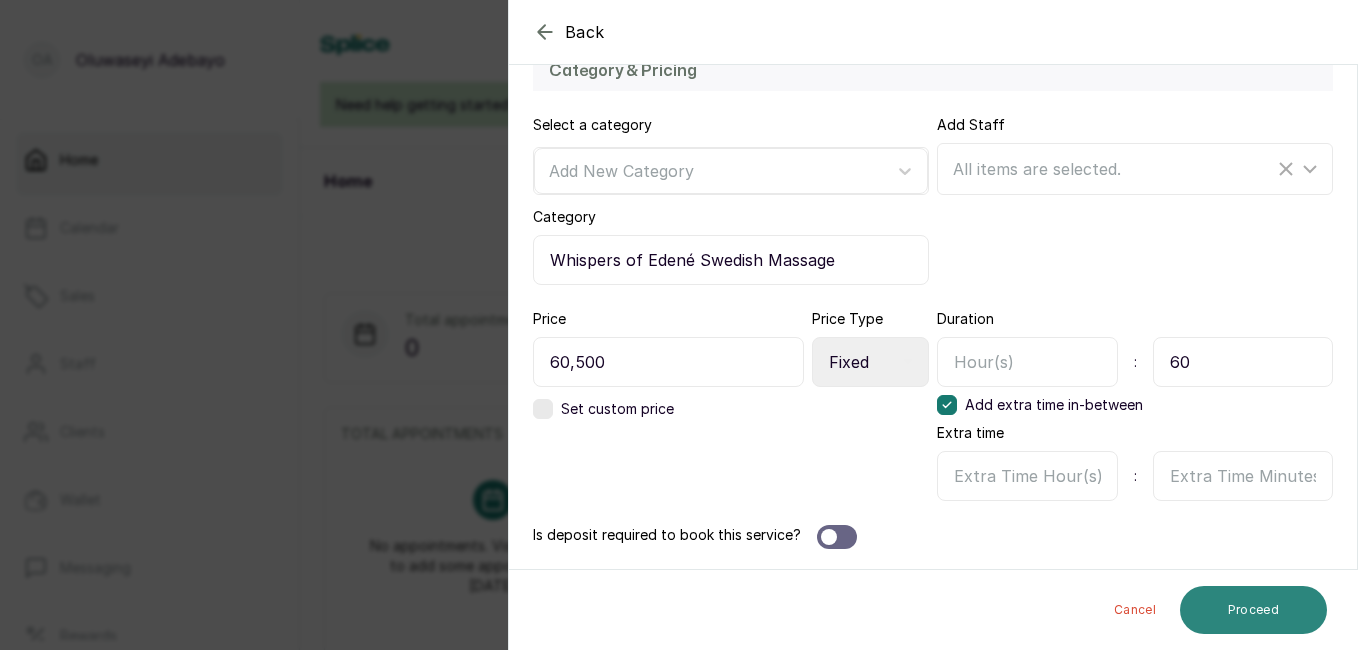 click on "Proceed" at bounding box center (1253, 610) 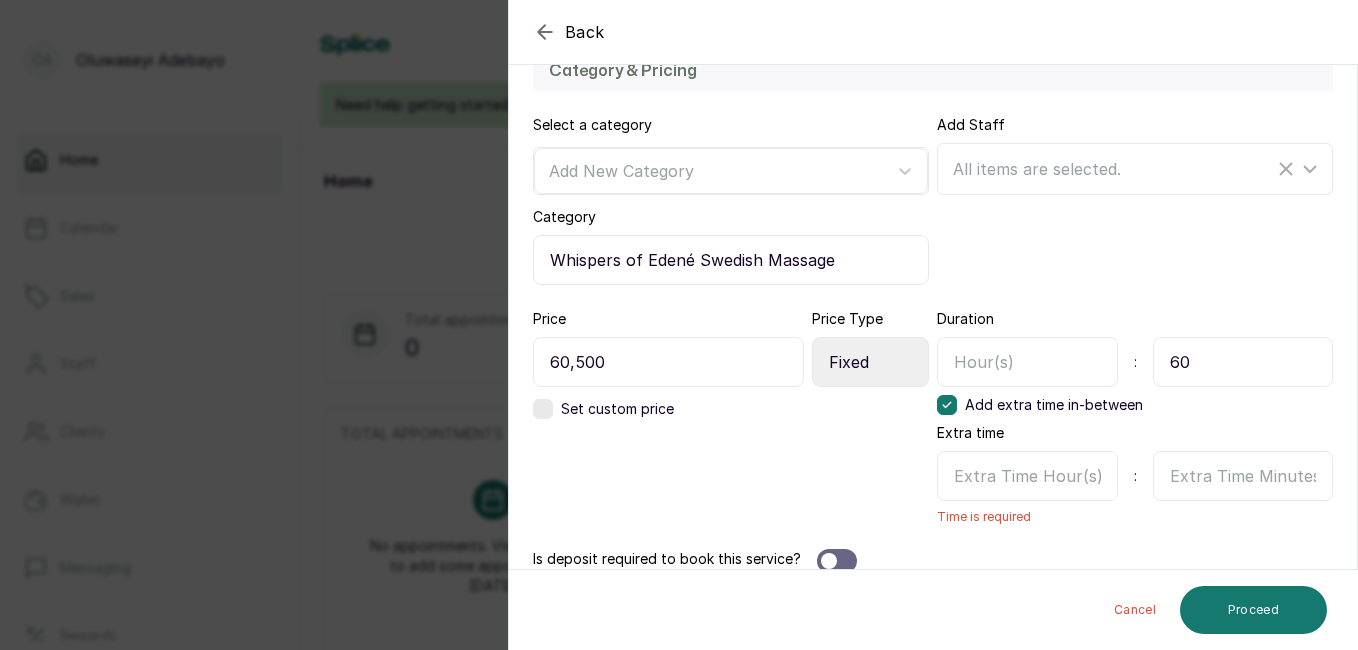 click at bounding box center (947, 405) 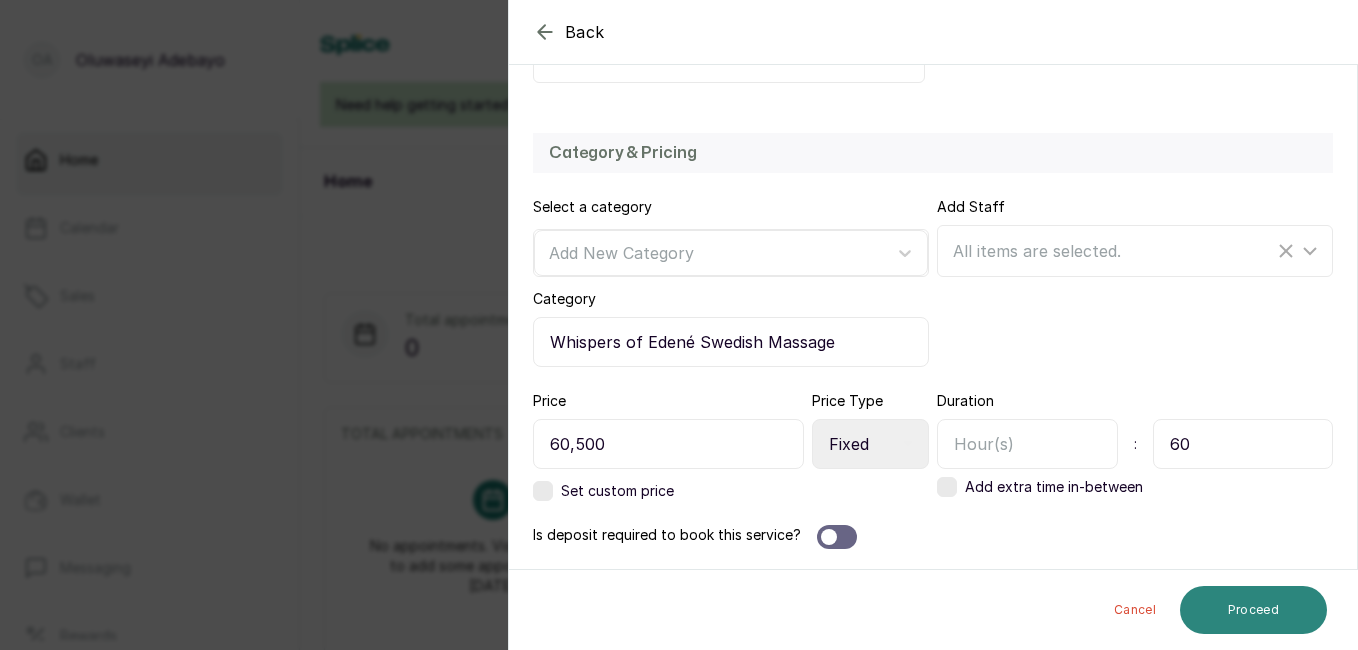 click on "Proceed" at bounding box center [1253, 610] 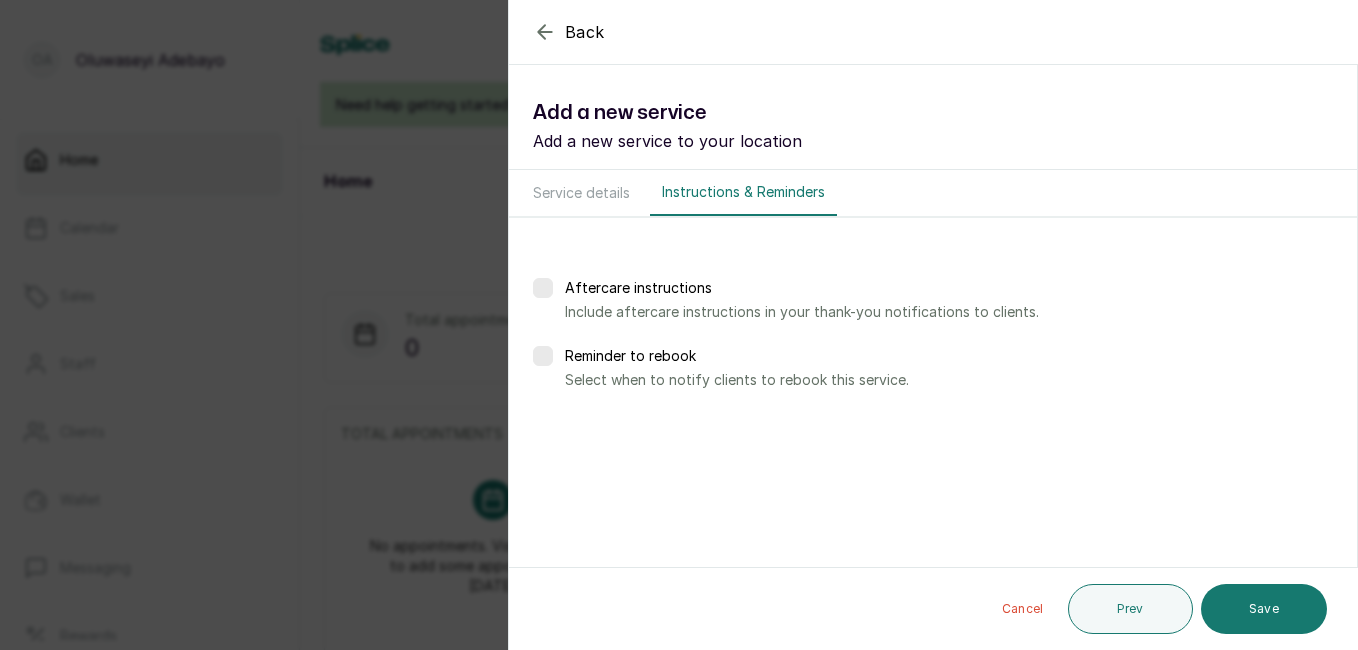 scroll, scrollTop: 0, scrollLeft: 0, axis: both 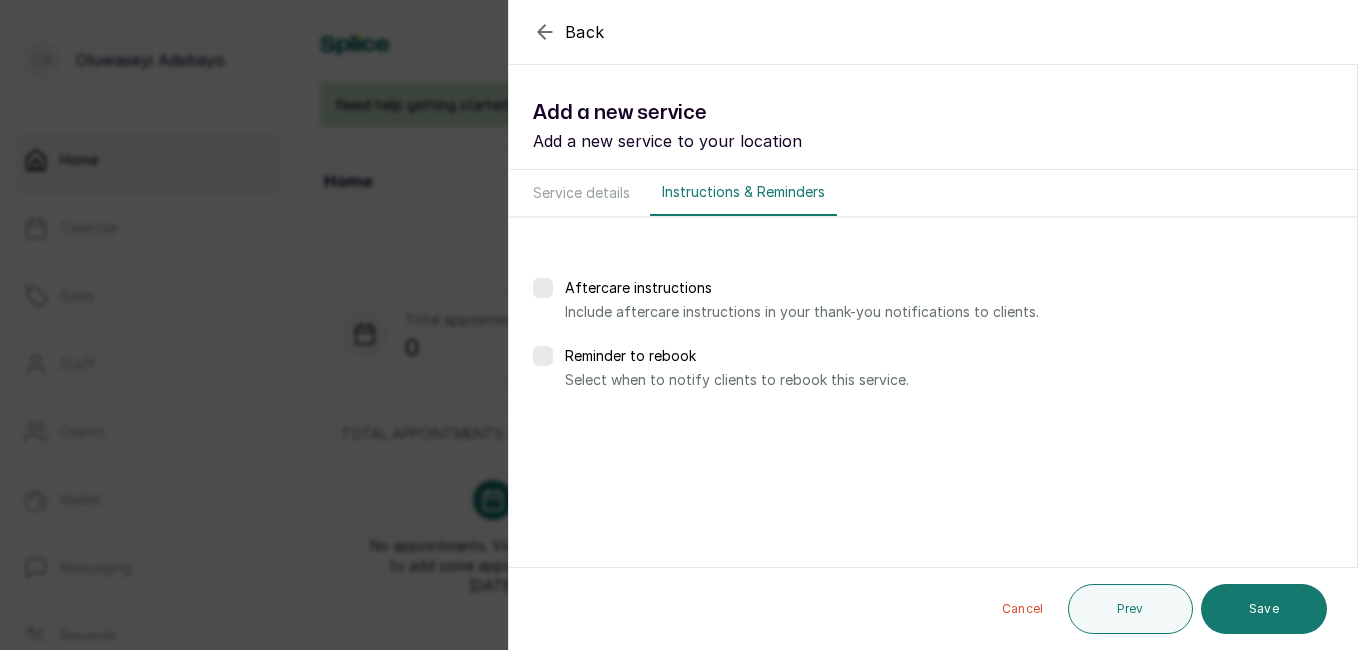 click at bounding box center (543, 356) 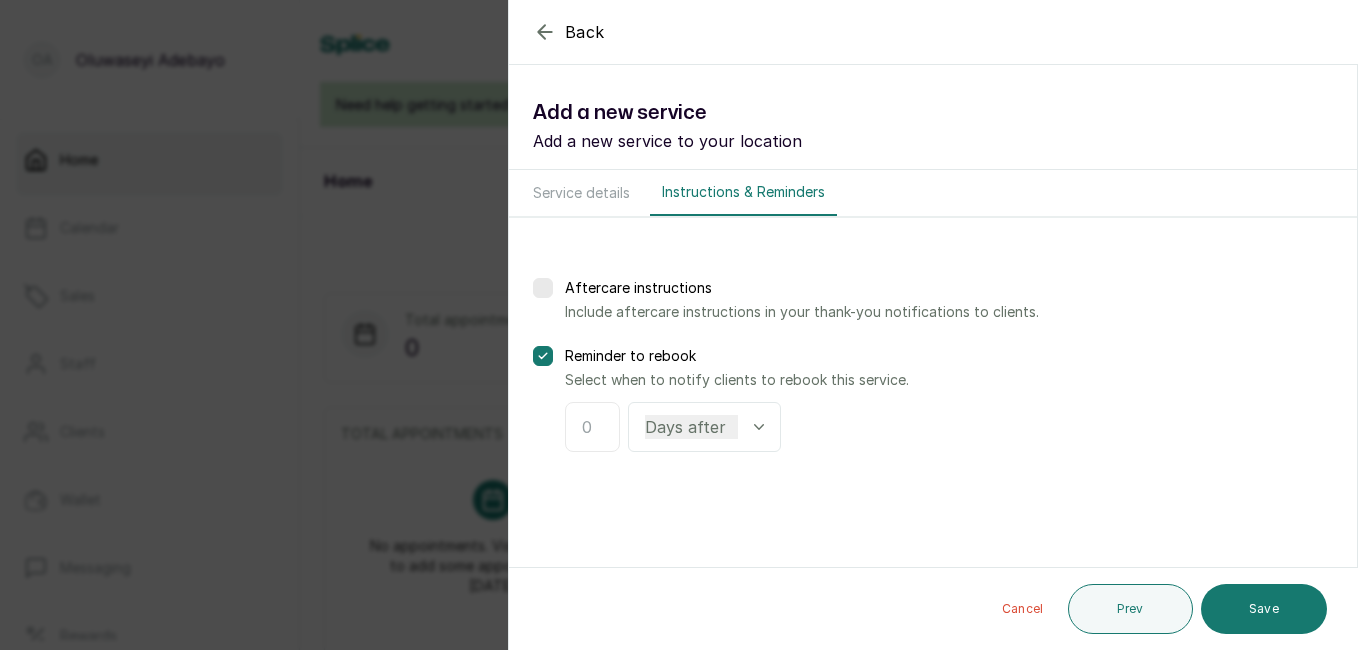 click 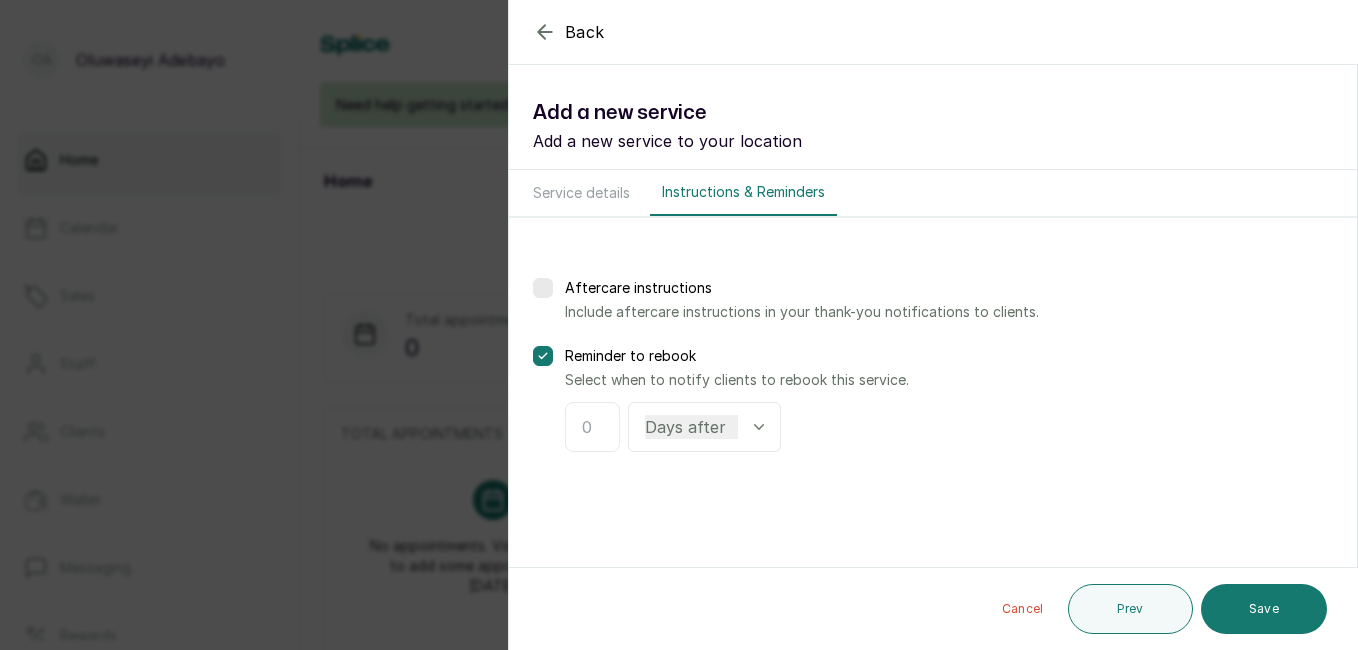 click at bounding box center (592, 427) 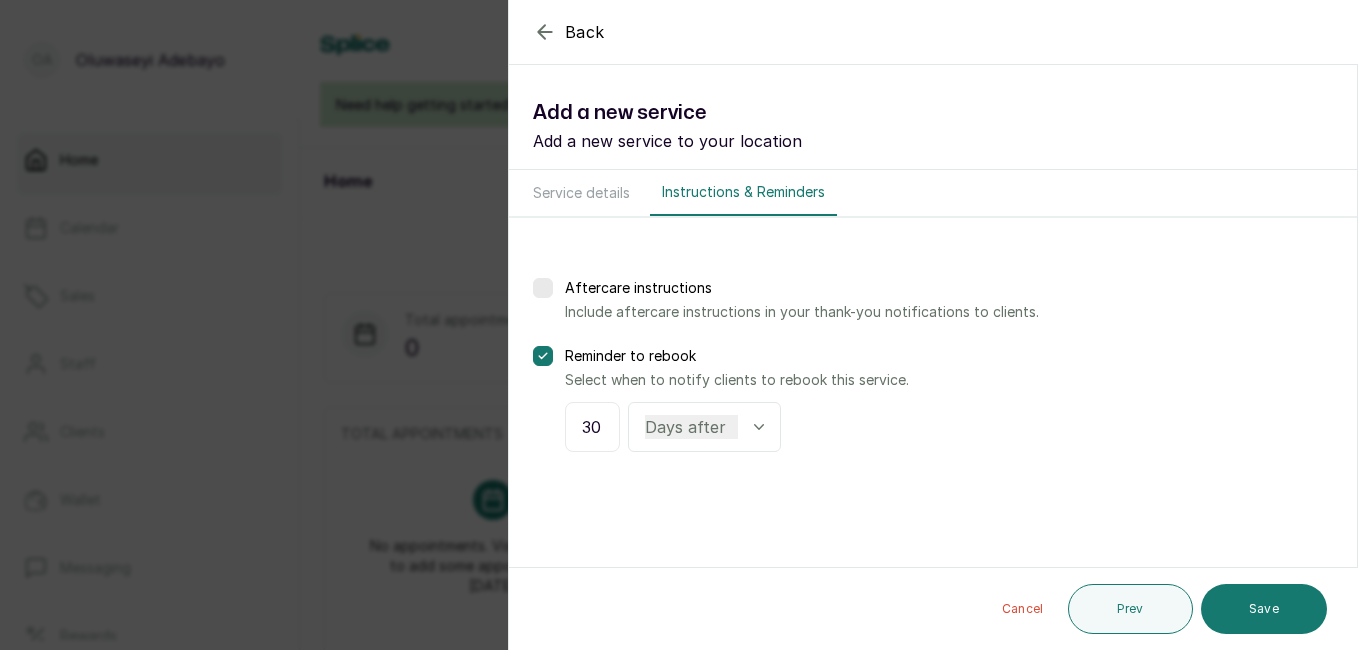 type on "30" 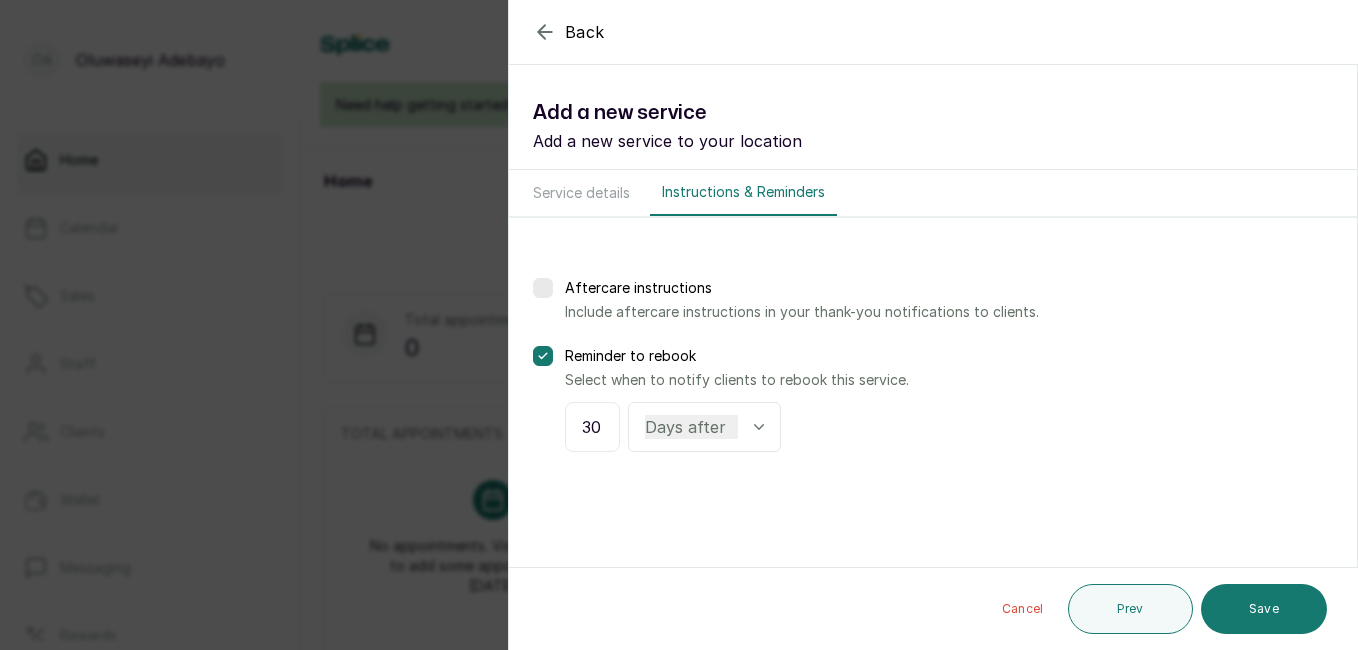 click on "Back Service Add a new service Add a new service to your location Service details Instructions & Reminders Aftercare instructions Include aftercare instructions in your thank-you notifications to clients. Reminder to rebook Select when to notify clients to rebook this service. 30 Days after Weeks after Cancel Prev Save" at bounding box center (933, 325) 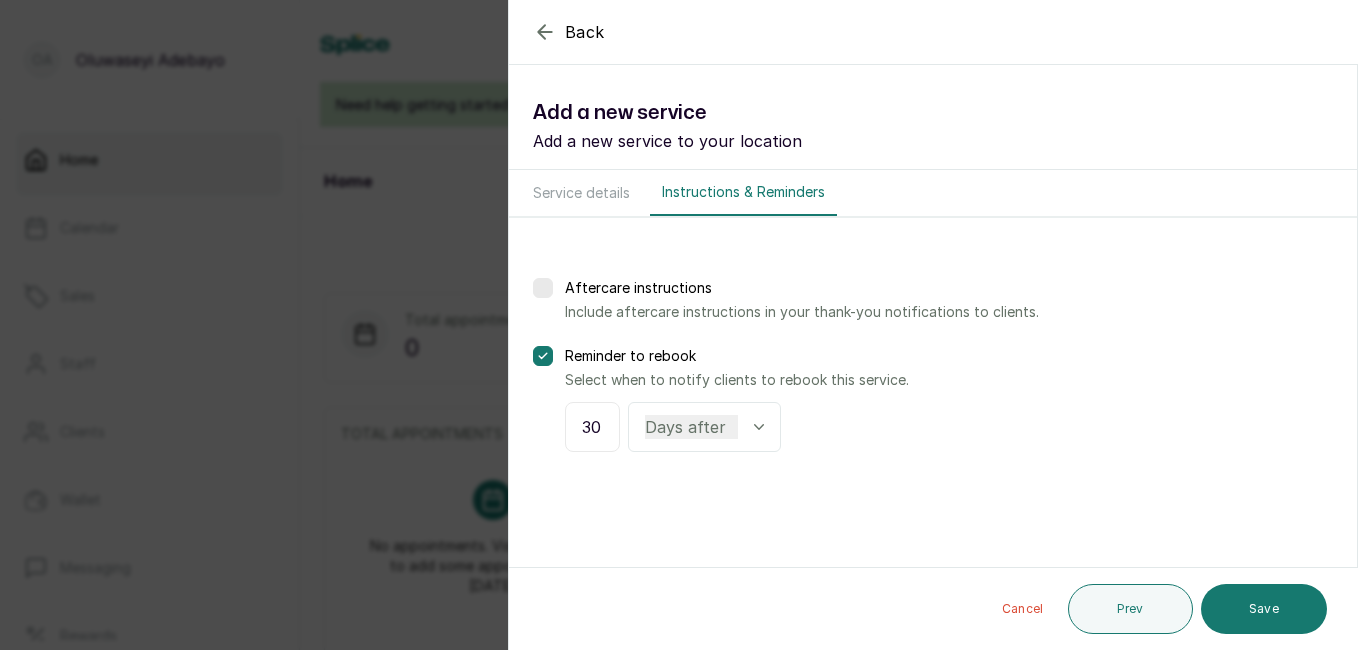 click on "Days after Weeks after" at bounding box center (704, 427) 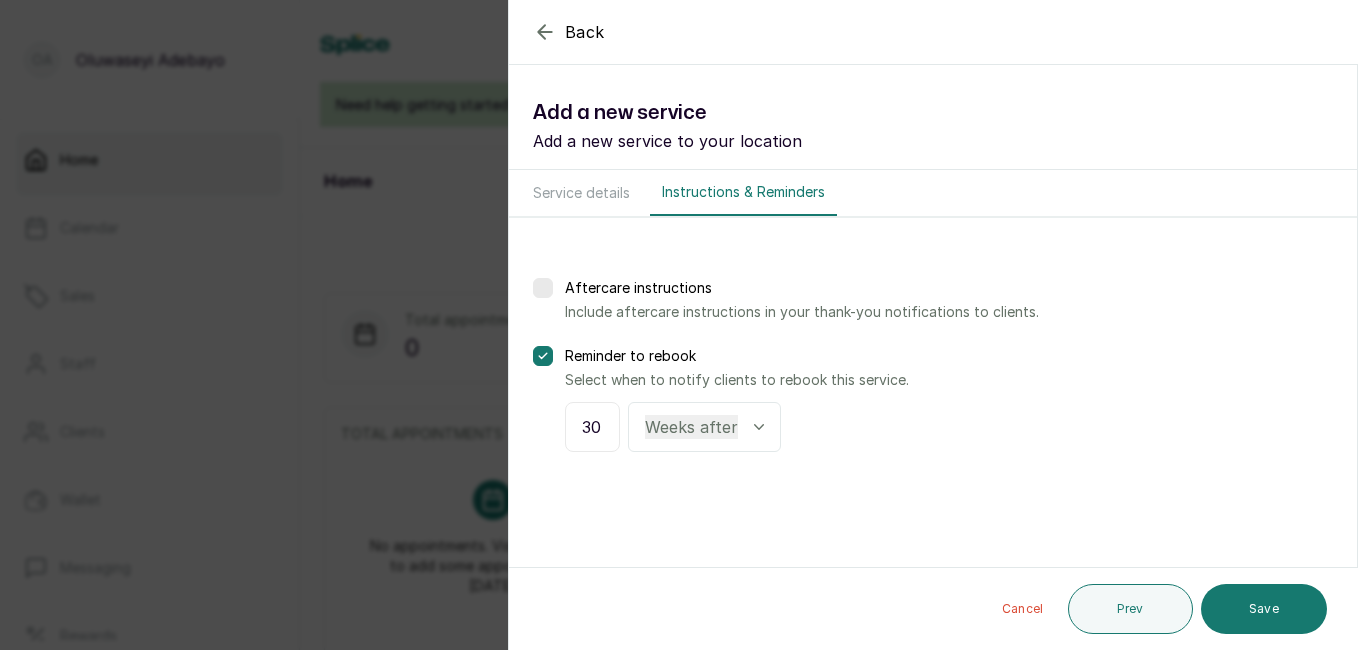 click on "Days after Weeks after" at bounding box center [691, 427] 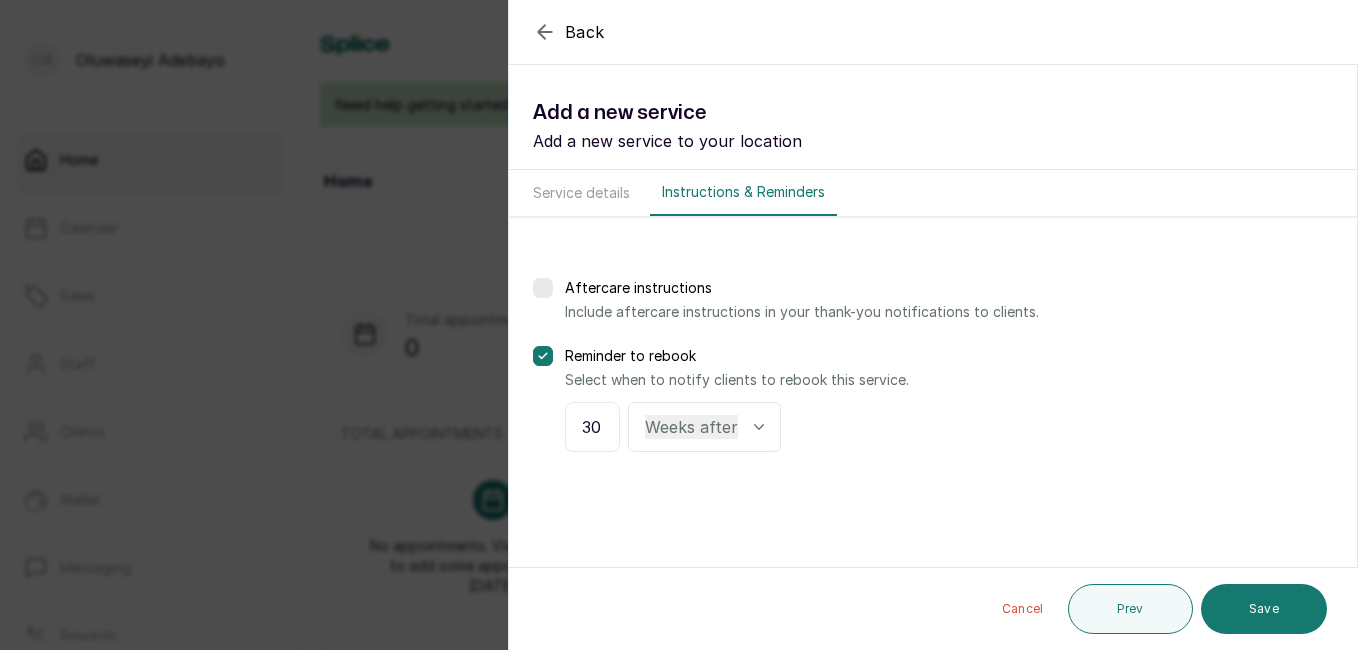 drag, startPoint x: 600, startPoint y: 425, endPoint x: 572, endPoint y: 425, distance: 28 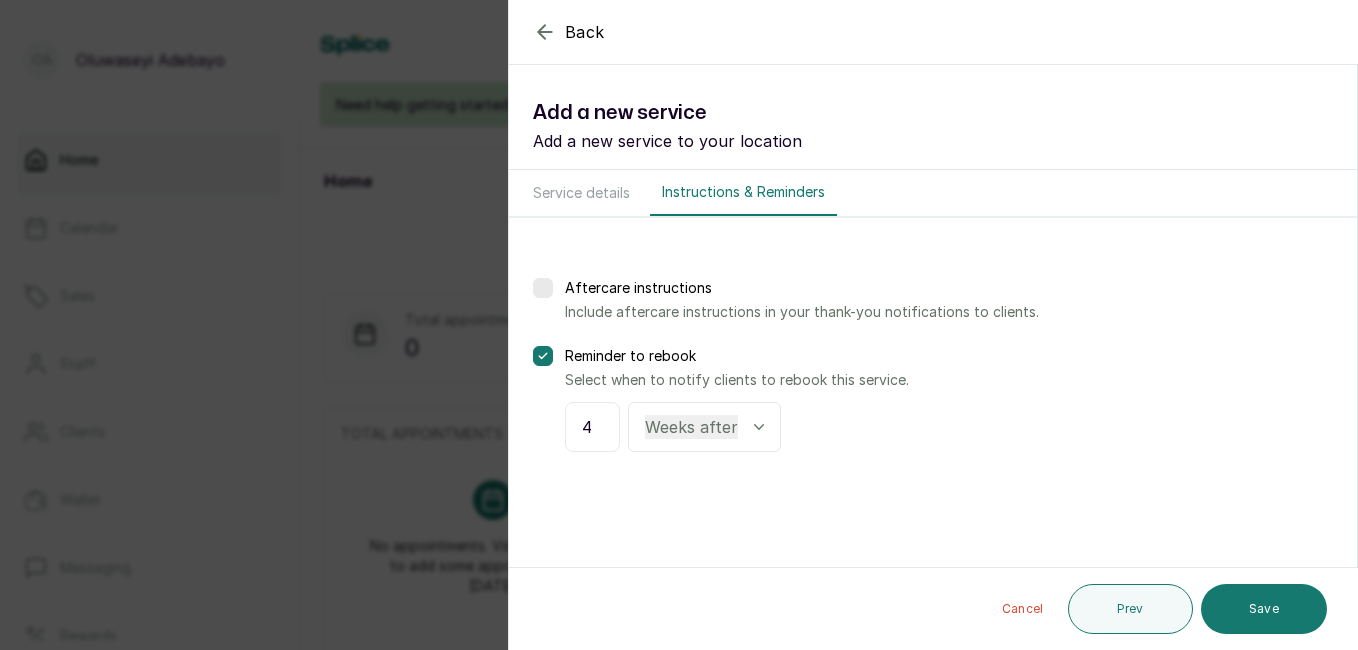 type on "4" 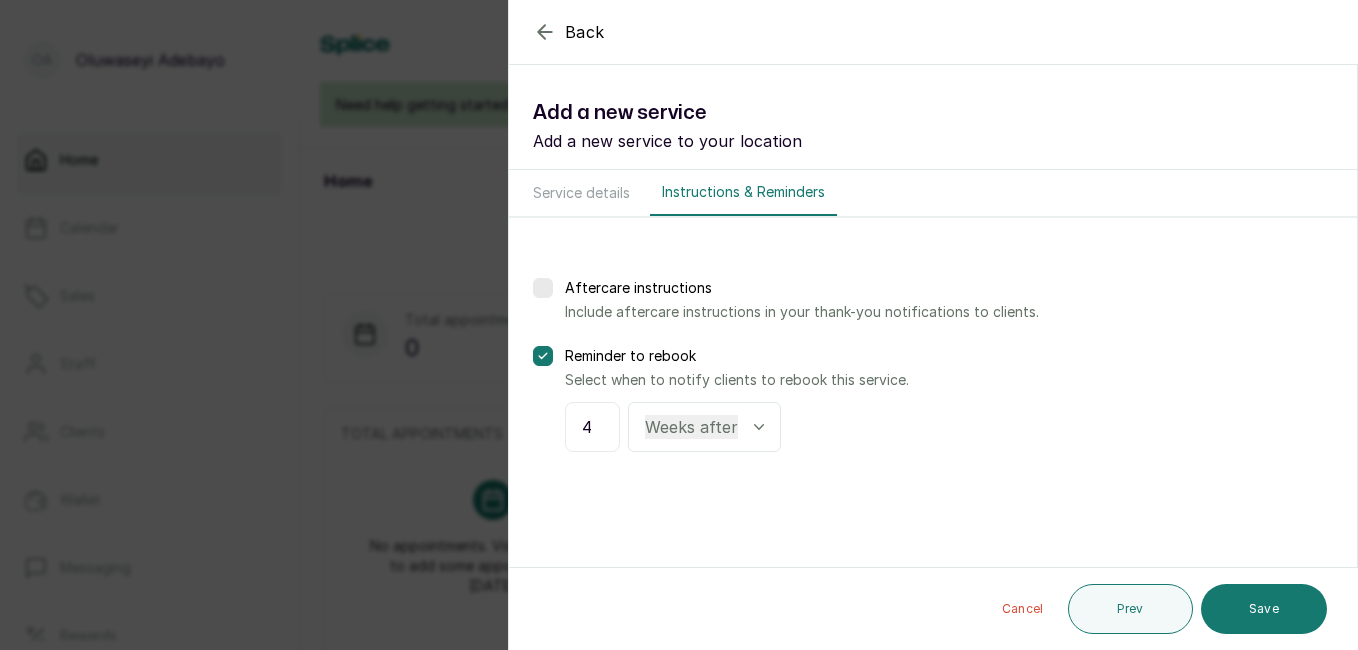 click on "Aftercare instructions Include aftercare instructions in your thank-you notifications to clients. Reminder to rebook Select when to notify clients to rebook this service. 4 Days after Weeks after" at bounding box center [933, 365] 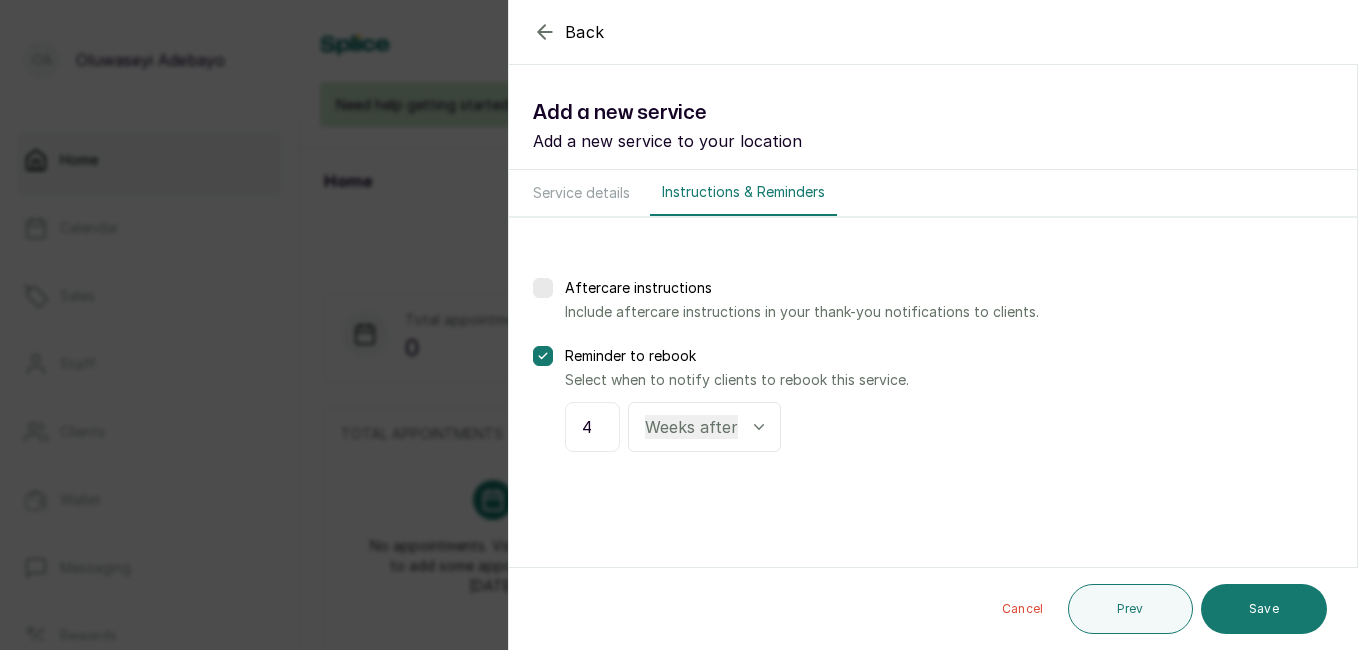 click on "Service details" at bounding box center [581, 193] 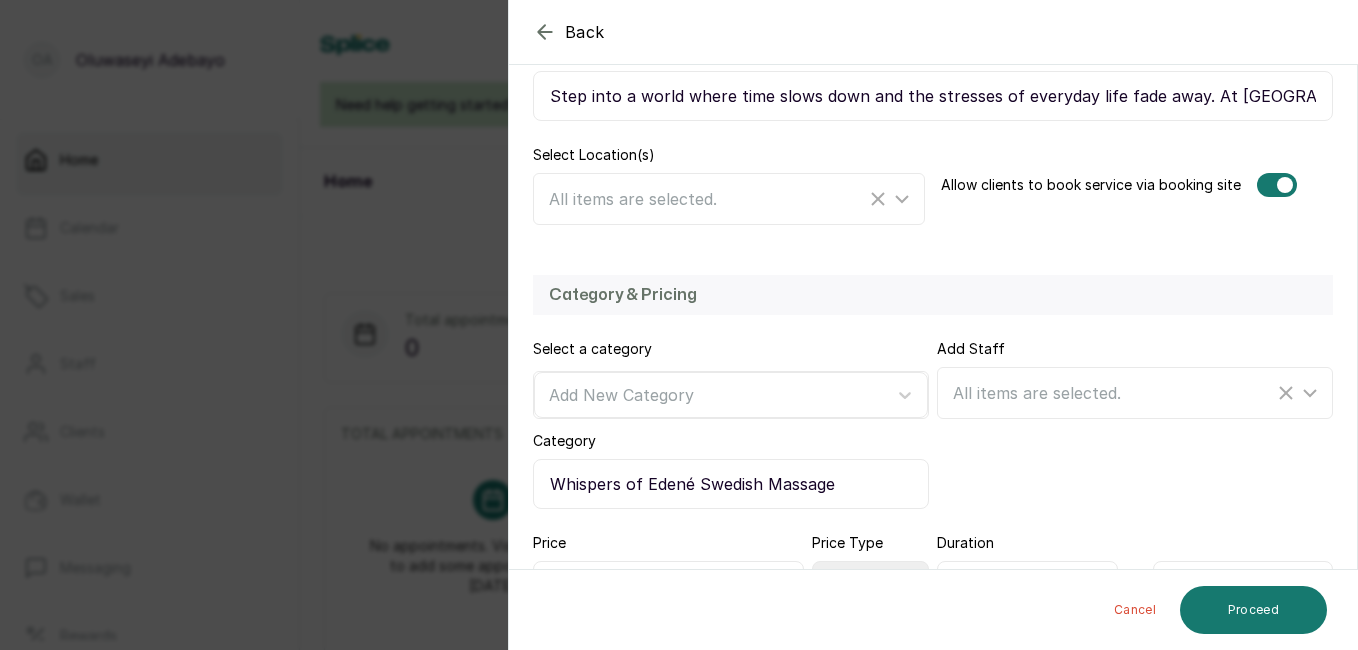 scroll, scrollTop: 373, scrollLeft: 0, axis: vertical 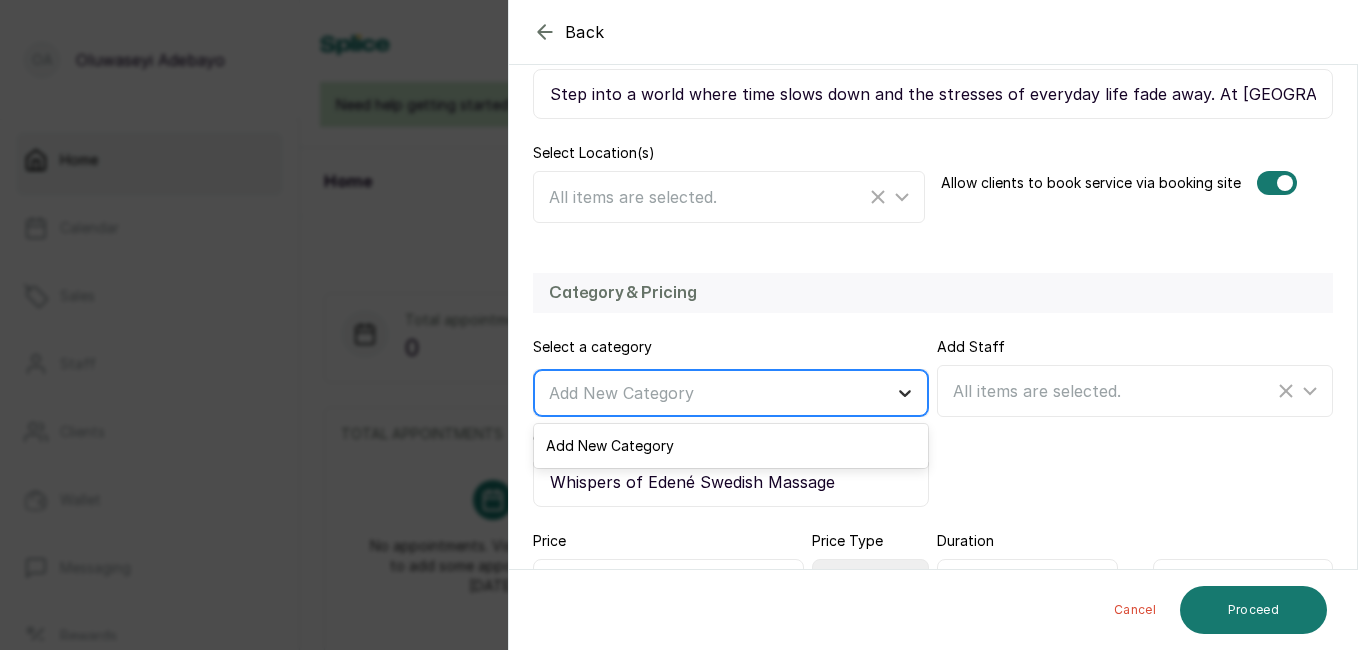 click 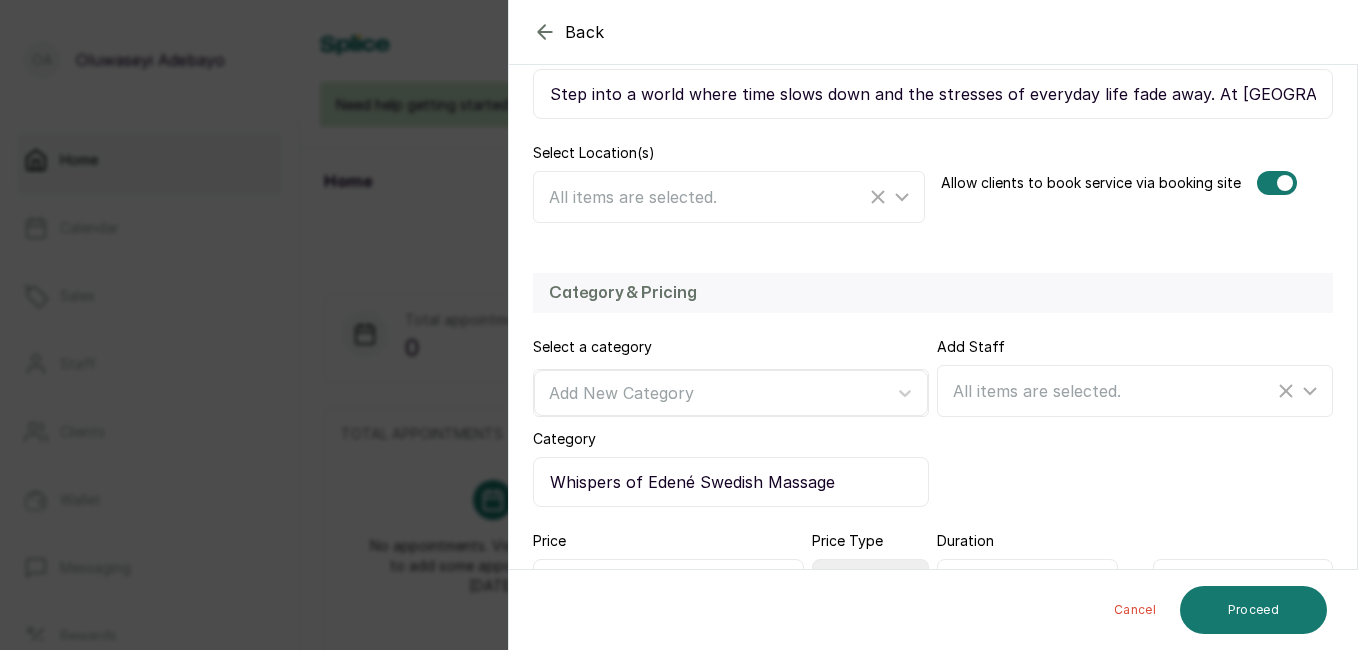 click on "Add Staff All items are selected." at bounding box center [1135, 422] 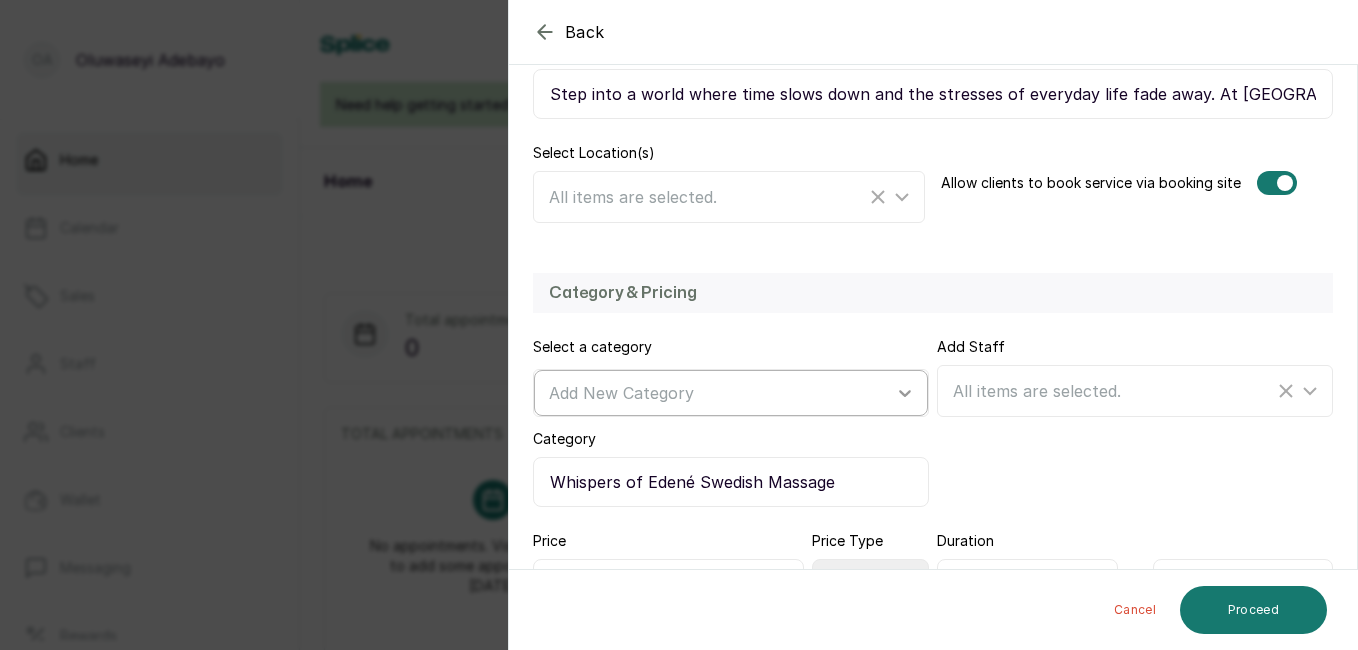click 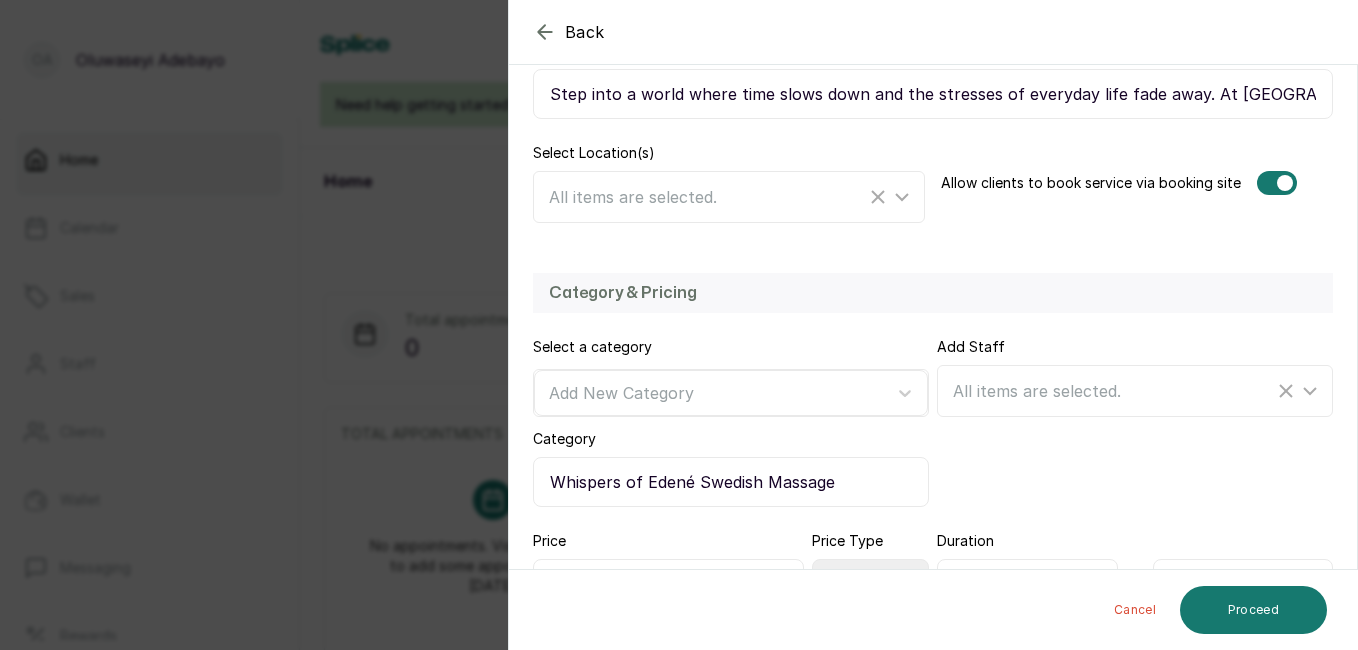 click on "Add Staff All items are selected." at bounding box center (1135, 422) 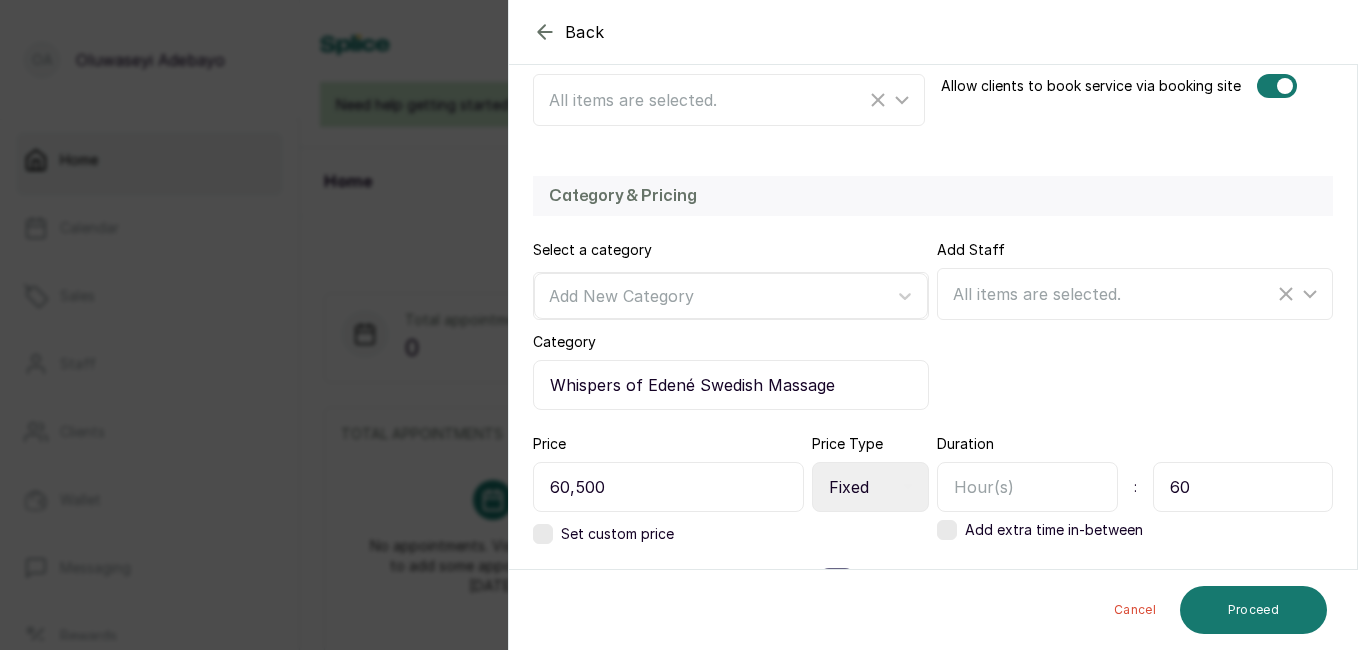 scroll, scrollTop: 513, scrollLeft: 0, axis: vertical 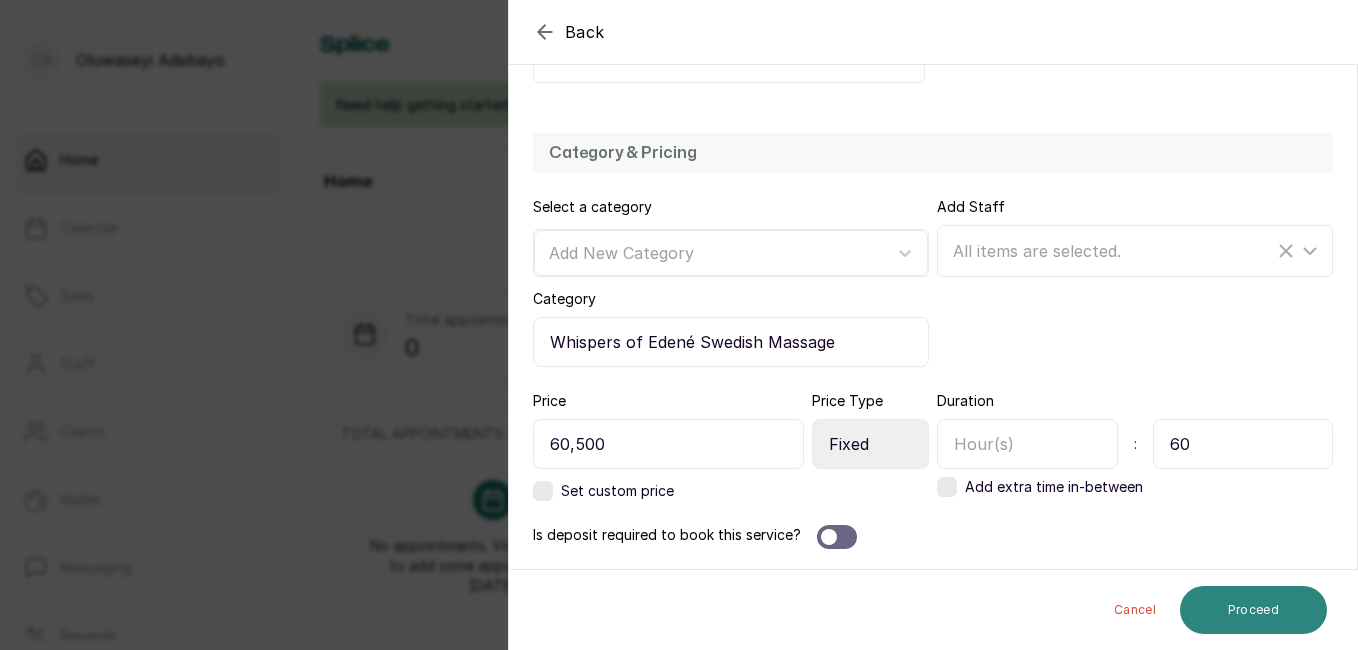 click on "Proceed" at bounding box center [1253, 610] 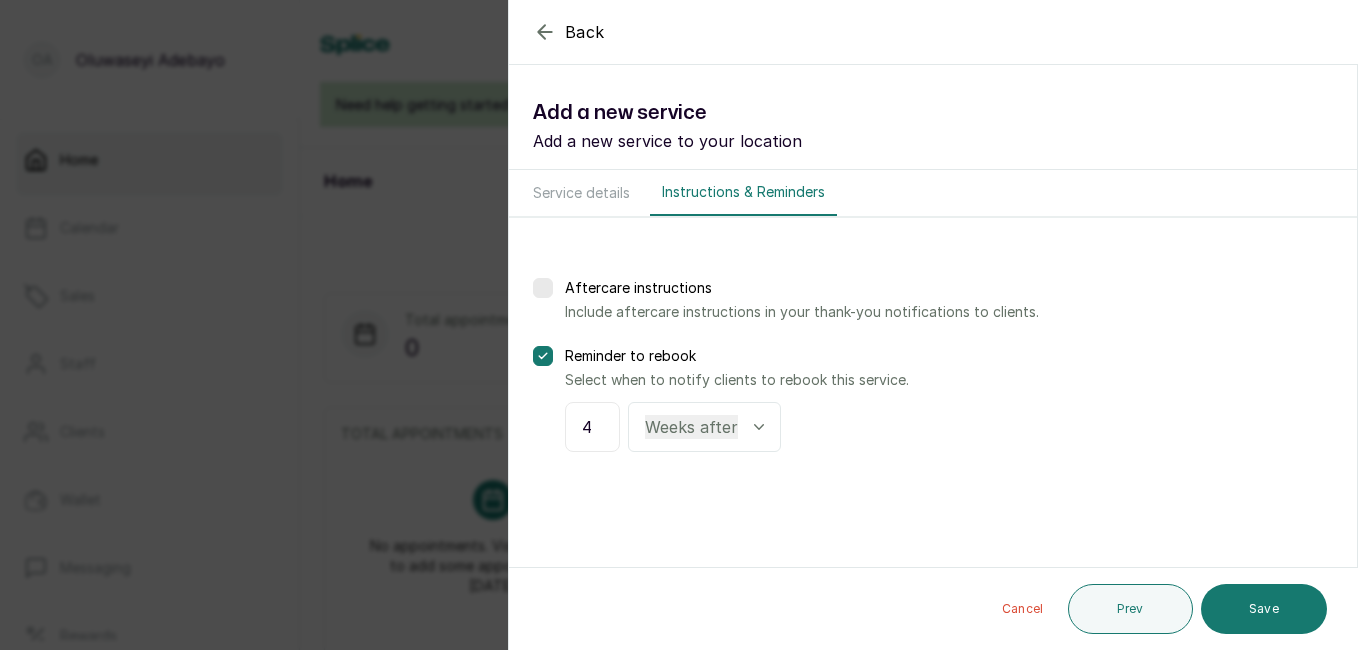 scroll, scrollTop: 0, scrollLeft: 0, axis: both 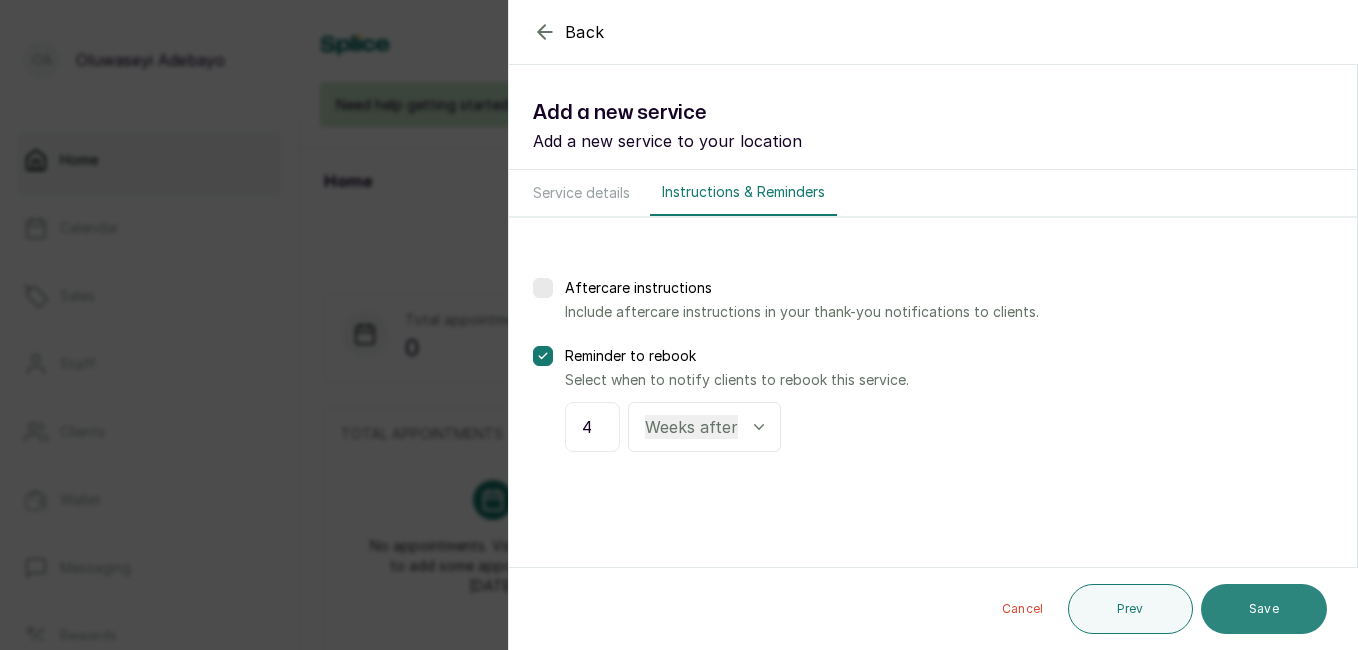 click on "Save" at bounding box center [1264, 609] 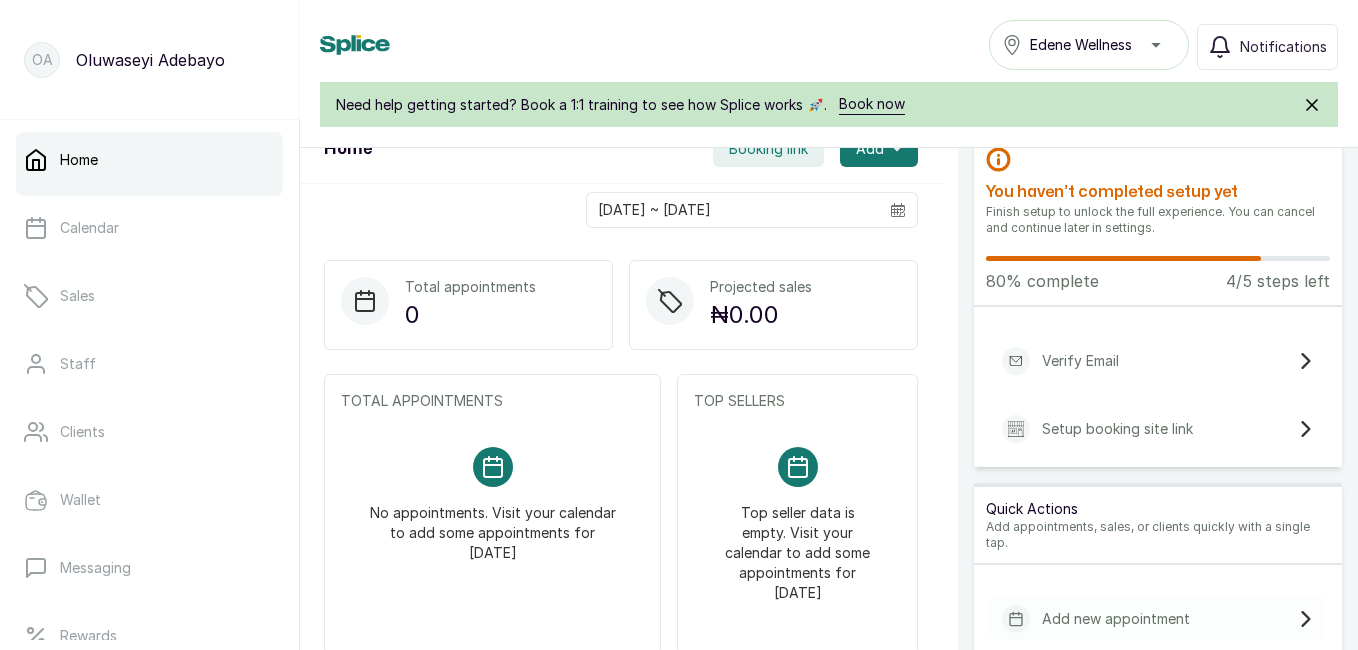 scroll, scrollTop: 0, scrollLeft: 0, axis: both 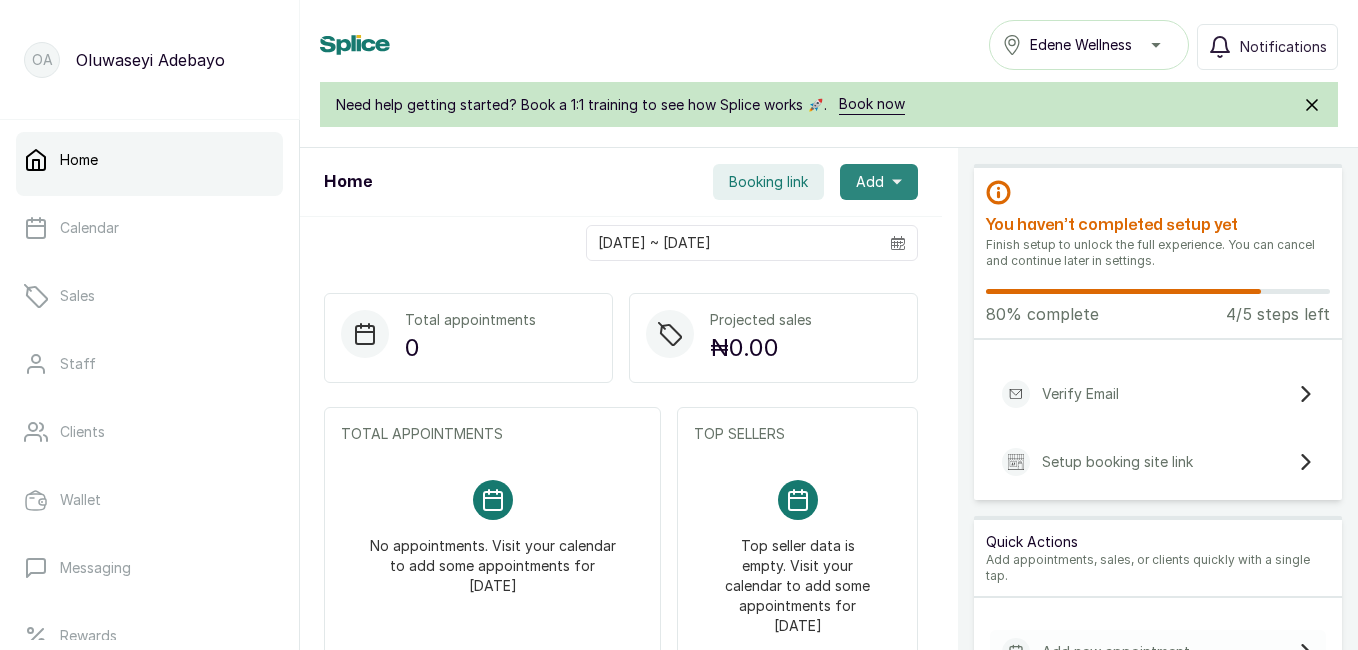 click 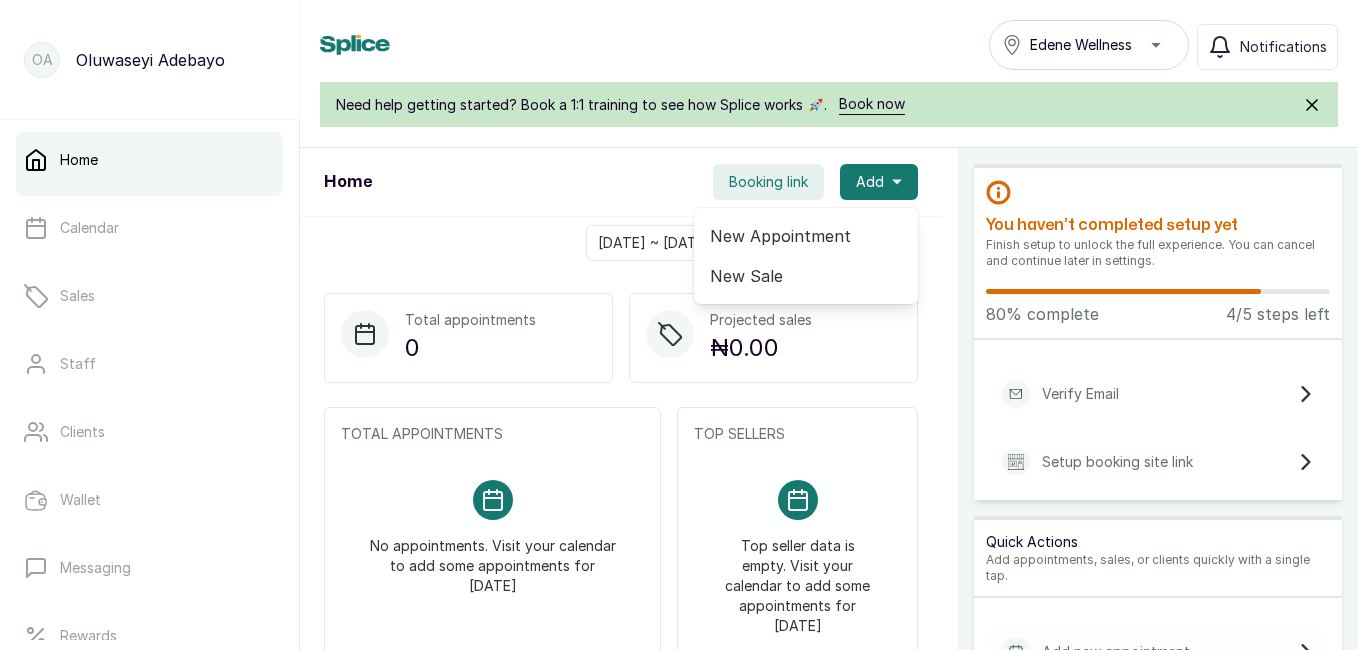 click on "Home Booking link Add New Appointment New Sale" at bounding box center [621, 182] 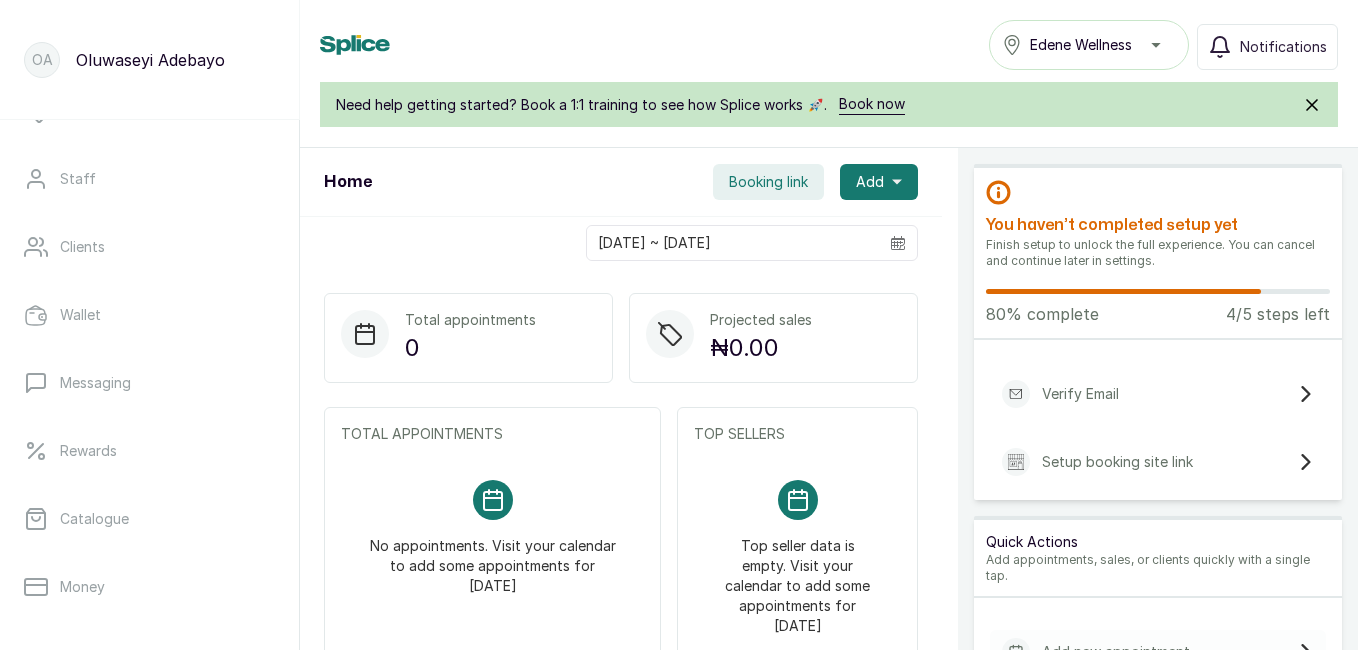 scroll, scrollTop: 228, scrollLeft: 0, axis: vertical 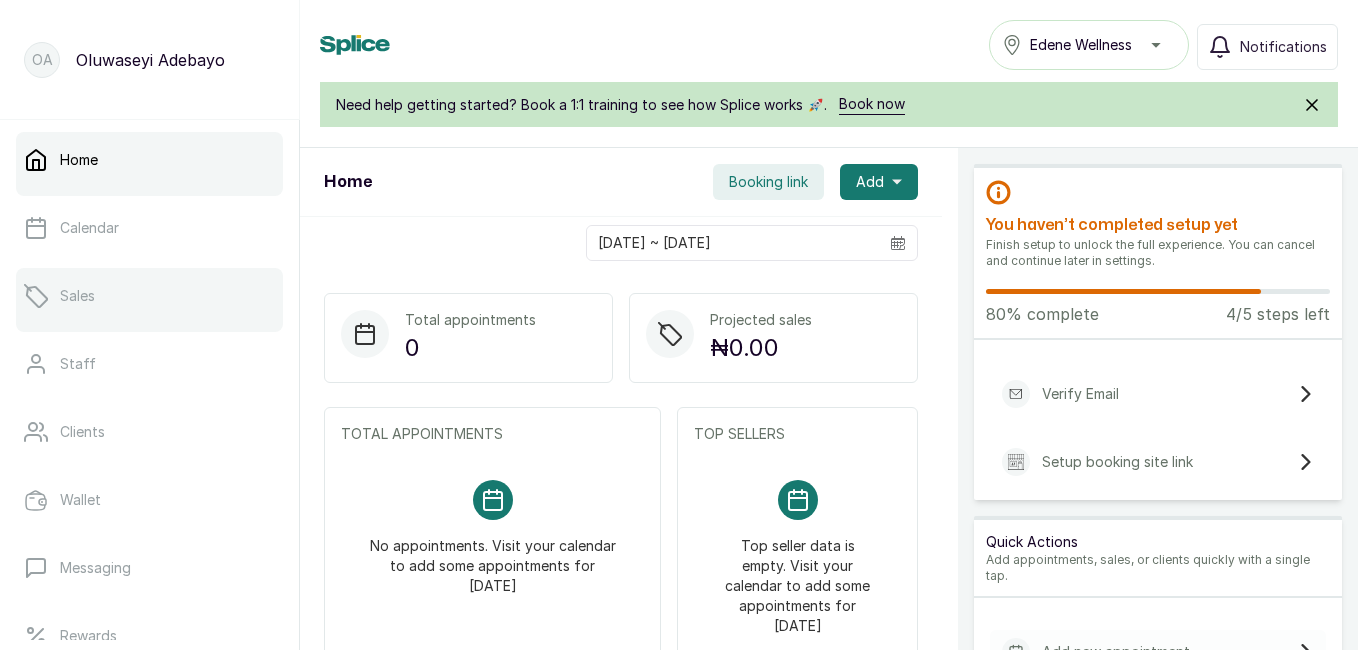 click on "Sales" at bounding box center (149, 296) 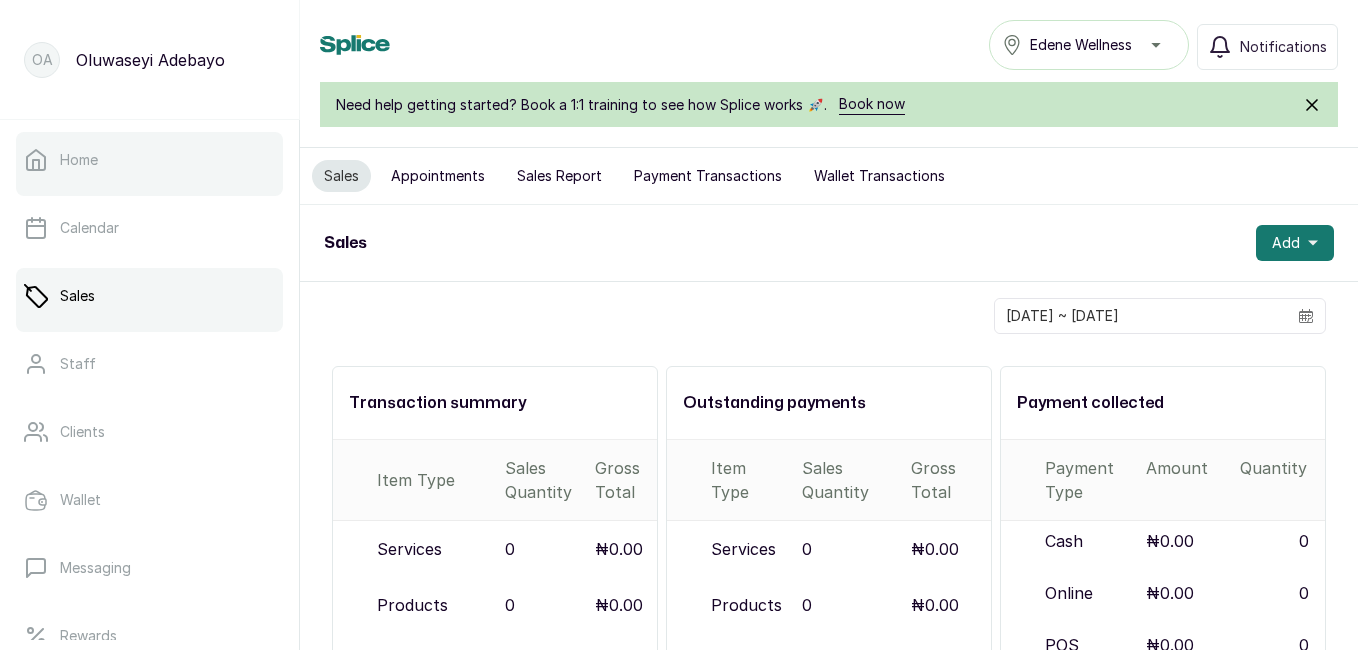 click on "Home" at bounding box center (149, 160) 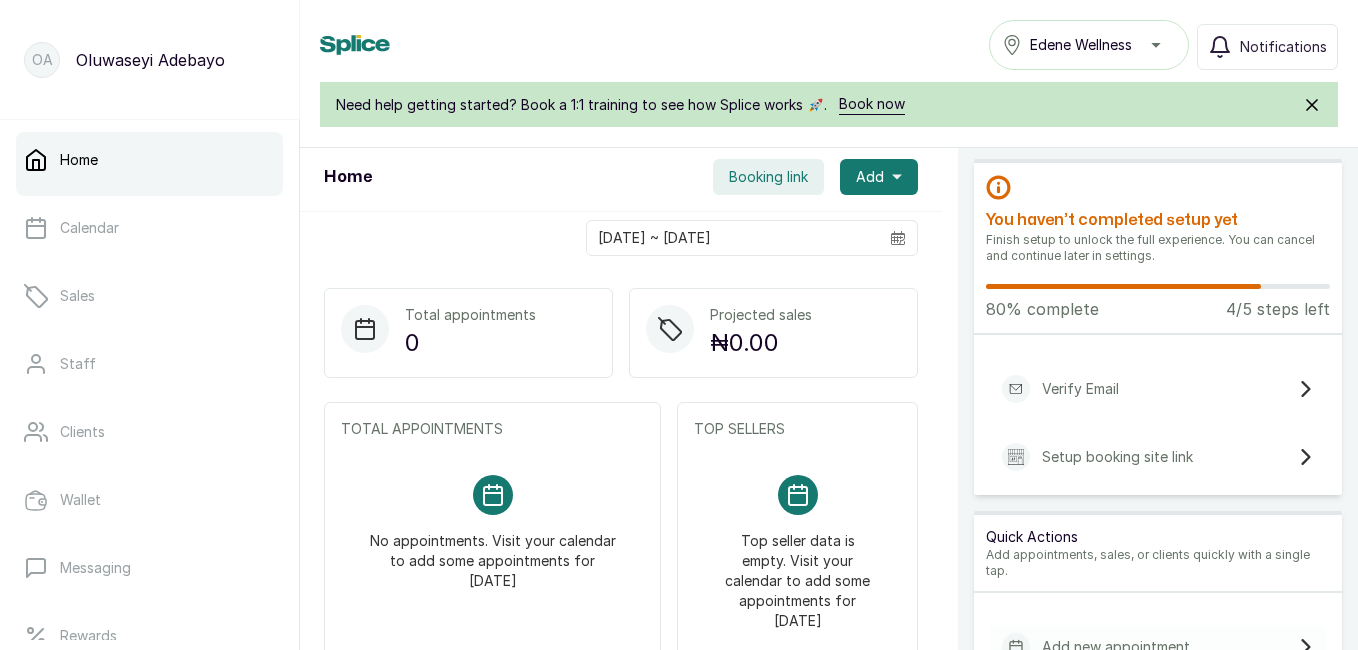 scroll, scrollTop: 0, scrollLeft: 0, axis: both 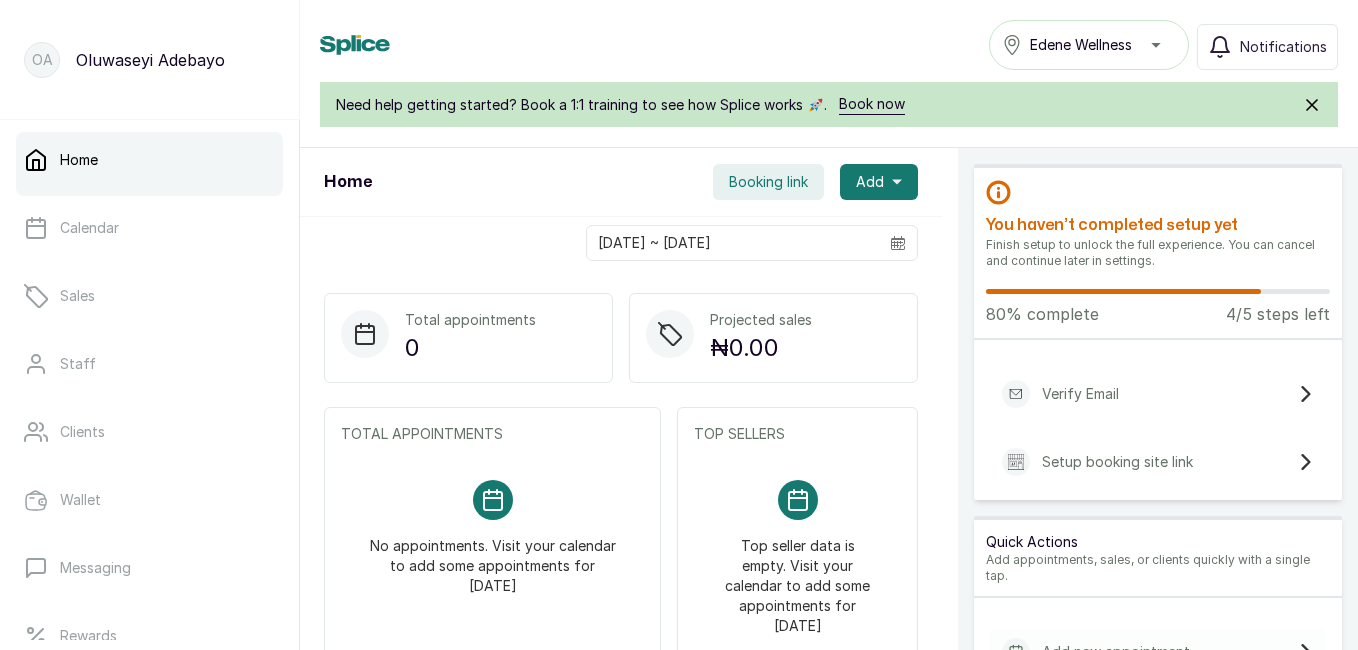 click on "Need help getting started? Book a 1:1 training to see how Splice works 🚀. Book now" at bounding box center (829, 104) 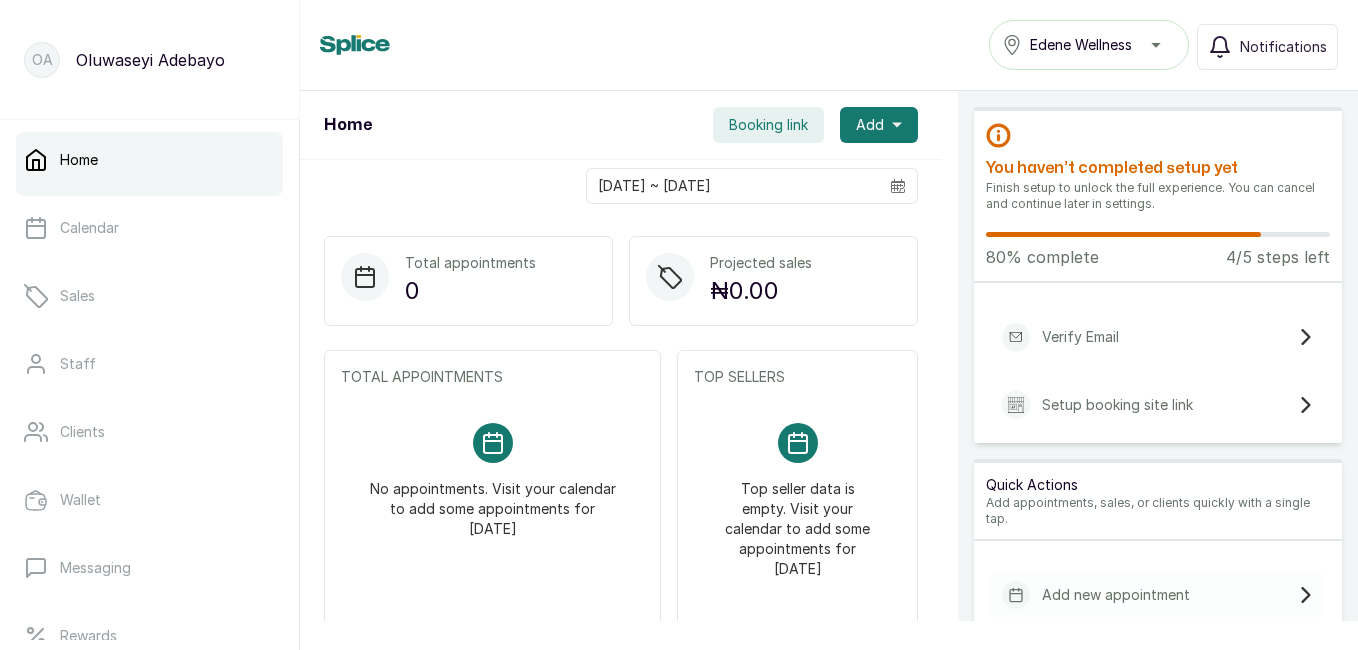 click on "Edene Wellness" at bounding box center (1089, 45) 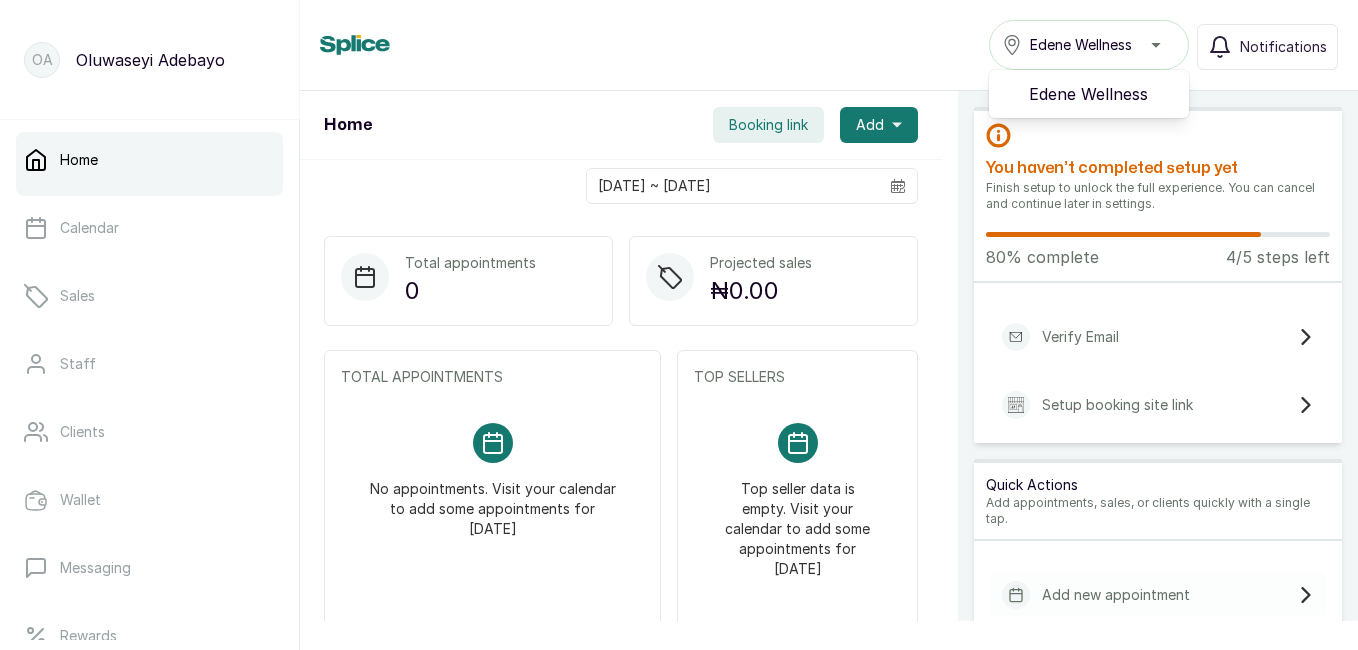click on "Home" at bounding box center [149, 160] 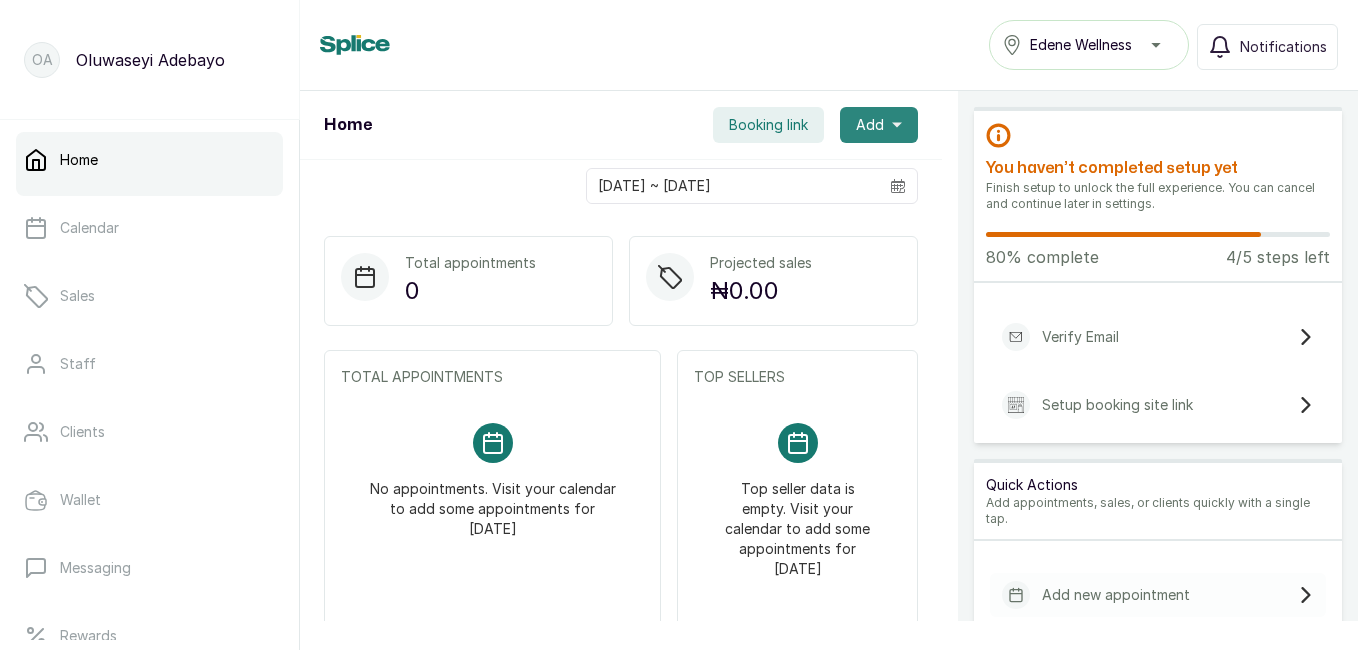 click 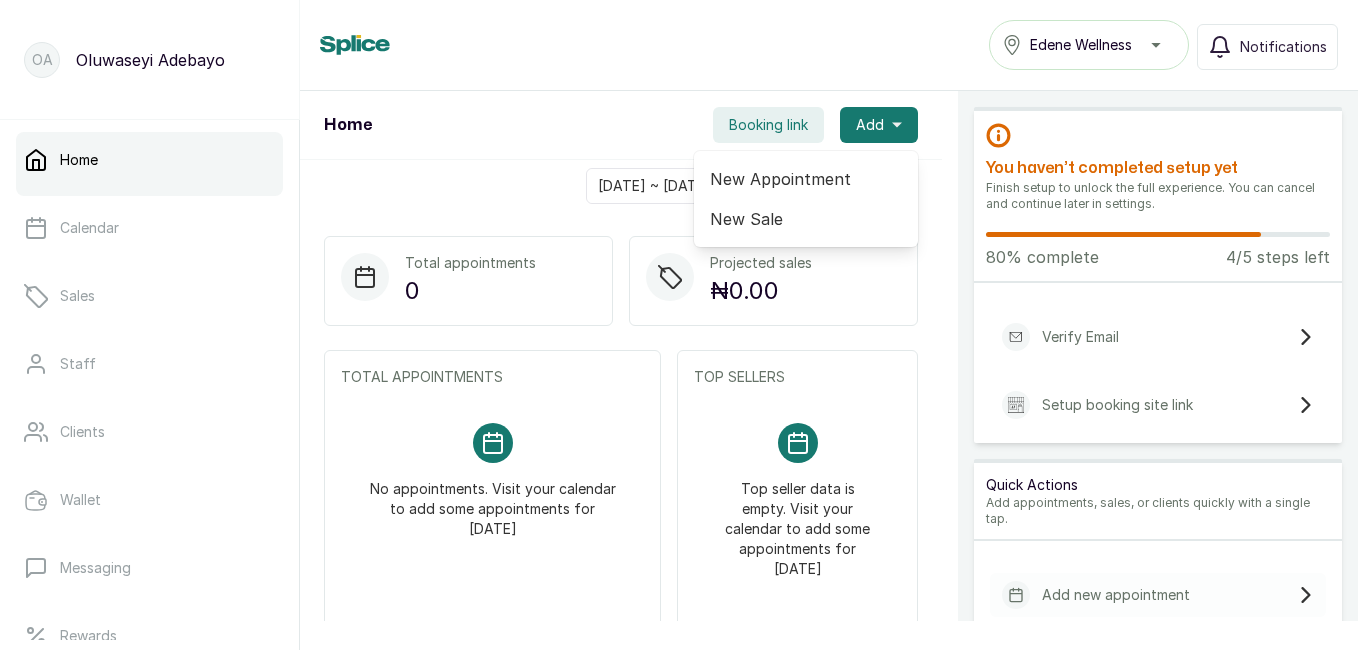 click on "[DATE] ~ [DATE]" at bounding box center [621, 186] 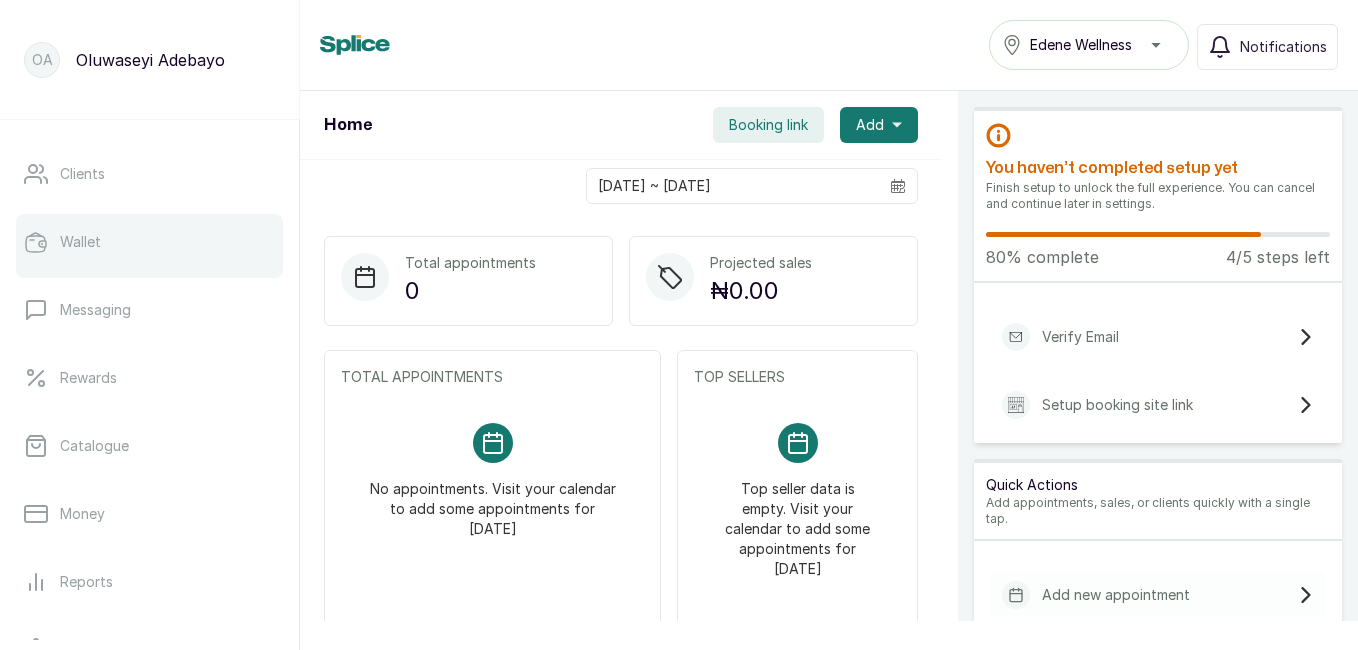 scroll, scrollTop: 324, scrollLeft: 0, axis: vertical 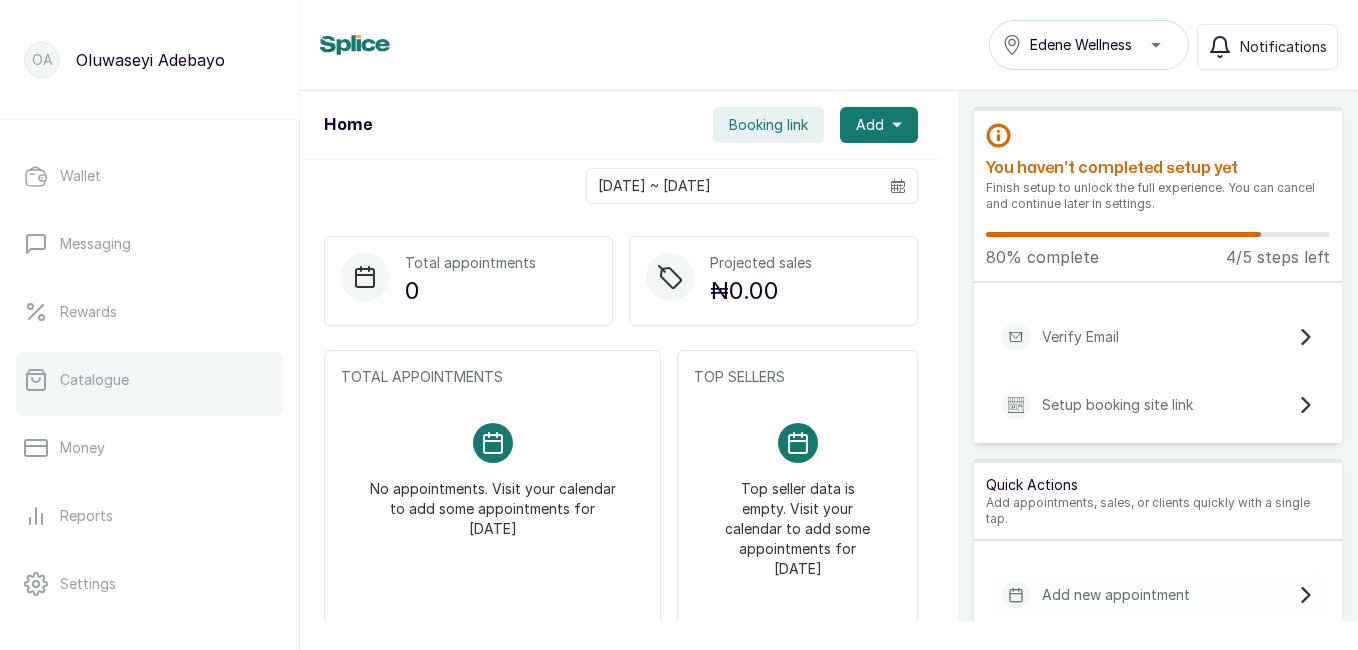 click on "Catalogue" at bounding box center (149, 380) 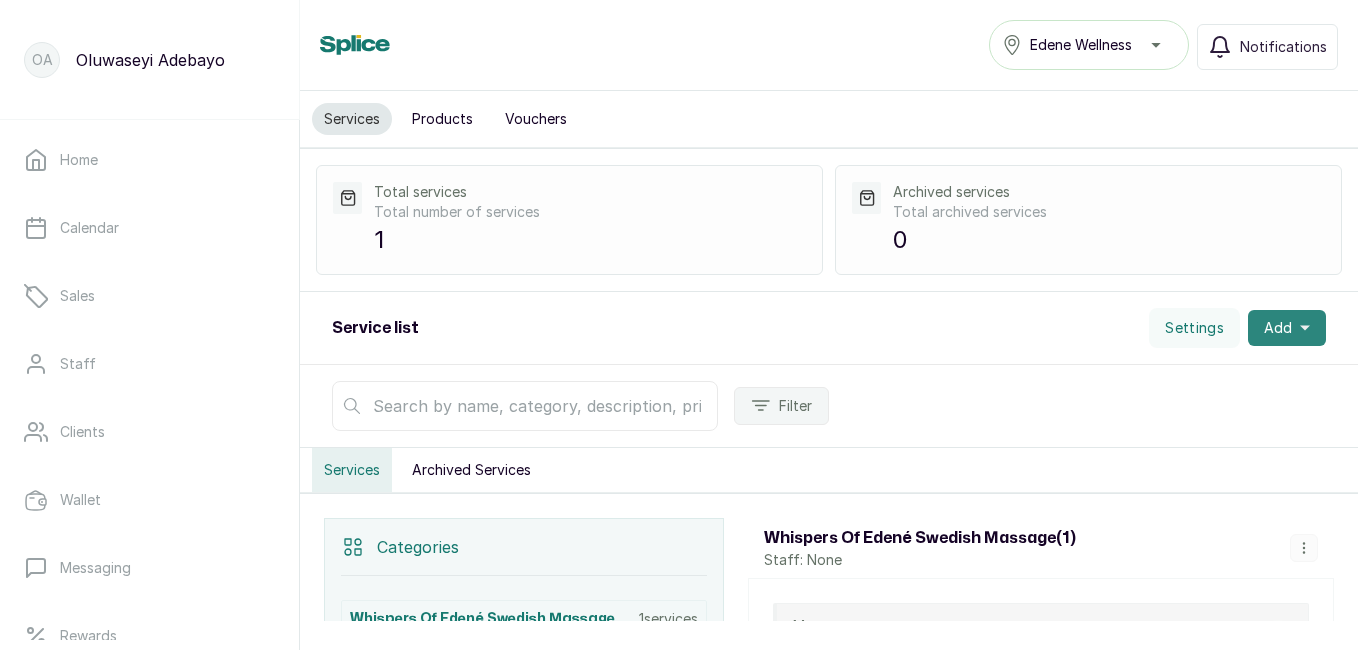 click on "Add" at bounding box center [1287, 328] 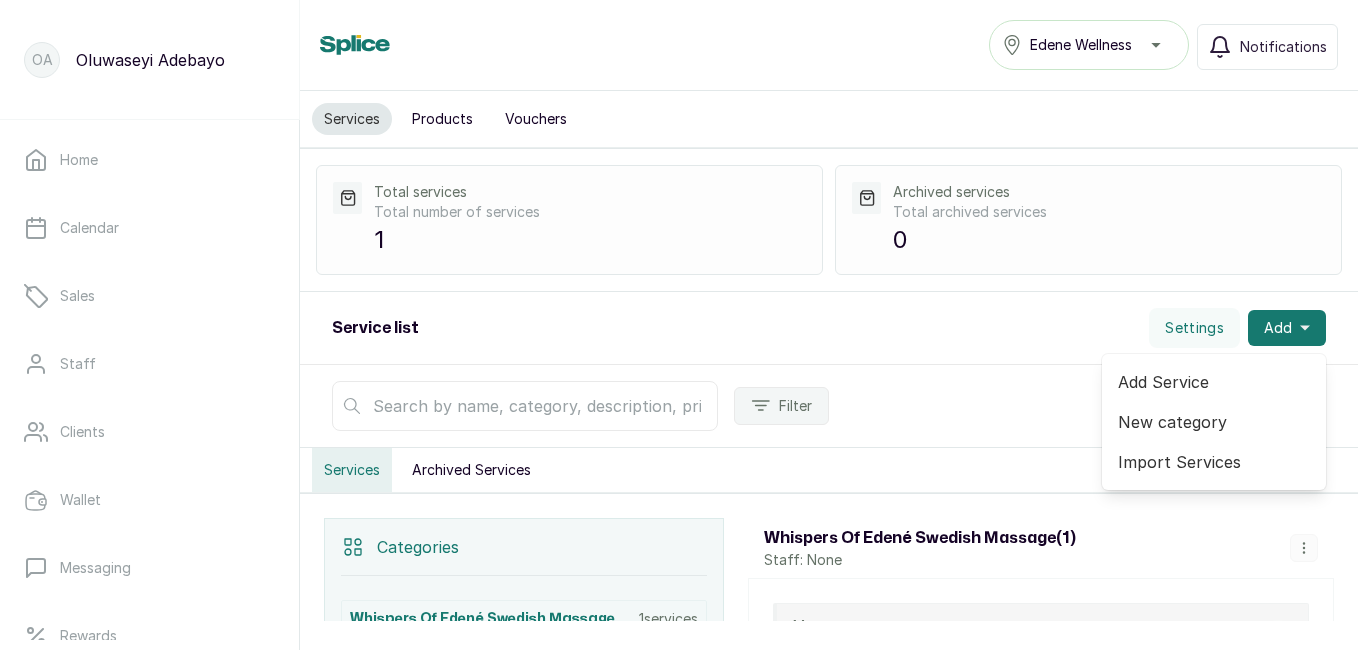 click on "Add Service" at bounding box center (1214, 382) 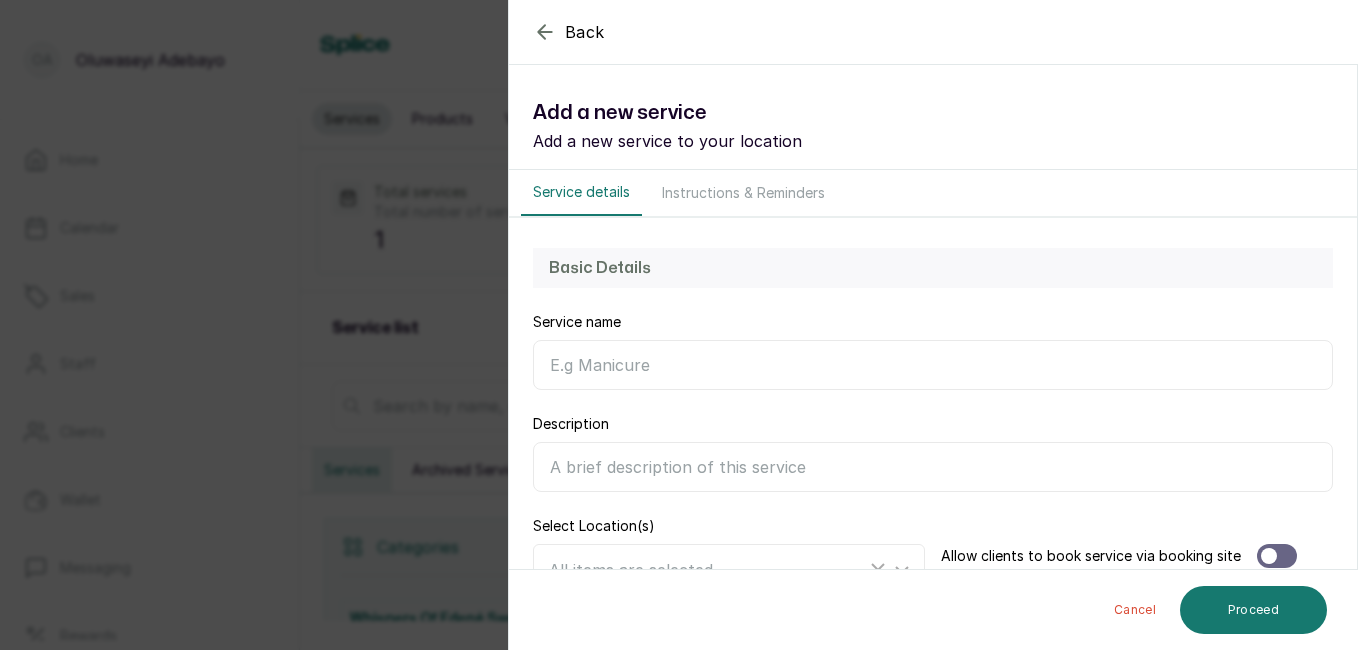 click 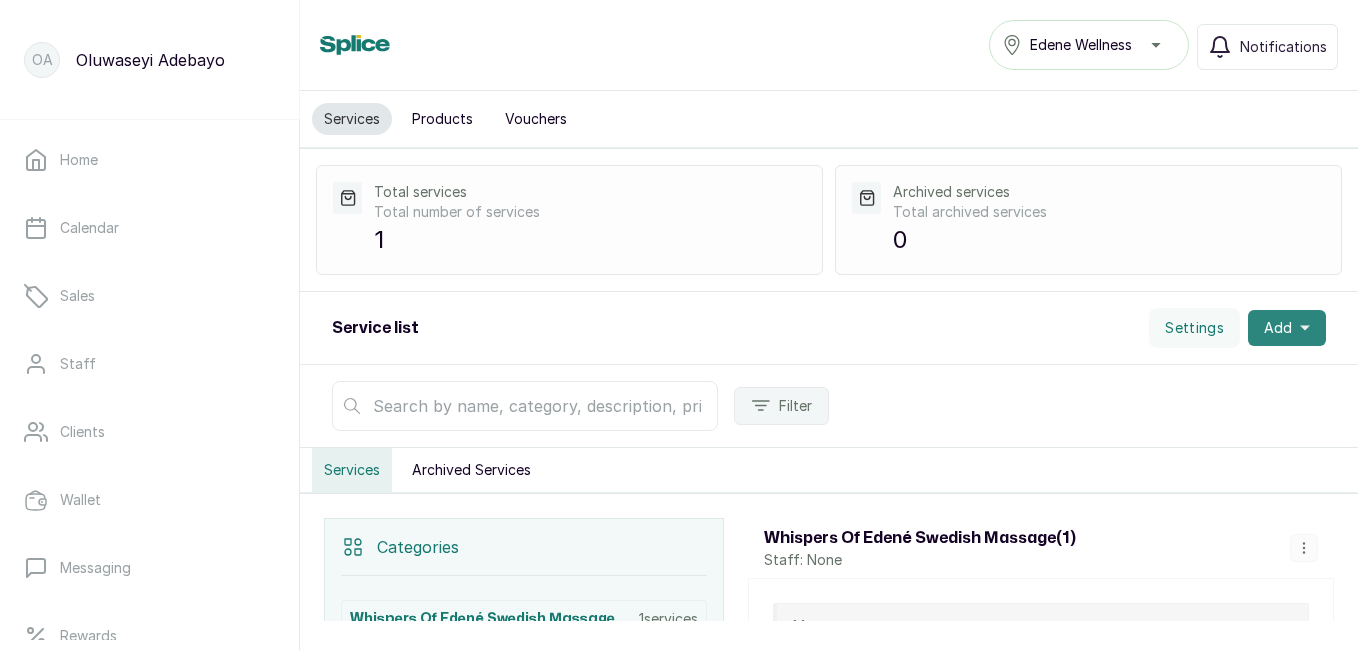 click on "Add" at bounding box center (1287, 328) 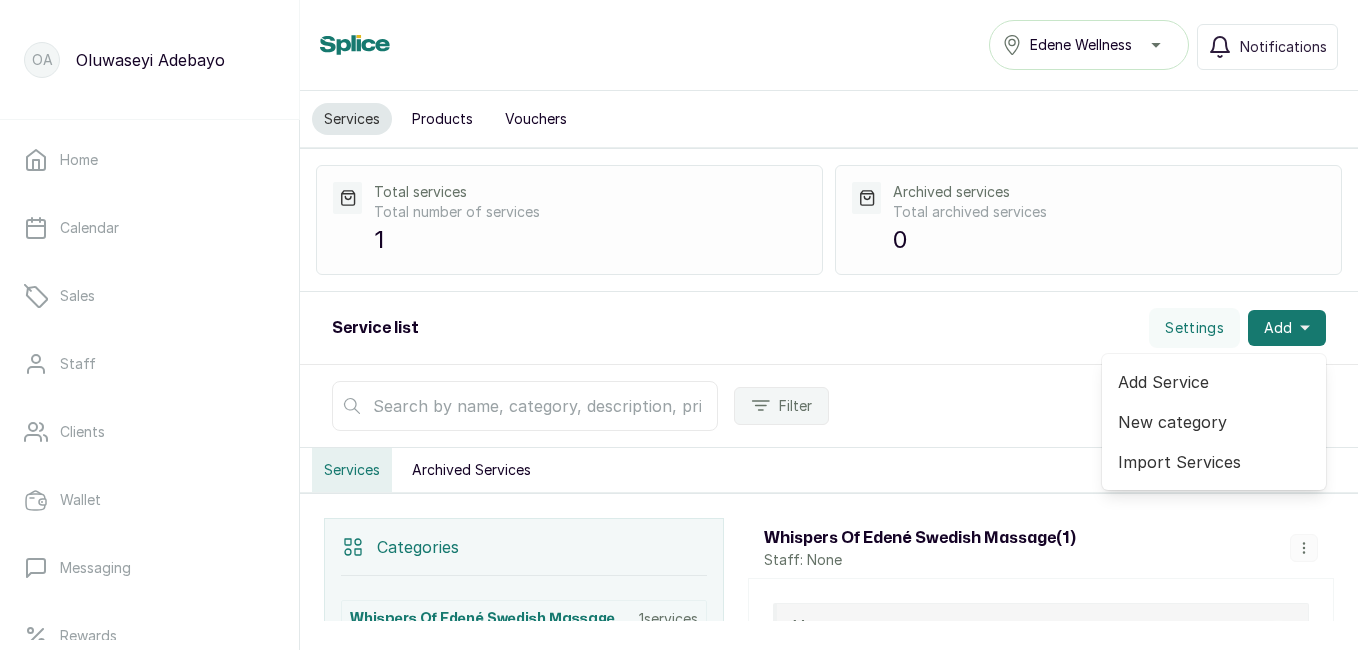 click on "New category" at bounding box center (1214, 422) 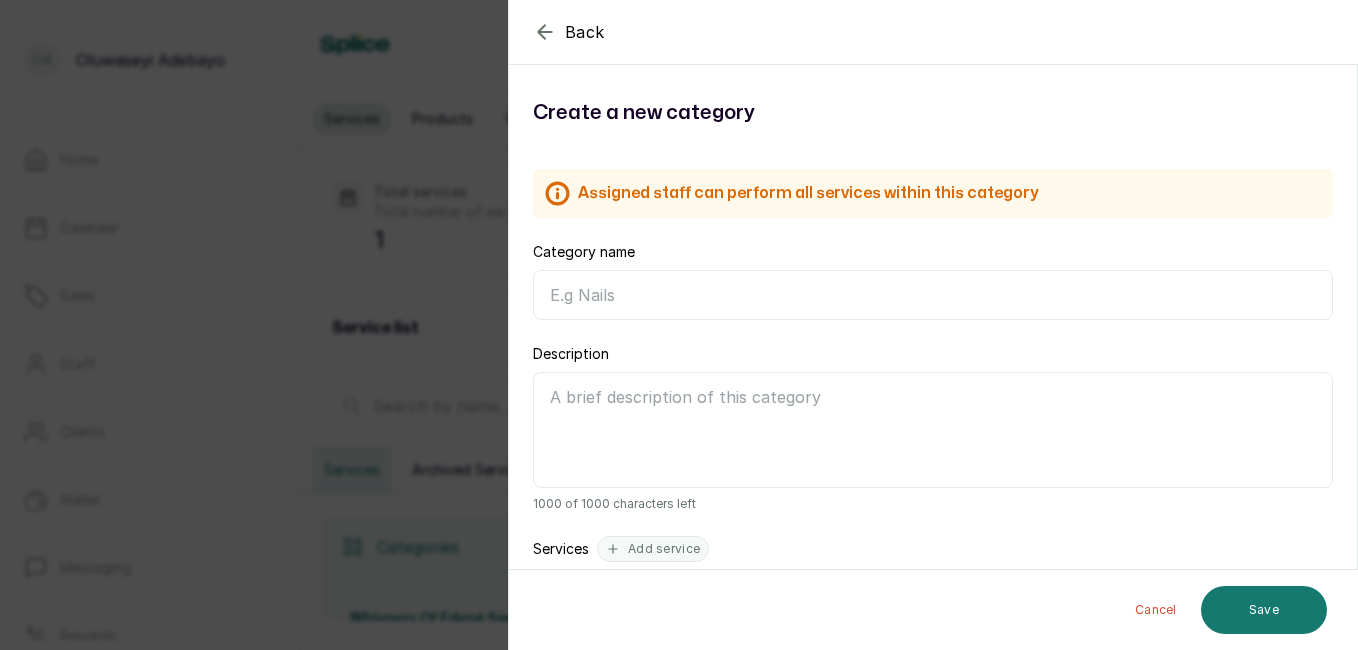 click on "Category name" at bounding box center (933, 295) 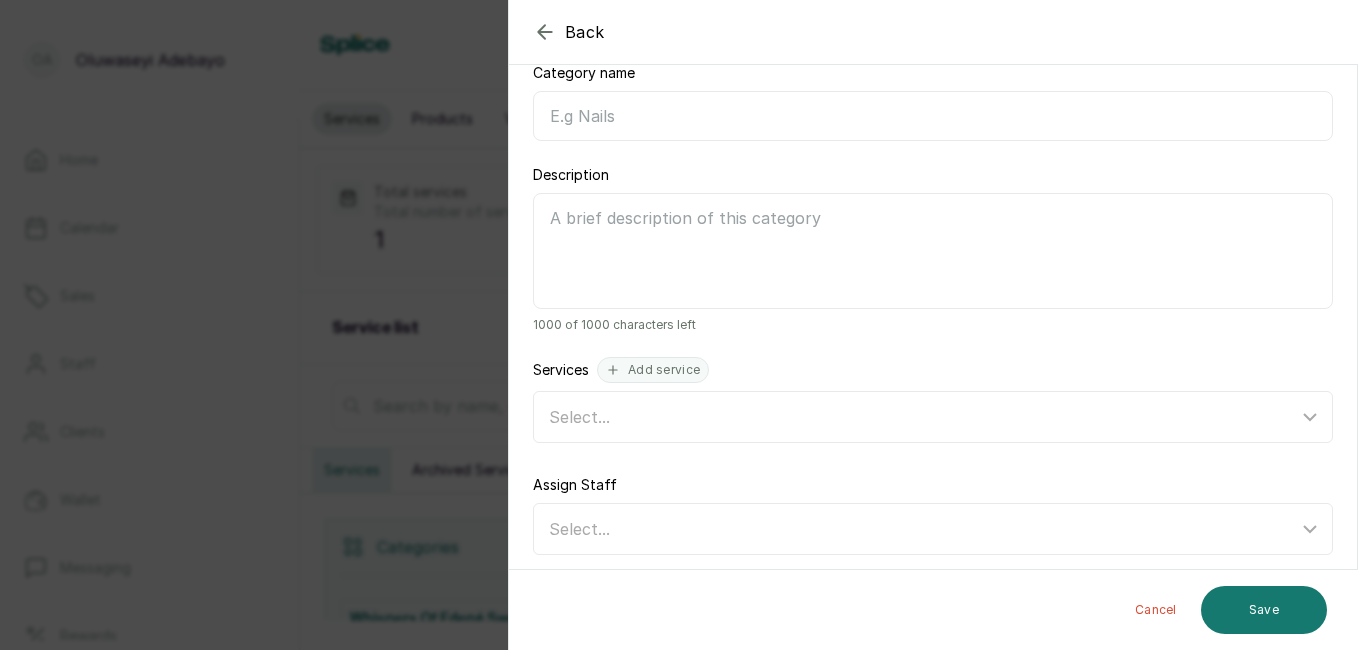 scroll, scrollTop: 189, scrollLeft: 0, axis: vertical 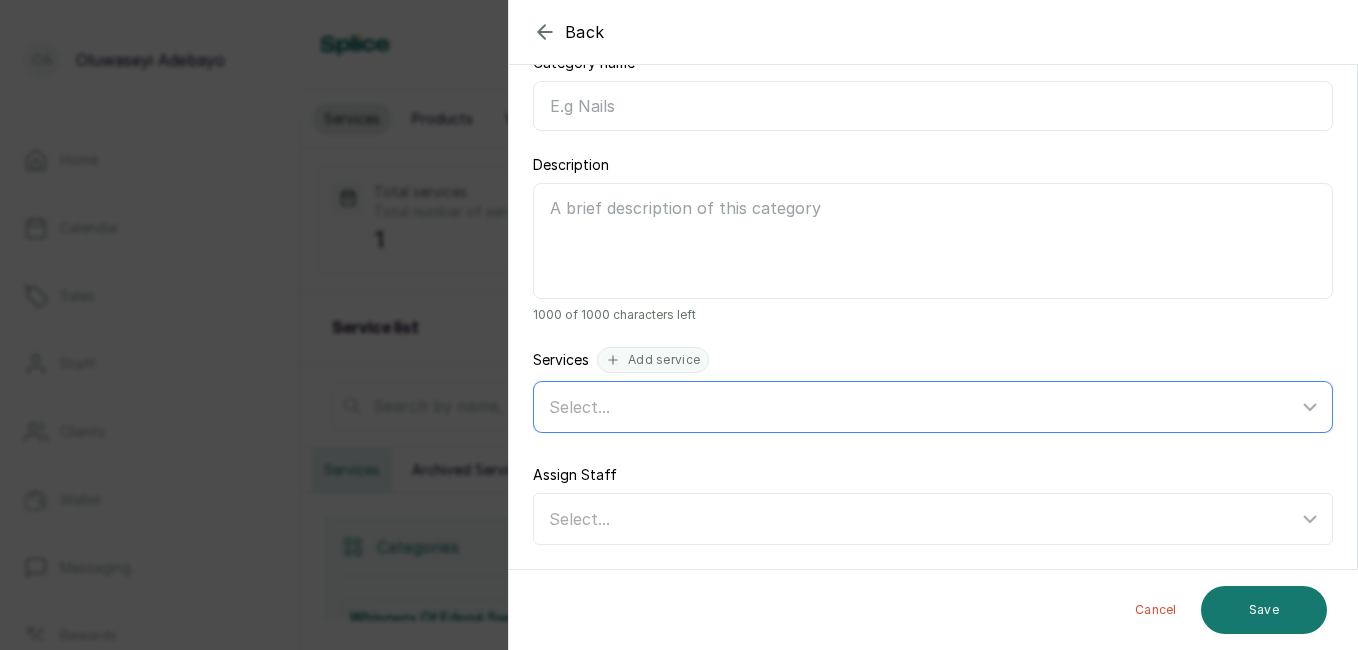 click 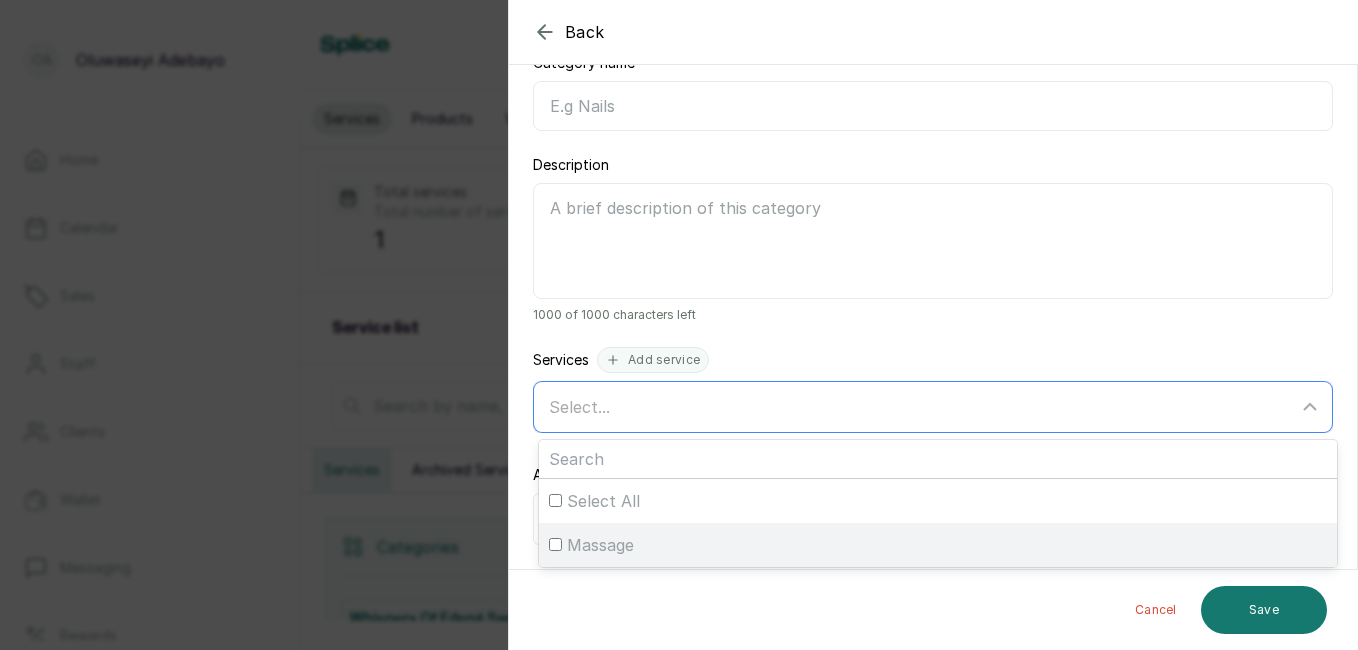 click on "Massage" at bounding box center (938, 545) 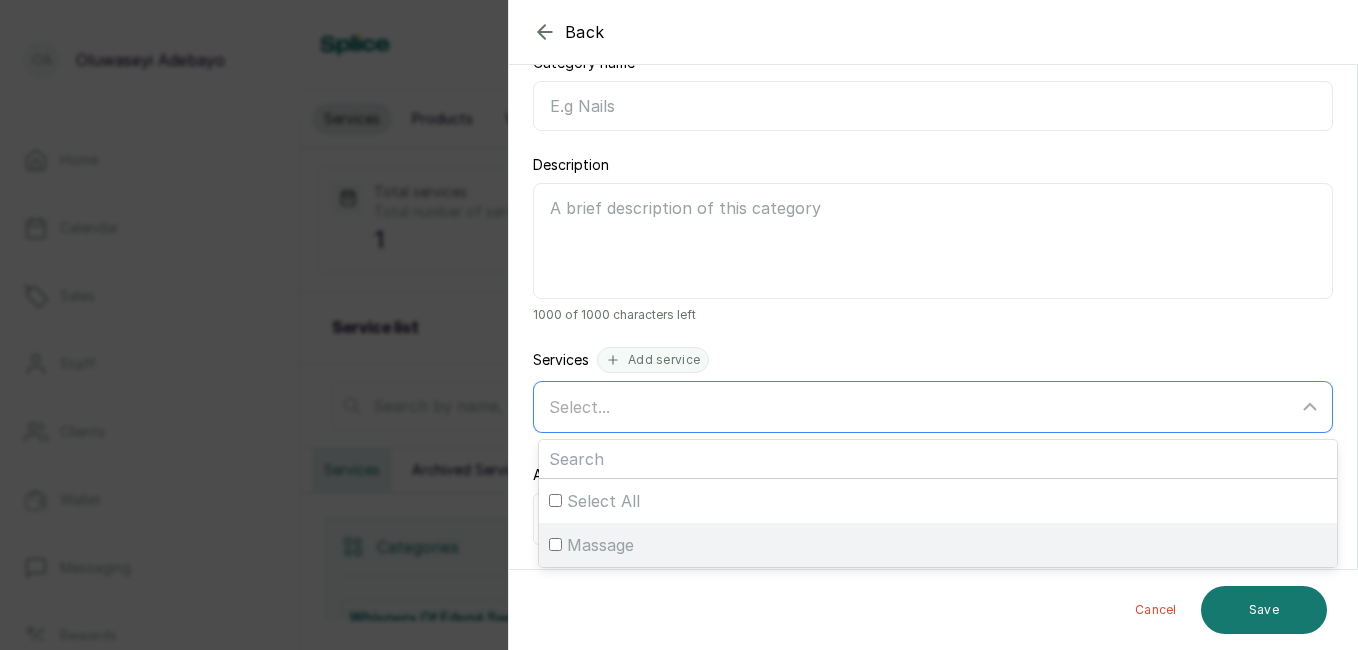 click on "Massage" at bounding box center (555, 544) 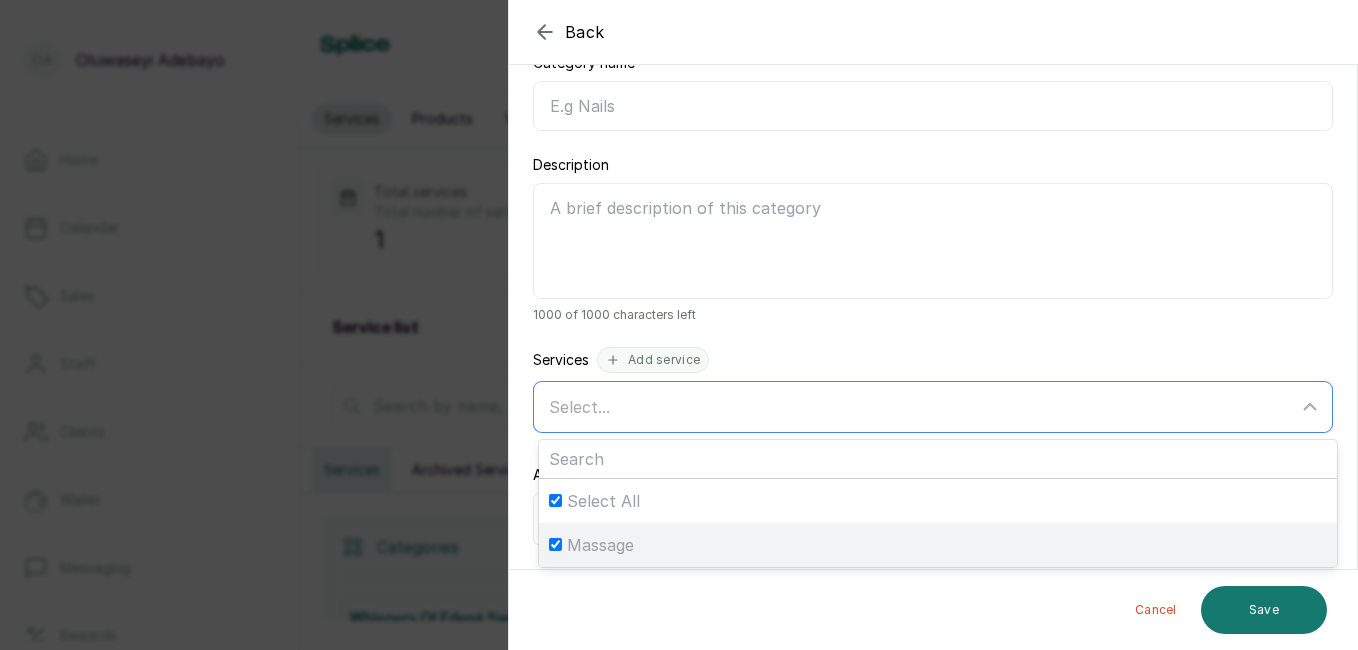 checkbox on "true" 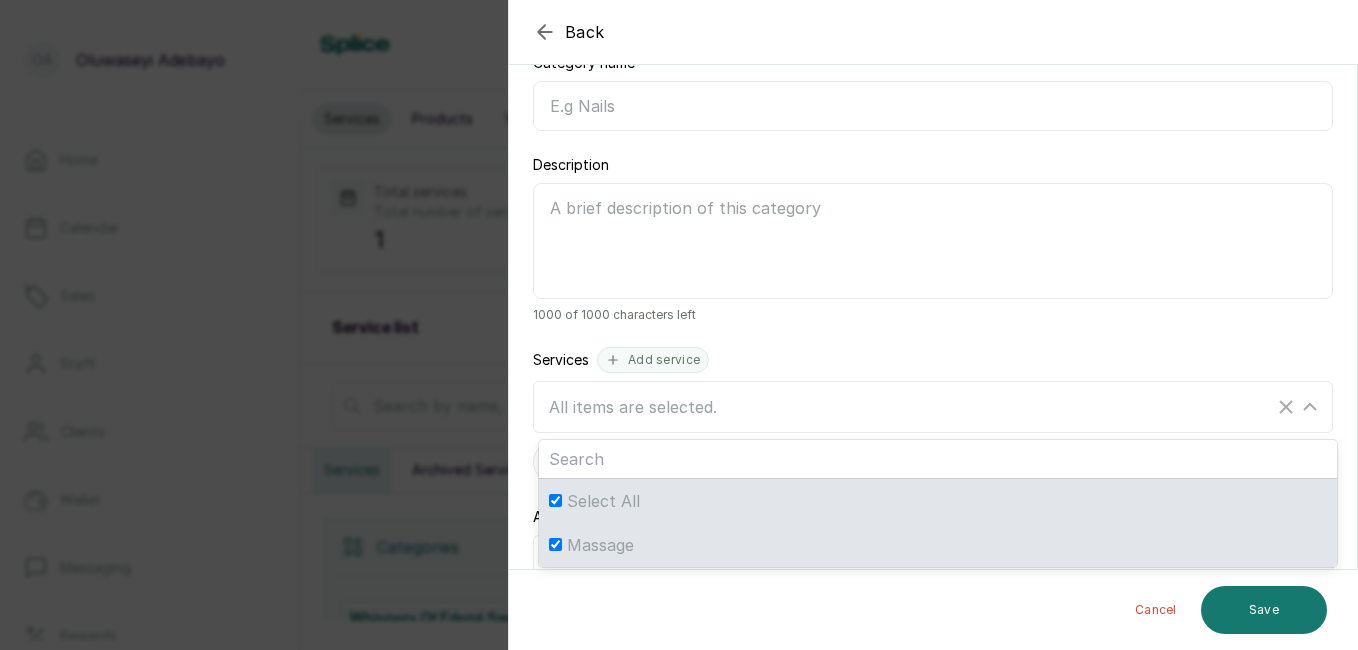 click on "Assigned staff can perform all services within this category Assigned staff can perform all services within this category Category name   Description 1000 of 1000 characters left Services Add service All items are selected. Select All Massage Massage  -  ₦60,500.00 Assign Staff Select..." at bounding box center [933, 283] 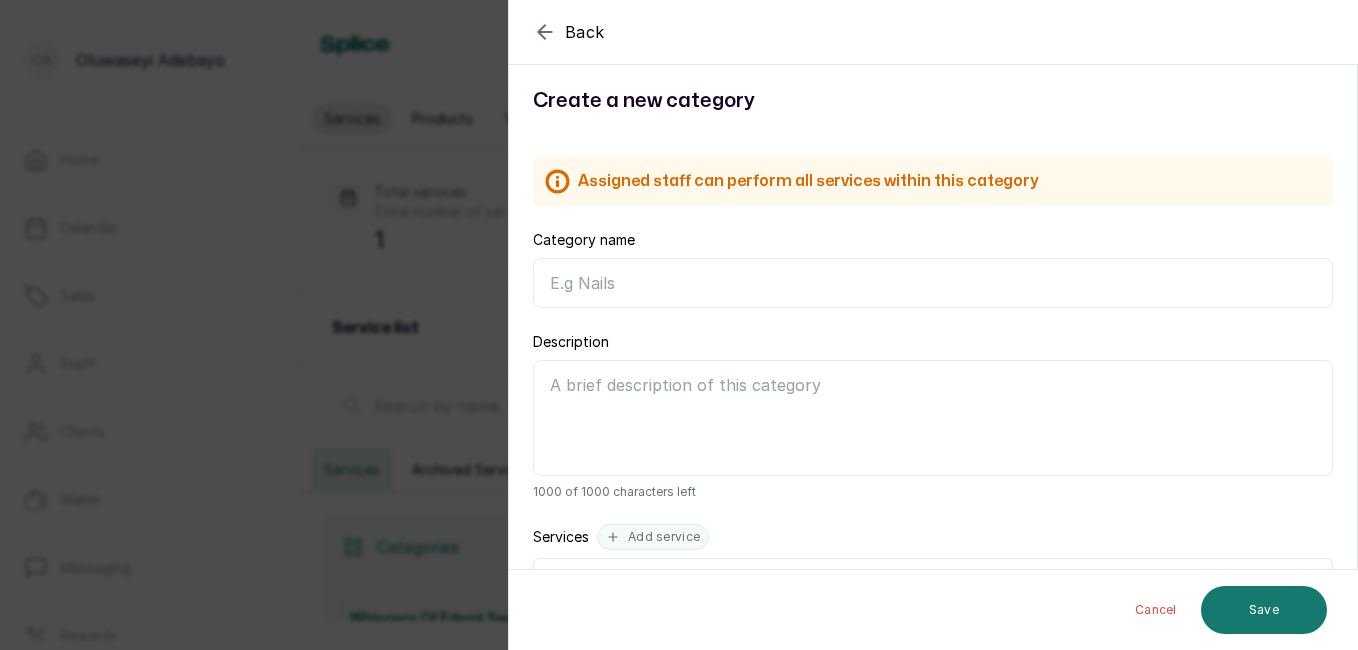 scroll, scrollTop: 0, scrollLeft: 0, axis: both 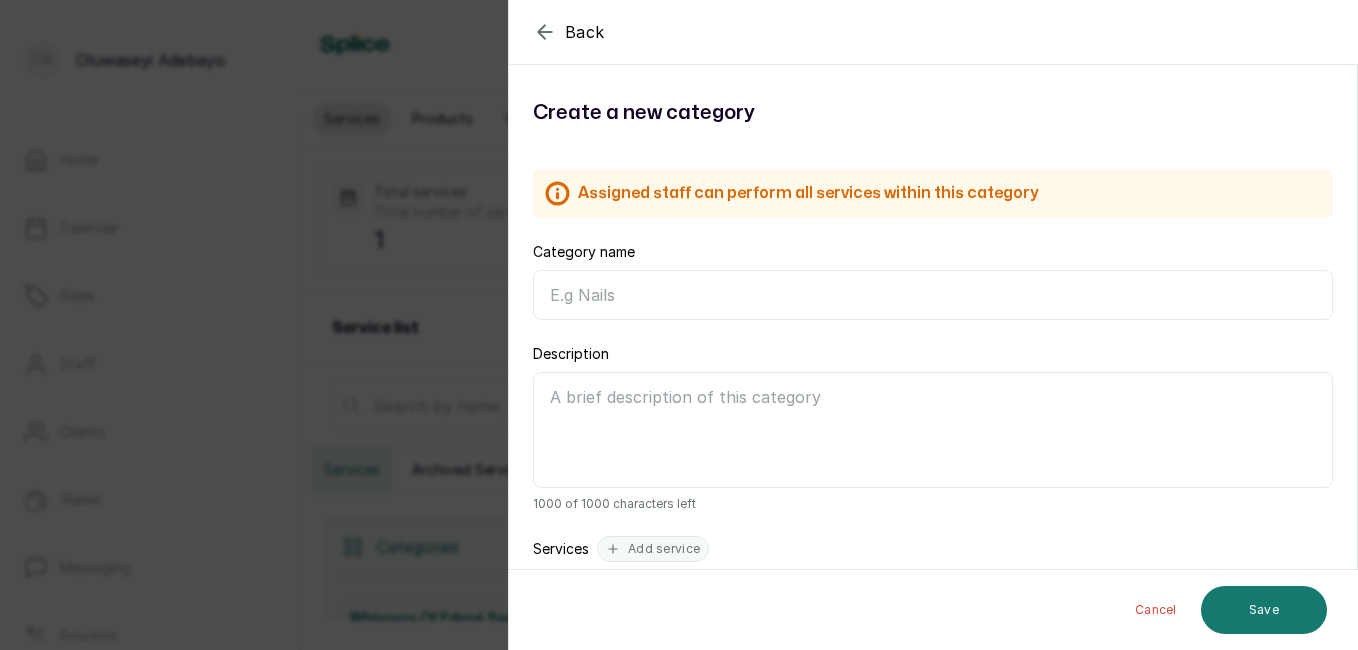 click on "Category name" at bounding box center [933, 295] 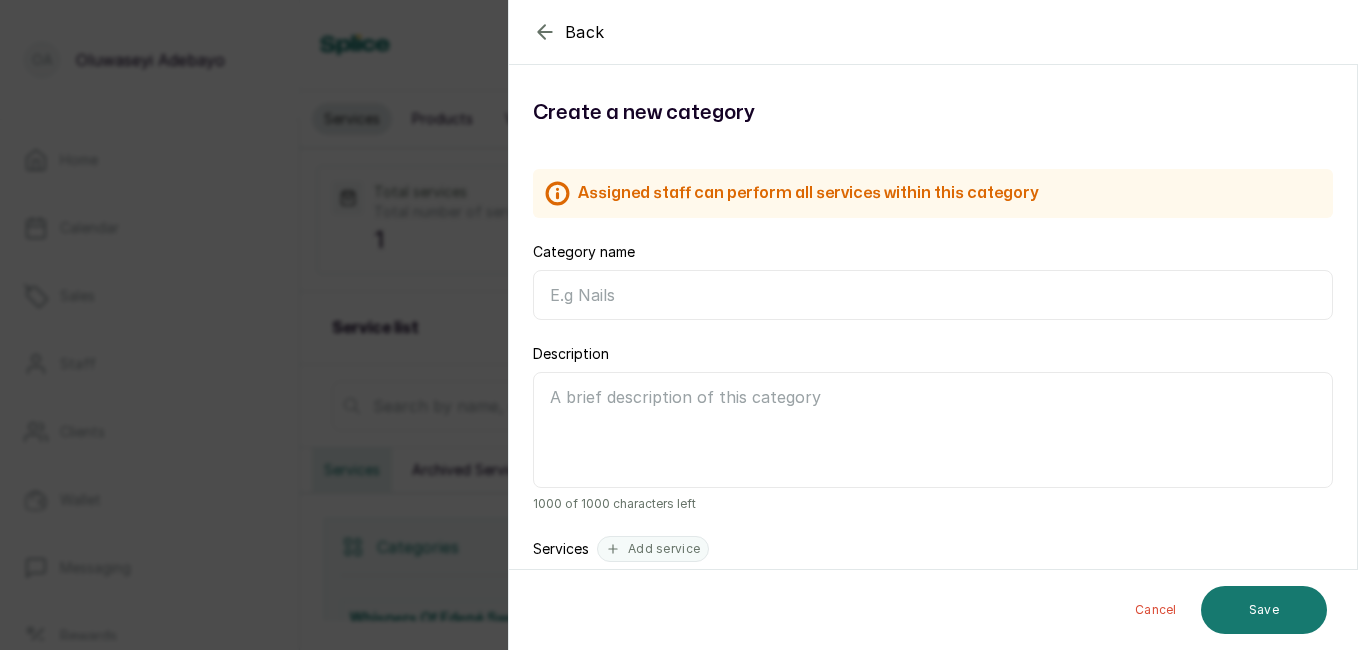 click 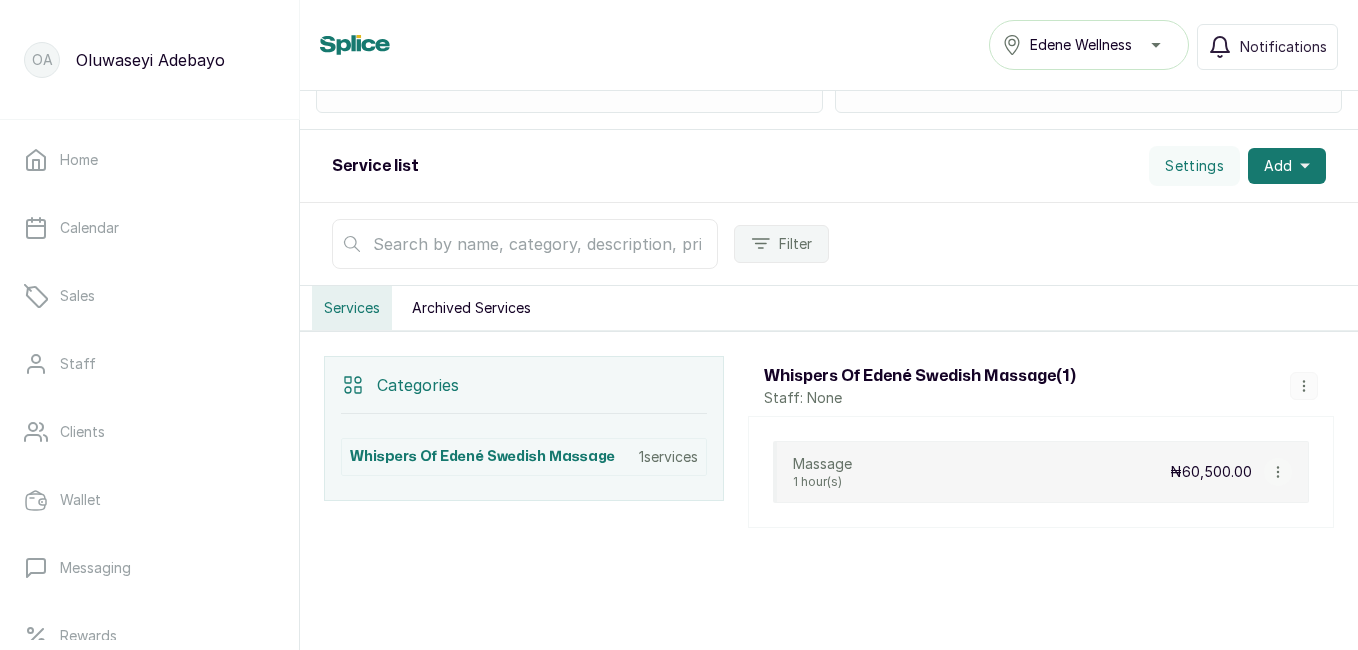 scroll, scrollTop: 173, scrollLeft: 0, axis: vertical 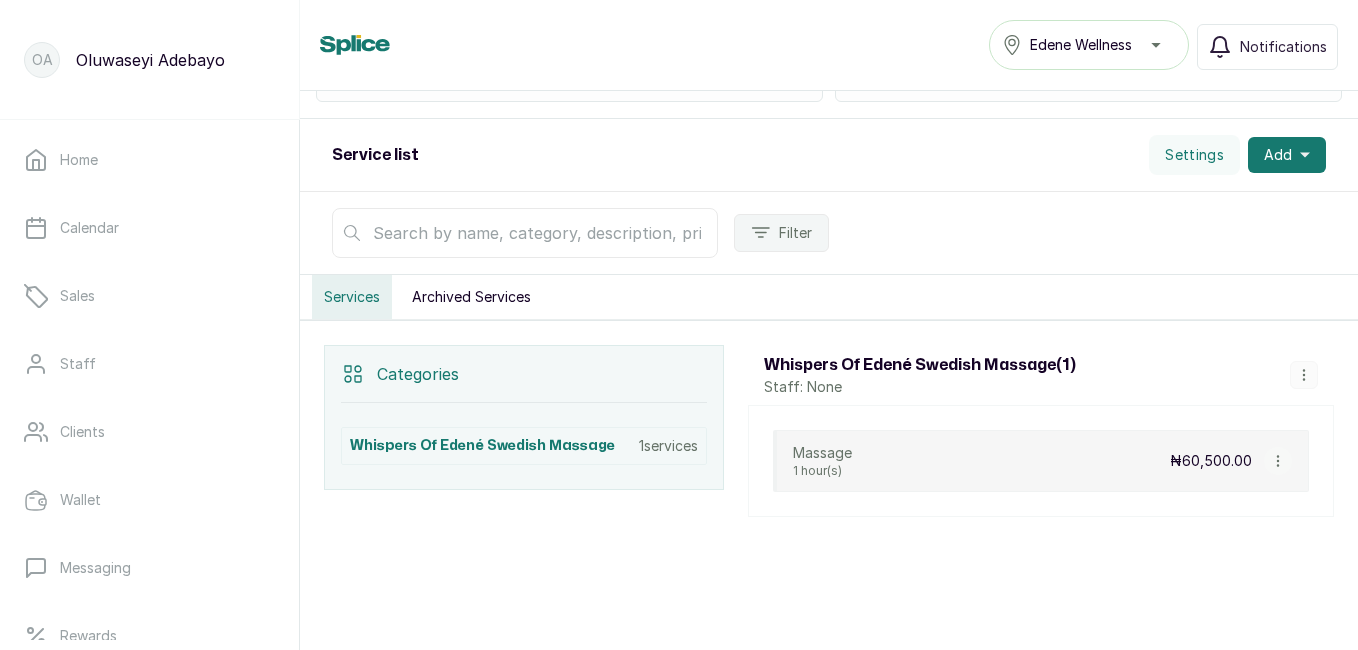 click 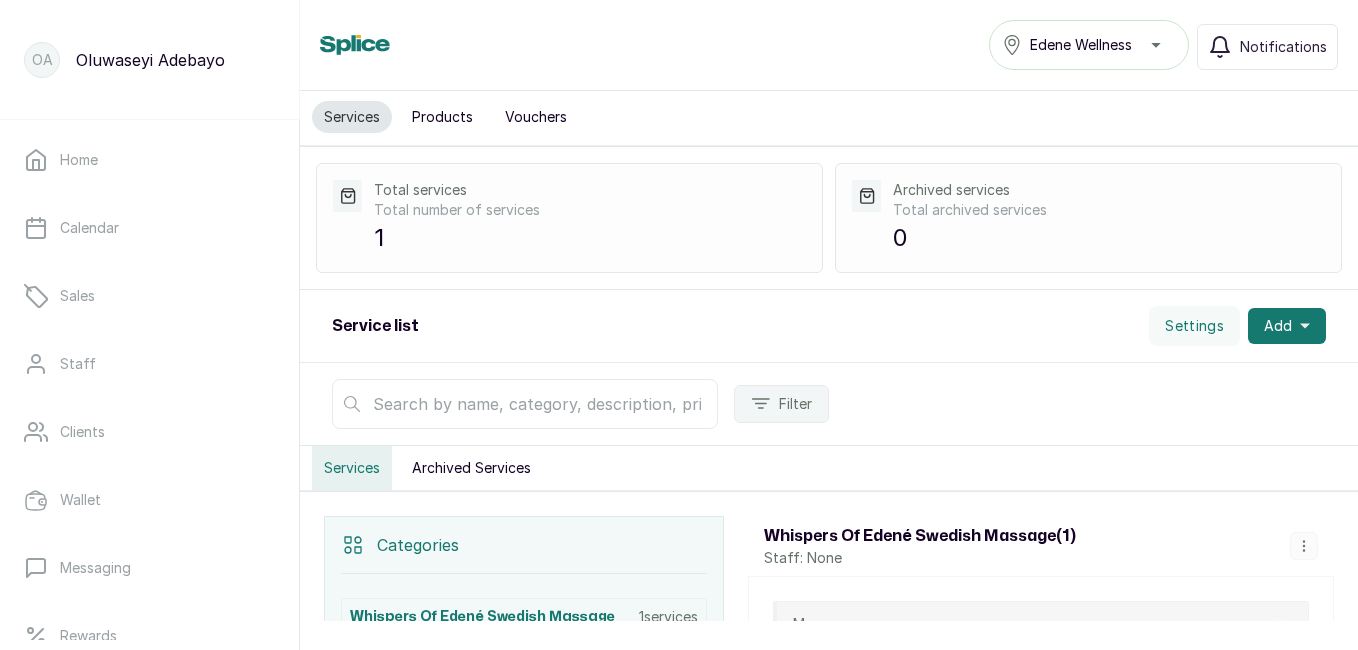 scroll, scrollTop: 0, scrollLeft: 0, axis: both 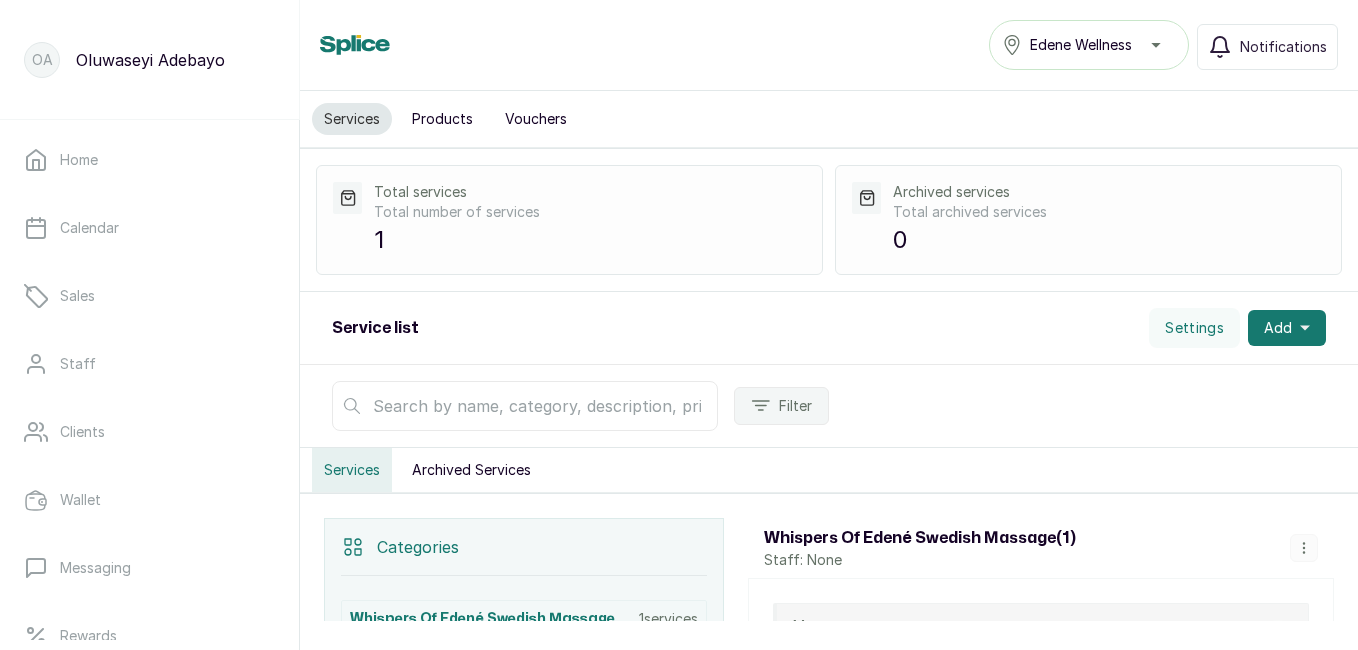 click at bounding box center (525, 406) 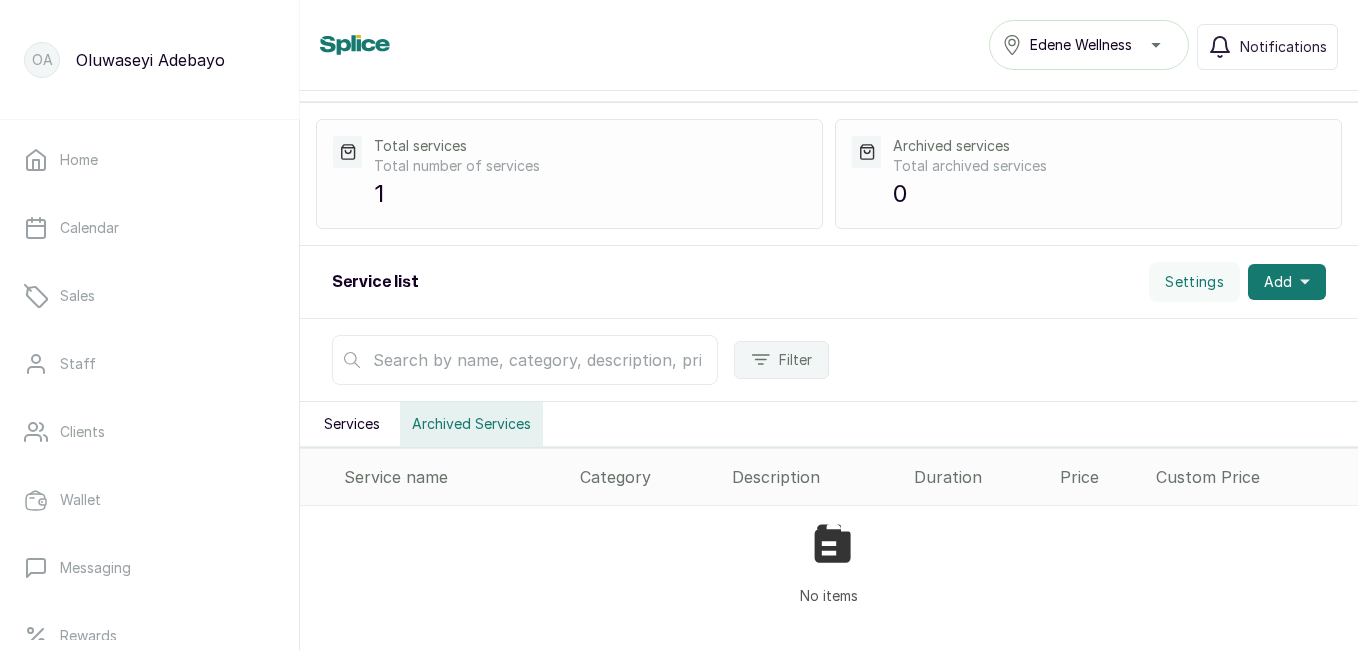 scroll, scrollTop: 0, scrollLeft: 0, axis: both 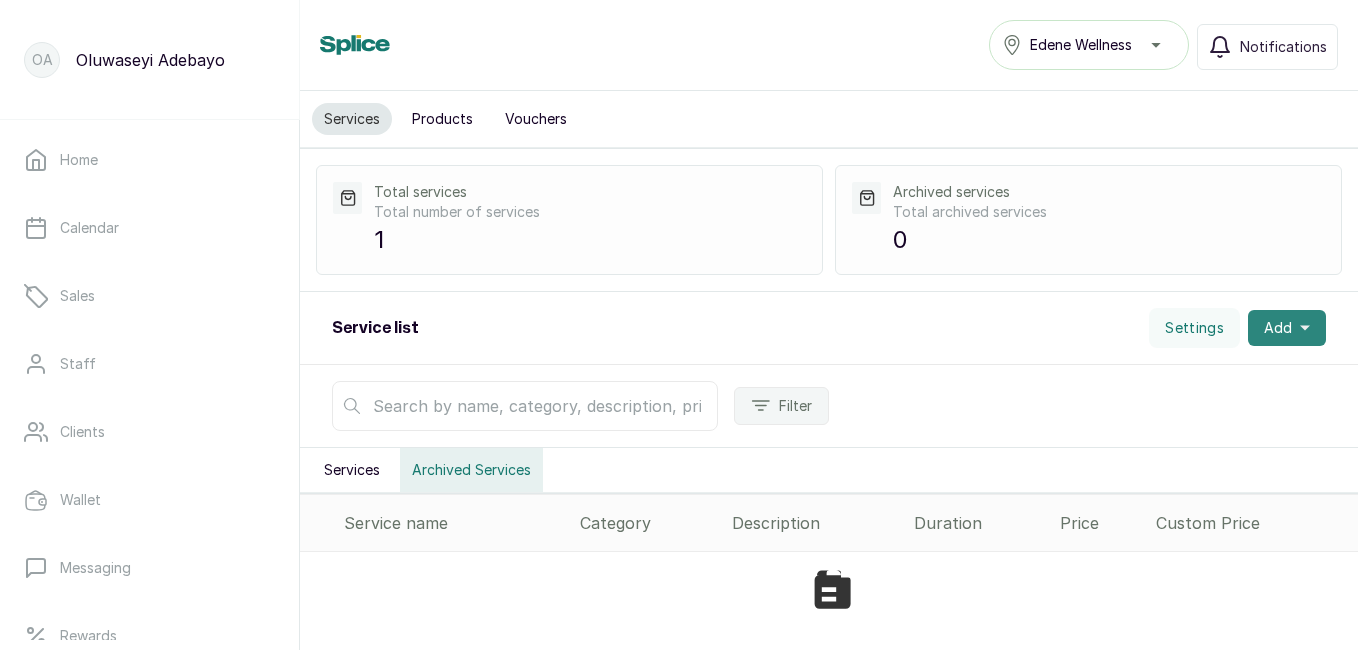 click on "Add" at bounding box center [1287, 328] 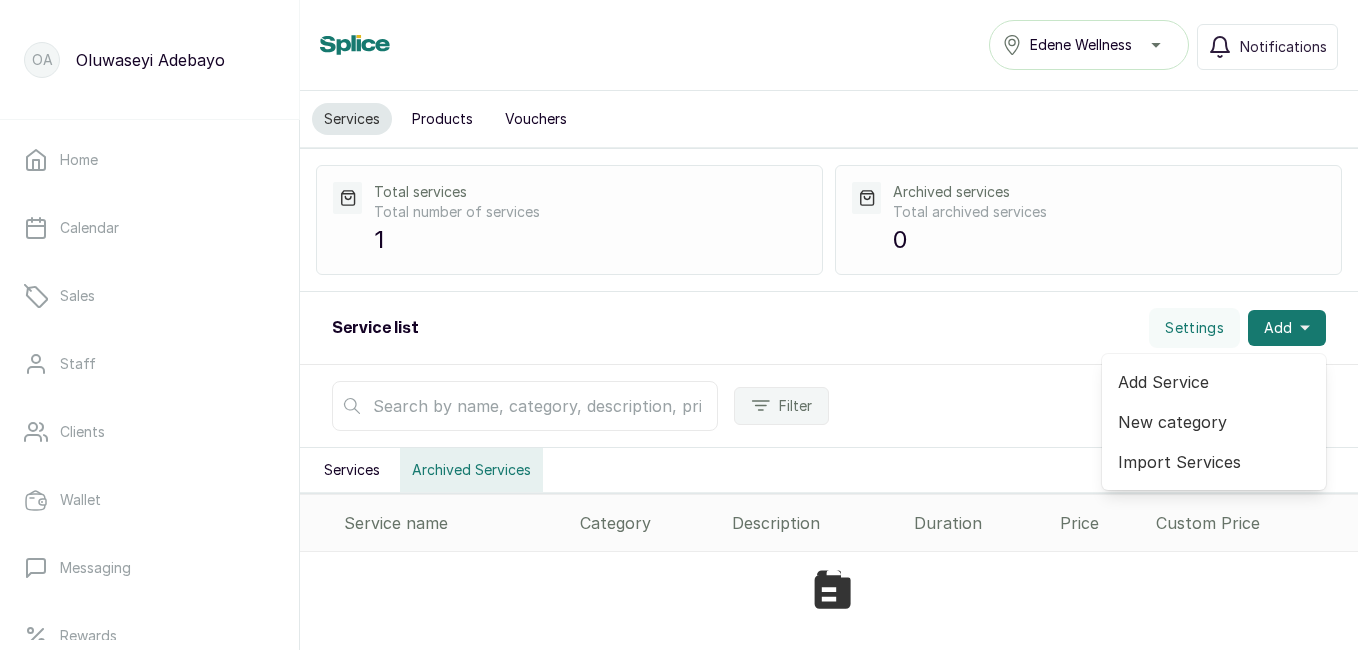 click on "Add Service" at bounding box center (1214, 382) 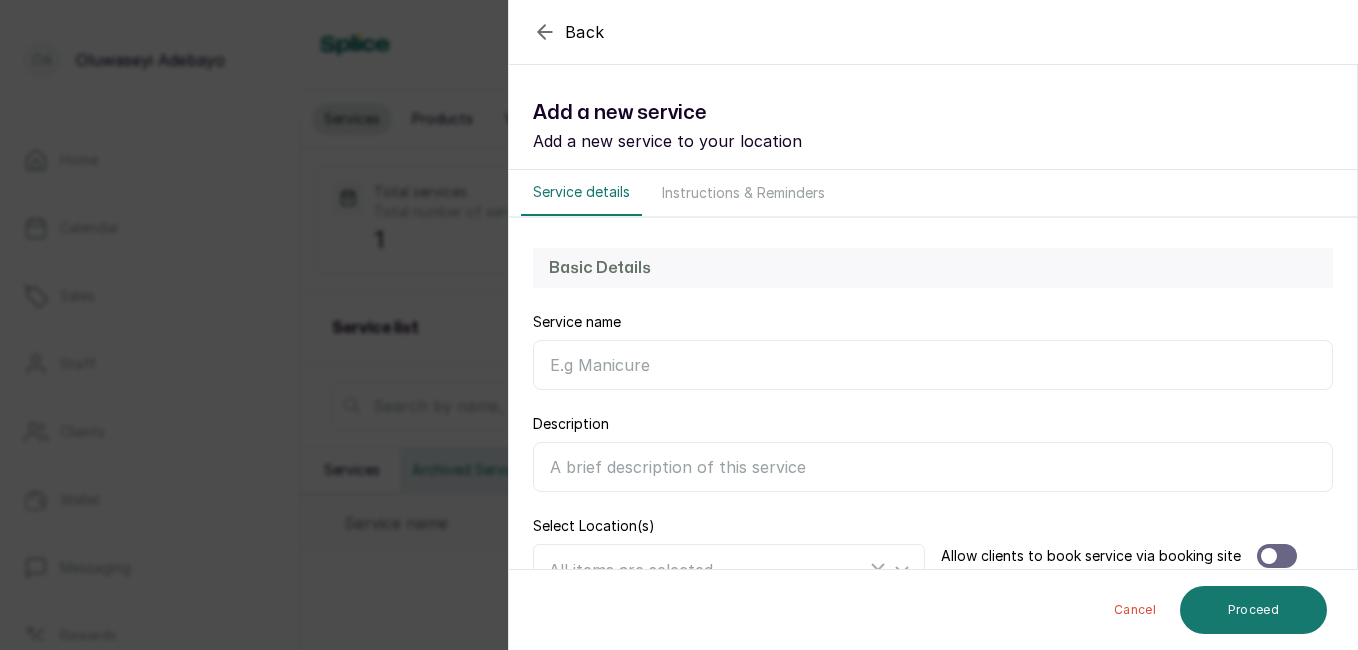 click on "Service name" at bounding box center [933, 365] 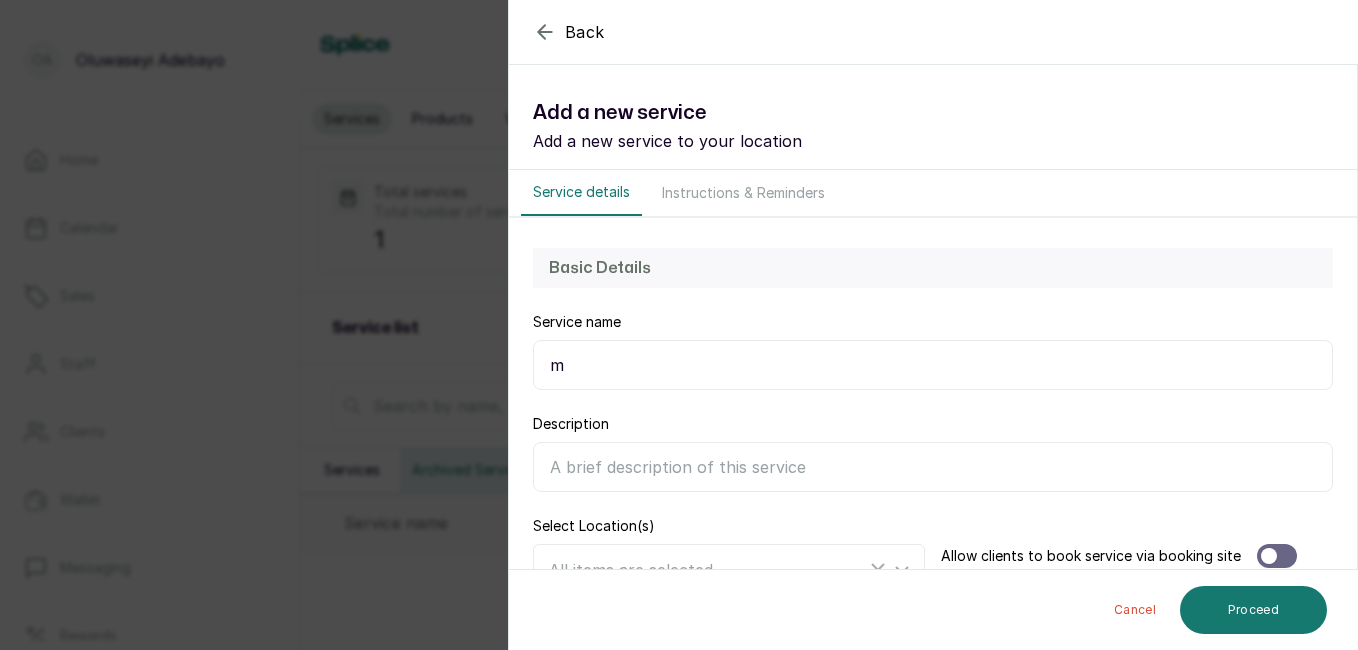 type on "m" 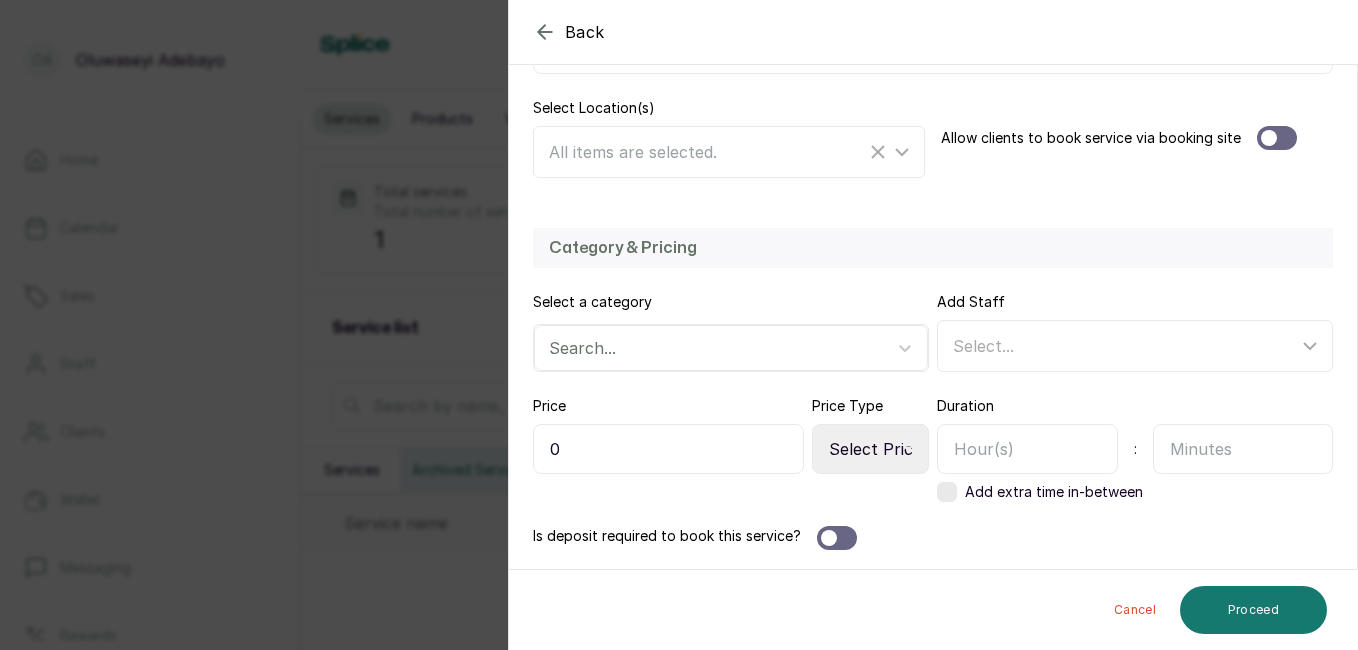 scroll, scrollTop: 443, scrollLeft: 0, axis: vertical 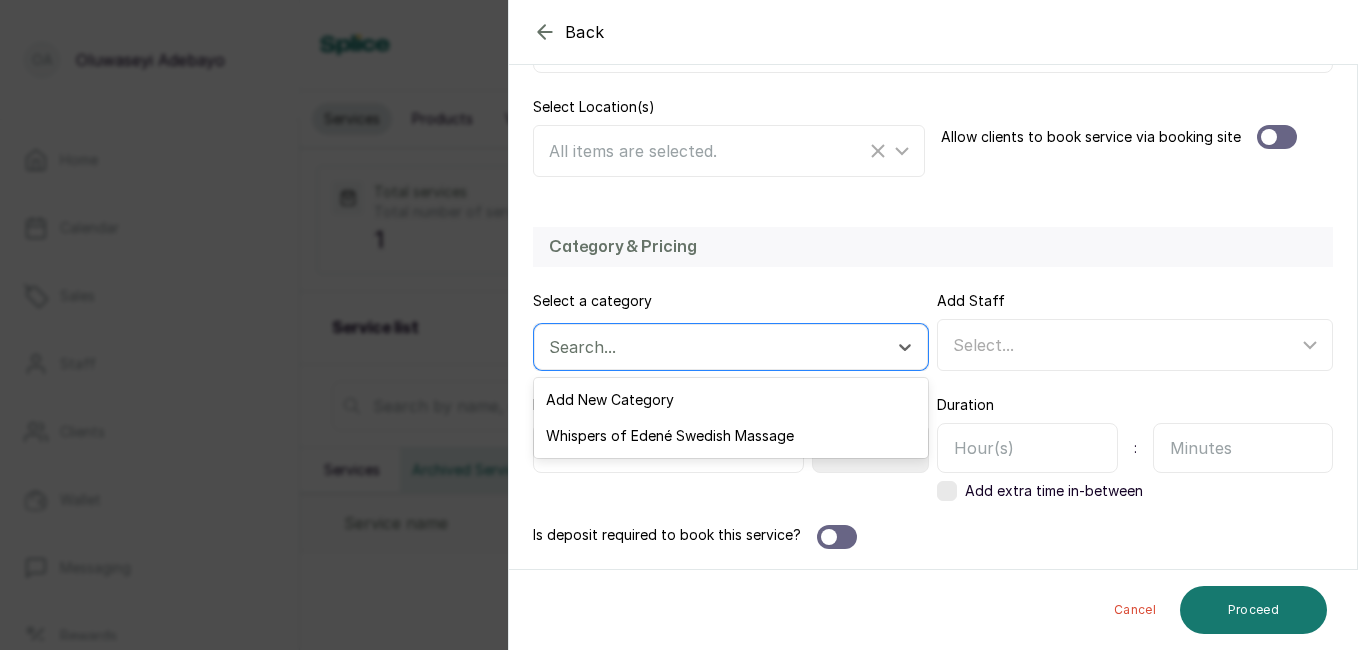 click on "Search..." at bounding box center [713, 347] 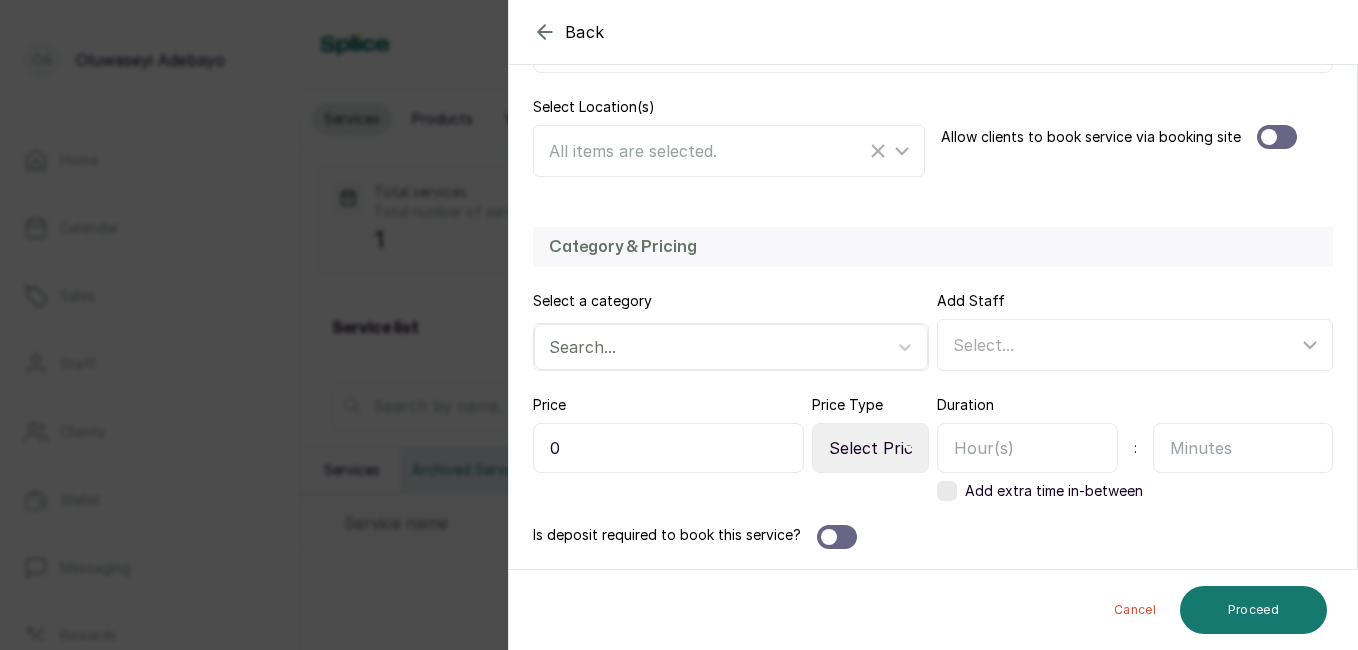 click on "Category & Pricing" at bounding box center (933, 247) 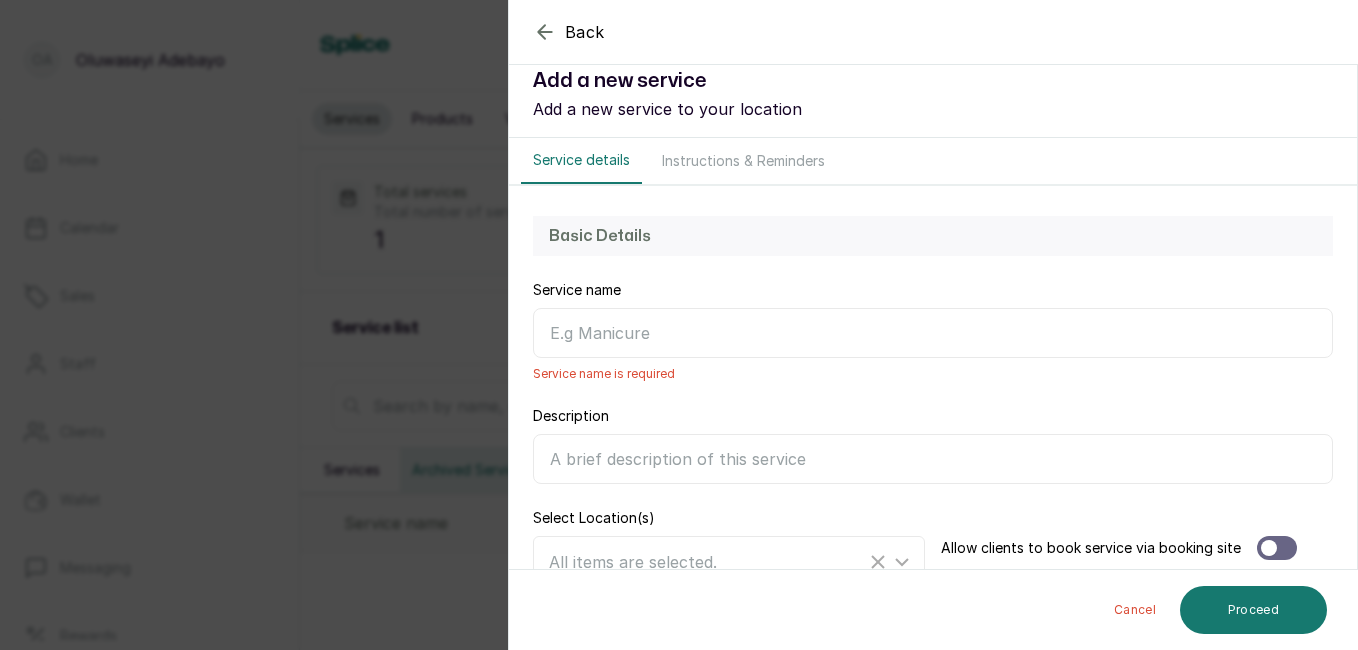 scroll, scrollTop: 26, scrollLeft: 0, axis: vertical 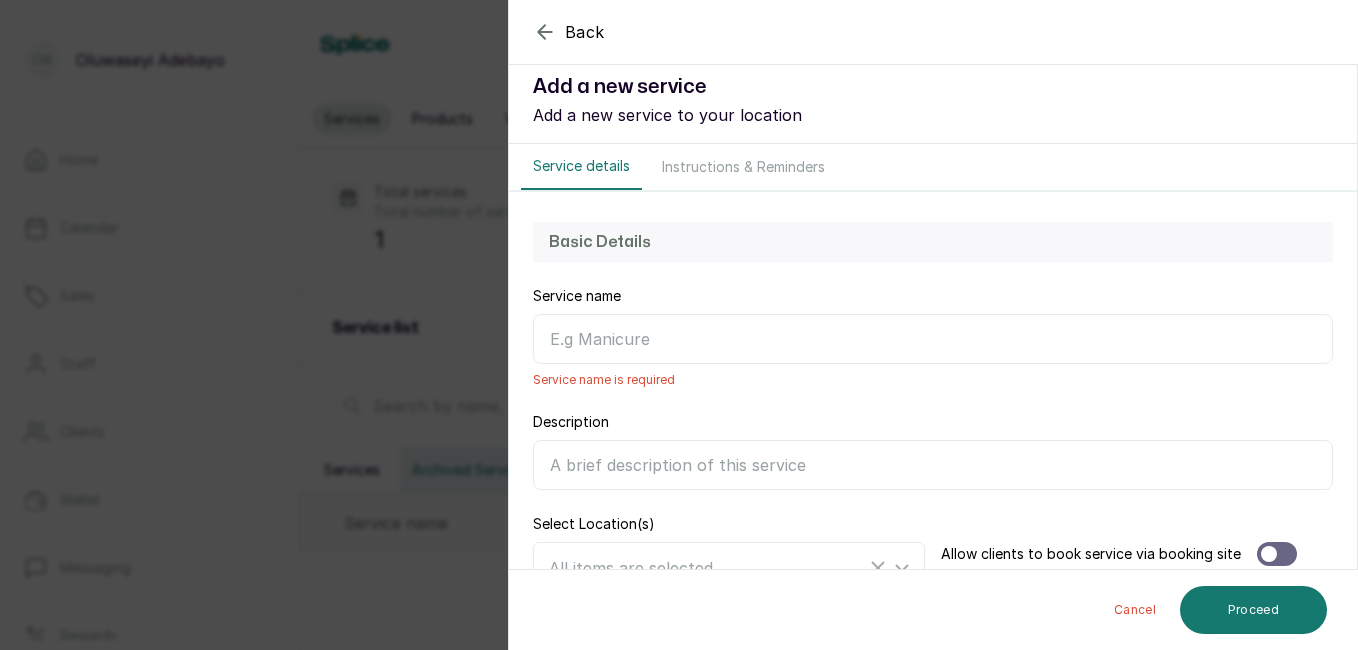 click on "Service name" at bounding box center [933, 339] 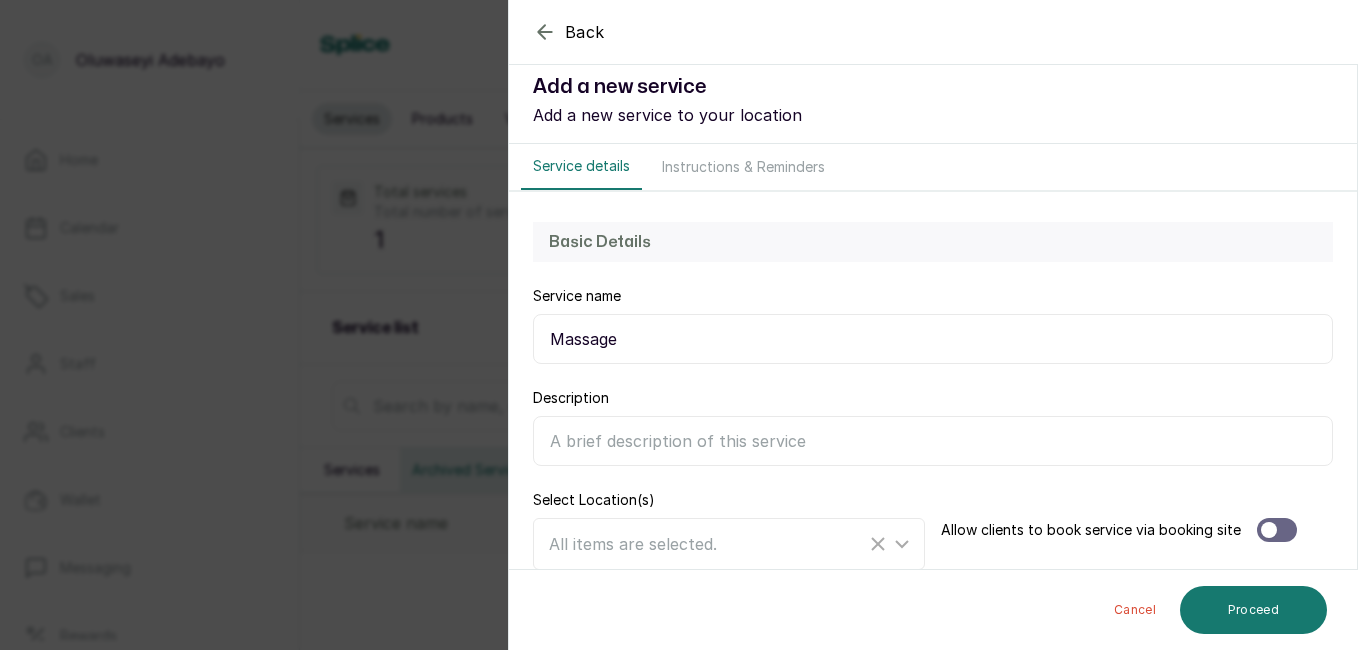 type on "Massage" 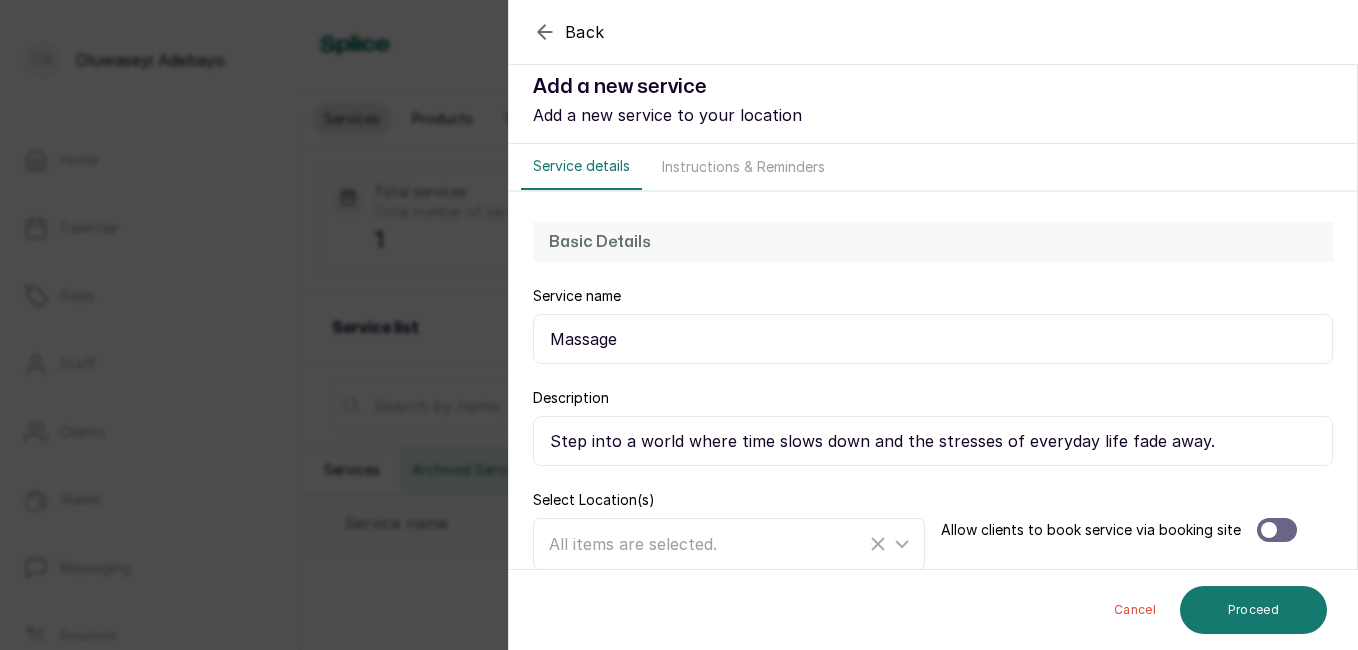 paste on "At [GEOGRAPHIC_DATA], our massages are designed to be a complete escape—a seamless blend of healing touch, luxurious oils, and calming energy. Every stroke is thoughtfully delivered to melt away tension, improve circulation, and restore your inner balance. Whether you desire deep muscle relief or the soothing caress of a gentle ritual, our therapies promise a transformative experience that leaves you renewed, rebalanced, and glowing with serenity." 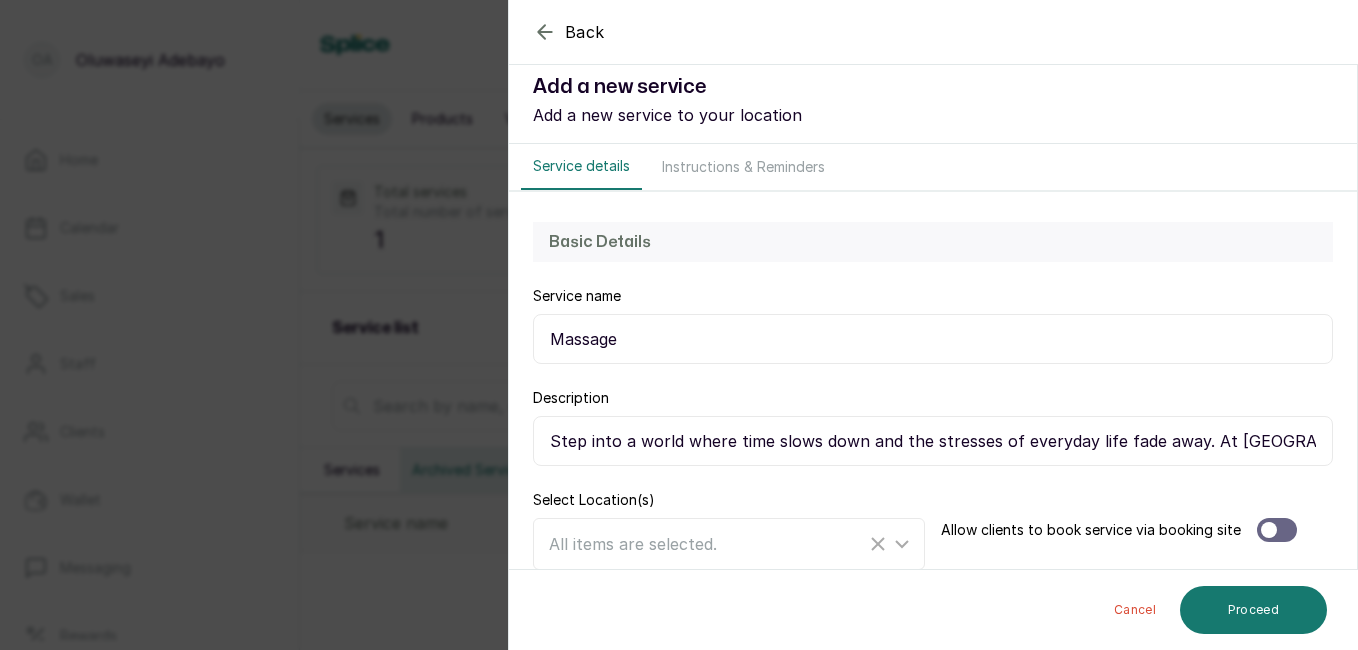 scroll, scrollTop: 0, scrollLeft: 3273, axis: horizontal 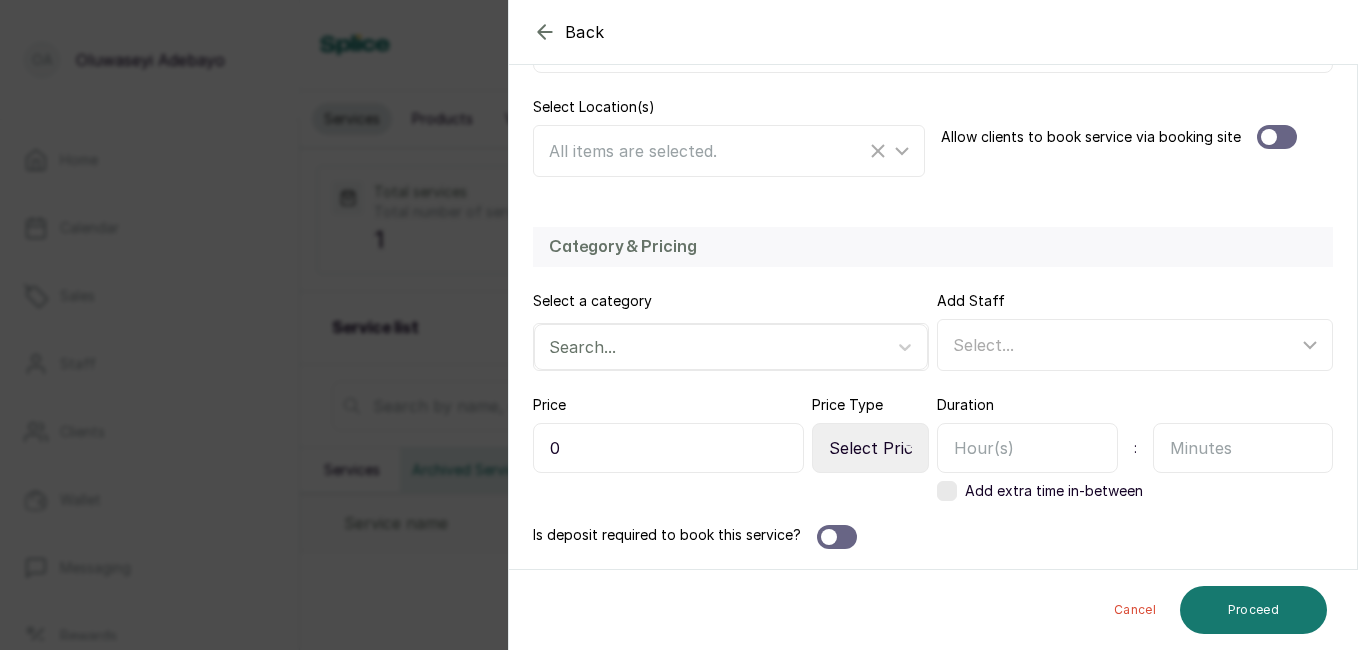 type on "Step into a world where time slows down and the stresses of everyday life fade away. At [GEOGRAPHIC_DATA], our massages are designed to be a complete escape—a seamless blend of healing touch, luxurious oils, and calming energy. Every stroke is thoughtfully delivered to melt away tension, improve circulation, and restore your inner balance. Whether you desire deep muscle relief or the soothing caress of a gentle ritual, our therapies promise a transformative experience that leaves you renewed, rebalanced, and glowing with serenity." 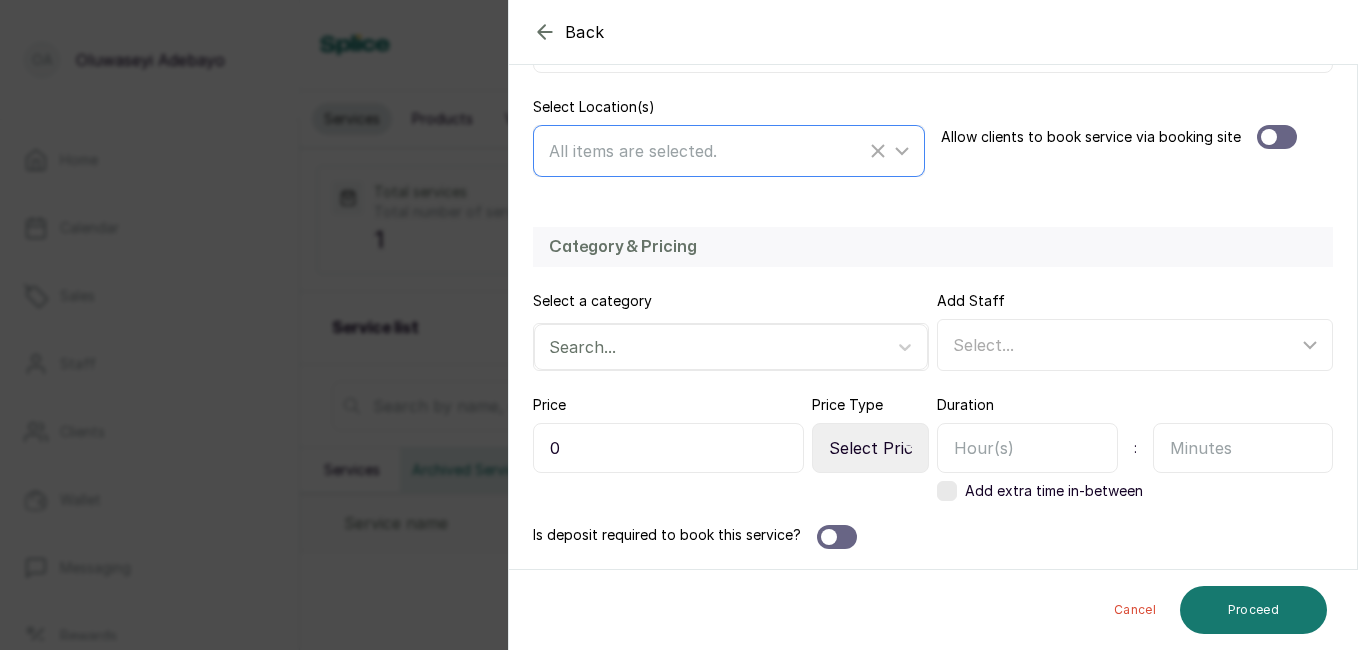 scroll, scrollTop: 0, scrollLeft: 0, axis: both 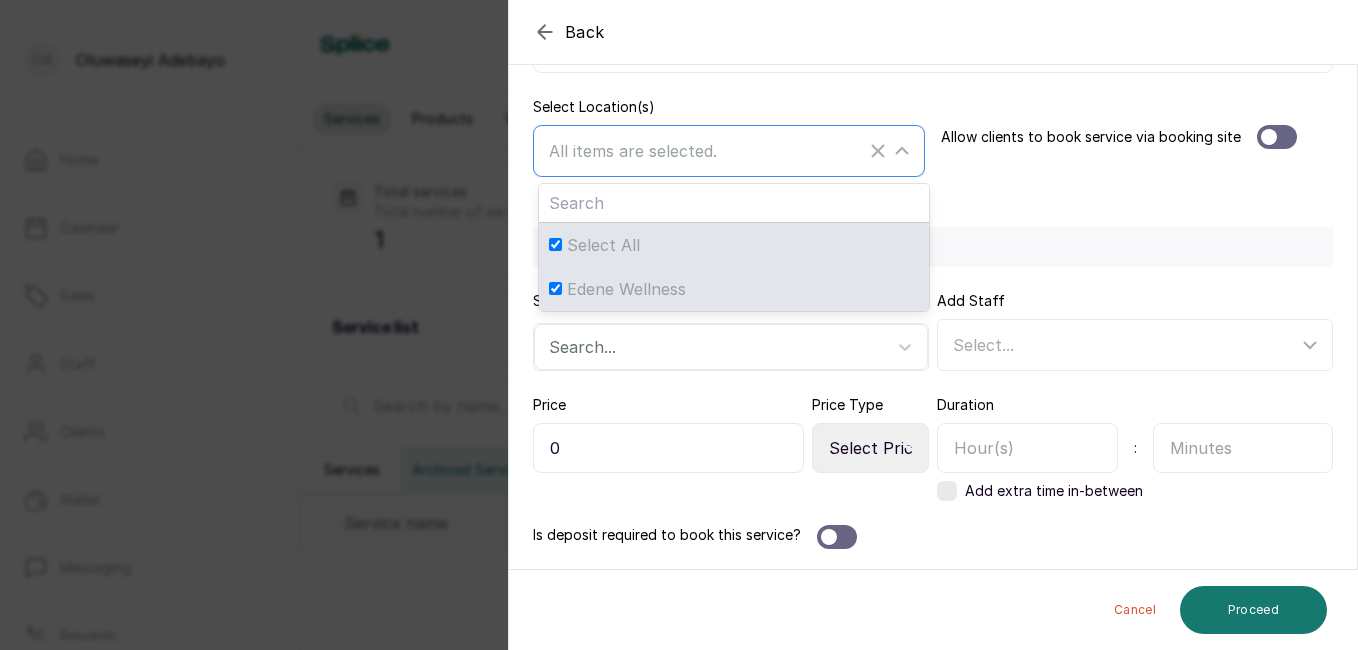 click on "Edene Wellness" at bounding box center (734, 289) 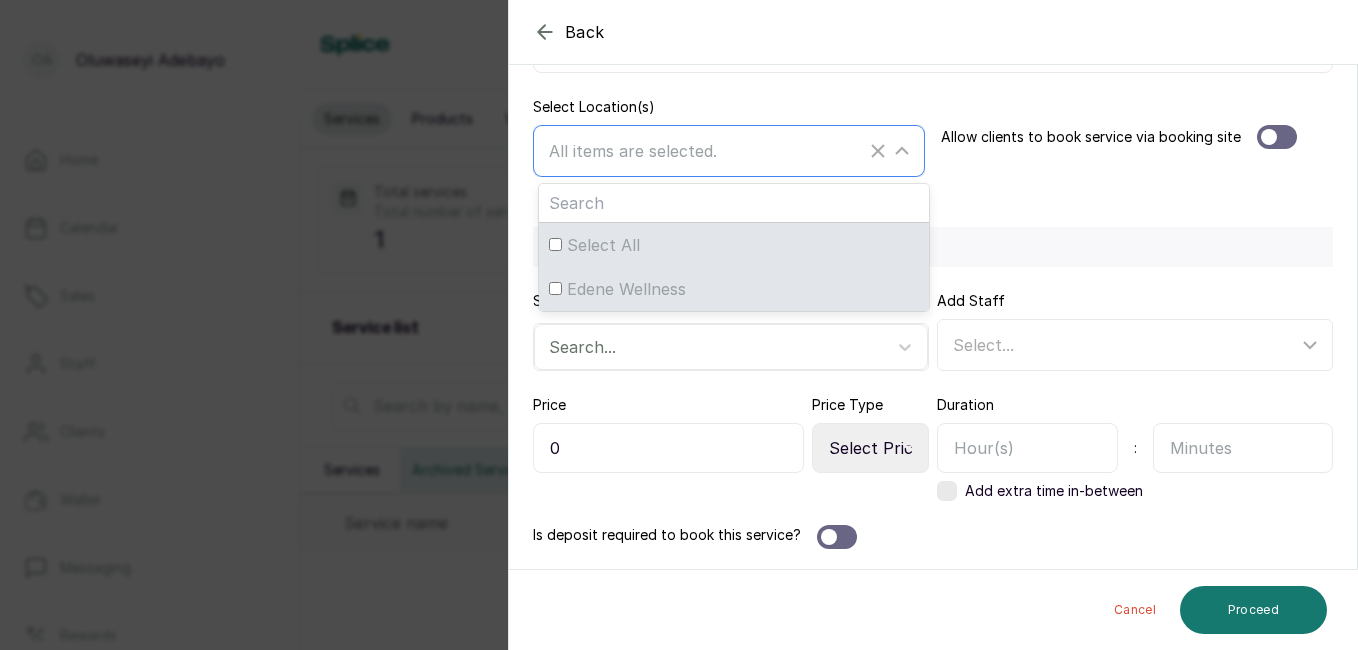 checkbox on "false" 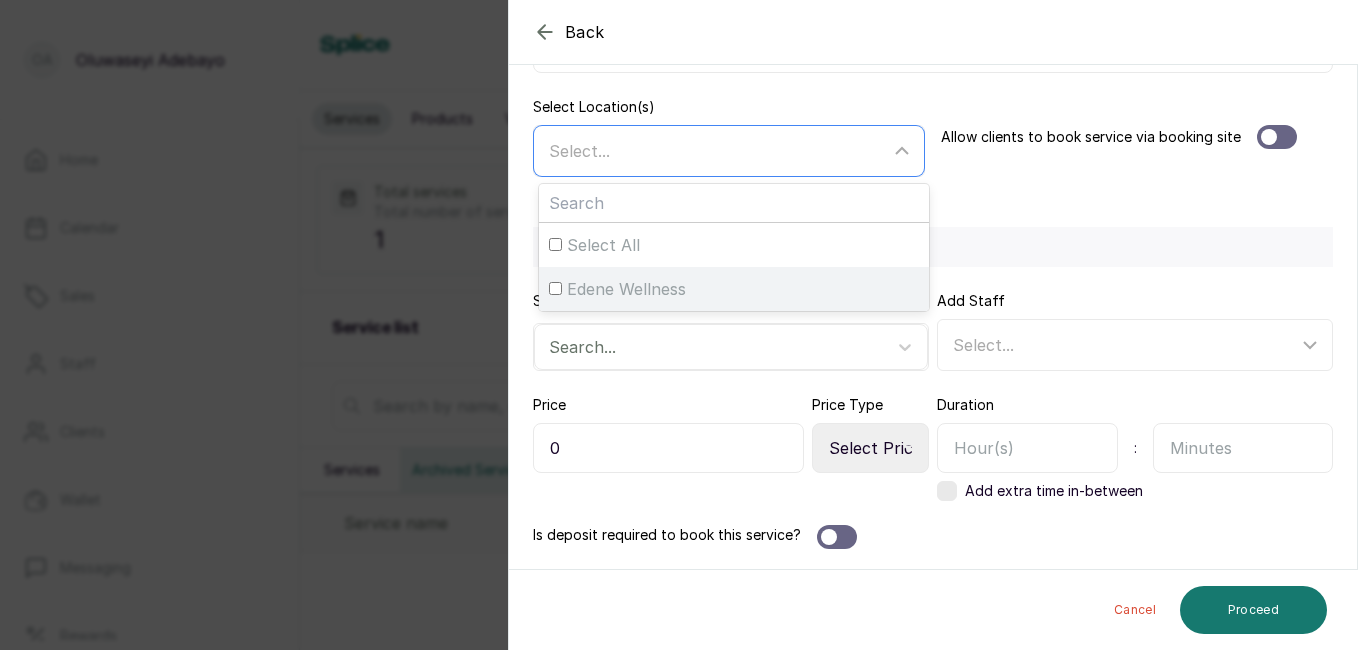 click on "Edene Wellness" at bounding box center (734, 289) 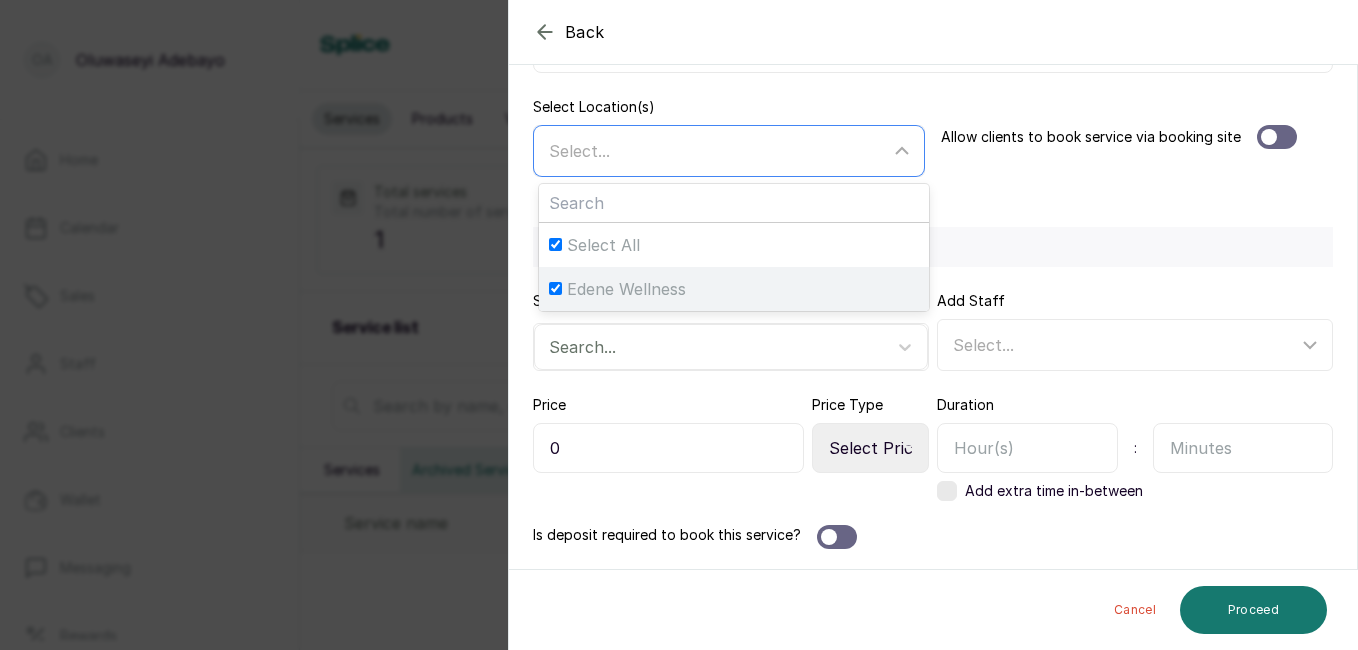 checkbox on "true" 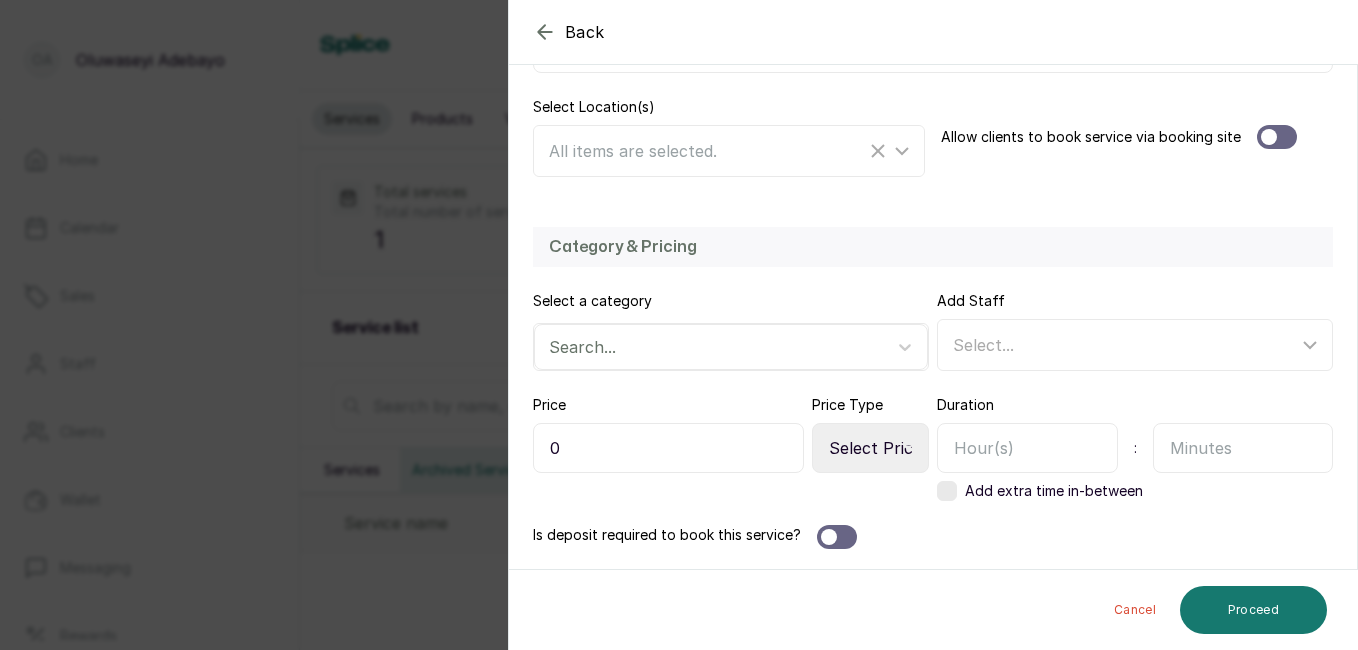 click on "Category & Pricing" at bounding box center [933, 247] 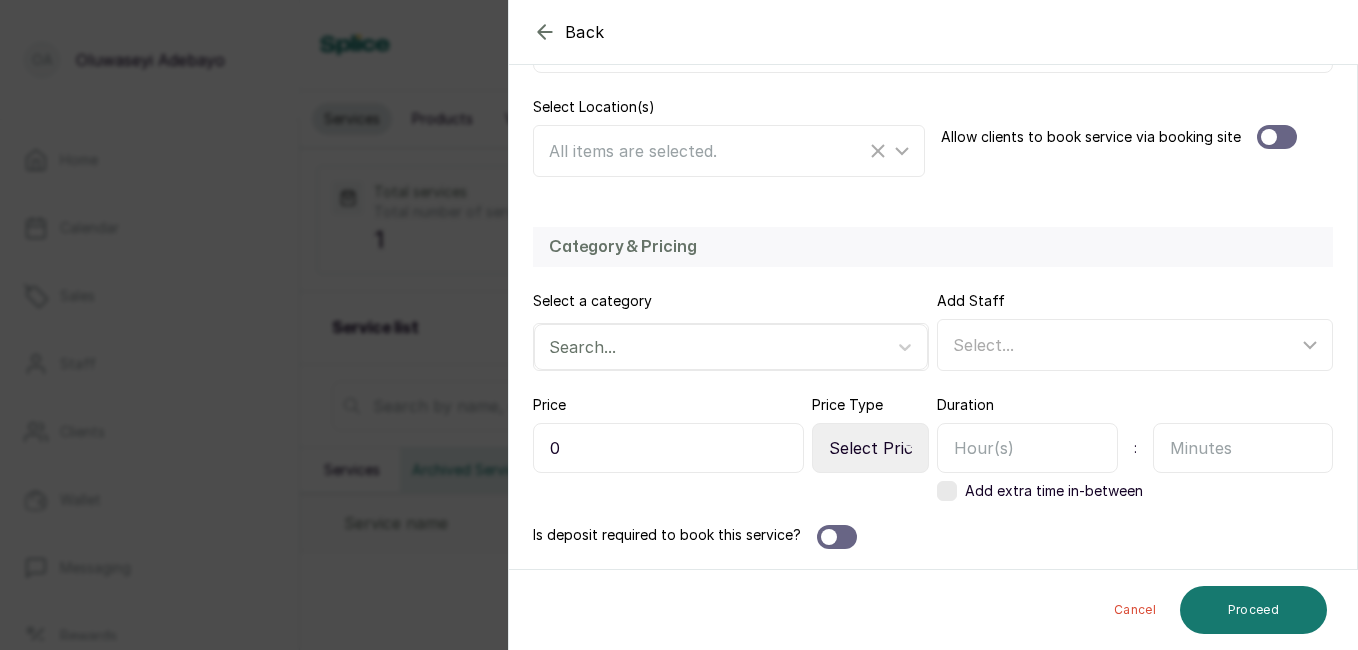 click at bounding box center [1269, 137] 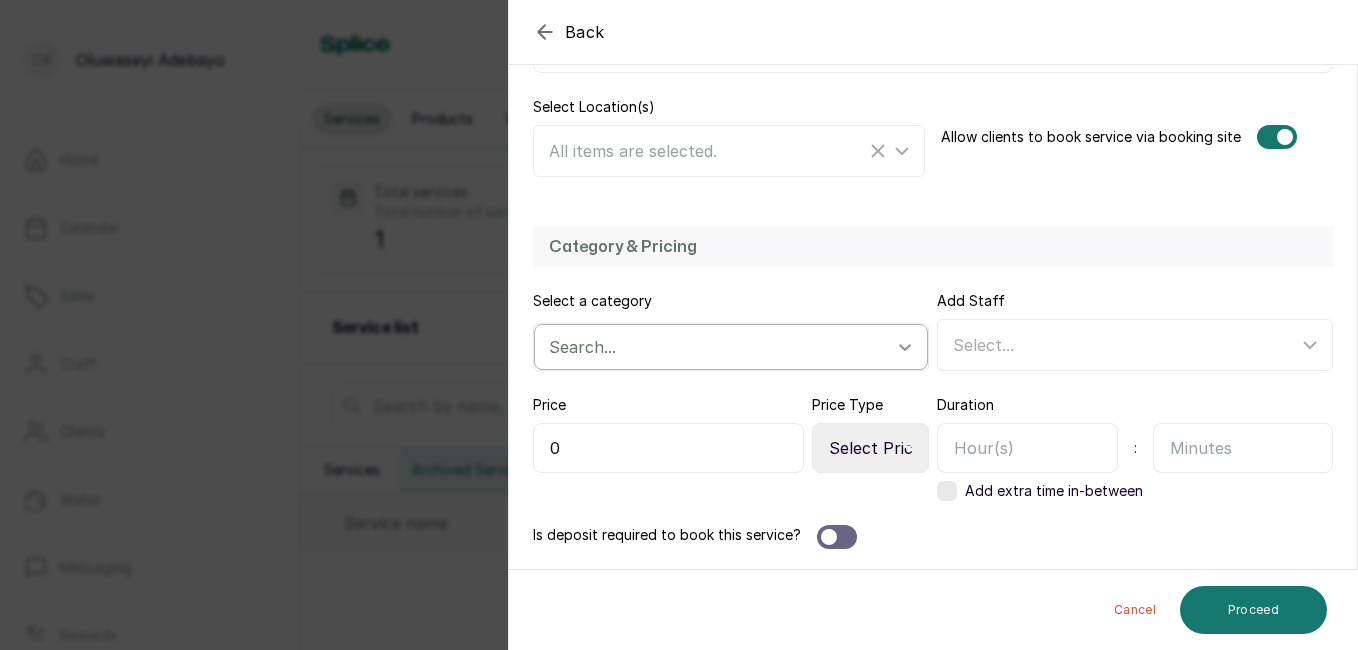 click 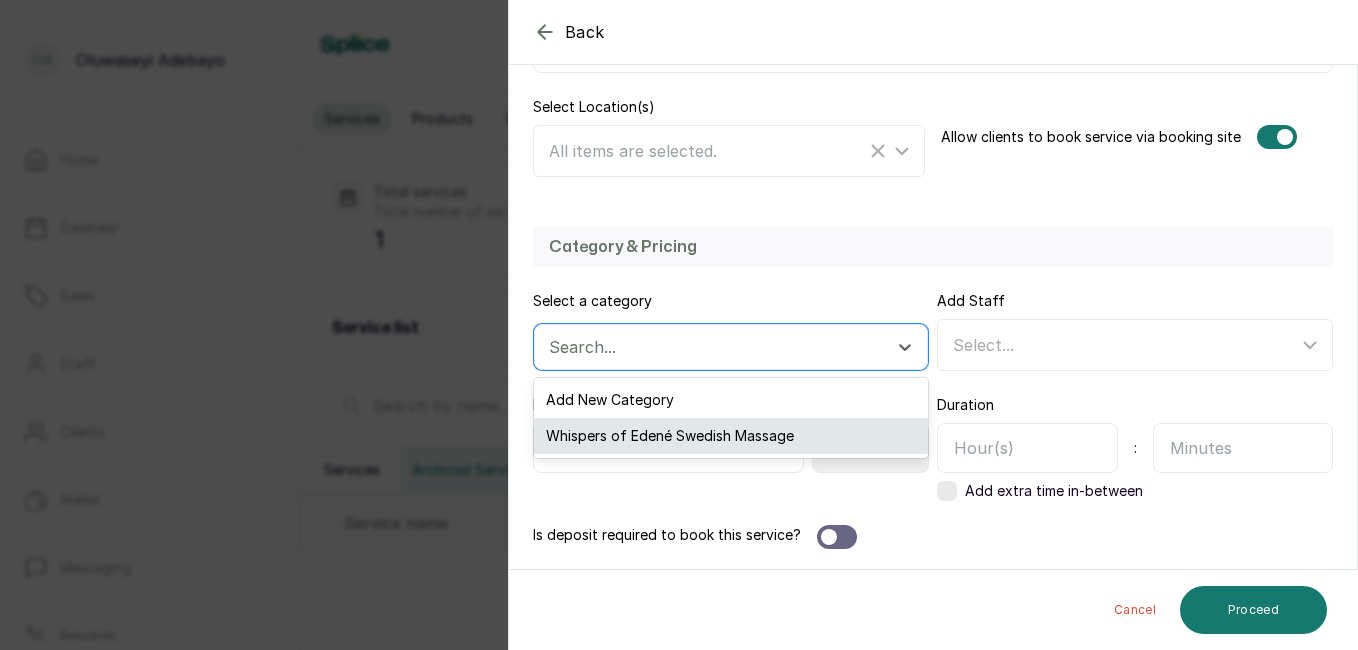 click on "Whispers of Edené Swedish Massage" at bounding box center [731, 436] 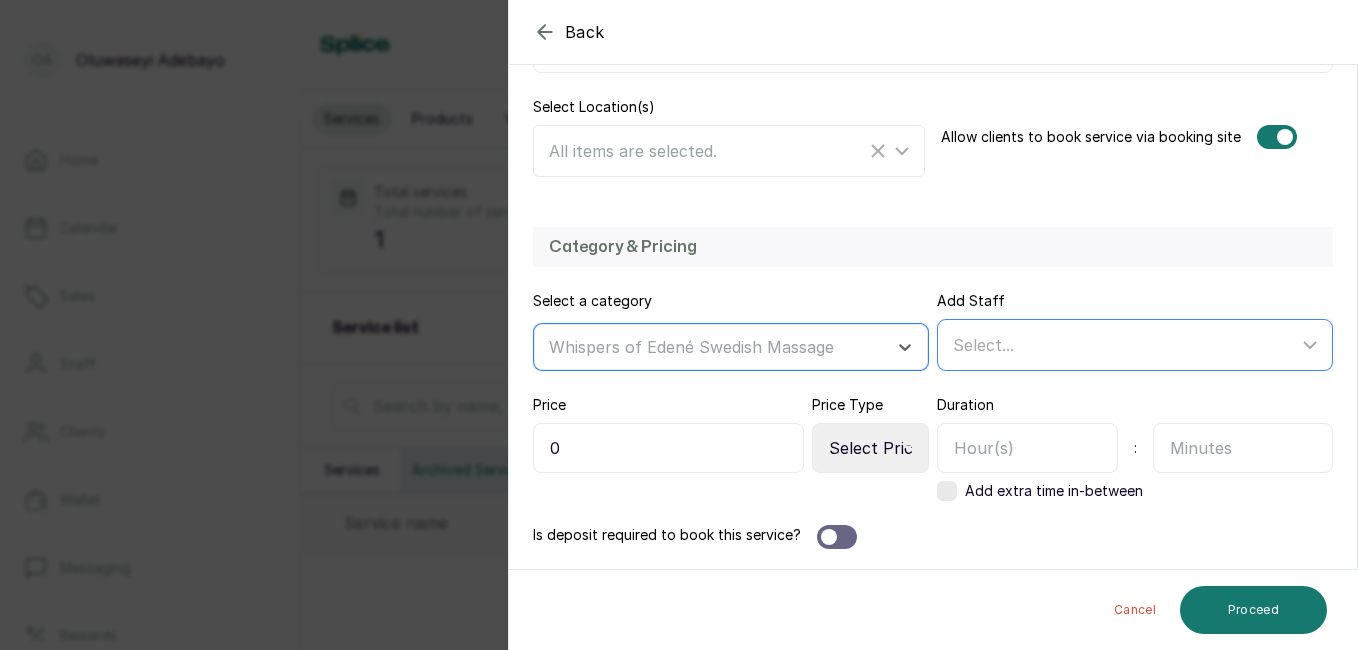 click on "Select..." at bounding box center (1125, 345) 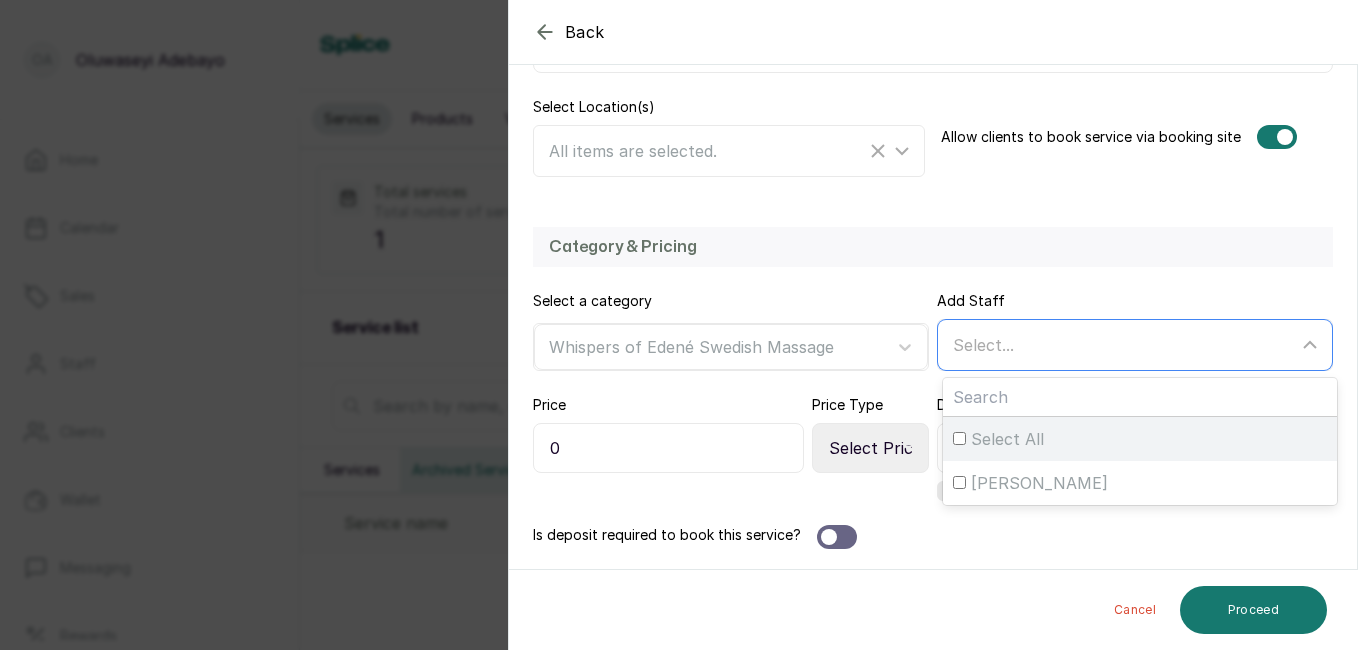 click on "Select All" at bounding box center (1007, 439) 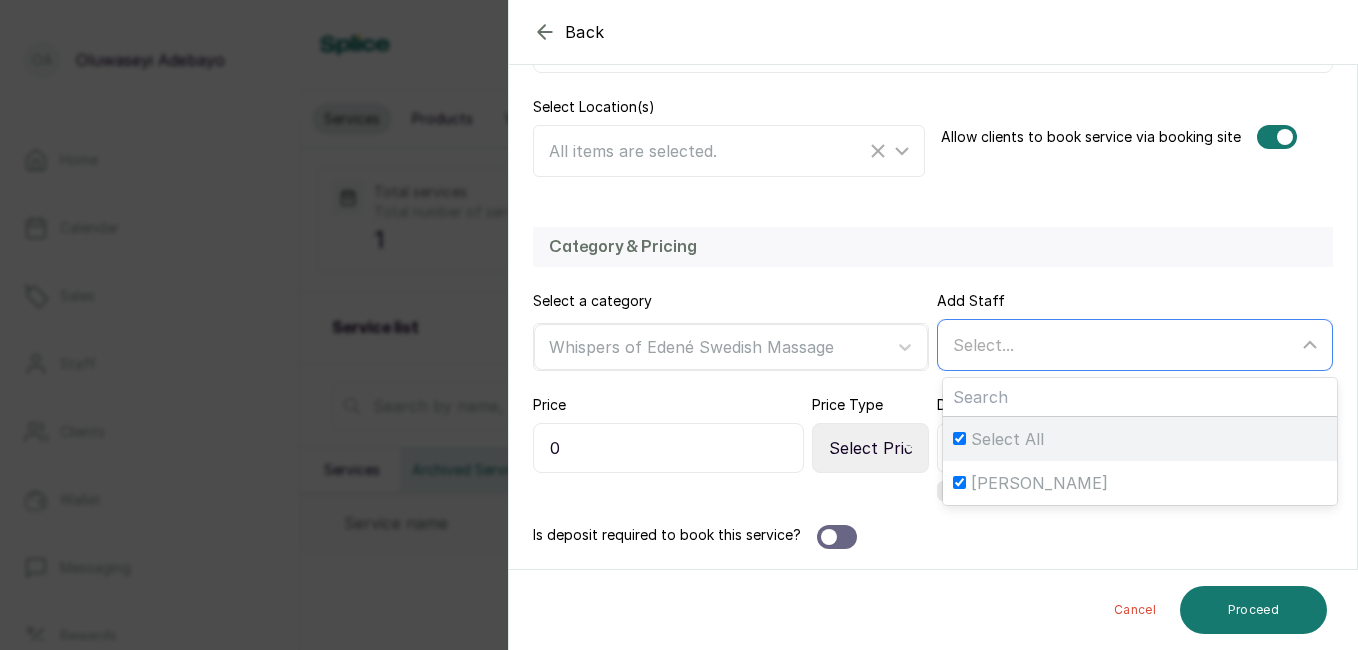 checkbox on "true" 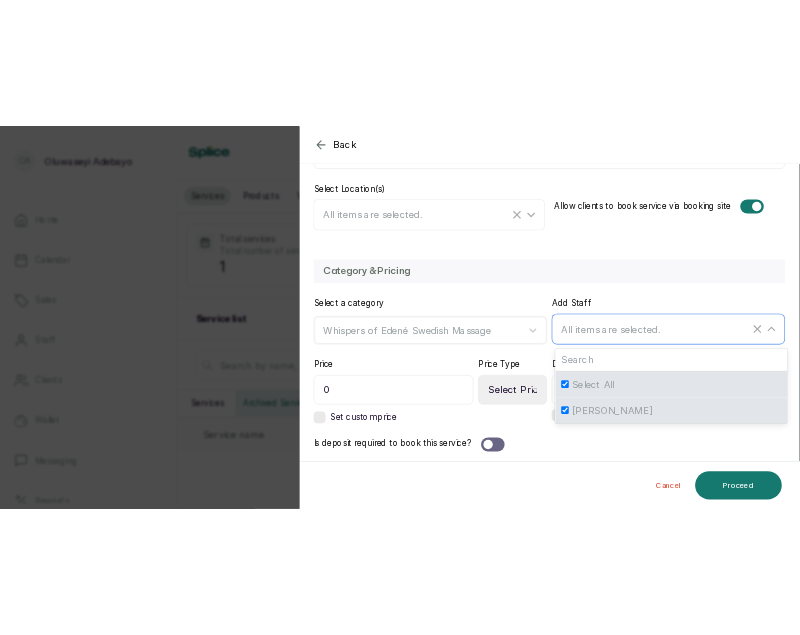 scroll, scrollTop: 423, scrollLeft: 0, axis: vertical 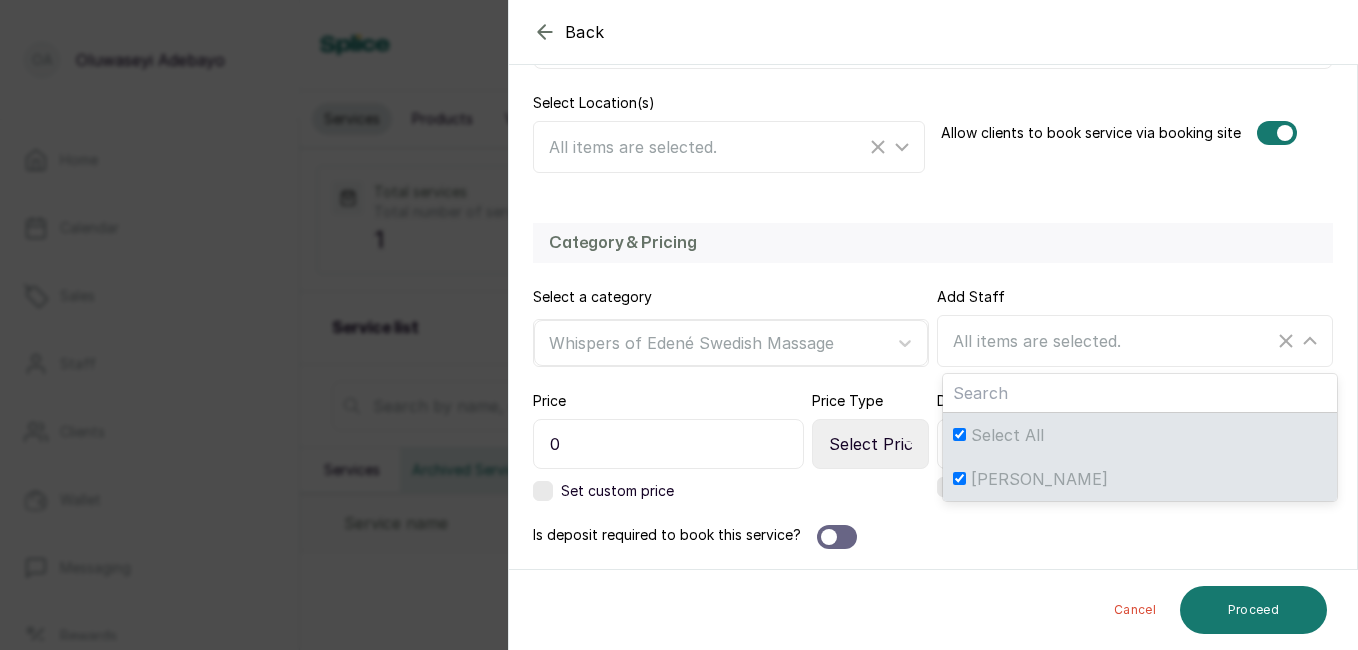 click on "0" at bounding box center (668, 444) 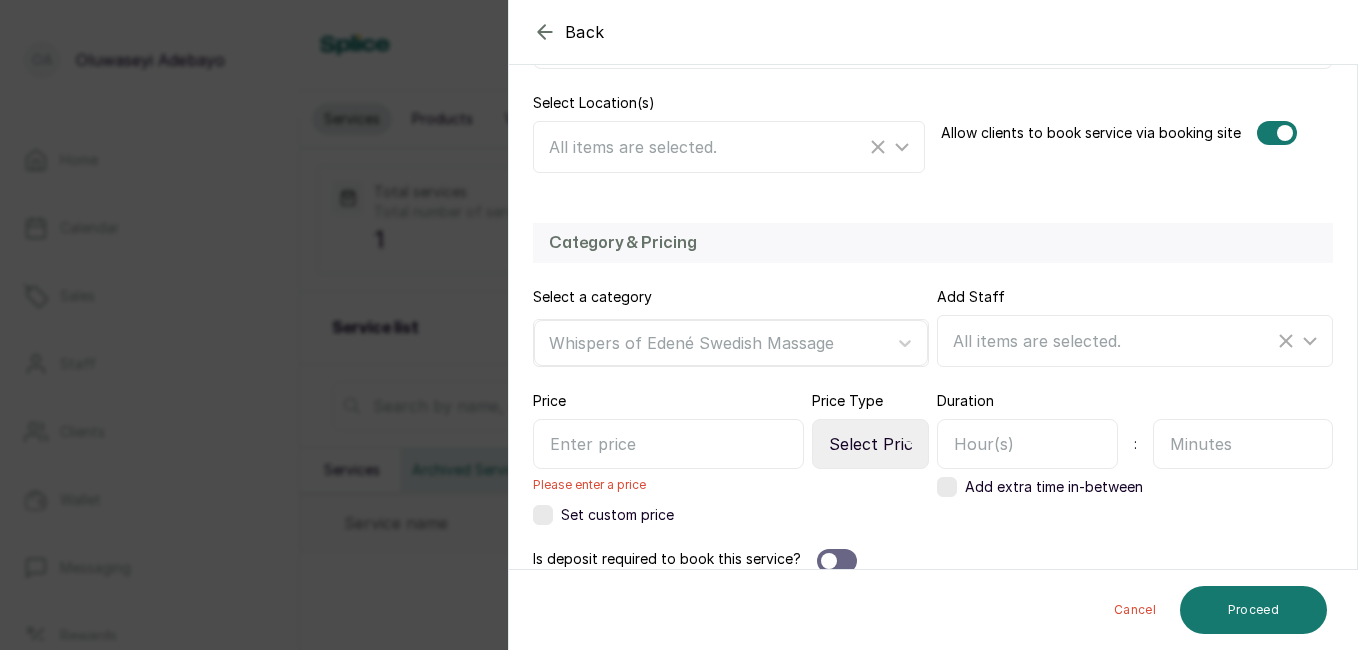 click on "Basic Details Service name   Massage Description   Step into a world where time slows down and the stresses of everyday life fade away. At [GEOGRAPHIC_DATA], our massages are designed to be a complete escape—a seamless blend of healing touch, luxurious oils, and calming energy. Every stroke is thoughtfully delivered to melt away tension, improve circulation, and restore your inner balance. Whether you desire deep muscle relief or the soothing caress of a gentle ritual, our therapies promise a transformative experience that leaves you renewed, rebalanced, and glowing with serenity. Select Location(s) All items are selected. Allow clients to book service via booking site" at bounding box center (933, -1) 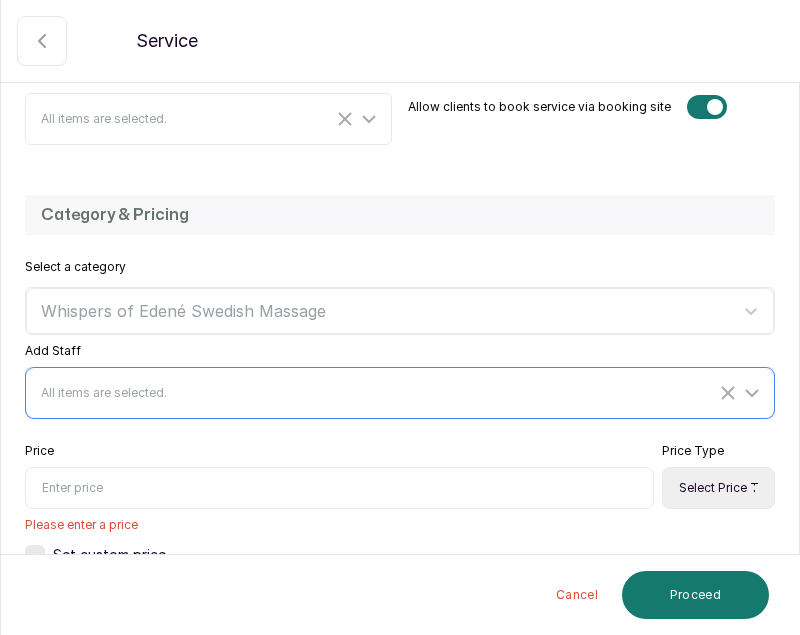 click on "All items are selected." at bounding box center (402, 393) 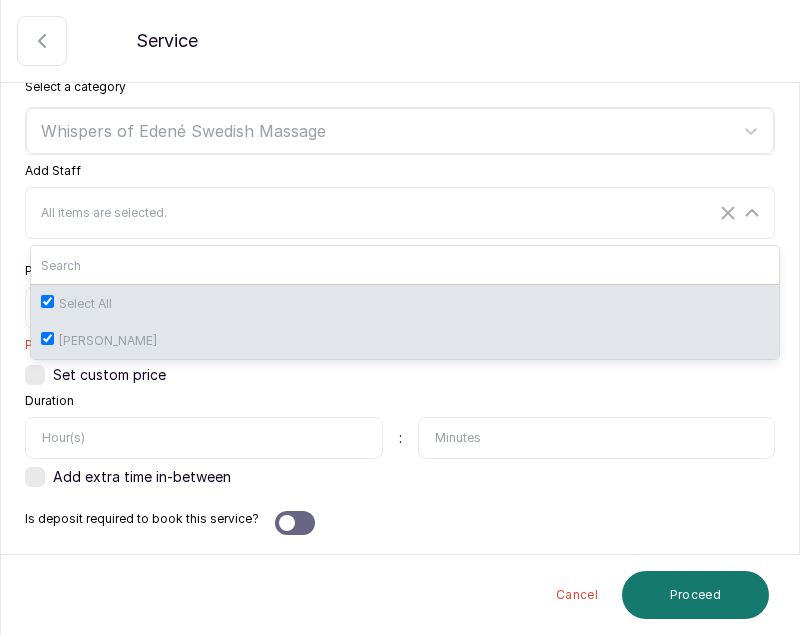 scroll, scrollTop: 604, scrollLeft: 0, axis: vertical 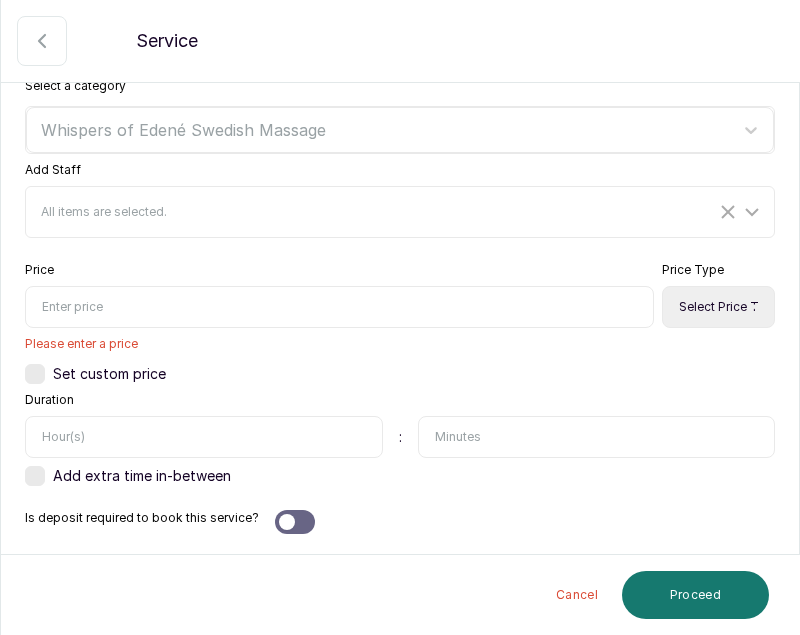 click on "Set custom price" at bounding box center [400, 374] 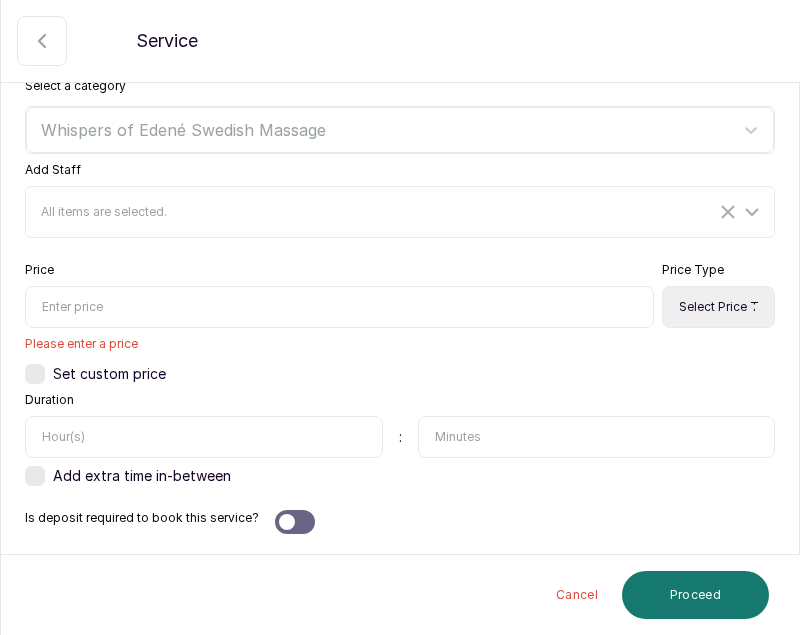 click at bounding box center [339, 307] 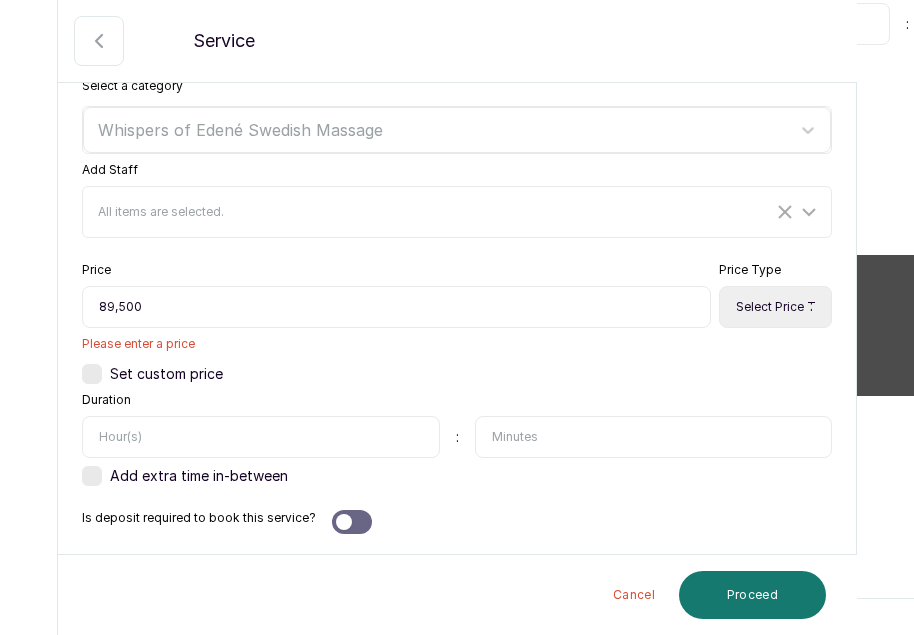 scroll, scrollTop: 580, scrollLeft: 0, axis: vertical 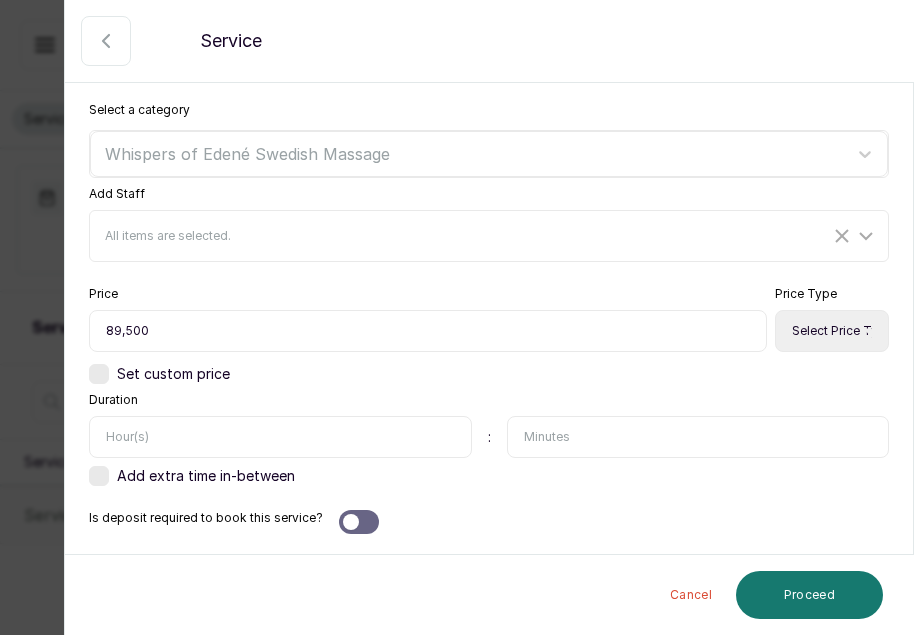 type on "89,500" 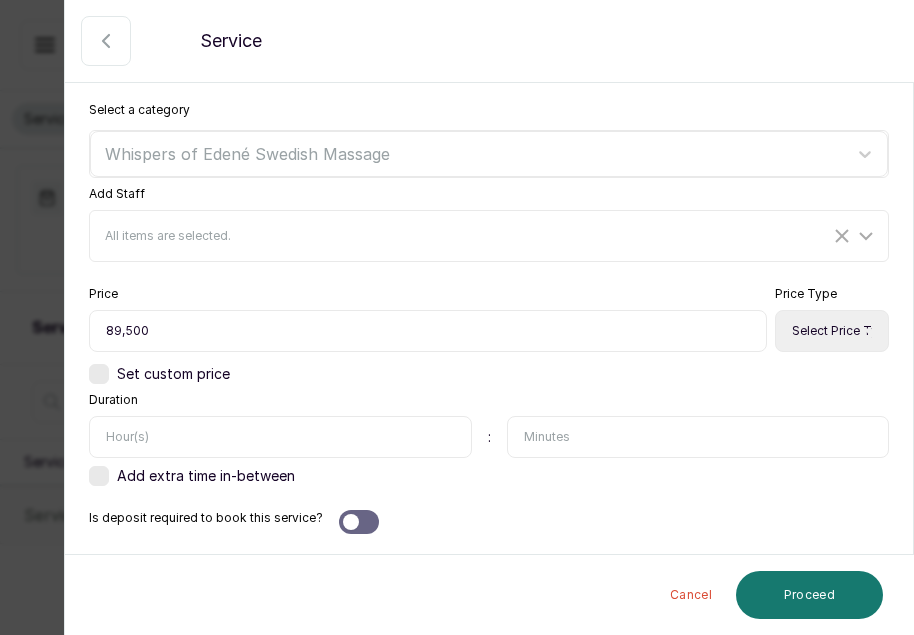 click on "Select Price Type Fixed From" at bounding box center [832, 331] 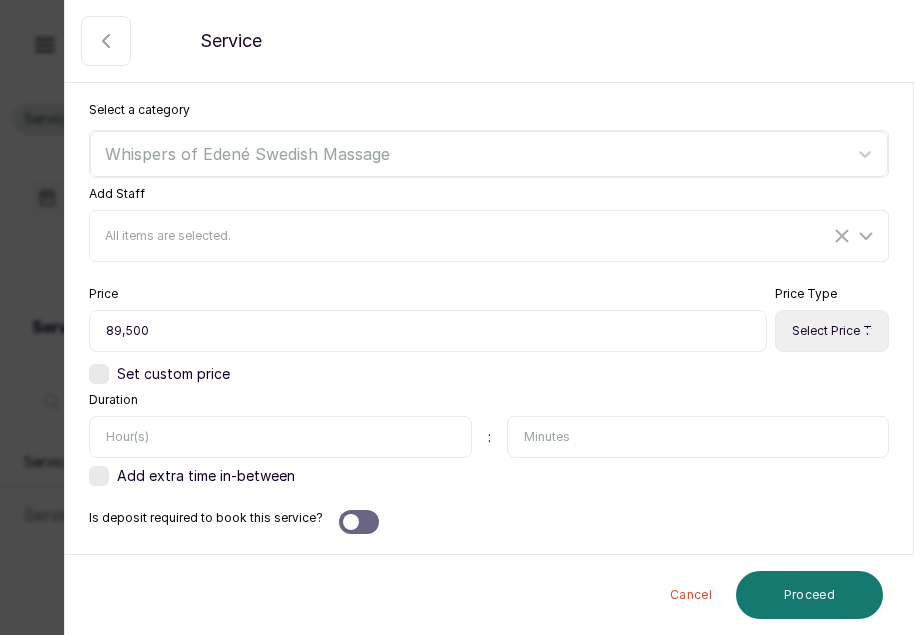 select on "fixed" 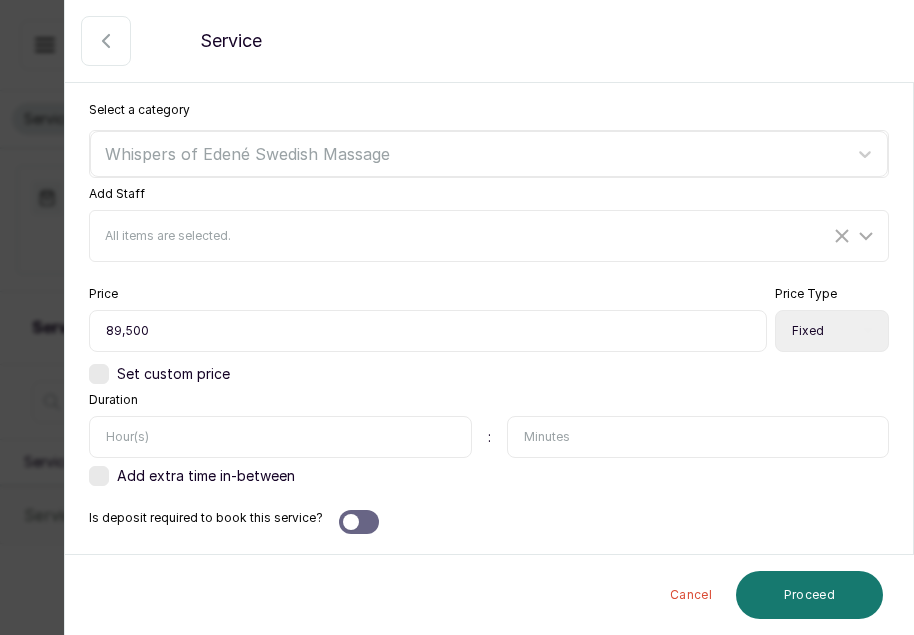 click on "Select Price Type Fixed From" at bounding box center (832, 331) 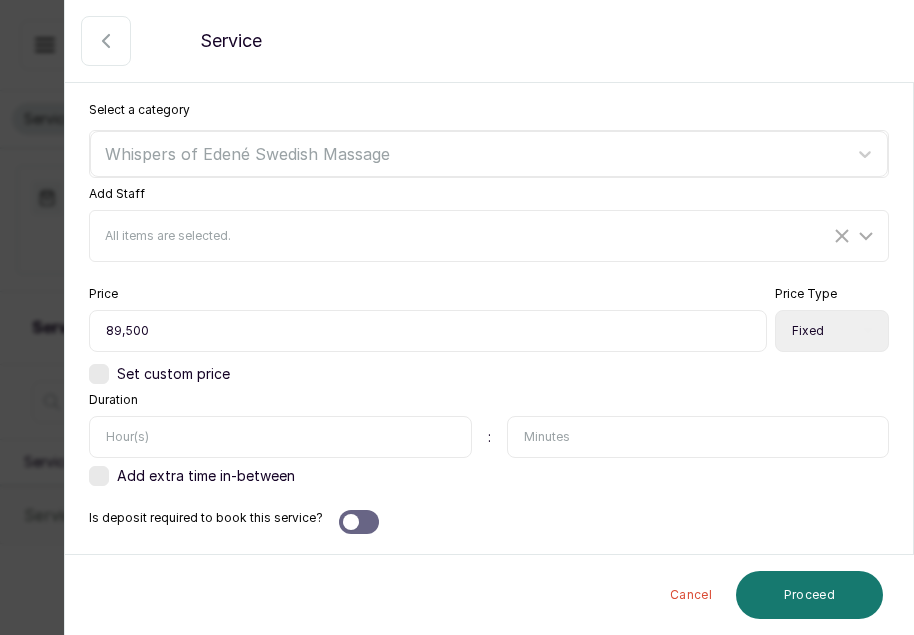 click at bounding box center [698, 437] 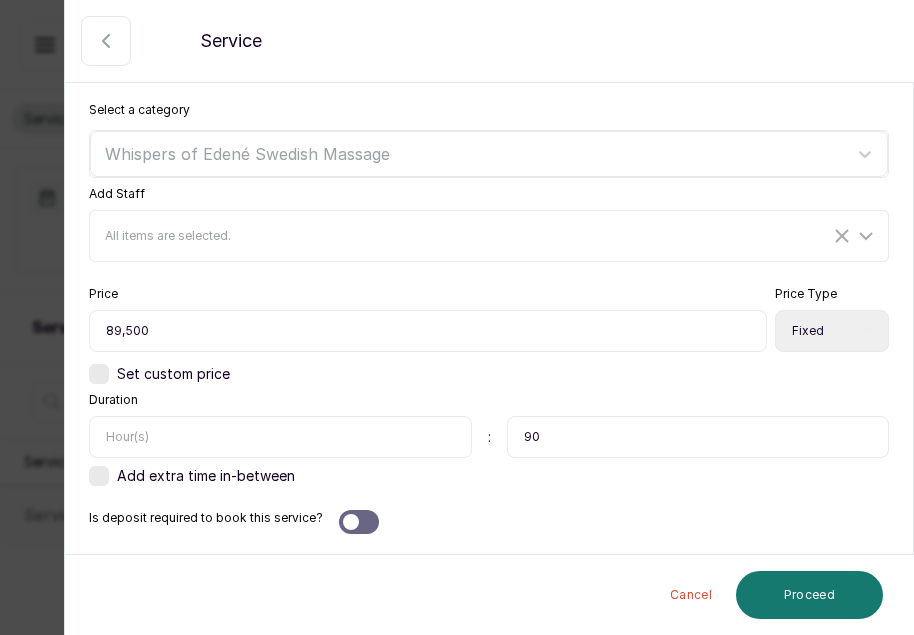 type on "90" 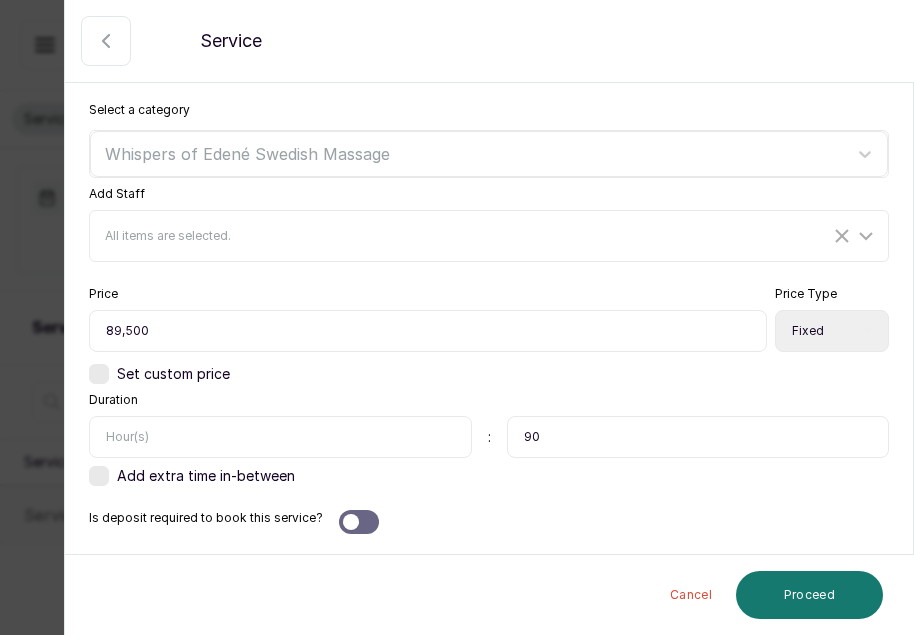 click on "Category & Pricing Select a category Whispers of Edené Swedish Massage  Add Staff All items are selected. Price 89,500 Price Type Select Price Type Fixed From Set custom price Duration : 90 Add extra time in-between Is deposit required to book this service?" at bounding box center [489, 286] 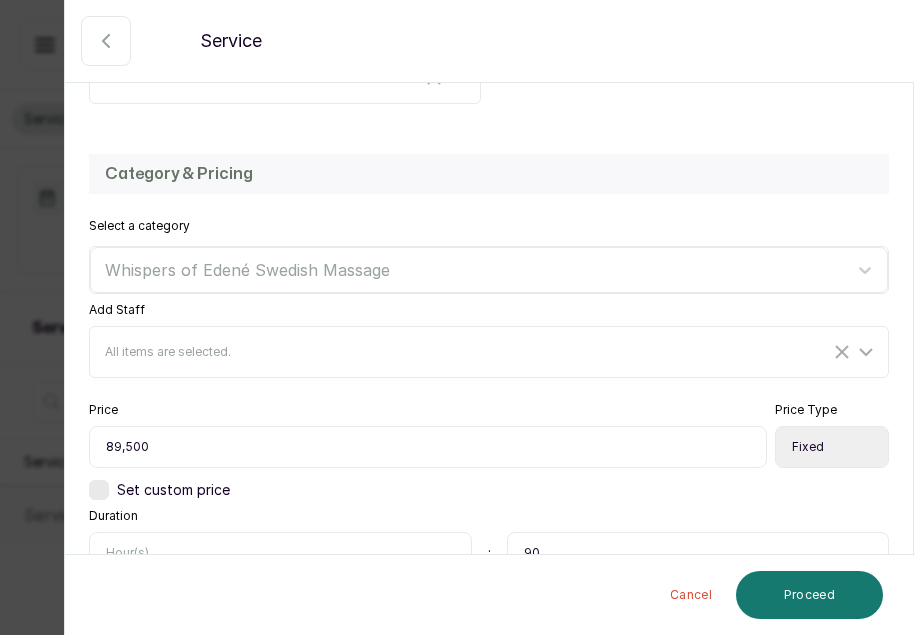 scroll, scrollTop: 580, scrollLeft: 0, axis: vertical 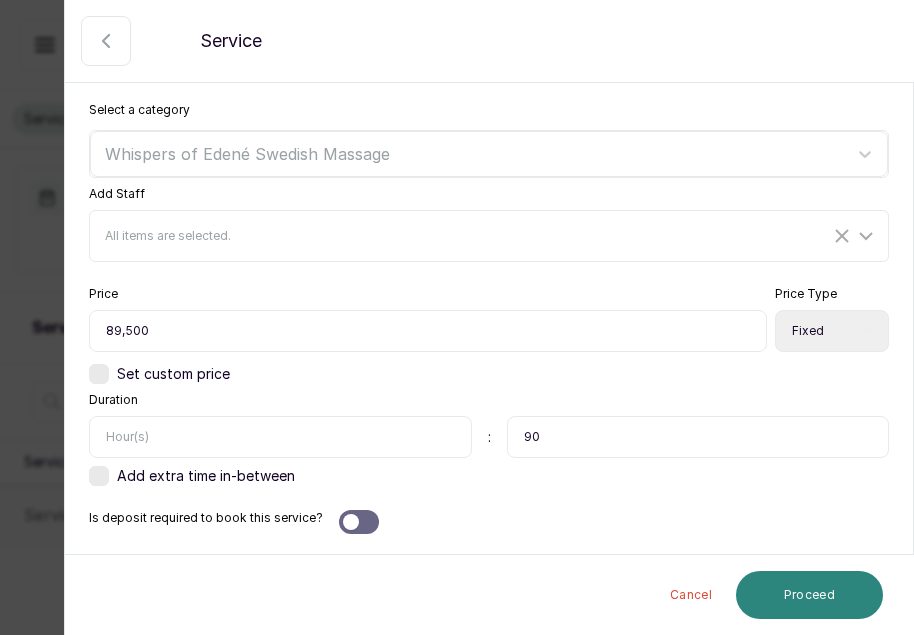 click on "Proceed" at bounding box center (809, 595) 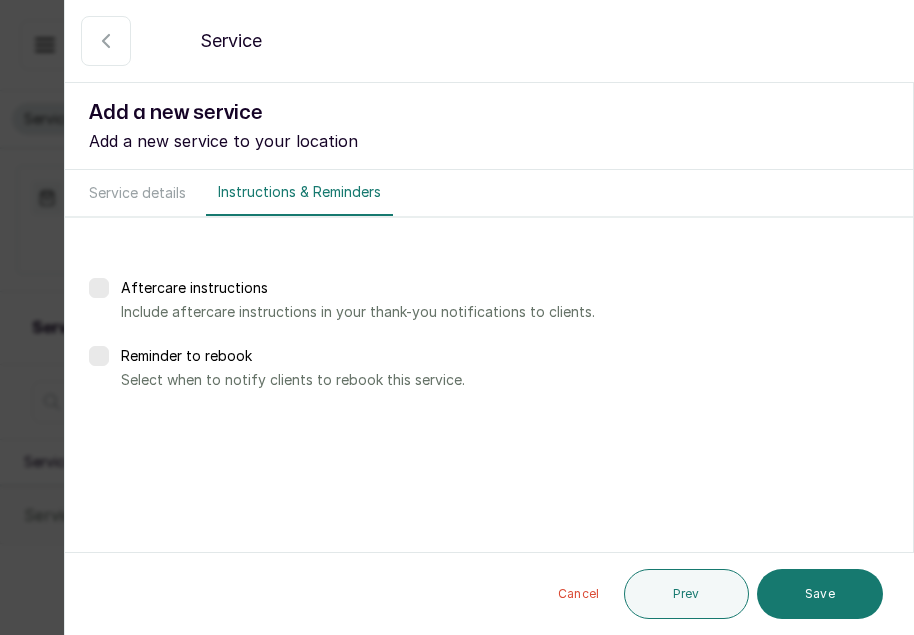 scroll, scrollTop: 0, scrollLeft: 0, axis: both 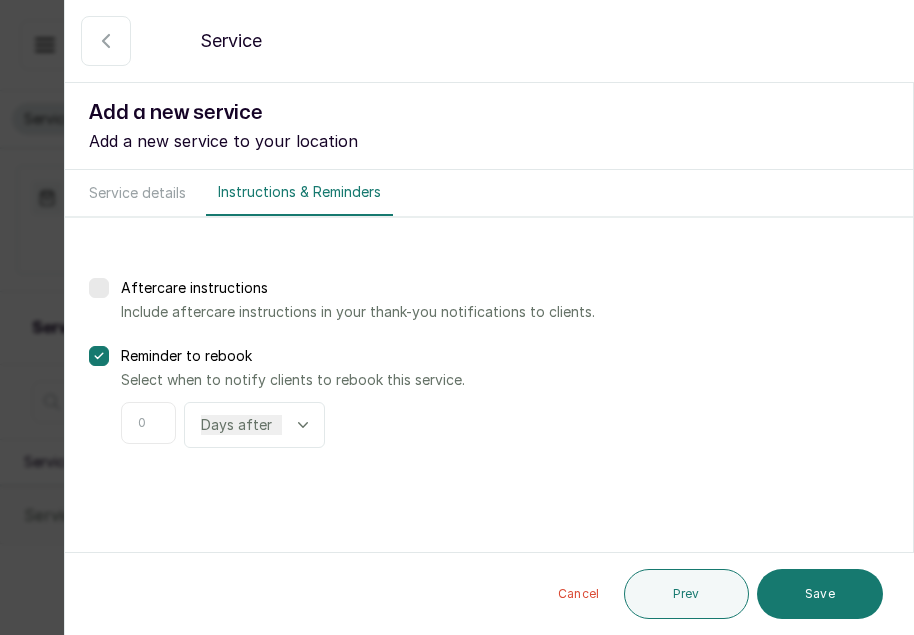 click at bounding box center (148, 423) 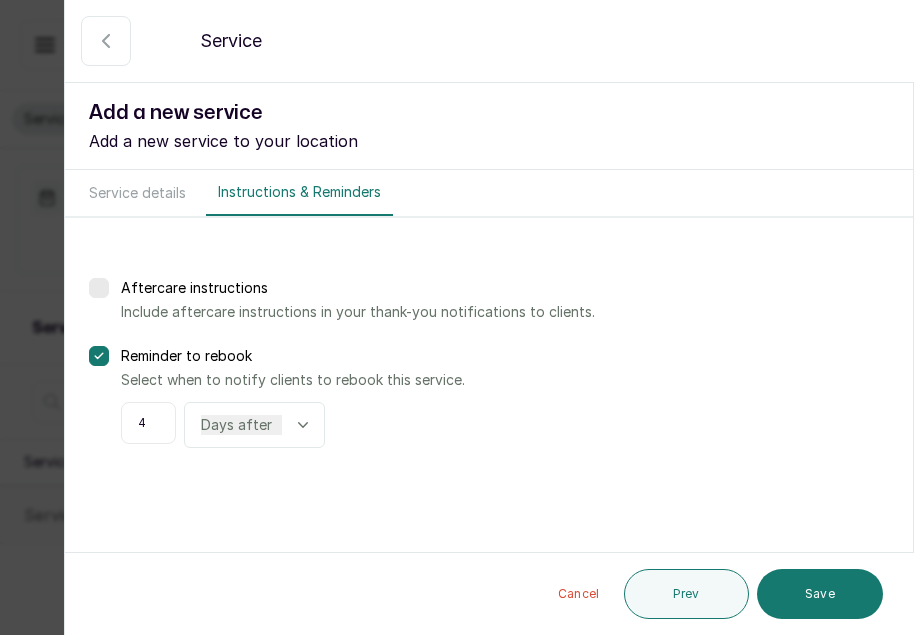 type on "4" 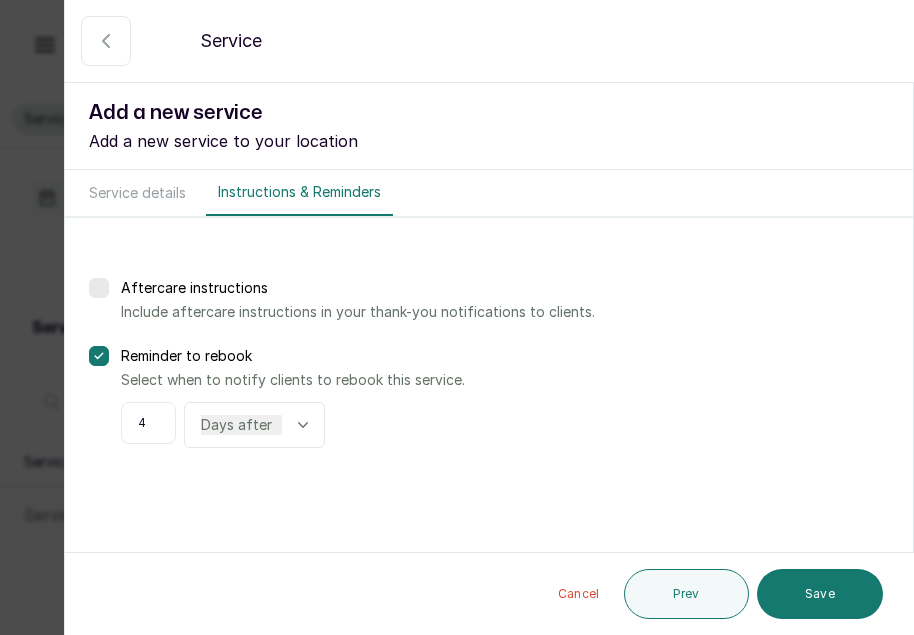 click on "Days after Weeks after" at bounding box center [254, 425] 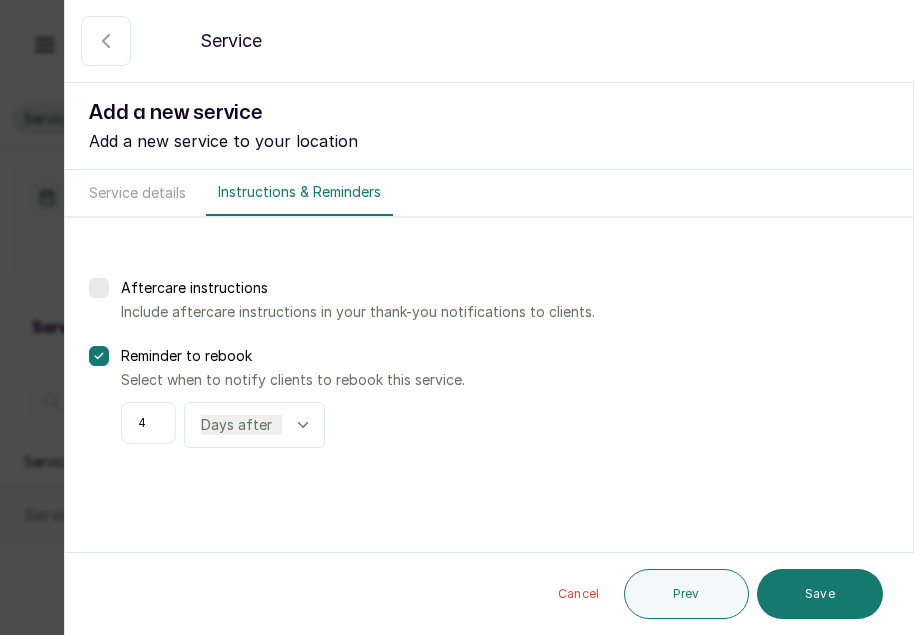 click 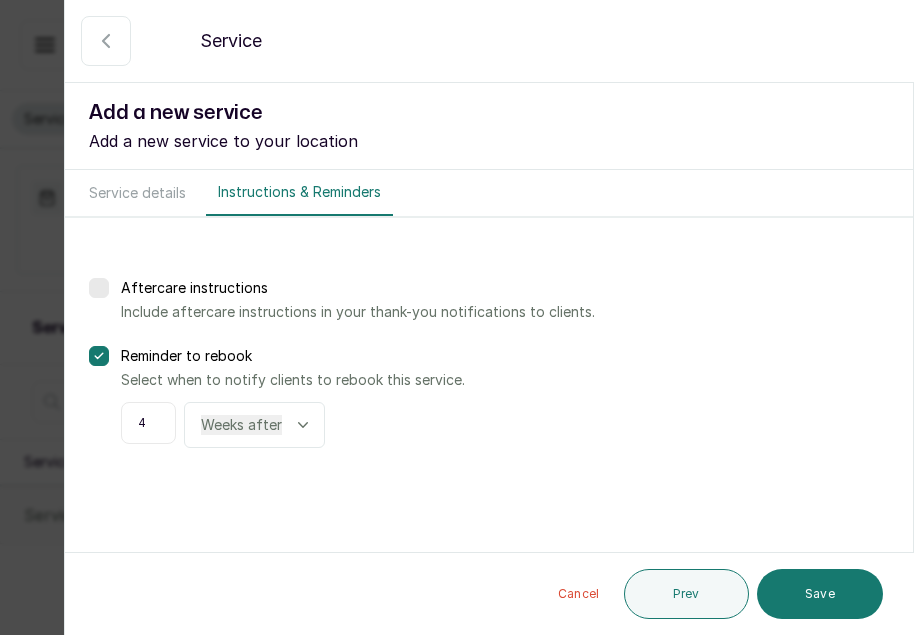 click on "Days after Weeks after" at bounding box center (241, 425) 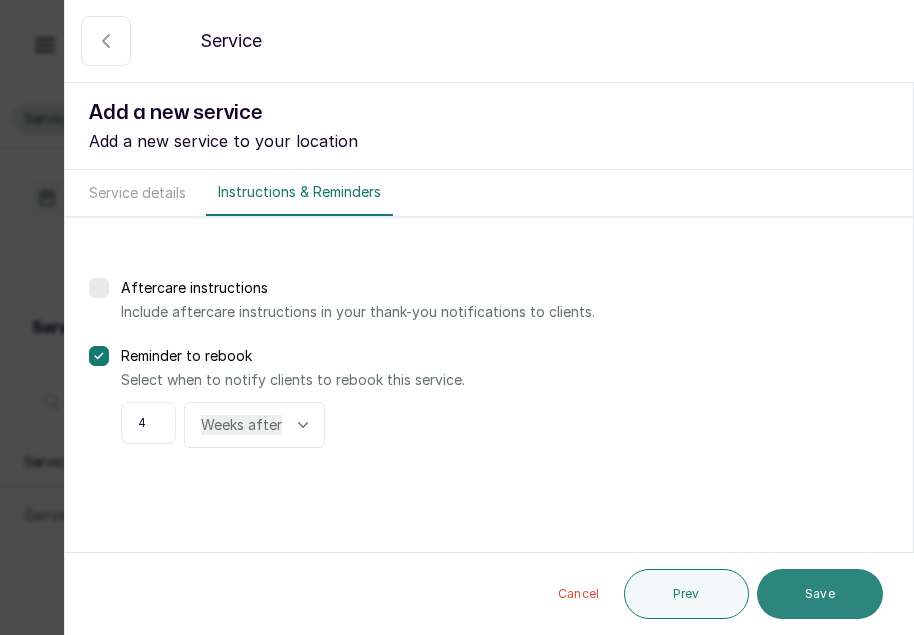 click on "Save" at bounding box center [820, 594] 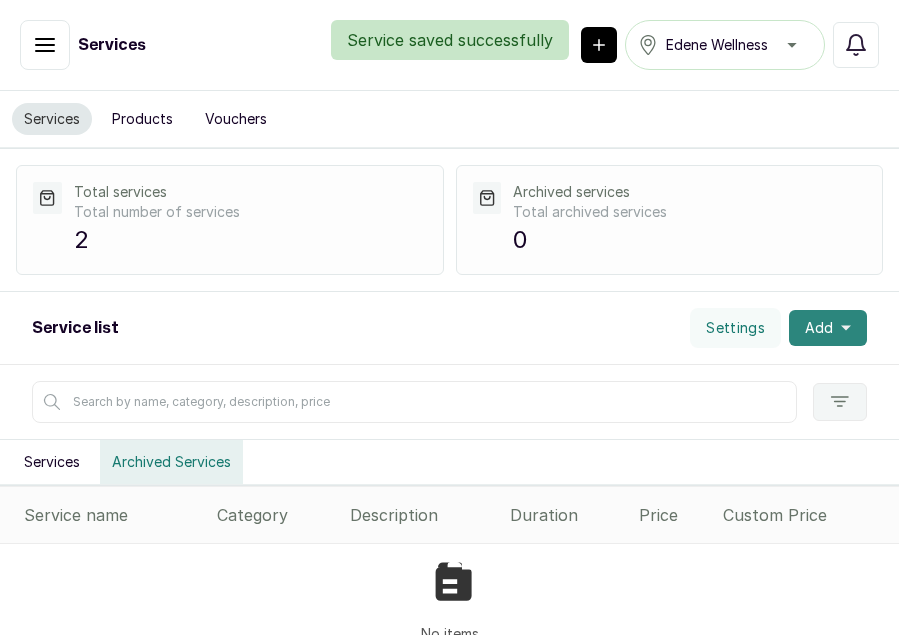 click on "Add" at bounding box center [828, 328] 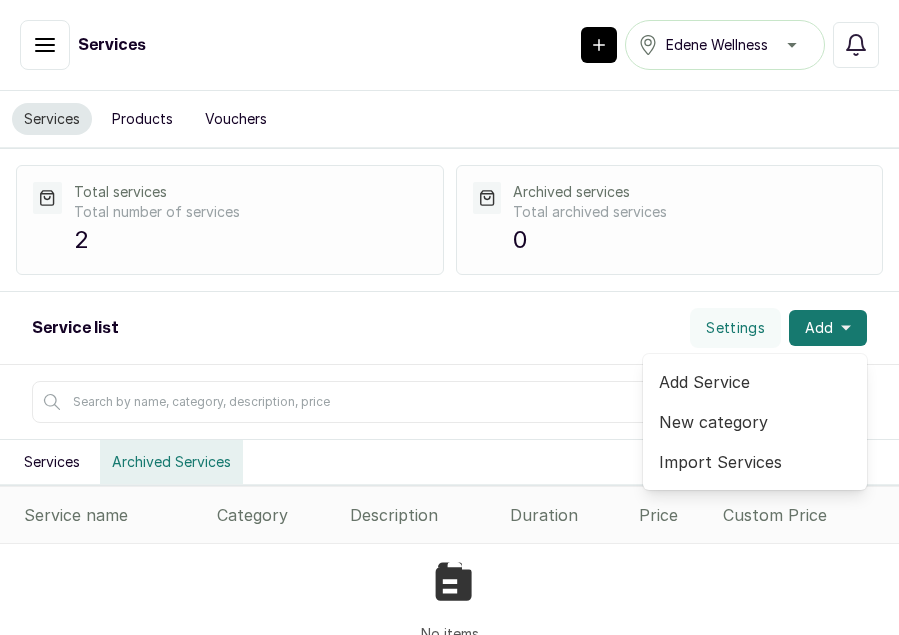 click on "Add Service" at bounding box center [755, 382] 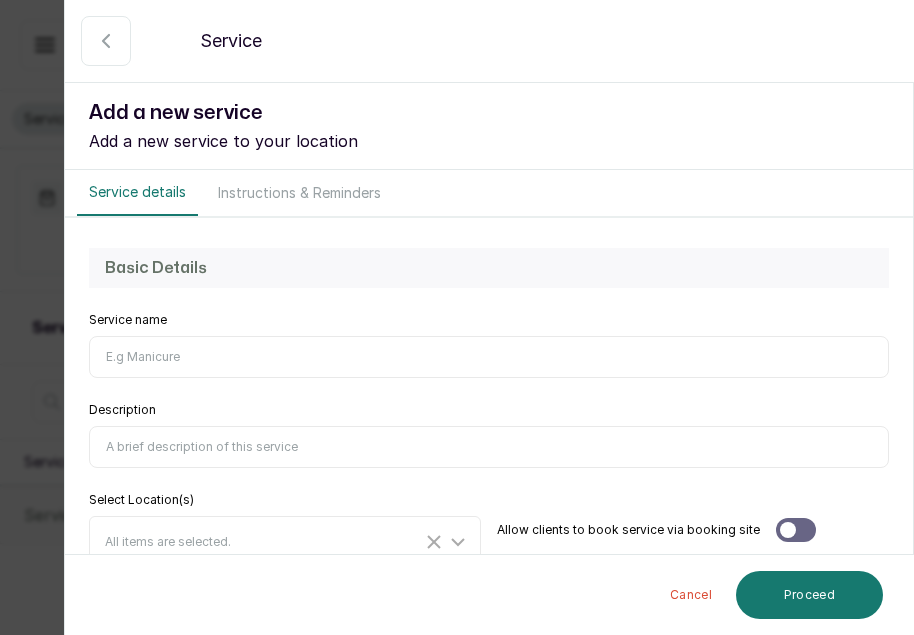click 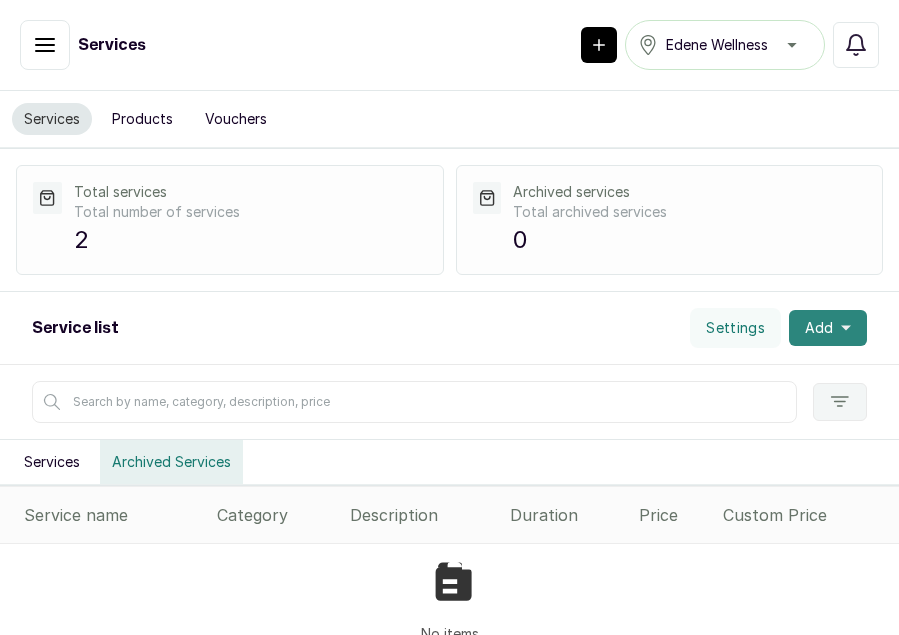 click 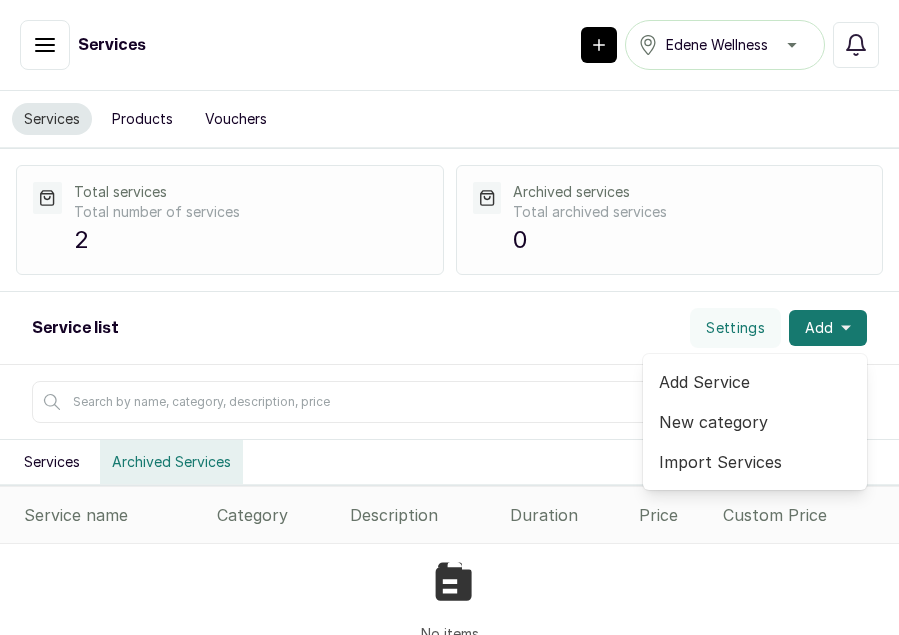 click on "New category" at bounding box center [755, 422] 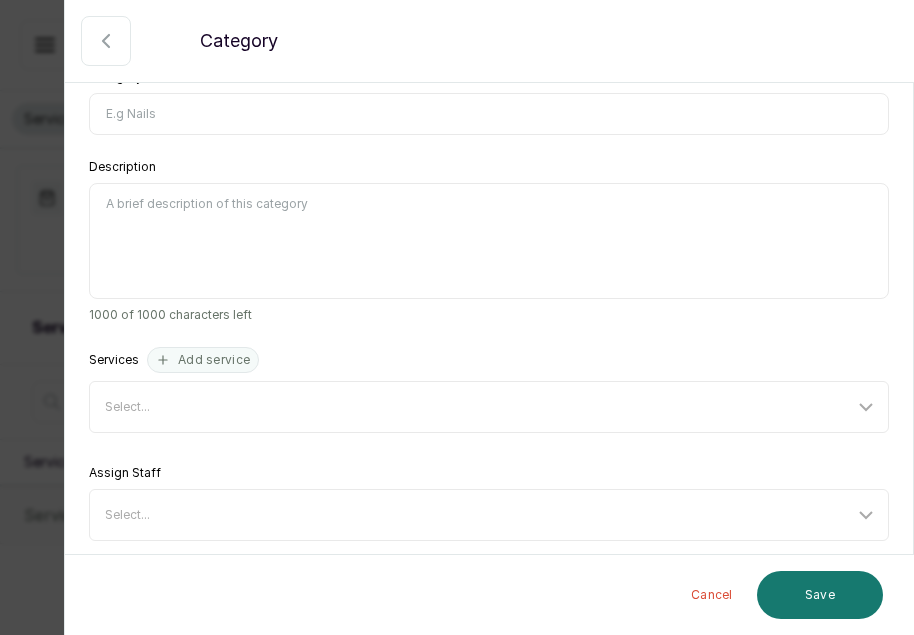 scroll, scrollTop: 208, scrollLeft: 0, axis: vertical 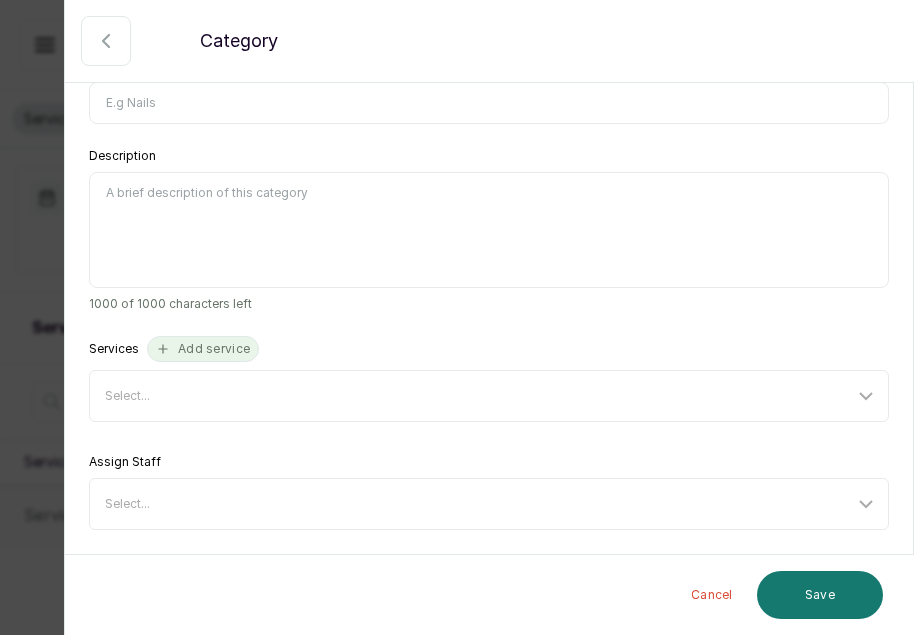 click on "Add service" at bounding box center (203, 349) 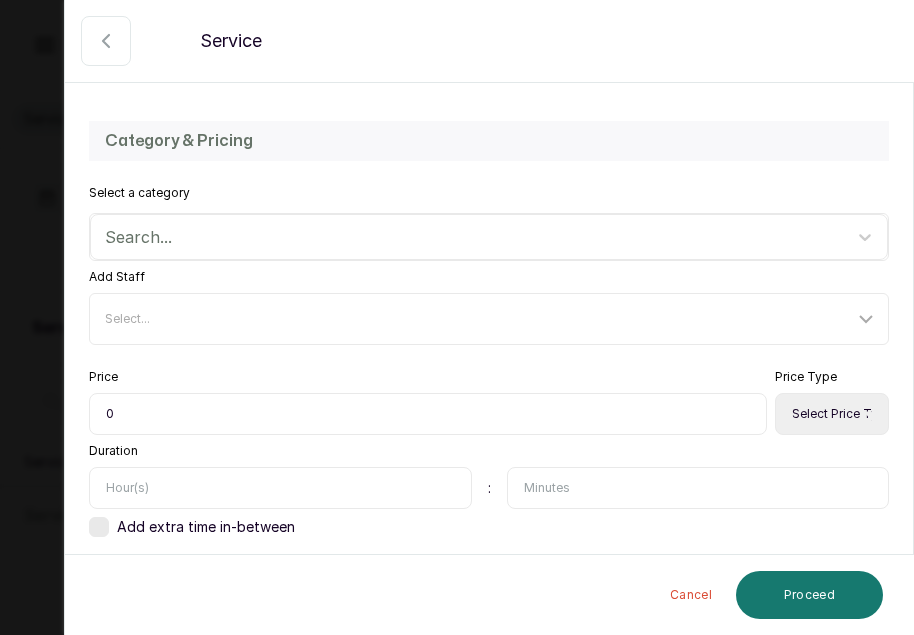 scroll, scrollTop: 548, scrollLeft: 0, axis: vertical 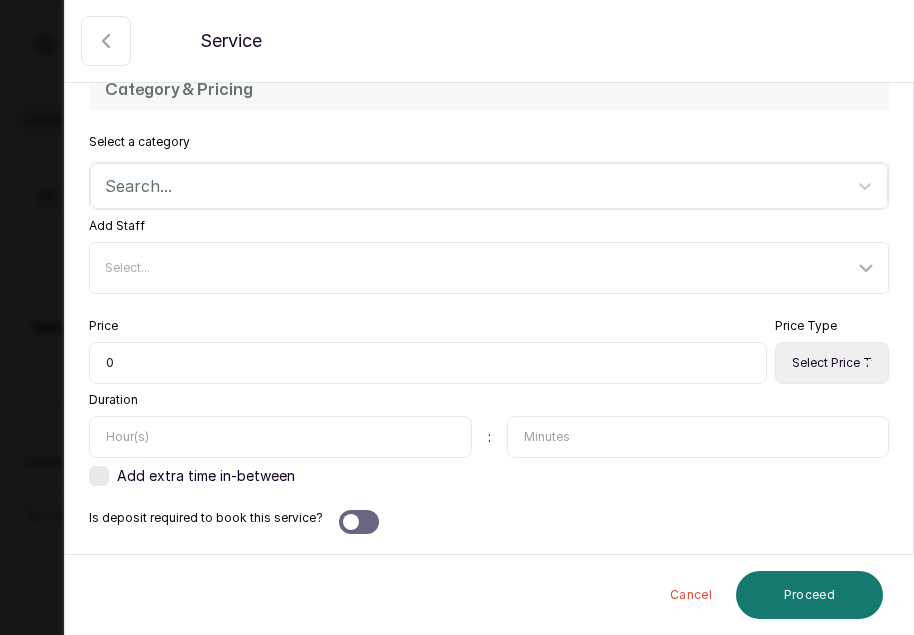 click on "Price 0" at bounding box center [428, 351] 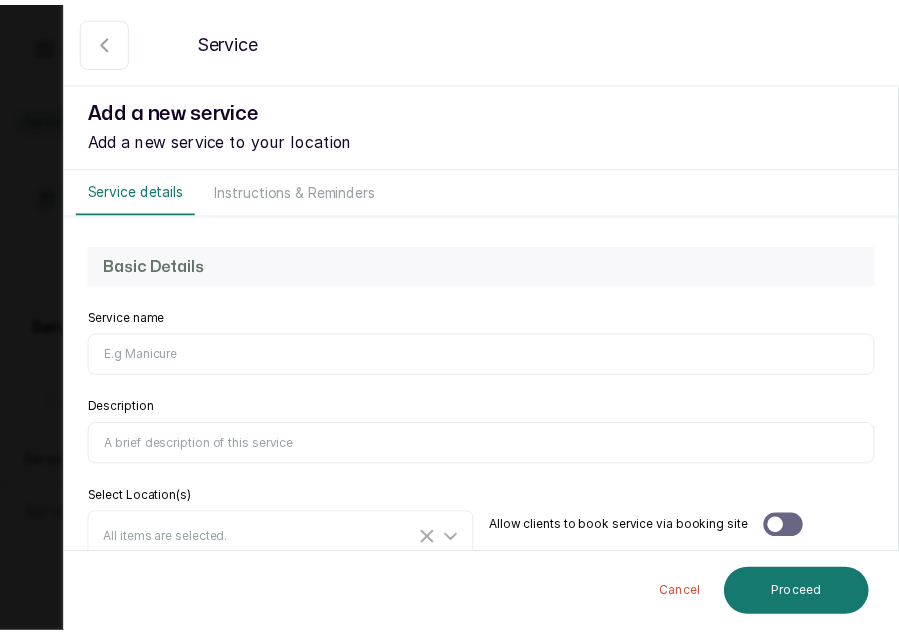 scroll, scrollTop: 0, scrollLeft: 0, axis: both 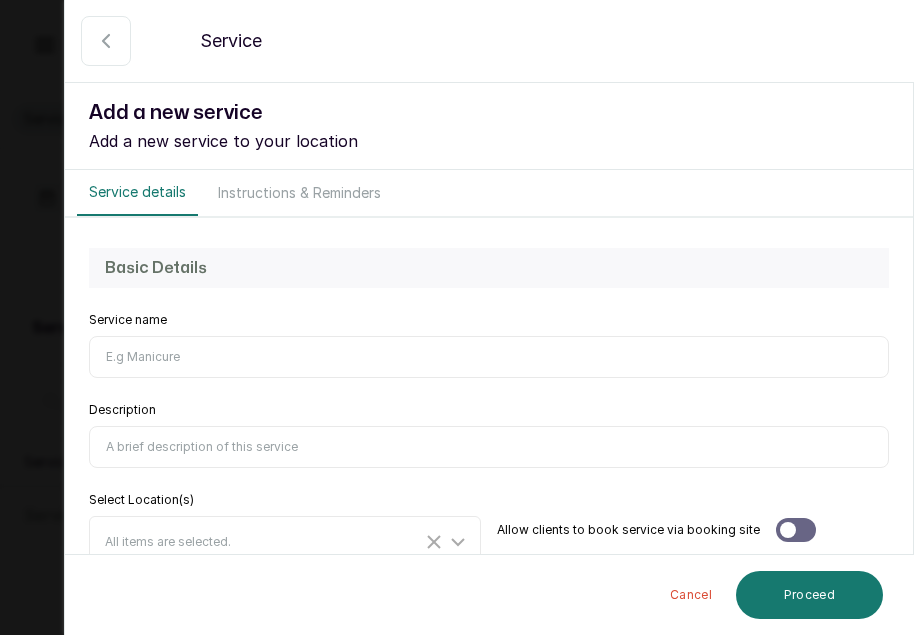 click 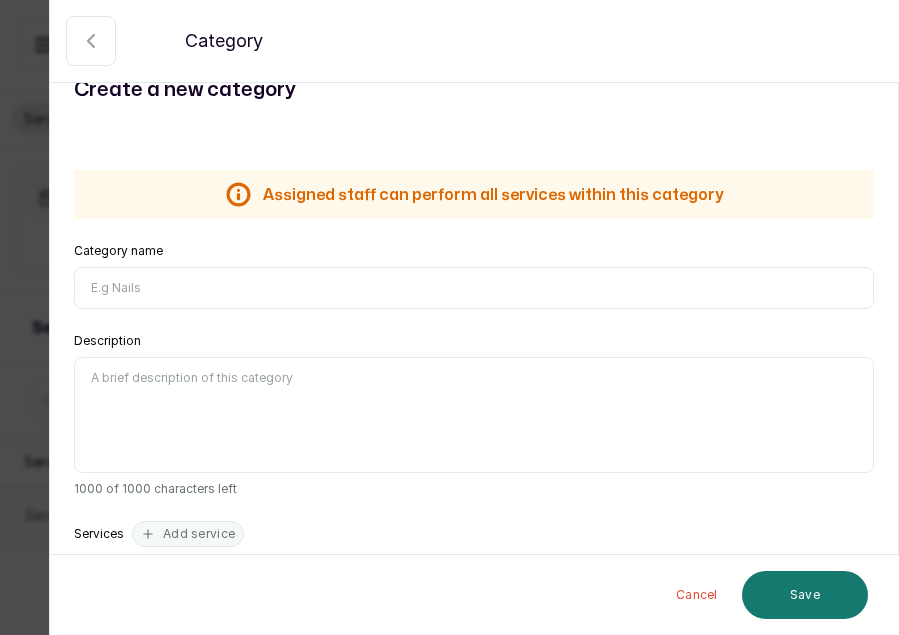 scroll, scrollTop: 0, scrollLeft: 0, axis: both 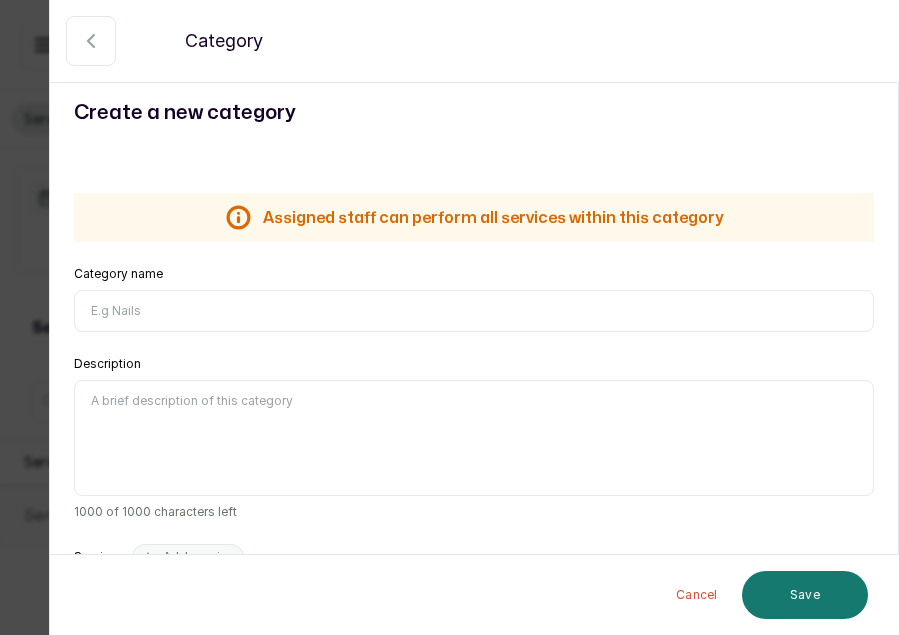 click on "Category name" at bounding box center [474, 311] 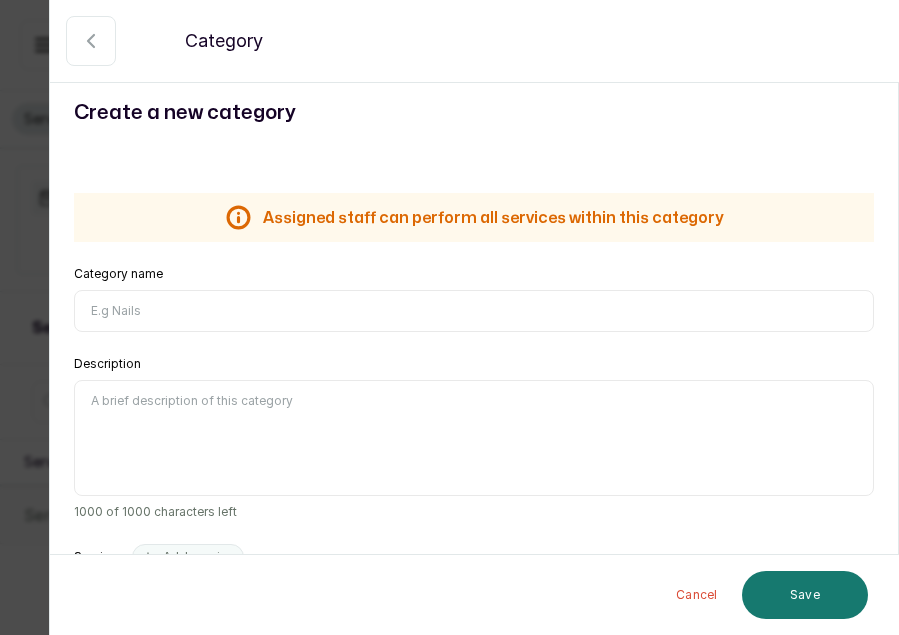 click on "Category name" at bounding box center (474, 311) 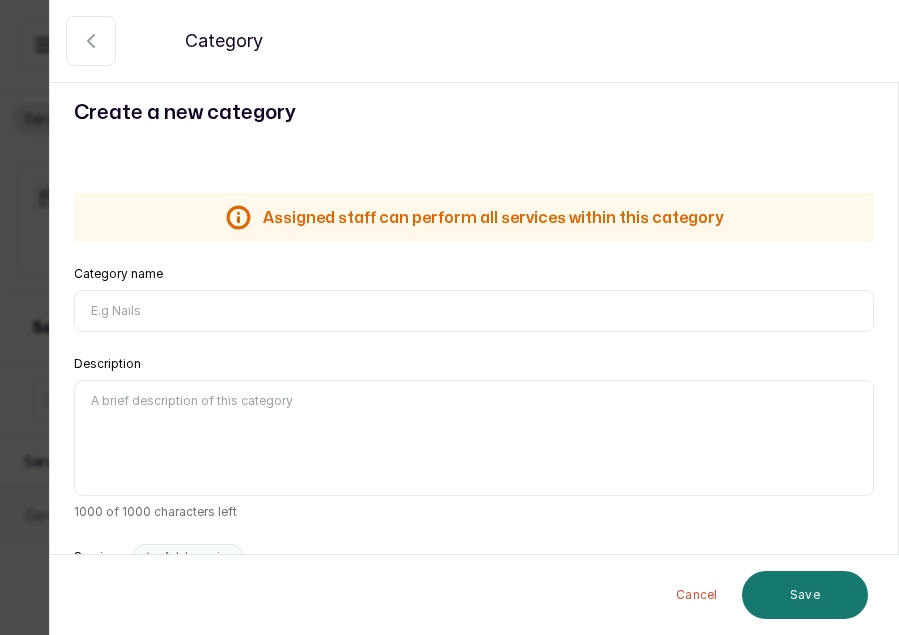 paste on "Deep Roots Therapy" 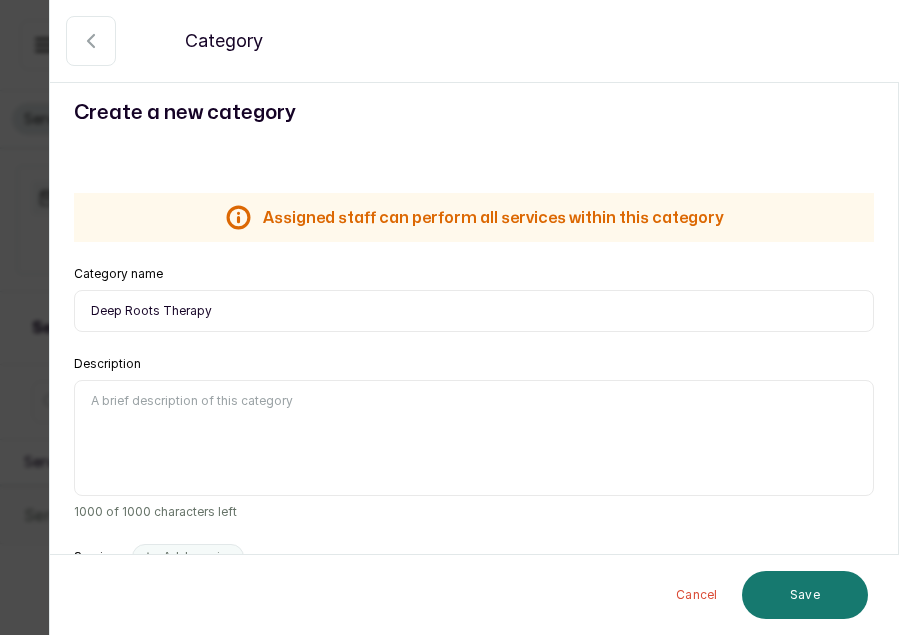 drag, startPoint x: 155, startPoint y: 307, endPoint x: 127, endPoint y: 311, distance: 28.284271 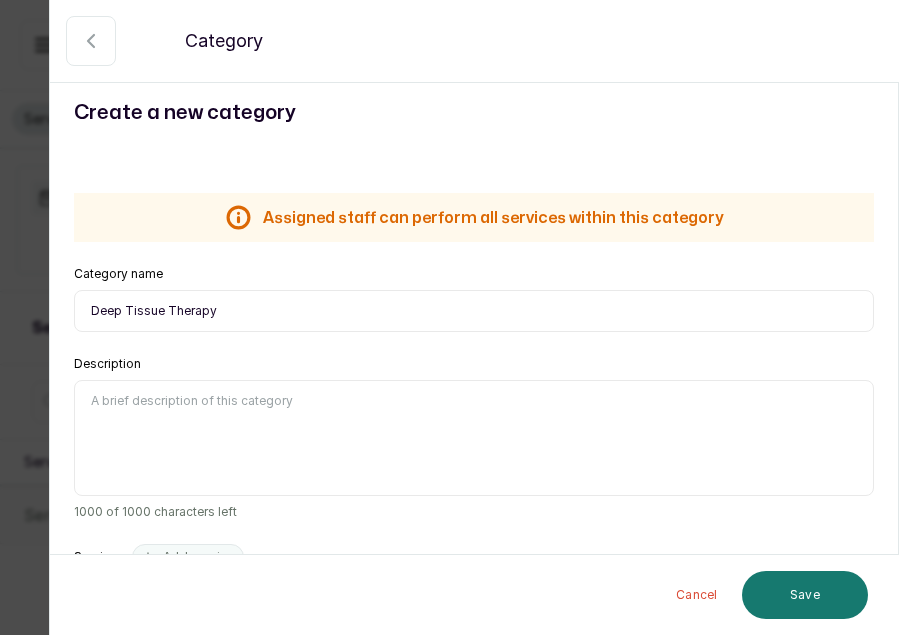 type on "Deep Tissue Therapy" 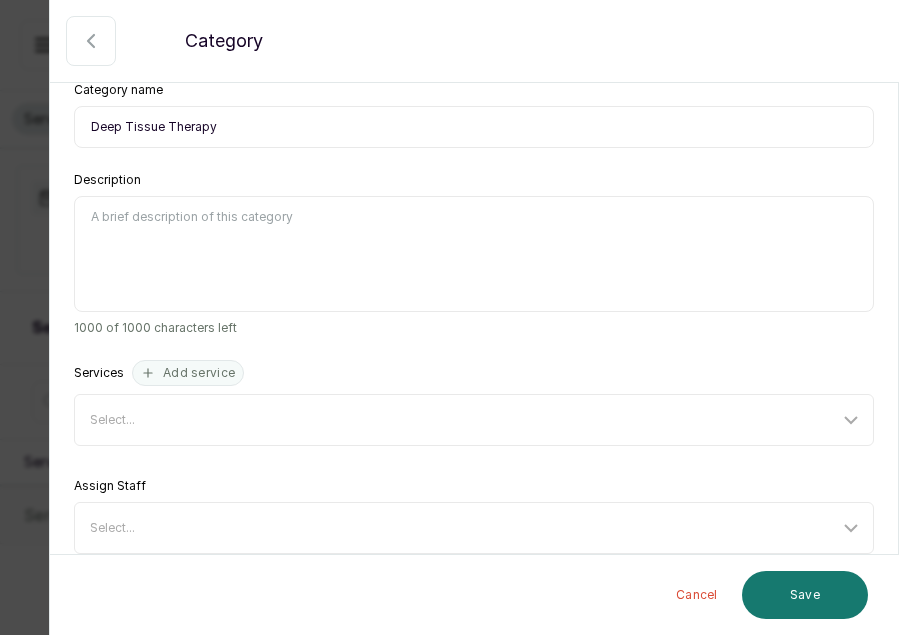 scroll, scrollTop: 191, scrollLeft: 0, axis: vertical 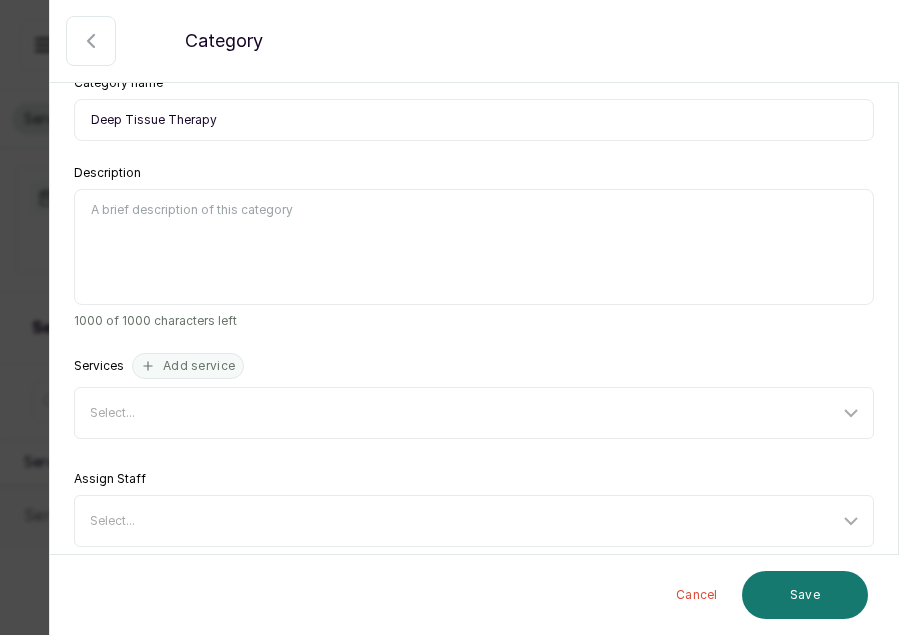 click on "Services" at bounding box center [99, 366] 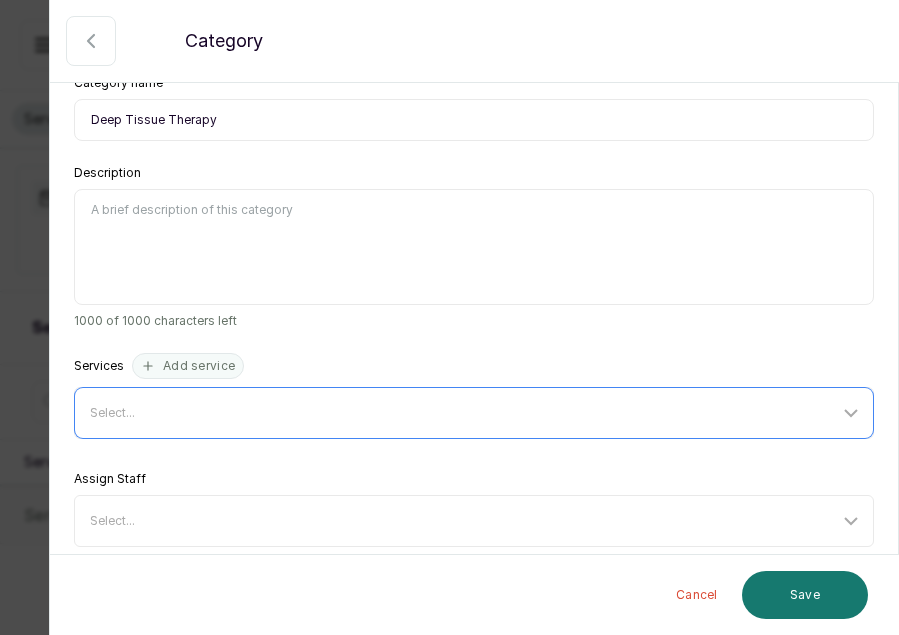 click on "Select..." at bounding box center (112, 412) 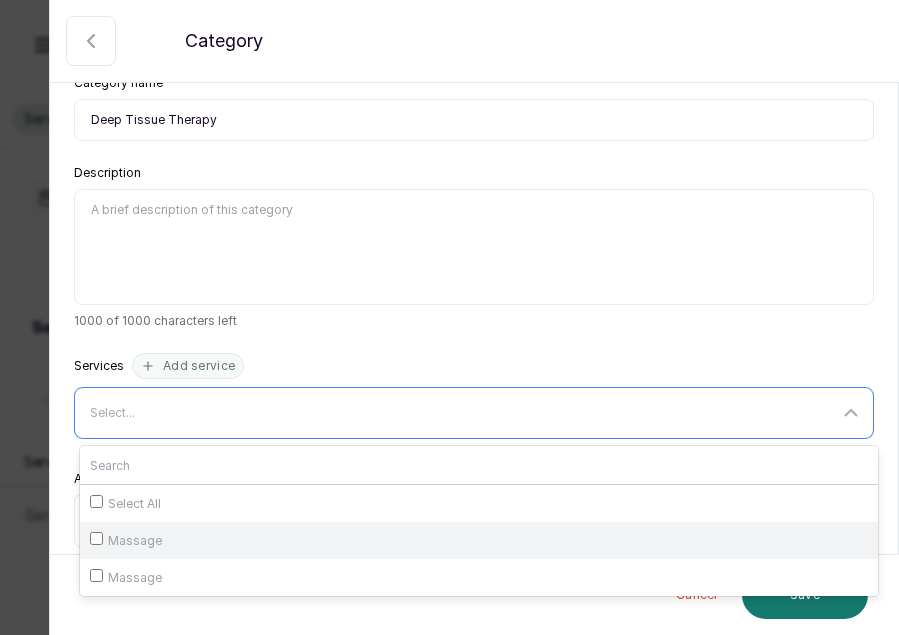 click on "Massage" at bounding box center [135, 541] 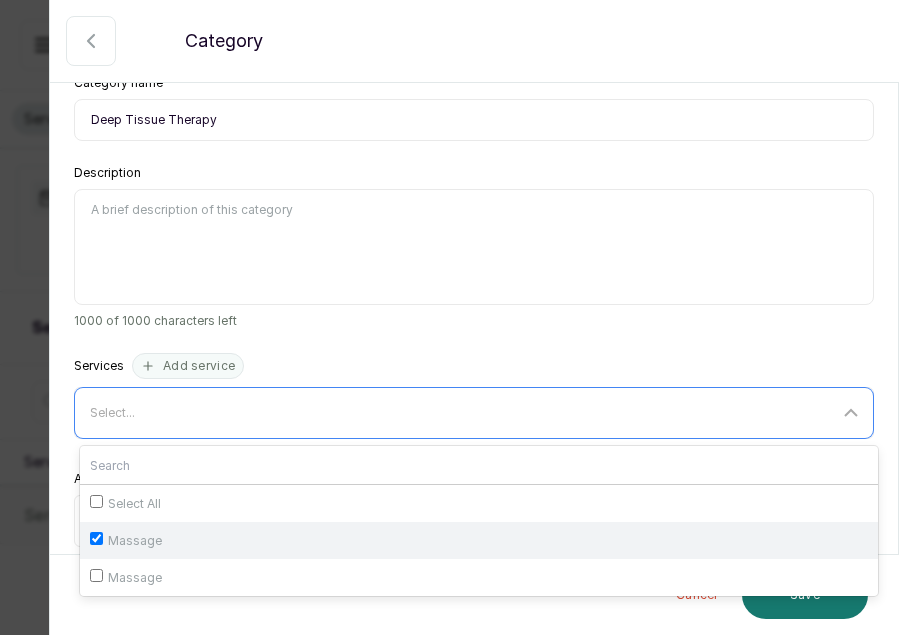 checkbox on "true" 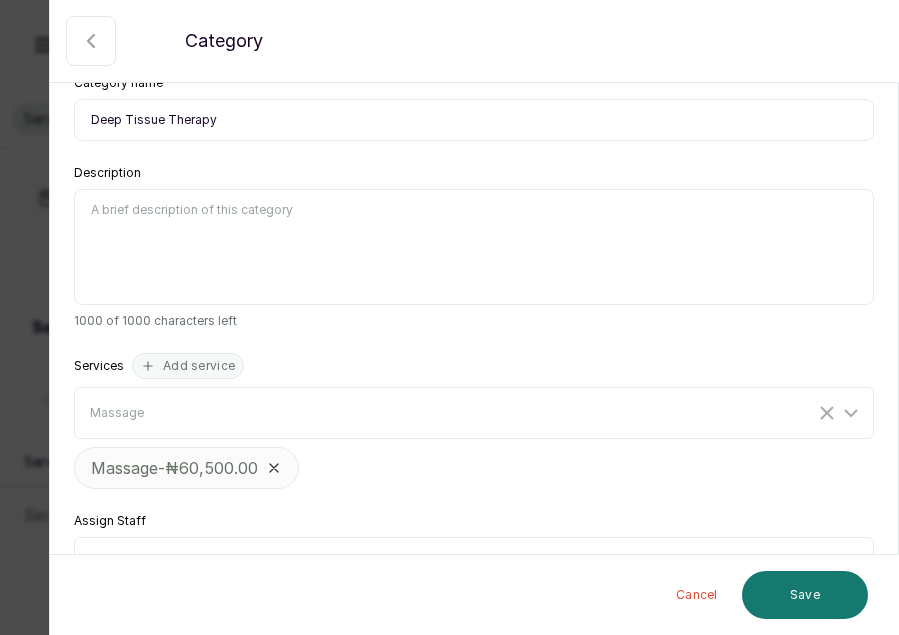 click on "1000 of 1000 characters left" at bounding box center [474, 321] 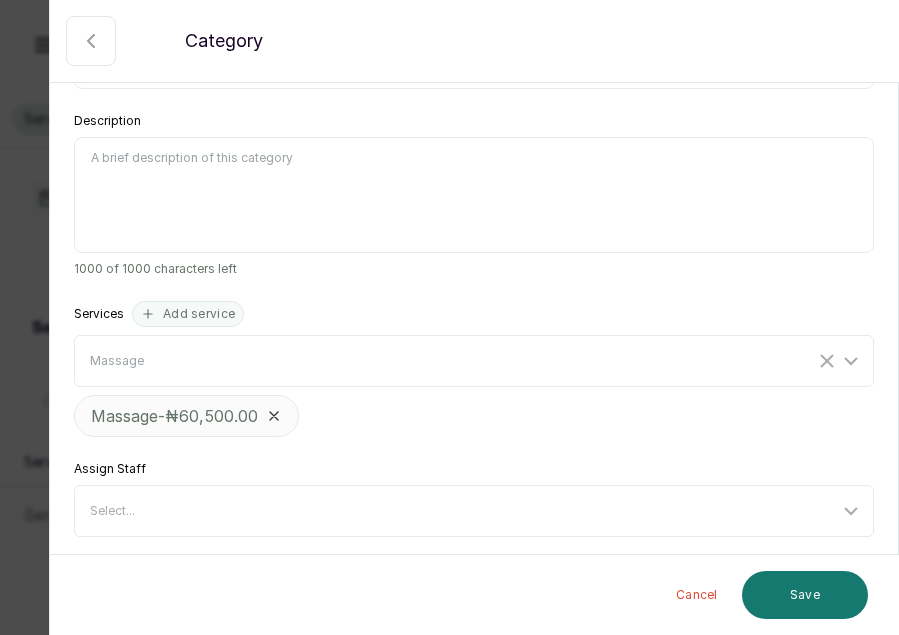 scroll, scrollTop: 250, scrollLeft: 0, axis: vertical 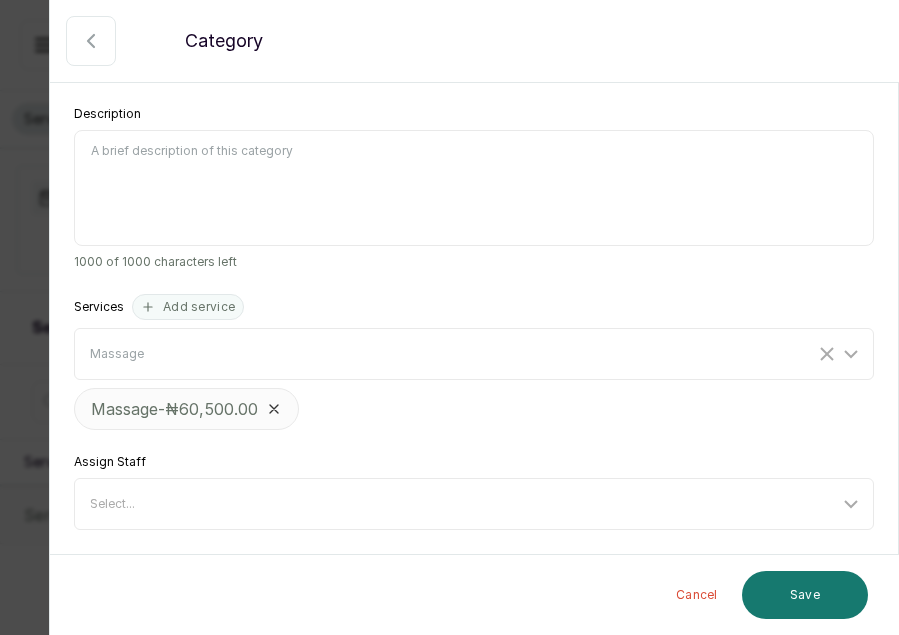 click 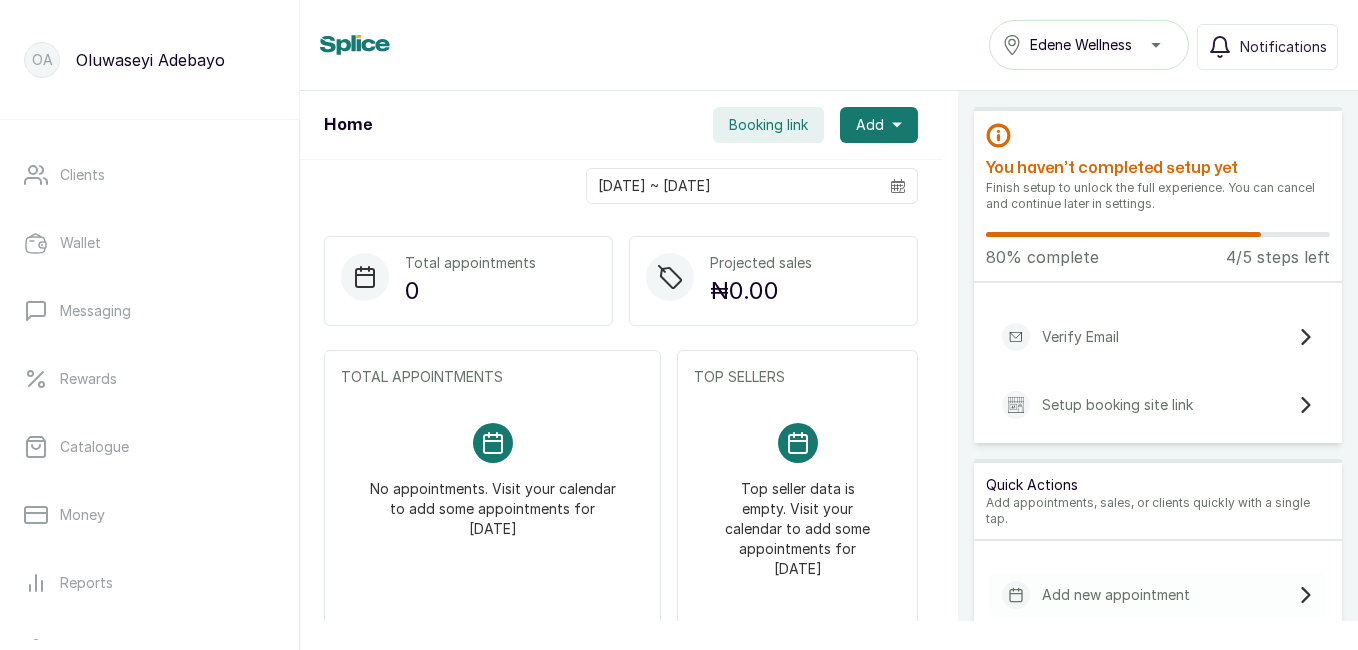scroll, scrollTop: 269, scrollLeft: 0, axis: vertical 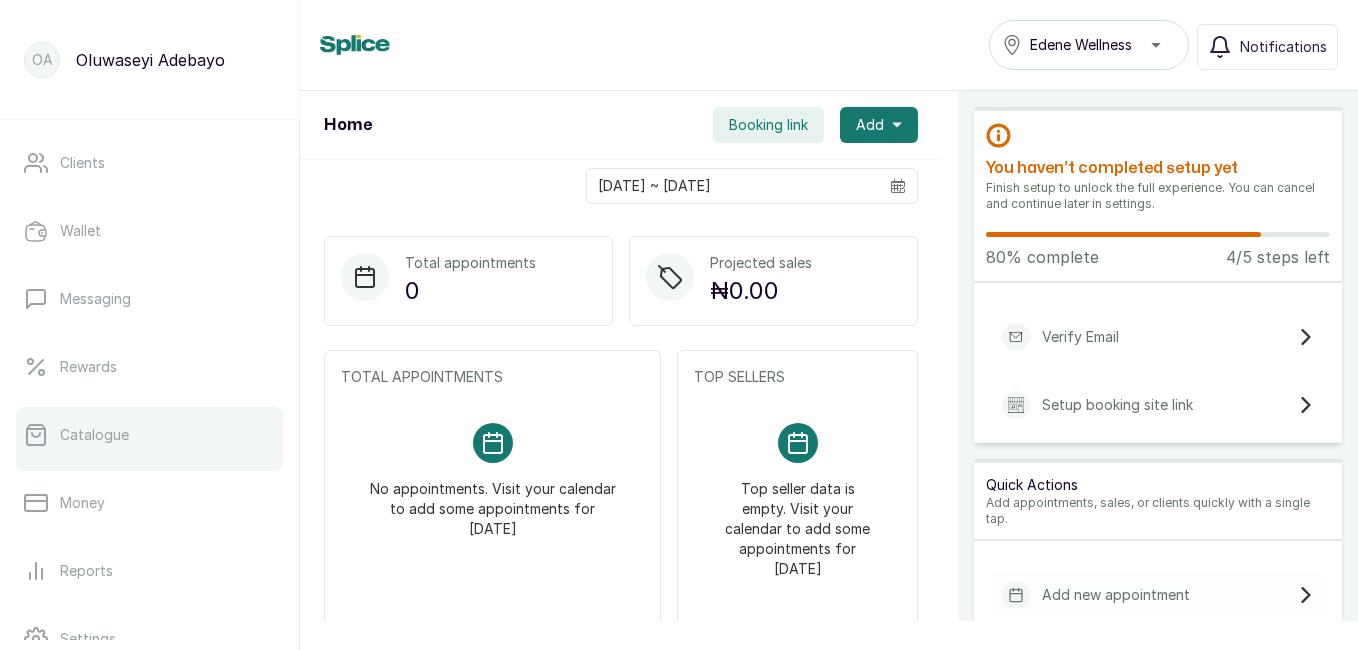 click on "Catalogue" at bounding box center (149, 435) 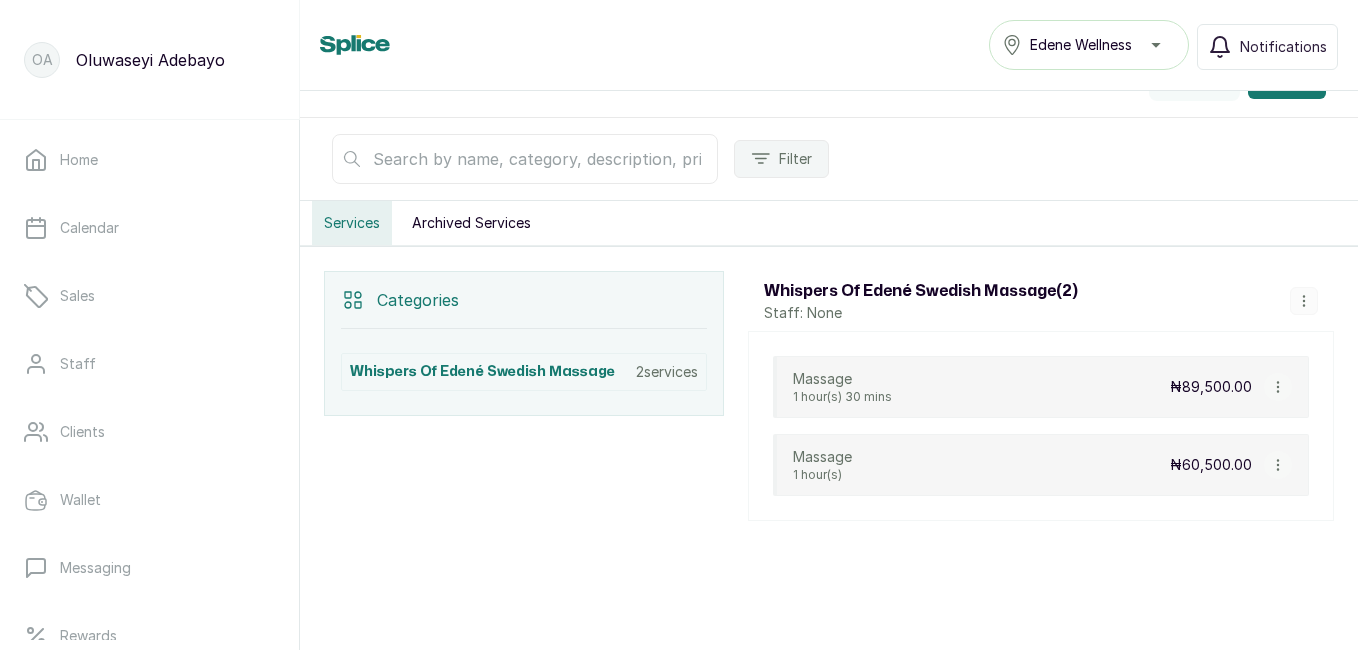 scroll, scrollTop: 251, scrollLeft: 0, axis: vertical 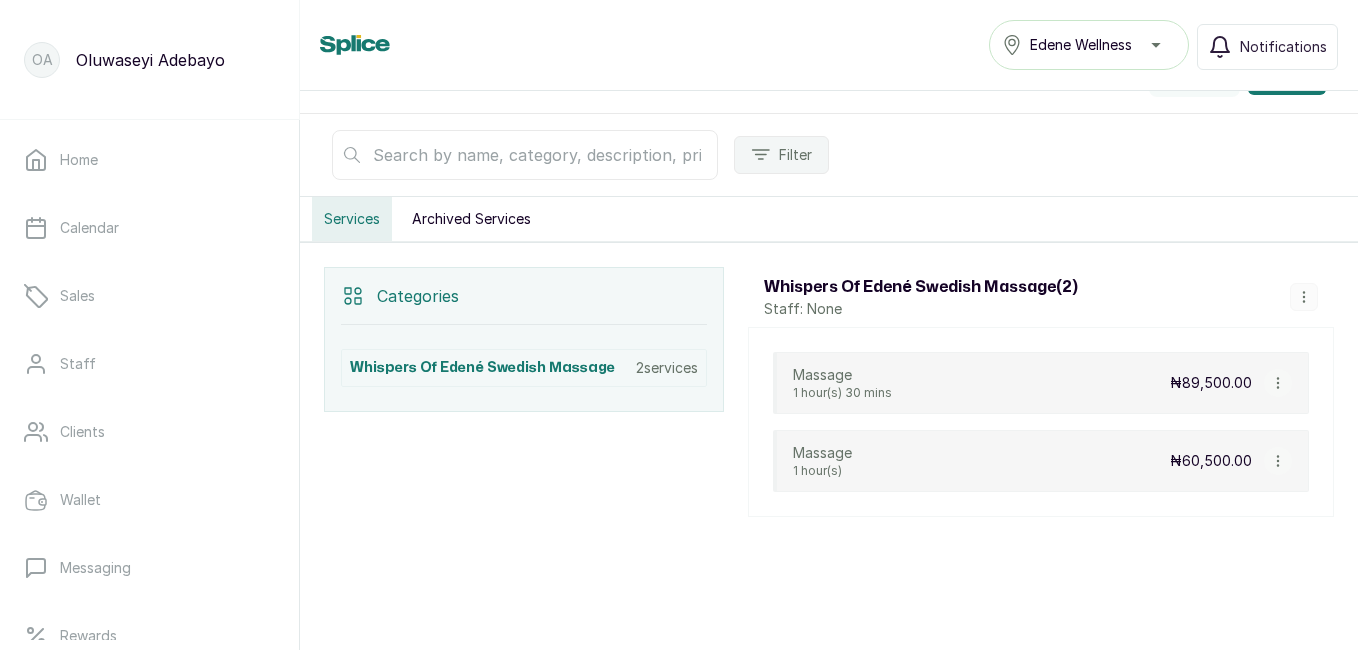 click 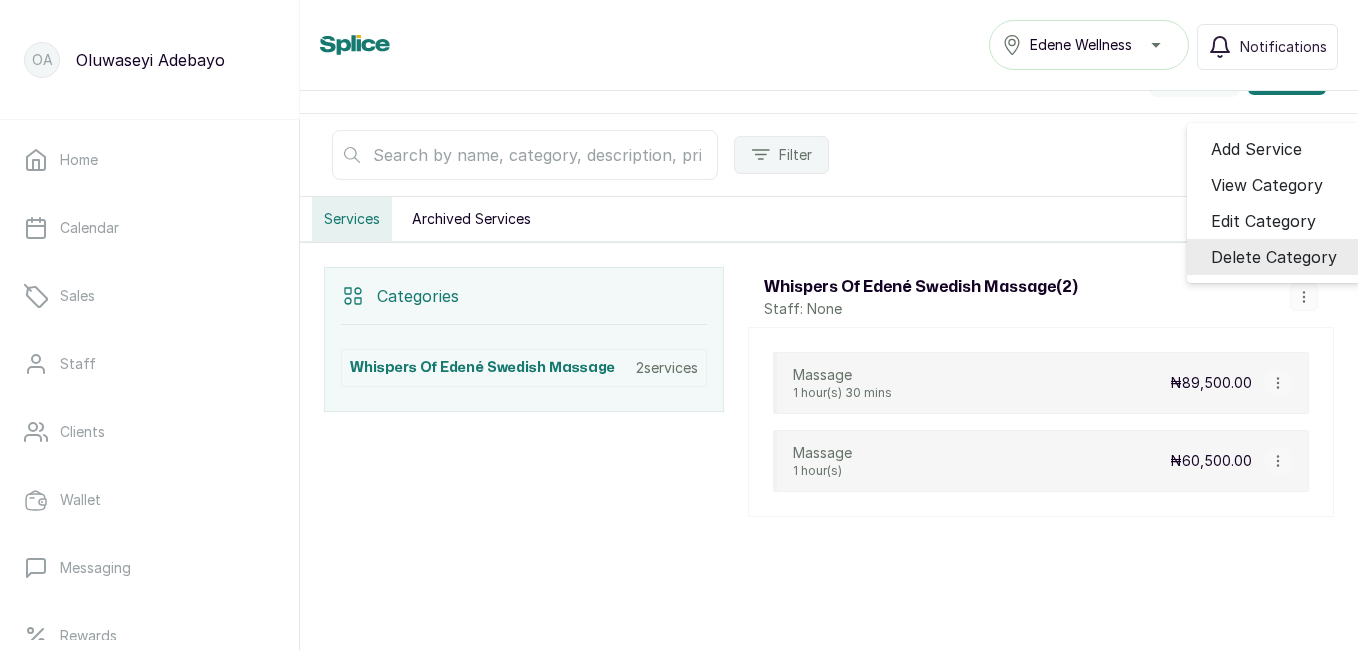 click on "Delete Category" at bounding box center [1274, 257] 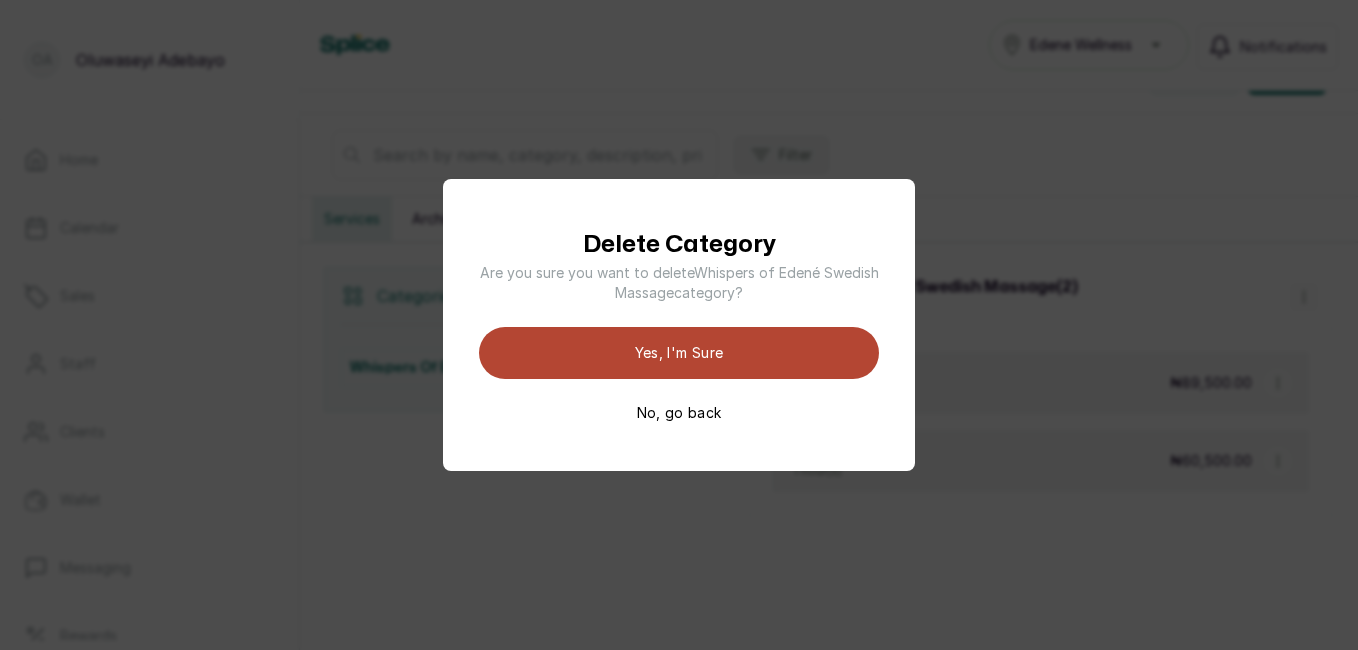 click on "Yes, I'm sure" at bounding box center [679, 353] 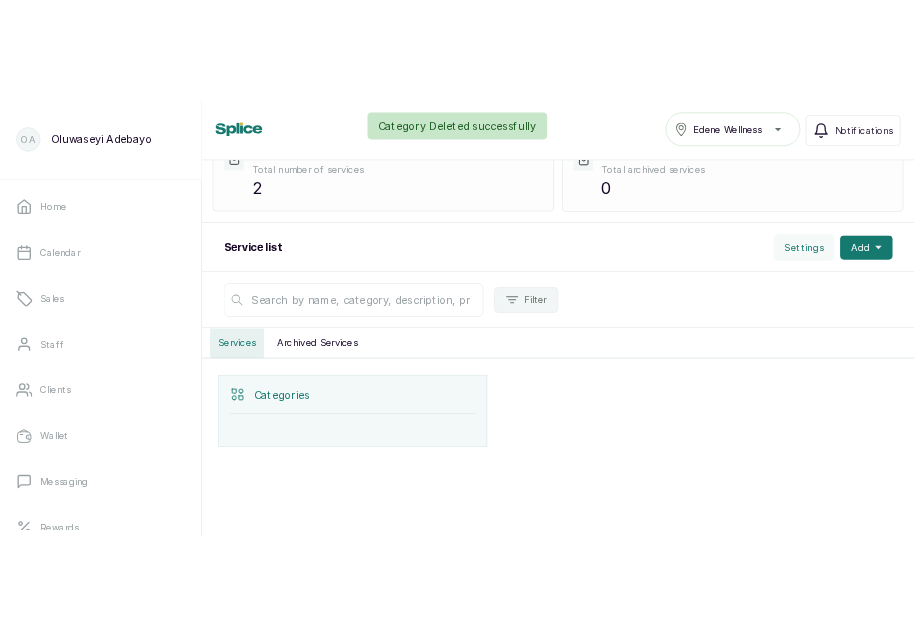 scroll, scrollTop: 108, scrollLeft: 0, axis: vertical 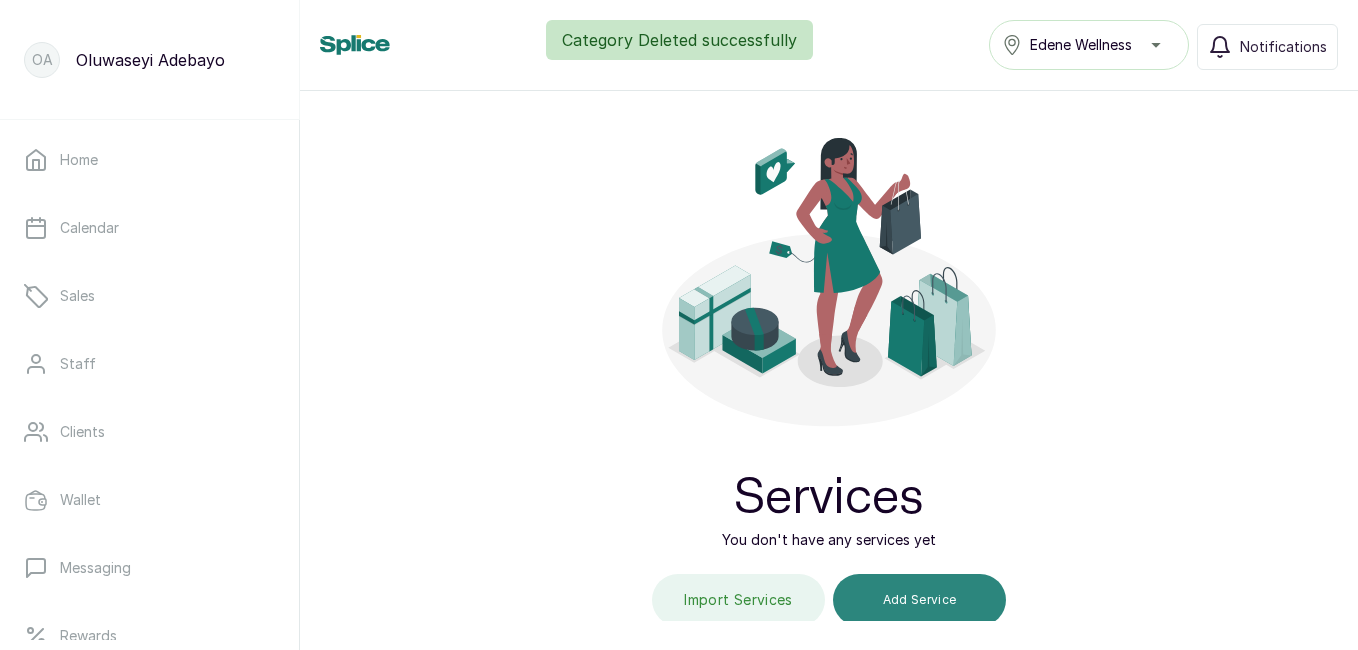 click on "Add Service" at bounding box center [919, 600] 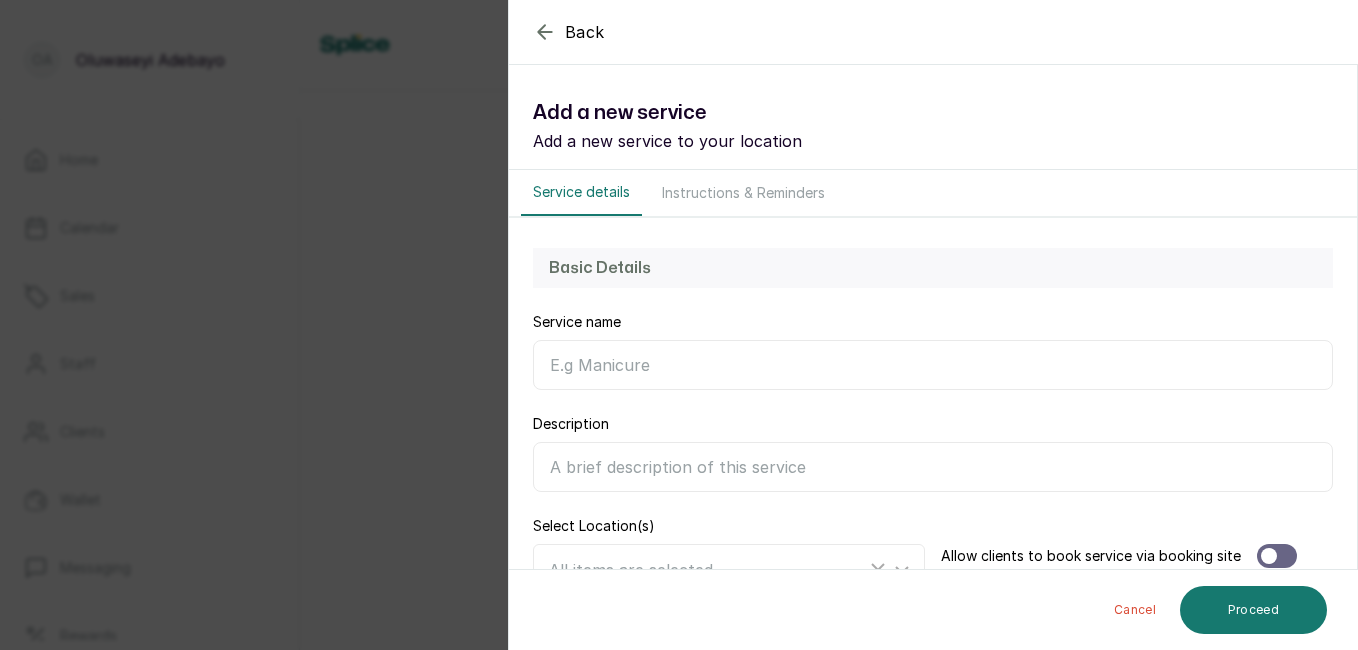 click on "Service name" at bounding box center [933, 365] 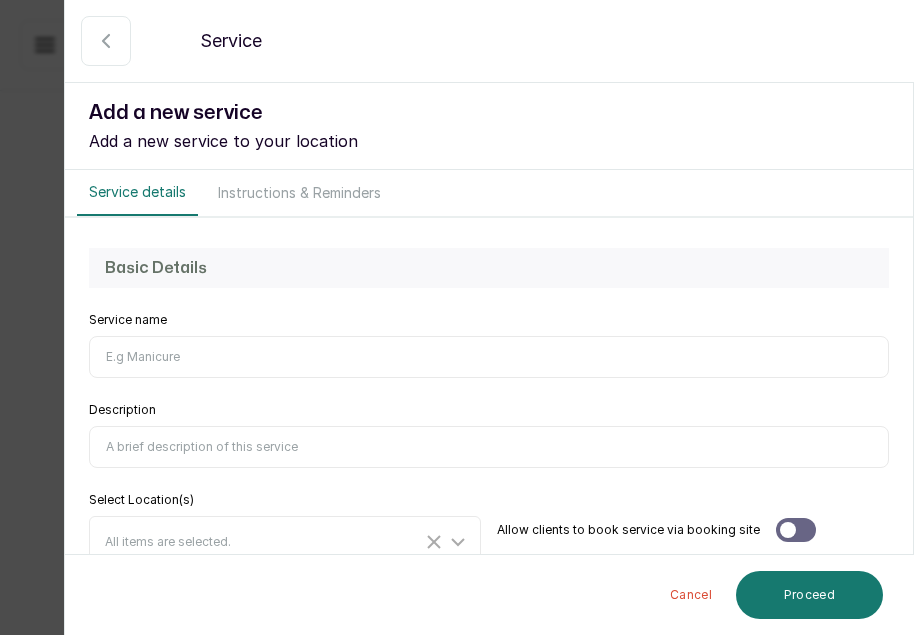 click on "Service name" at bounding box center [489, 357] 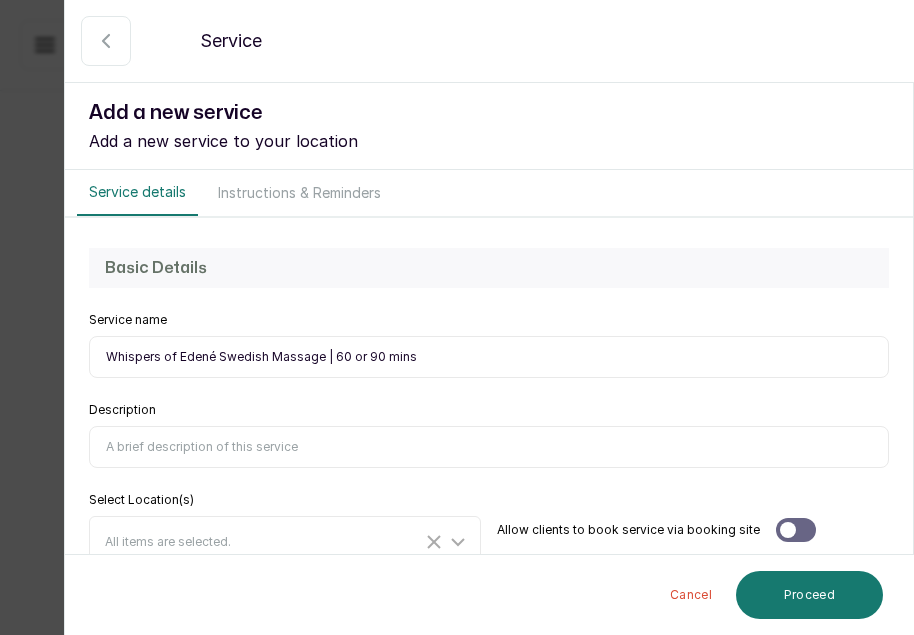 drag, startPoint x: 320, startPoint y: 354, endPoint x: 428, endPoint y: 354, distance: 108 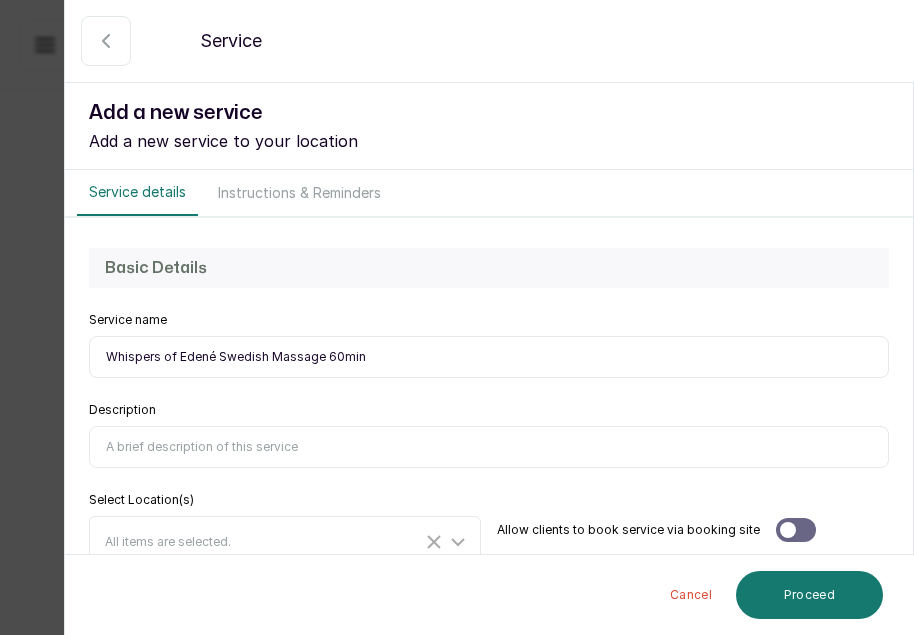 type on "Whispers of Edené Swedish Massage 60min" 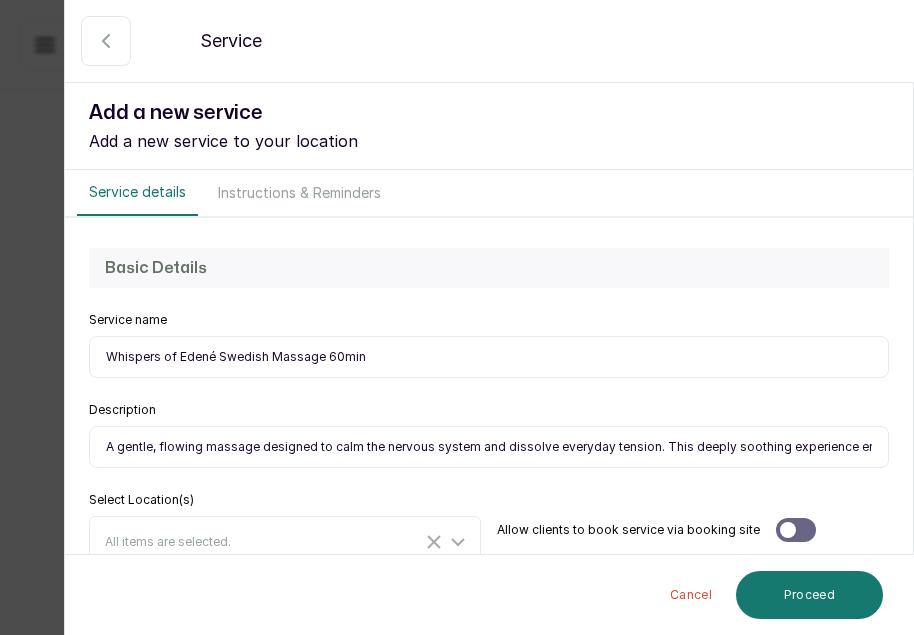 scroll, scrollTop: 0, scrollLeft: 506, axis: horizontal 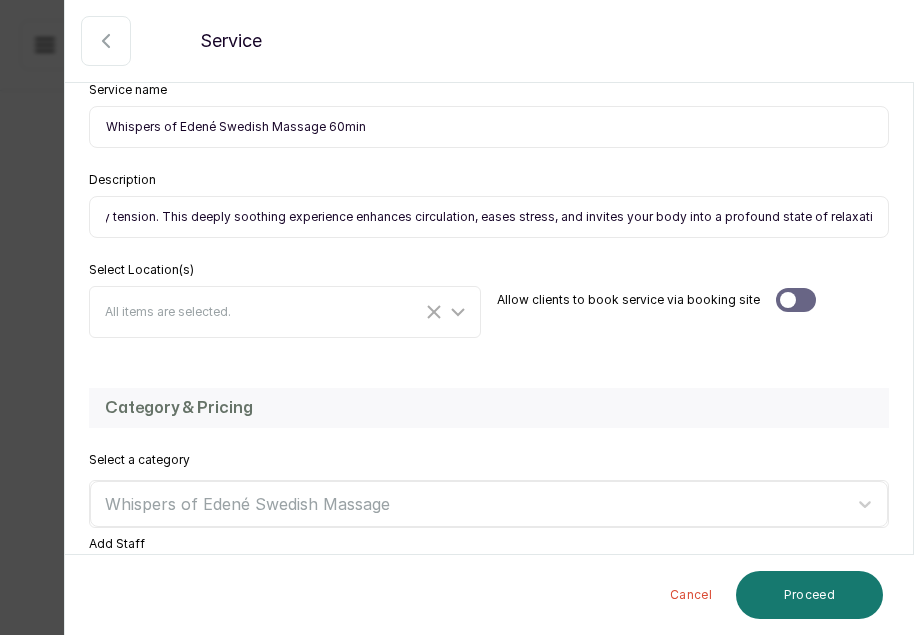 type on "A gentle, flowing massage designed to calm the nervous system and dissolve everyday tension. This deeply soothing experience enhances circulation, eases stress, and invites your body into a profound state of relaxation." 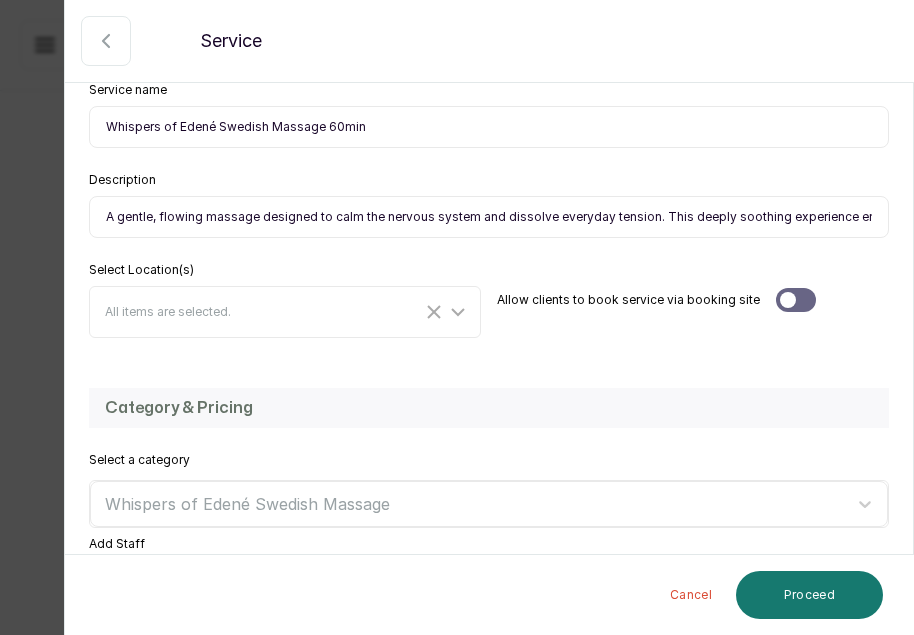 click on "Allow clients to book service via booking site" at bounding box center [693, 300] 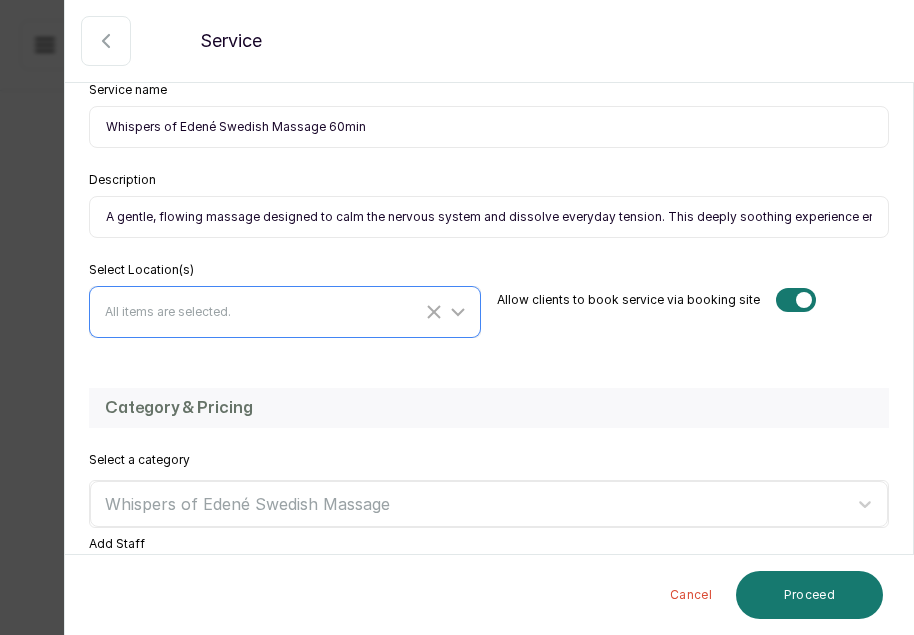 click 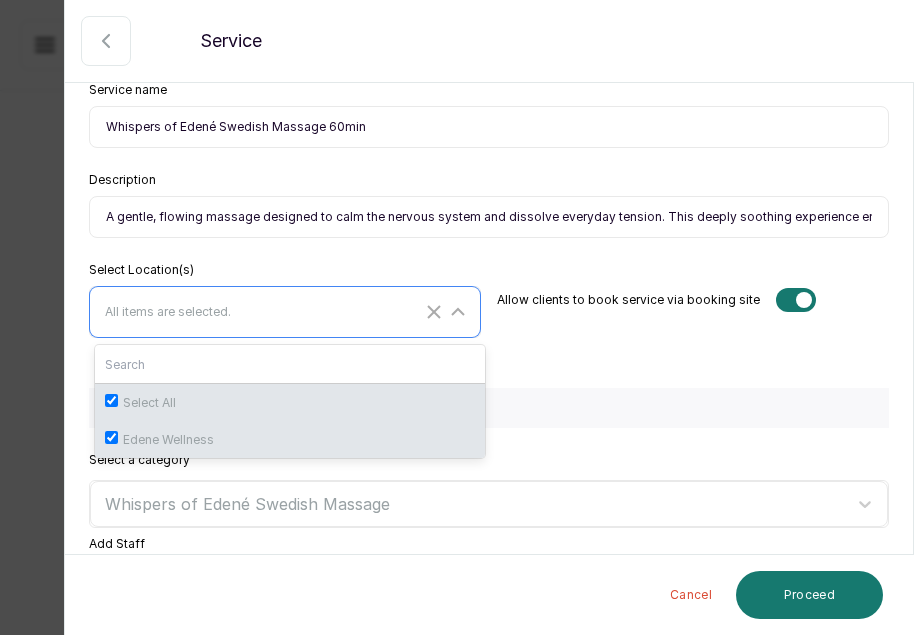click on "Edene Wellness" at bounding box center (290, 439) 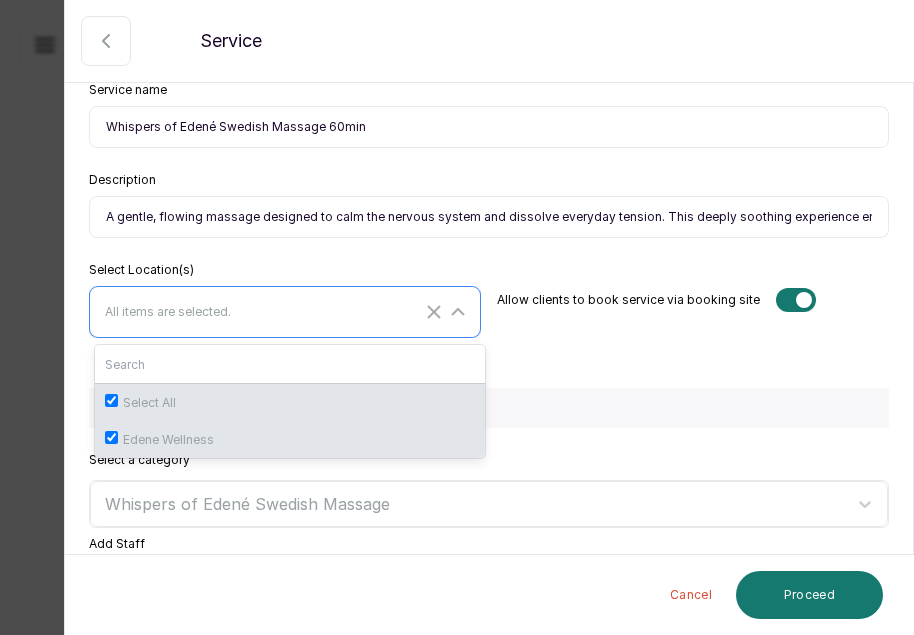 click on "Edene Wellness" at bounding box center [111, 437] 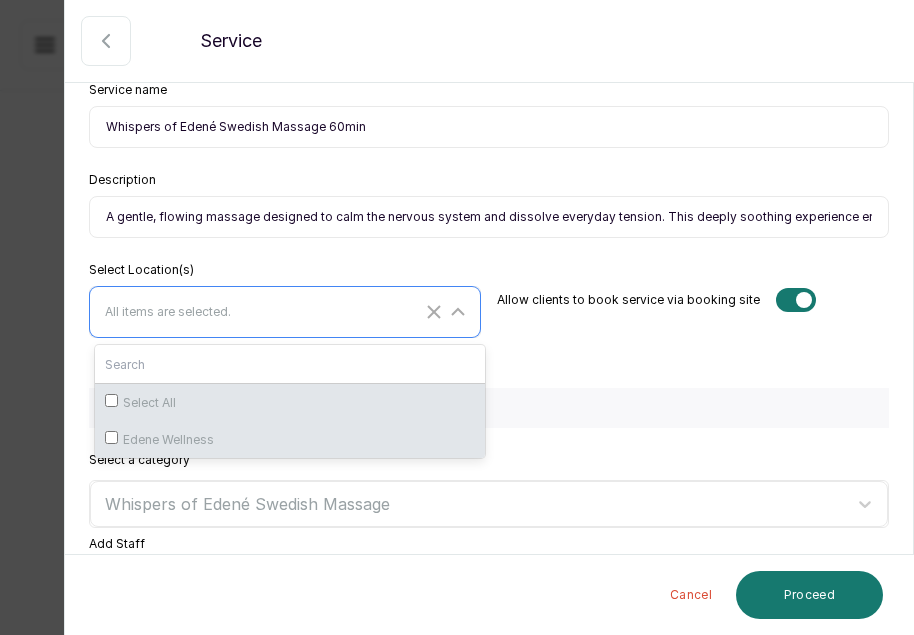 checkbox on "false" 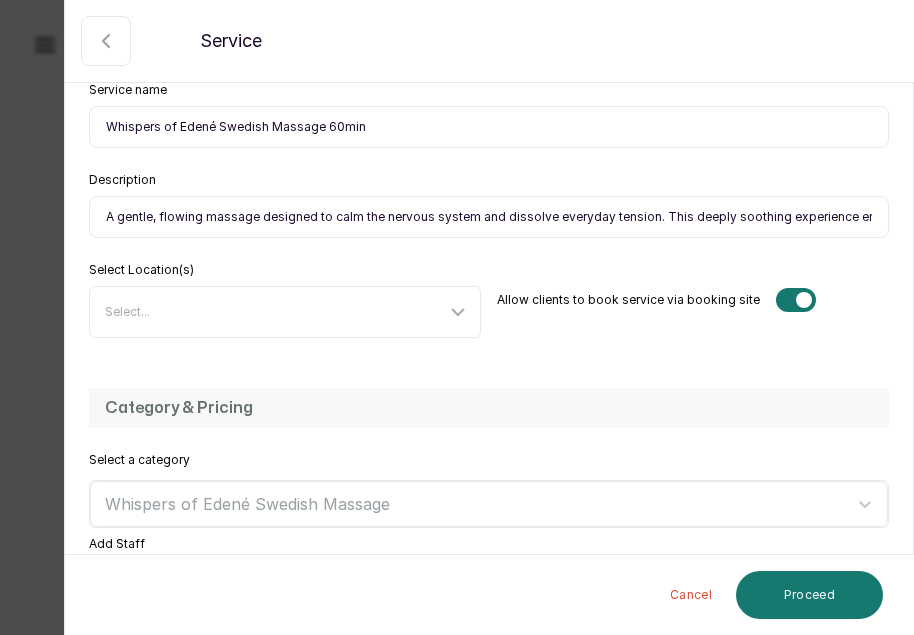 click on "Basic Details Service name   Whispers of Edené Swedish Massage 60min Description   A gentle, flowing massage designed to calm the nervous system and dissolve everyday tension. This deeply soothing experience enhances circulation, eases stress, and invites your body into a profound state of relaxation. Select Location(s) Select... Allow clients to book service via booking site" at bounding box center (489, 178) 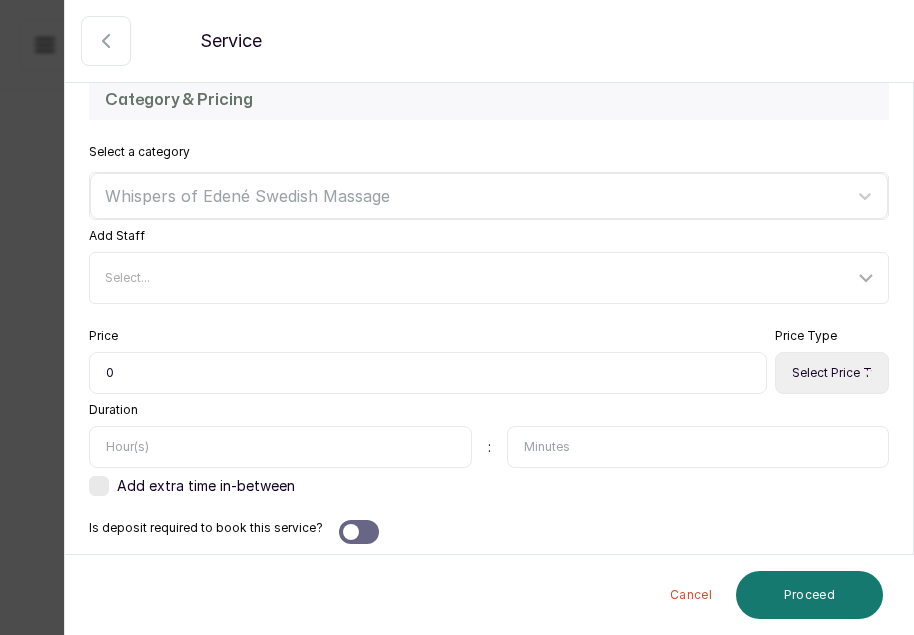 scroll, scrollTop: 543, scrollLeft: 0, axis: vertical 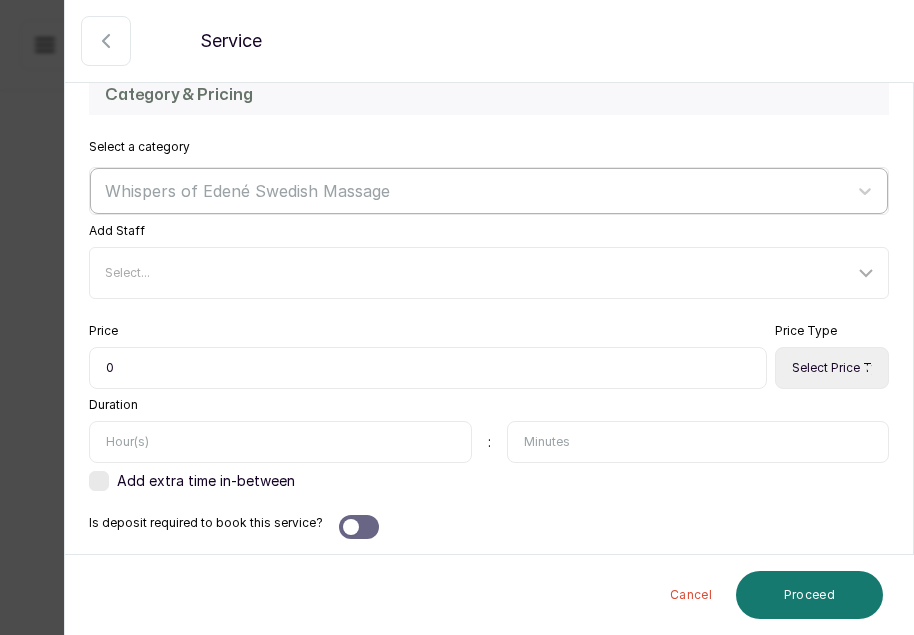 click at bounding box center [471, 191] 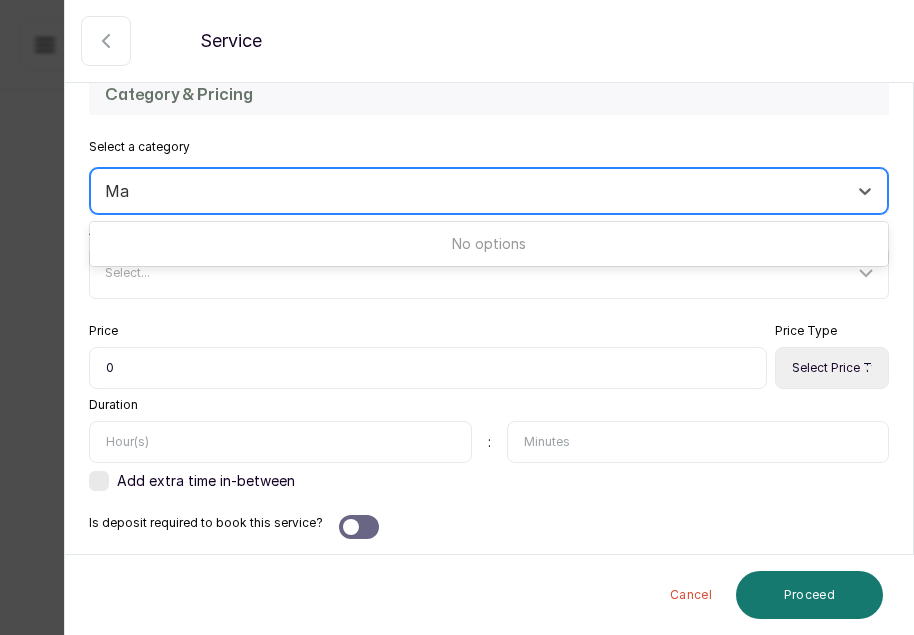type on "M" 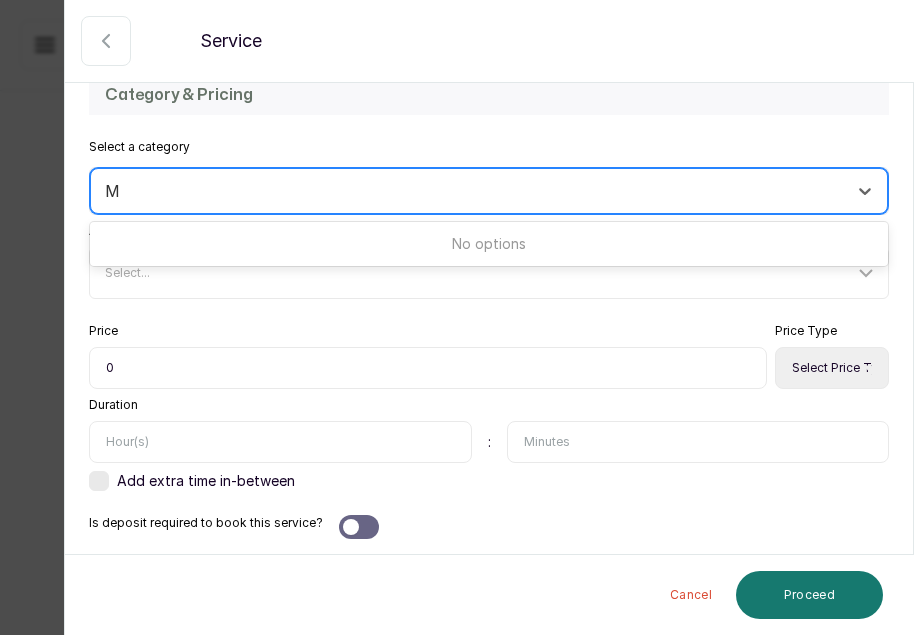 type 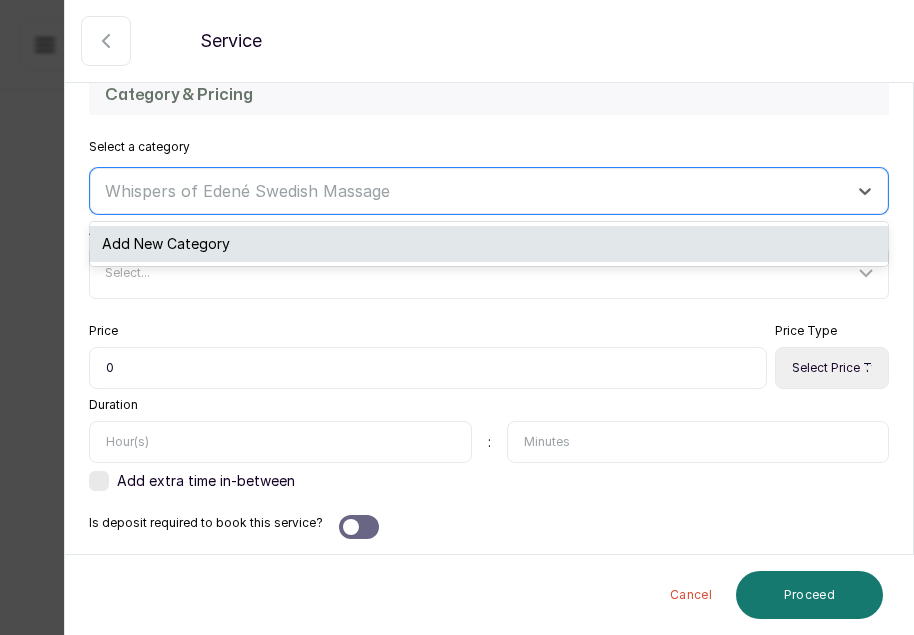 click on "Add New Category" at bounding box center (489, 244) 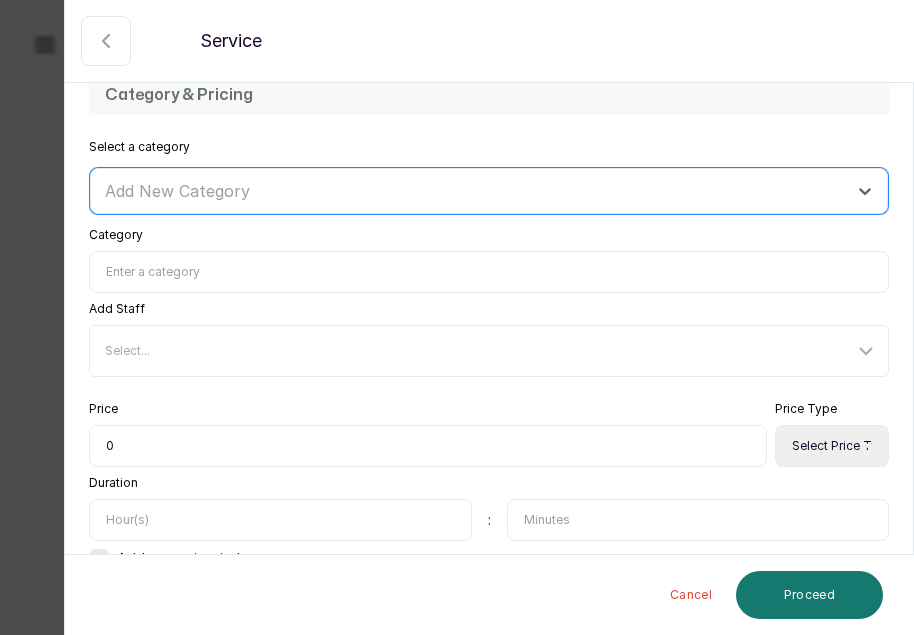 click on "Category" at bounding box center (489, 272) 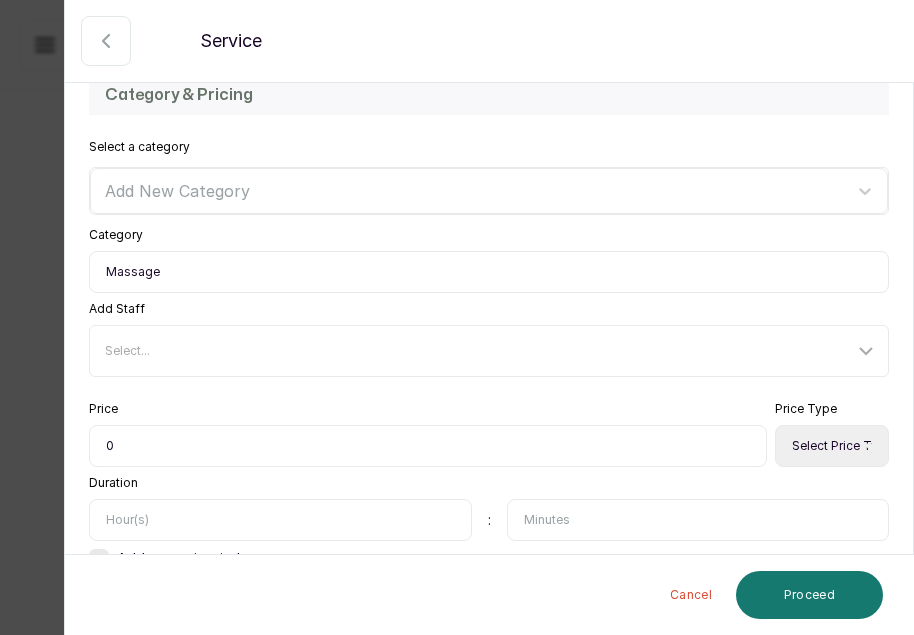 type on "Massage" 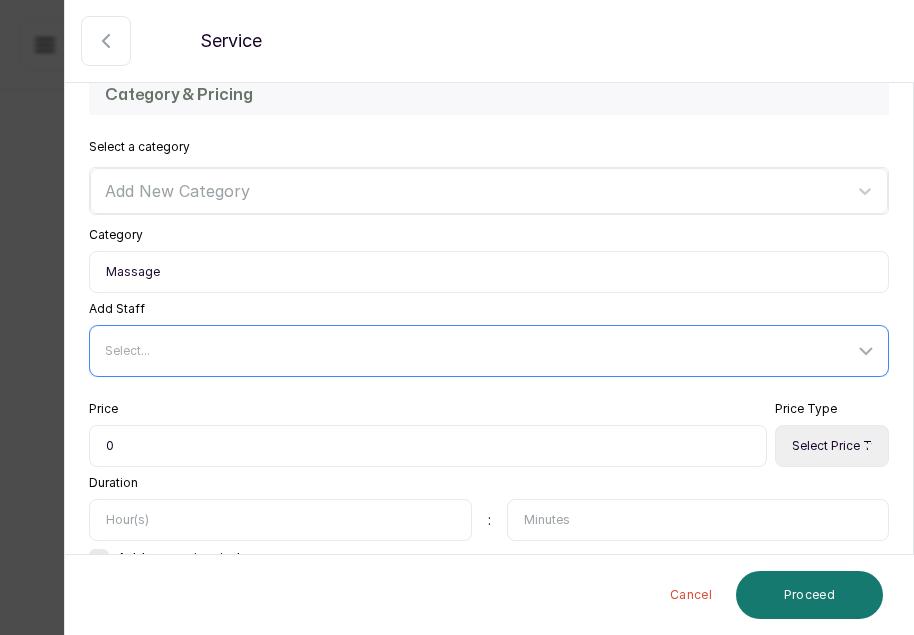 click on "Select..." at bounding box center [479, 351] 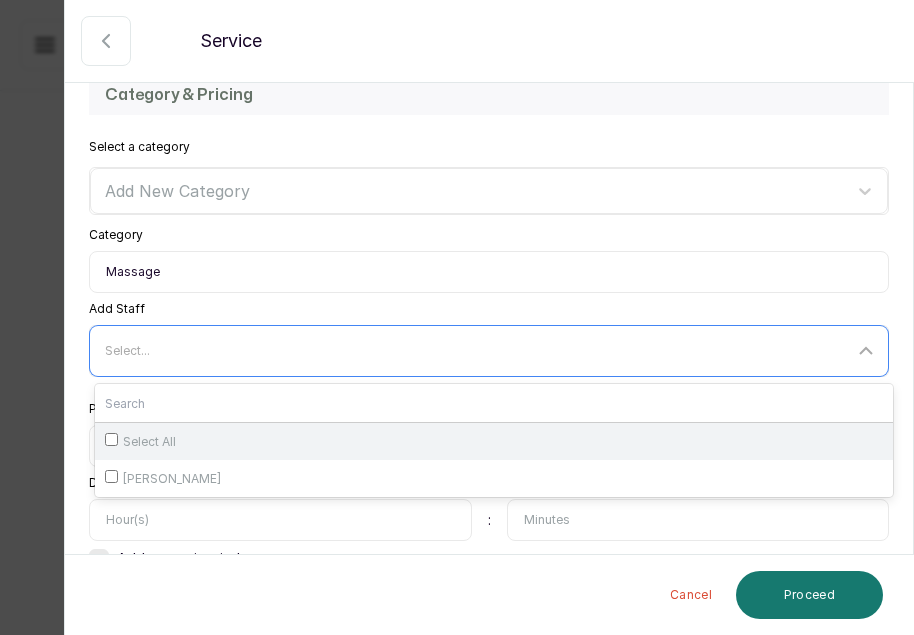 click on "Select All" at bounding box center (149, 442) 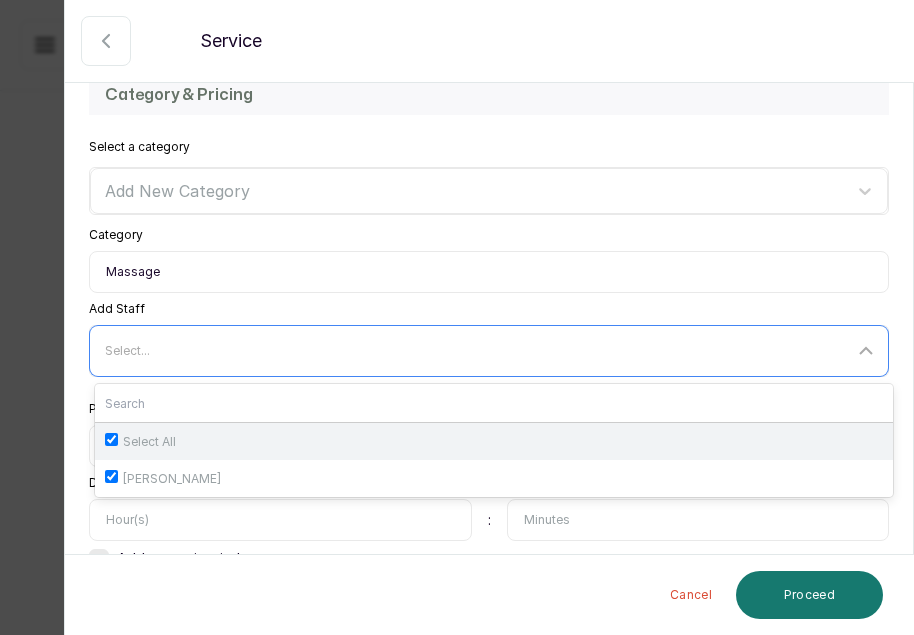 checkbox on "true" 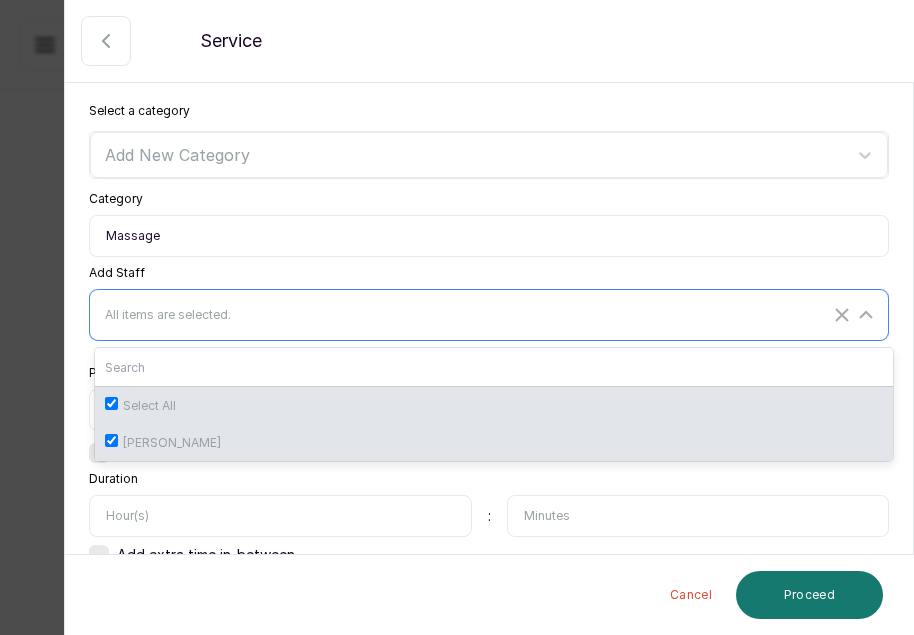 scroll, scrollTop: 658, scrollLeft: 0, axis: vertical 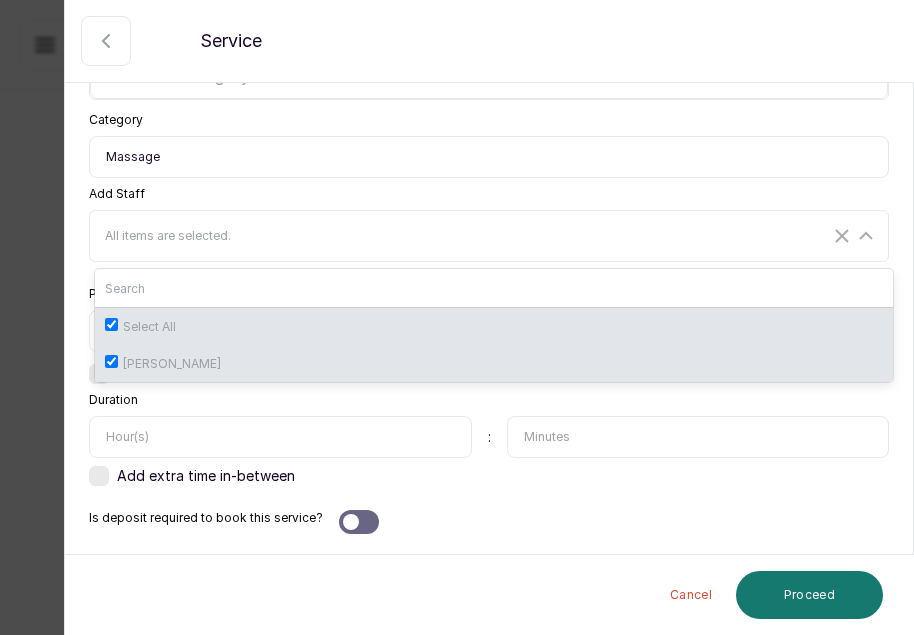 click on "Category & Pricing Select a category Add New Category Category   Massage Add Staff All items are selected. Select All [PERSON_NAME]  Price 0 Price Type Select Price Type Fixed From Set custom price Duration : Add extra time in-between Is deposit required to book this service?" at bounding box center (489, 247) 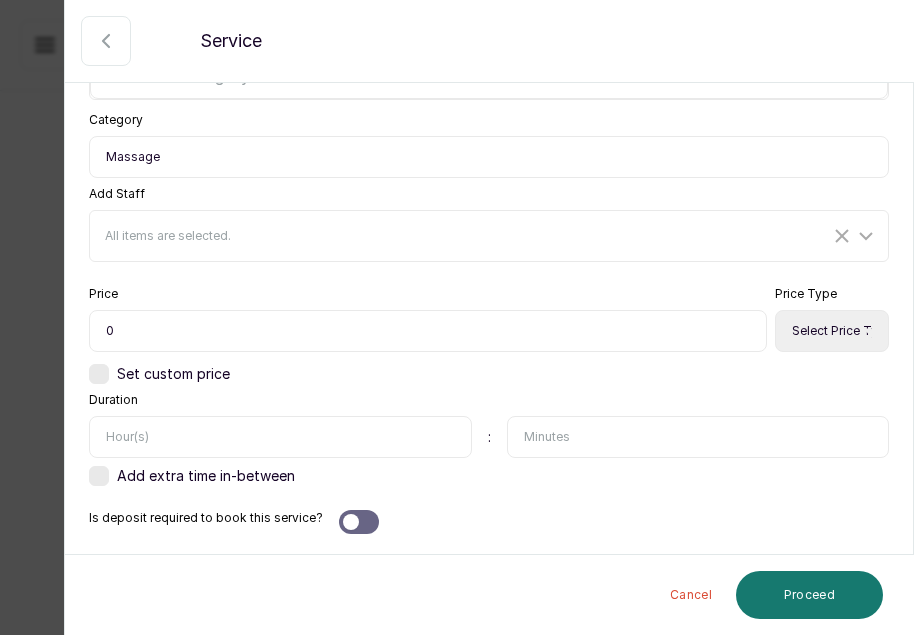 click on "0" at bounding box center (428, 331) 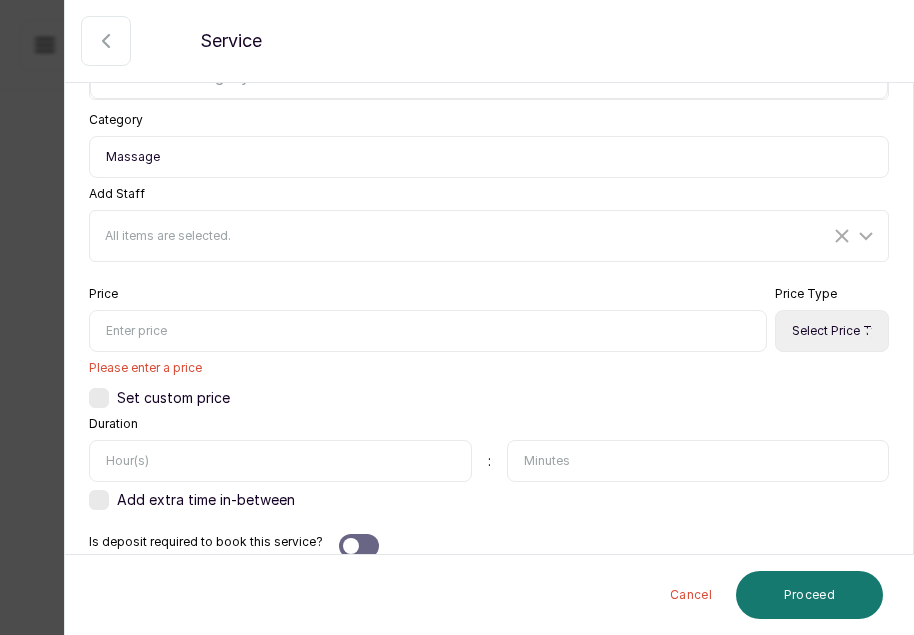 click at bounding box center (428, 331) 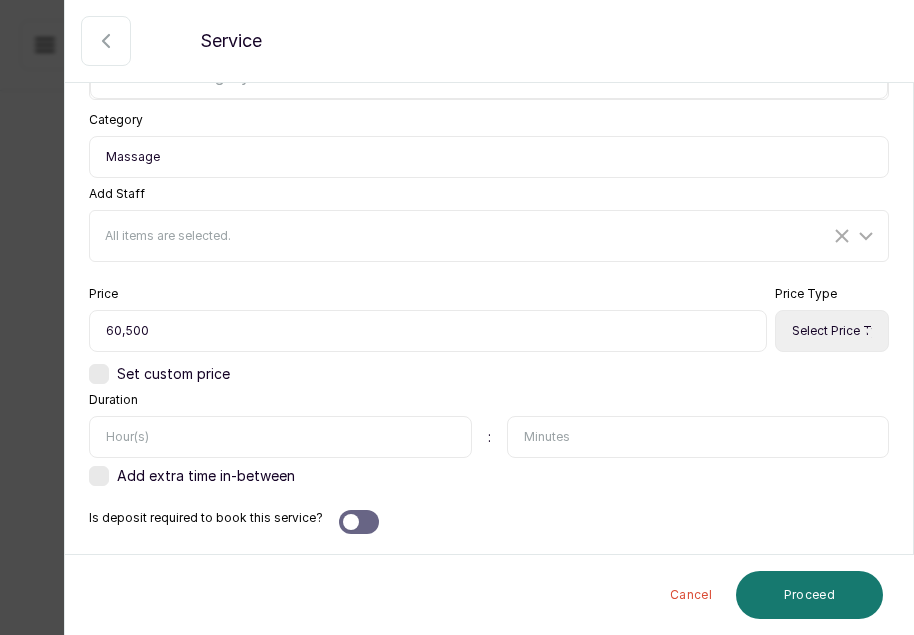 type on "60,500" 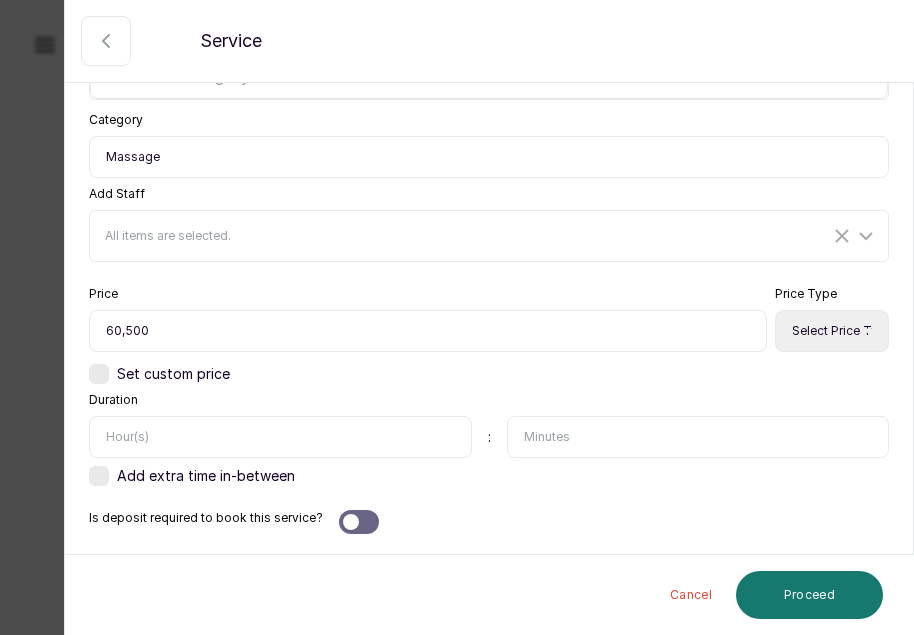 click on "Select Price Type Fixed From" at bounding box center [832, 331] 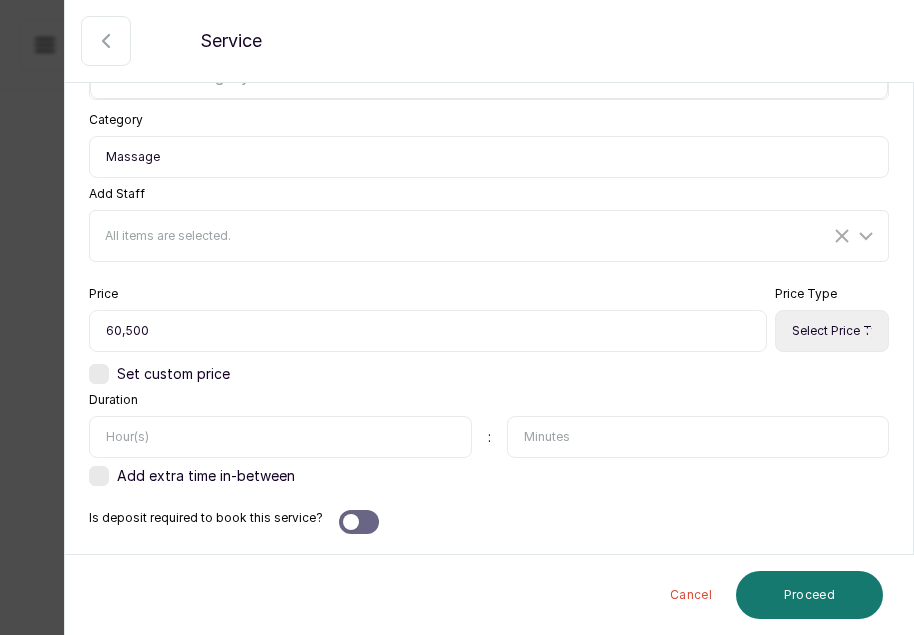 select on "fixed" 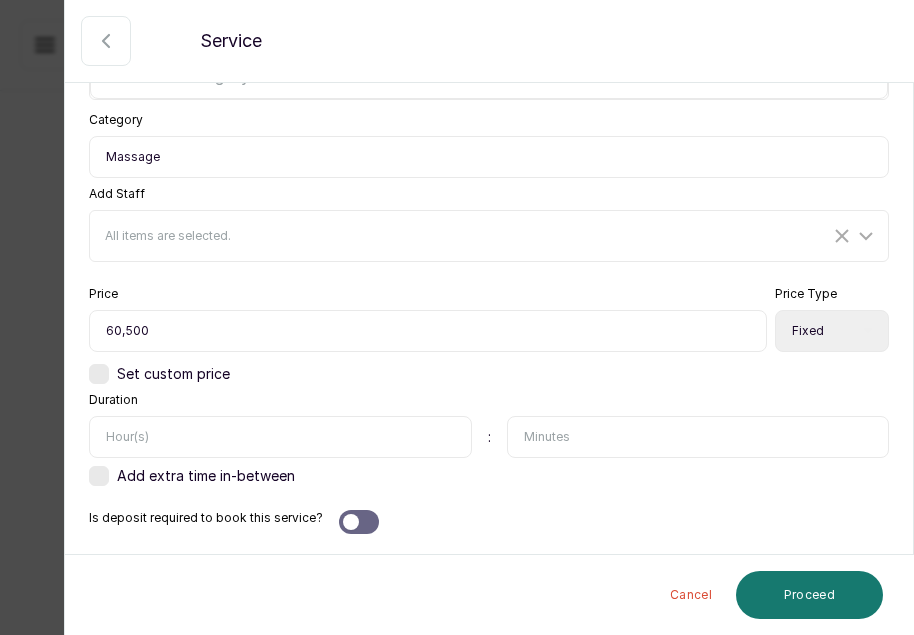 click on "Select Price Type Fixed From" at bounding box center (832, 331) 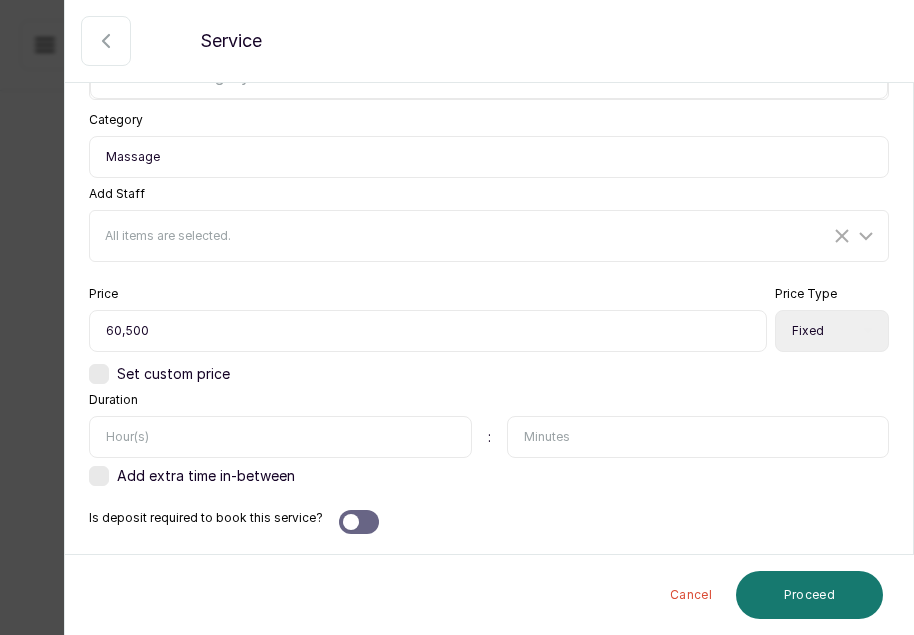 click at bounding box center [698, 437] 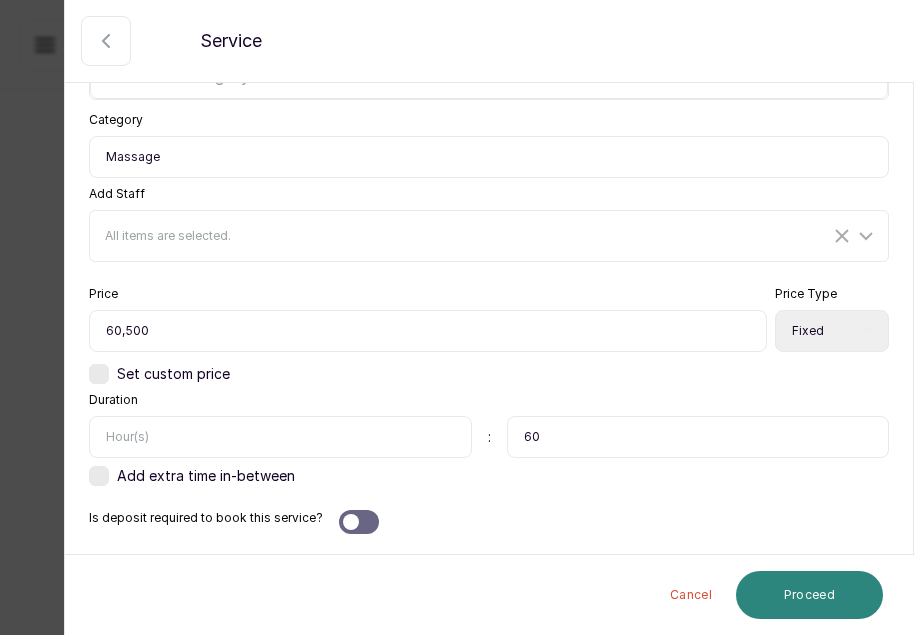 type on "60" 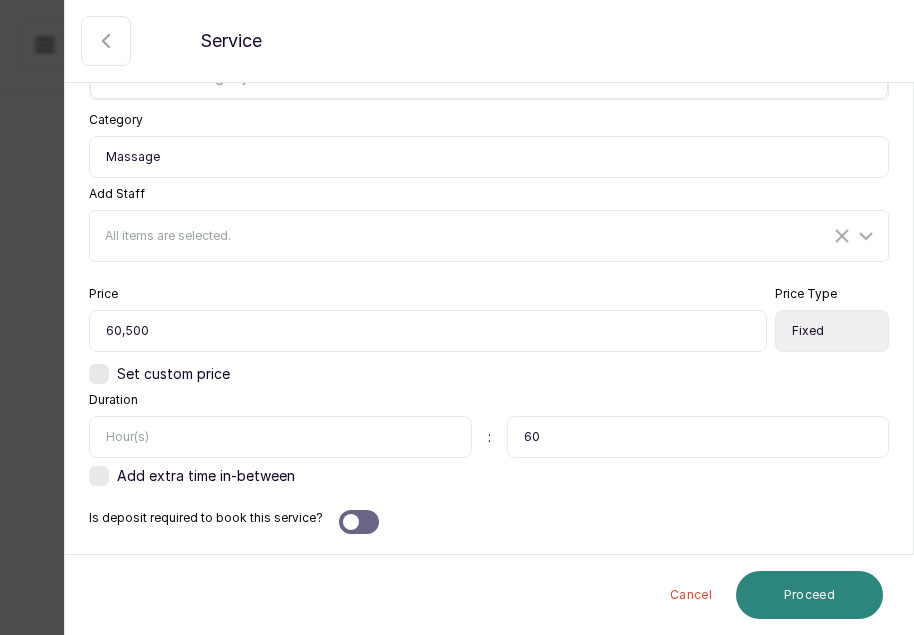 click on "Proceed" at bounding box center (809, 595) 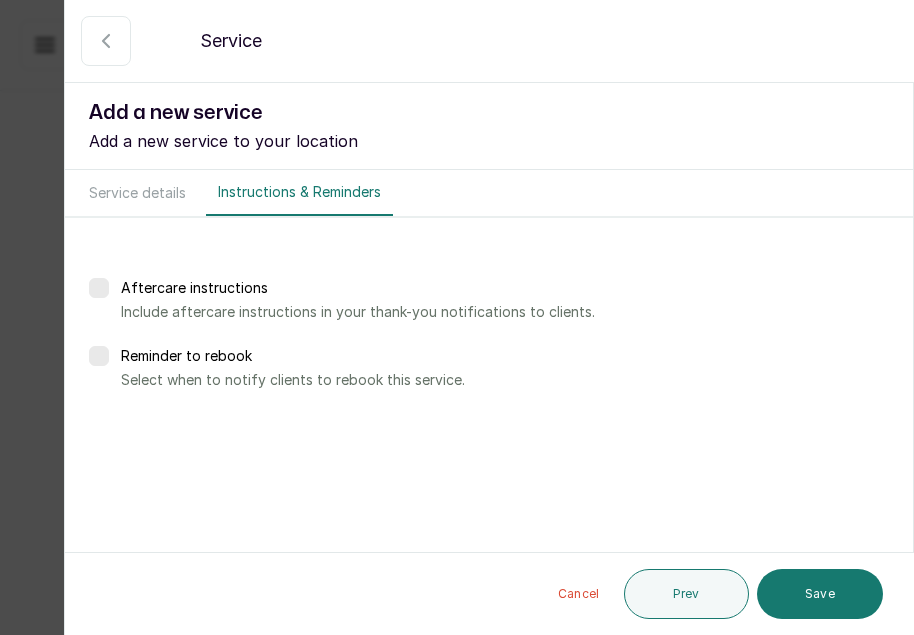 click at bounding box center [99, 356] 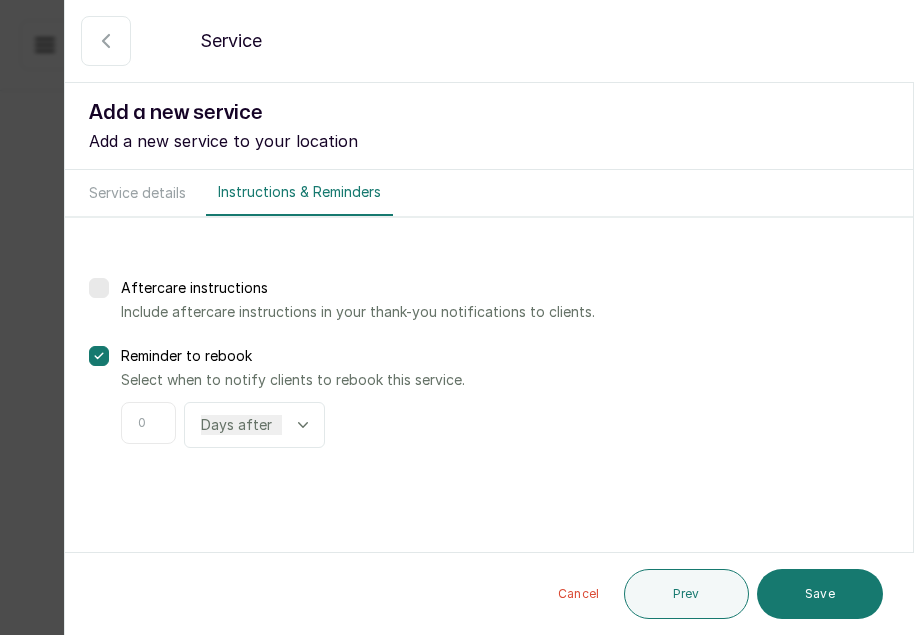 click at bounding box center (148, 423) 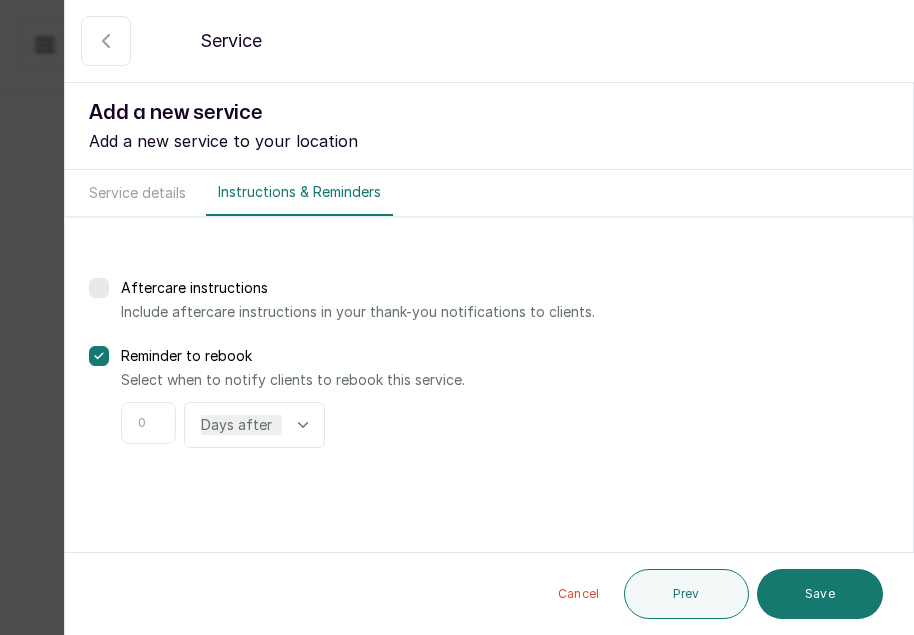 click at bounding box center [148, 423] 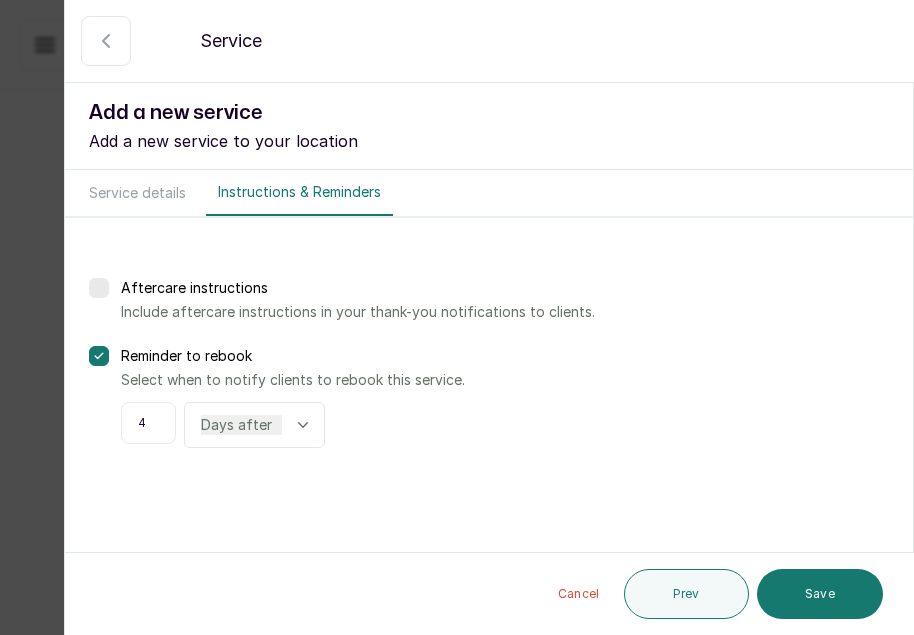 type on "4" 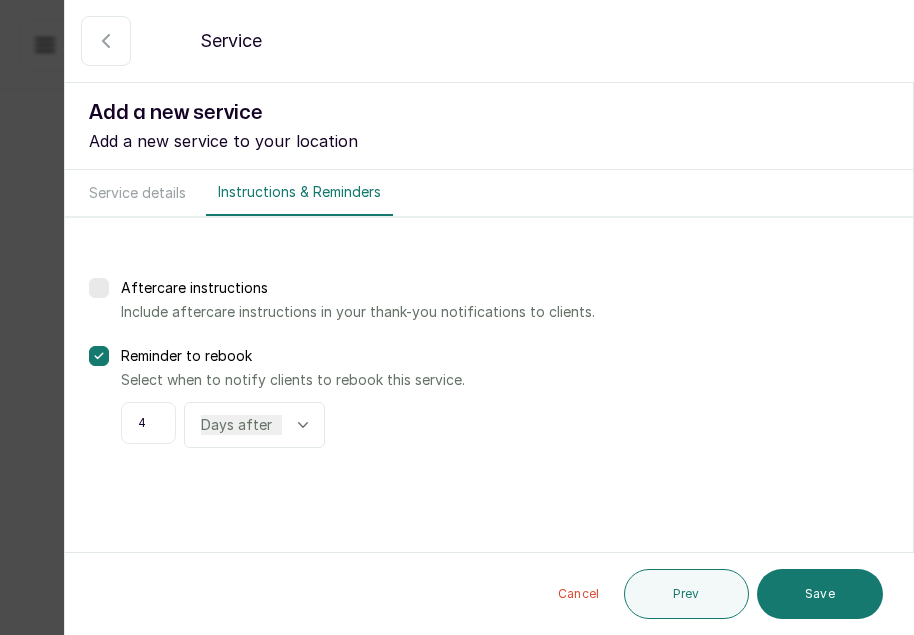 click on "Days after Weeks after" at bounding box center [241, 425] 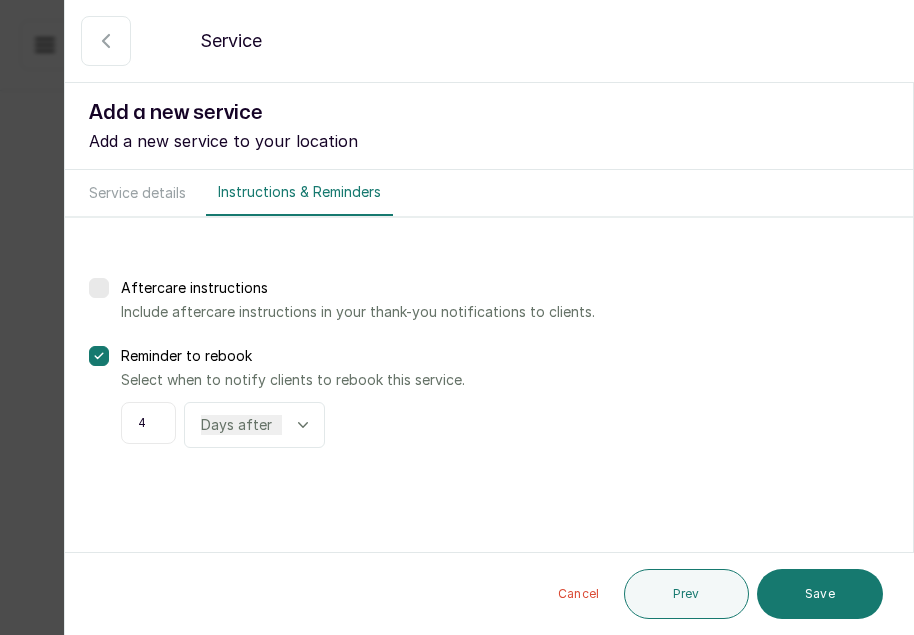 select on "weeks" 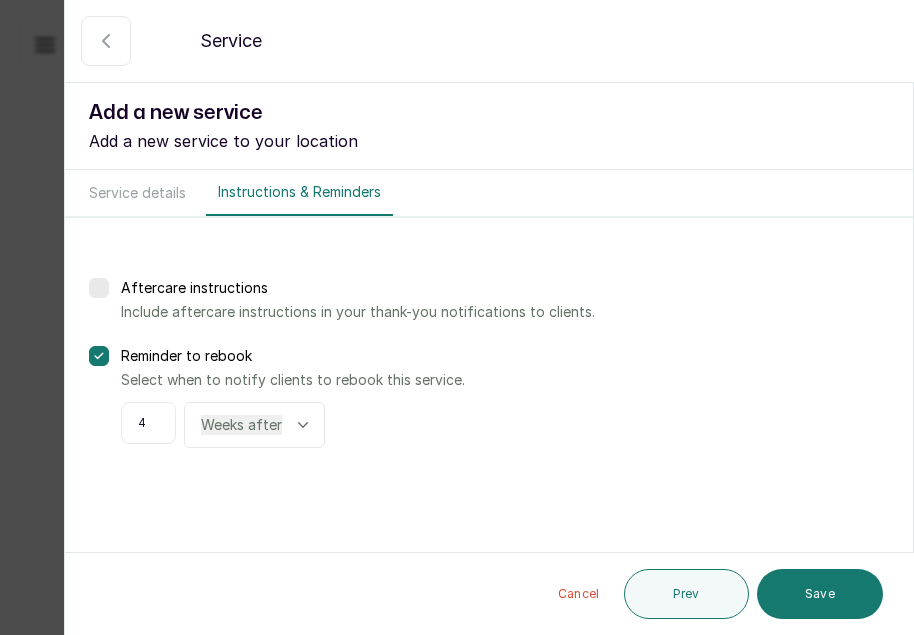 click on "Days after Weeks after" at bounding box center [241, 425] 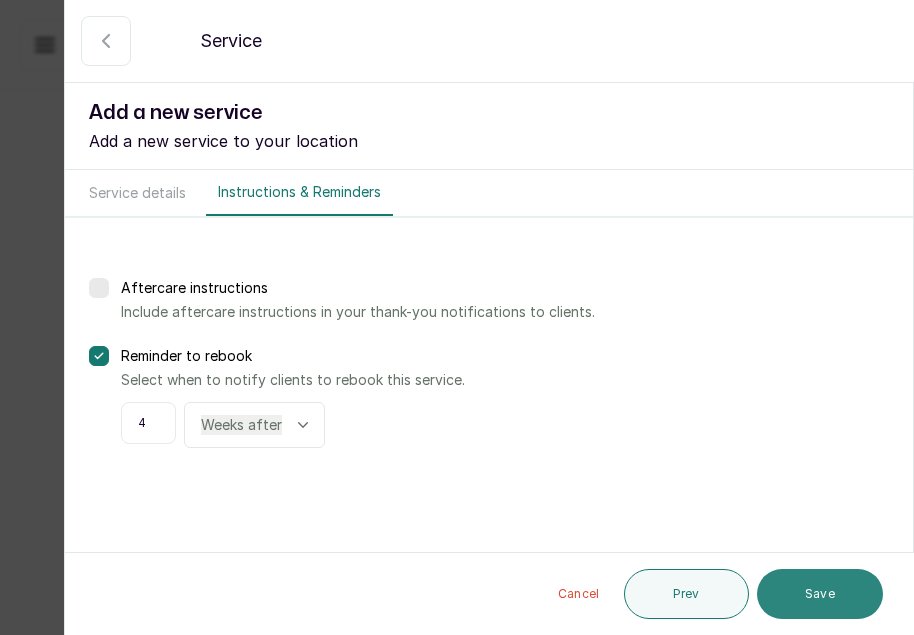 click on "Save" at bounding box center (820, 594) 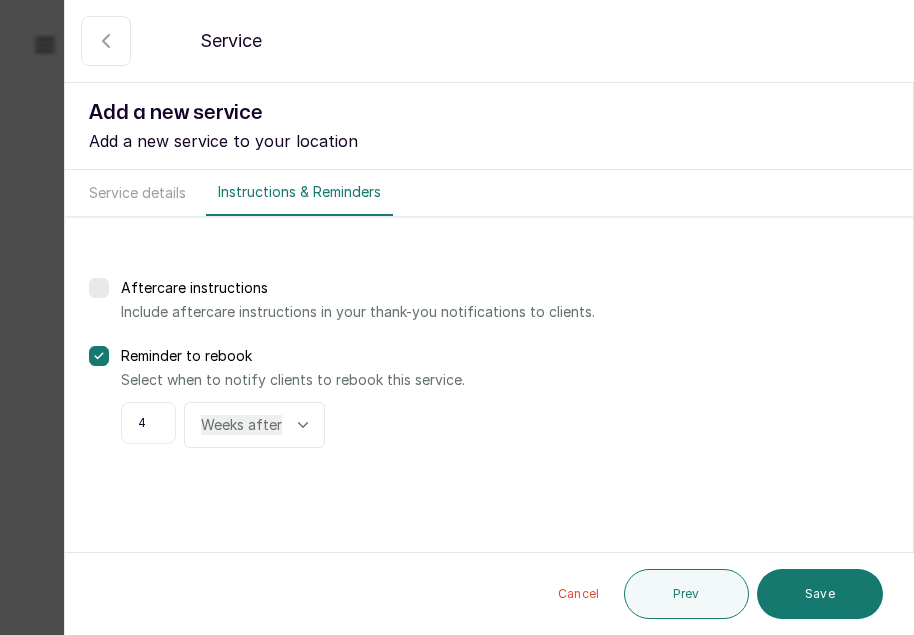 click on "Service details" at bounding box center [137, 193] 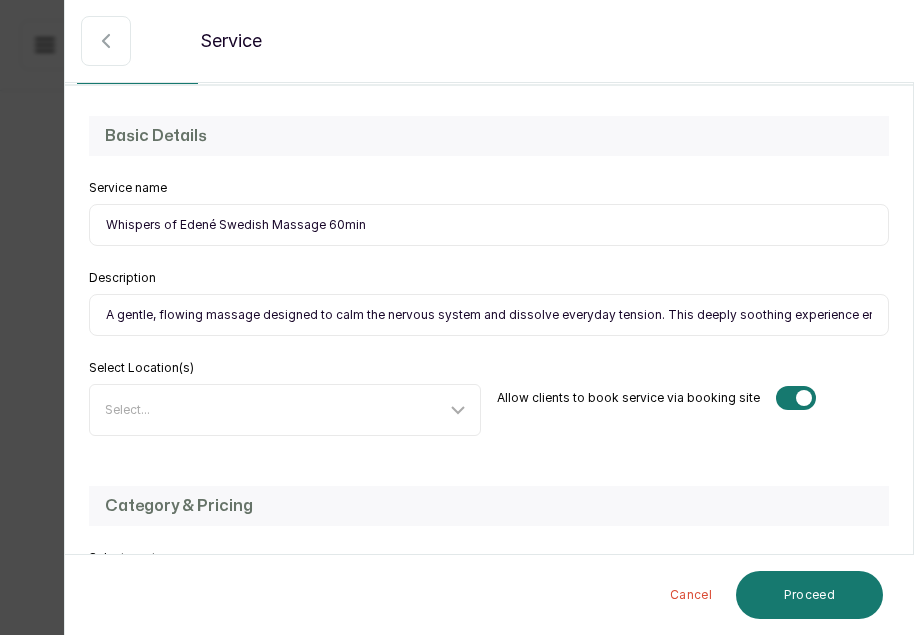 scroll, scrollTop: 135, scrollLeft: 0, axis: vertical 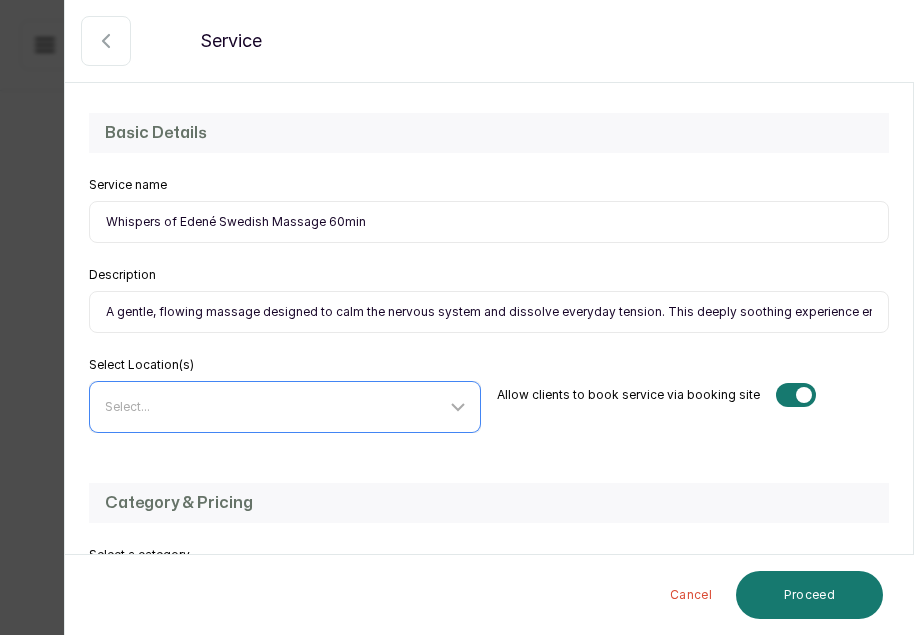 click 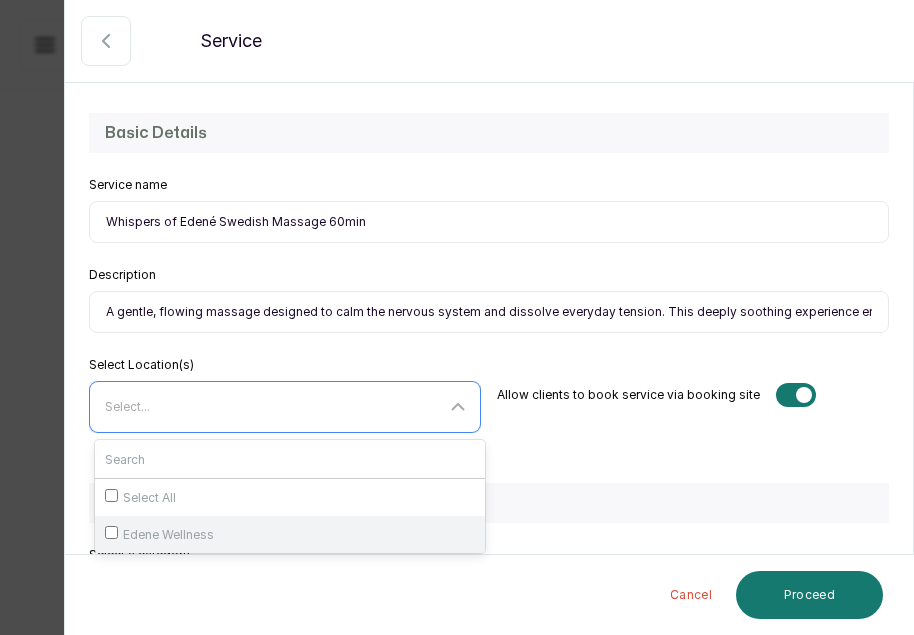 click on "Edene Wellness" at bounding box center (290, 534) 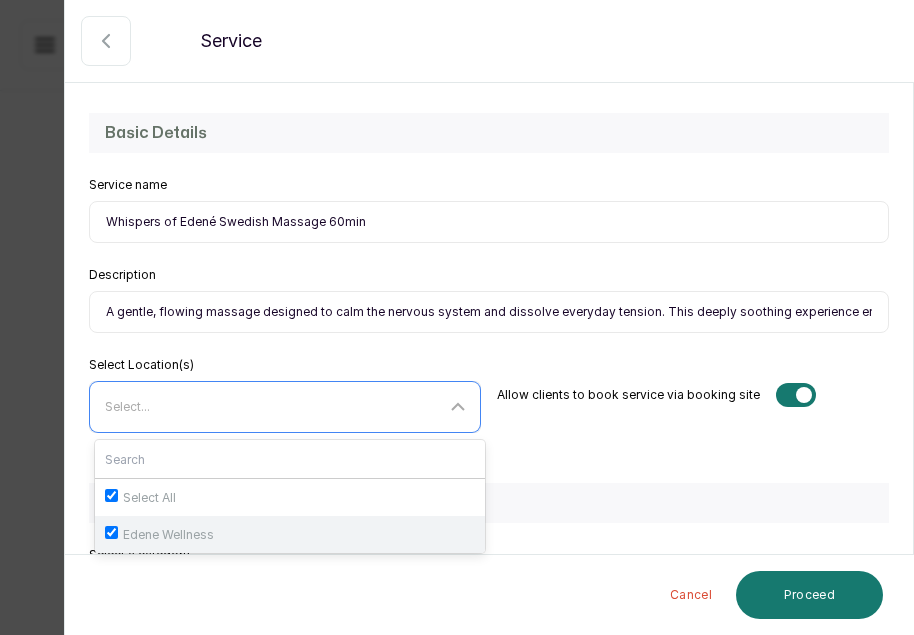 checkbox on "true" 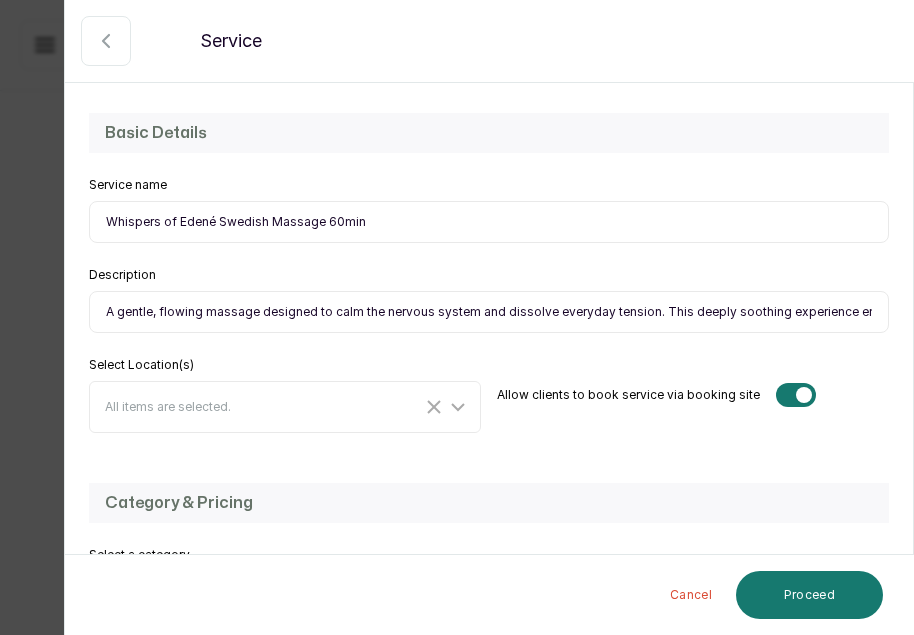 click on "Category & Pricing Select a category Add New Category Category   Massage Add Staff All items are selected. Price 60,500 Price Type Select Price Type Fixed From Set custom price Duration : 60 Add extra time in-between Is deposit required to book this service?" at bounding box center (489, 770) 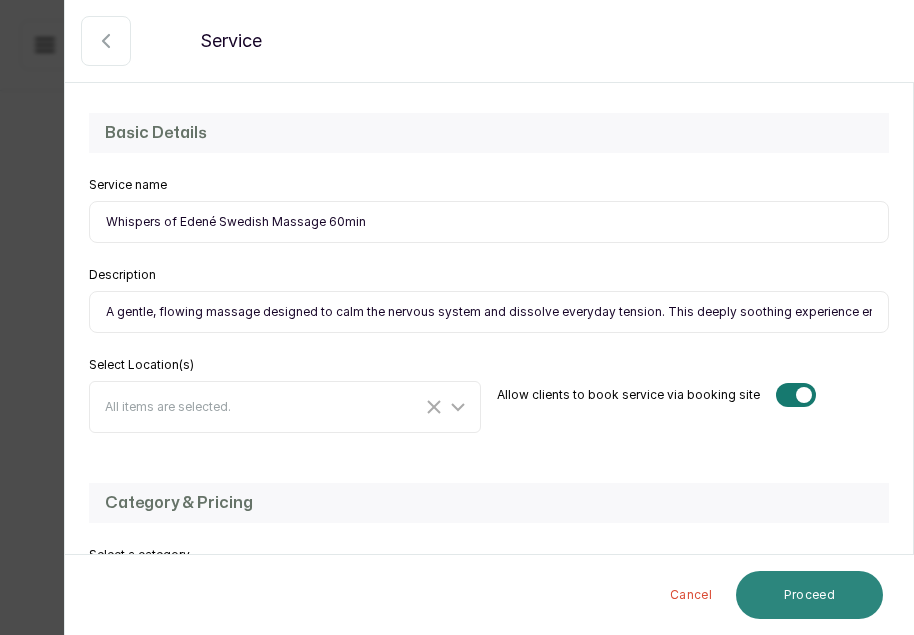 click on "Proceed" at bounding box center (809, 595) 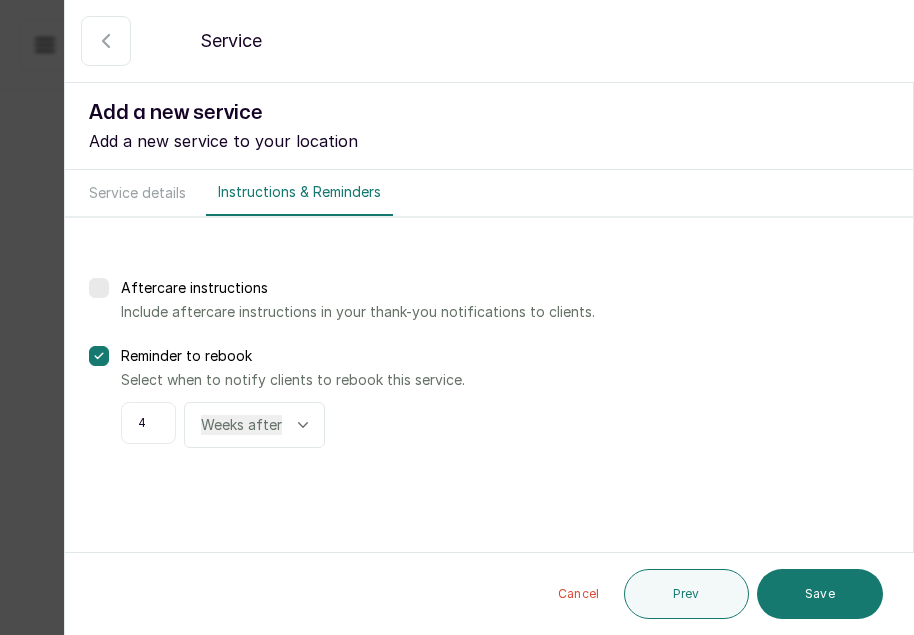 scroll, scrollTop: 0, scrollLeft: 0, axis: both 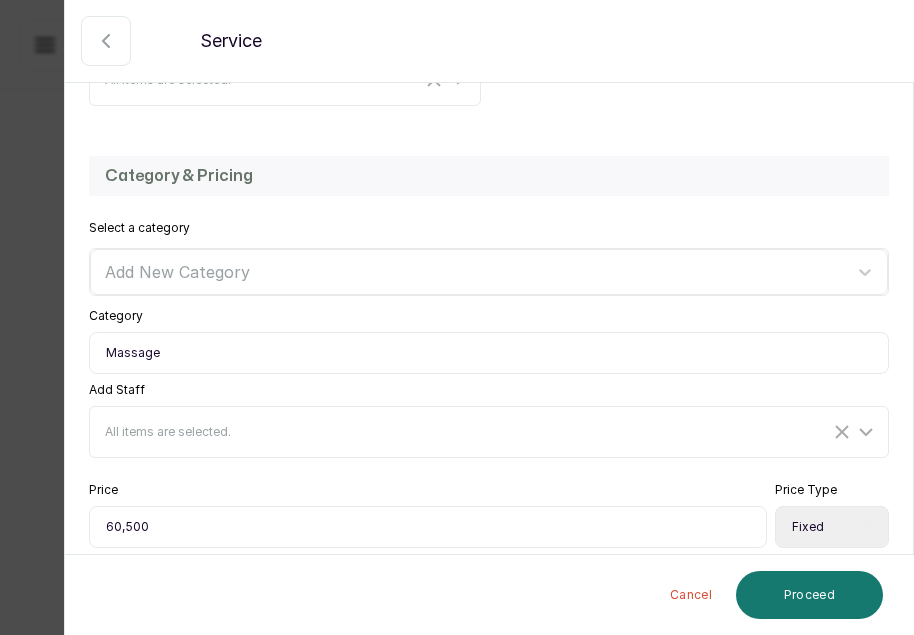 click on "Massage" at bounding box center (489, 353) 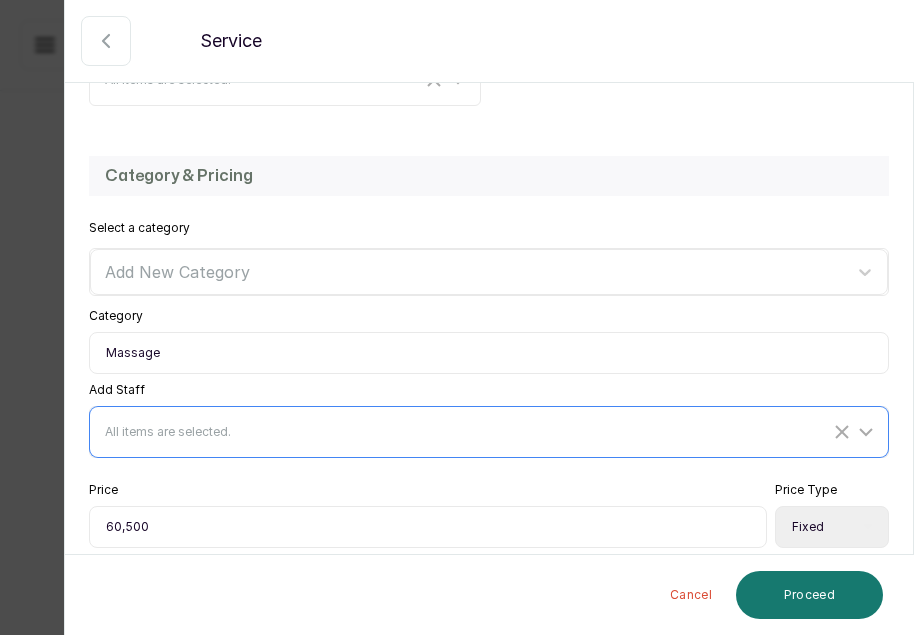 click on "All items are selected." at bounding box center [168, 431] 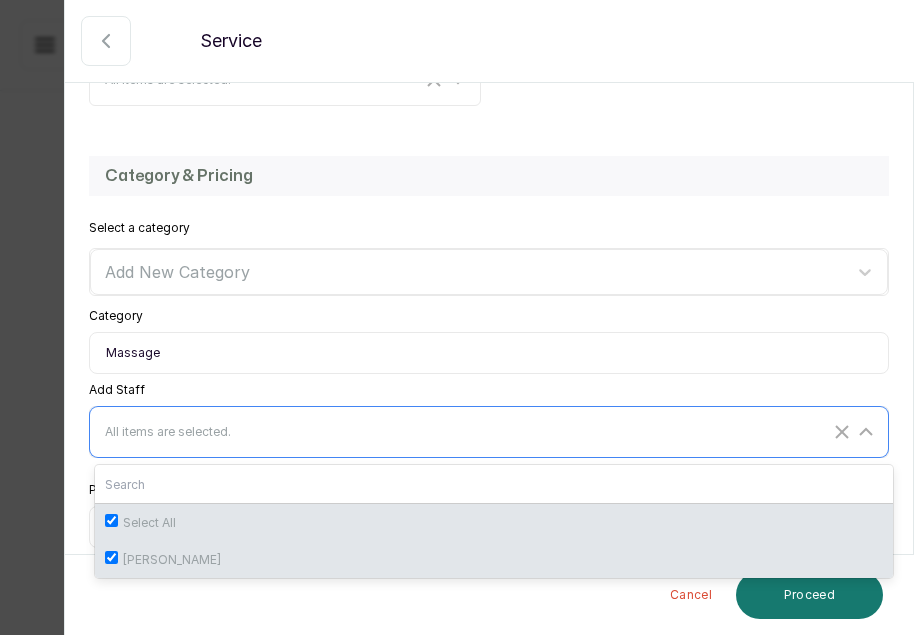 click on "[PERSON_NAME]" at bounding box center [494, 559] 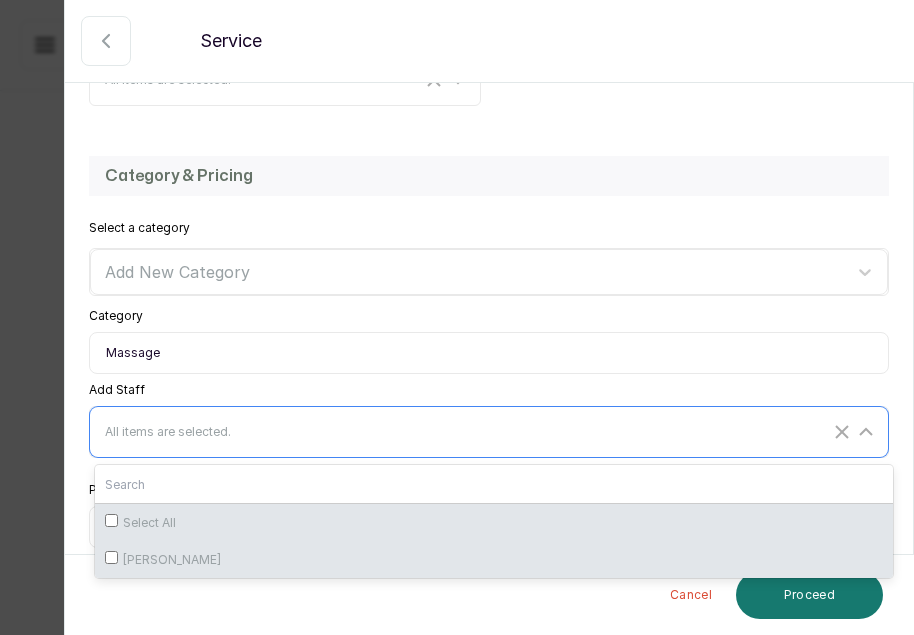 checkbox on "false" 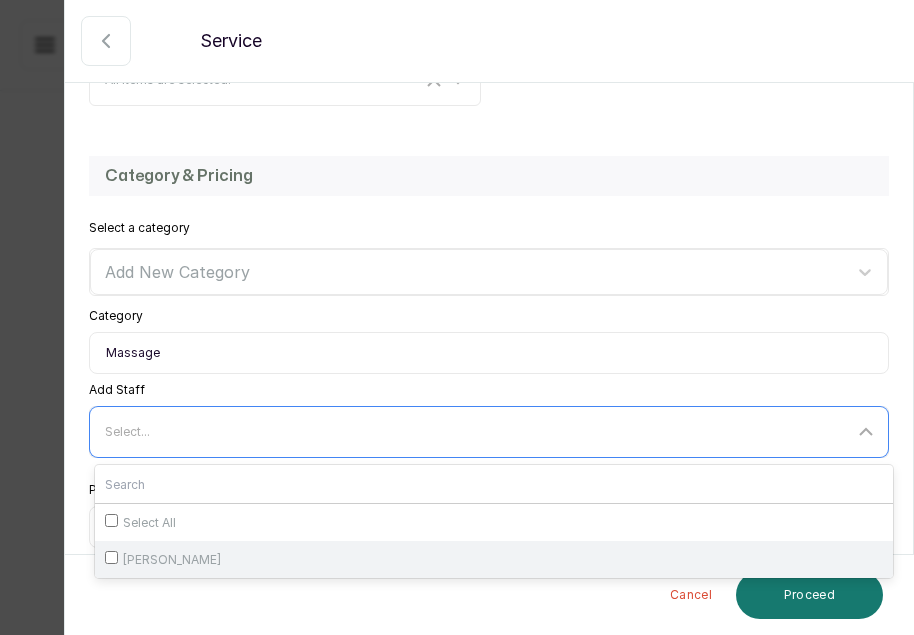 click on "[PERSON_NAME]" at bounding box center [494, 559] 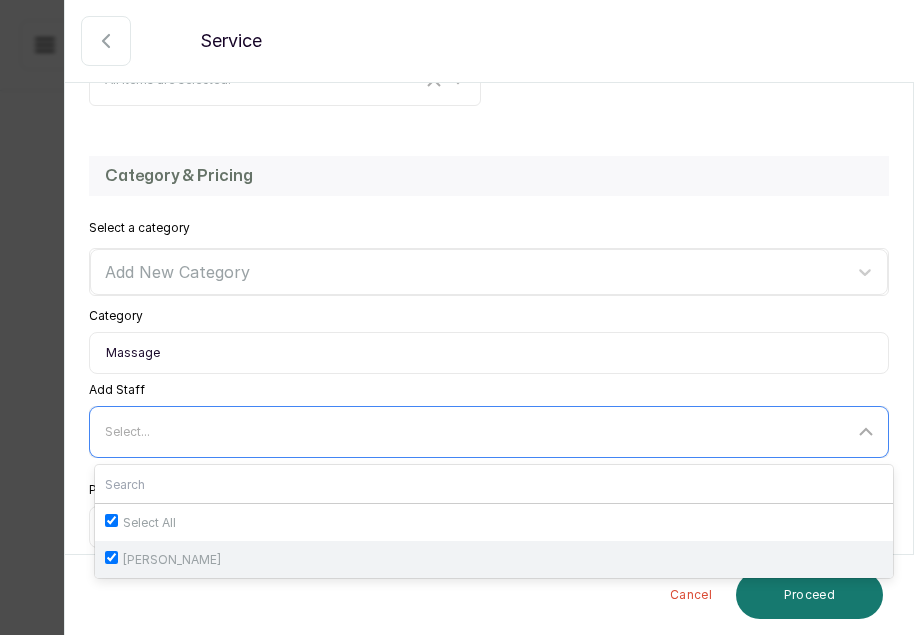 checkbox on "true" 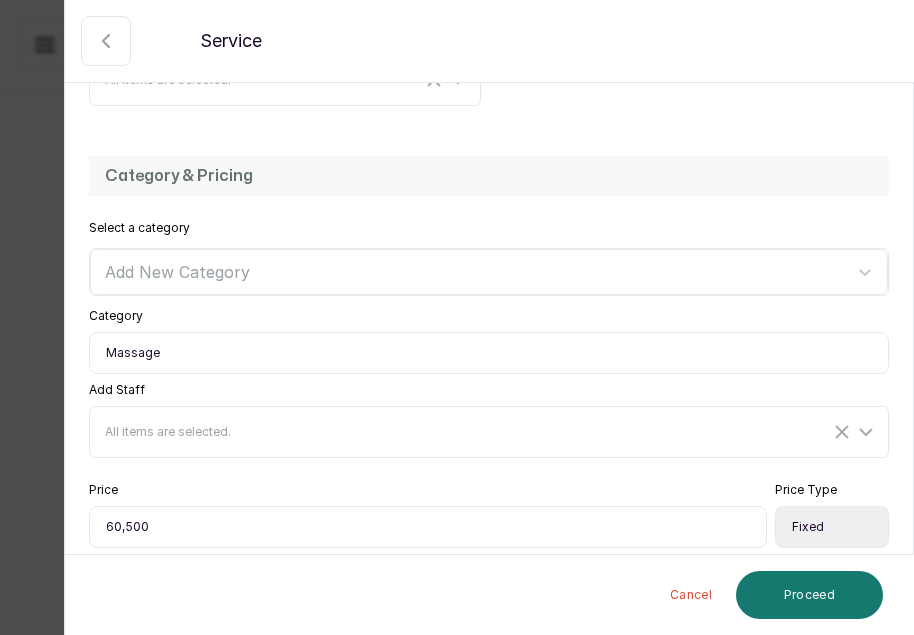 click on "Massage" at bounding box center [489, 353] 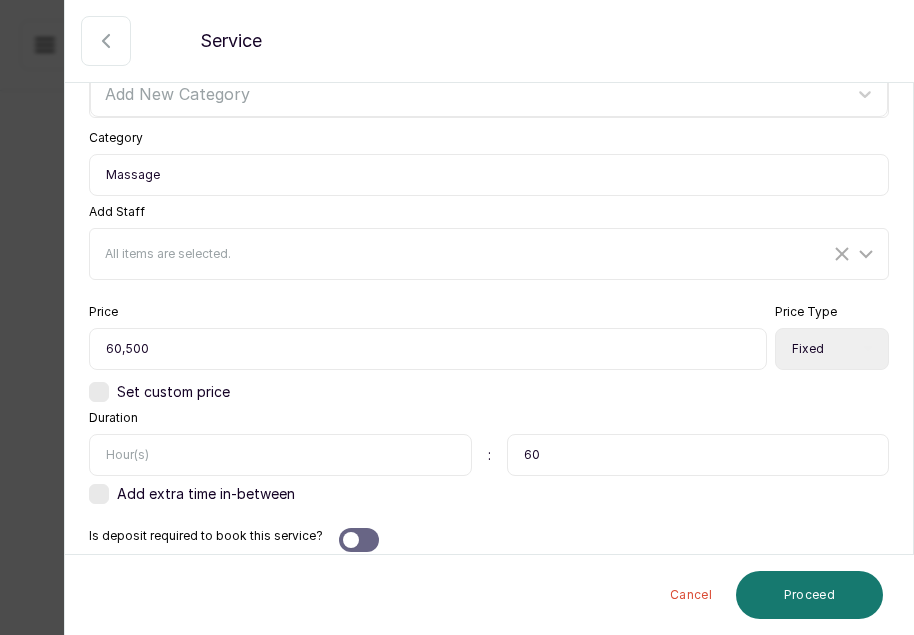 scroll, scrollTop: 658, scrollLeft: 0, axis: vertical 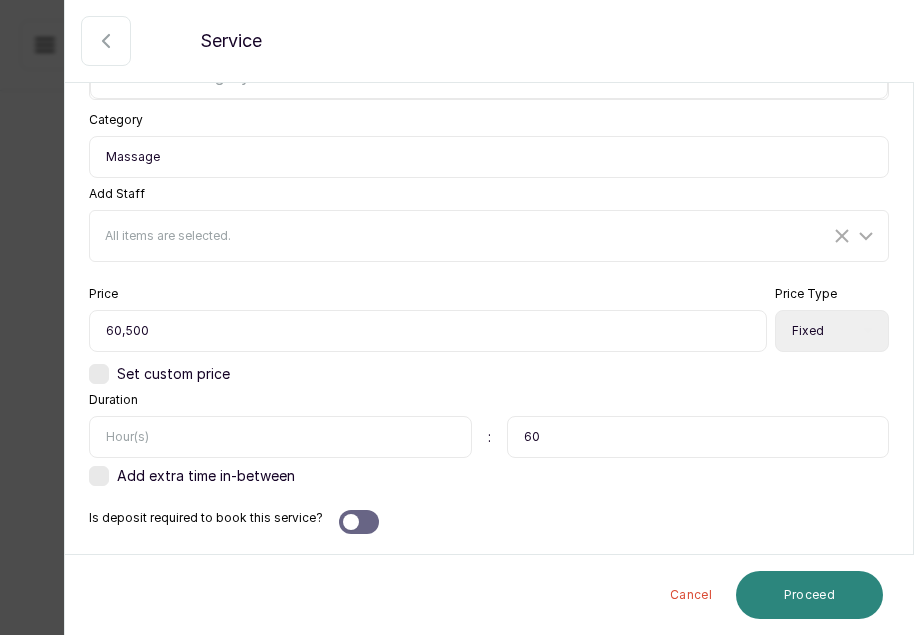 click on "Proceed" at bounding box center (809, 595) 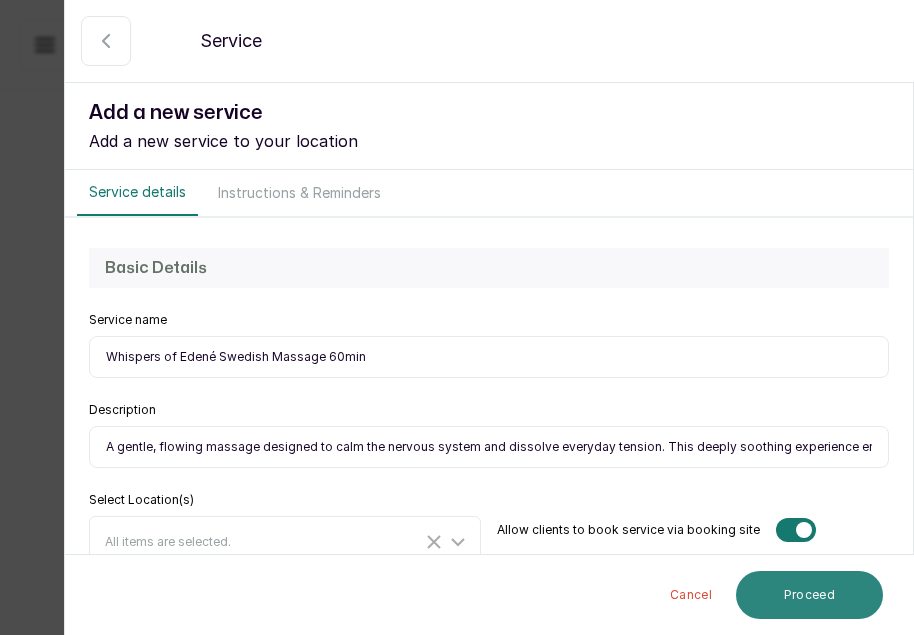 select on "weeks" 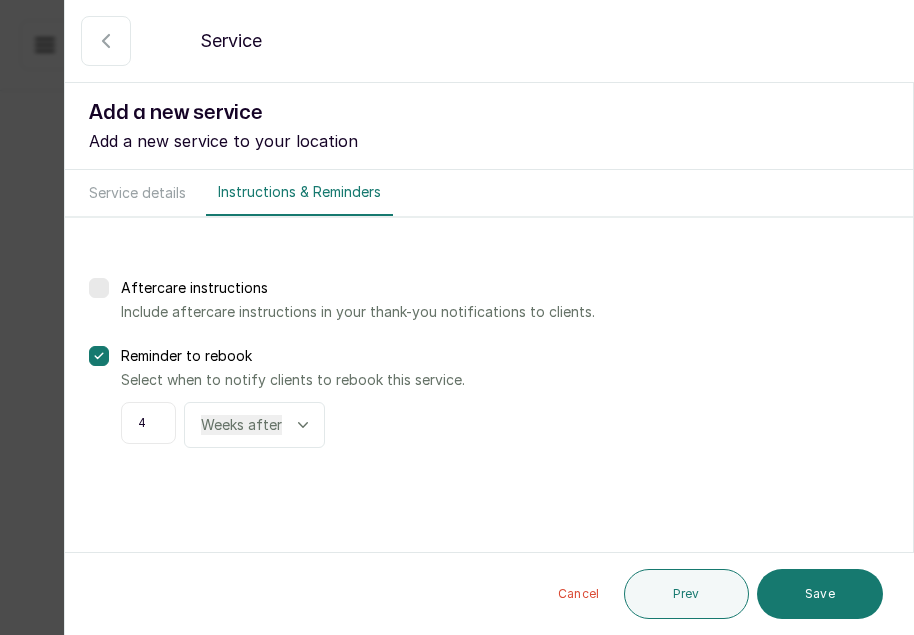 click on "Save" at bounding box center [820, 594] 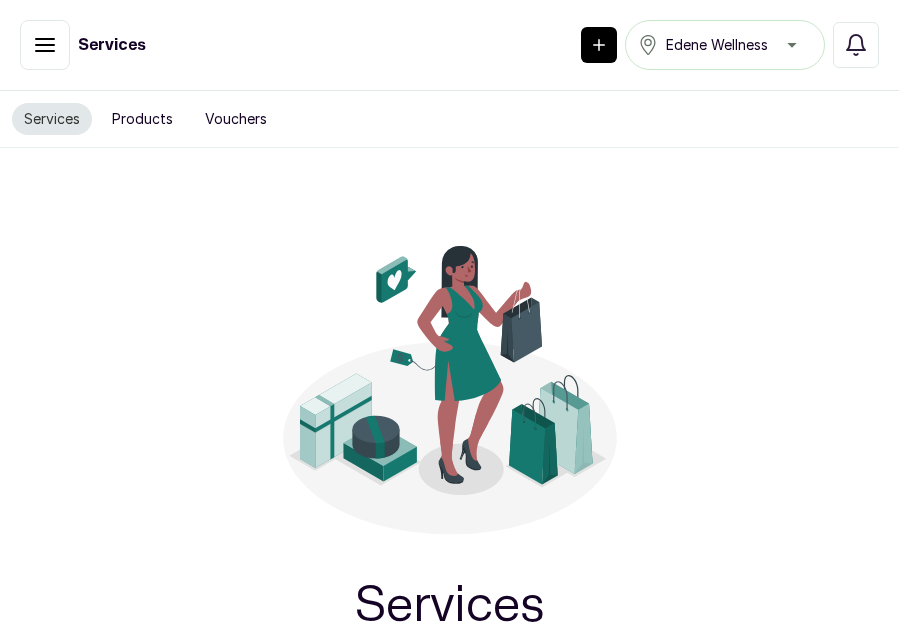 scroll, scrollTop: 0, scrollLeft: 0, axis: both 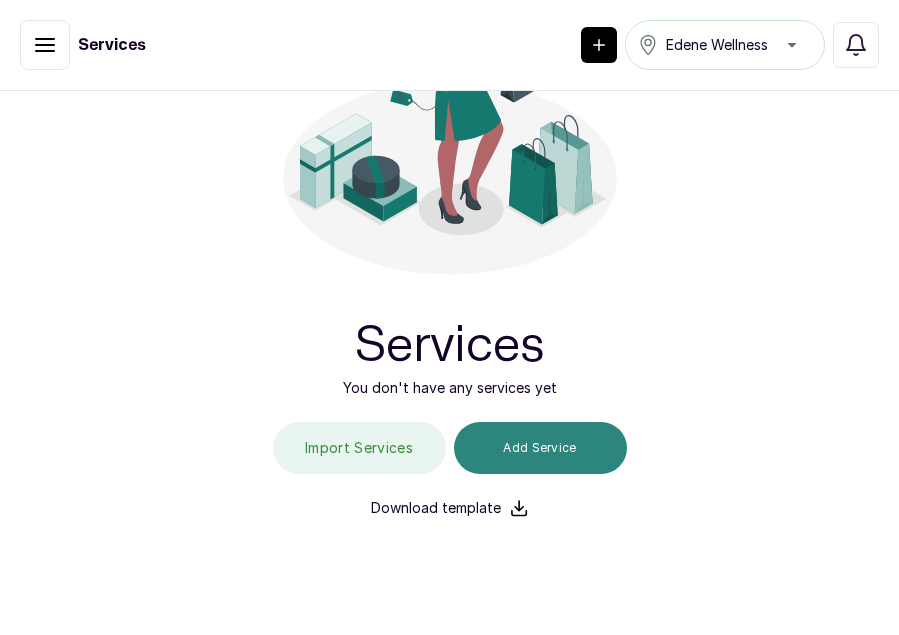 click on "Add Service" at bounding box center (540, 448) 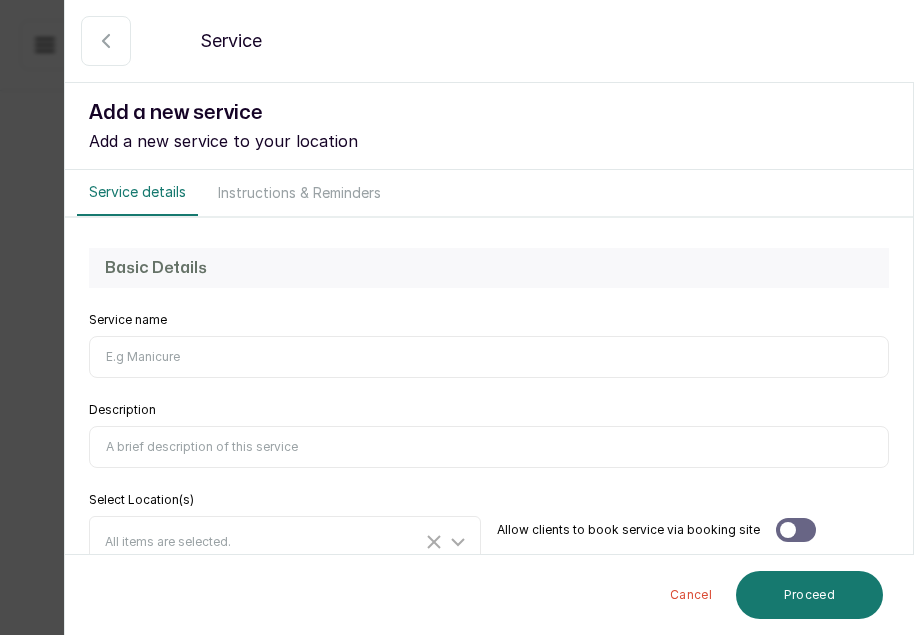 click on "Service name" at bounding box center (489, 357) 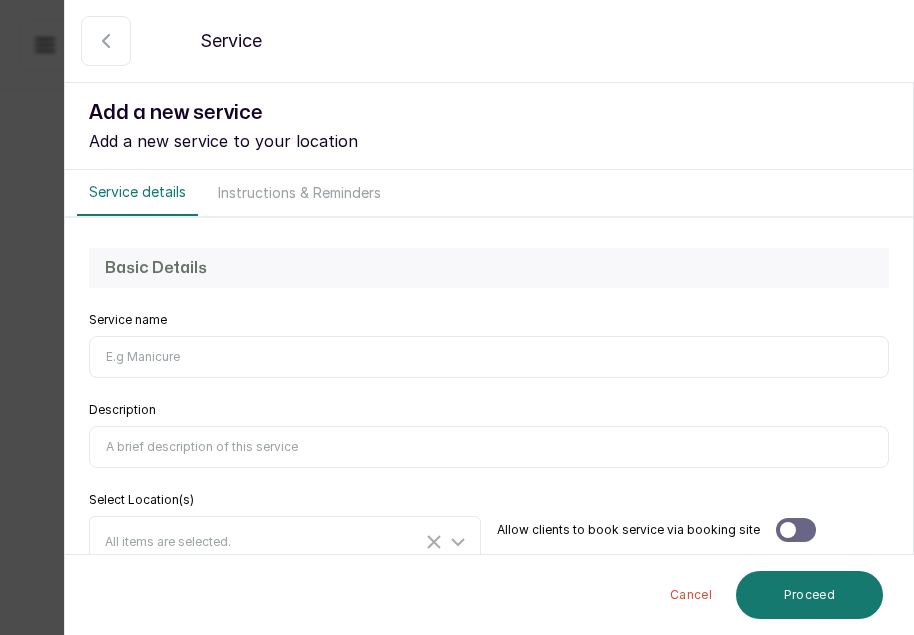 click on "Service name" at bounding box center (489, 357) 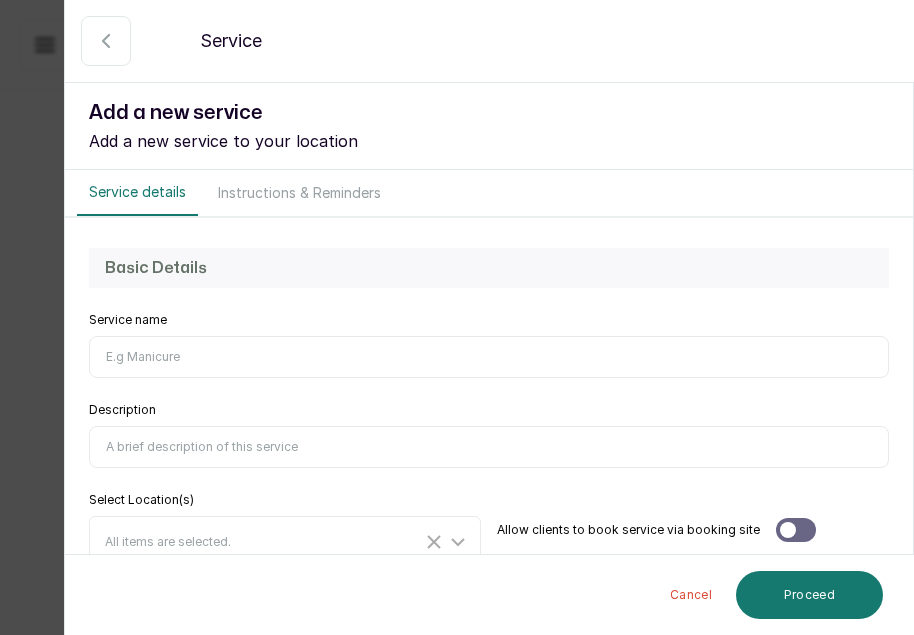 paste on "Whispers of Edené Swedish Massage" 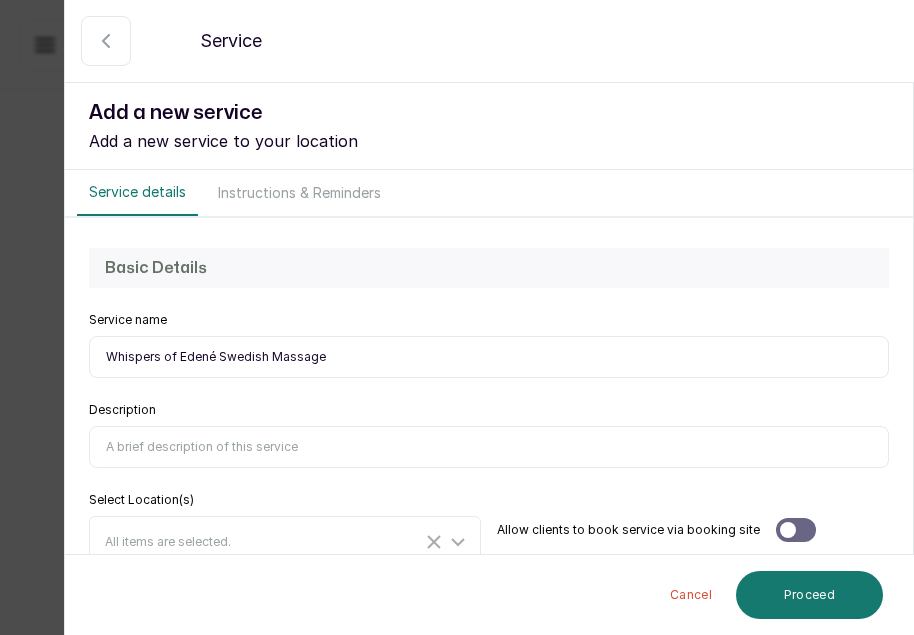 type on "Whispers of Edené Swedish Massage" 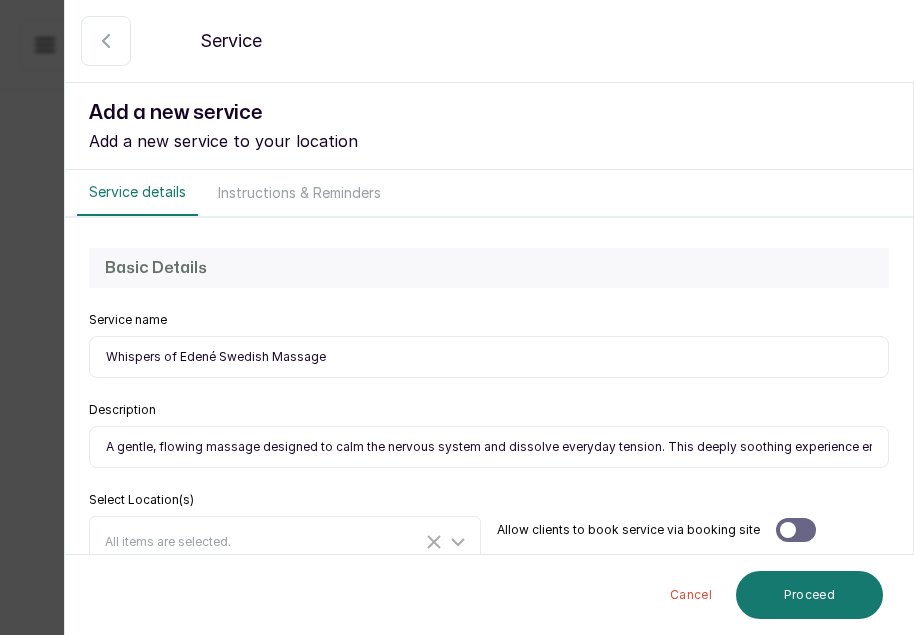 scroll, scrollTop: 0, scrollLeft: 506, axis: horizontal 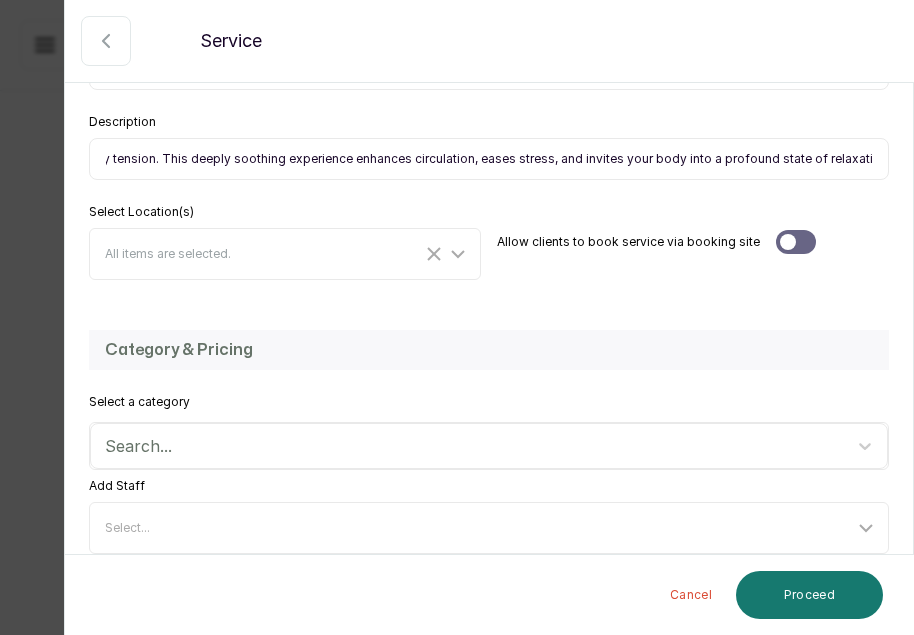 type on "A gentle, flowing massage designed to calm the nervous system and dissolve everyday tension. This deeply soothing experience enhances circulation, eases stress, and invites your body into a profound state of relaxation." 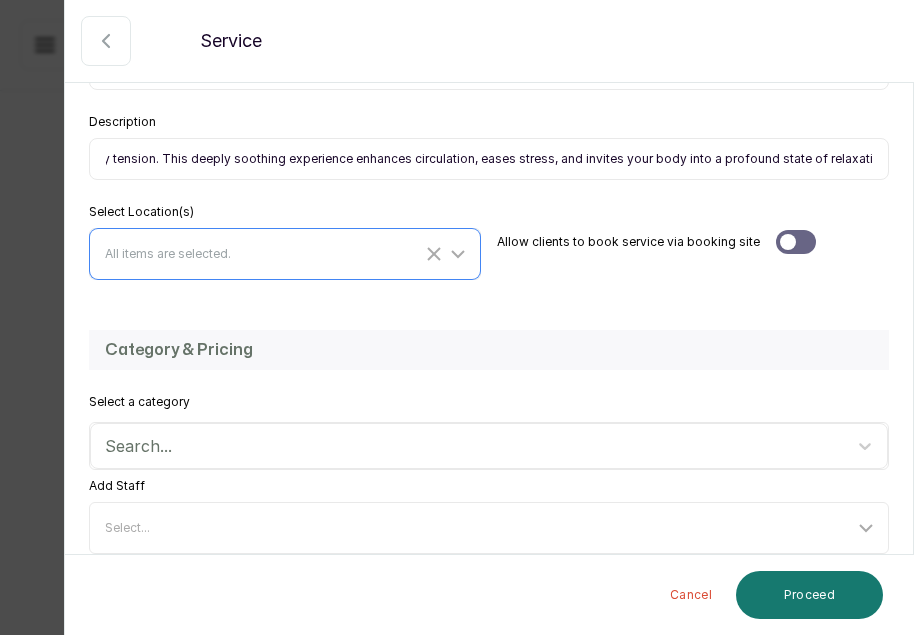 scroll, scrollTop: 0, scrollLeft: 0, axis: both 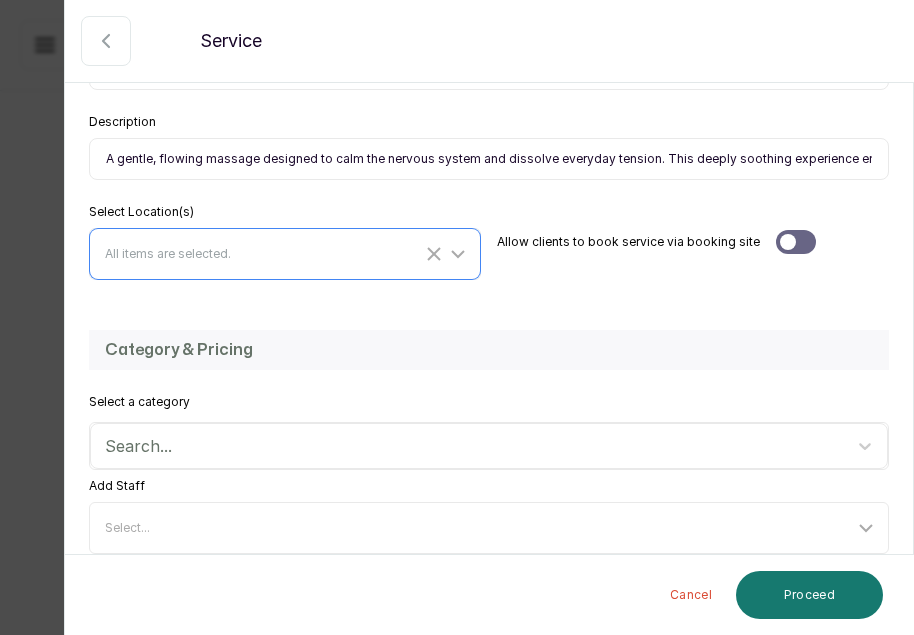 click 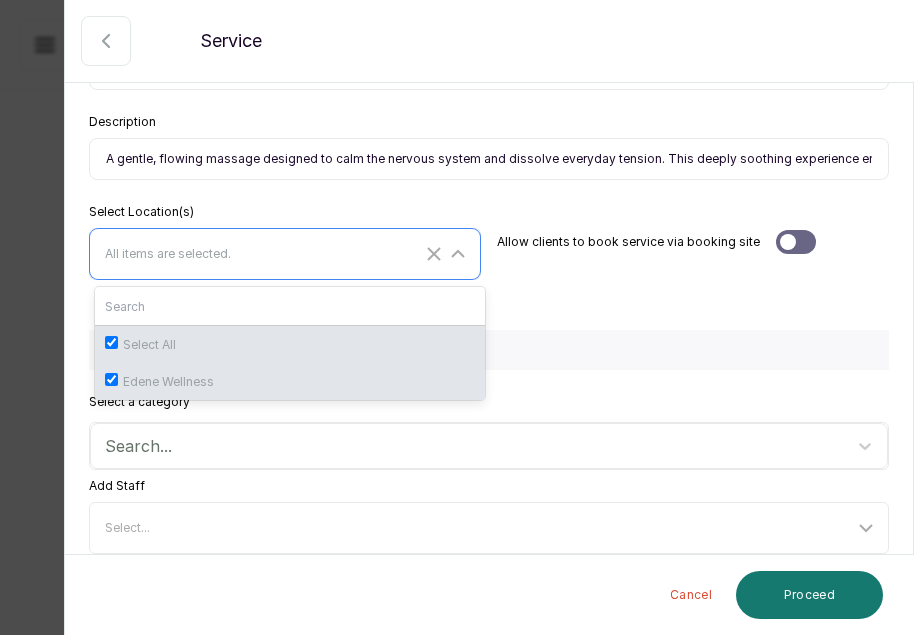 click on "Edene Wellness" at bounding box center (290, 381) 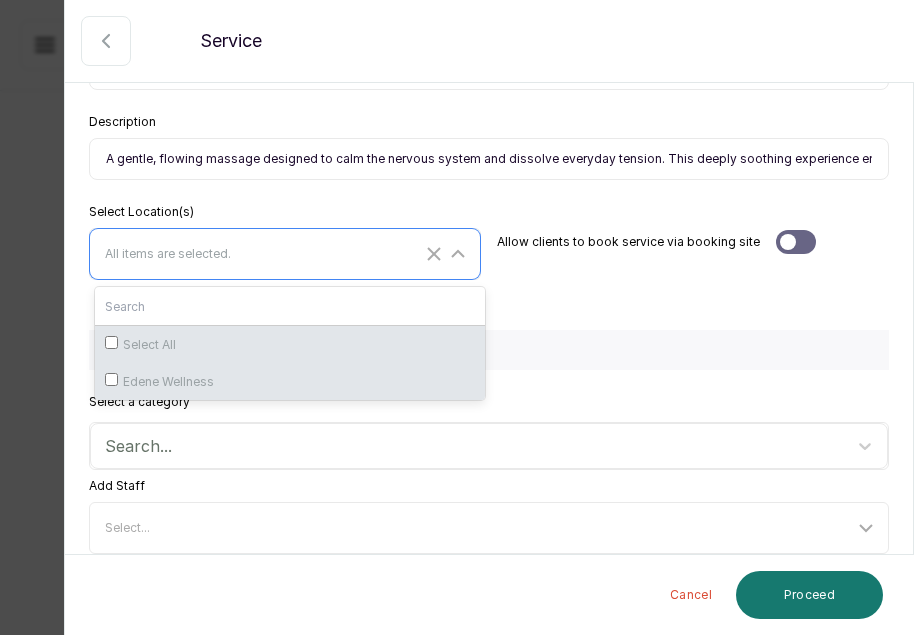checkbox on "false" 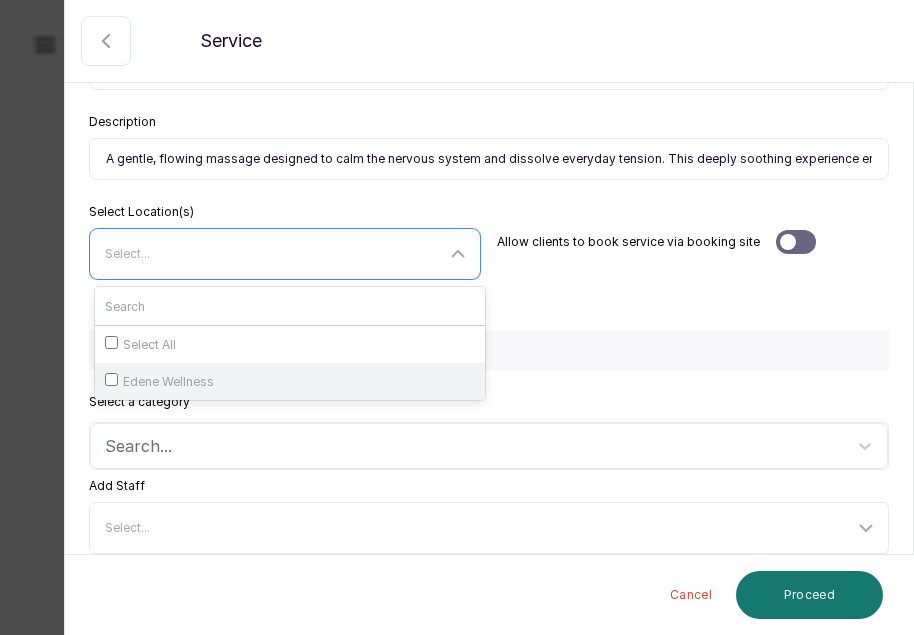 click on "Edene Wellness" at bounding box center (290, 381) 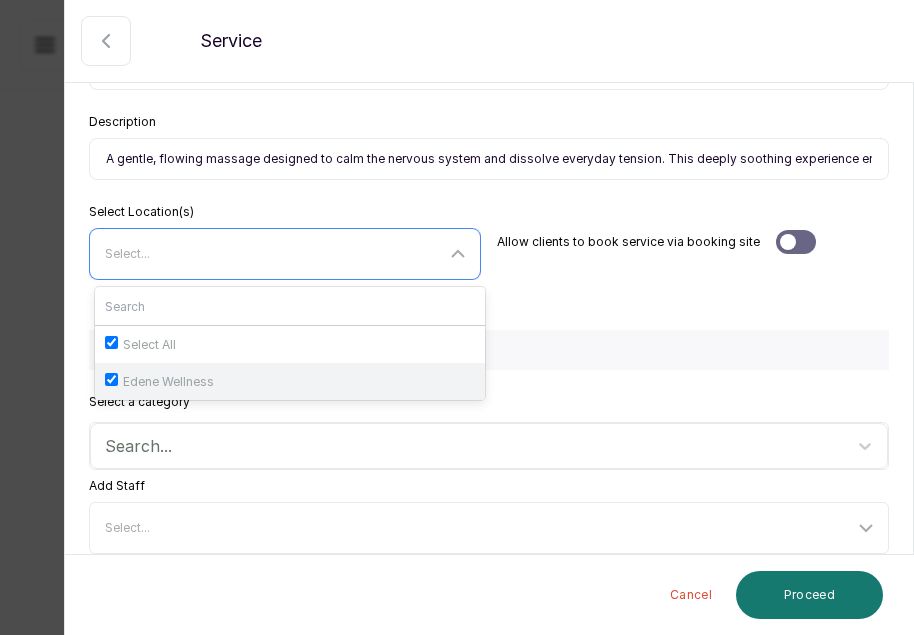 checkbox on "true" 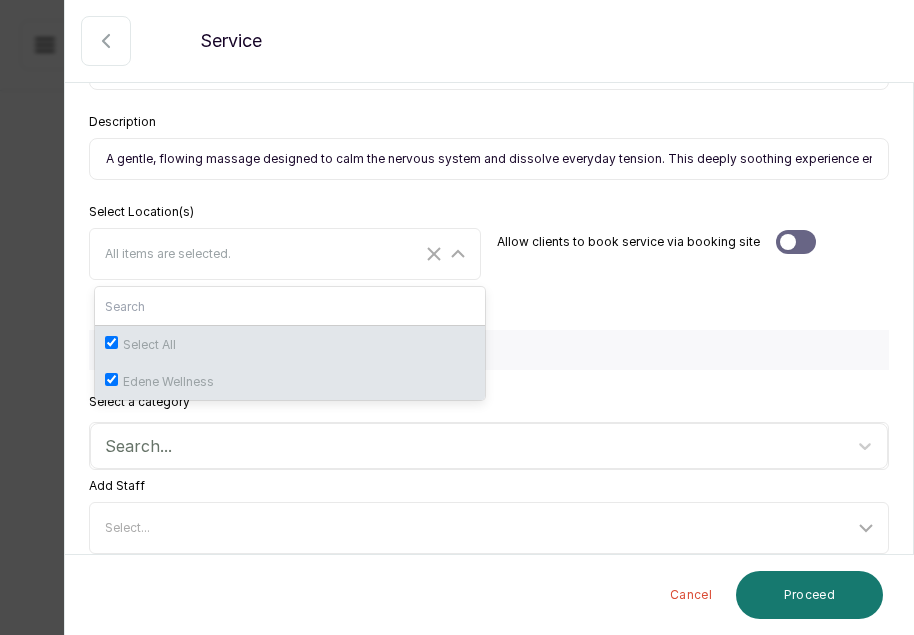 click at bounding box center (796, 242) 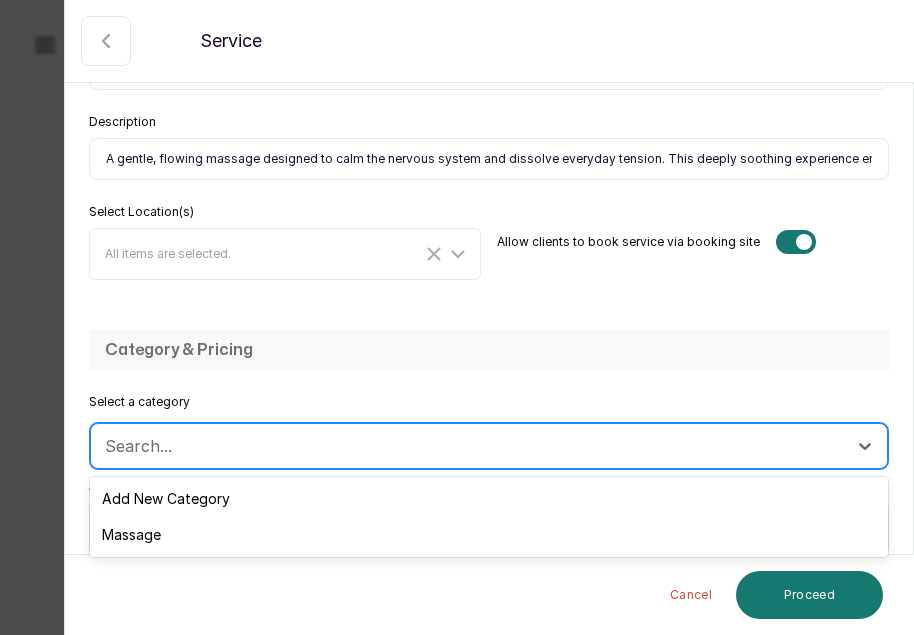 click at bounding box center (471, 446) 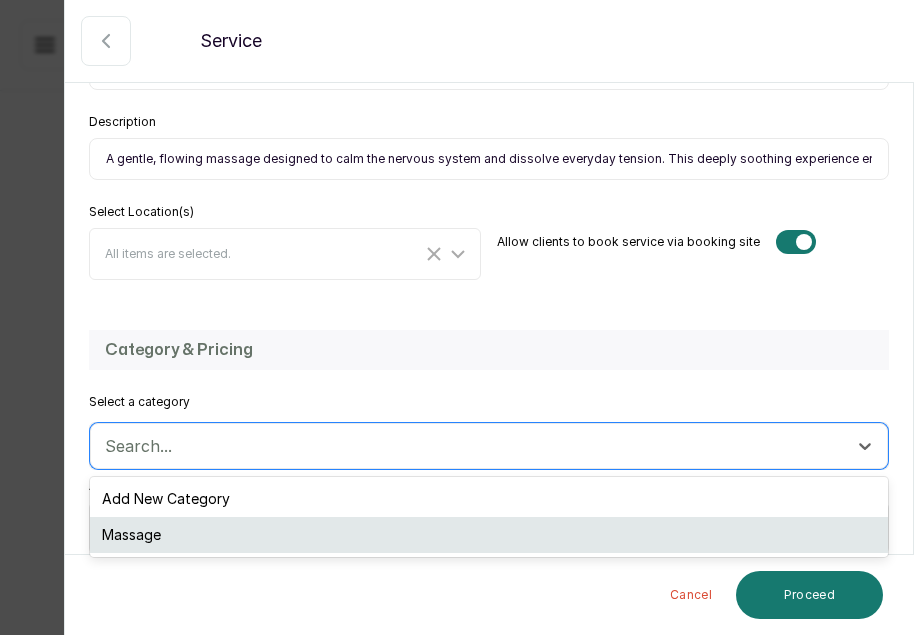 click on "Massage" at bounding box center [489, 535] 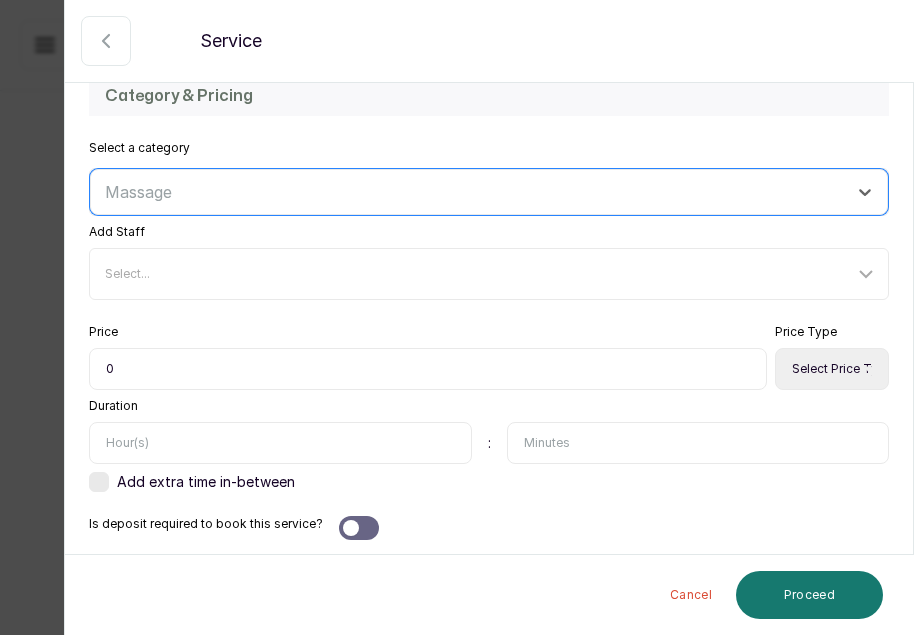 scroll, scrollTop: 548, scrollLeft: 0, axis: vertical 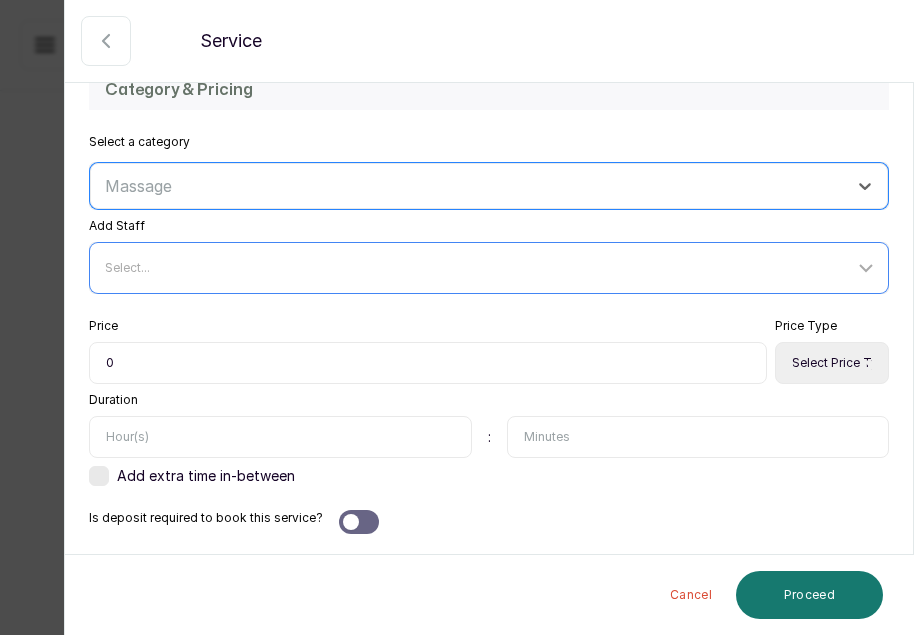click on "Select..." at bounding box center [479, 268] 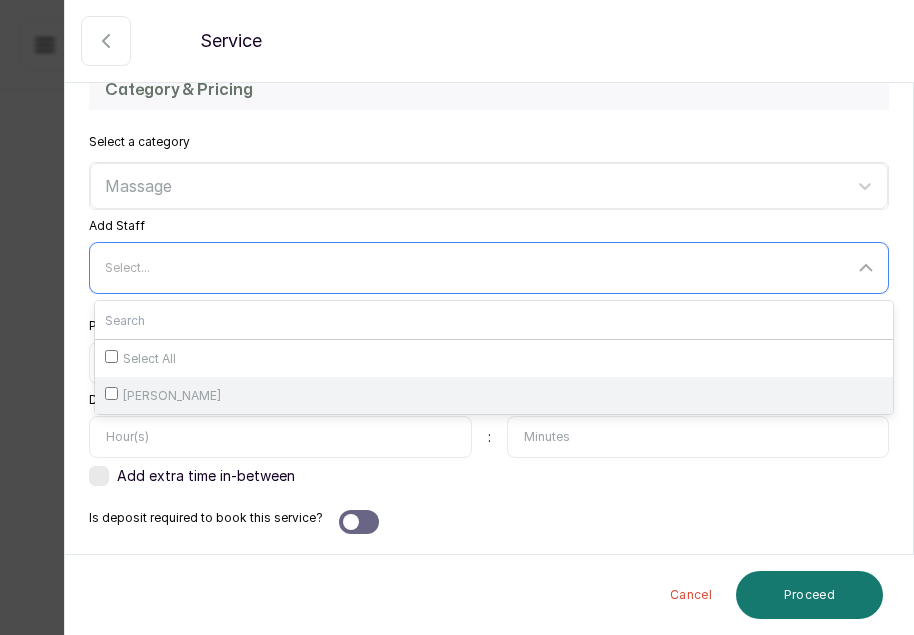 click on "[PERSON_NAME]" at bounding box center (494, 395) 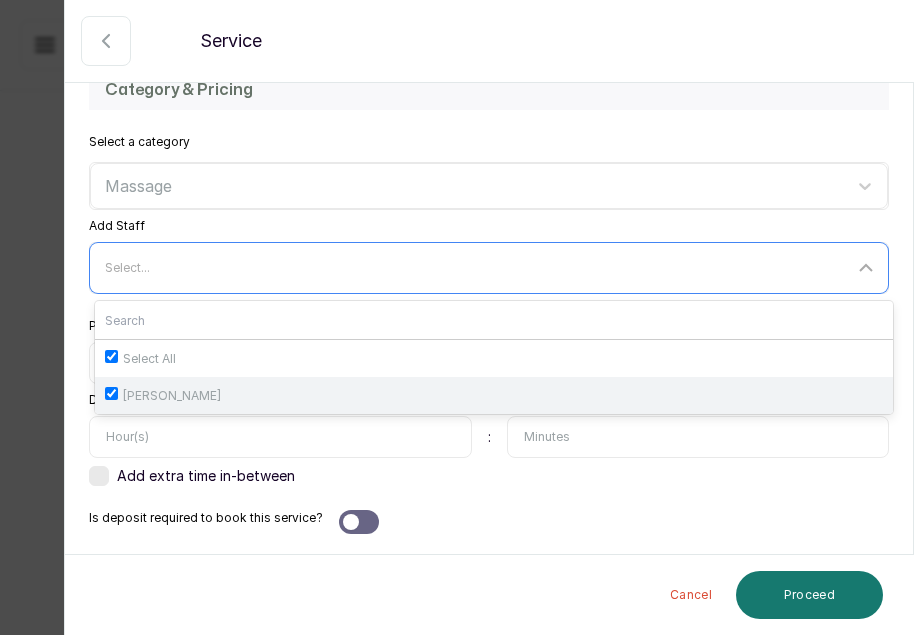 checkbox on "true" 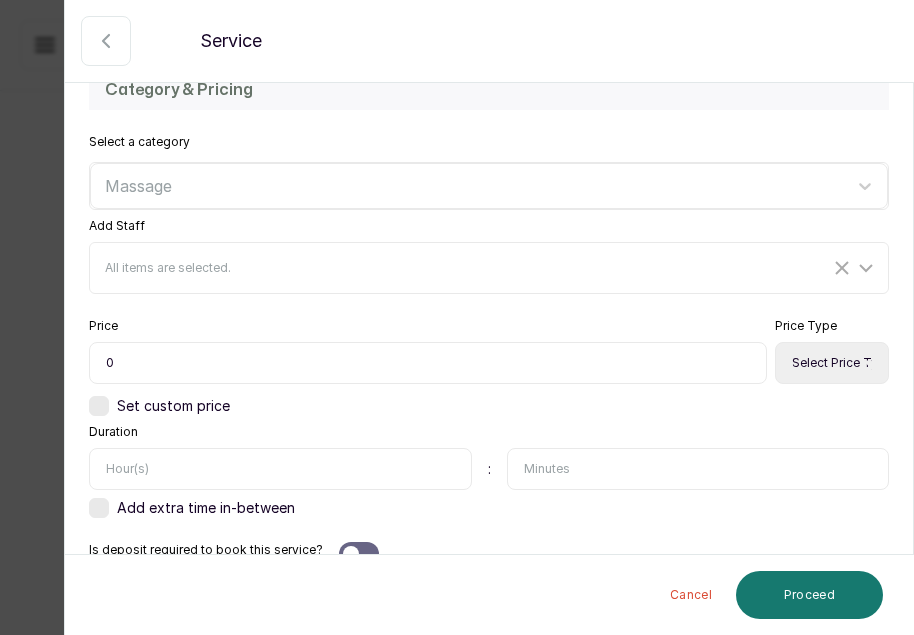 click at bounding box center (280, 469) 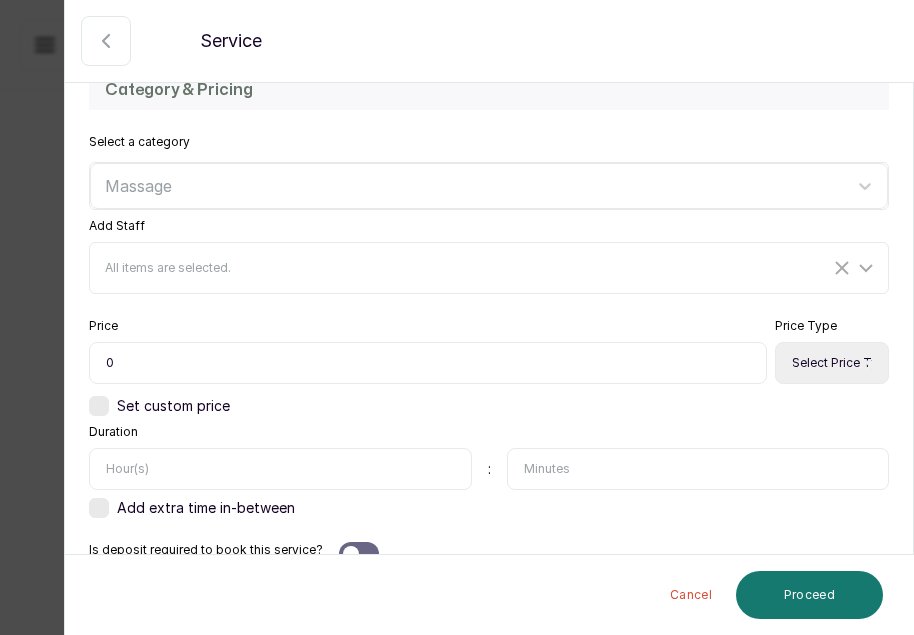 click on "0" at bounding box center [428, 363] 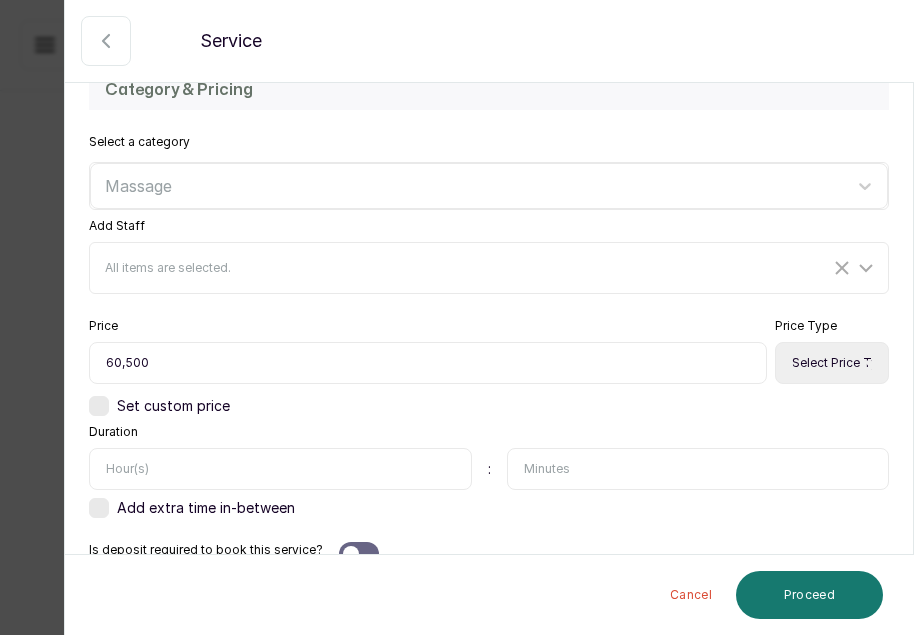 type on "60,500" 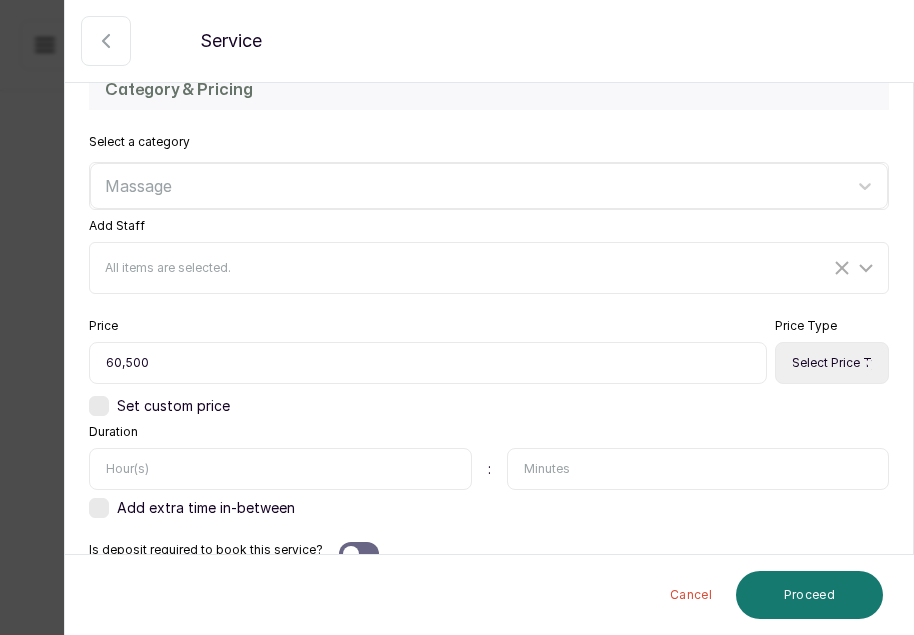 click at bounding box center [698, 469] 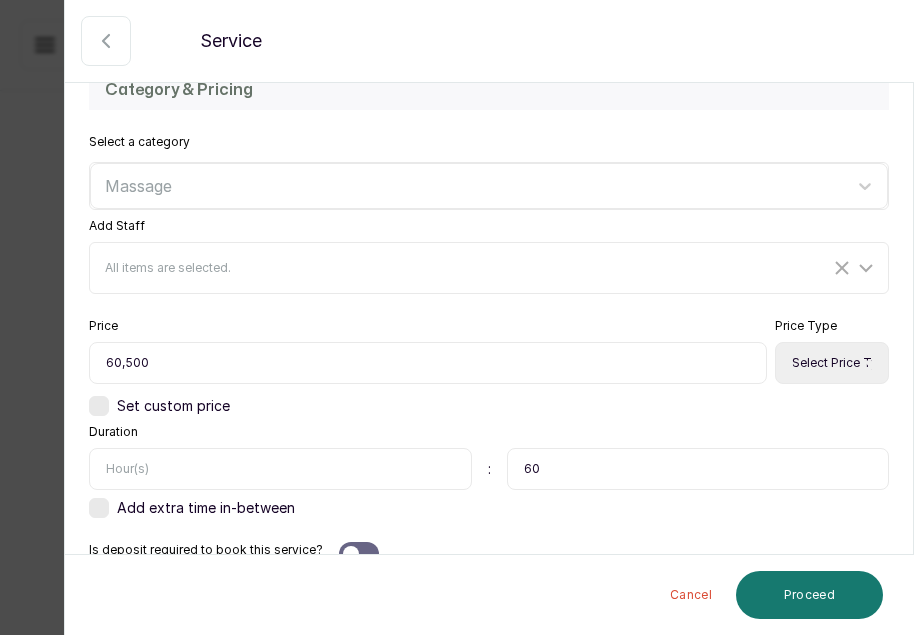 type on "60" 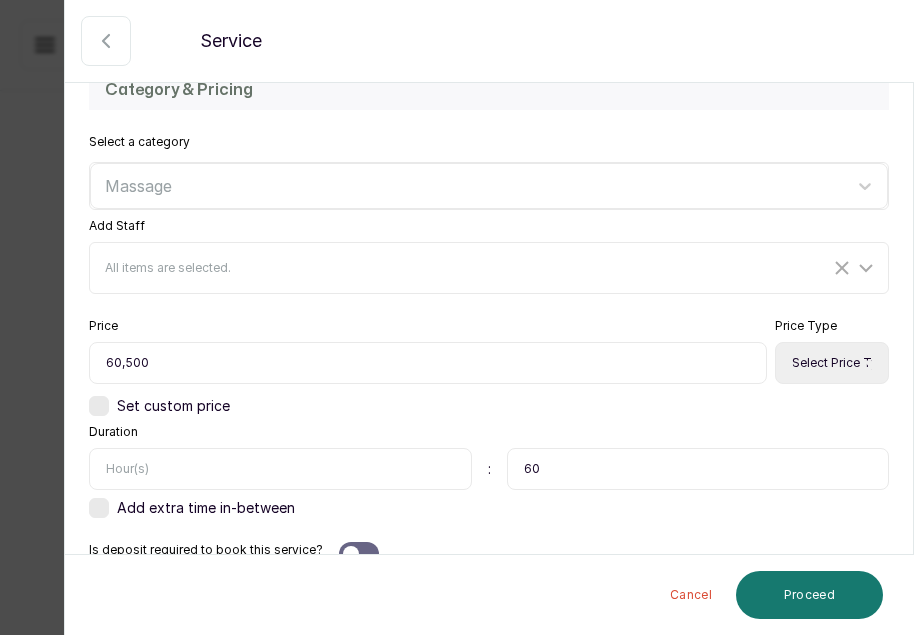 click on "Select Price Type Fixed From" at bounding box center [832, 363] 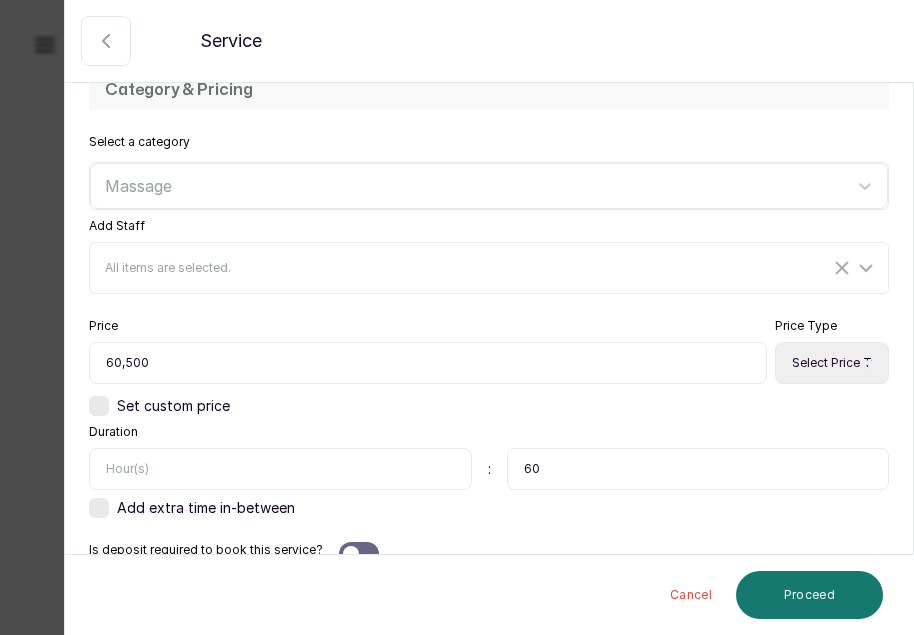 select on "fixed" 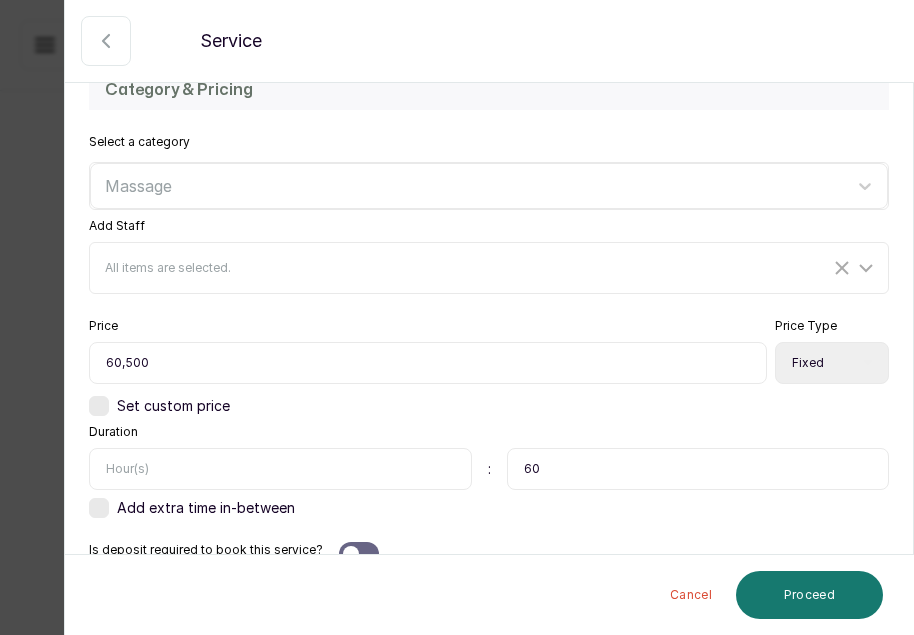 click on "Select Price Type Fixed From" at bounding box center (832, 363) 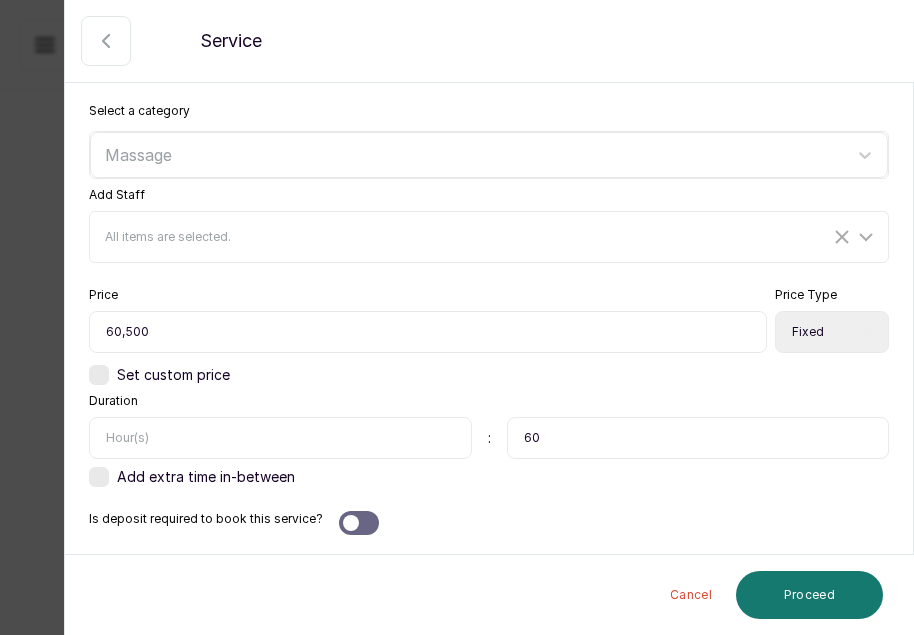 scroll, scrollTop: 580, scrollLeft: 0, axis: vertical 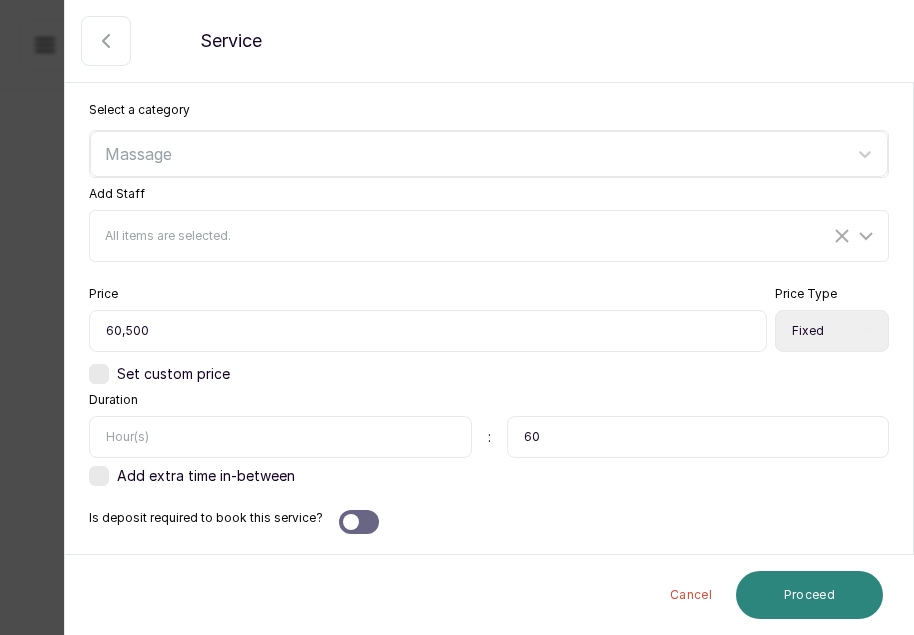 click on "Proceed" at bounding box center [809, 595] 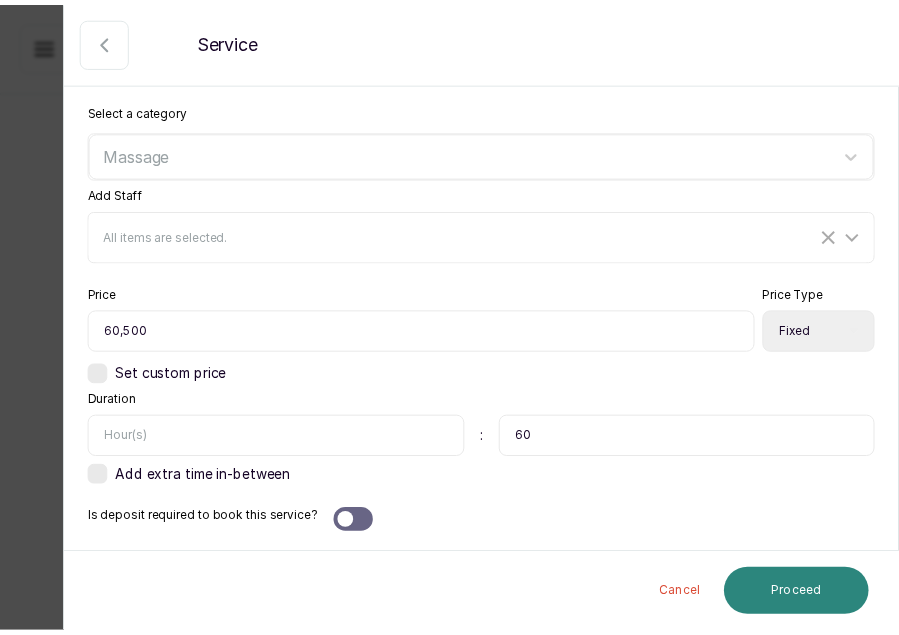 scroll, scrollTop: 0, scrollLeft: 0, axis: both 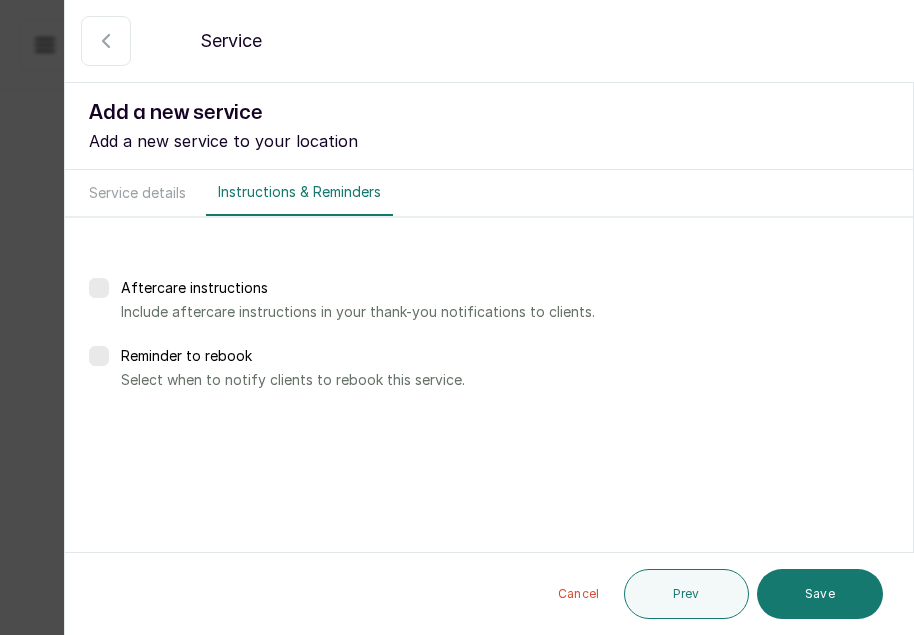 click at bounding box center (99, 356) 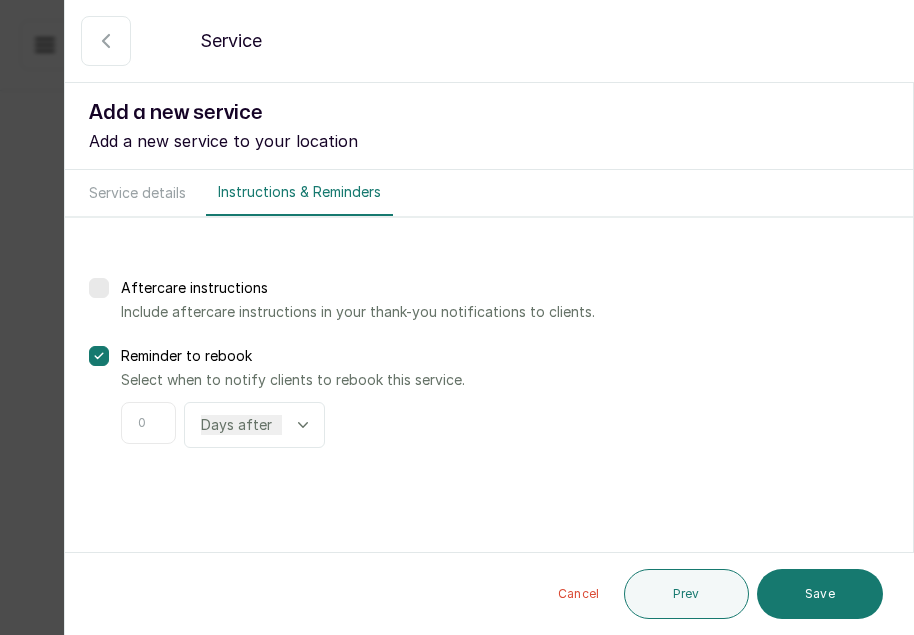 click at bounding box center (148, 423) 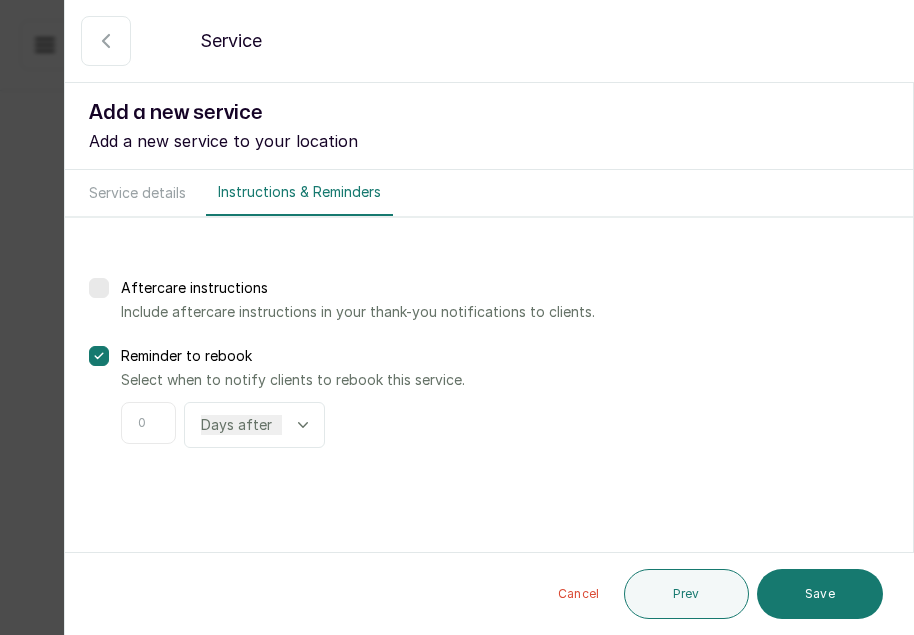 click at bounding box center (148, 423) 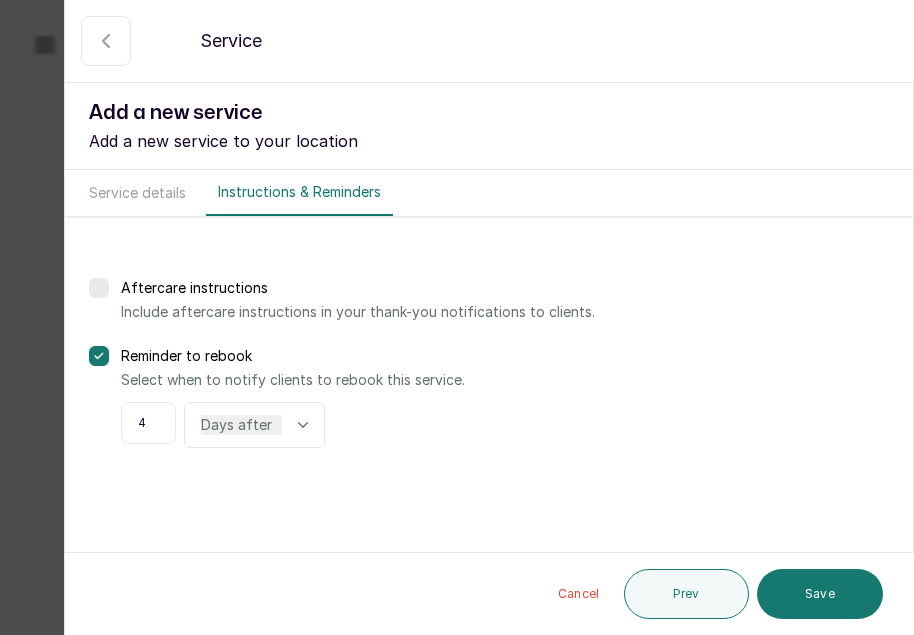 type on "4" 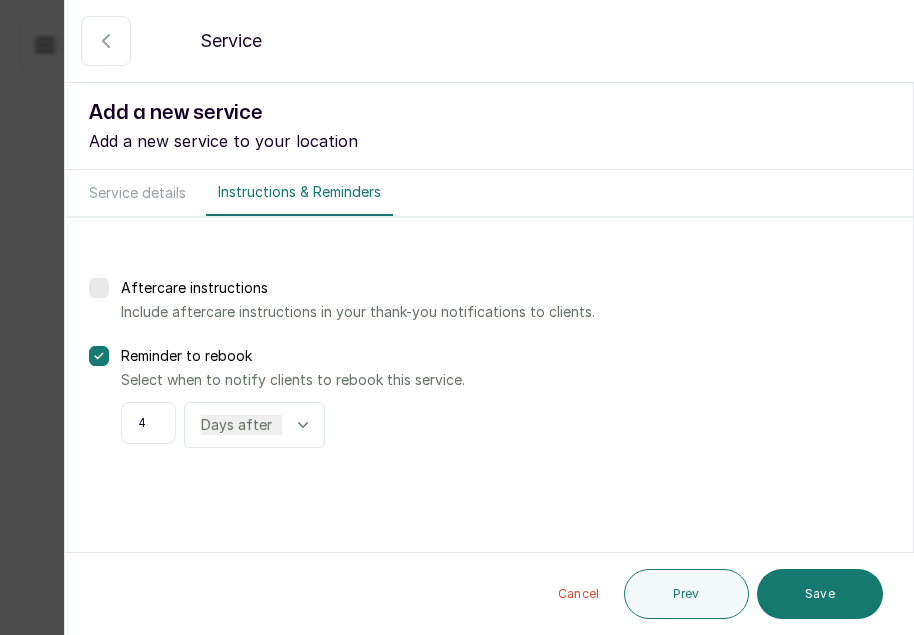 click on "Days after Weeks after" at bounding box center (241, 425) 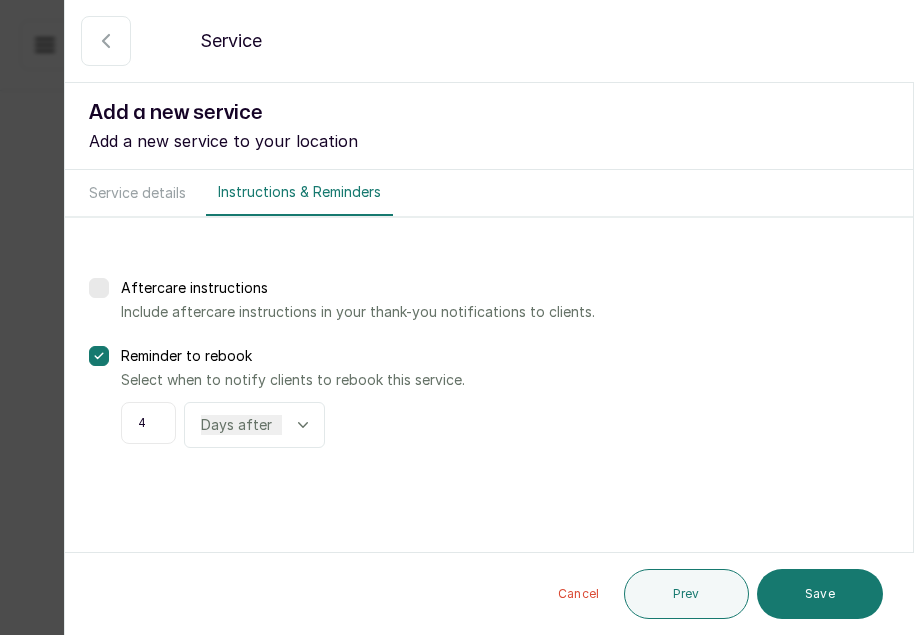 select on "weeks" 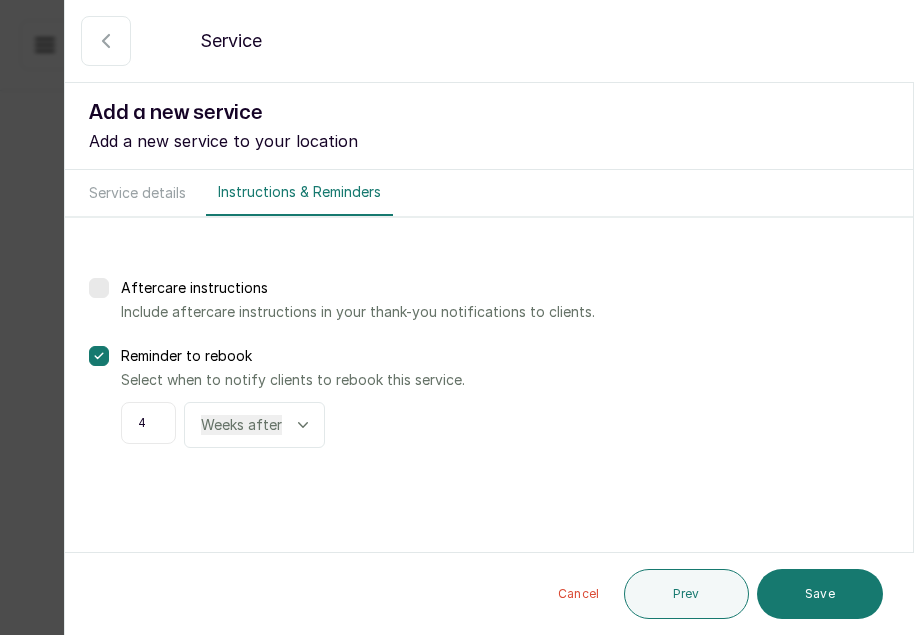 click on "Days after Weeks after" at bounding box center [241, 425] 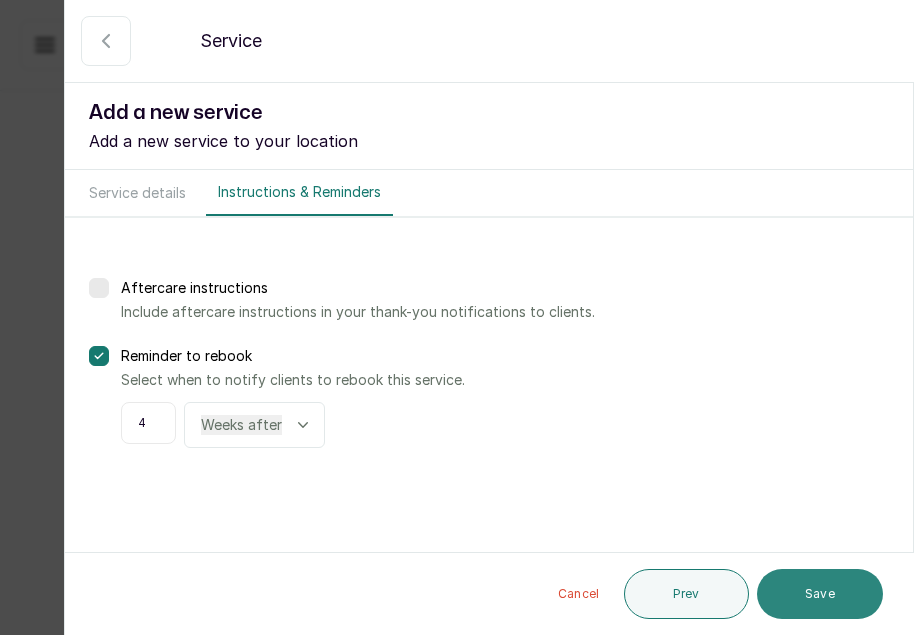 click on "Save" at bounding box center (820, 594) 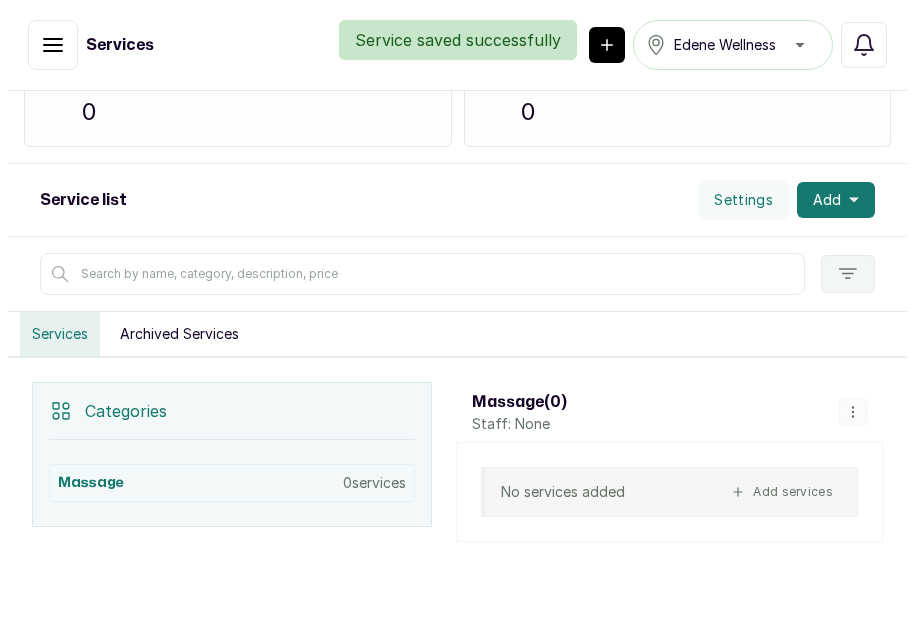 scroll, scrollTop: 160, scrollLeft: 0, axis: vertical 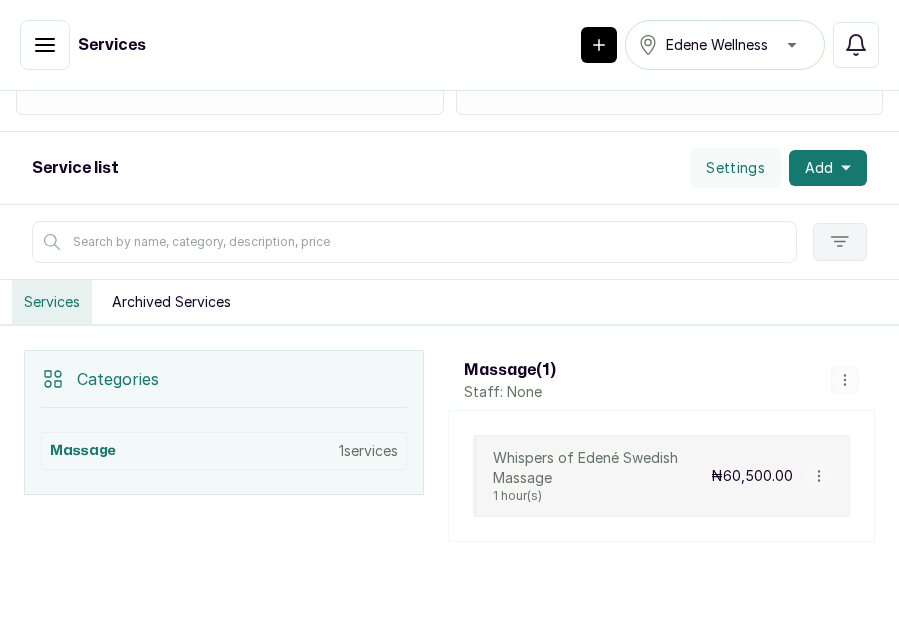 click 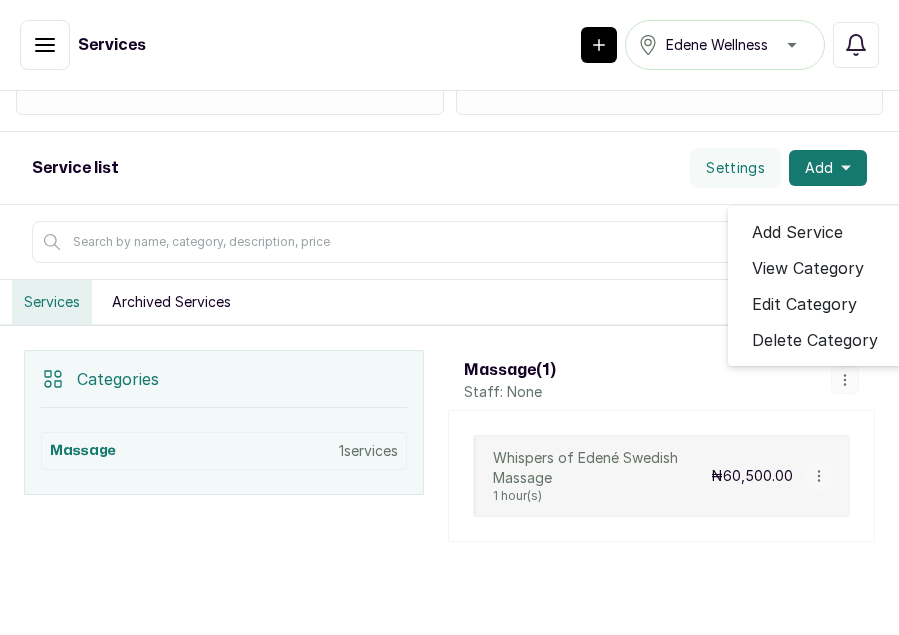 click 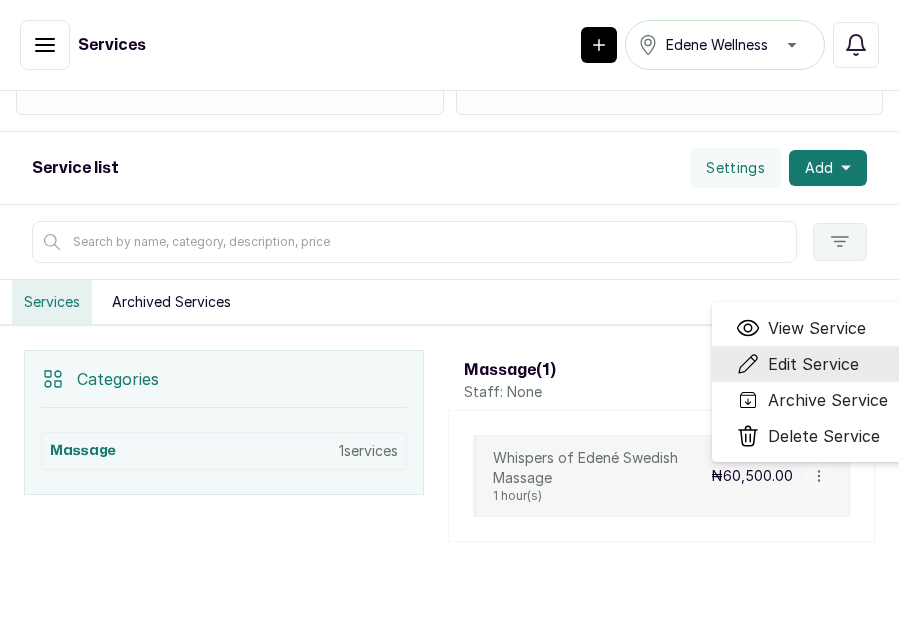 click on "Edit Service" at bounding box center [813, 364] 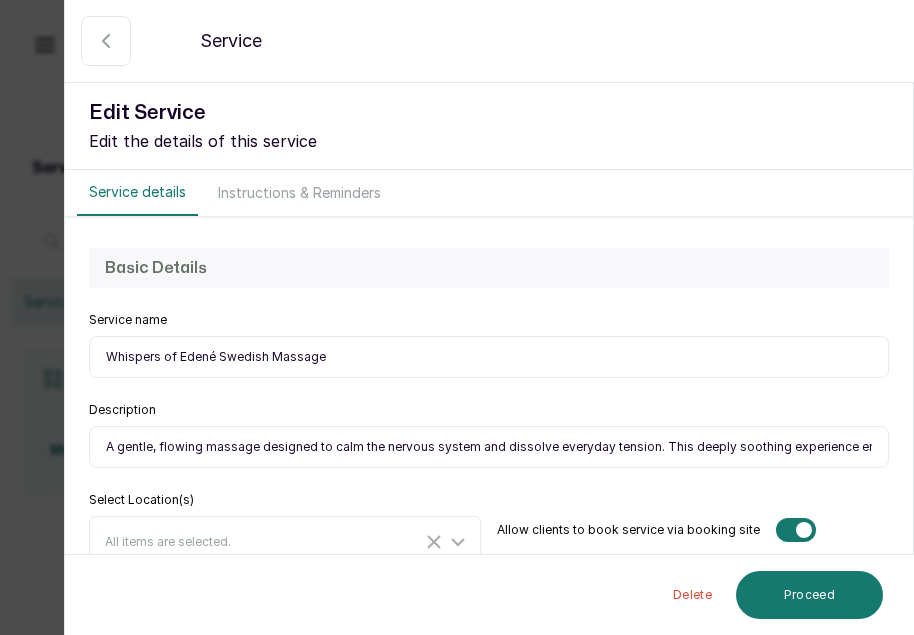 click on "Whispers of Edené Swedish Massage" at bounding box center (489, 357) 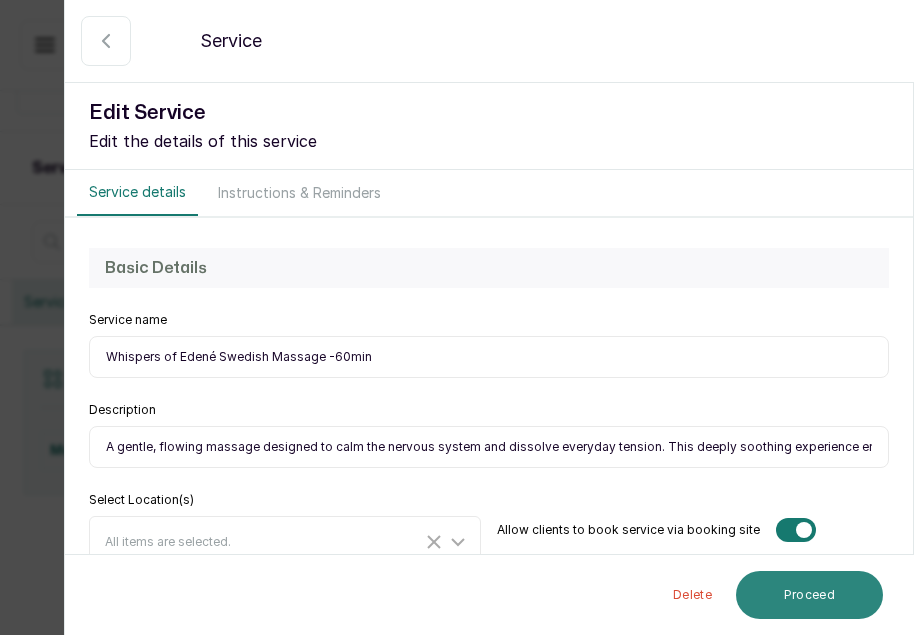 type on "Whispers of Edené Swedish Massage -60min" 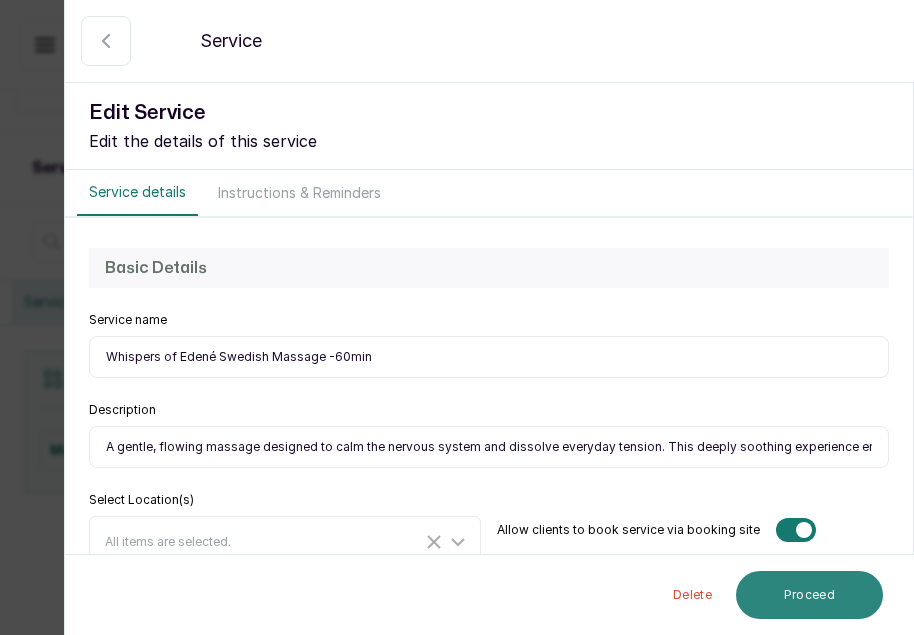 click on "Proceed" at bounding box center (809, 595) 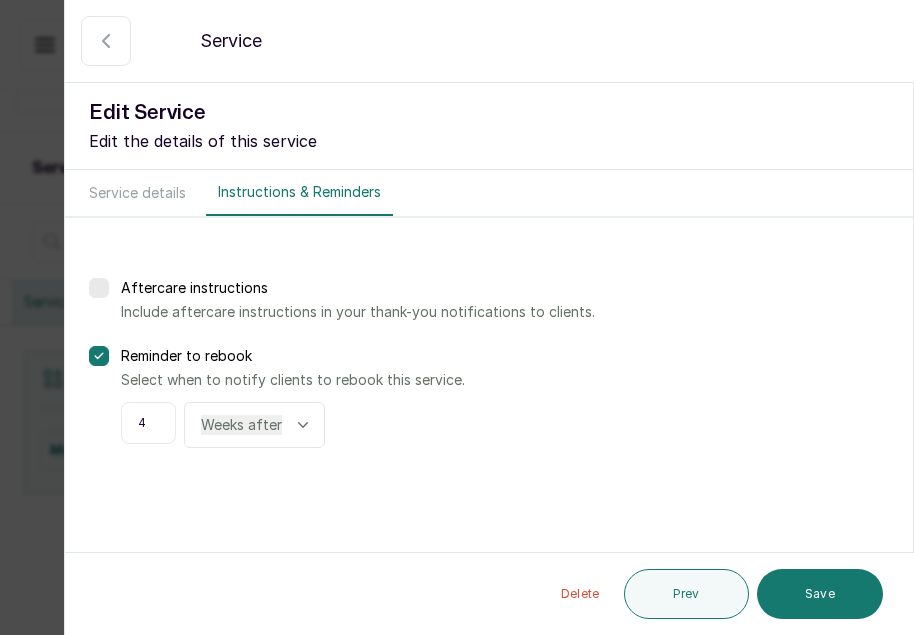click on "Save" at bounding box center [820, 594] 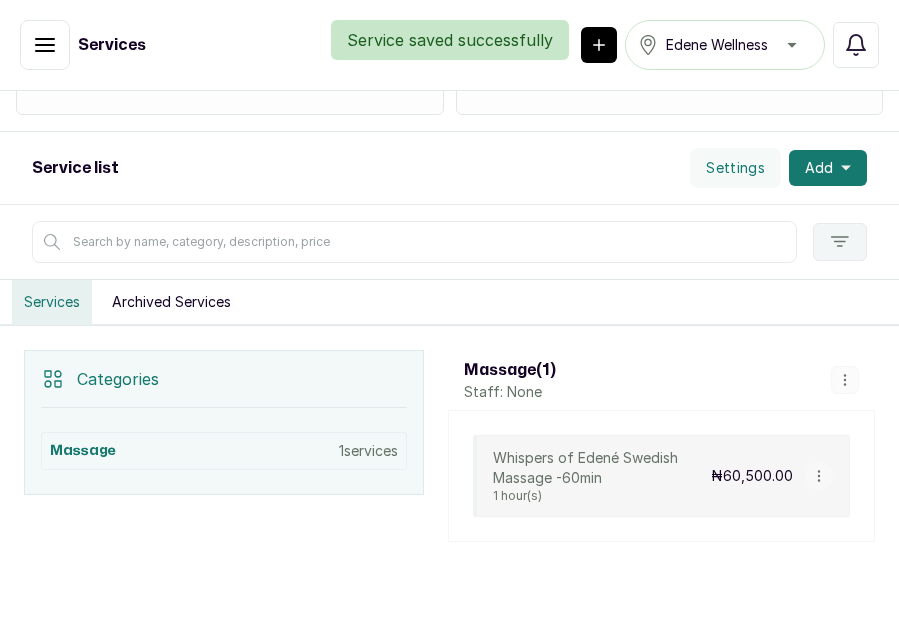 click 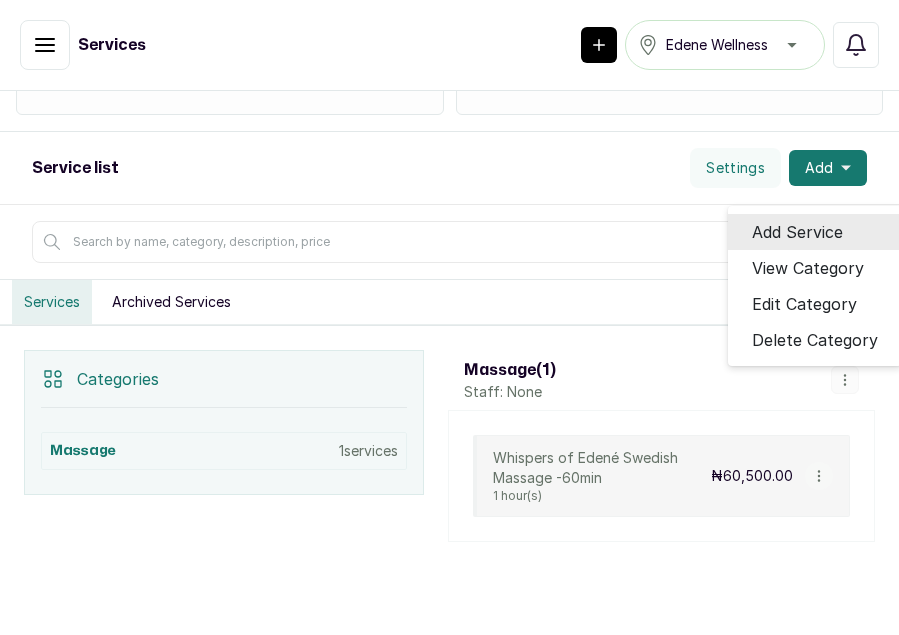 click on "Add Service" at bounding box center (797, 232) 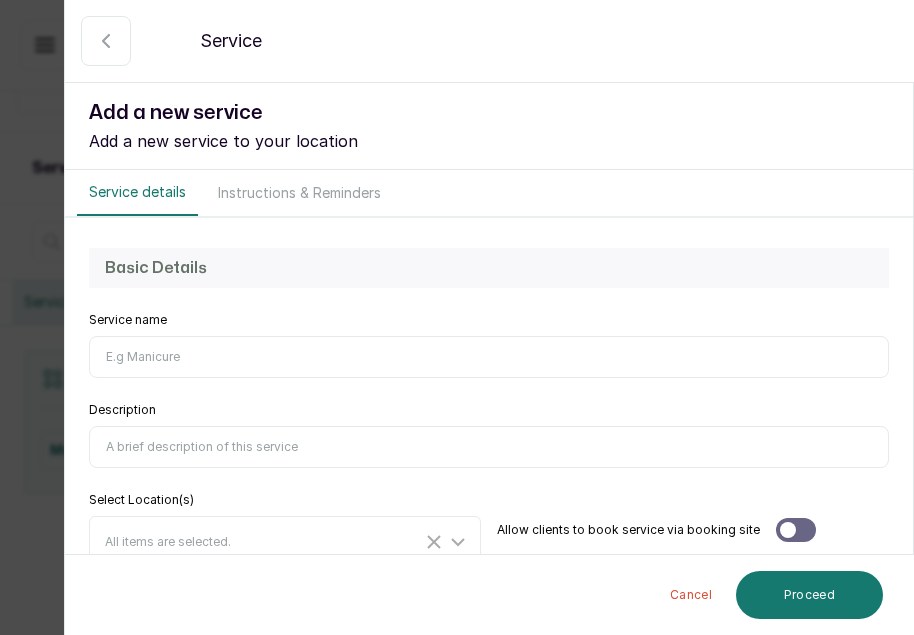 click on "Service name" at bounding box center (489, 357) 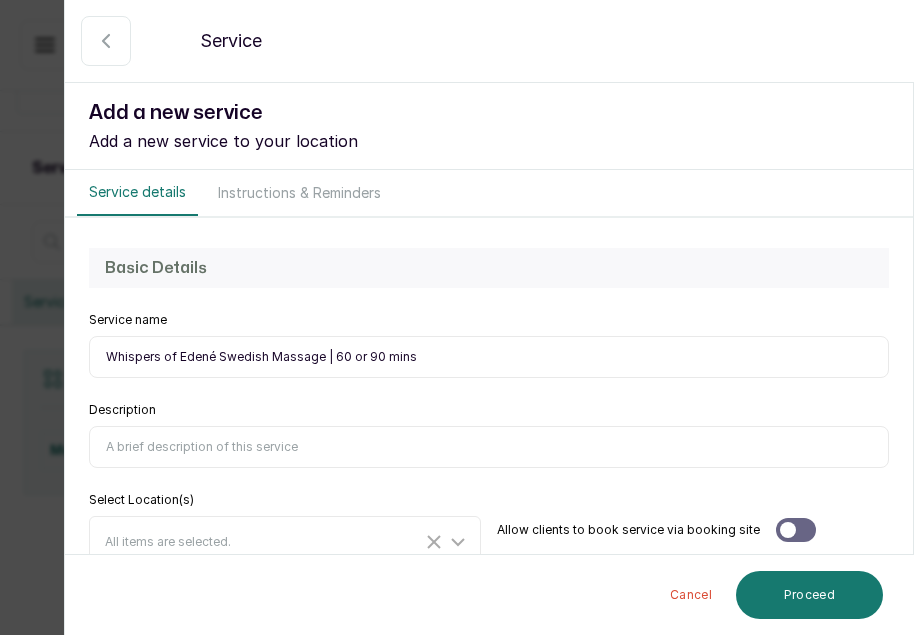 drag, startPoint x: 331, startPoint y: 355, endPoint x: 365, endPoint y: 354, distance: 34.0147 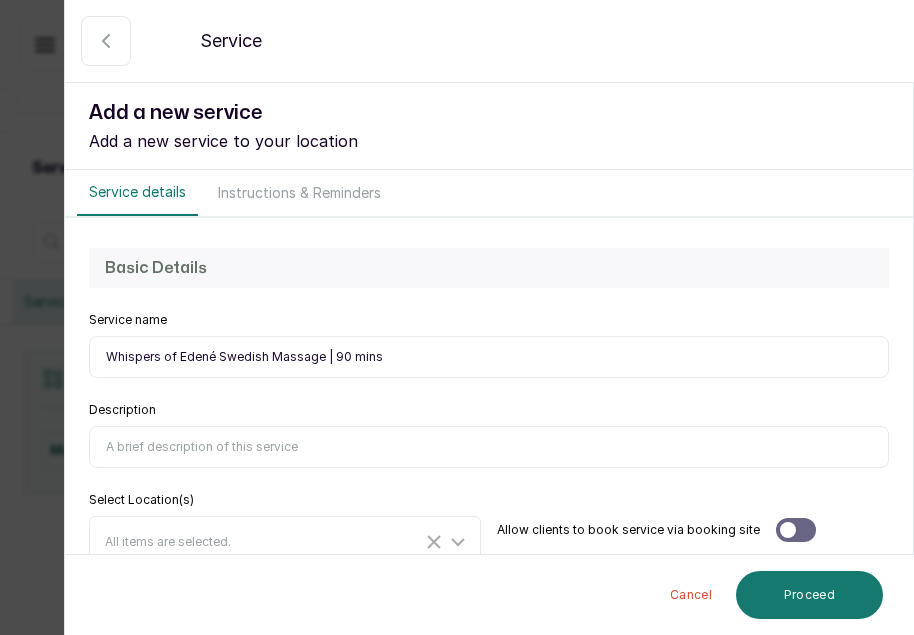 type on "Whispers of Edené Swedish Massage | 90 mins" 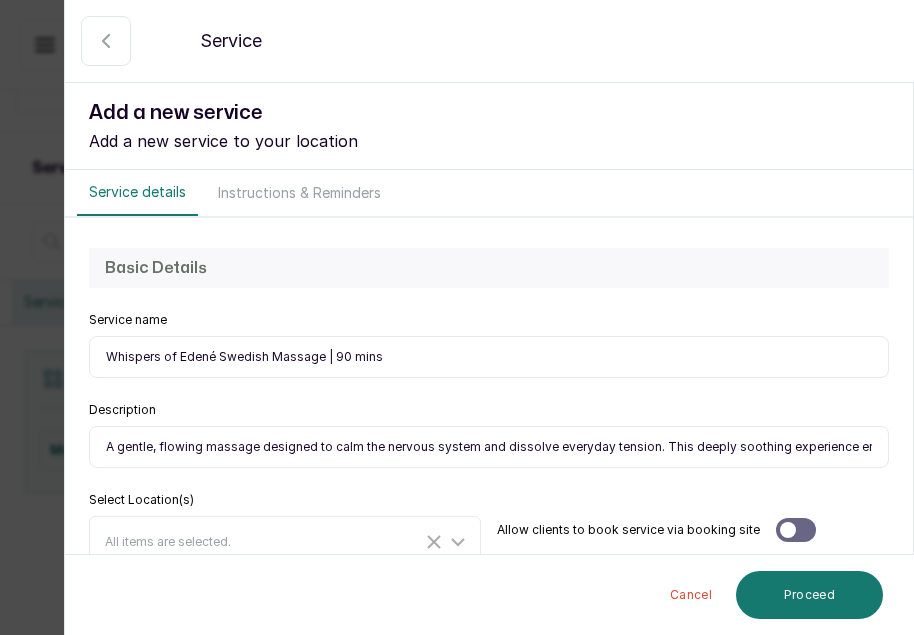 scroll, scrollTop: 0, scrollLeft: 506, axis: horizontal 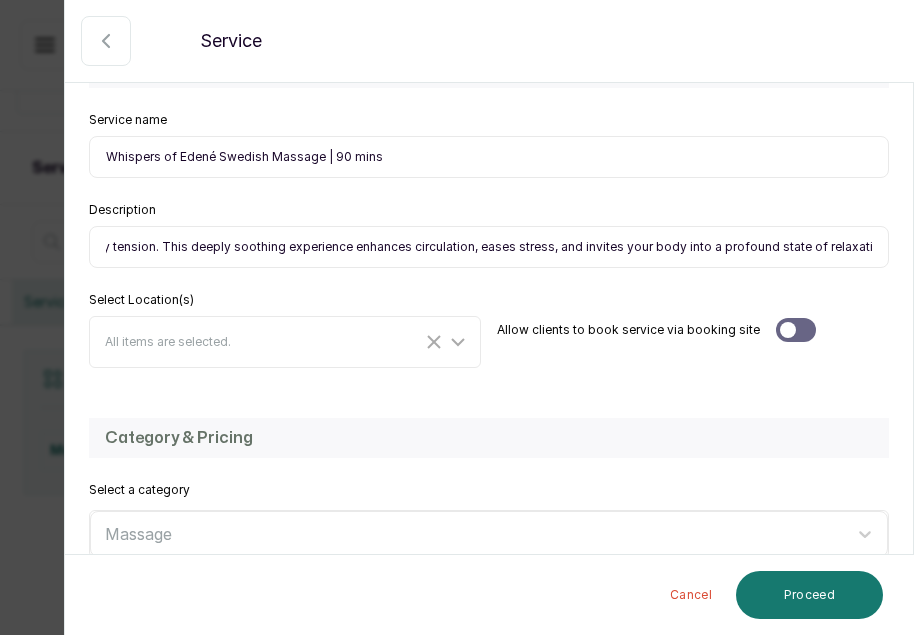 type on "A gentle, flowing massage designed to calm the nervous system and dissolve everyday tension. This deeply soothing experience enhances circulation, eases stress, and invites your body into a profound state of relaxation." 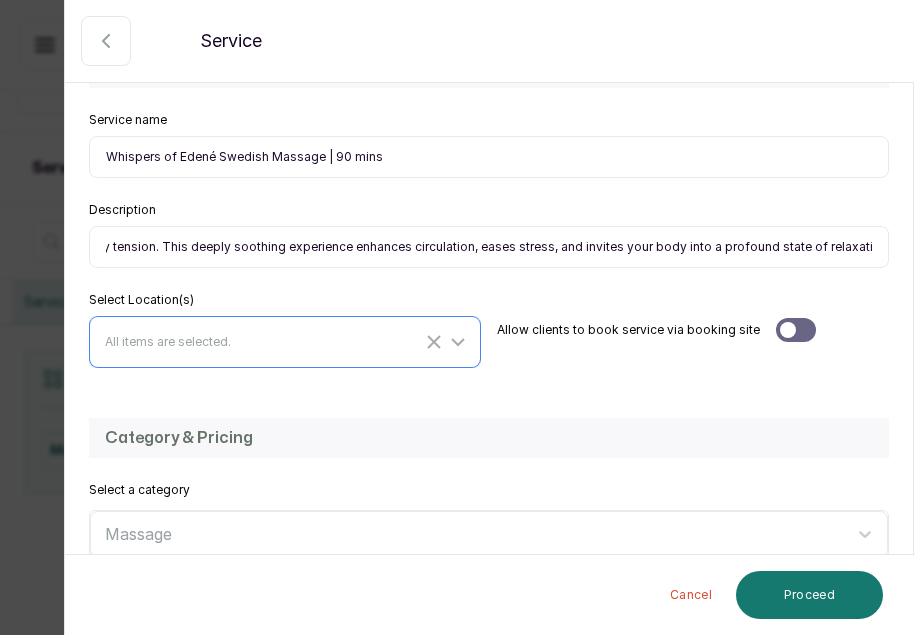 scroll, scrollTop: 0, scrollLeft: 0, axis: both 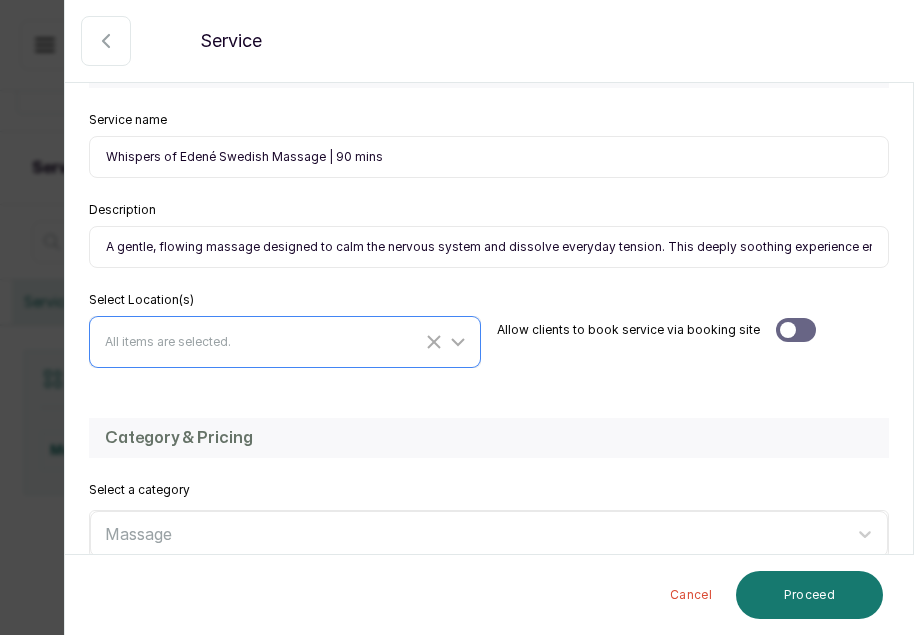 click 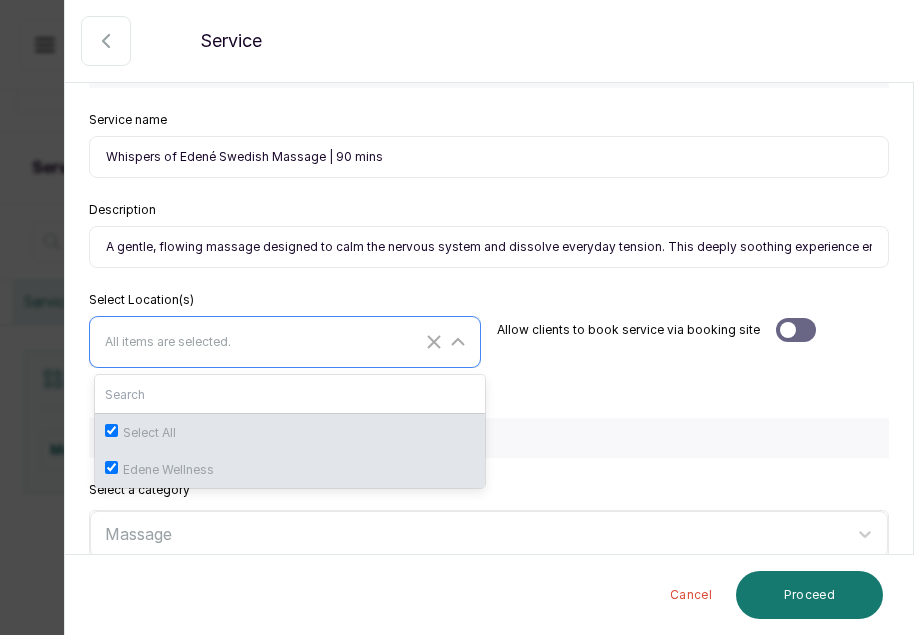 click on "Edene Wellness" at bounding box center (290, 469) 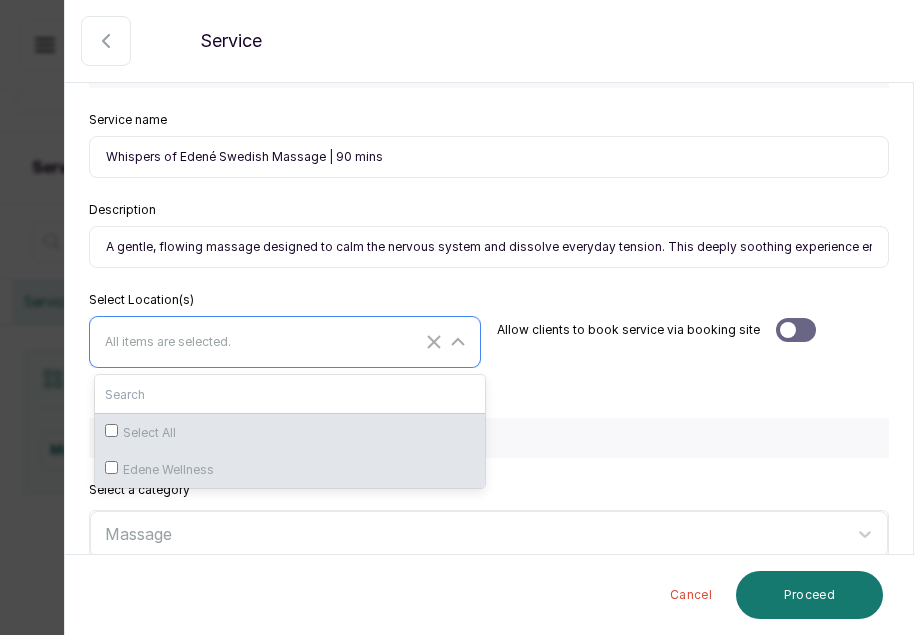checkbox on "false" 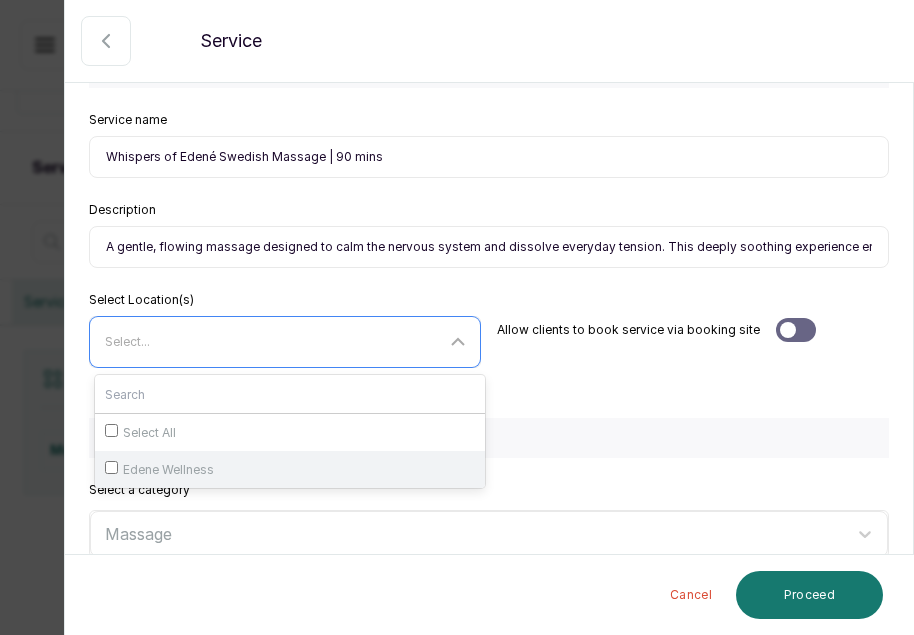 click on "Edene Wellness" at bounding box center (290, 469) 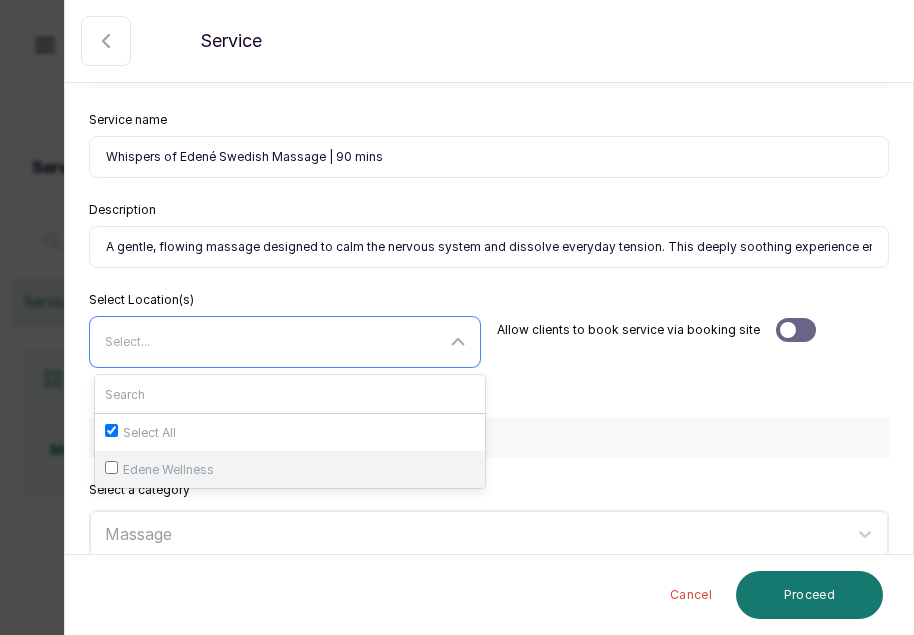 checkbox on "true" 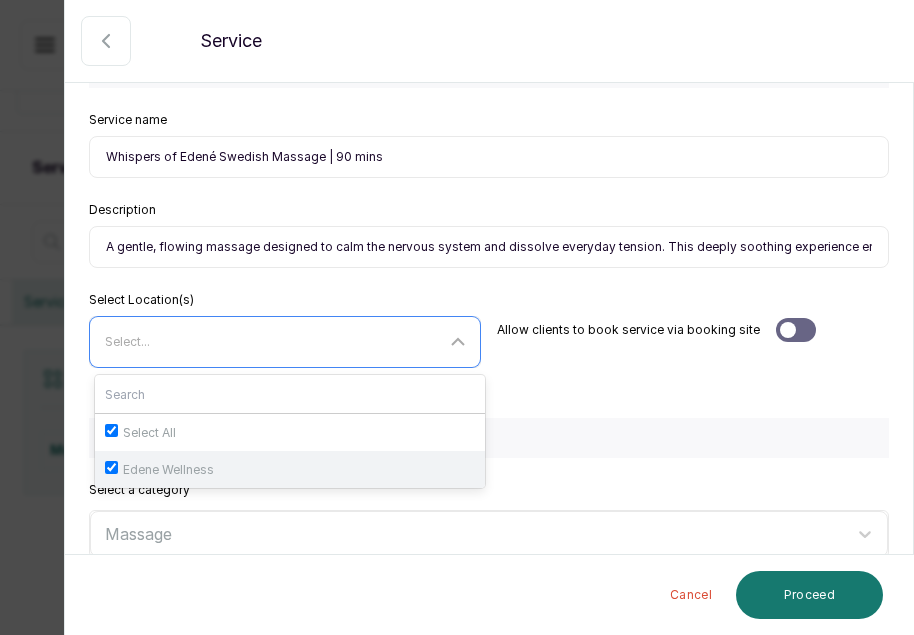 checkbox on "true" 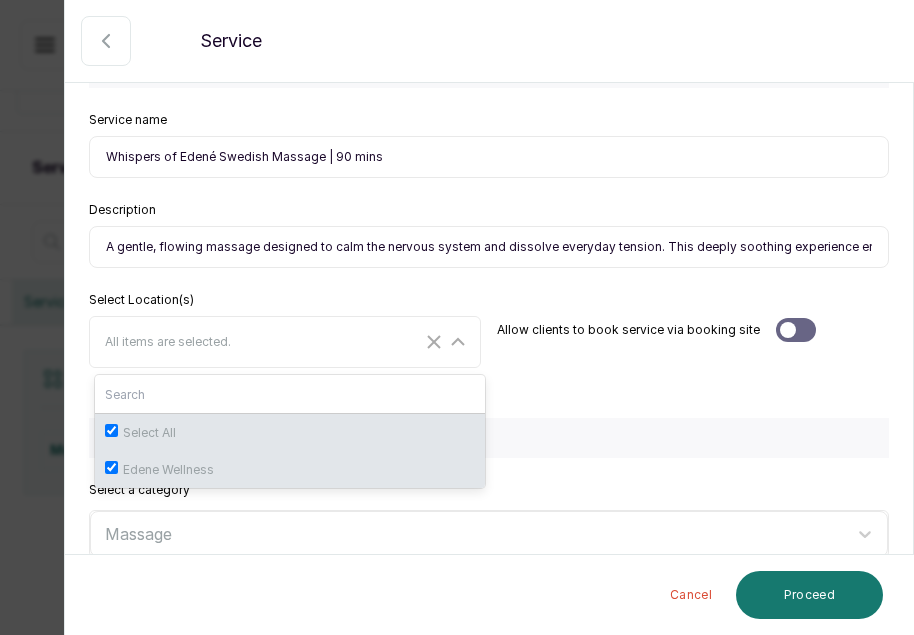 click on "Category & Pricing" at bounding box center (489, 438) 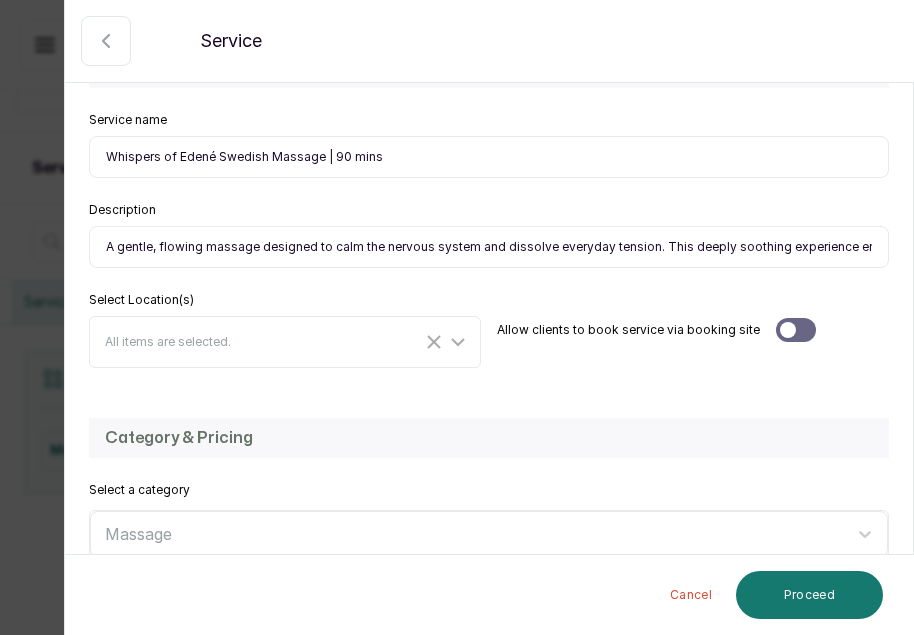 click at bounding box center [796, 330] 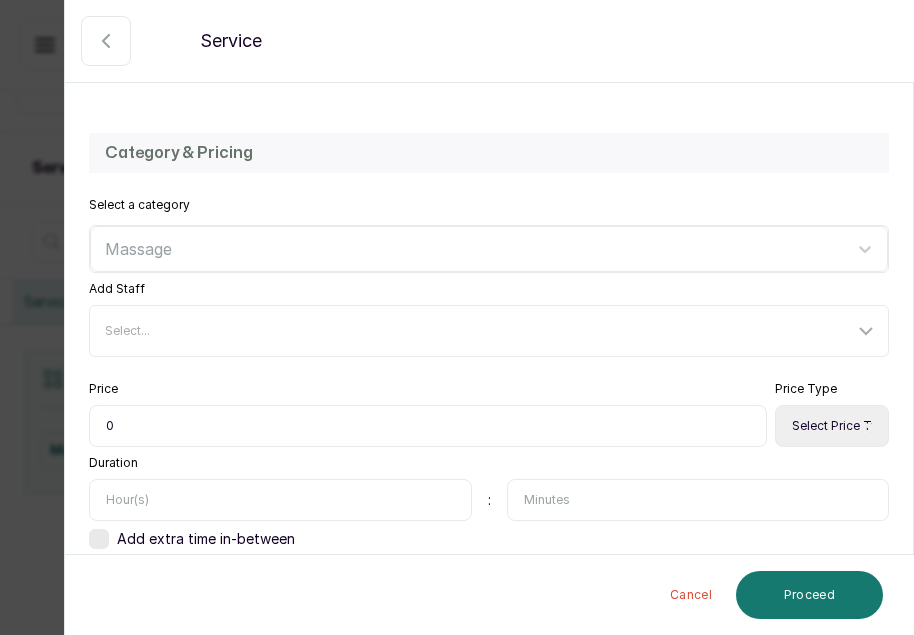 scroll, scrollTop: 487, scrollLeft: 0, axis: vertical 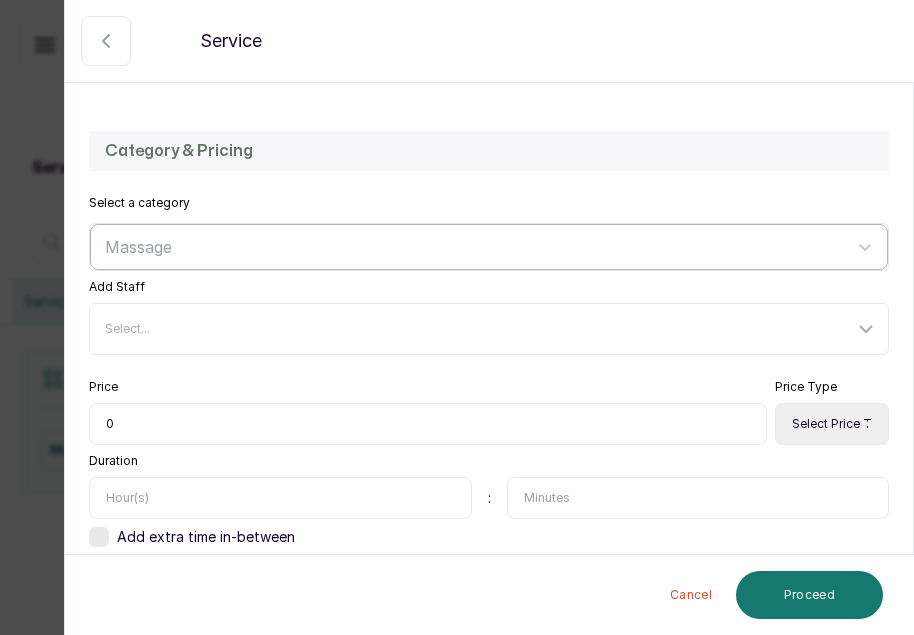 click at bounding box center (471, 247) 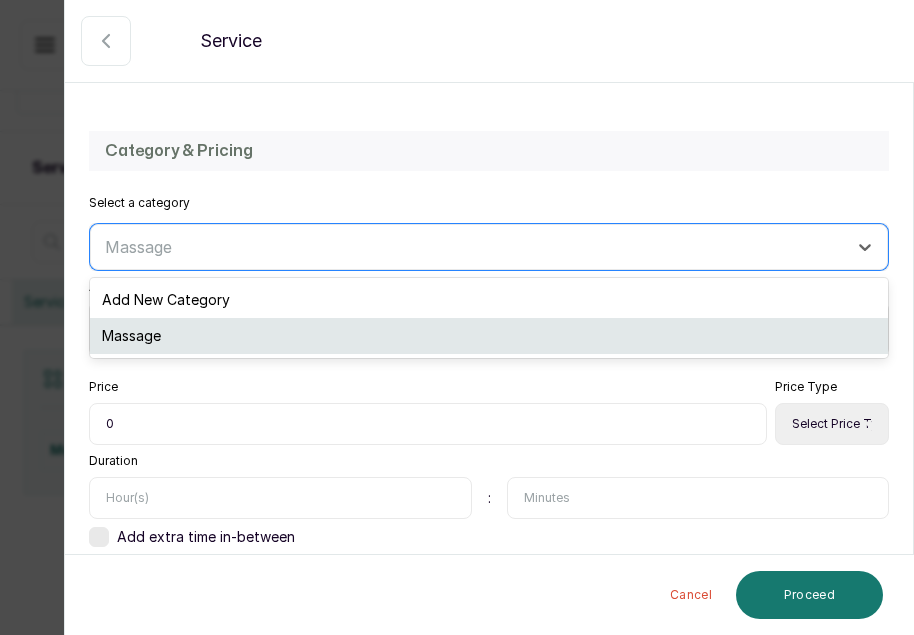 click on "Massage" at bounding box center (489, 336) 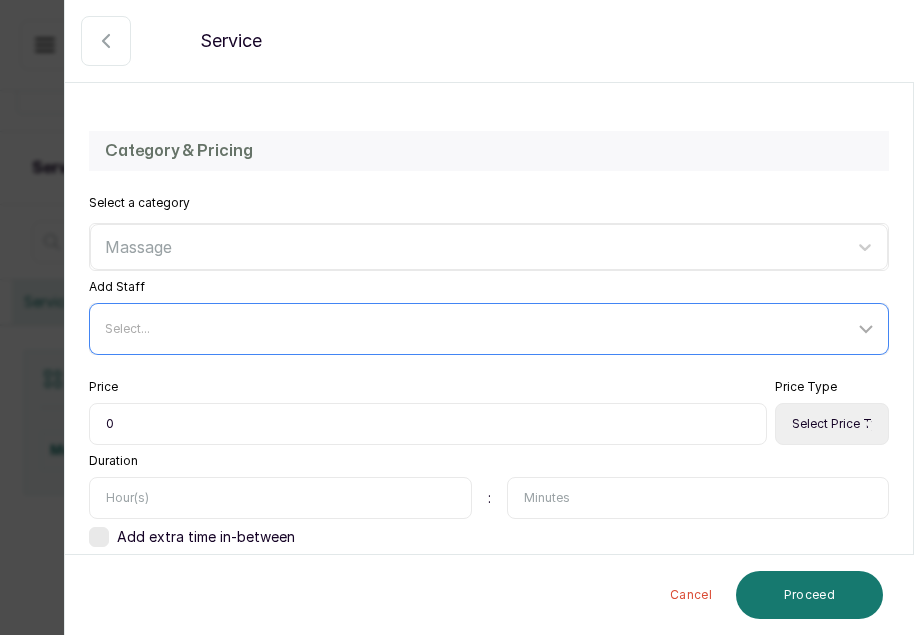 click on "Select..." at bounding box center (491, 329) 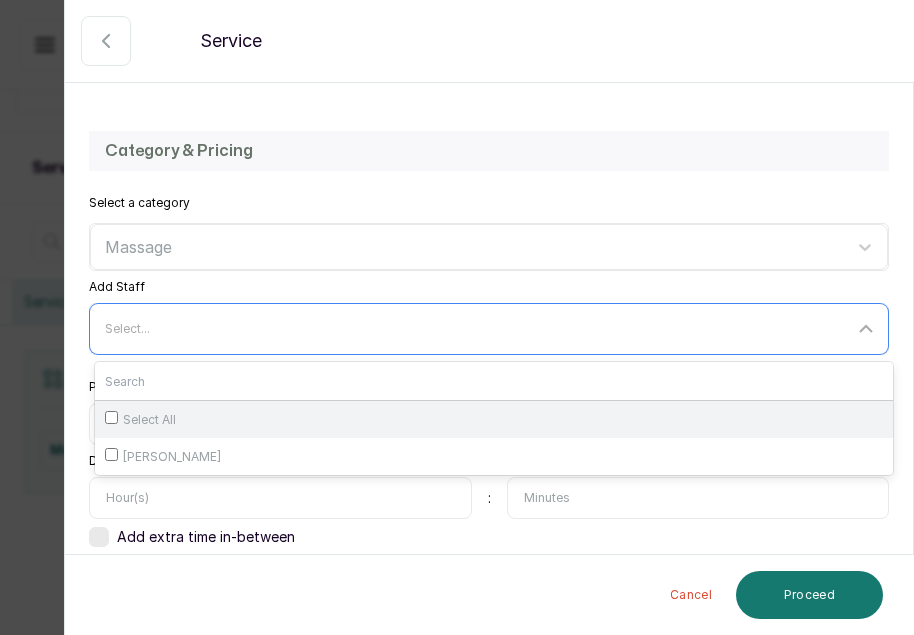 click on "Select All" at bounding box center [494, 419] 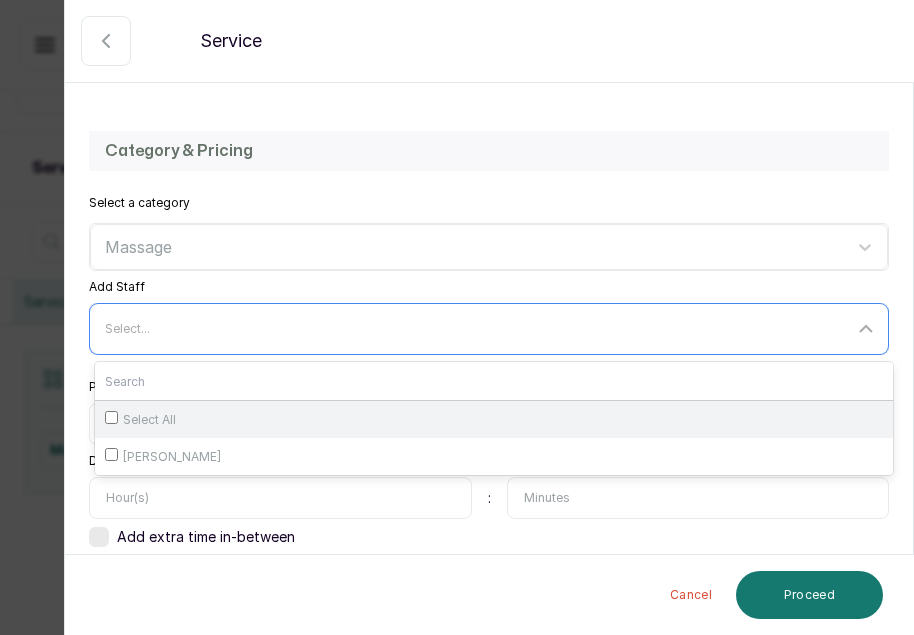 click on "Select All" at bounding box center [111, 417] 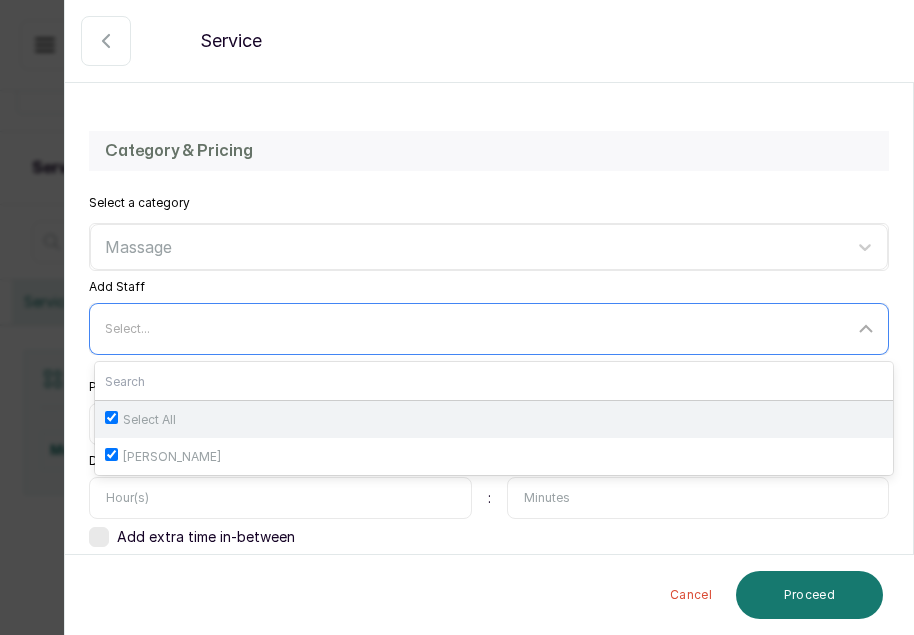 checkbox on "true" 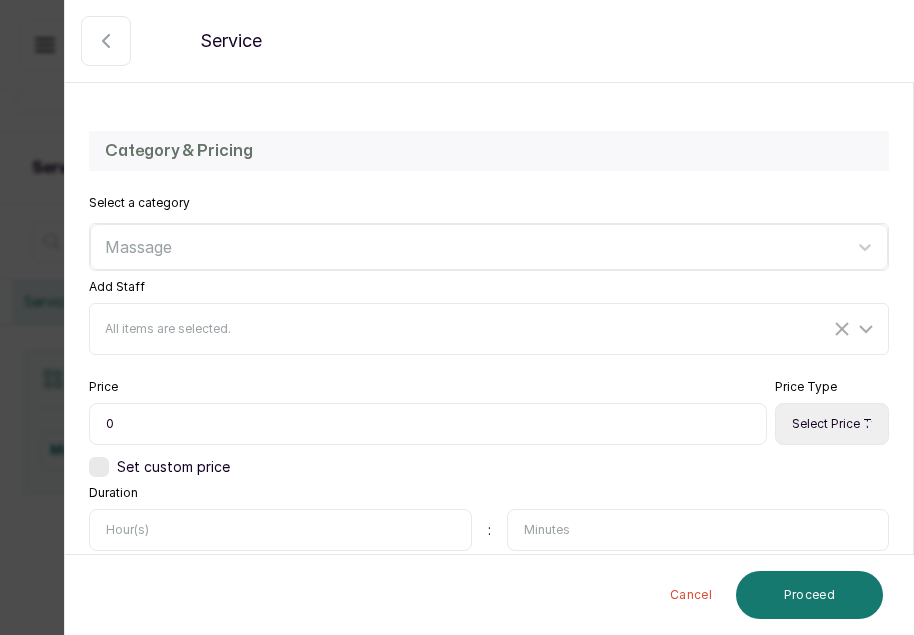 click on "Category & Pricing" at bounding box center (489, 151) 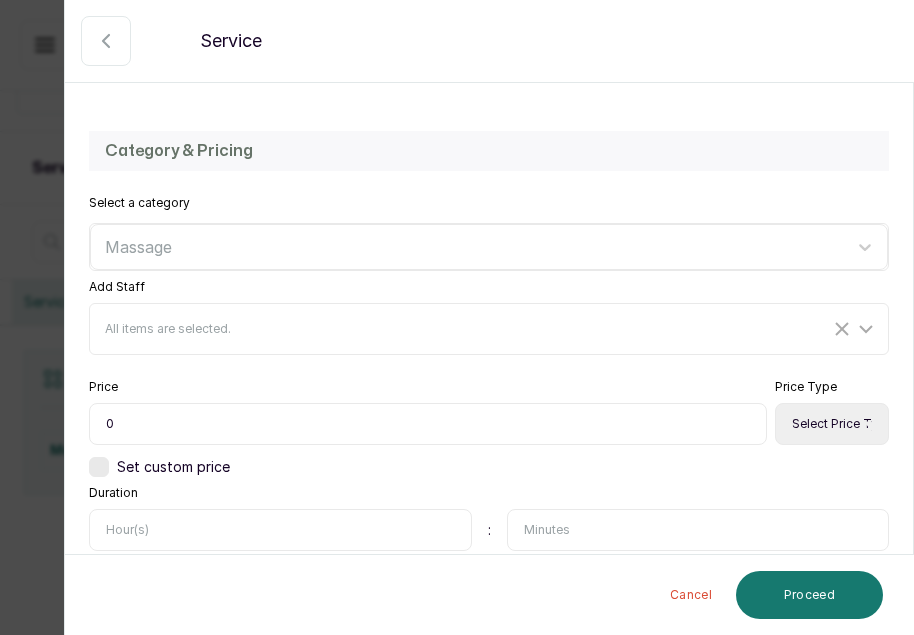 click on "0" at bounding box center (428, 424) 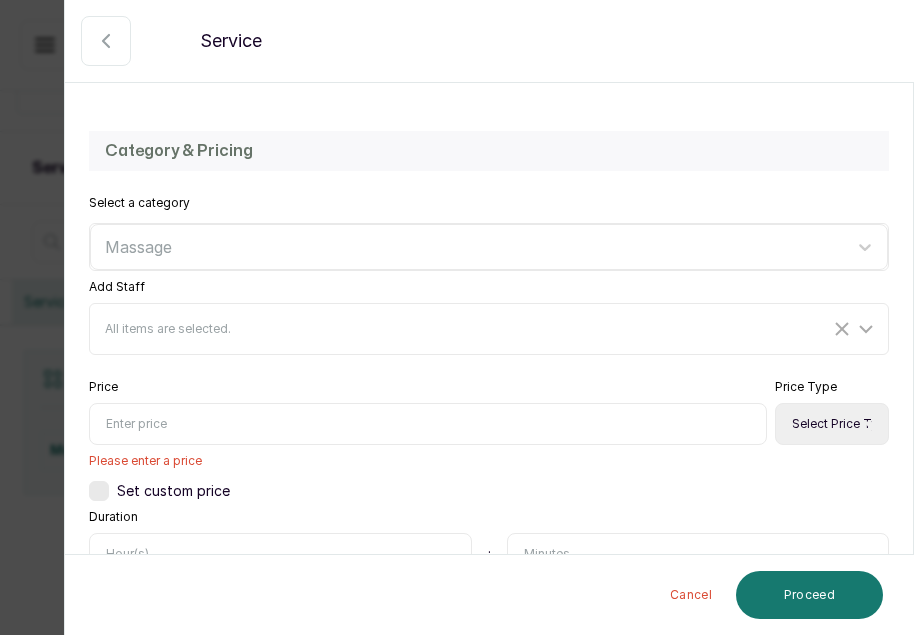 click at bounding box center [428, 424] 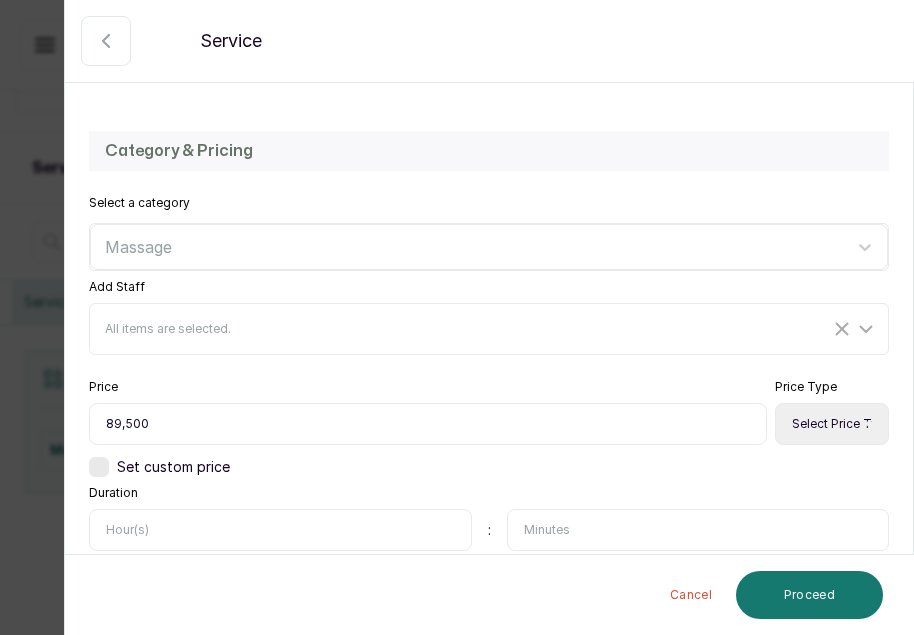 type on "89,500" 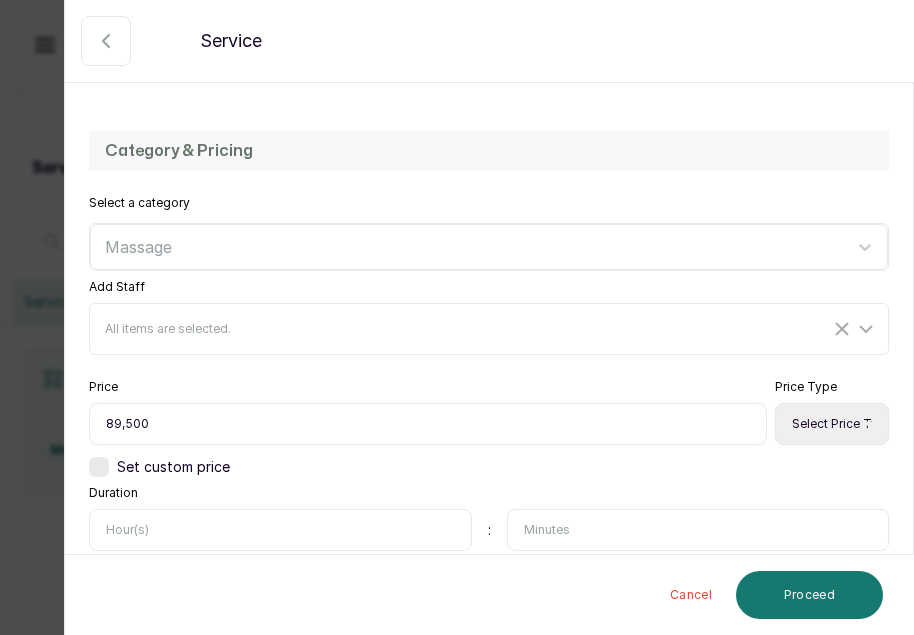 click on "Select Price Type Fixed From" at bounding box center (832, 424) 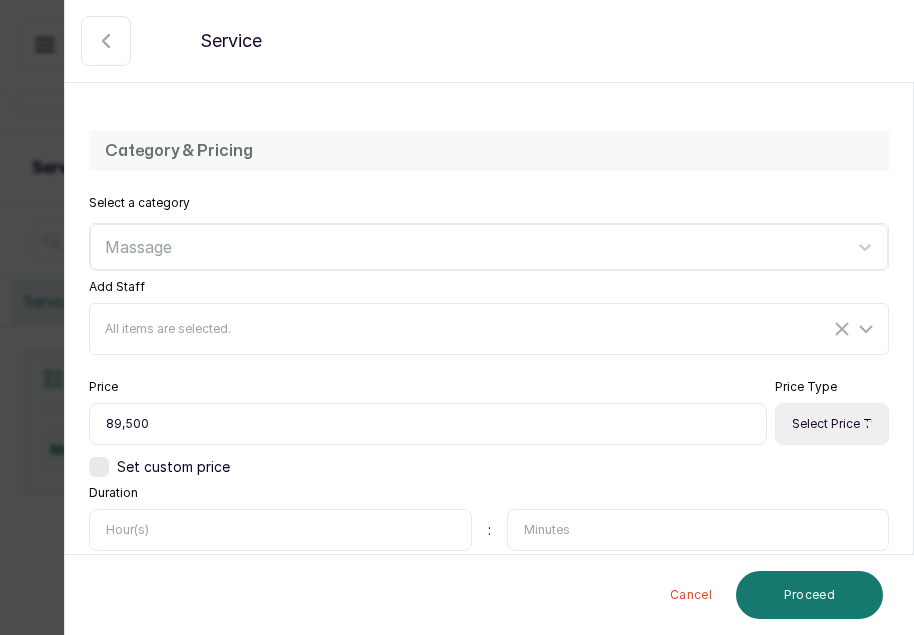 select on "fixed" 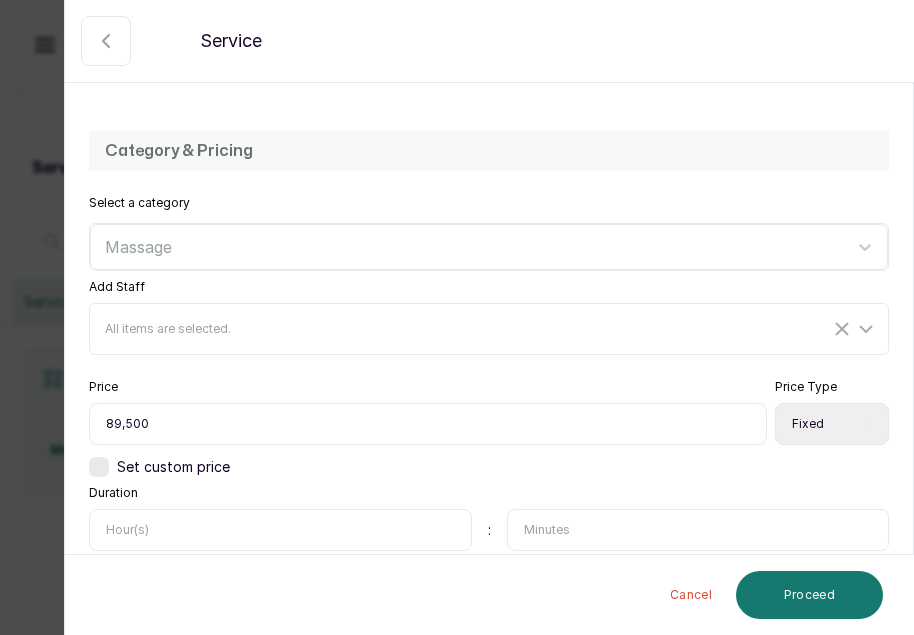click on "Select Price Type Fixed From" at bounding box center (832, 424) 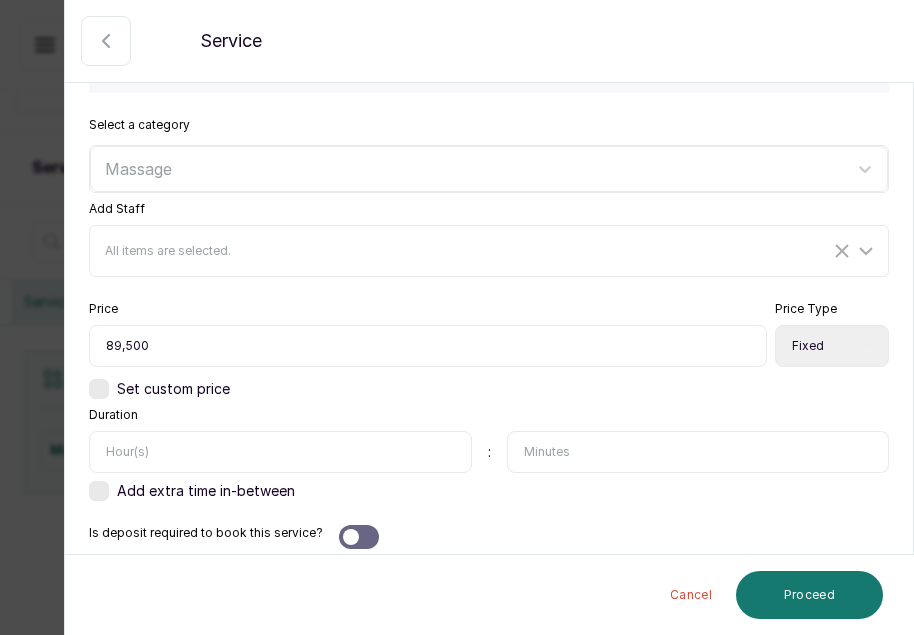 scroll, scrollTop: 580, scrollLeft: 0, axis: vertical 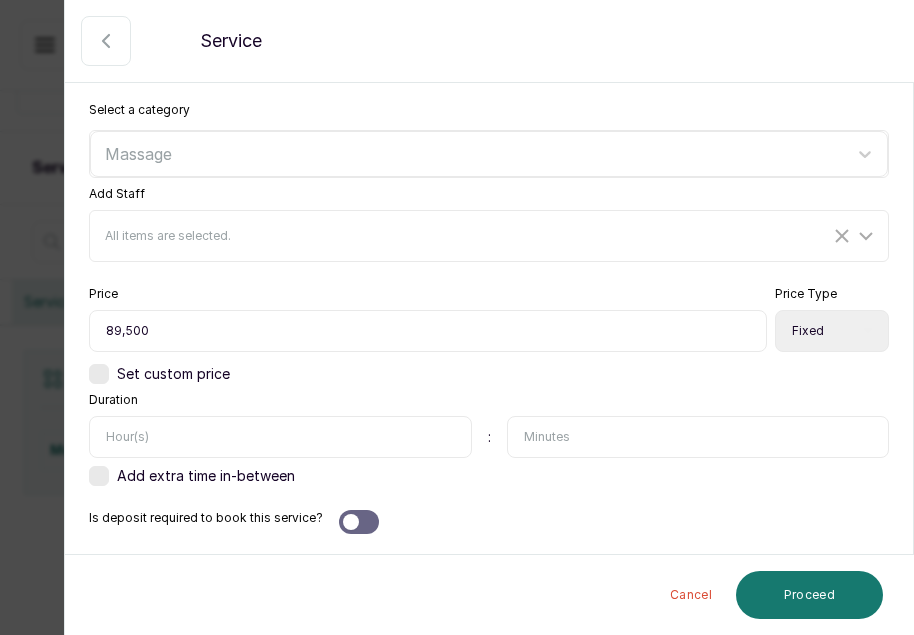 click on "89,500" at bounding box center [428, 331] 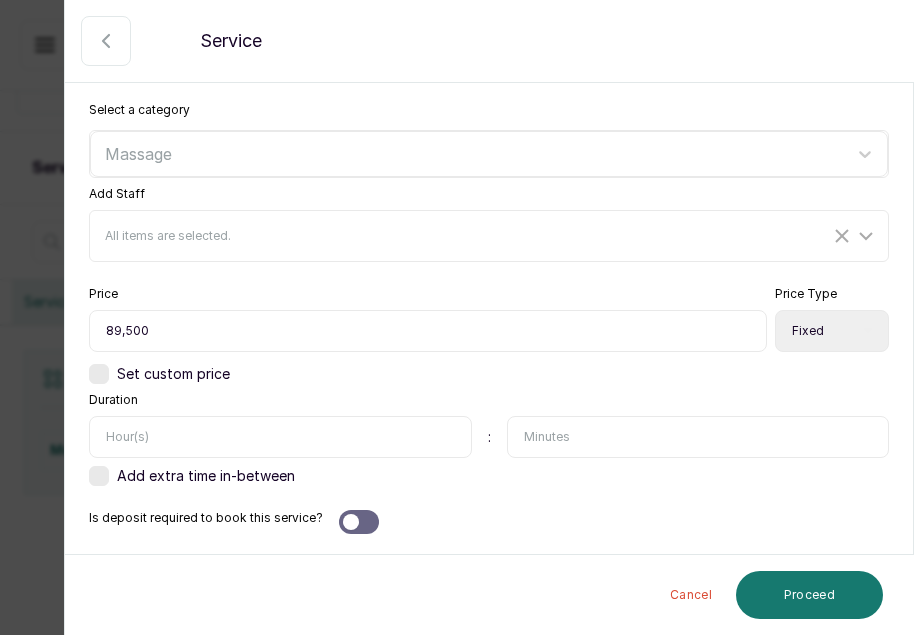click at bounding box center (698, 437) 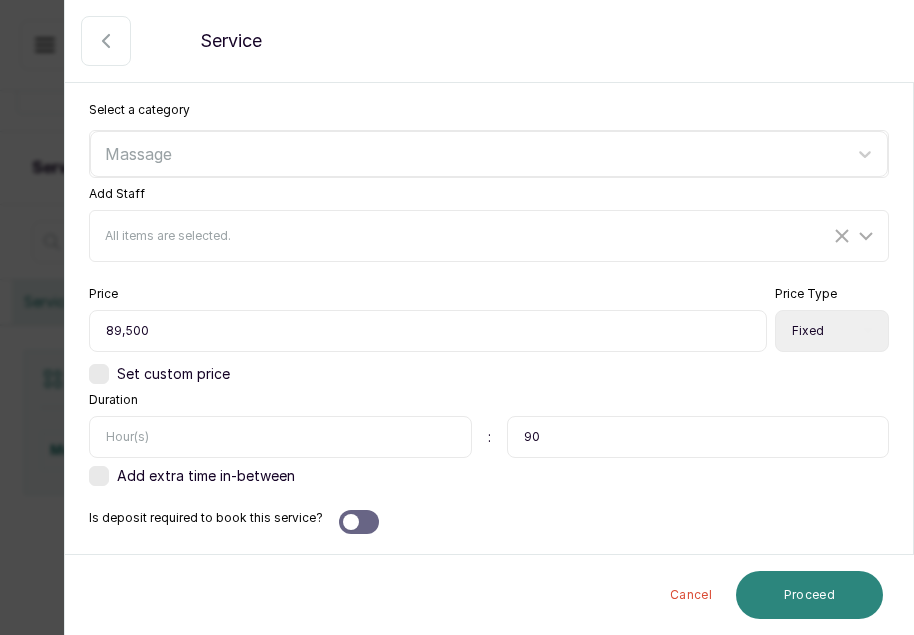 type on "90" 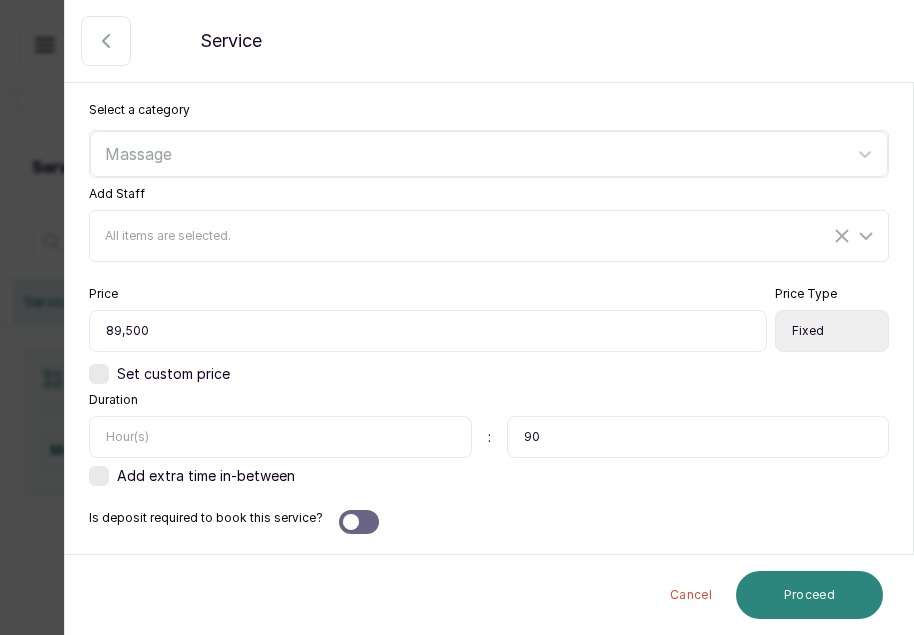 click on "Proceed" at bounding box center (809, 595) 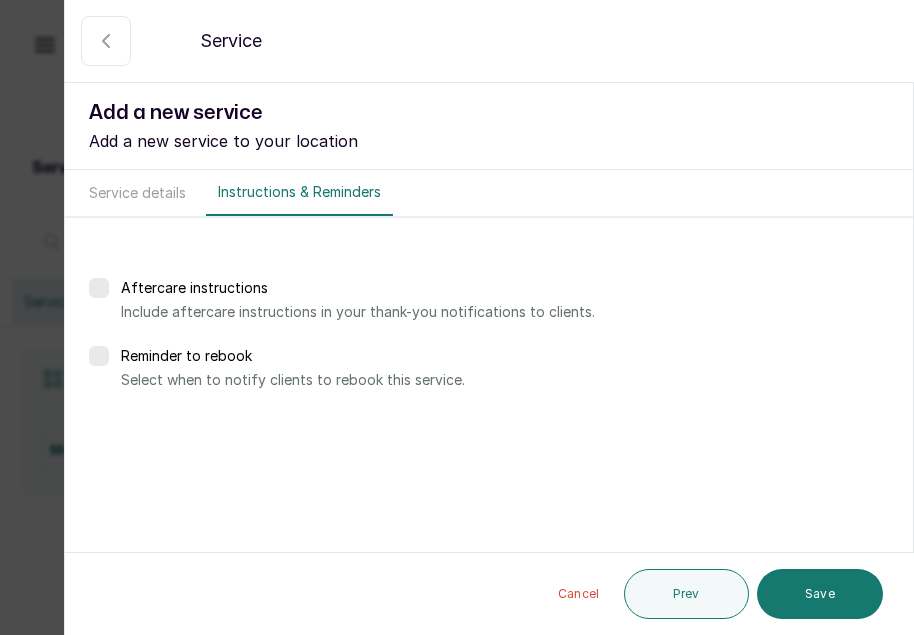 scroll, scrollTop: 0, scrollLeft: 0, axis: both 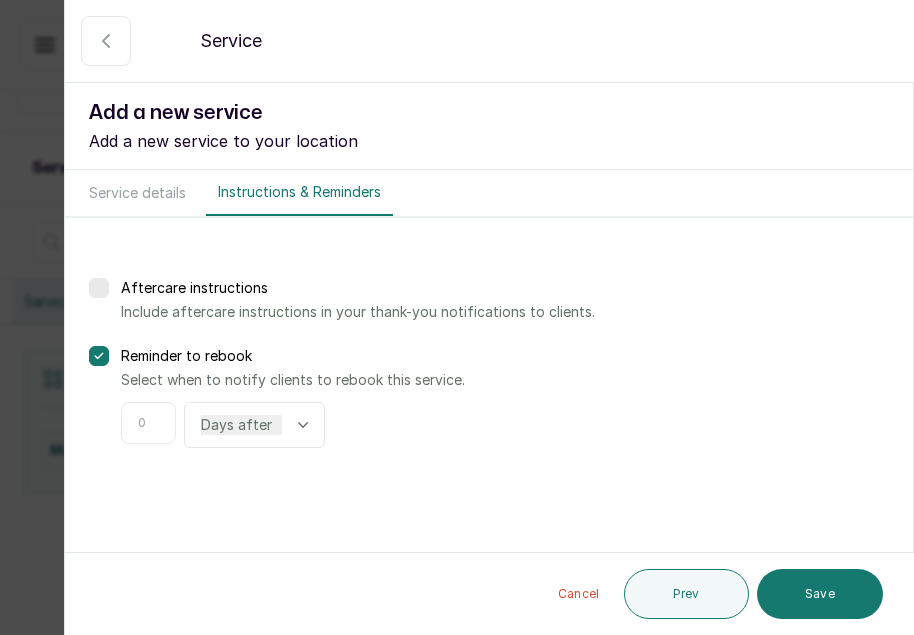 click at bounding box center [148, 423] 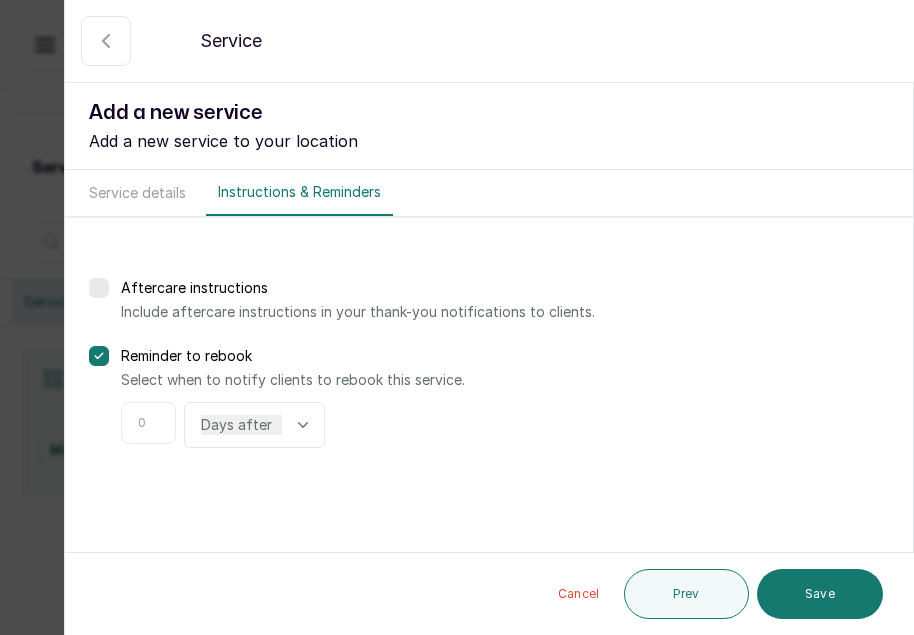 click at bounding box center [148, 423] 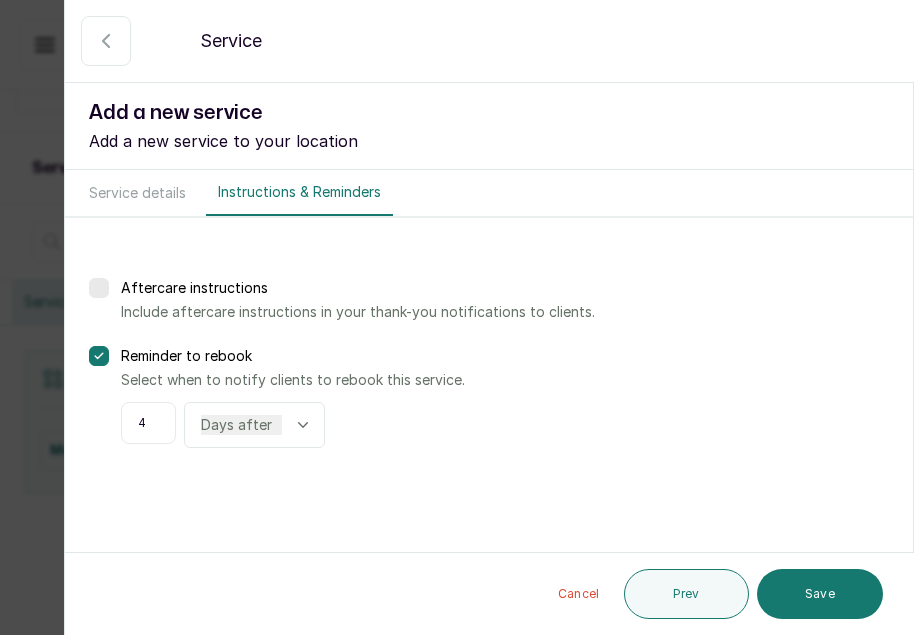 type on "4" 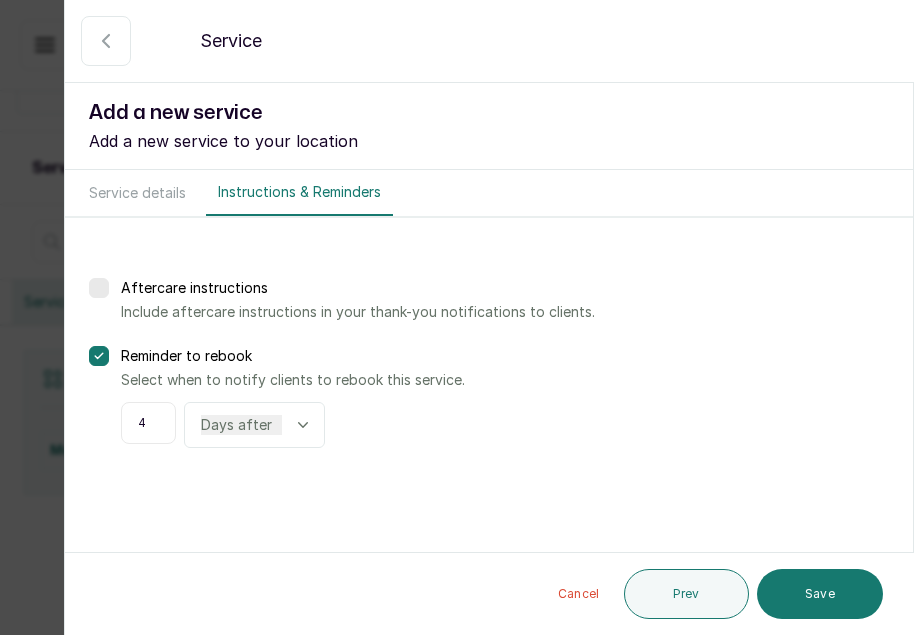 click on "Days after Weeks after" at bounding box center [241, 425] 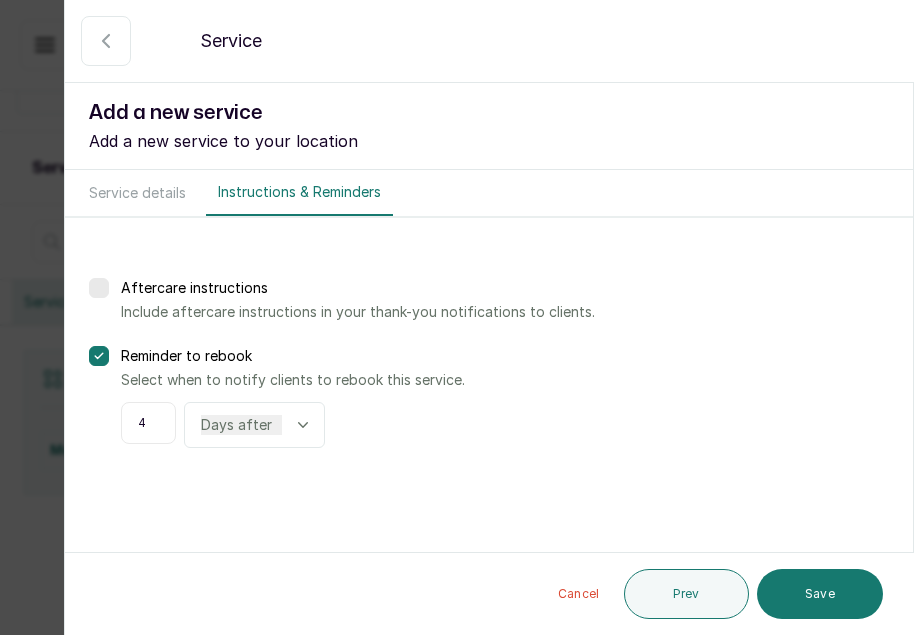 select on "weeks" 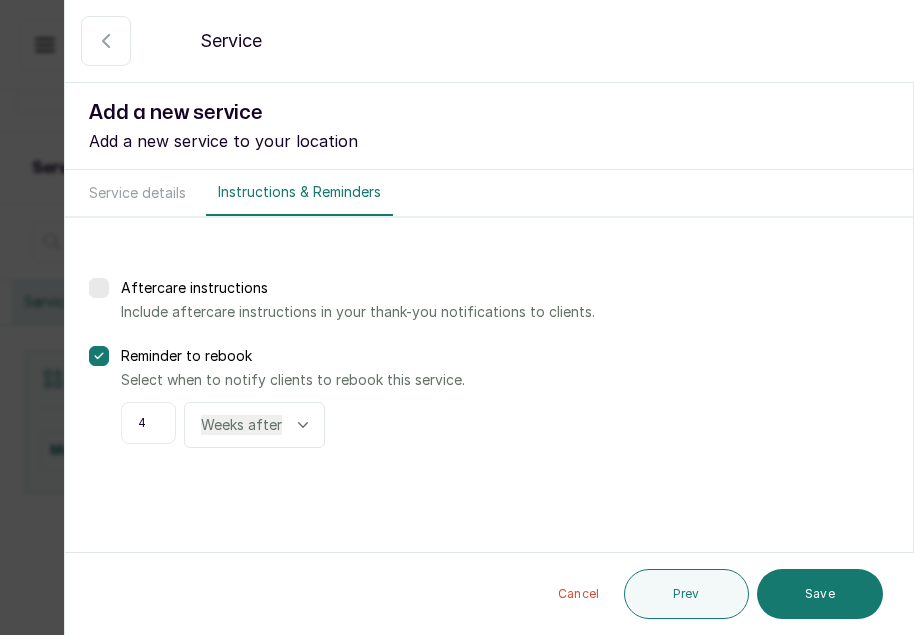 click on "Days after Weeks after" at bounding box center [241, 425] 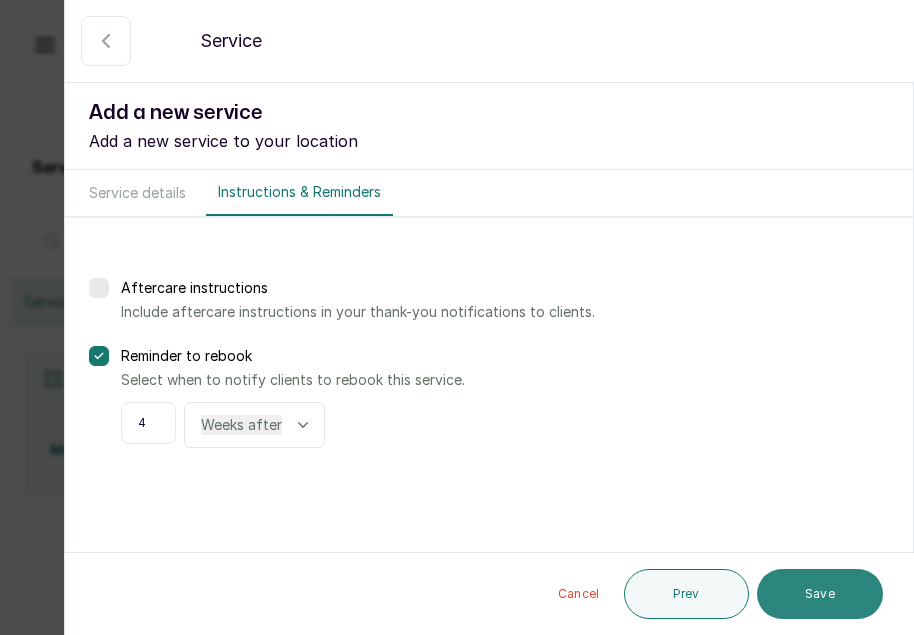 click on "Save" at bounding box center (820, 594) 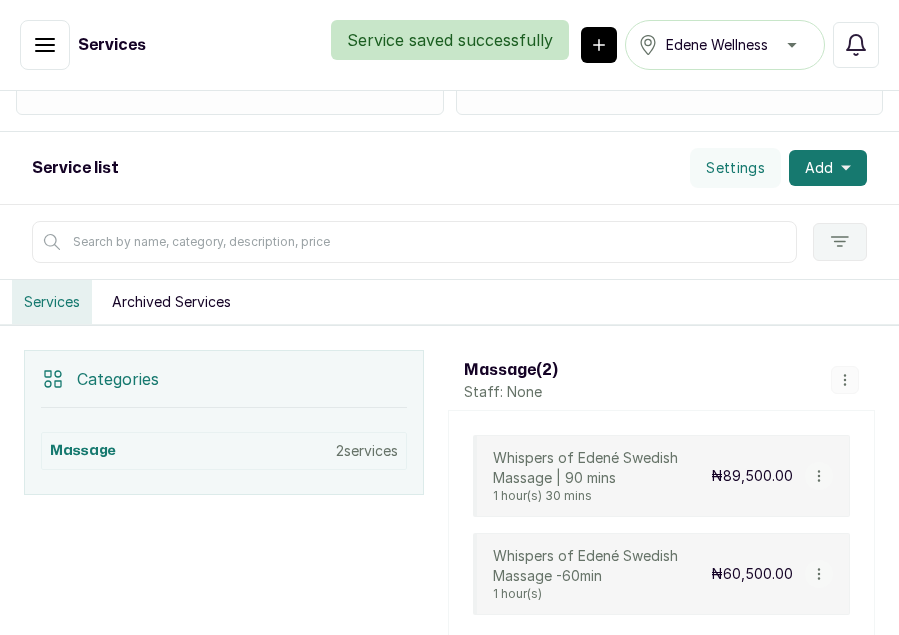 click 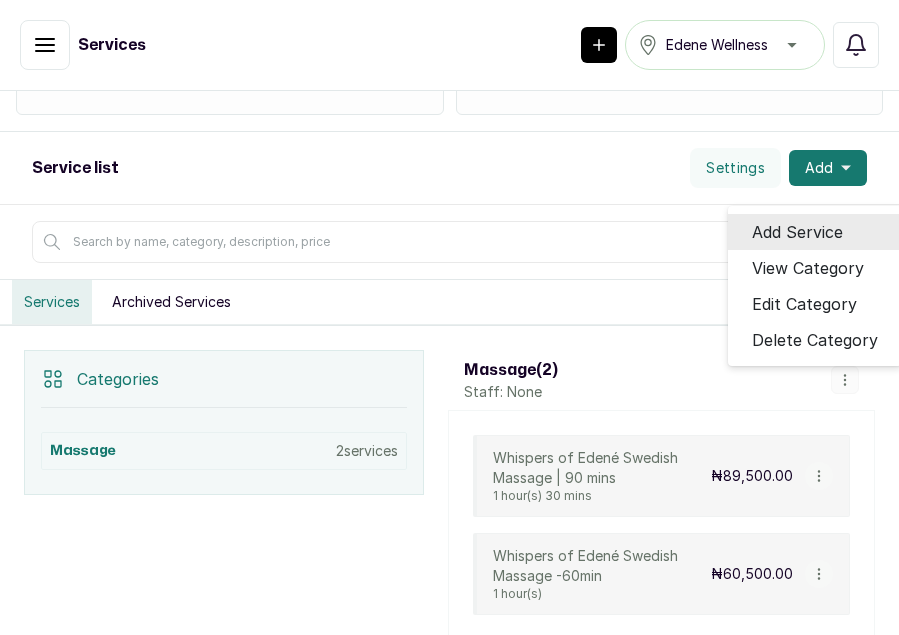 click on "Add Service" at bounding box center (797, 232) 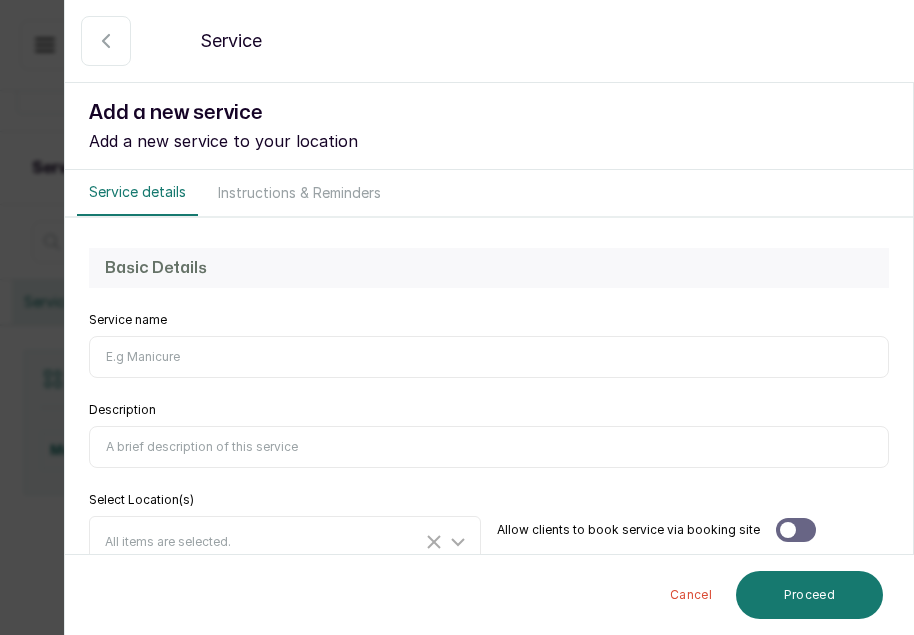 click on "Service name" at bounding box center (489, 357) 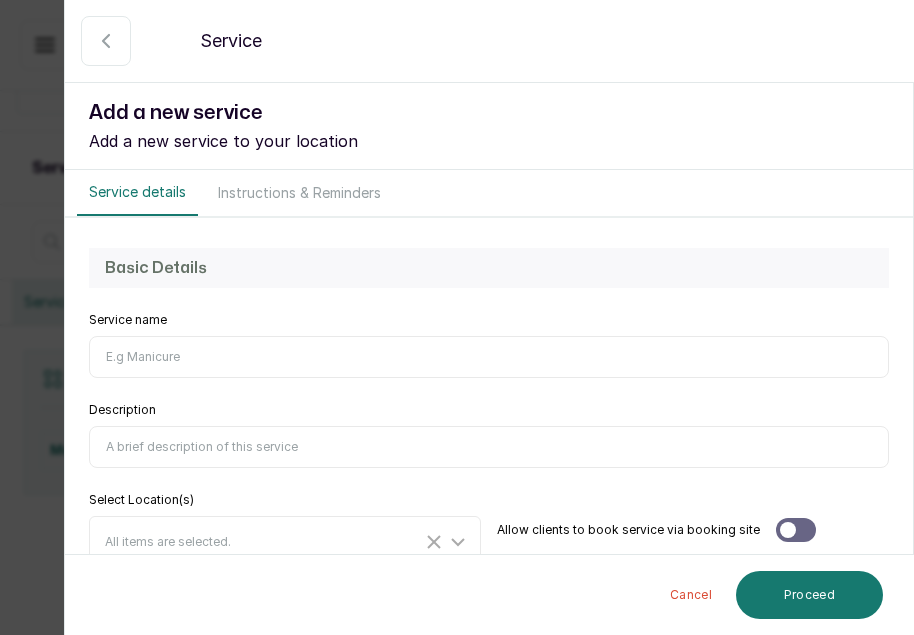 paste on "Deep Tissue Massage" 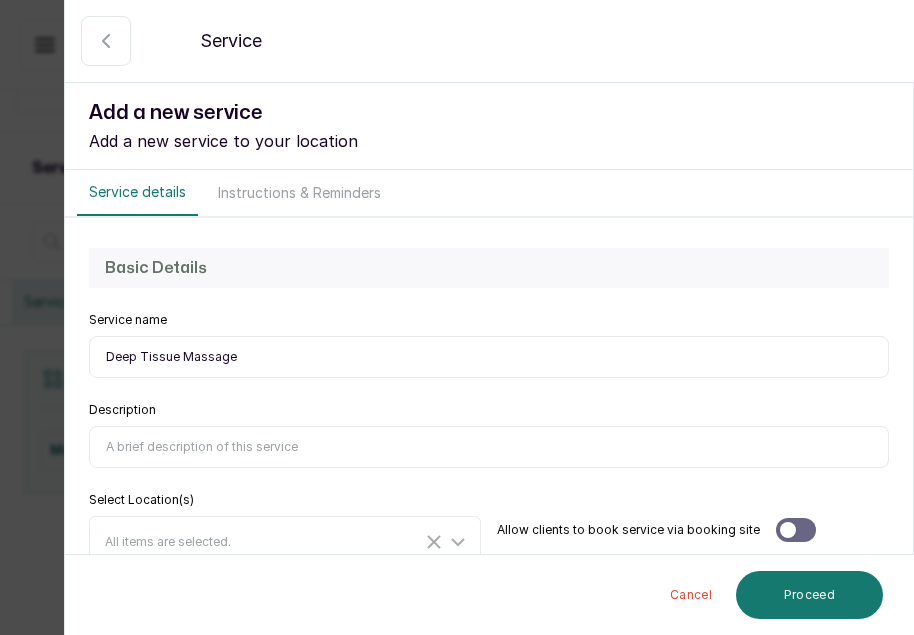 click on "Deep Tissue Massage" at bounding box center [489, 357] 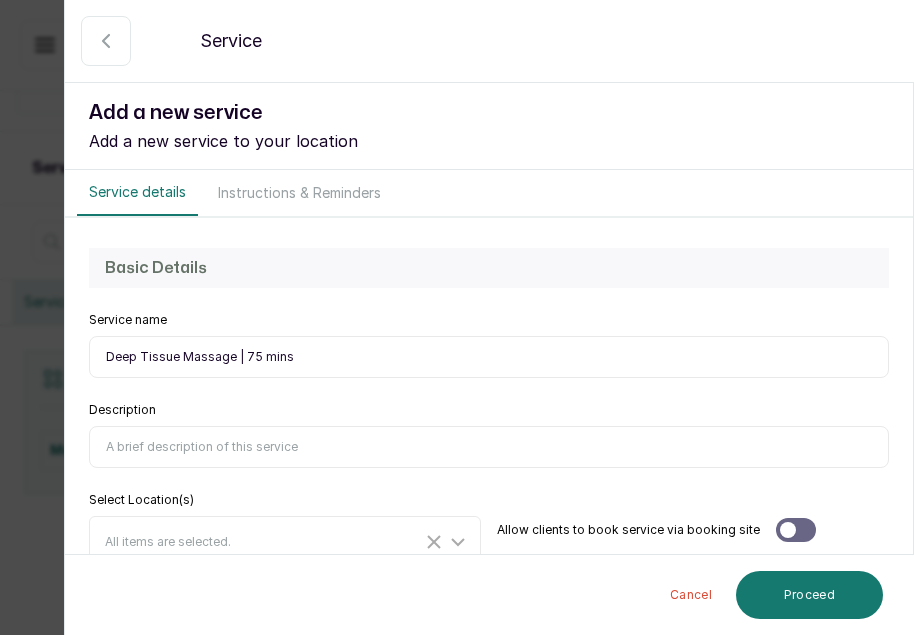 type on "Deep Tissue Massage | 75 mins" 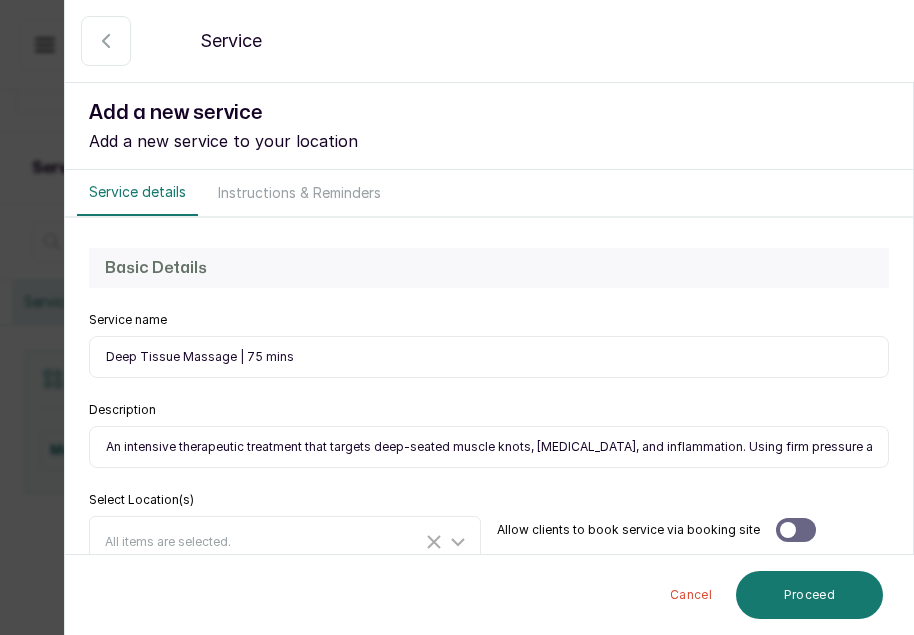 scroll, scrollTop: 0, scrollLeft: 691, axis: horizontal 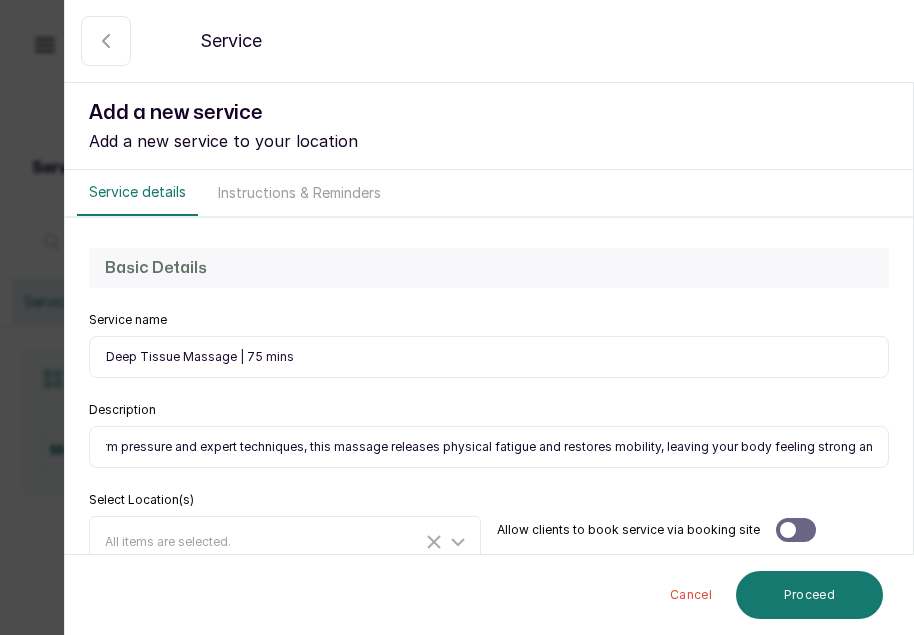 type on "An intensive therapeutic treatment that targets deep-seated muscle knots, stiffness, and inflammation. Using firm pressure and expert techniques, this massage releases physical fatigue and restores mobility, leaving your body feeling strong and renewed." 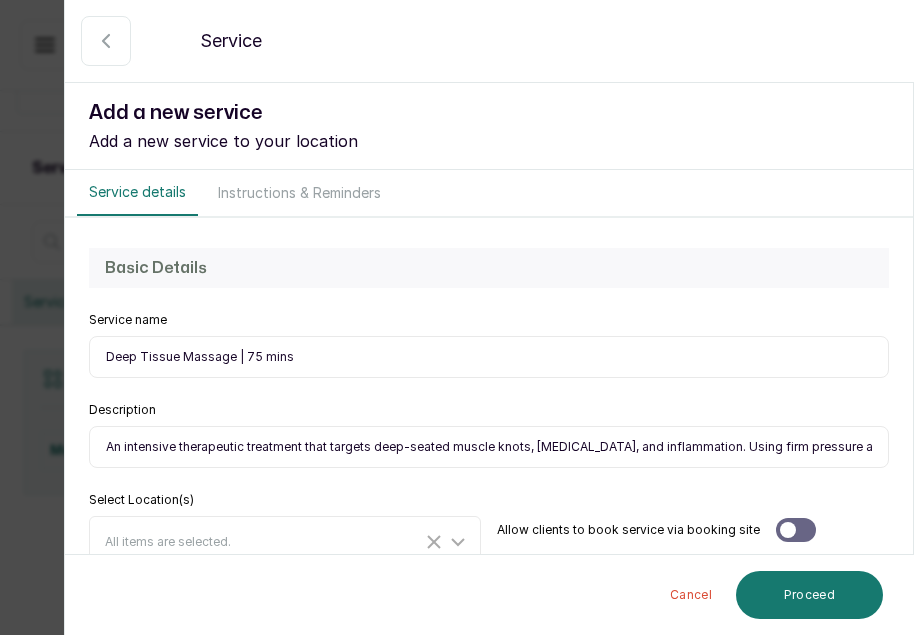 click on "Basic Details Service name   Deep Tissue Massage | 75 mins Description   An intensive therapeutic treatment that targets deep-seated muscle knots, stiffness, and inflammation. Using firm pressure and expert techniques, this massage releases physical fatigue and restores mobility, leaving your body feeling strong and renewed. Select Location(s) All items are selected. Allow clients to book service via booking site" at bounding box center [489, 408] 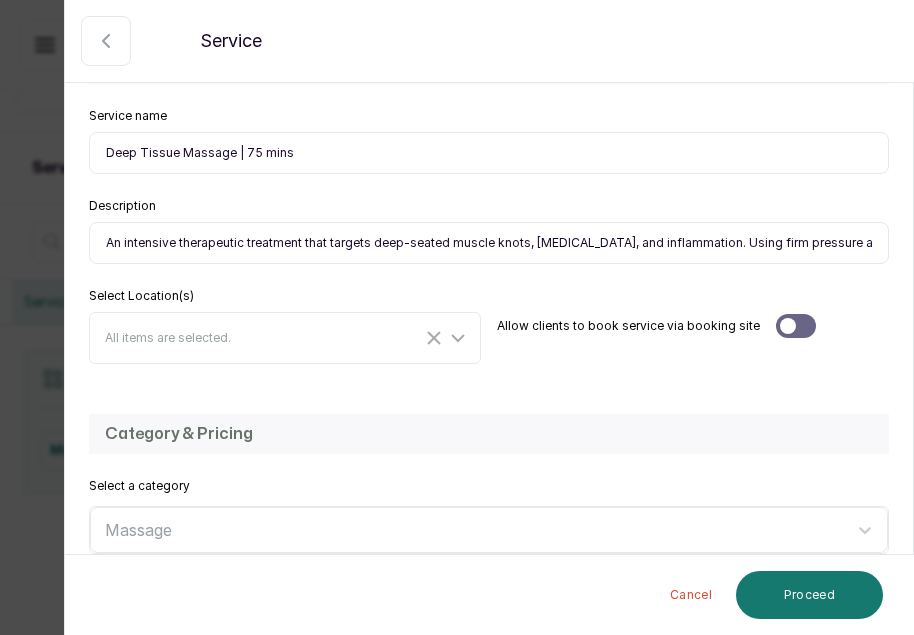 scroll, scrollTop: 226, scrollLeft: 0, axis: vertical 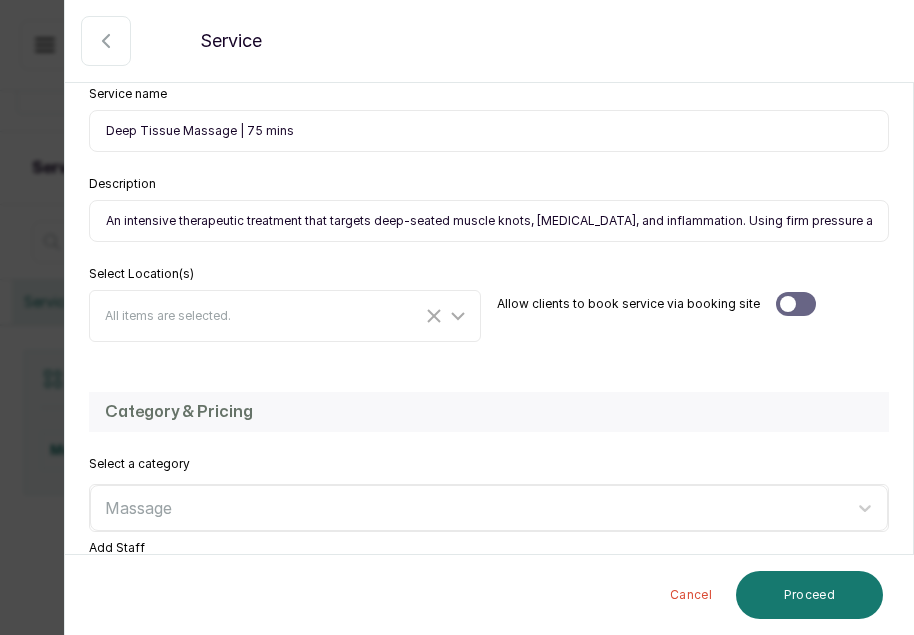 click at bounding box center (796, 304) 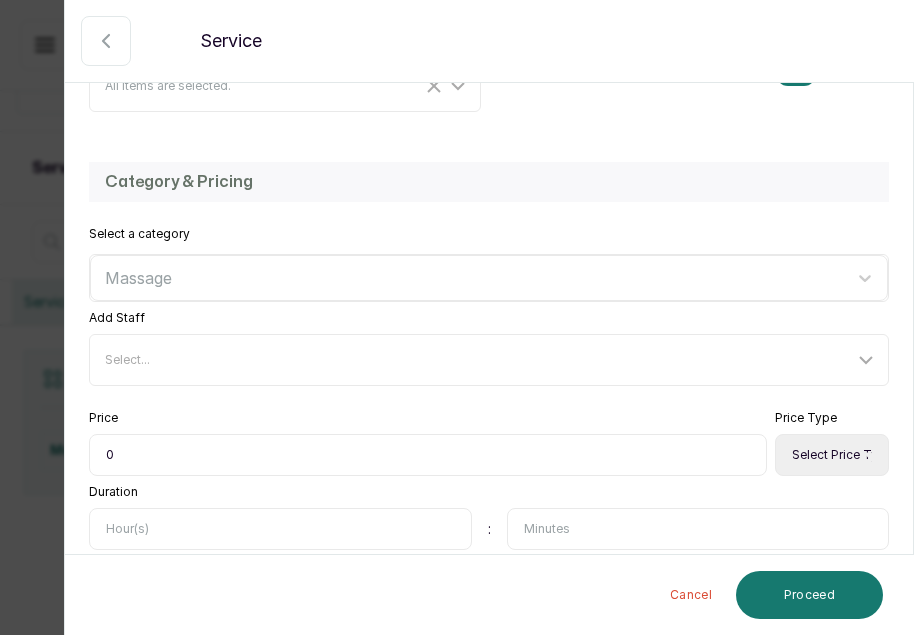 scroll, scrollTop: 467, scrollLeft: 0, axis: vertical 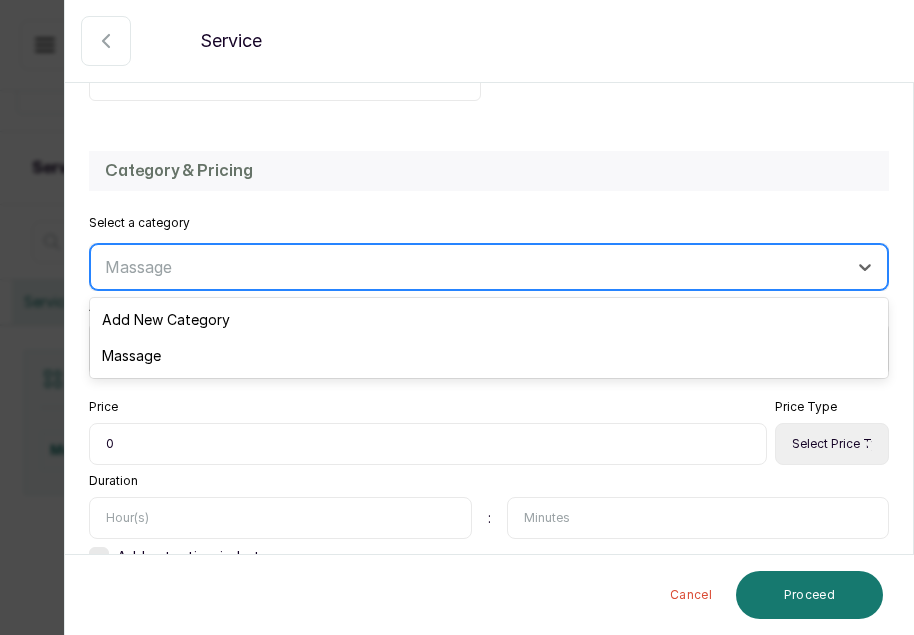 click at bounding box center (471, 267) 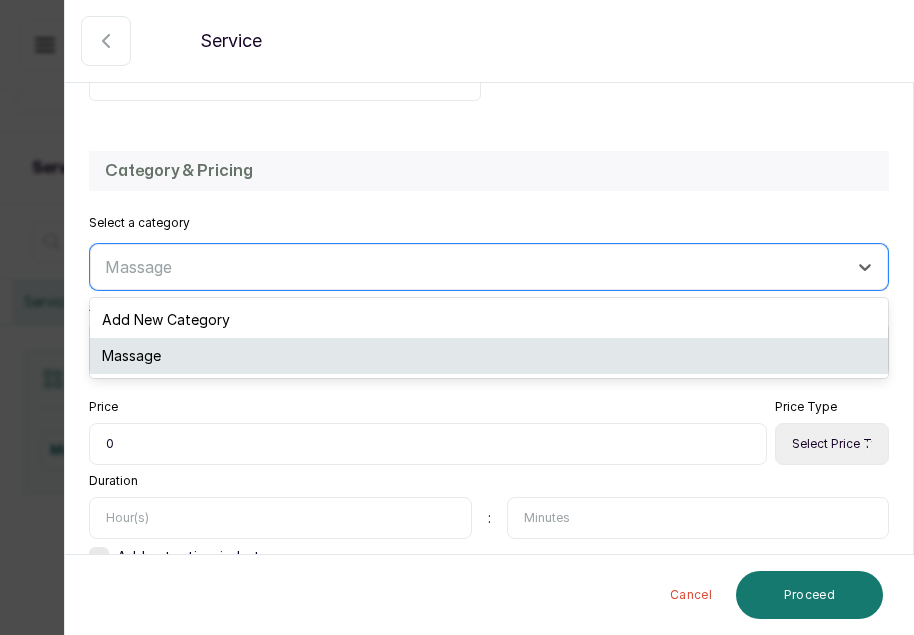 click on "Massage" at bounding box center (489, 356) 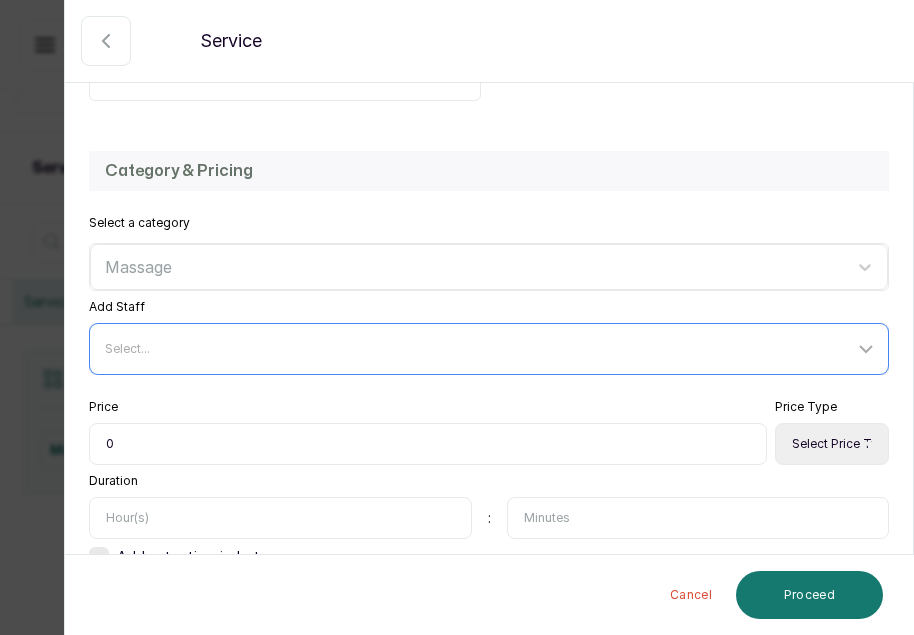 click on "Select..." at bounding box center (491, 349) 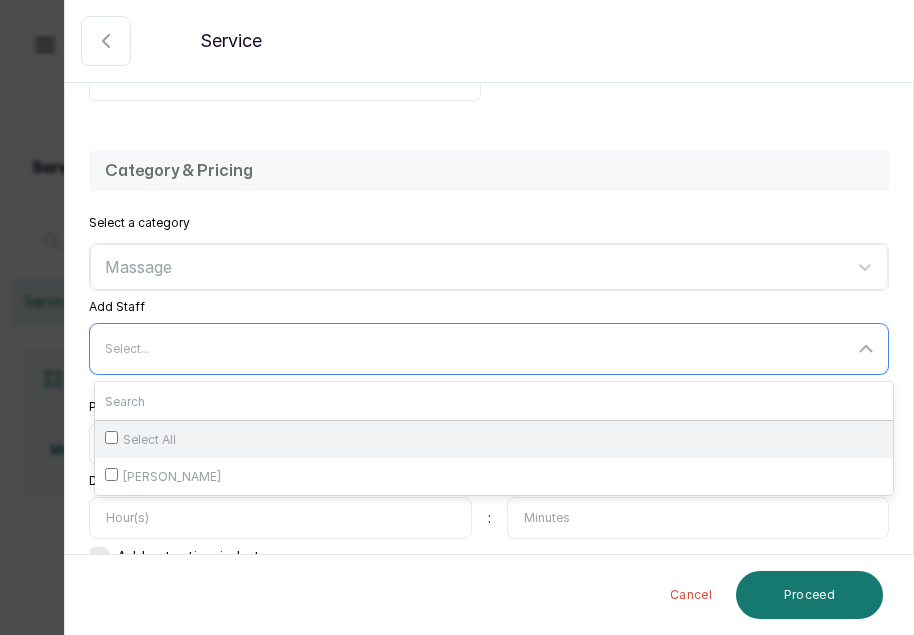 click on "Select All" at bounding box center (494, 439) 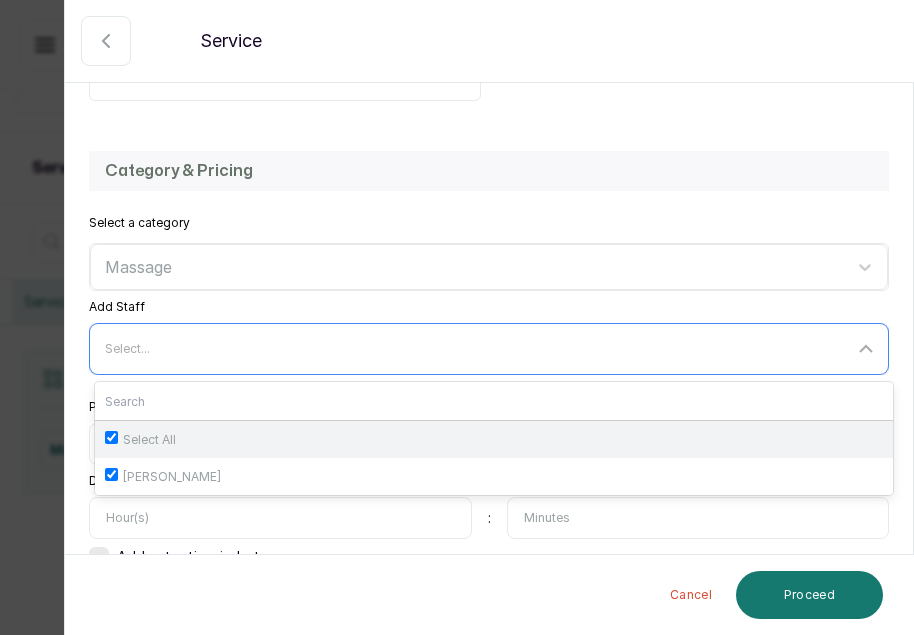 checkbox on "true" 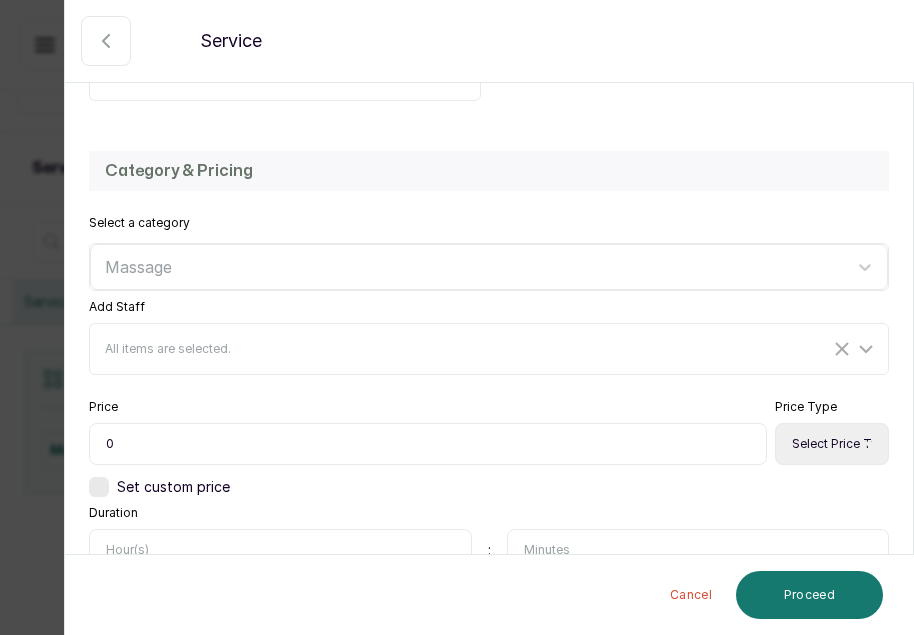 click on "Category & Pricing Select a category Massage Add Staff All items are selected. Price 0 Price Type Select Price Type Fixed From Set custom price Duration : Add extra time in-between Is deposit required to book this service?" at bounding box center (489, 399) 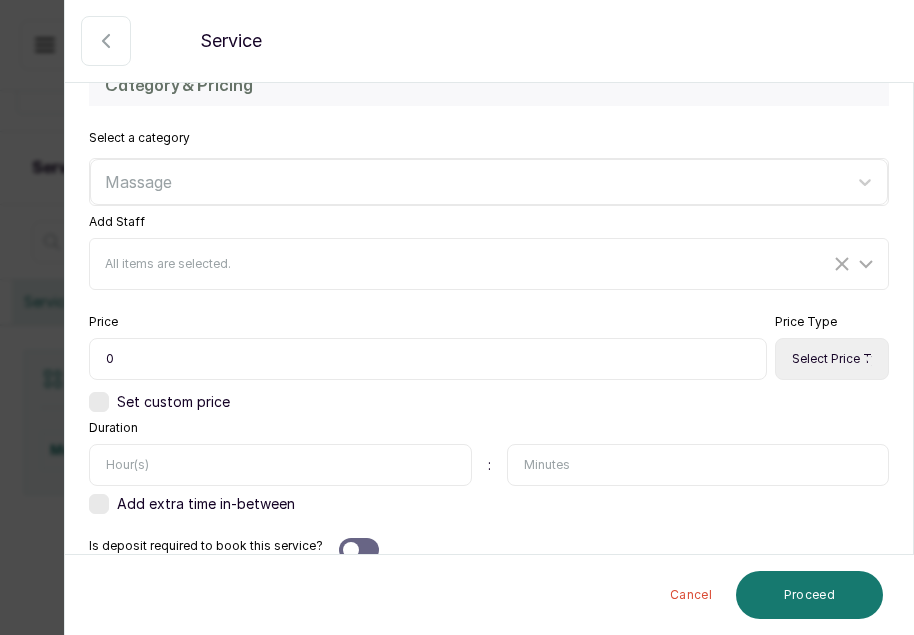 scroll, scrollTop: 580, scrollLeft: 0, axis: vertical 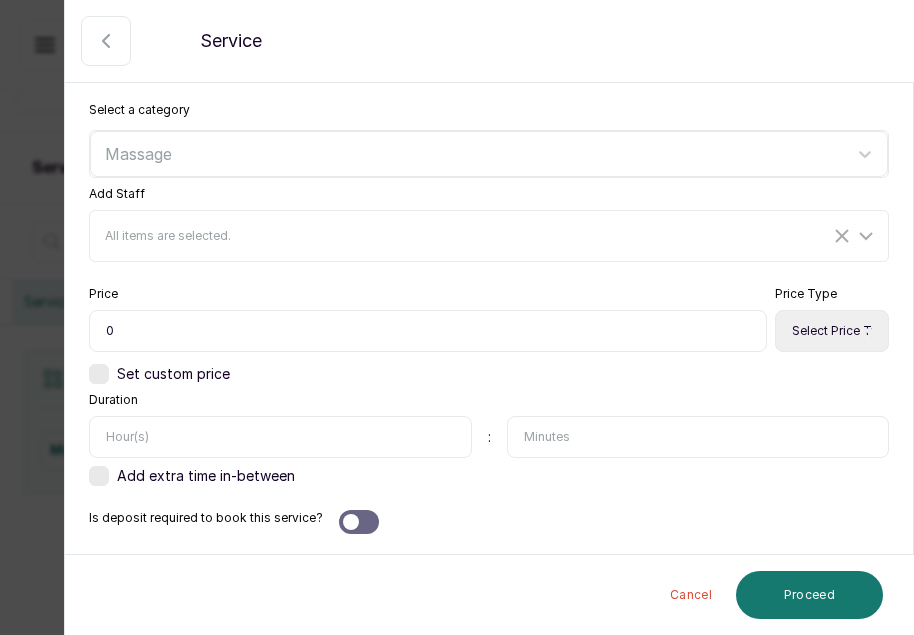 click on "0" at bounding box center [428, 331] 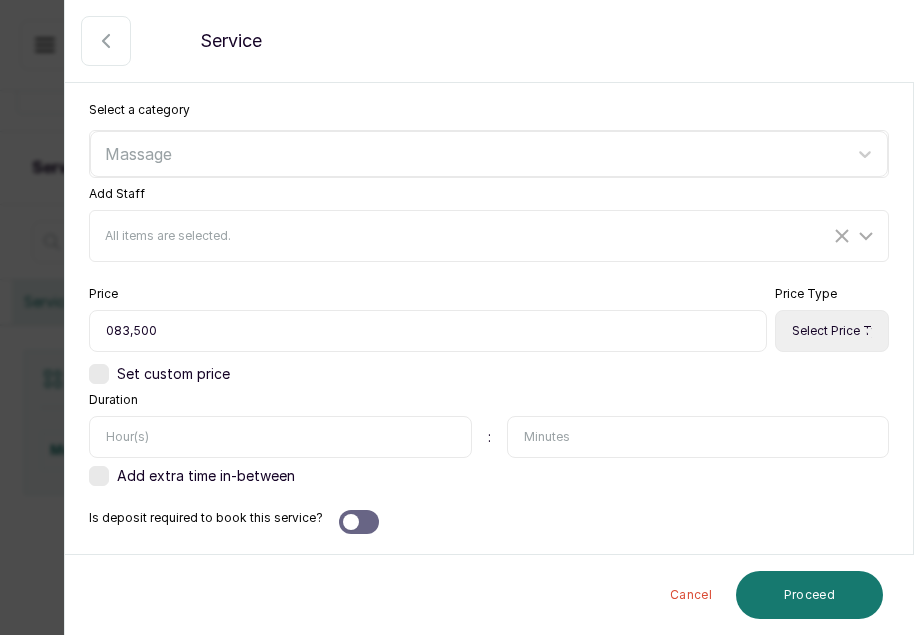 click on "083,500" at bounding box center (428, 331) 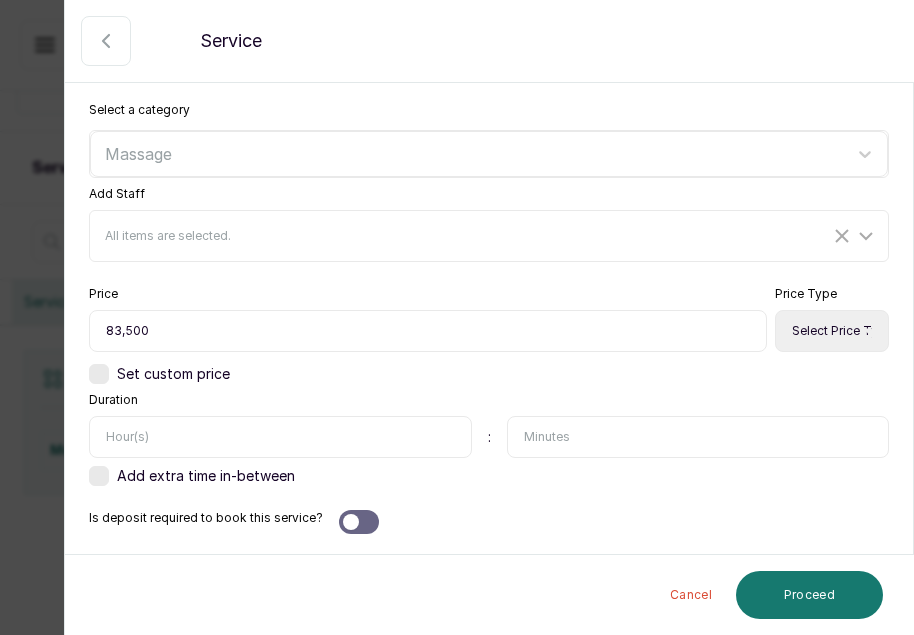 type on "83,500" 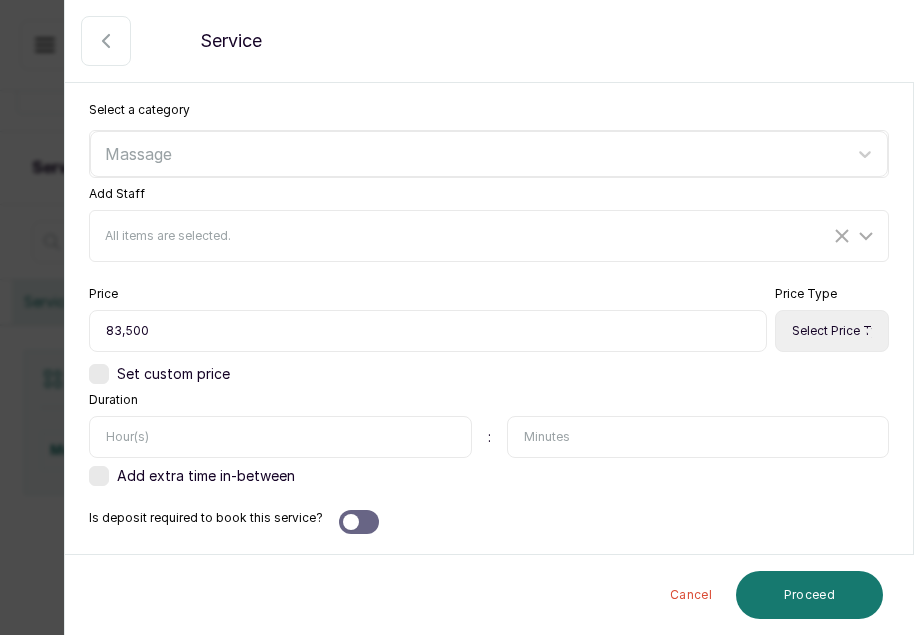 click on "Set custom price" at bounding box center (489, 374) 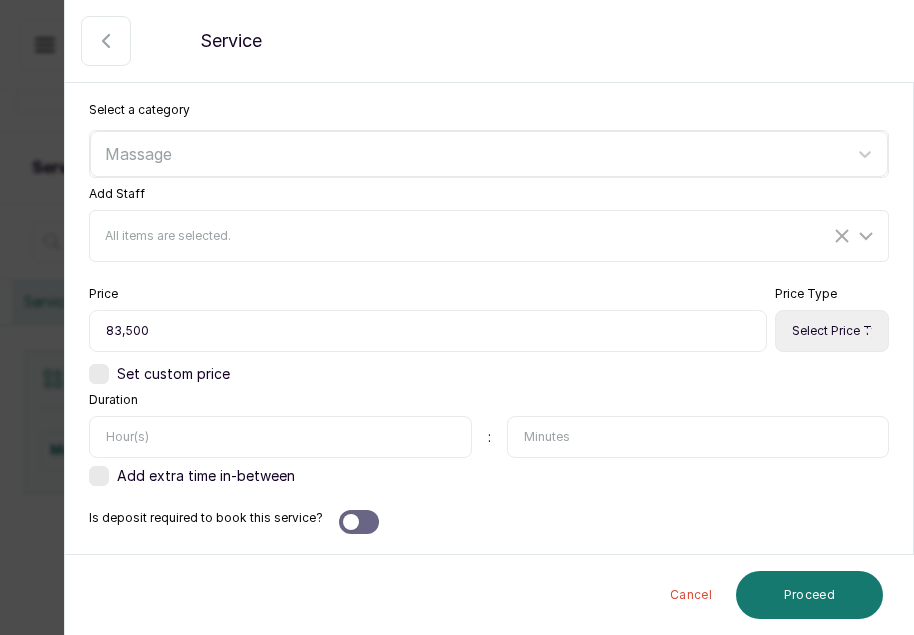 click on "Select Price Type Fixed From" at bounding box center (832, 331) 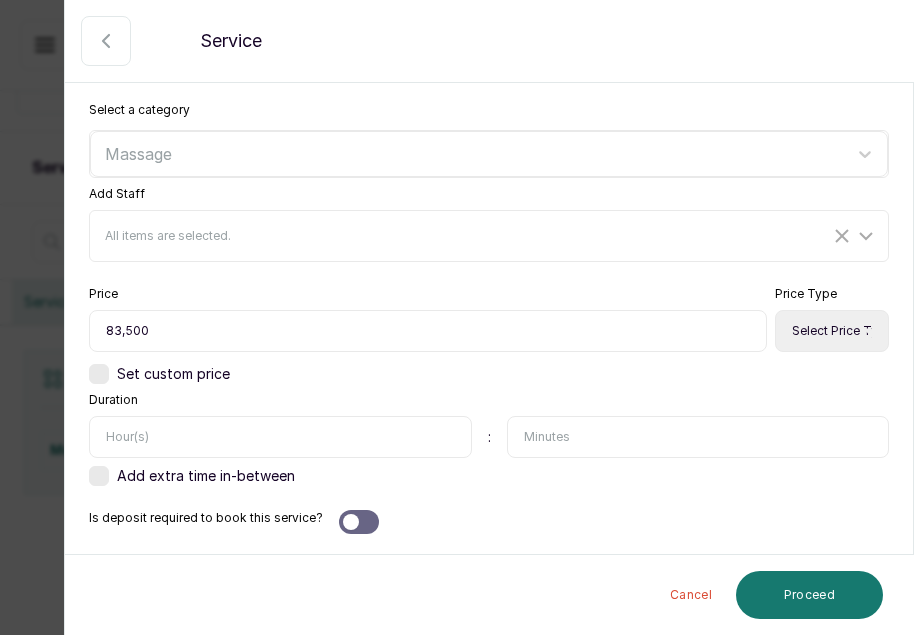 select on "fixed" 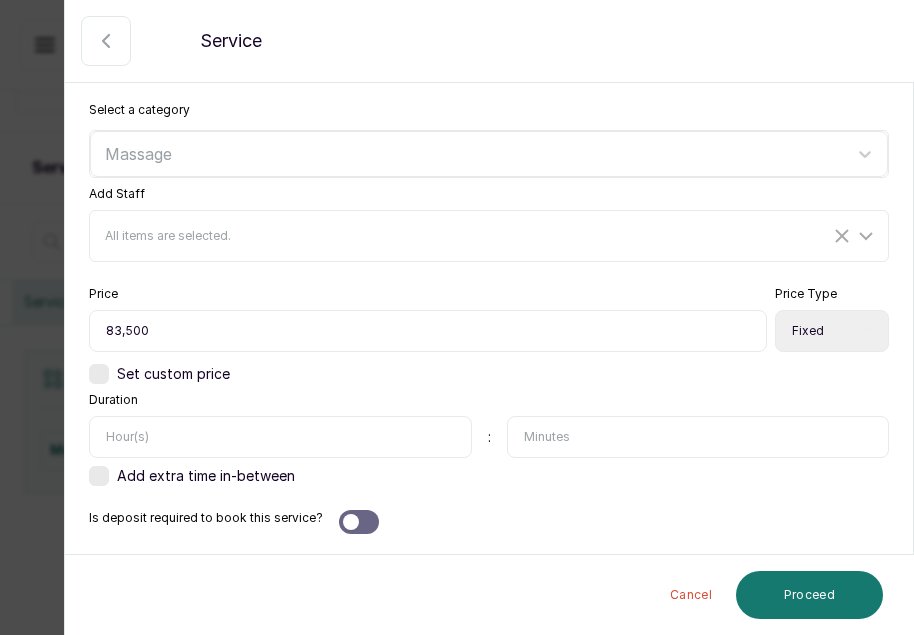 click on "Select Price Type Fixed From" at bounding box center [832, 331] 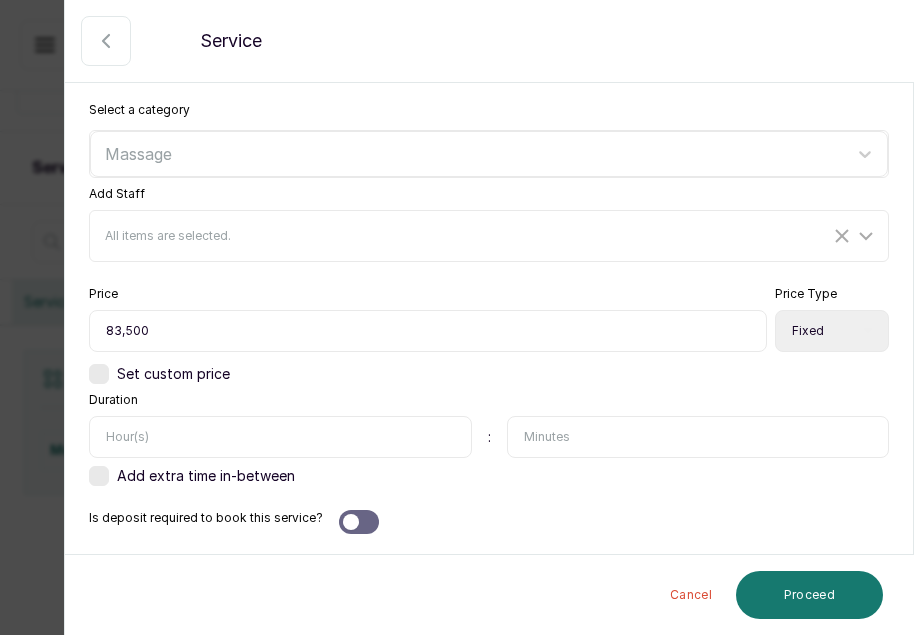 click at bounding box center (698, 437) 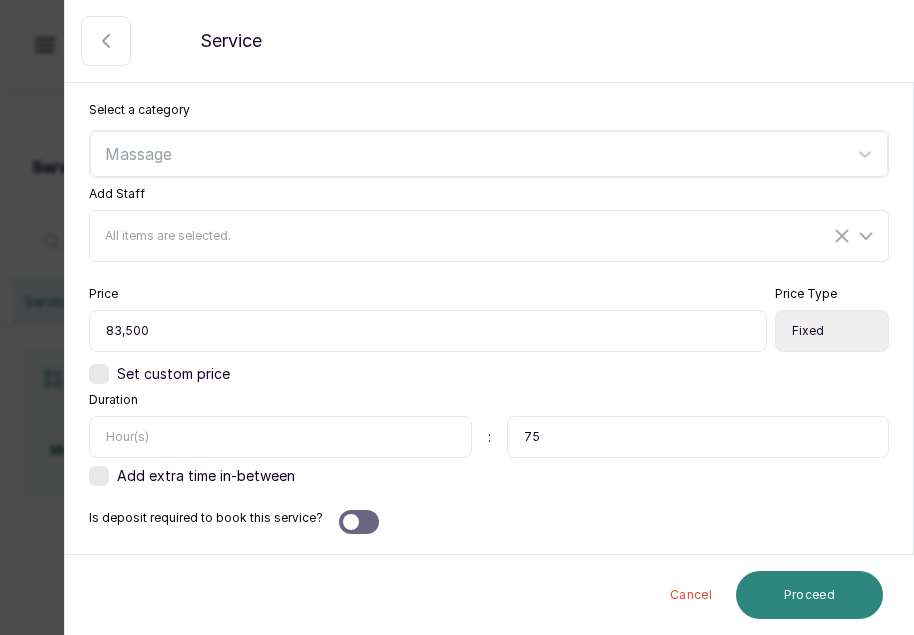 type on "75" 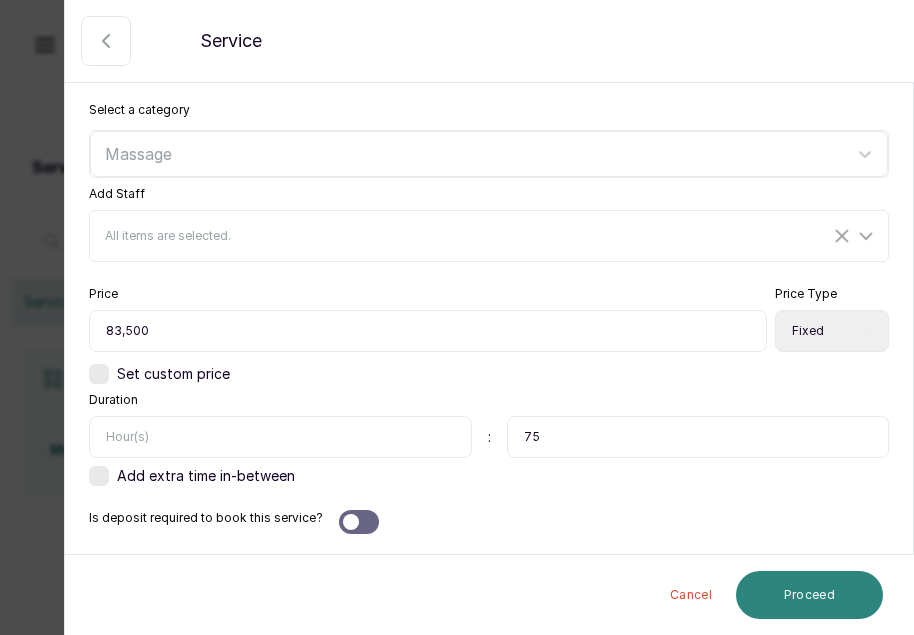 click on "Proceed" at bounding box center (809, 595) 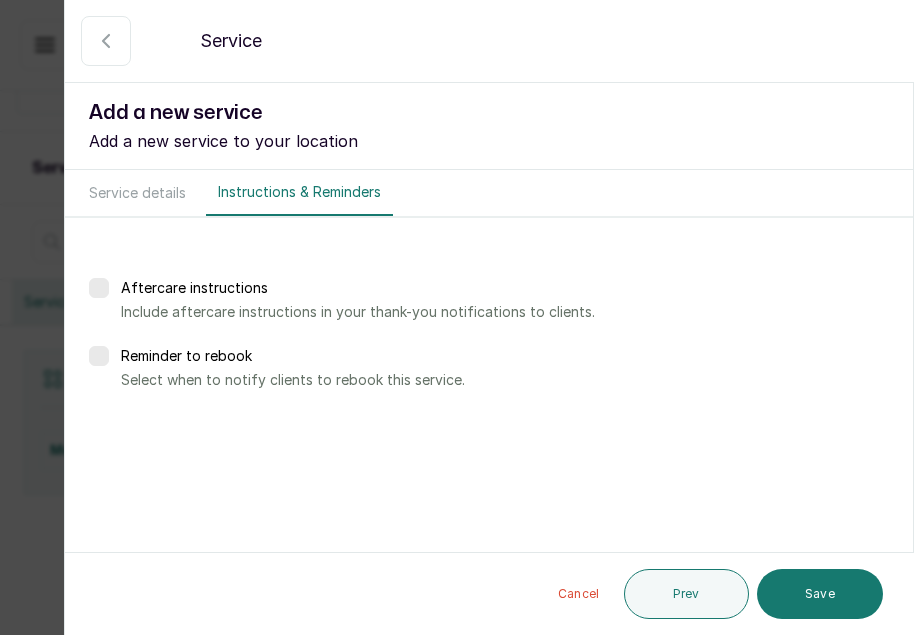 click at bounding box center (99, 356) 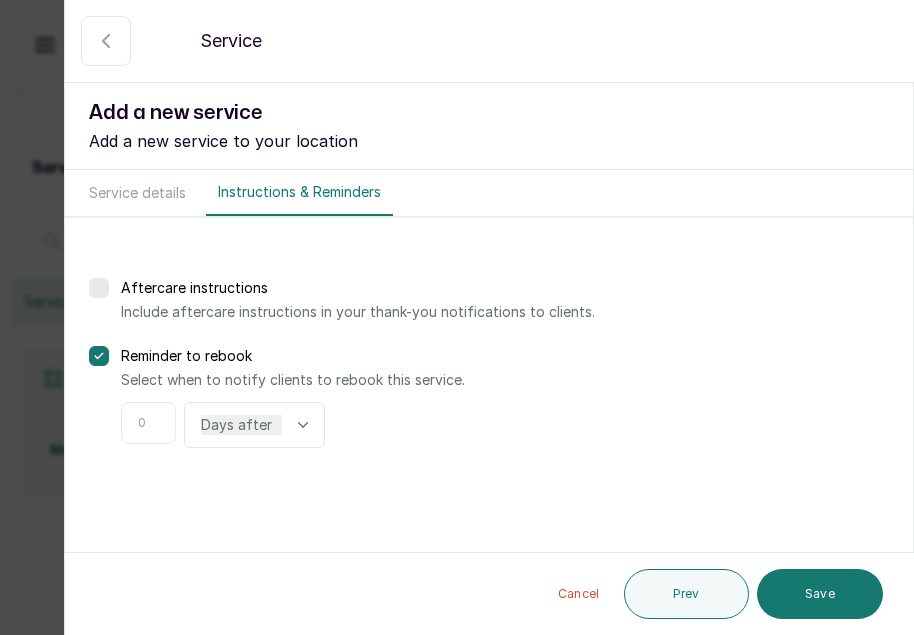 click at bounding box center (148, 423) 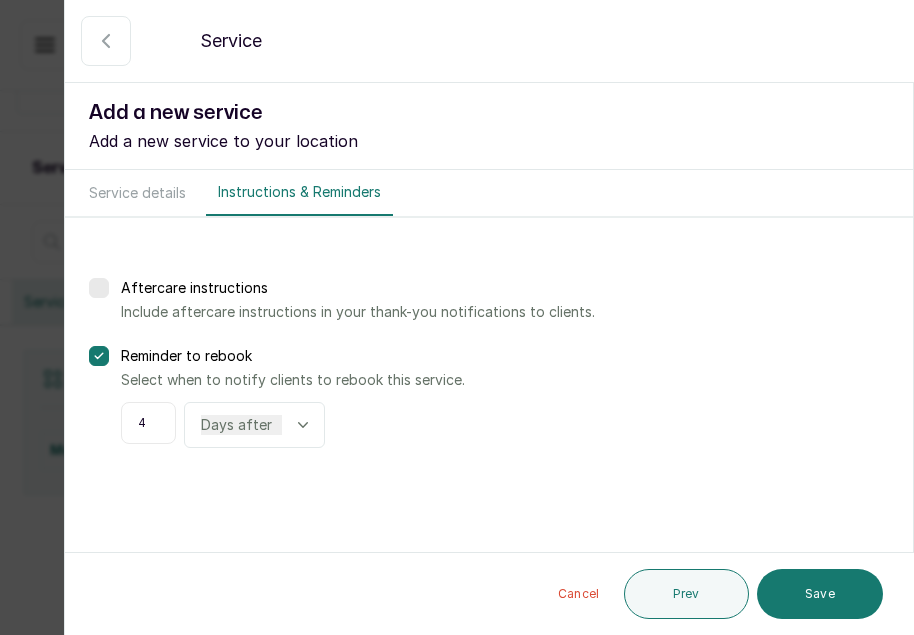 type on "4" 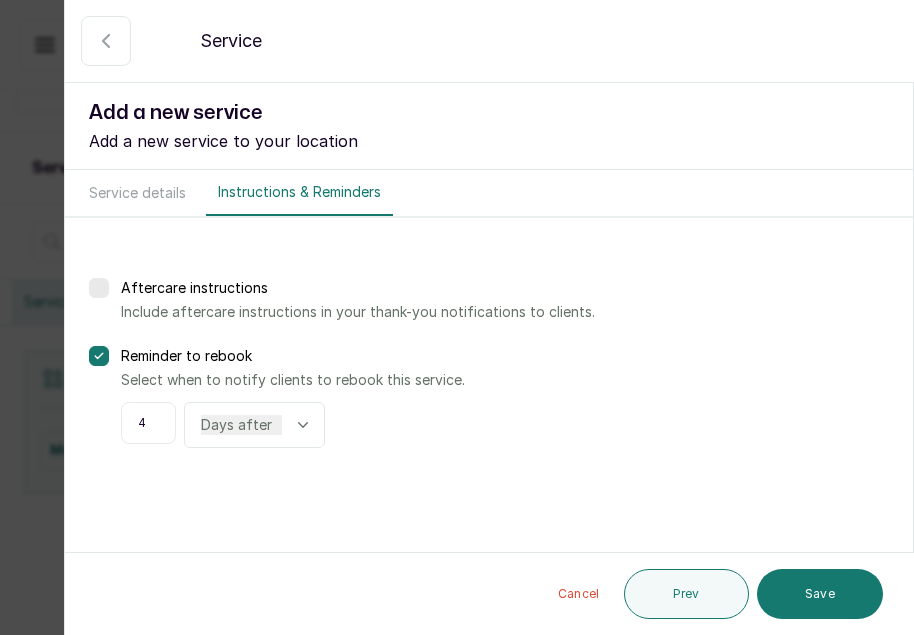 click 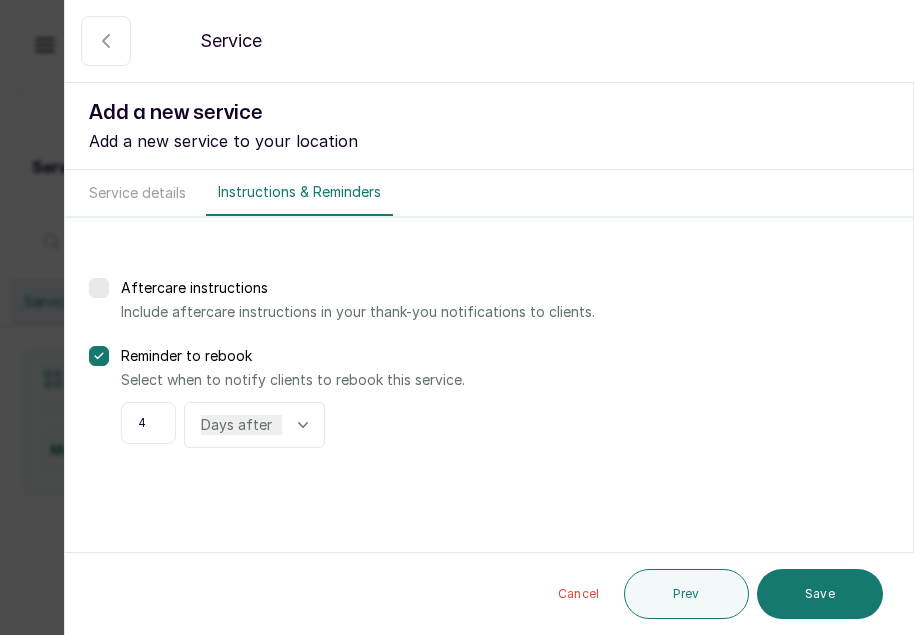 click 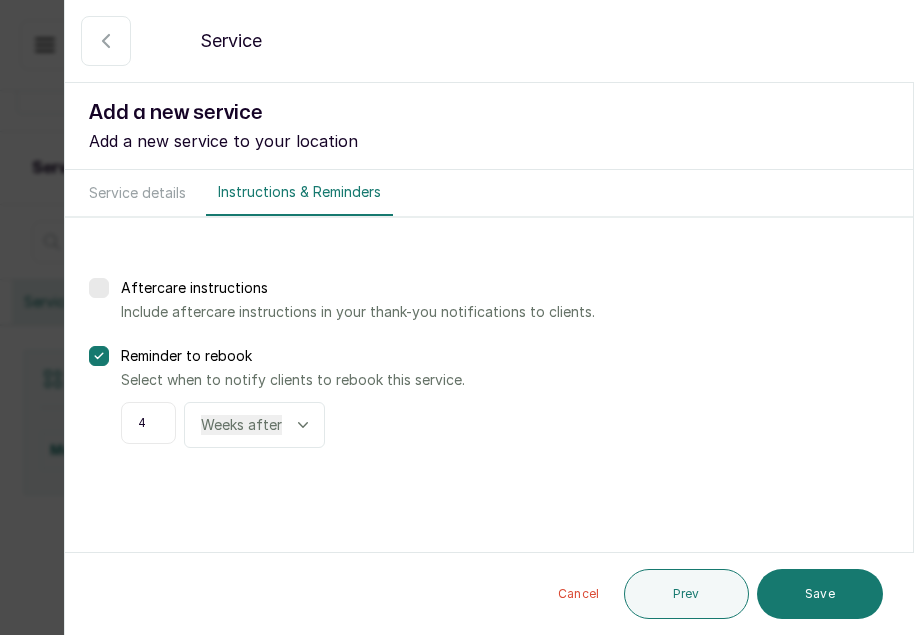 click on "Days after Weeks after" at bounding box center [241, 425] 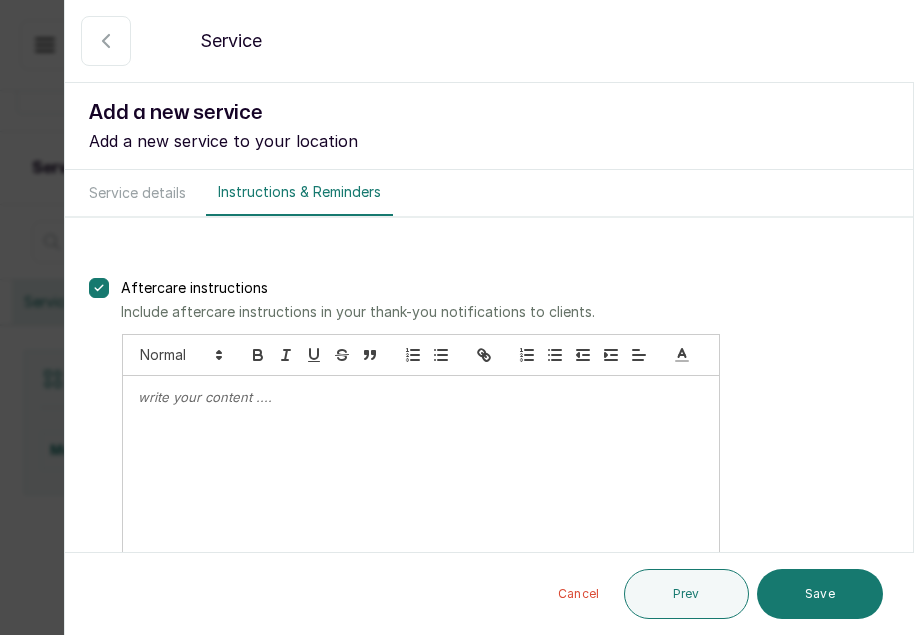 click on "Aftercare instructions" at bounding box center (505, 288) 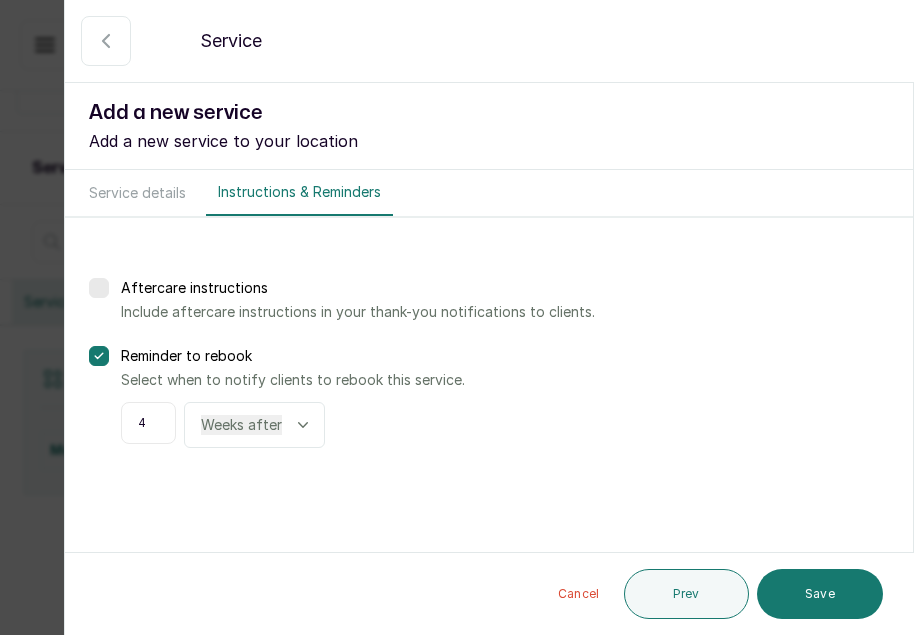 scroll, scrollTop: 258, scrollLeft: 0, axis: vertical 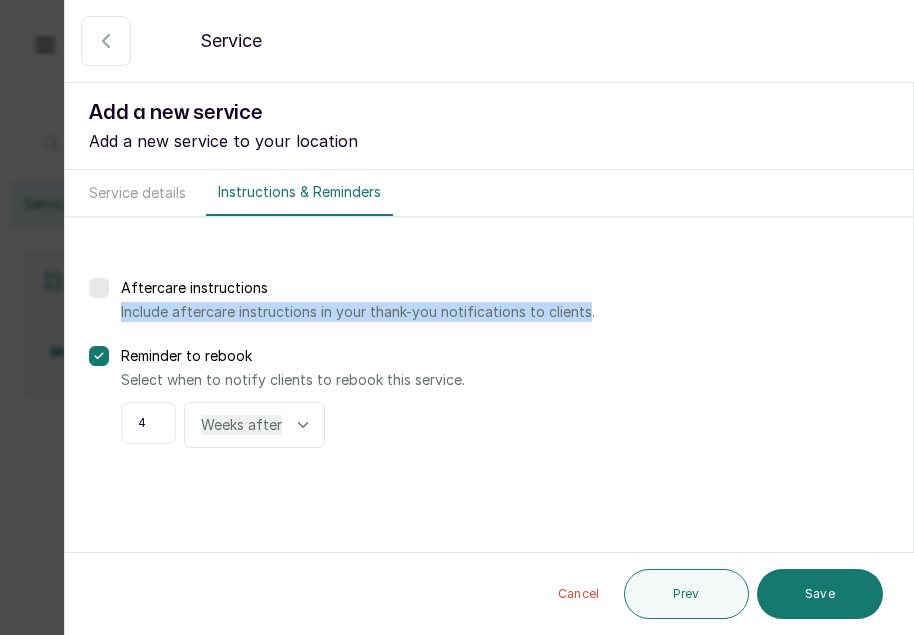 drag, startPoint x: 122, startPoint y: 310, endPoint x: 582, endPoint y: 315, distance: 460.02716 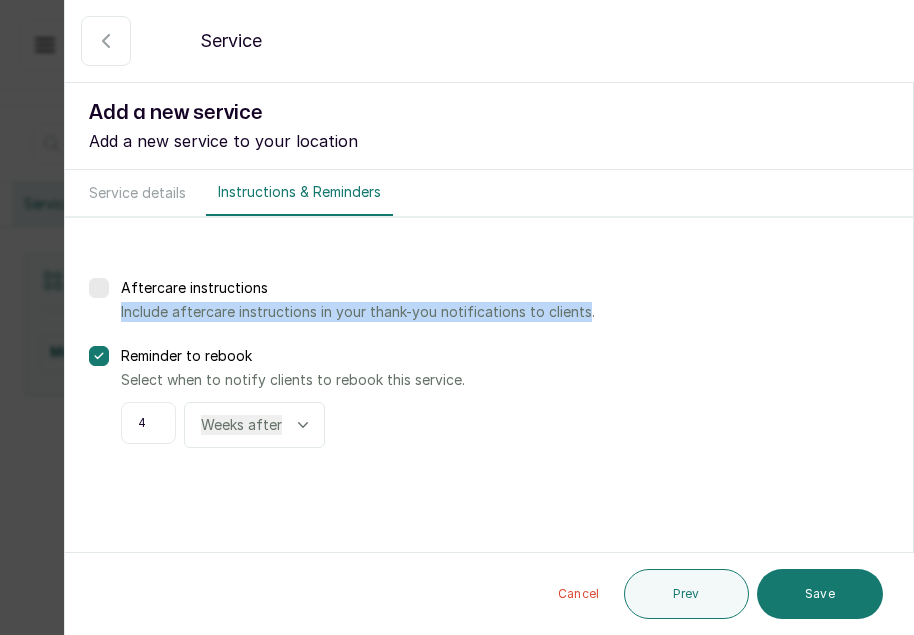 click at bounding box center [99, 288] 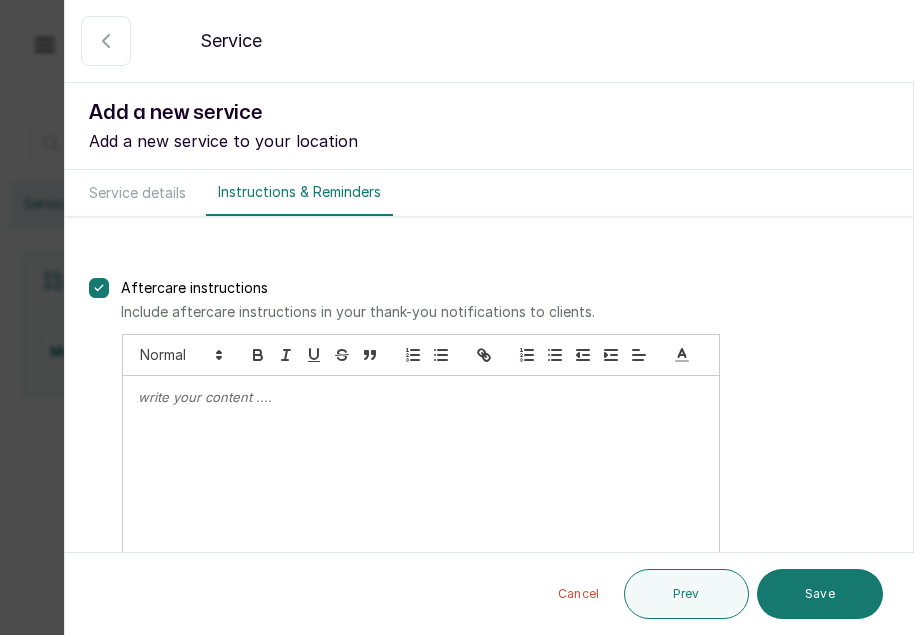 click at bounding box center (421, 397) 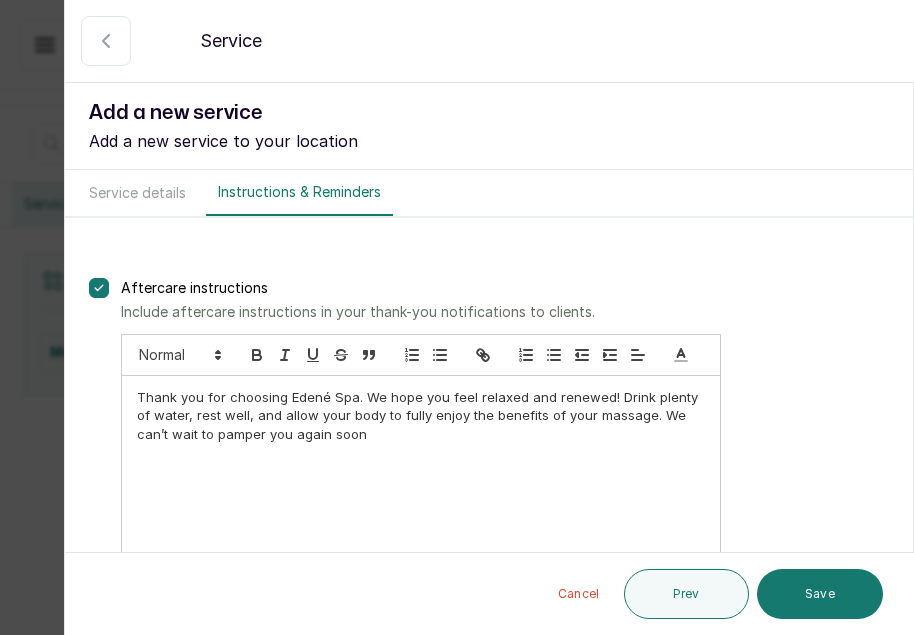 scroll, scrollTop: 0, scrollLeft: 0, axis: both 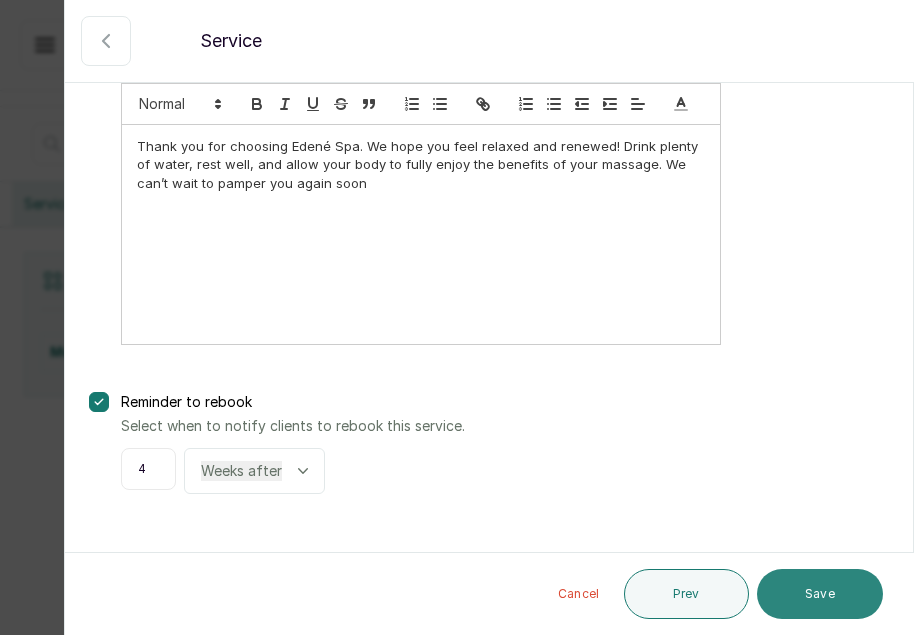 click on "Save" at bounding box center (820, 594) 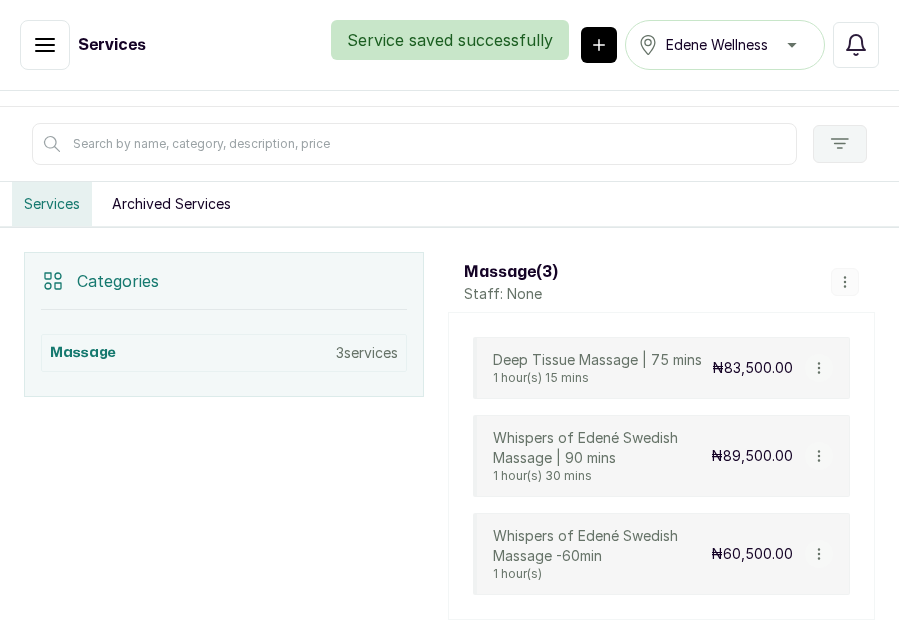 click 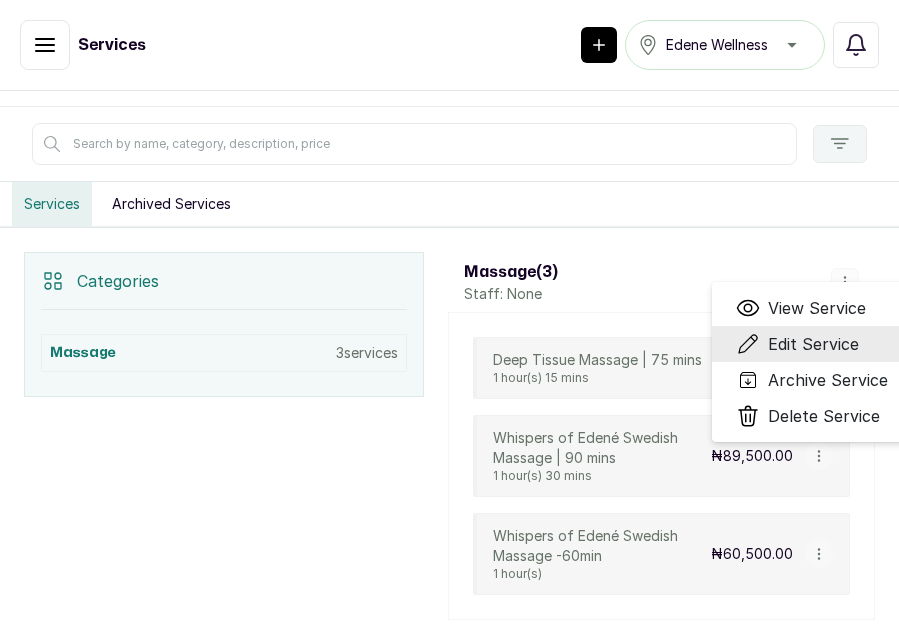 click on "Edit Service" at bounding box center (813, 344) 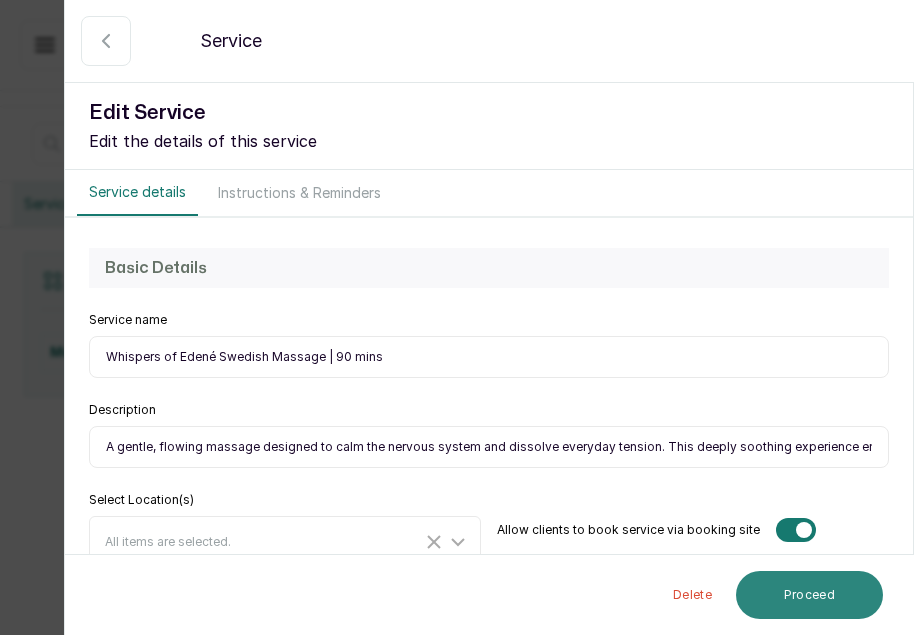 click on "Proceed" at bounding box center [809, 595] 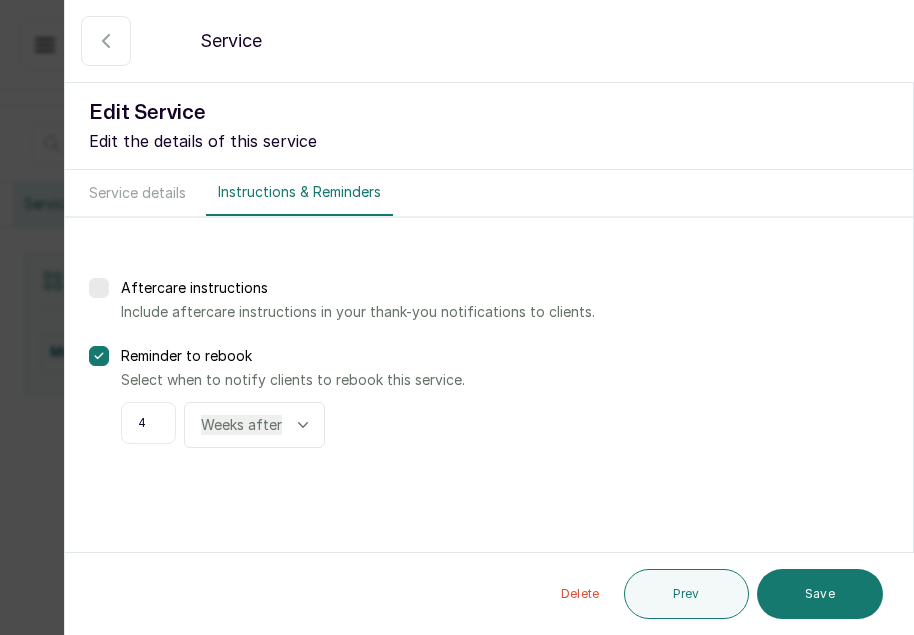click at bounding box center (99, 288) 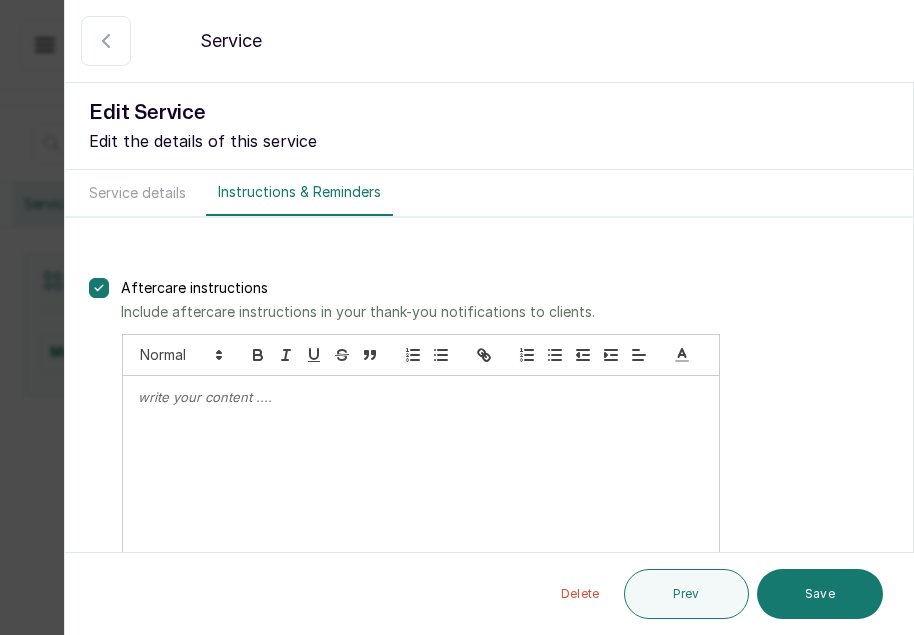 click at bounding box center [421, 397] 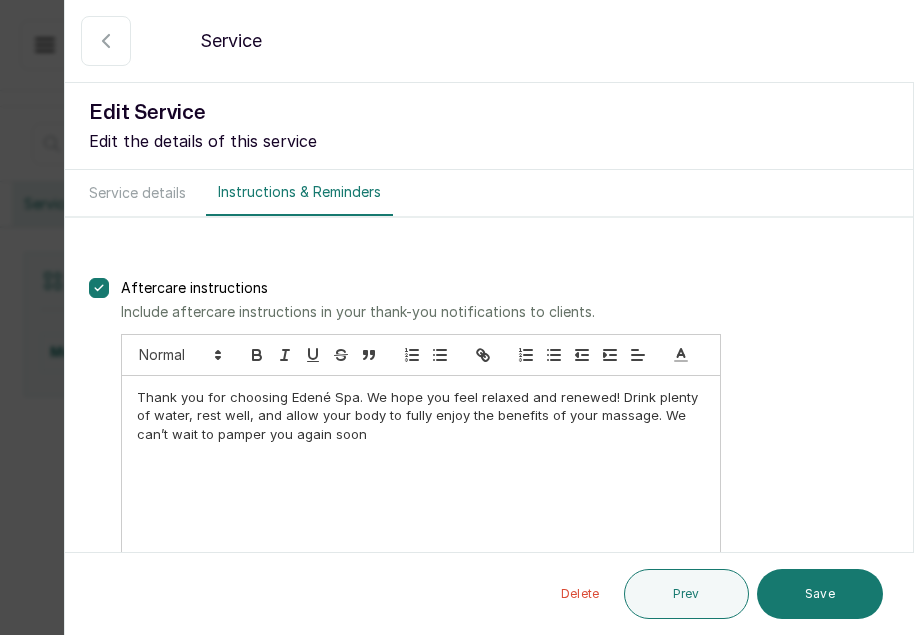 scroll, scrollTop: 0, scrollLeft: 0, axis: both 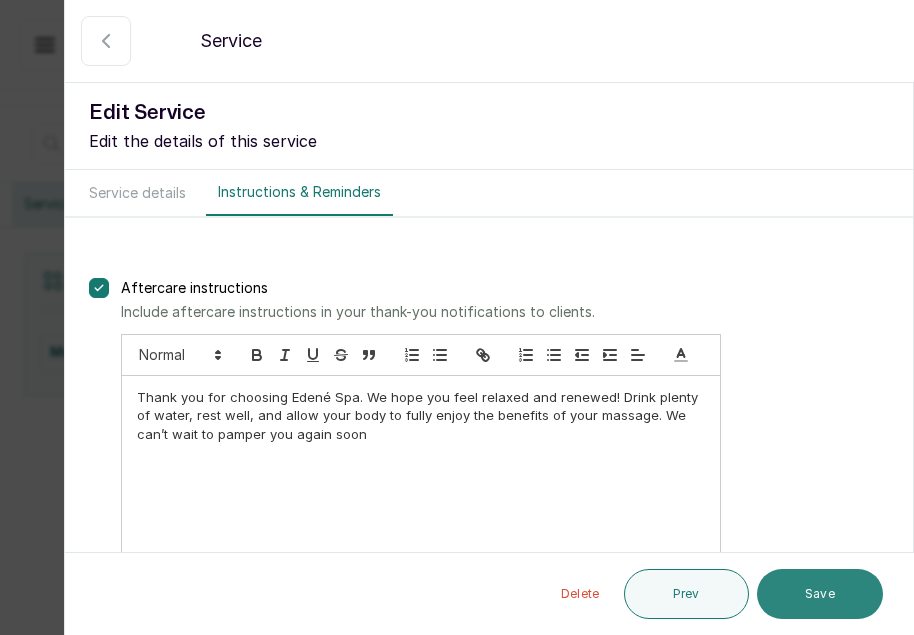 click on "Save" at bounding box center [820, 594] 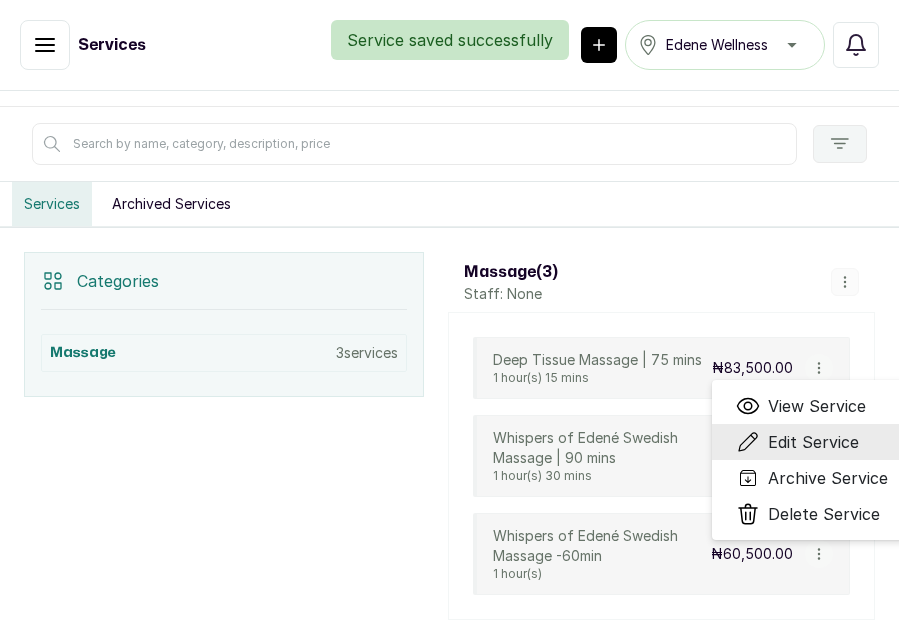 click on "Edit Service" at bounding box center (813, 442) 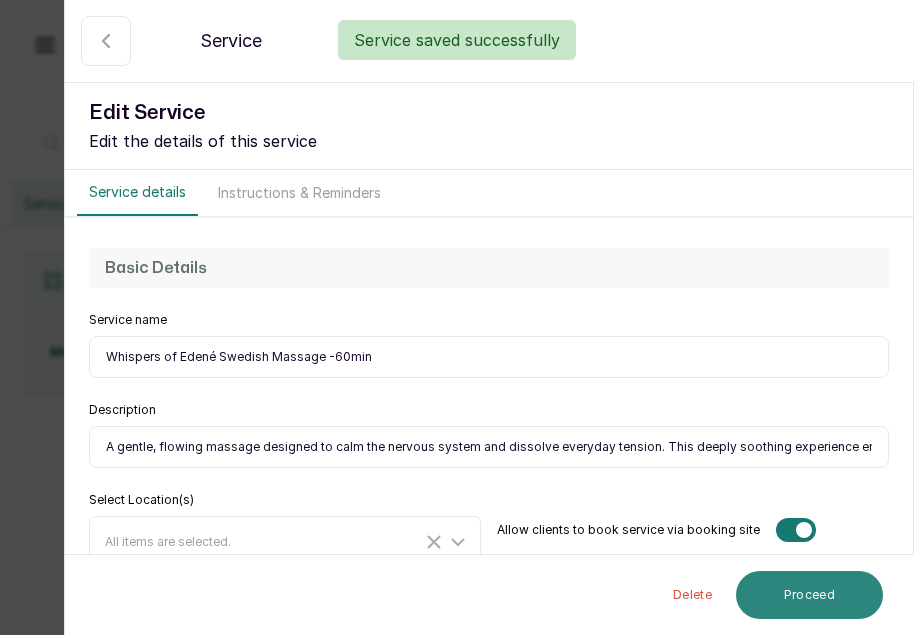 click on "Proceed" at bounding box center (809, 595) 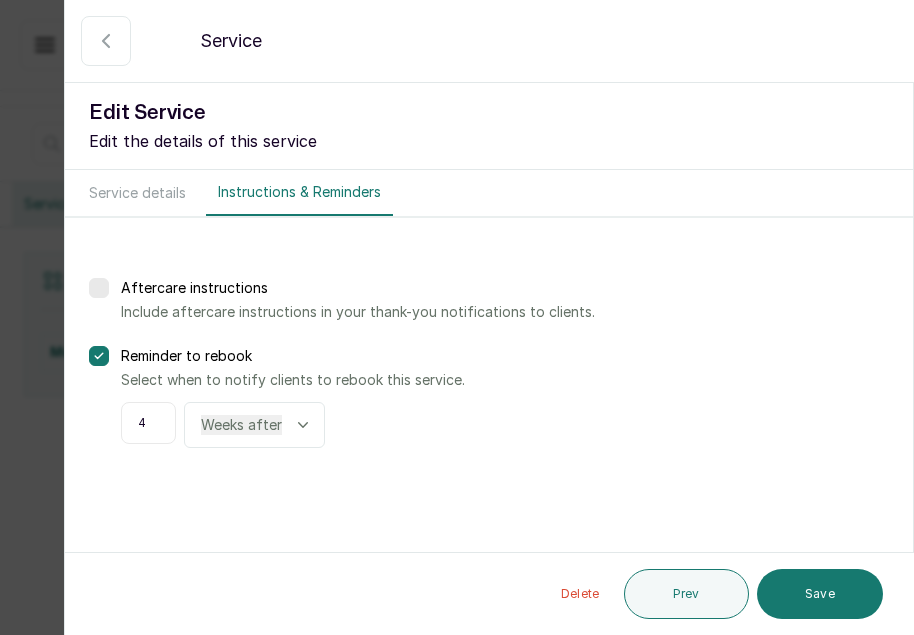 click at bounding box center [99, 288] 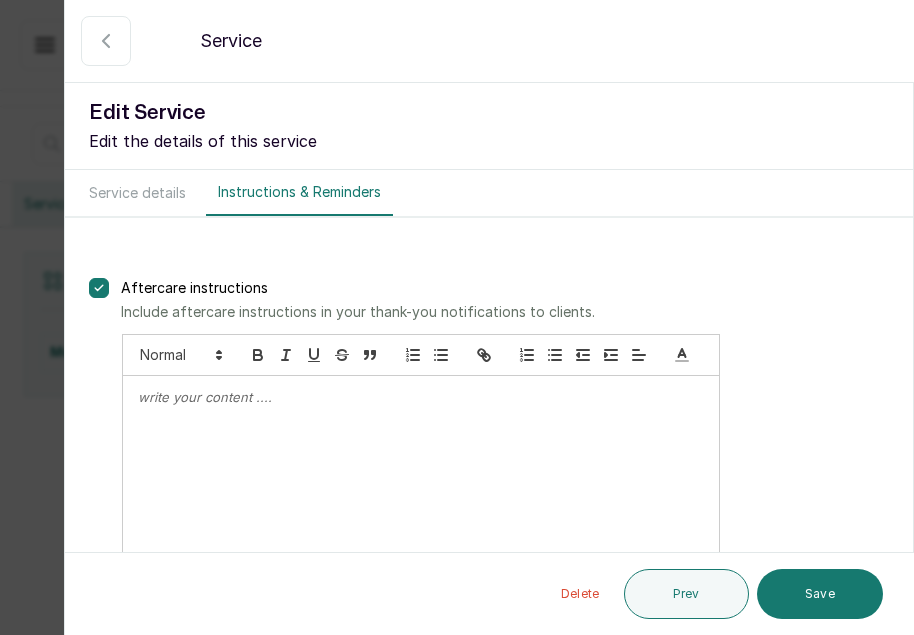 click at bounding box center [421, 397] 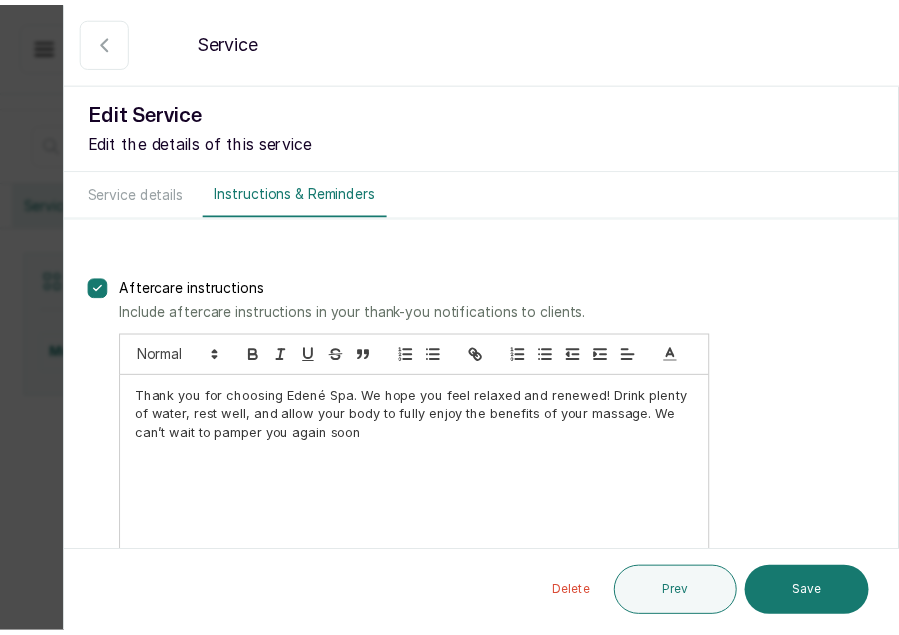 scroll, scrollTop: 0, scrollLeft: 0, axis: both 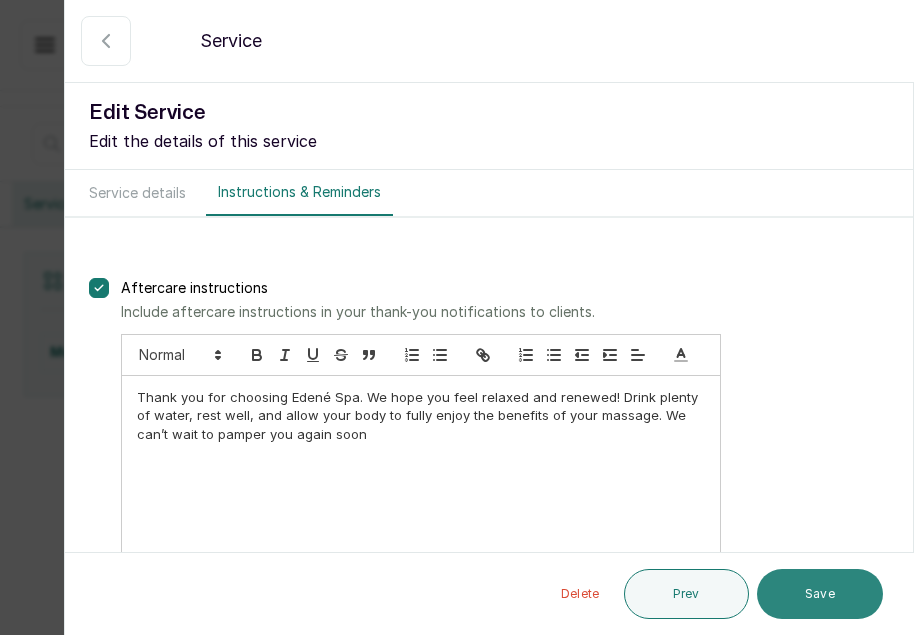 click on "Save" at bounding box center (820, 594) 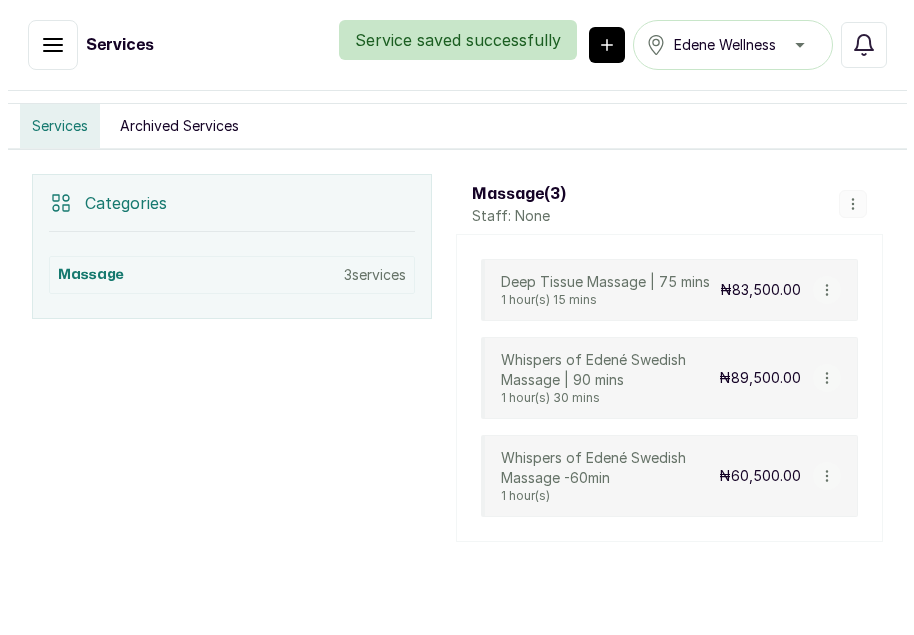 scroll, scrollTop: 356, scrollLeft: 0, axis: vertical 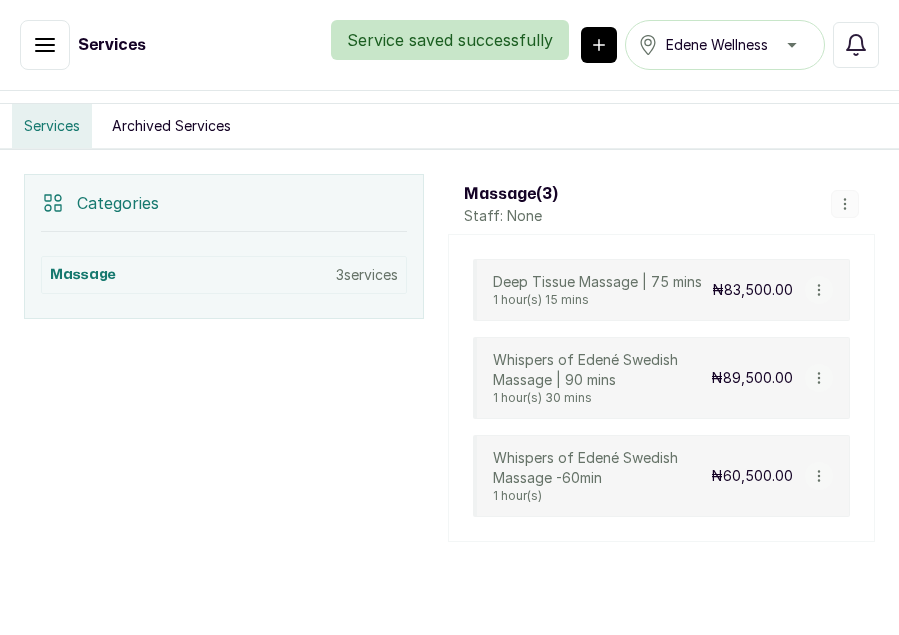click 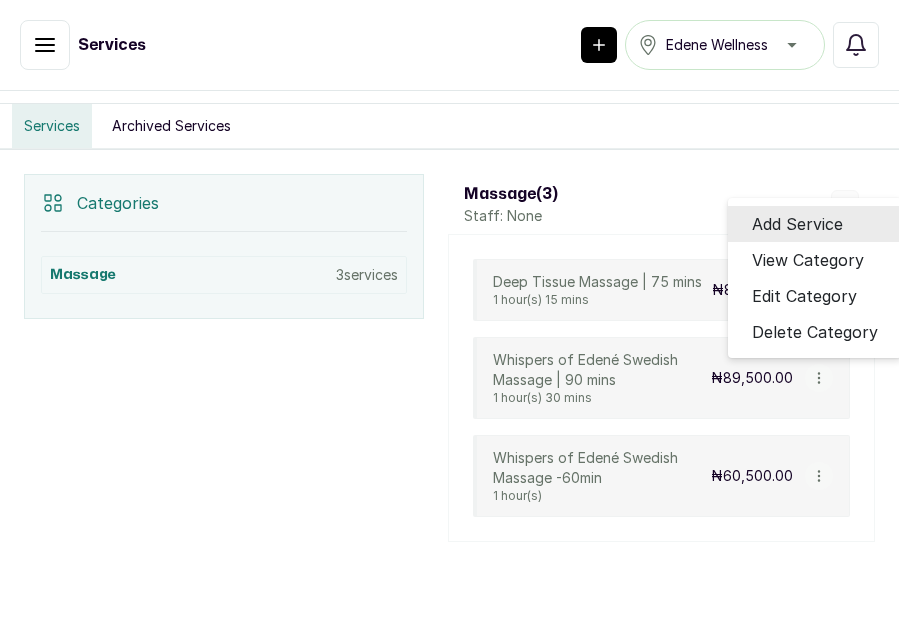 click on "Add Service" at bounding box center (797, 224) 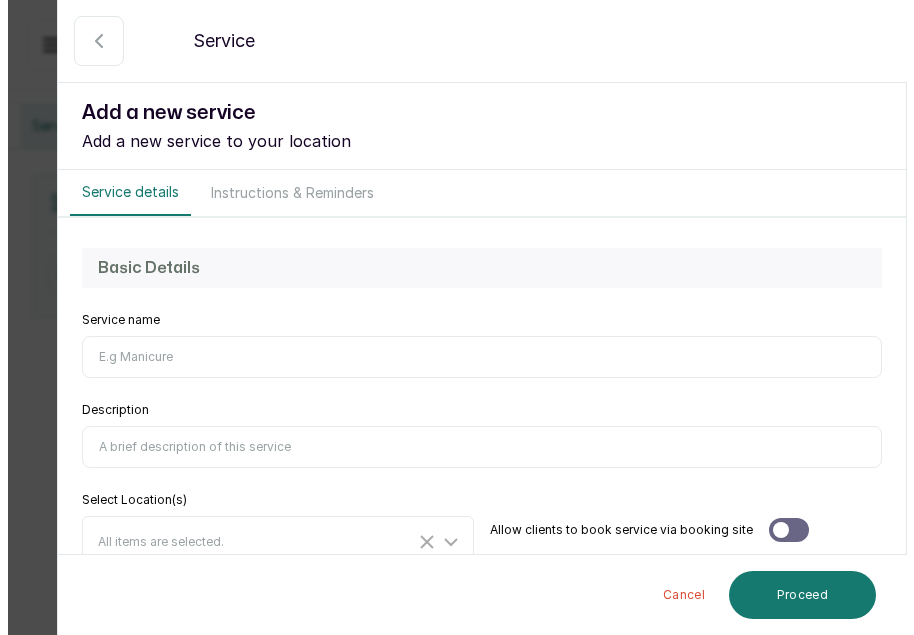 scroll, scrollTop: 336, scrollLeft: 0, axis: vertical 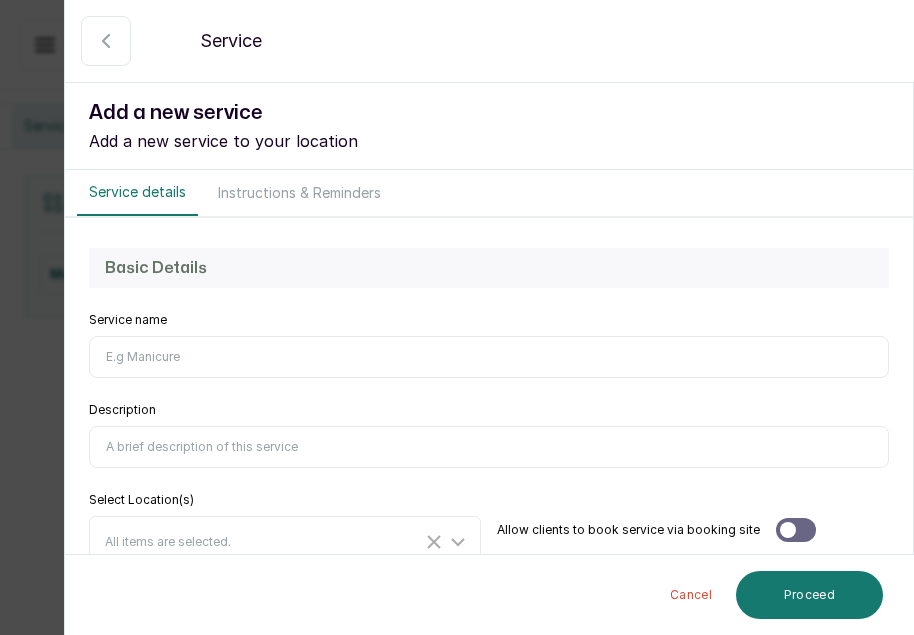 click on "Service name" at bounding box center (489, 357) 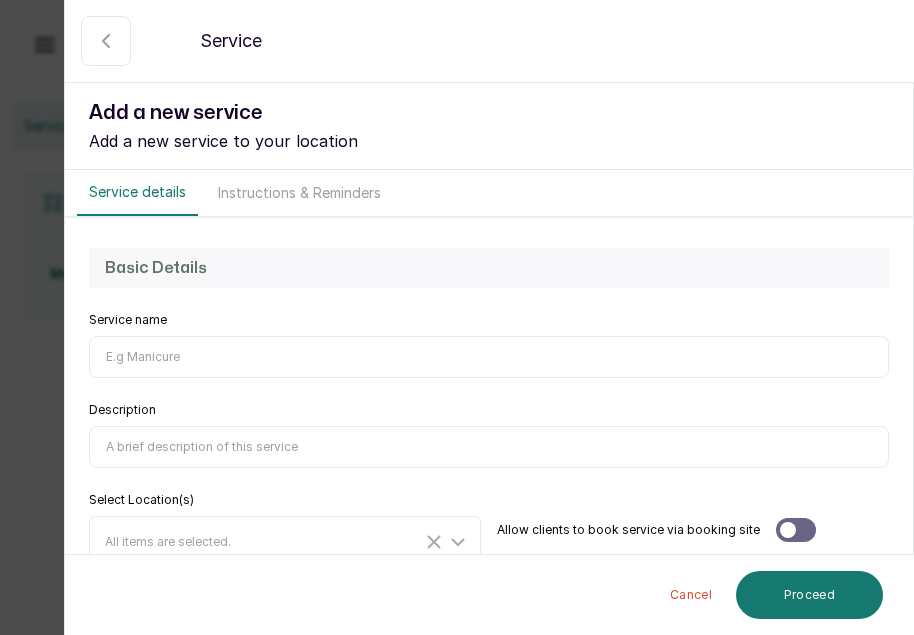 paste on "Stones of Stillness Hot Stone Massage" 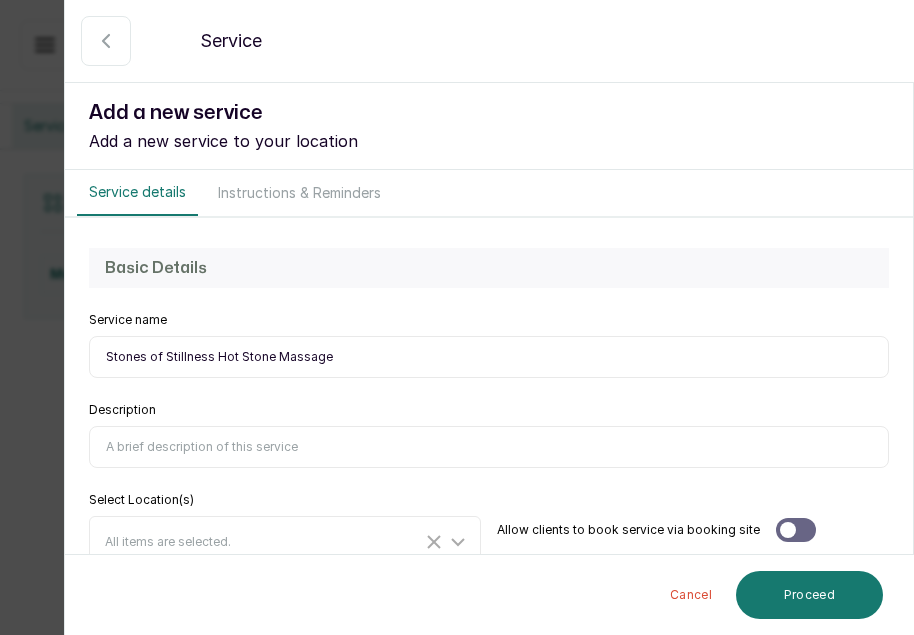 drag, startPoint x: 214, startPoint y: 353, endPoint x: 268, endPoint y: 351, distance: 54.037025 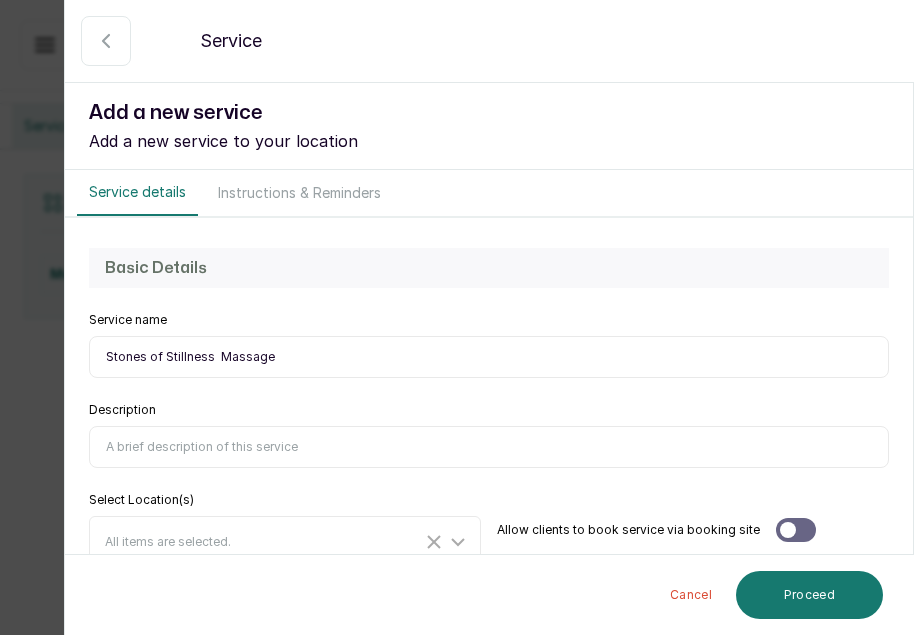 paste on "Hot Stone Massage | 70 mins" 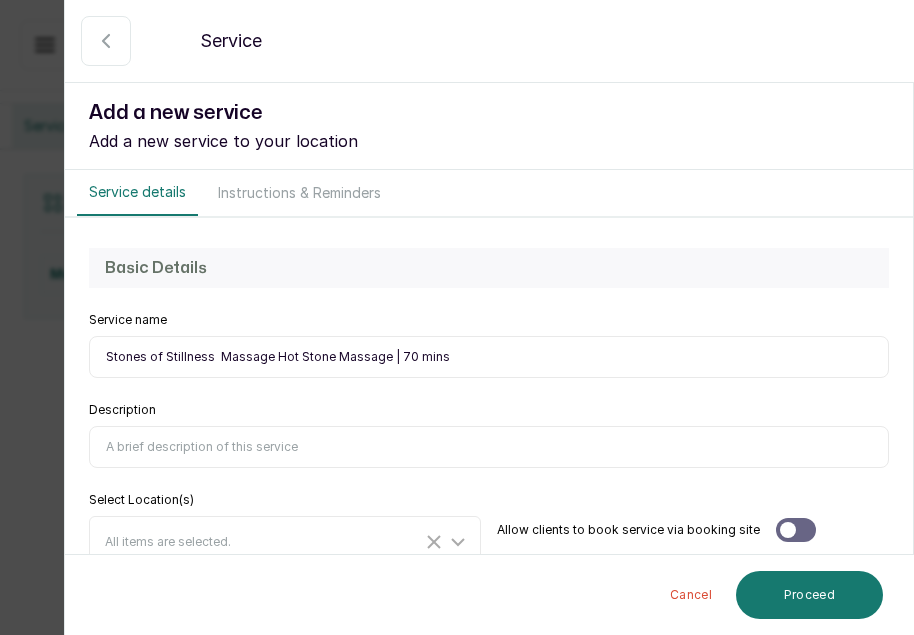 click on "Stones of Stillness  Massage Hot Stone Massage | 70 mins" at bounding box center (489, 357) 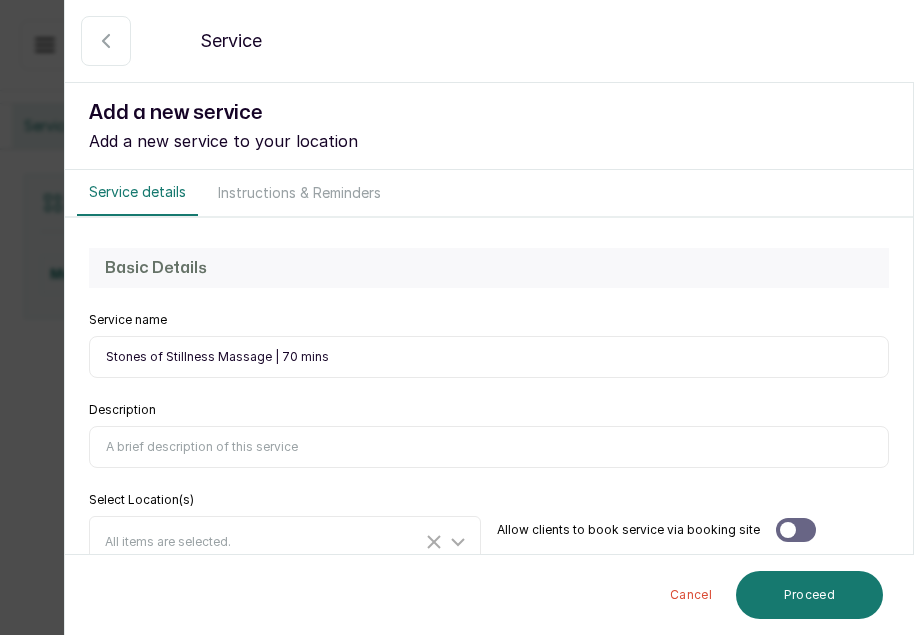 type on "Stones of Stillness Massage | 70 mins" 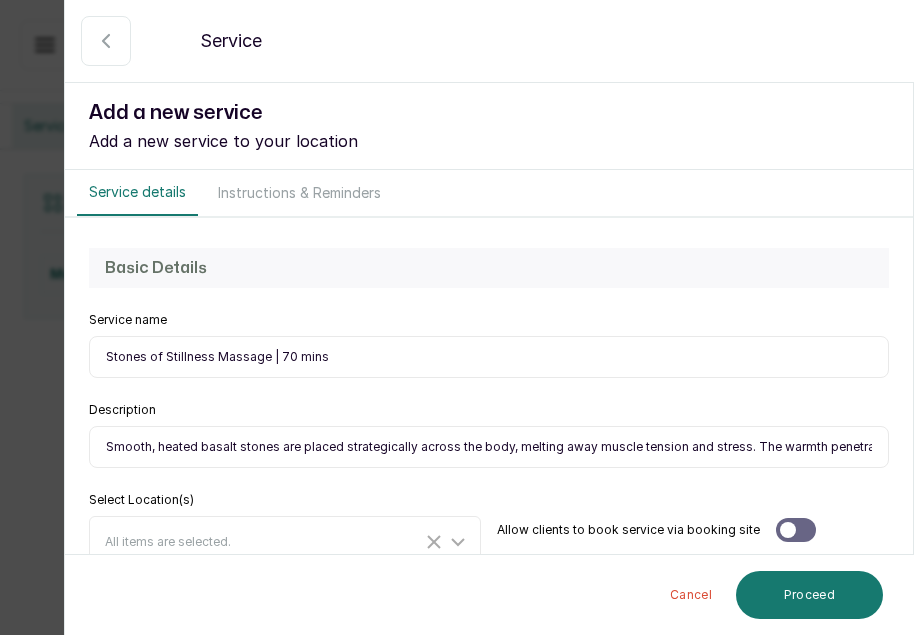 scroll, scrollTop: 0, scrollLeft: 665, axis: horizontal 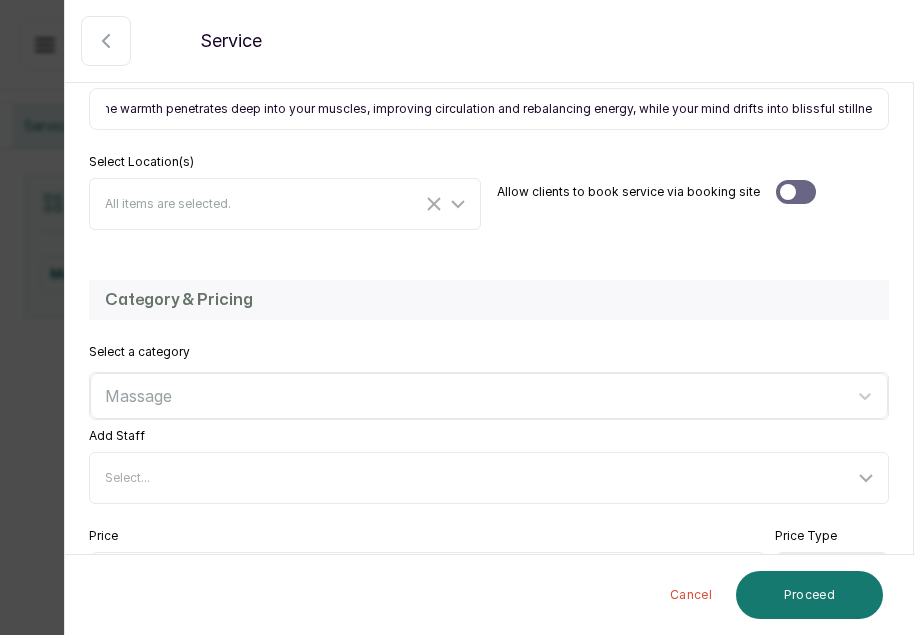 type on "Smooth, heated basalt stones are placed strategically across the body, melting away muscle tension and stress. The warmth penetrates deep into your muscles, improving circulation and rebalancing energy, while your mind drifts into blissful stillness." 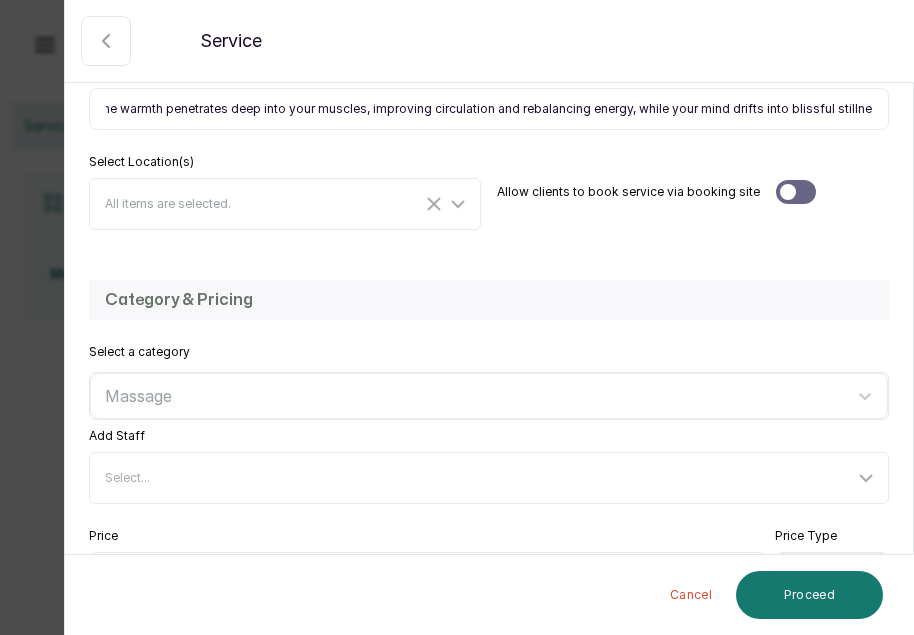 scroll, scrollTop: 0, scrollLeft: 0, axis: both 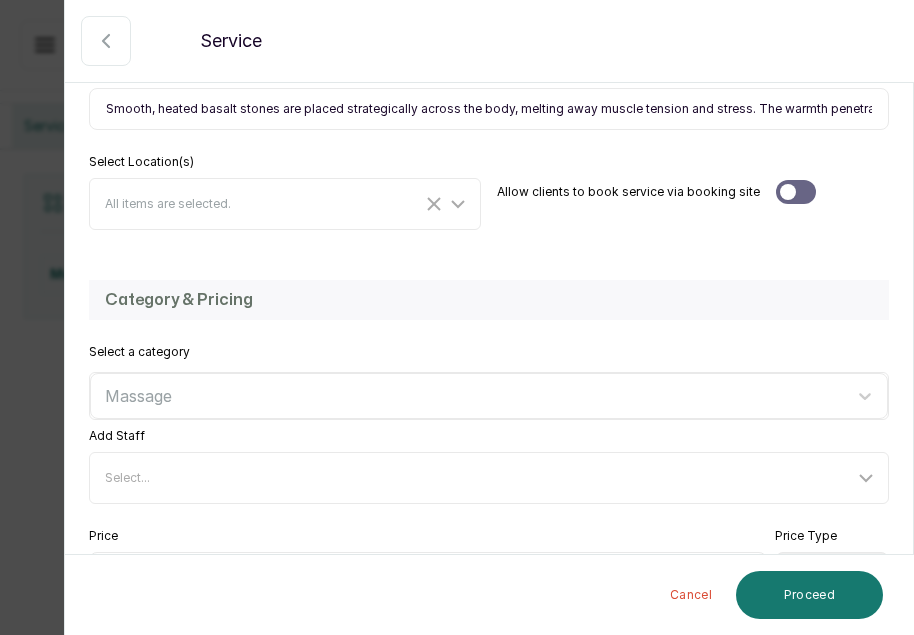 click at bounding box center (796, 192) 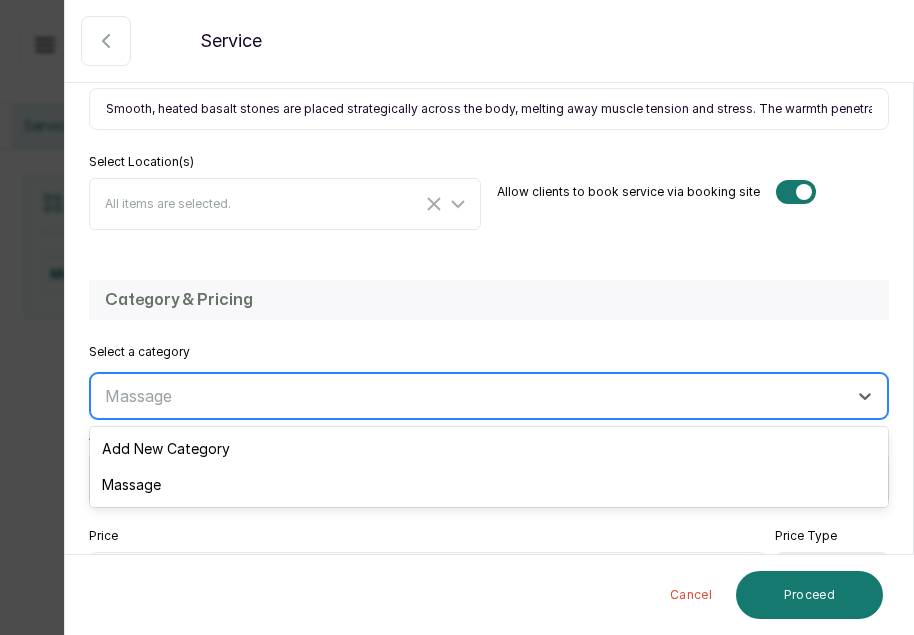 click at bounding box center [471, 396] 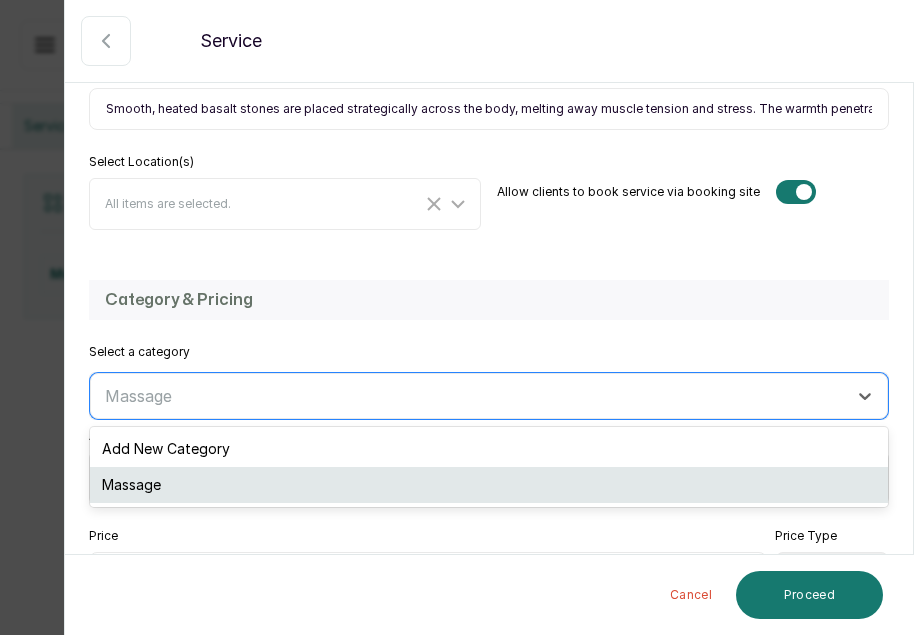 click on "Massage" at bounding box center (489, 485) 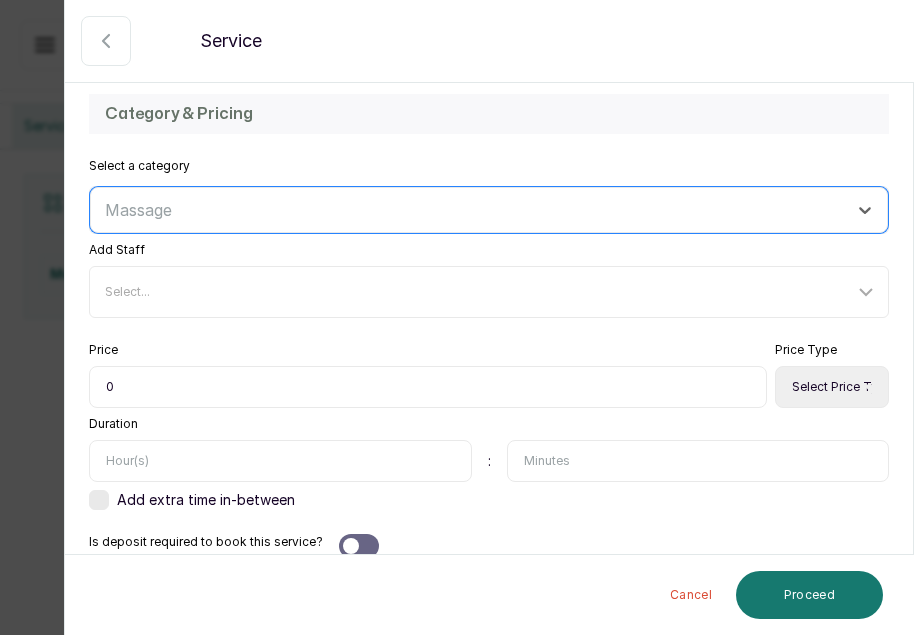 scroll, scrollTop: 548, scrollLeft: 0, axis: vertical 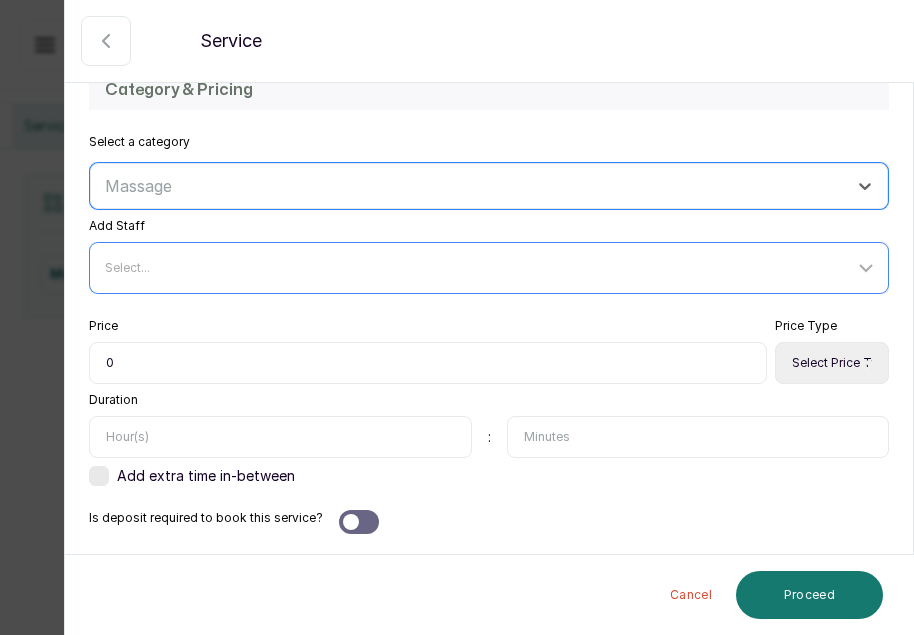 click on "Select..." at bounding box center (479, 268) 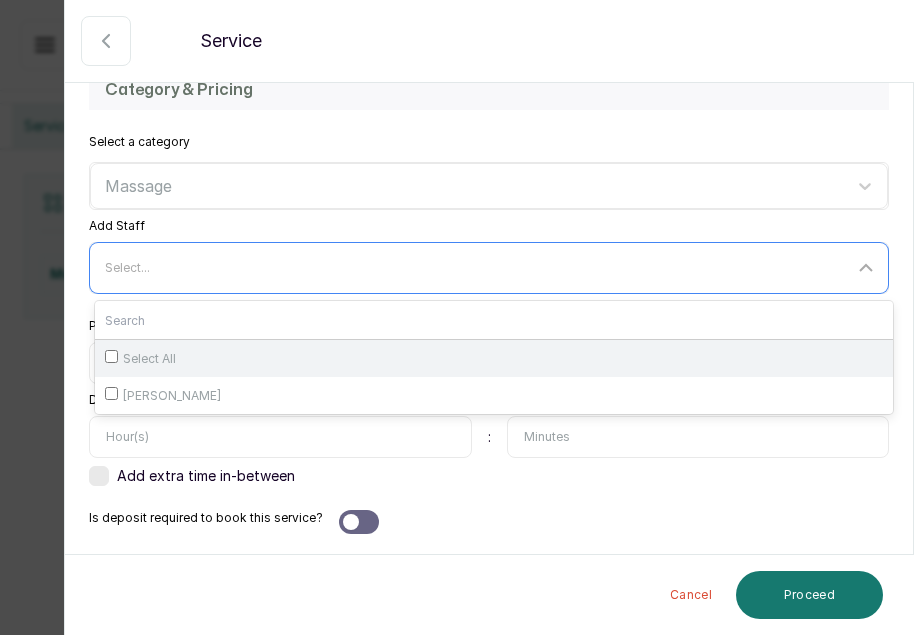 click on "Select All" at bounding box center [494, 358] 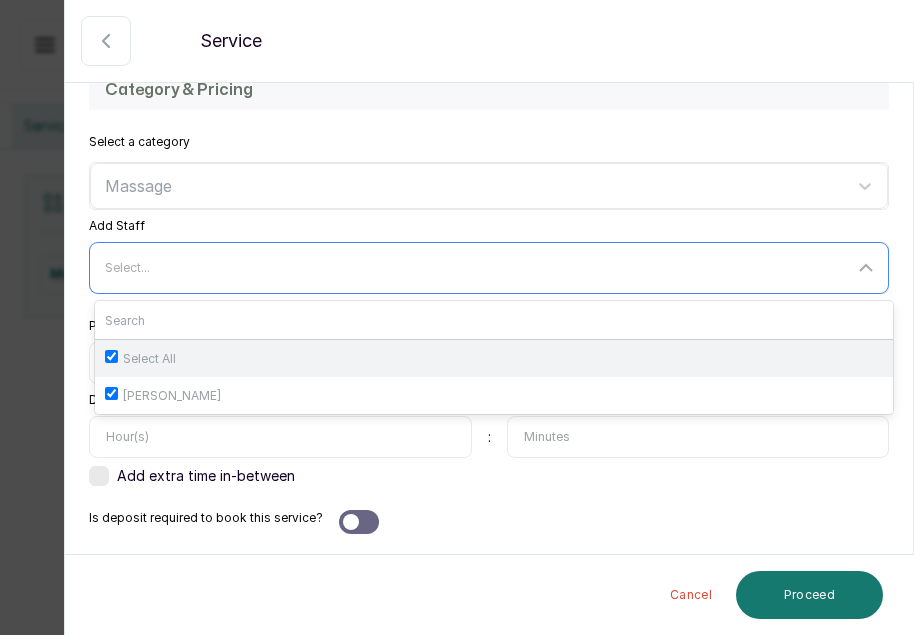 checkbox on "true" 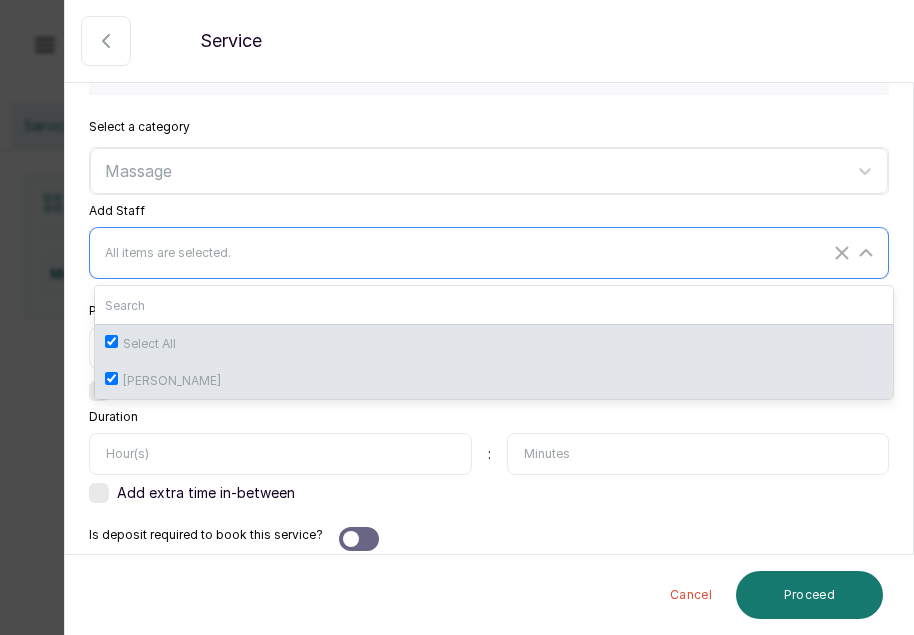 scroll, scrollTop: 580, scrollLeft: 0, axis: vertical 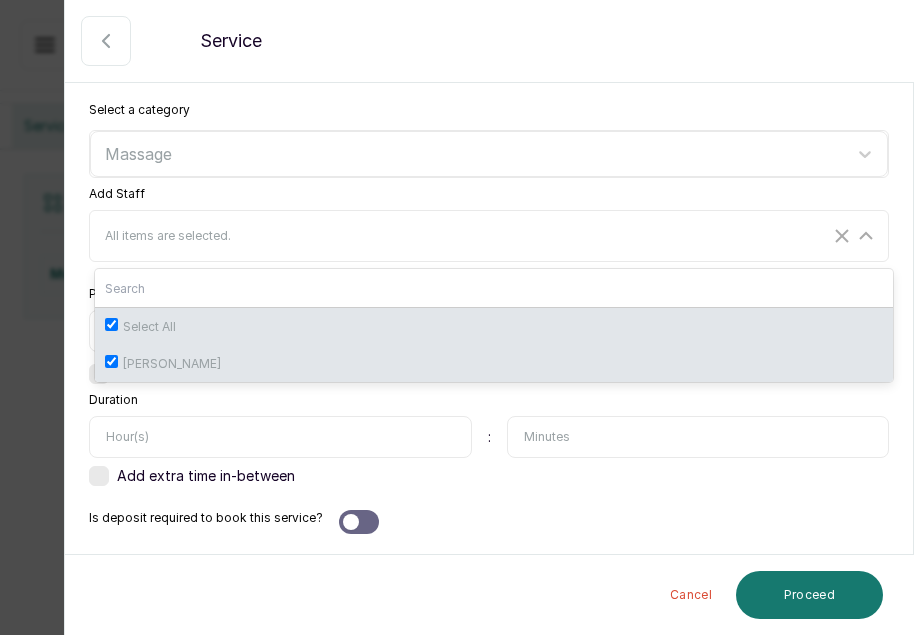 click on "Duration :" at bounding box center [489, 425] 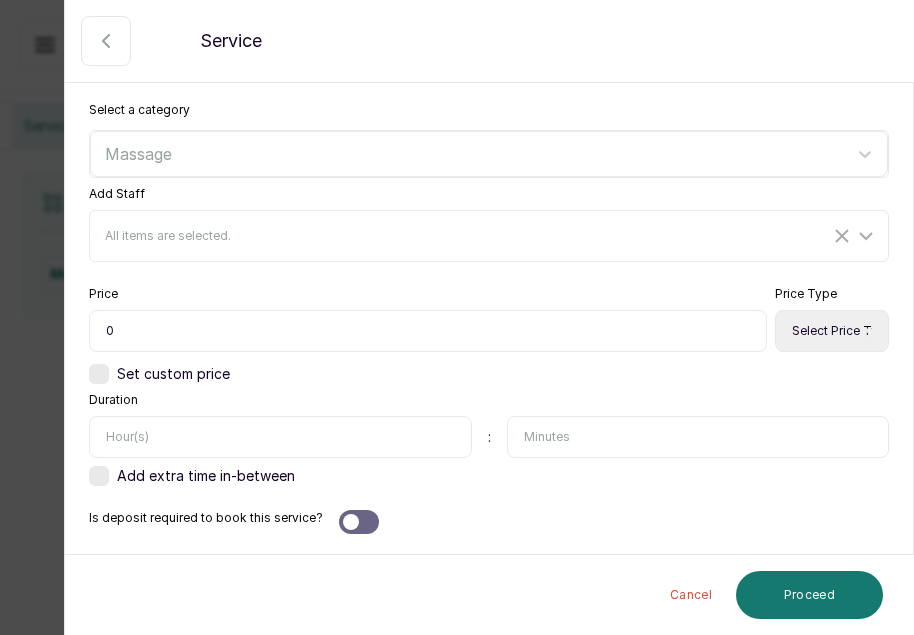 click on "0" at bounding box center (428, 331) 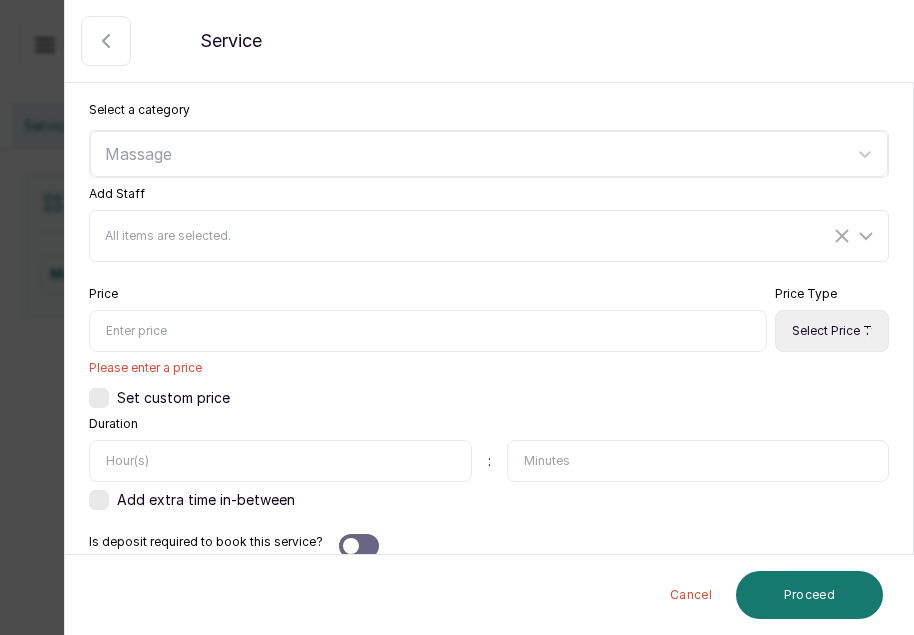 paste on "72,000" 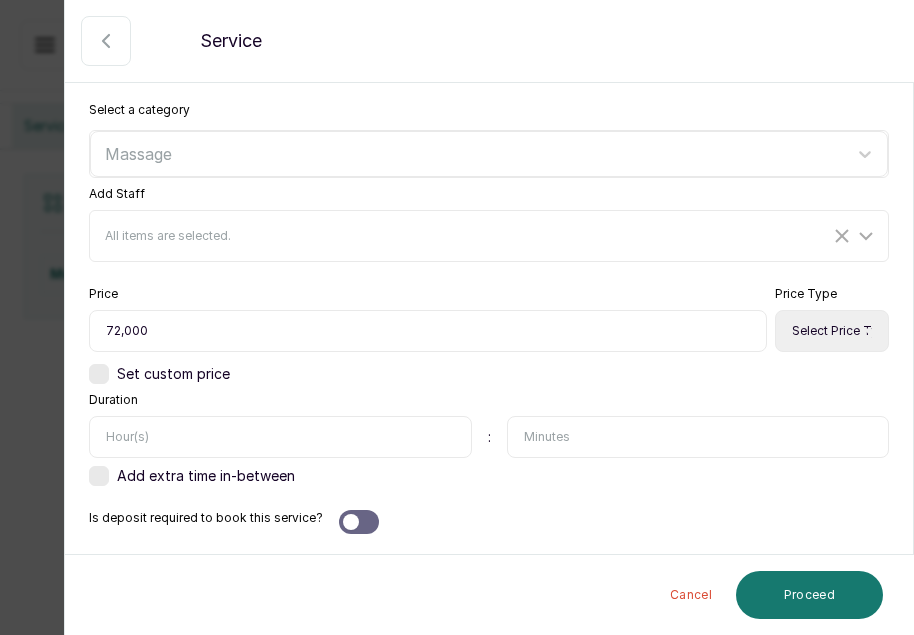 type on "72,000" 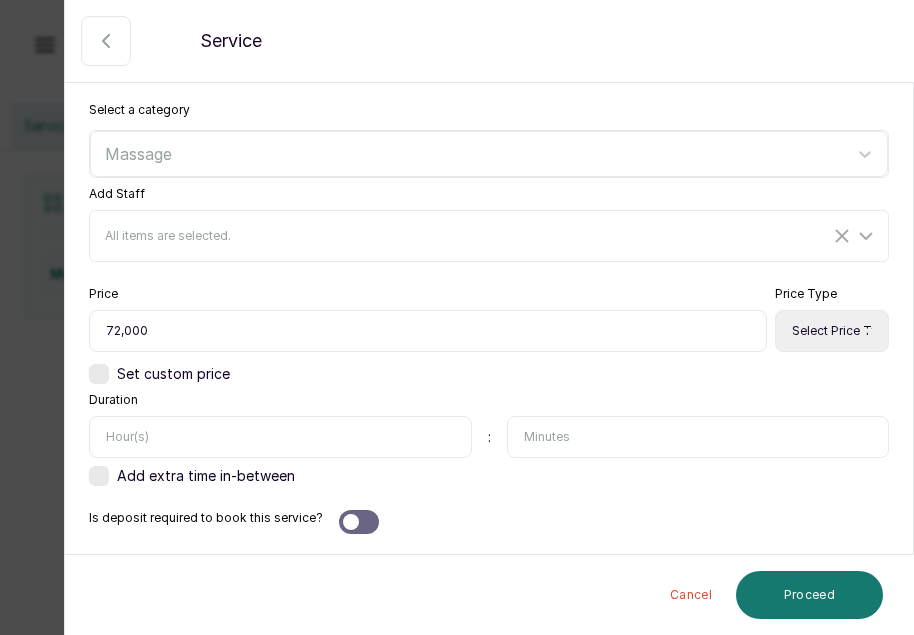 click on "Select Price Type Fixed From" at bounding box center (832, 331) 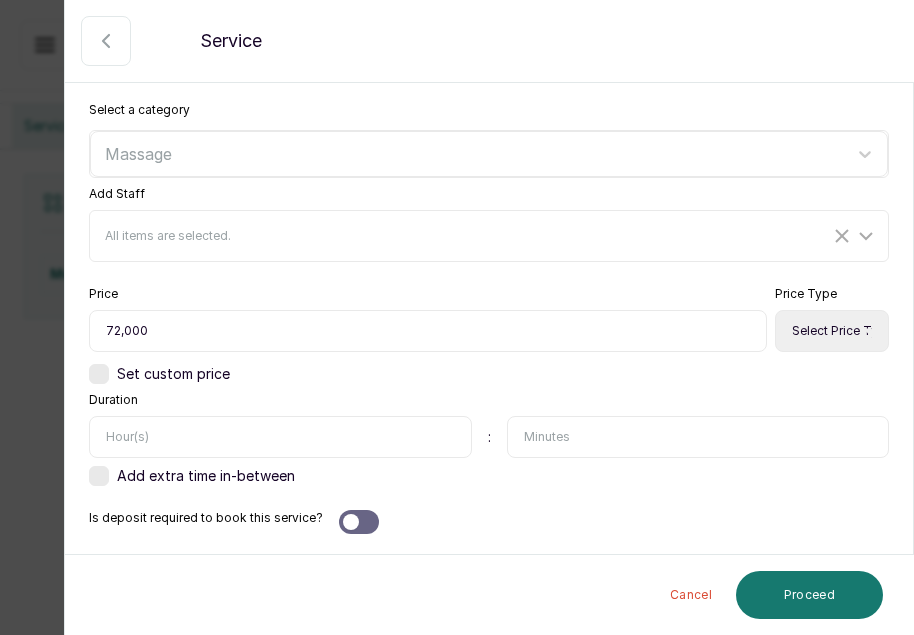 select on "fixed" 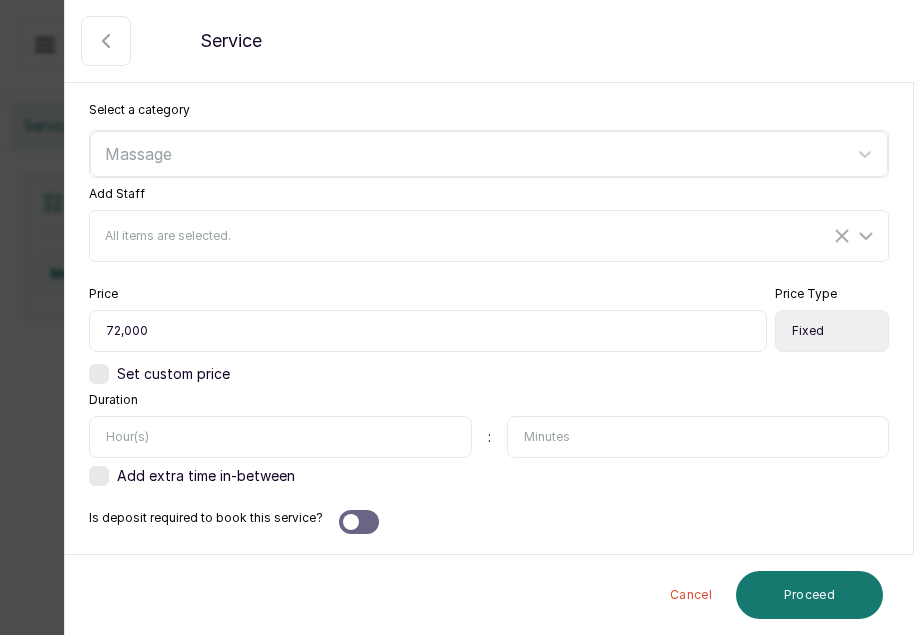 click on "Select Price Type Fixed From" at bounding box center [832, 331] 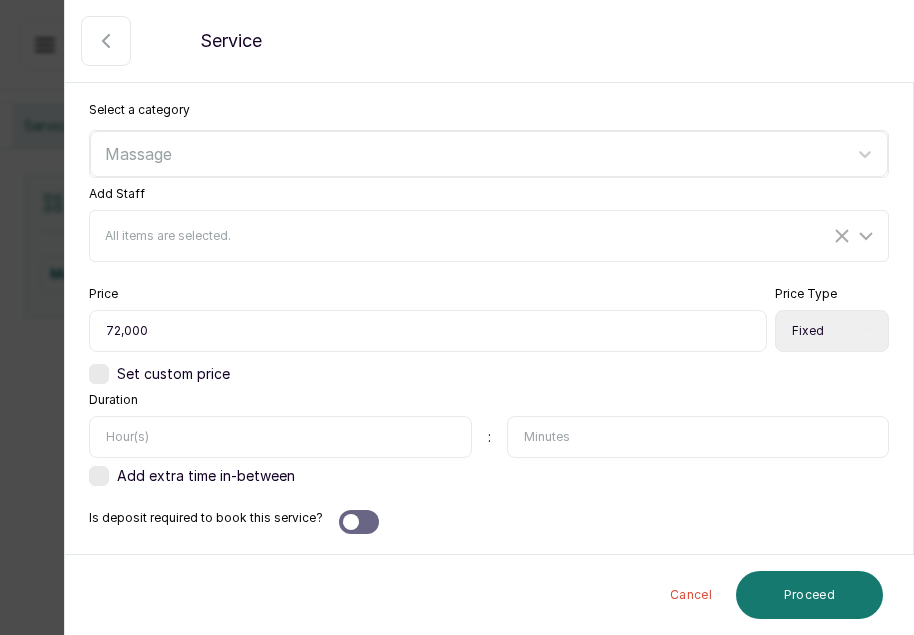 click at bounding box center [698, 437] 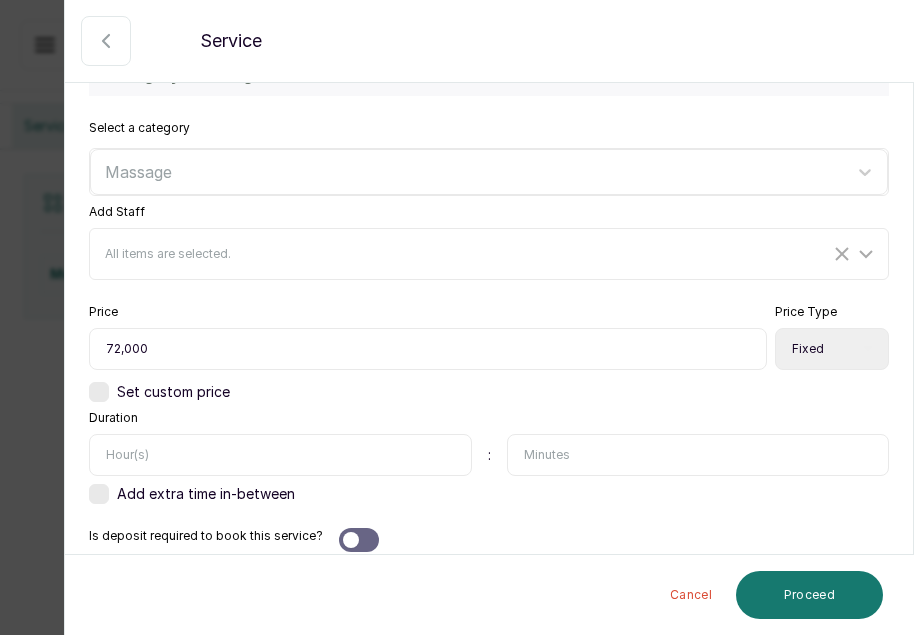 scroll, scrollTop: 580, scrollLeft: 0, axis: vertical 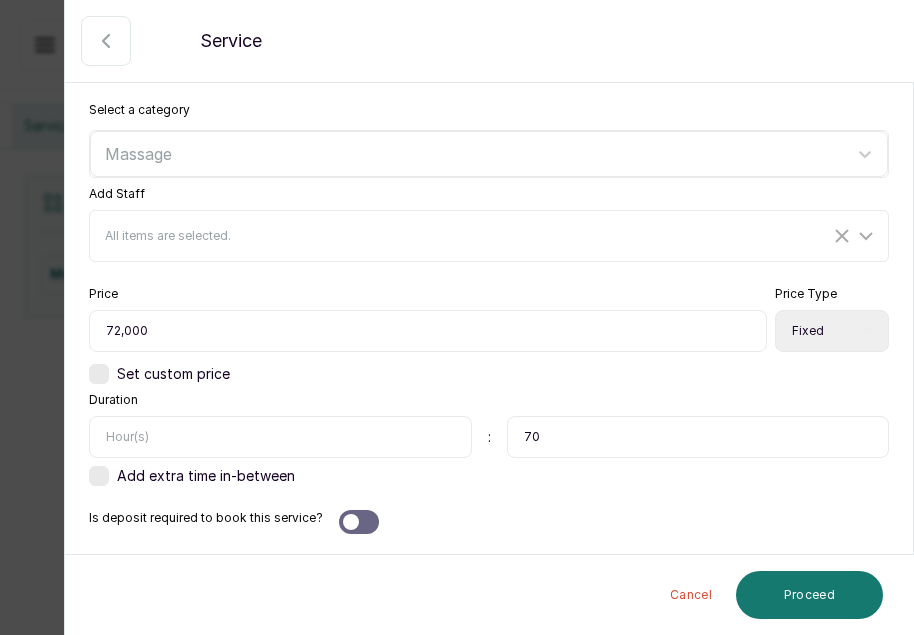 type on "70" 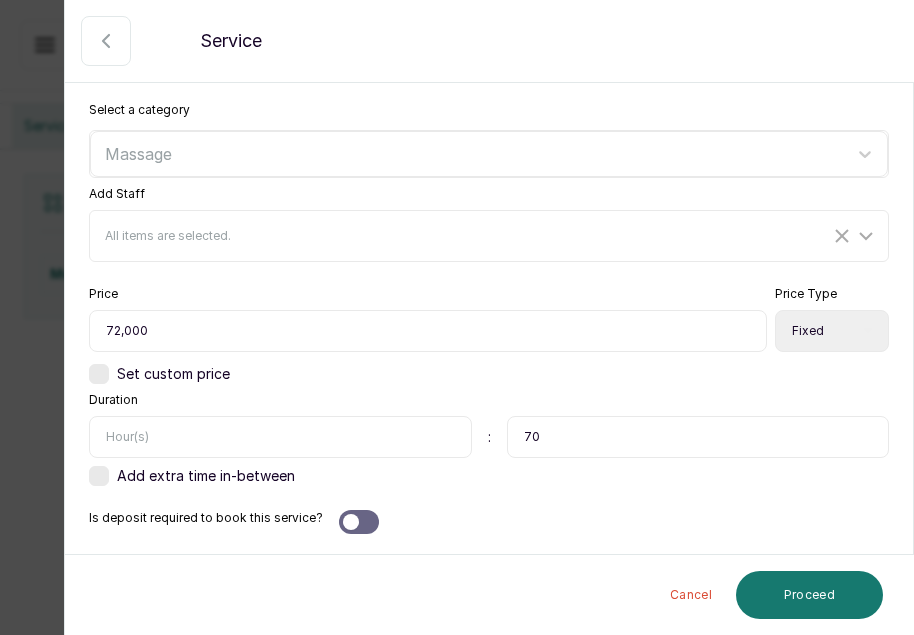 click on "Is deposit required to book this service?" at bounding box center (489, 522) 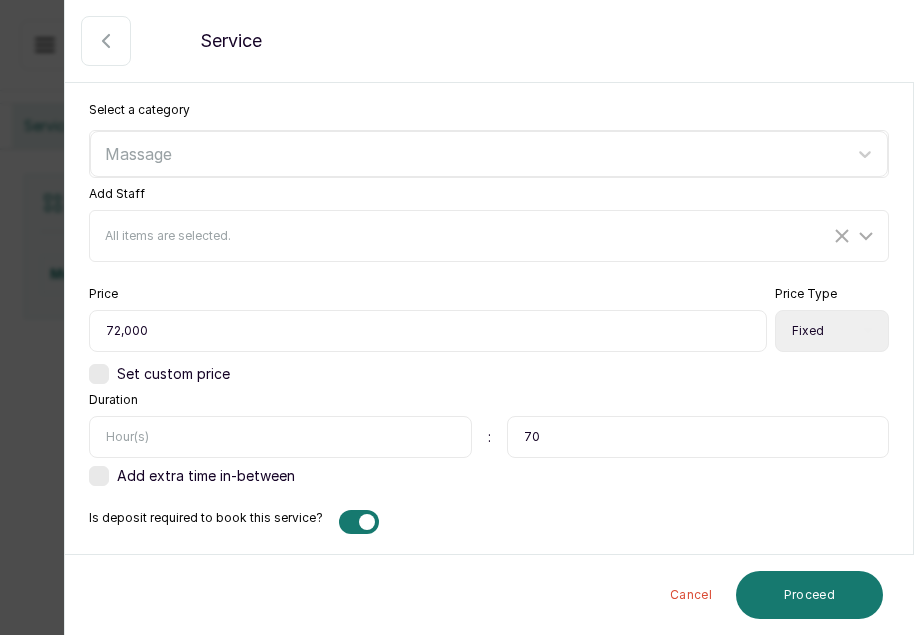 click at bounding box center [359, 522] 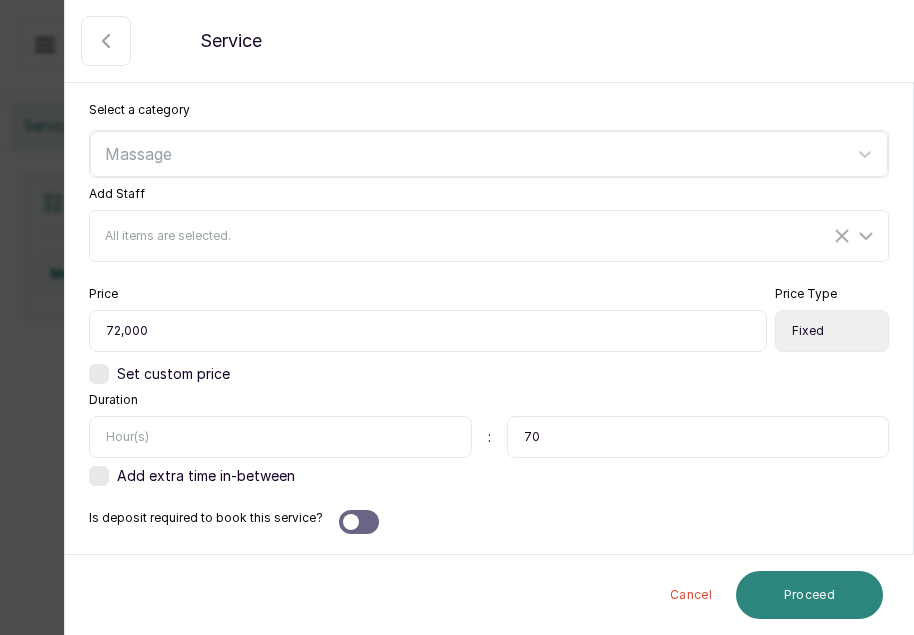 click on "Proceed" at bounding box center (809, 595) 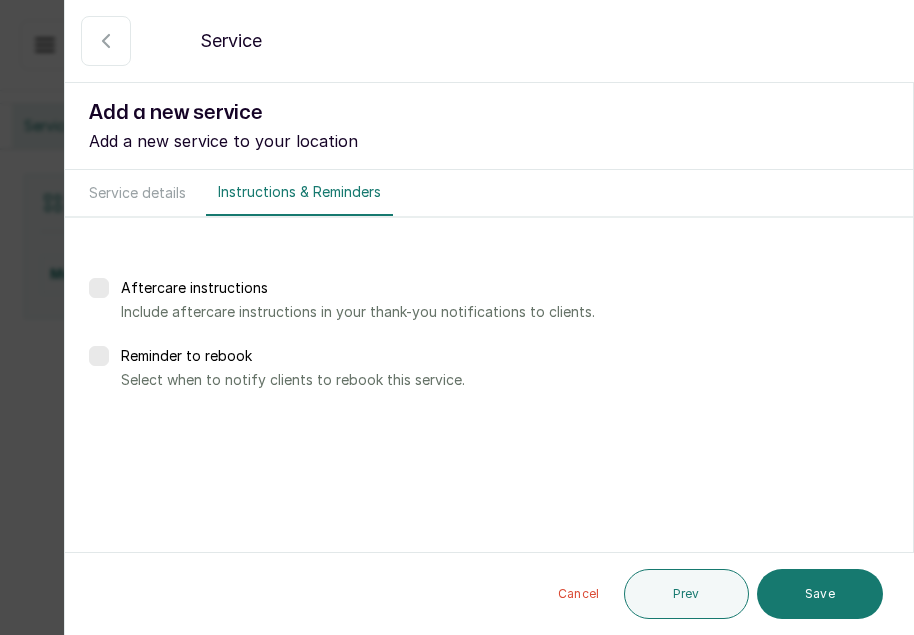 scroll, scrollTop: 0, scrollLeft: 0, axis: both 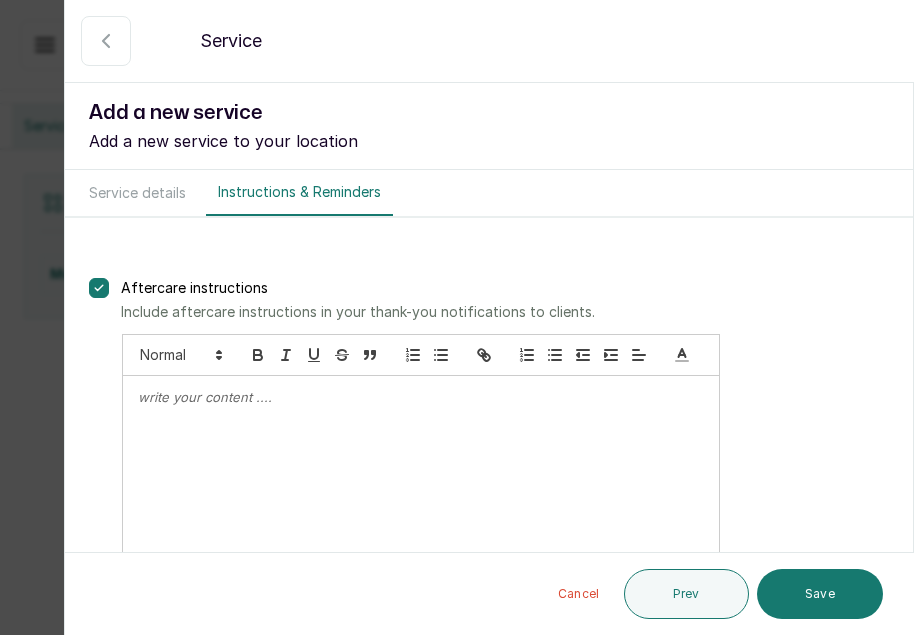 click at bounding box center (421, 397) 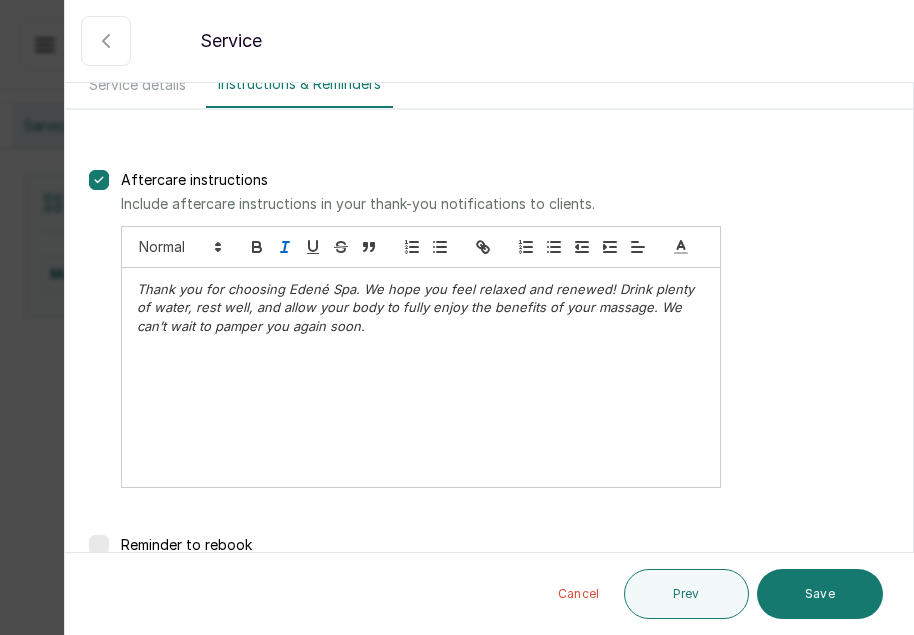 scroll, scrollTop: 120, scrollLeft: 0, axis: vertical 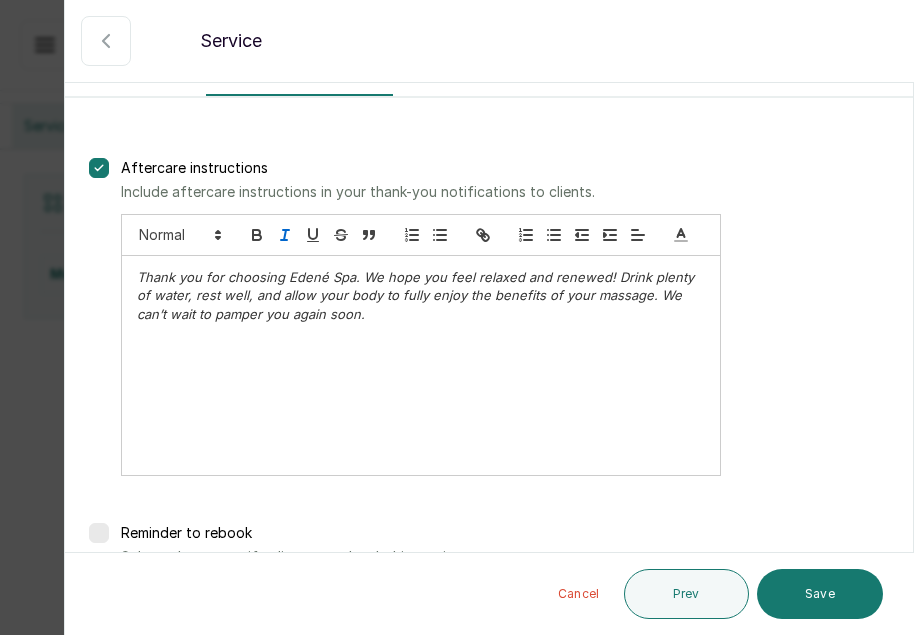 click on "Thank you for choosing Edené Spa. We hope you feel relaxed and renewed! Drink plenty of water, rest well, and allow your body to fully enjoy the benefits of your massage. We can’t wait to pamper you again soon." at bounding box center [505, 356] 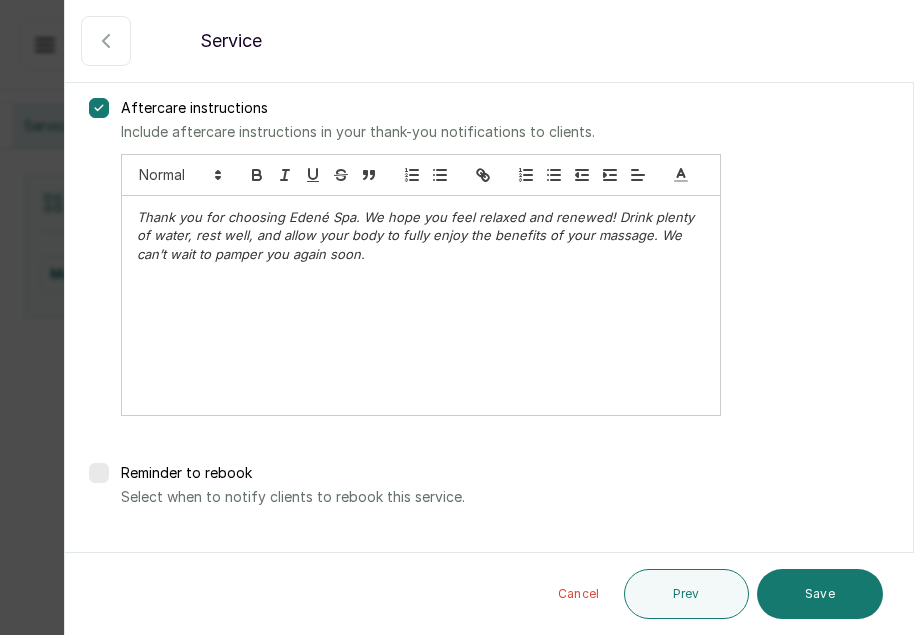 scroll, scrollTop: 193, scrollLeft: 0, axis: vertical 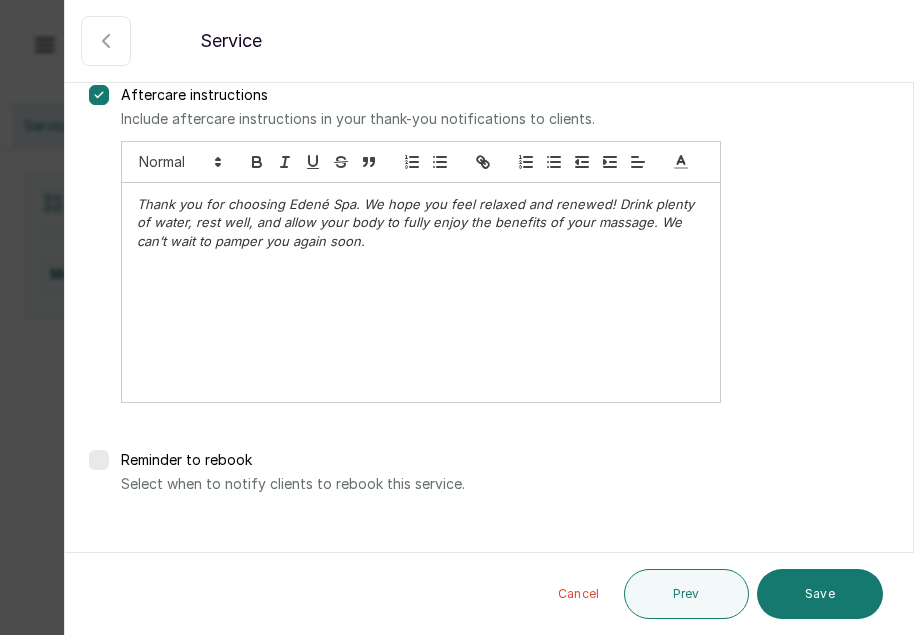click at bounding box center [99, 460] 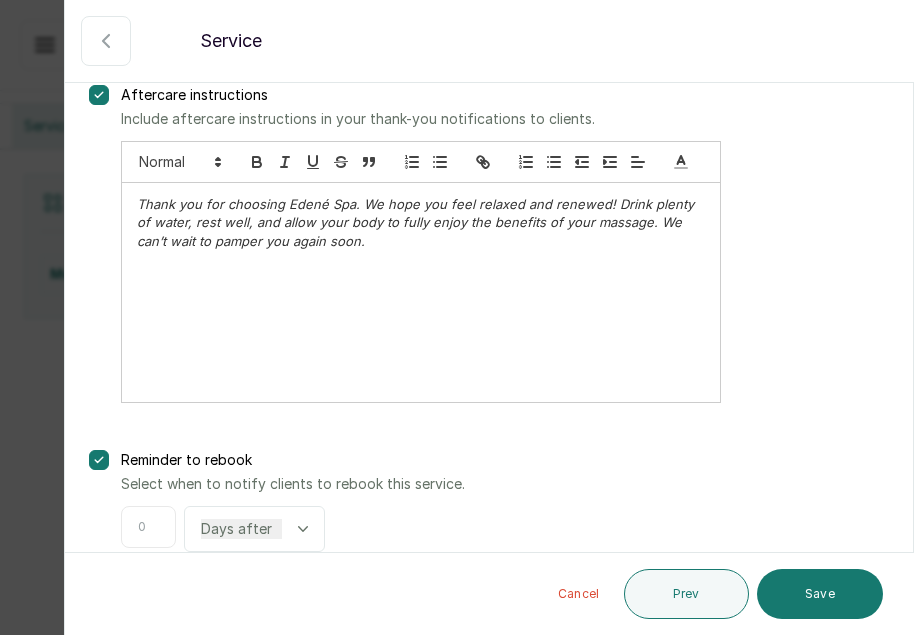click at bounding box center (148, 527) 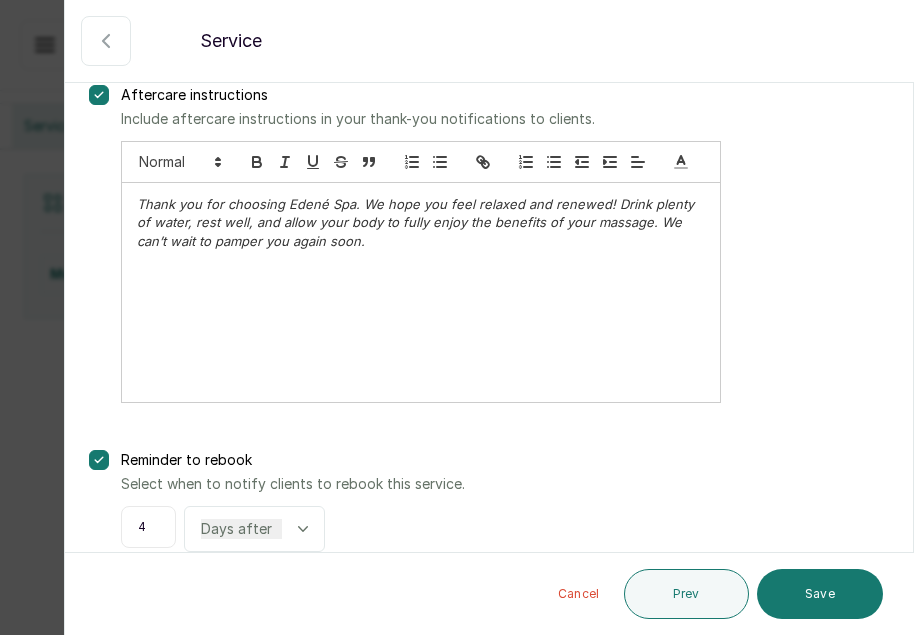 type on "4" 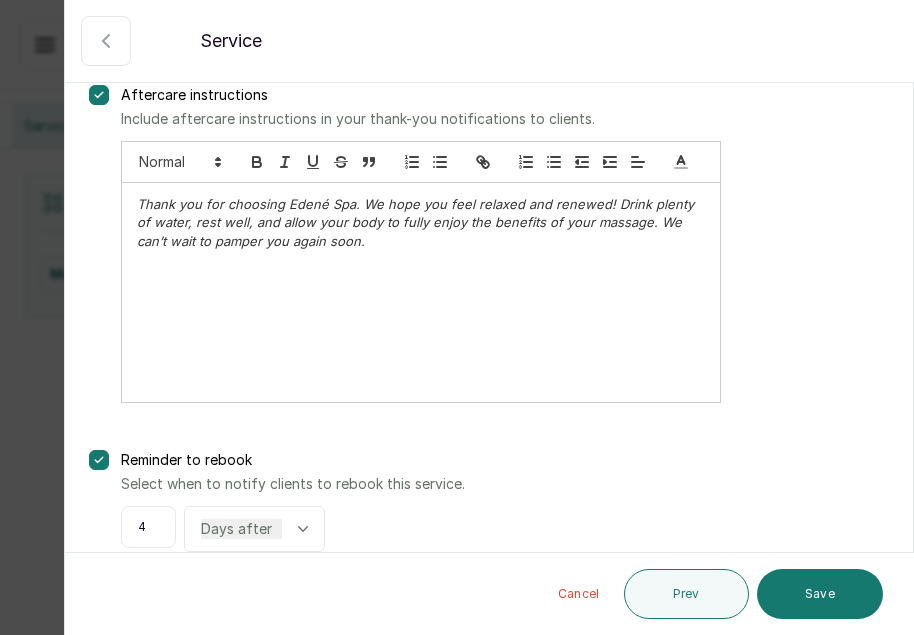 click 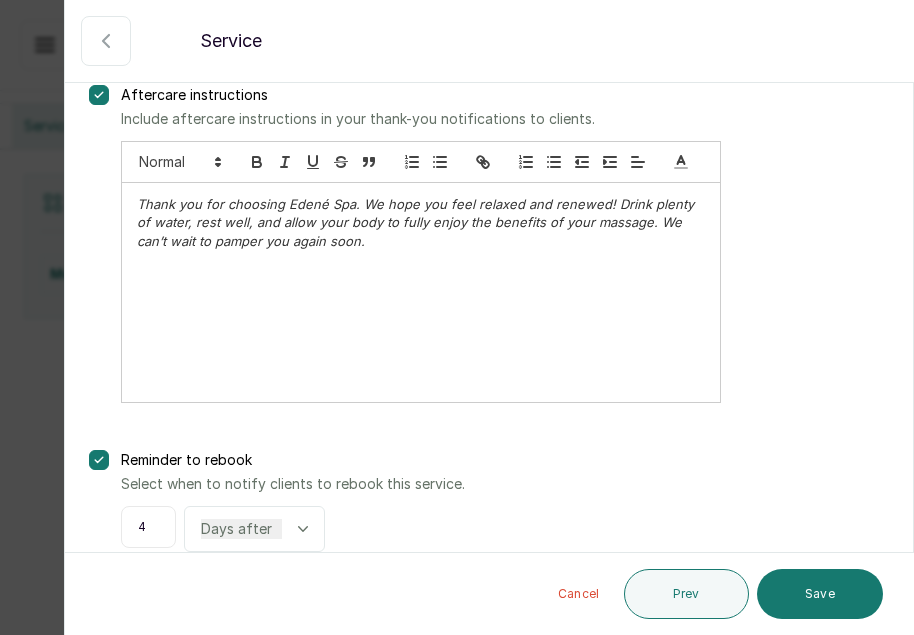 click on "Days after Weeks after" at bounding box center (254, 529) 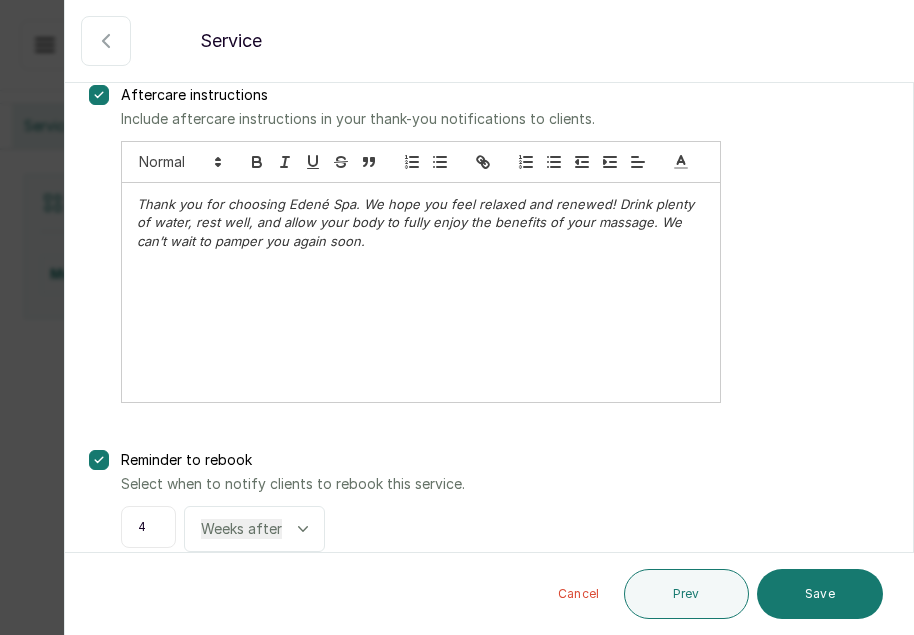 click on "Days after Weeks after" at bounding box center [241, 529] 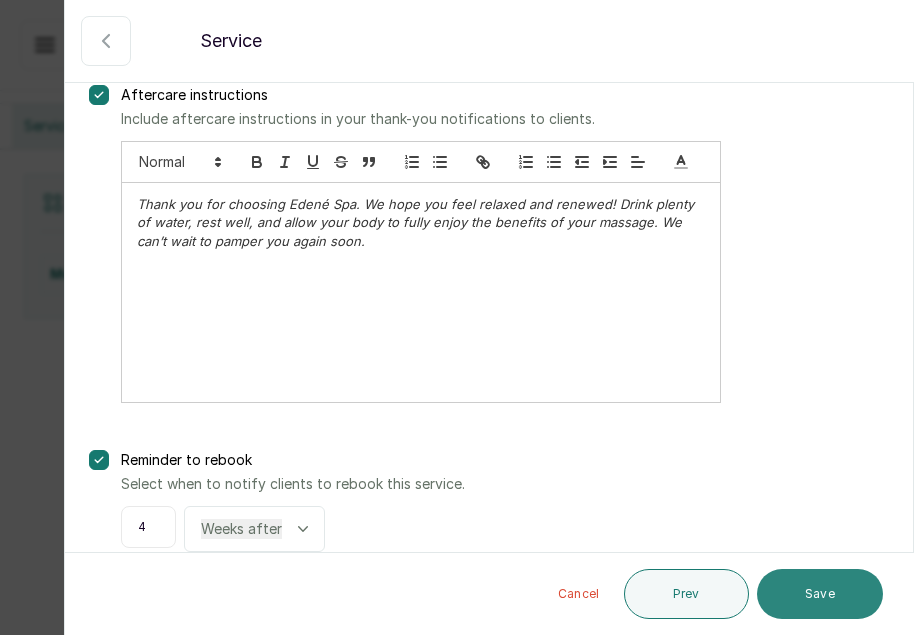 click on "Save" at bounding box center [820, 594] 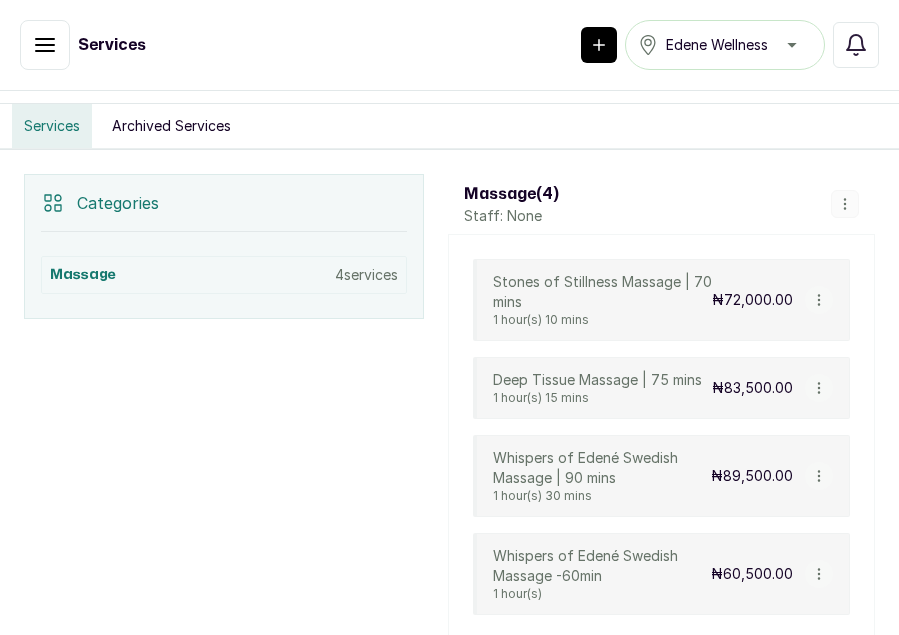 click on "Stones of Stillness Massage | 70 mins 1 hour(s) 10 mins ₦72,000.00 View Service Edit Service Archive Service Delete Service Deep Tissue Massage | 75 mins 1 hour(s) 15 mins ₦83,500.00 View Service Edit Service Archive Service Delete Service Whispers of Edené Swedish Massage | 90 mins 1 hour(s) 30 mins ₦89,500.00 View Service Edit Service Archive Service Delete Service Whispers of Edené Swedish Massage -60min 1 hour(s) ₦60,500.00" at bounding box center (661, 437) 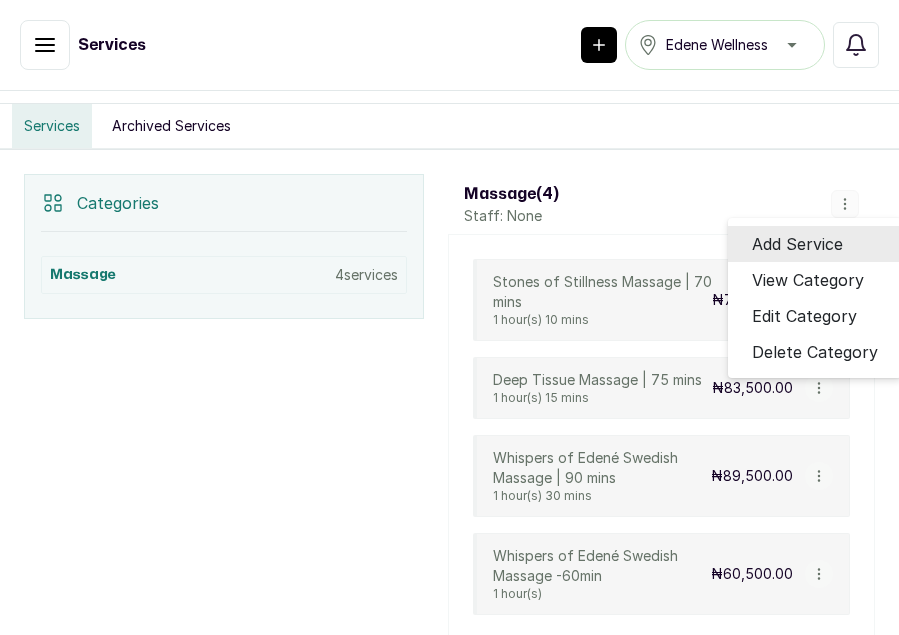 click on "Add Service" at bounding box center [797, 244] 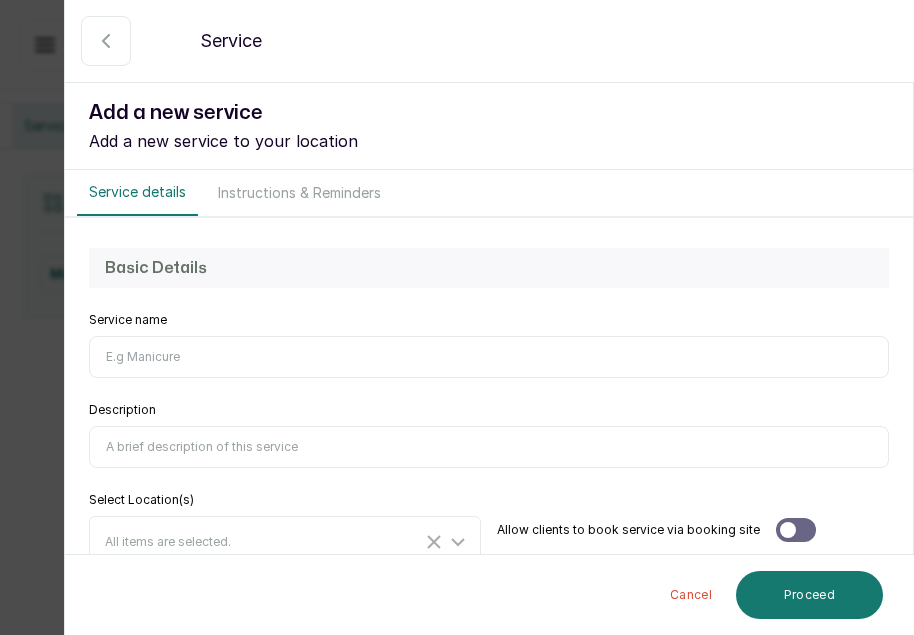 click on "Service name" at bounding box center (489, 357) 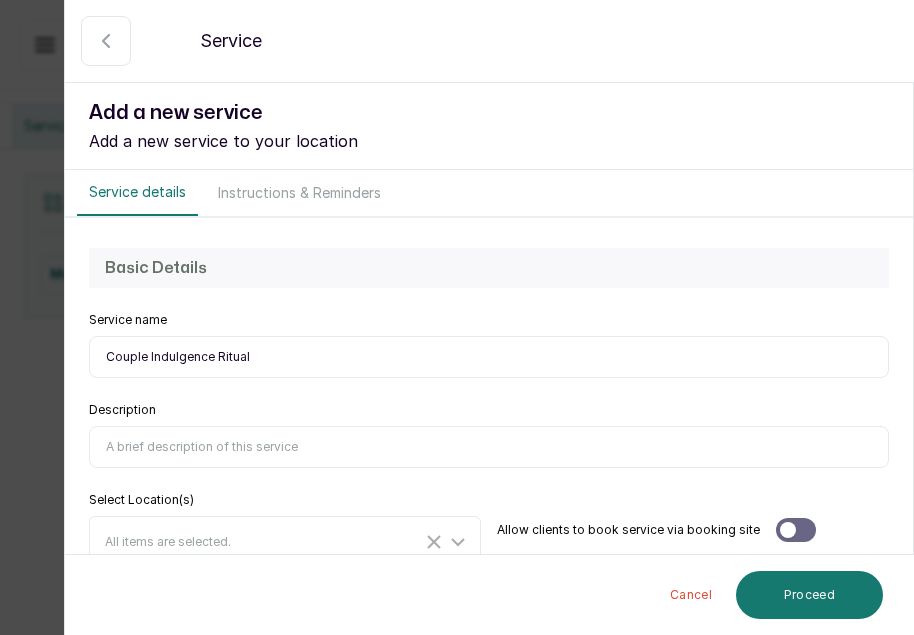 drag, startPoint x: 251, startPoint y: 357, endPoint x: 94, endPoint y: 352, distance: 157.0796 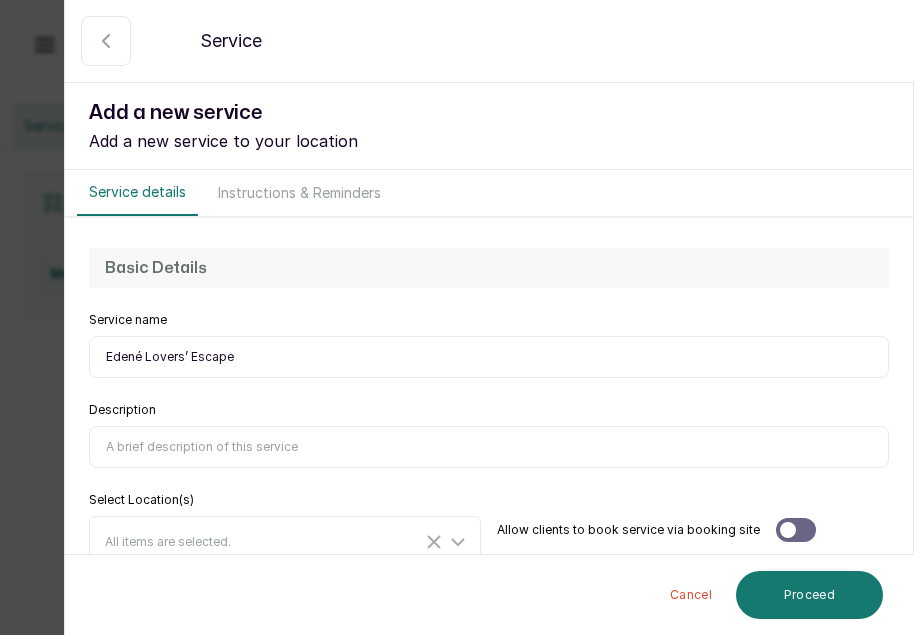 type on "Edené Lovers’ Escape" 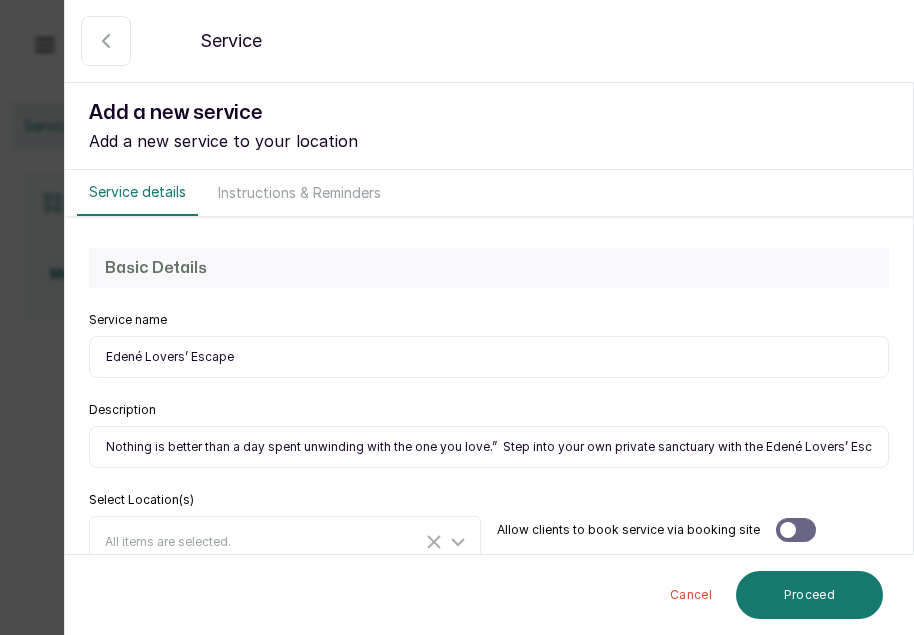scroll, scrollTop: 0, scrollLeft: 1261, axis: horizontal 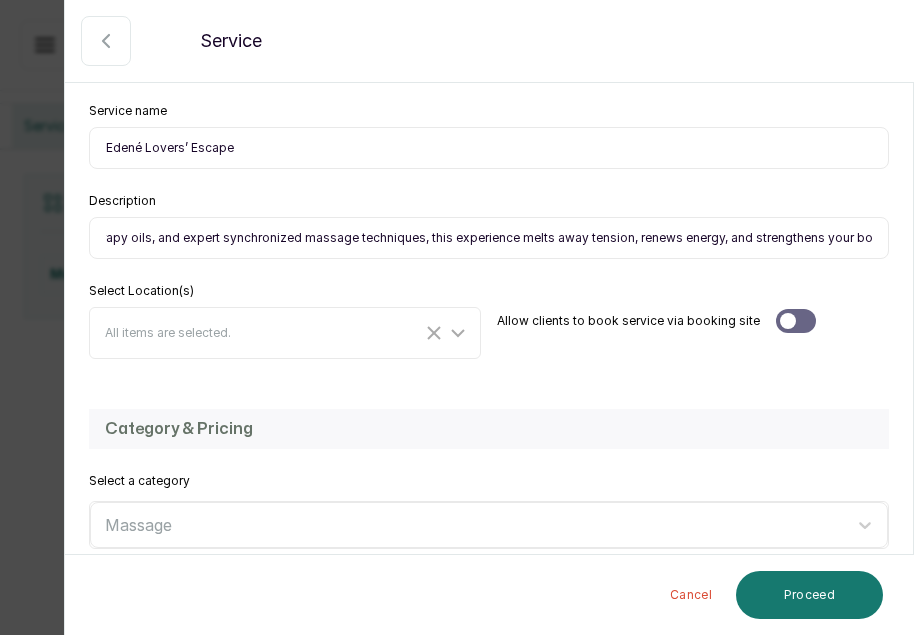 type on "Nothing is better than a day spent unwinding with the one you love.”  Step into your own private sanctuary with the Edené Lovers’ Escape, a romantic journey designed for two. Surrounded by soft music, warm aromatherapy oils, and expert synchronized massage techniques, this experience melts away tension, renews energy, and strengthens your bond." 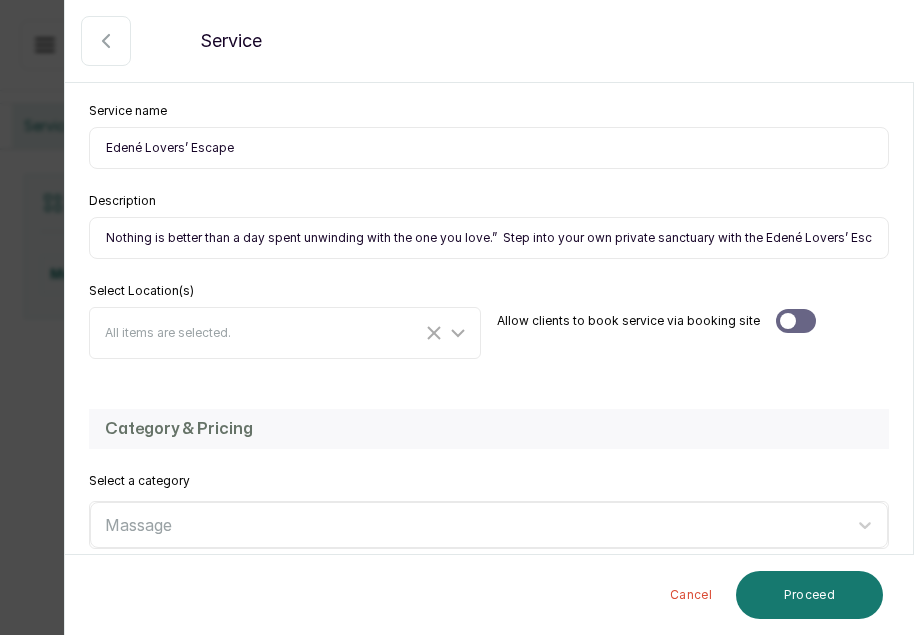 click at bounding box center [796, 321] 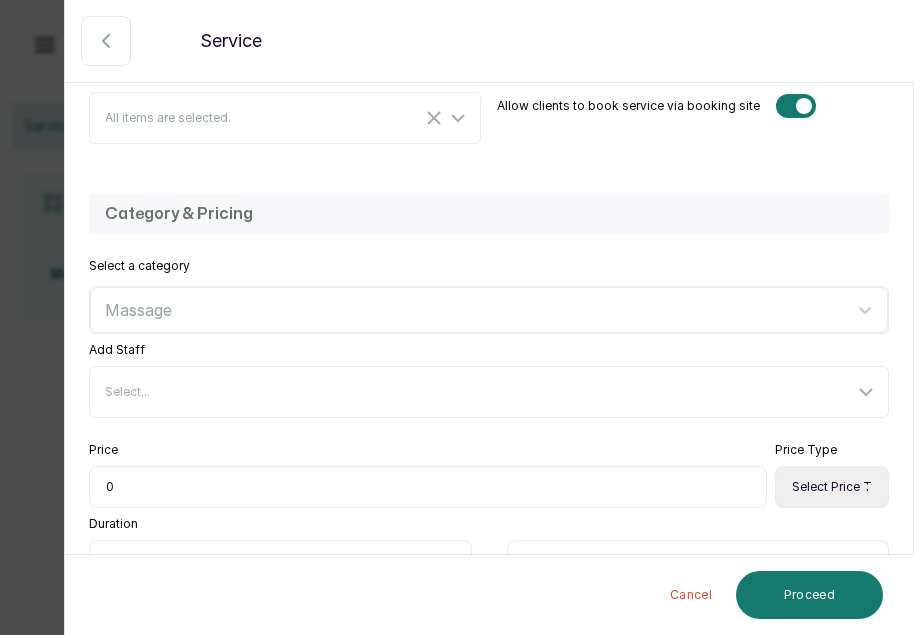 scroll, scrollTop: 451, scrollLeft: 0, axis: vertical 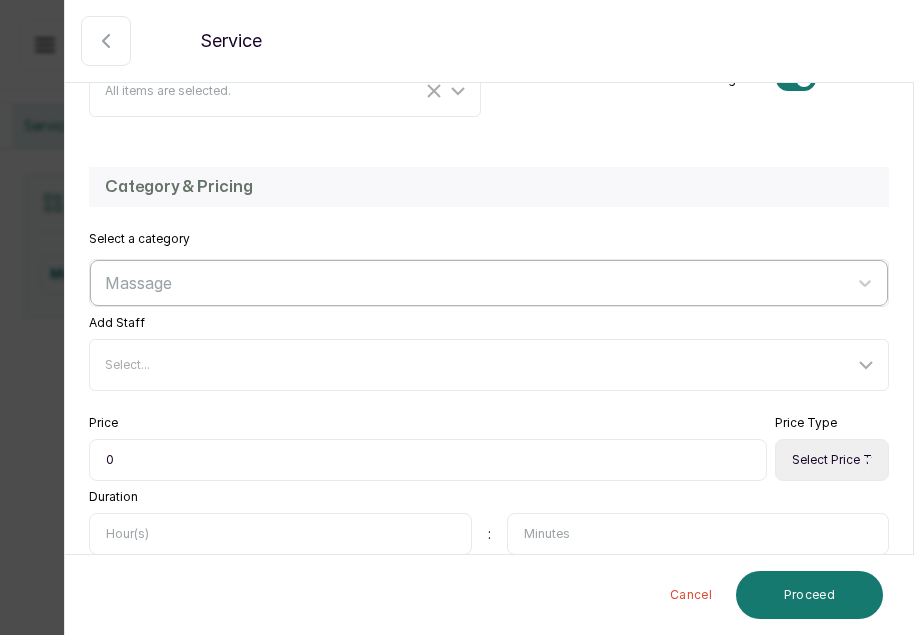 click at bounding box center (471, 283) 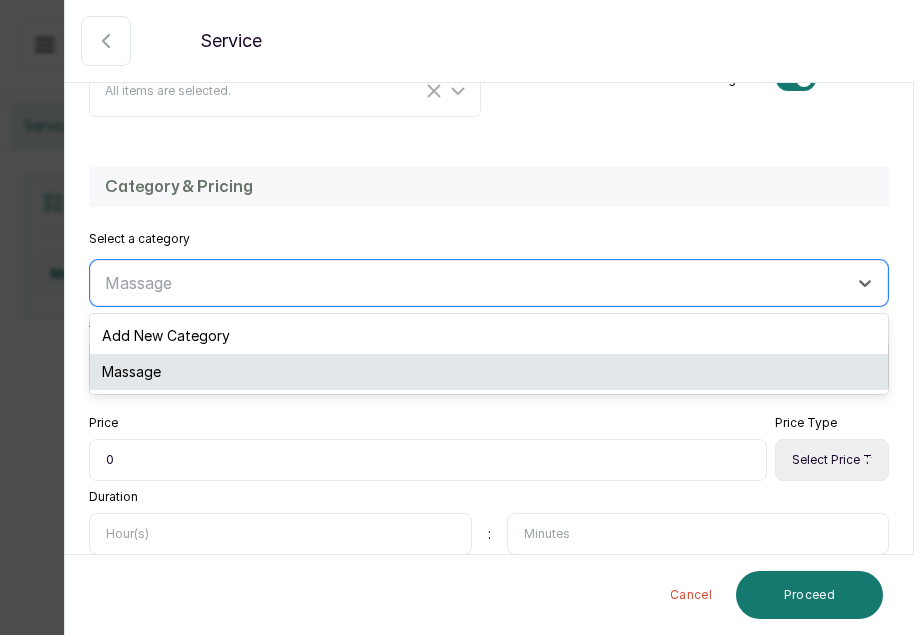 click on "Massage" at bounding box center [489, 372] 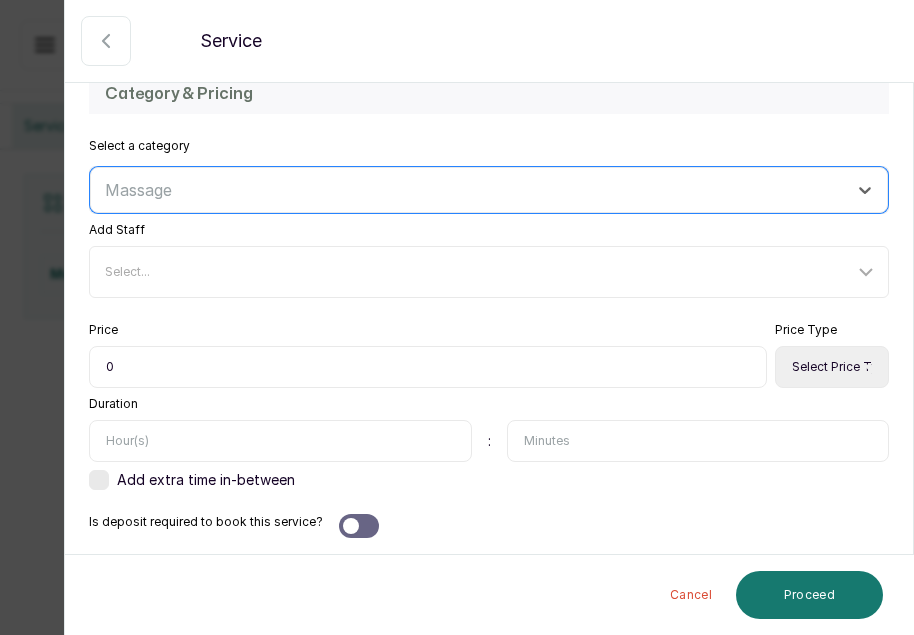scroll, scrollTop: 548, scrollLeft: 0, axis: vertical 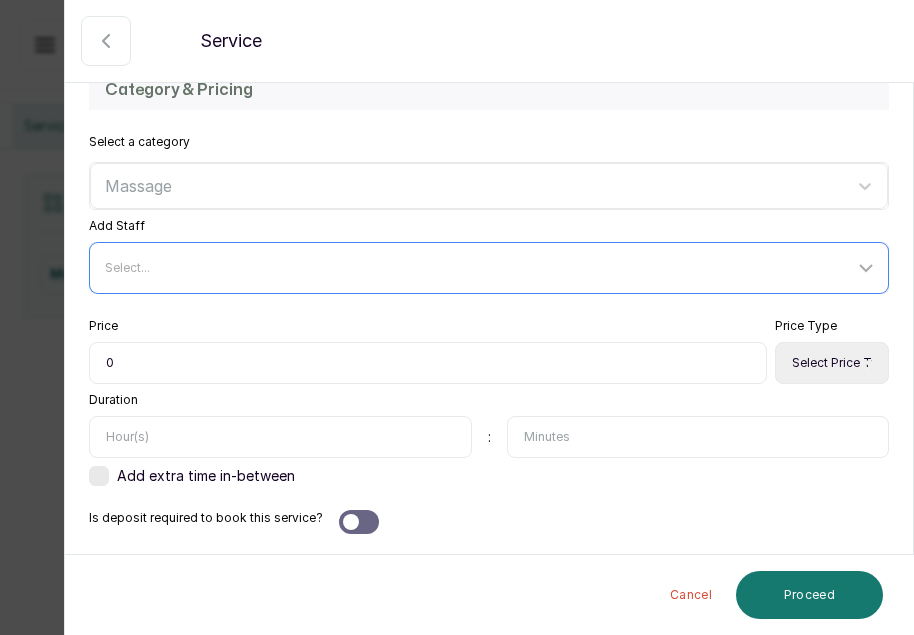 click on "Select..." at bounding box center [479, 268] 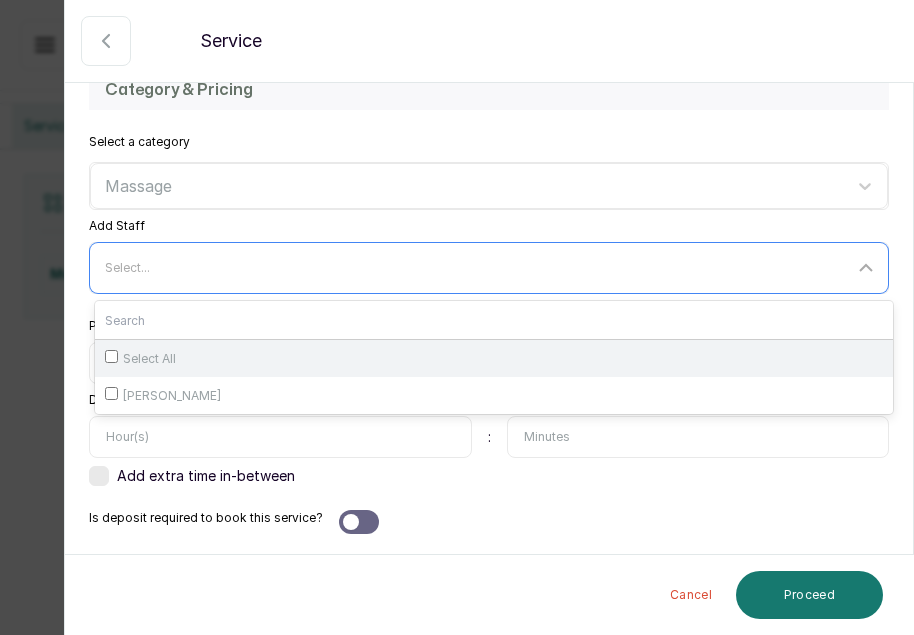 click on "Select All" at bounding box center [494, 358] 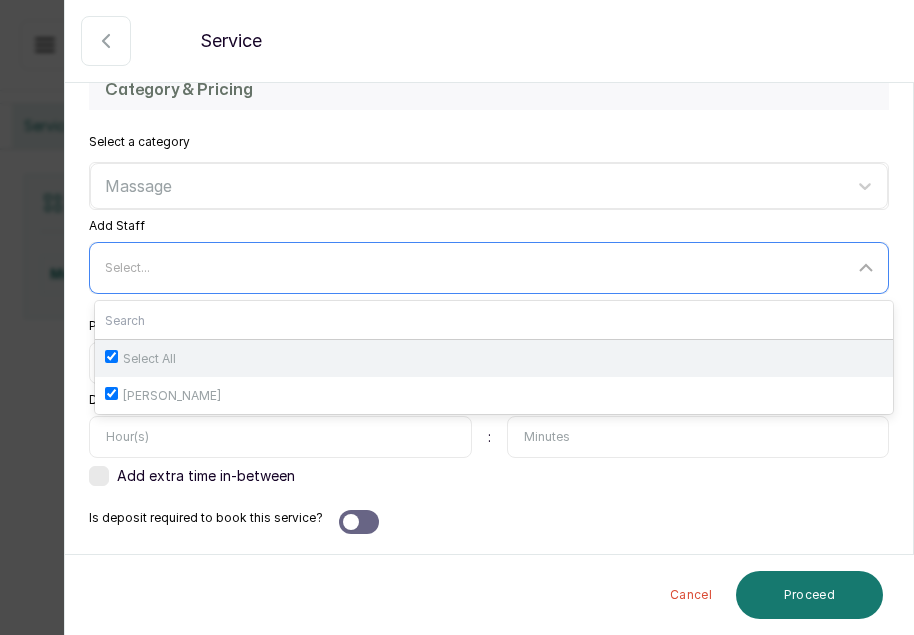 checkbox on "true" 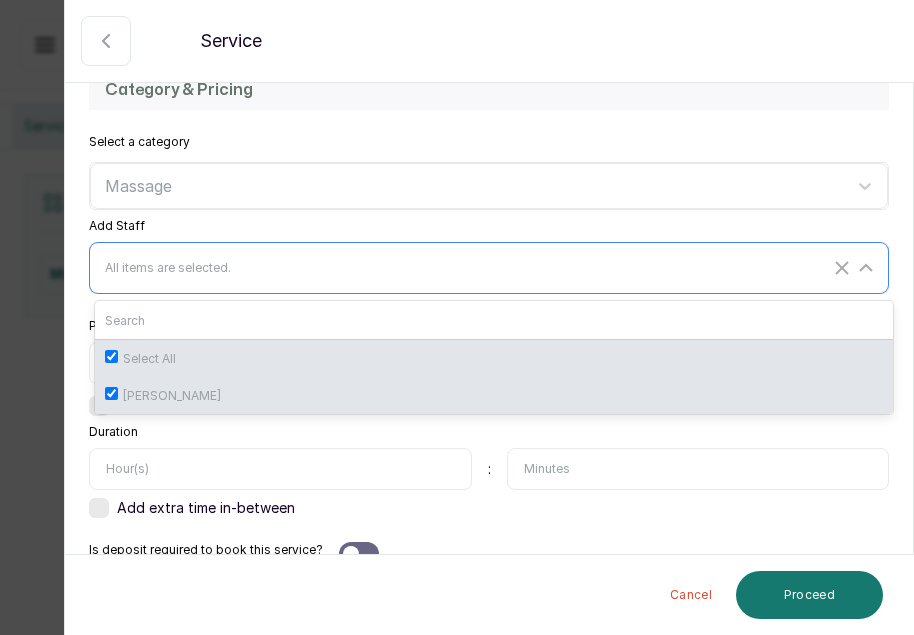 scroll, scrollTop: 580, scrollLeft: 0, axis: vertical 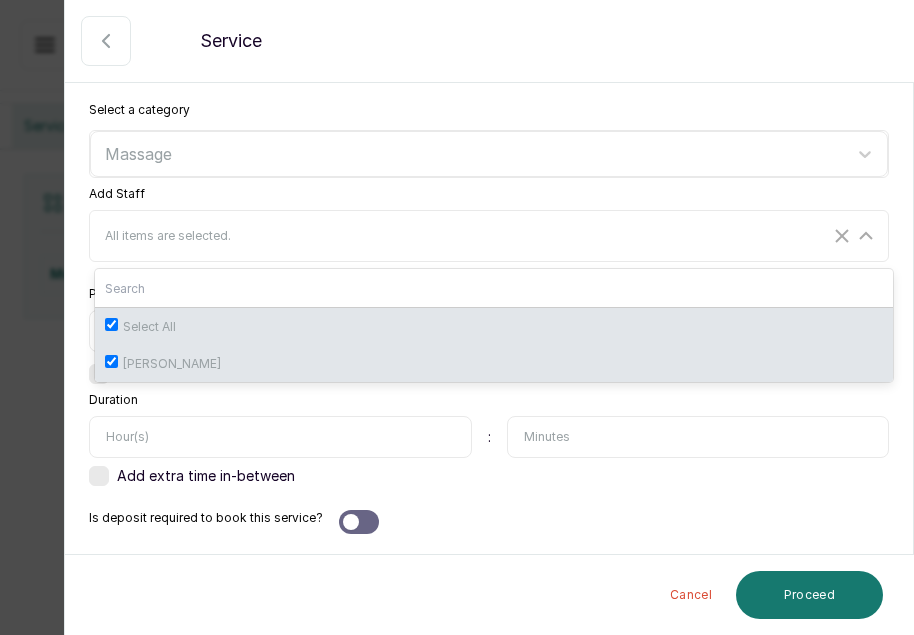 click on "Duration :" at bounding box center (489, 425) 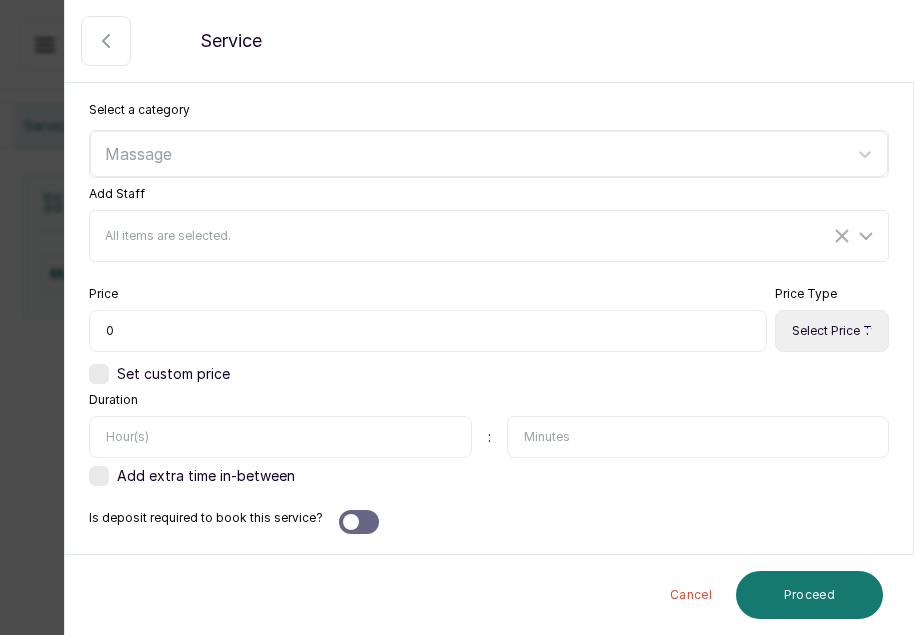 click on "0" at bounding box center (428, 331) 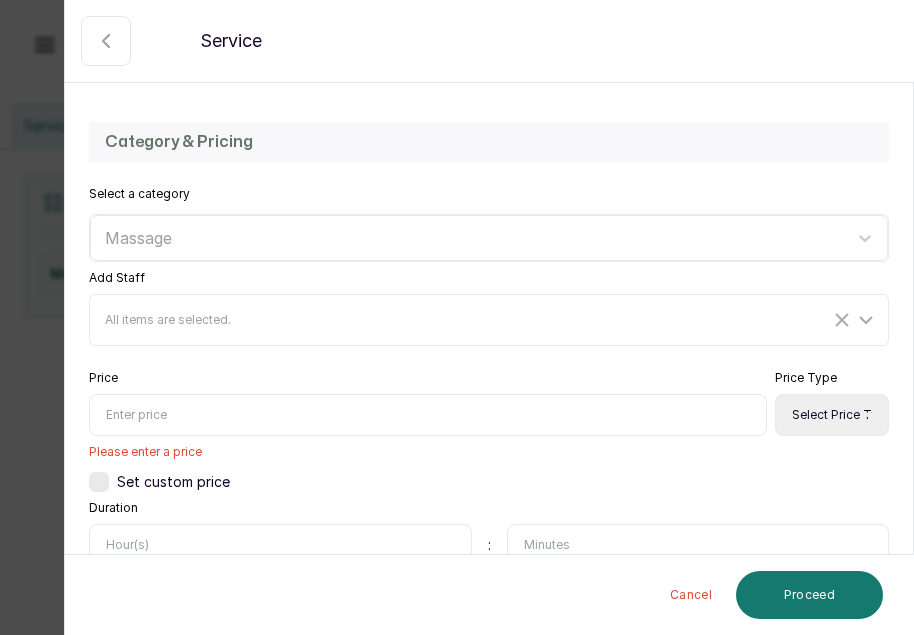 scroll, scrollTop: 404, scrollLeft: 0, axis: vertical 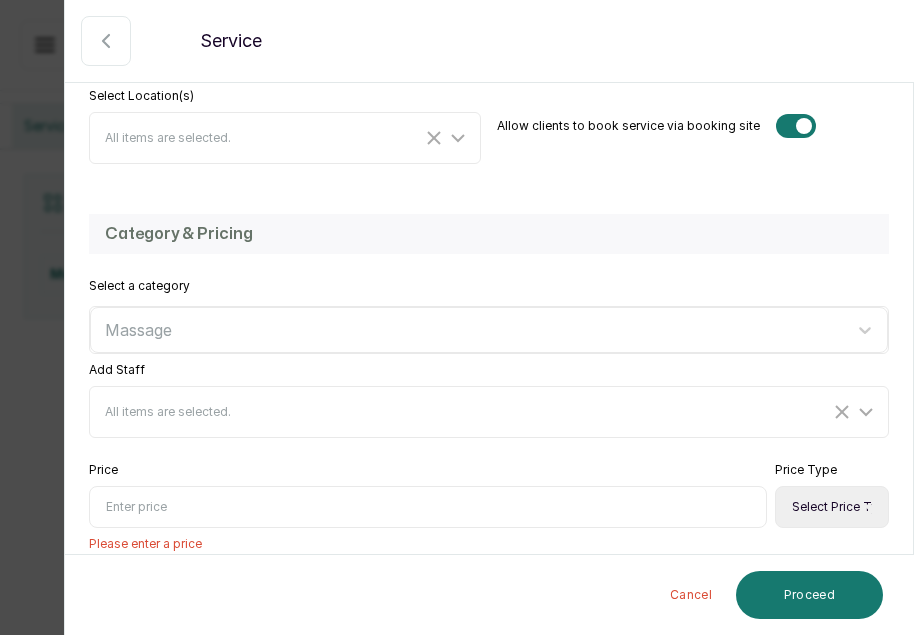 click at bounding box center [428, 507] 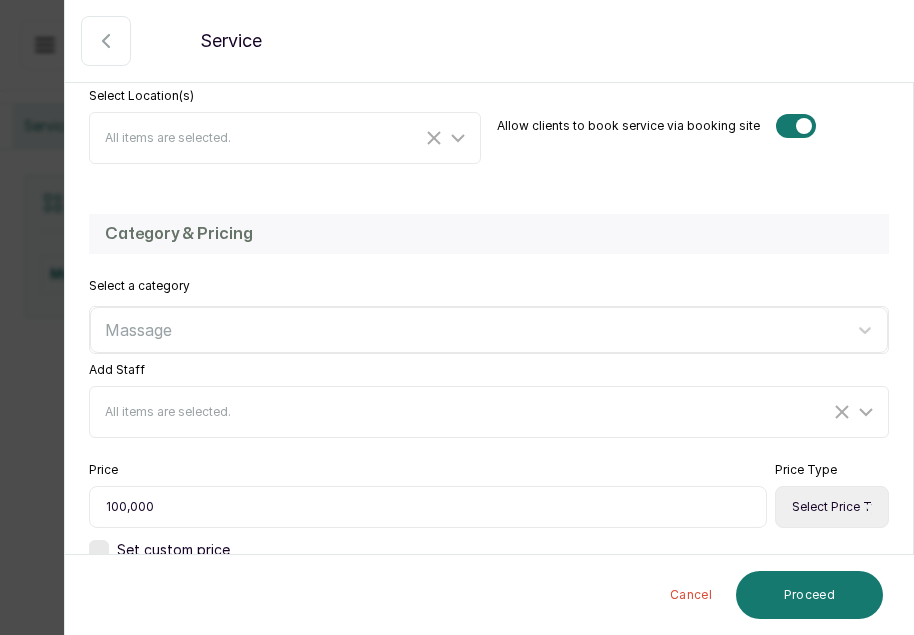 type on "100,000" 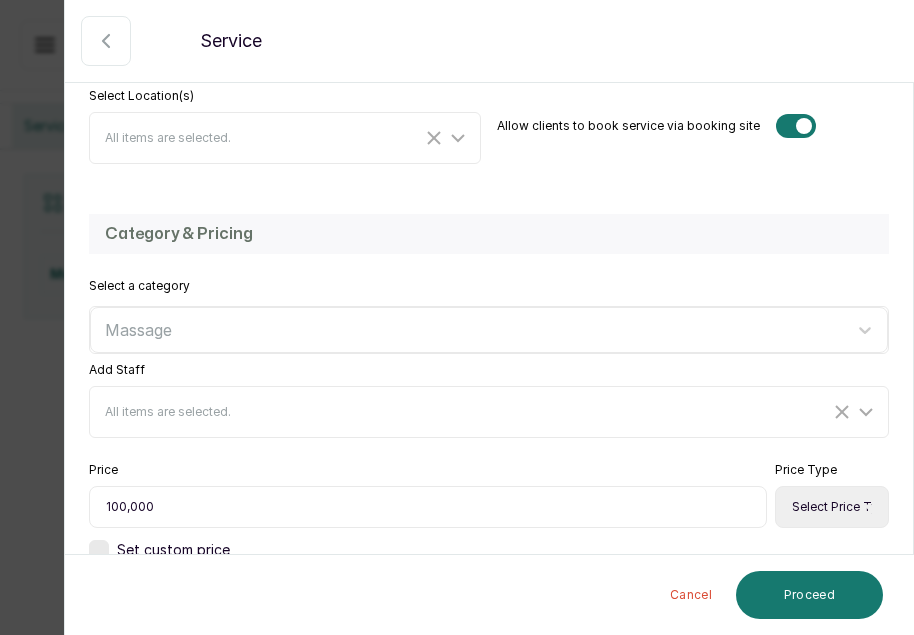 click on "Select Price Type Fixed From" at bounding box center [832, 507] 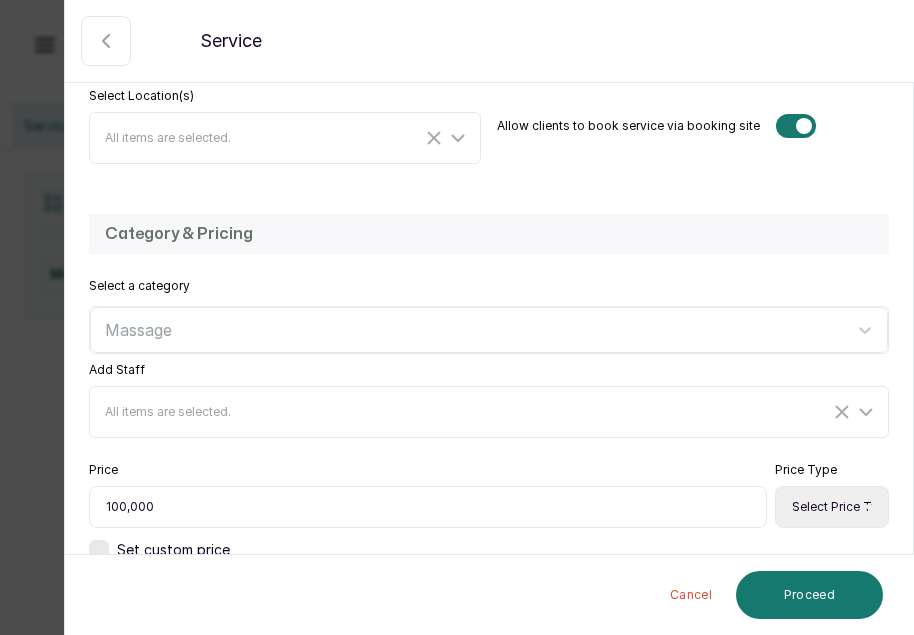 select on "fixed" 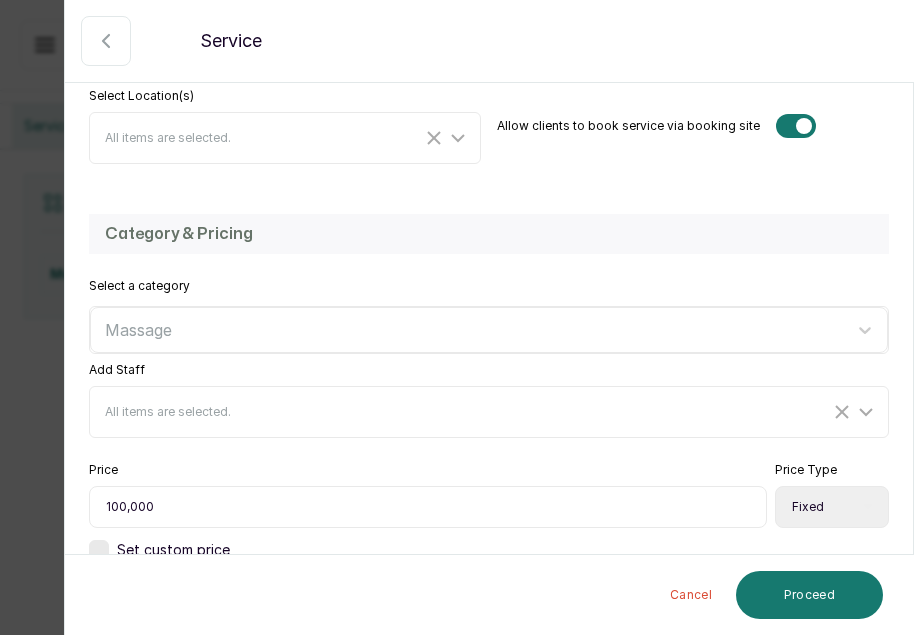 click on "Select Price Type Fixed From" at bounding box center [832, 507] 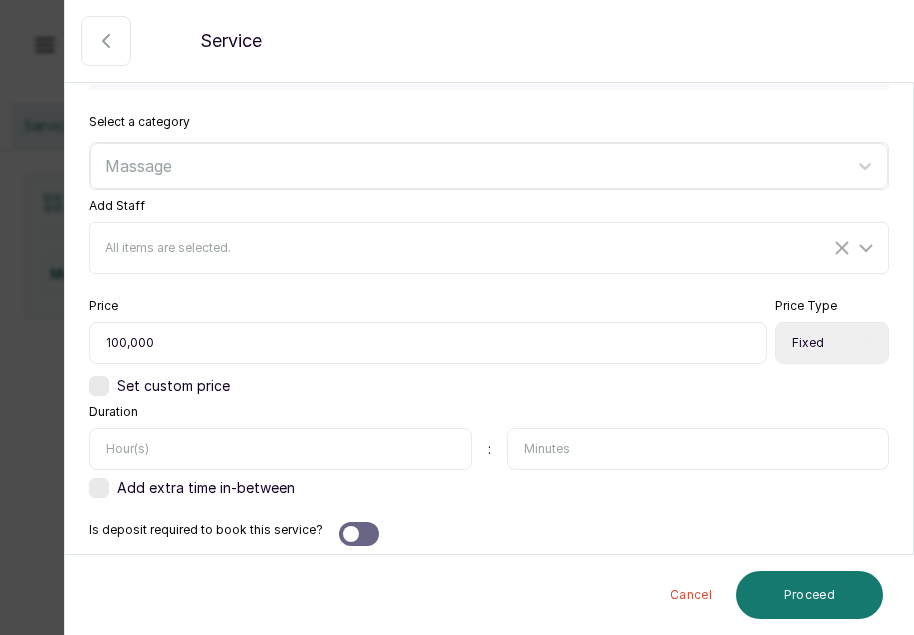 scroll, scrollTop: 580, scrollLeft: 0, axis: vertical 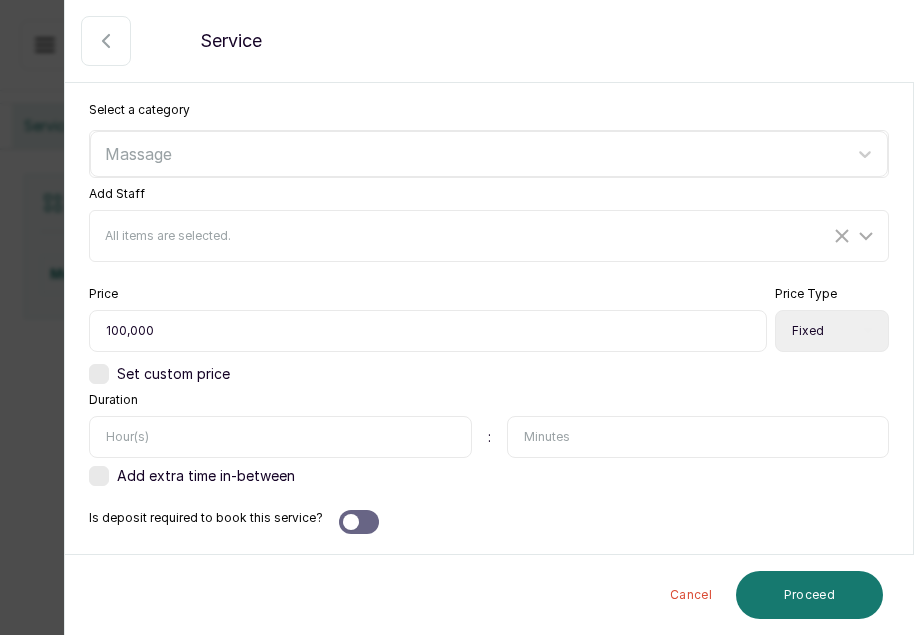 click at bounding box center (698, 437) 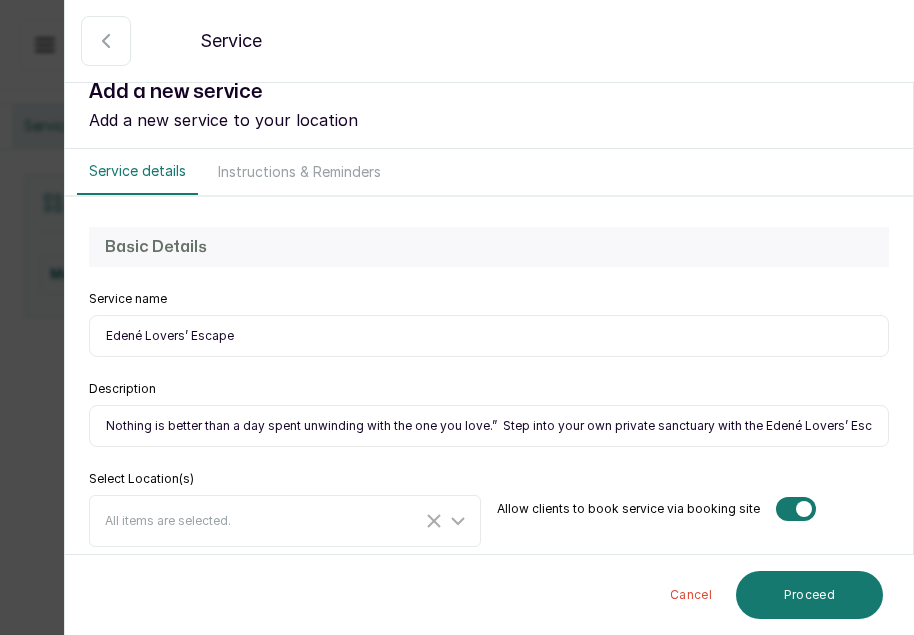 scroll, scrollTop: 0, scrollLeft: 0, axis: both 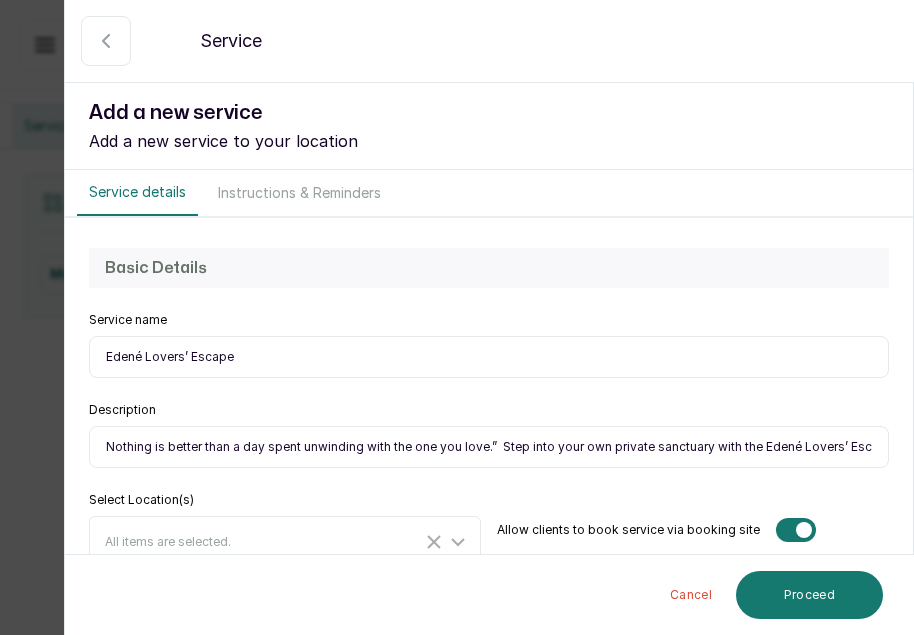 type on "60" 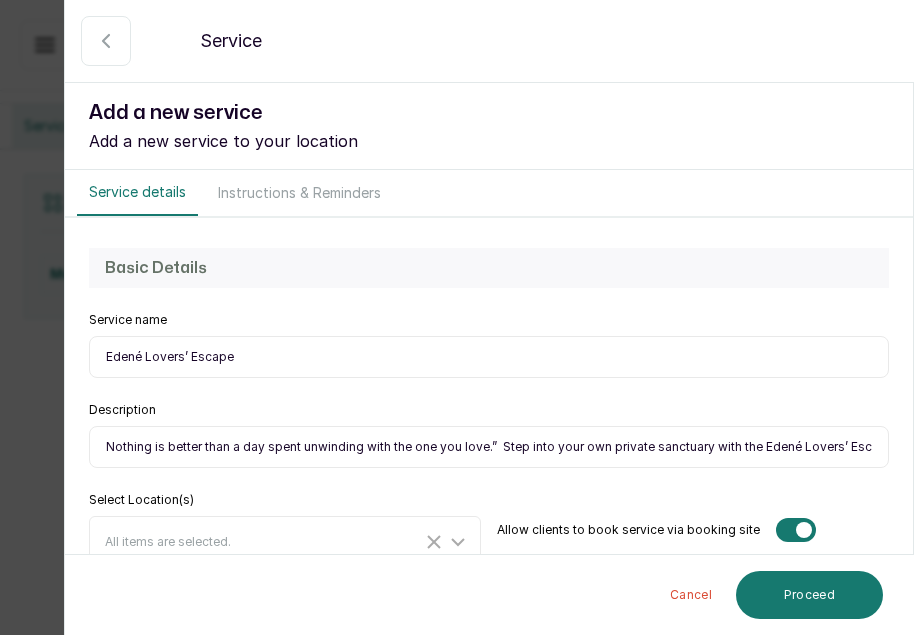 click on "Edené Lovers’ Escape" at bounding box center [489, 357] 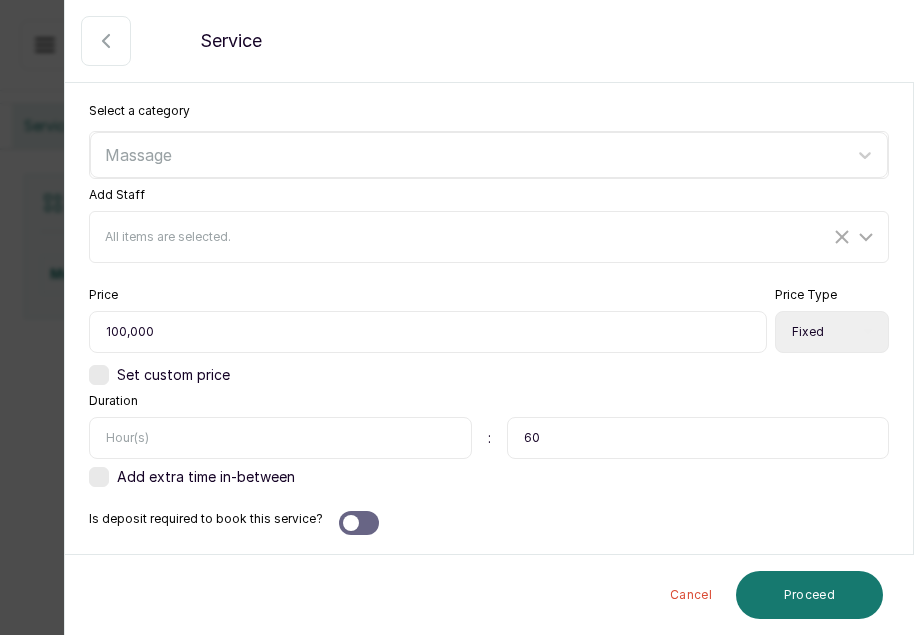 scroll, scrollTop: 580, scrollLeft: 0, axis: vertical 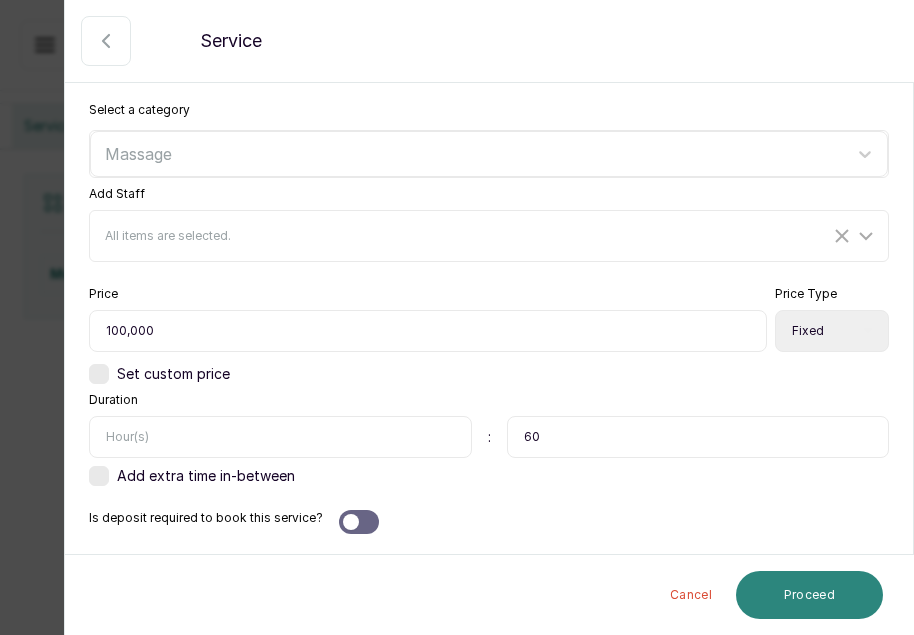 type on "Edené Lovers’ Escape l 60mins" 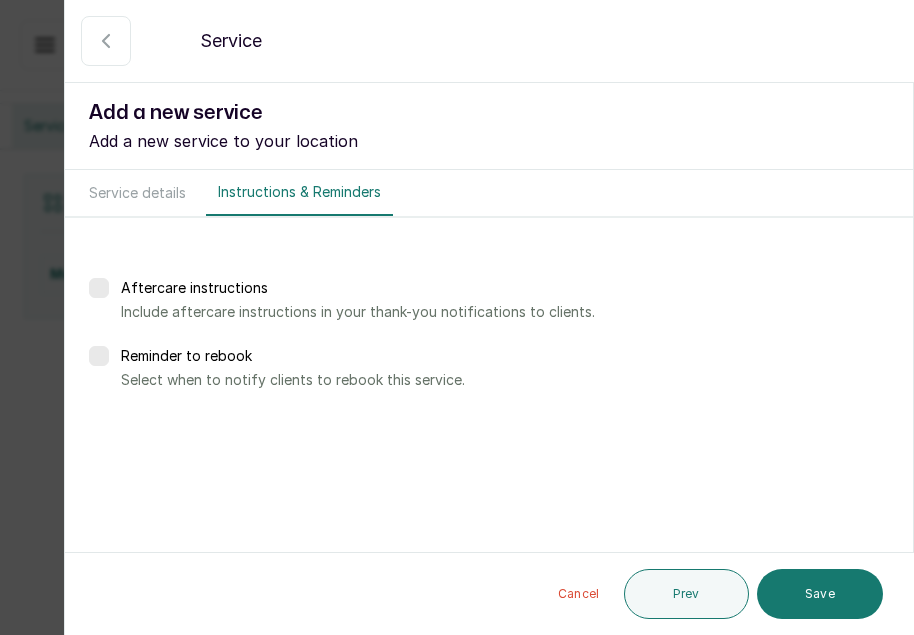 scroll, scrollTop: 0, scrollLeft: 0, axis: both 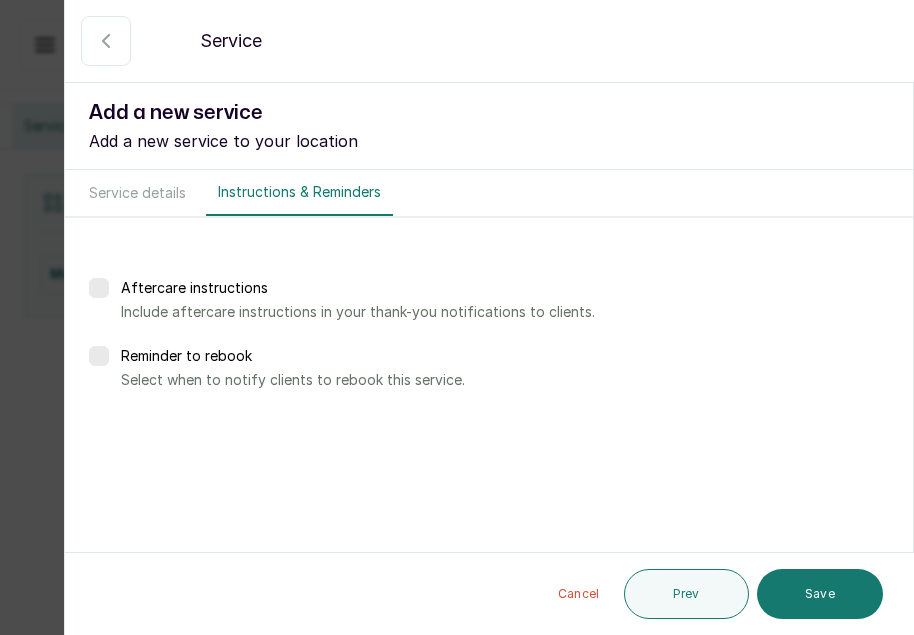 click at bounding box center [99, 356] 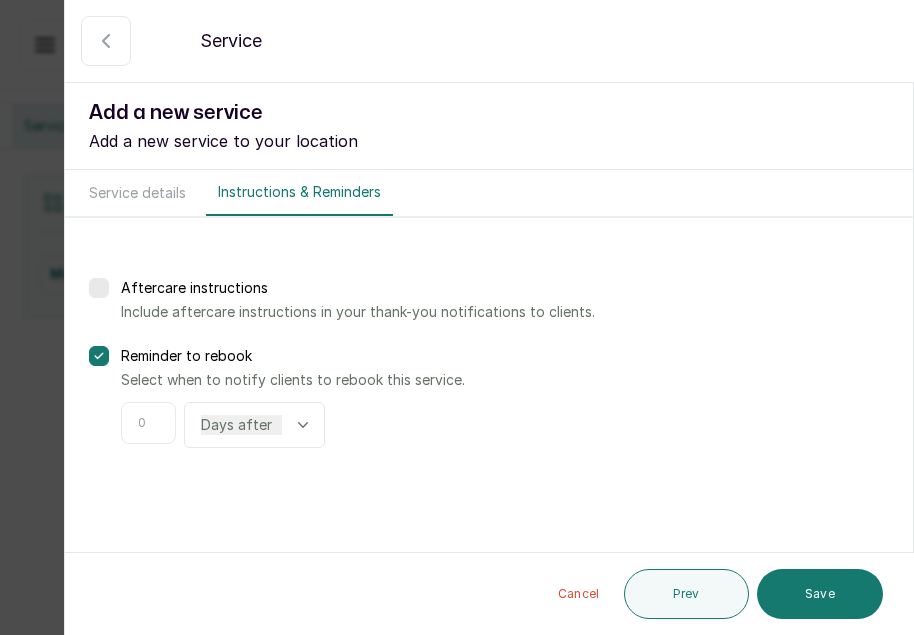 click at bounding box center [148, 423] 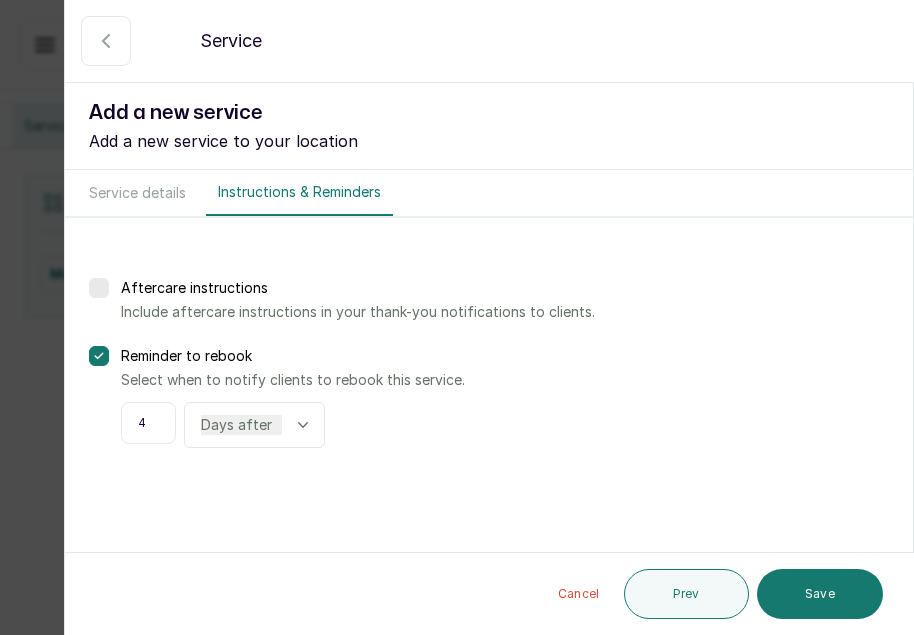 type on "4" 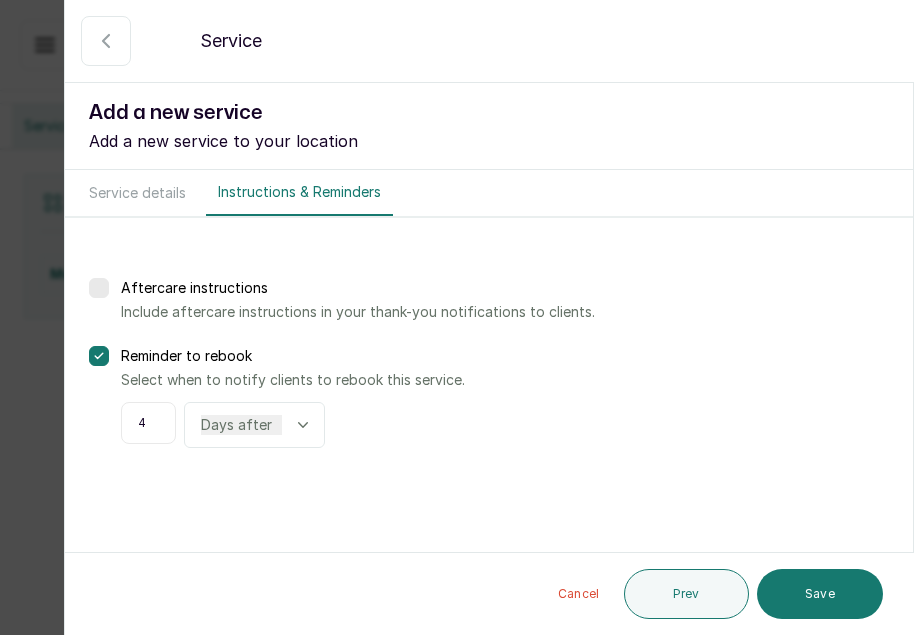 click on "Days after Weeks after" at bounding box center (241, 425) 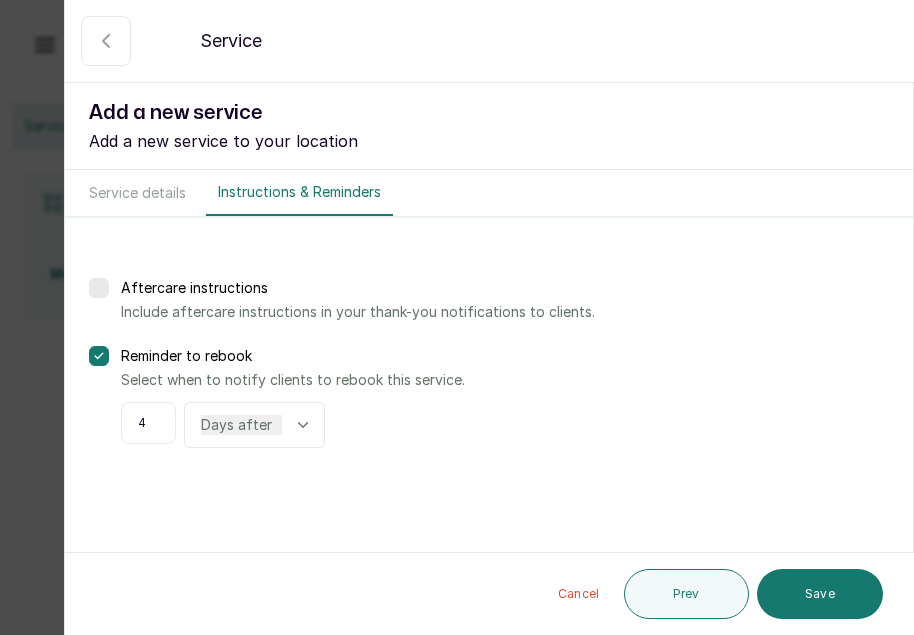 select on "weeks" 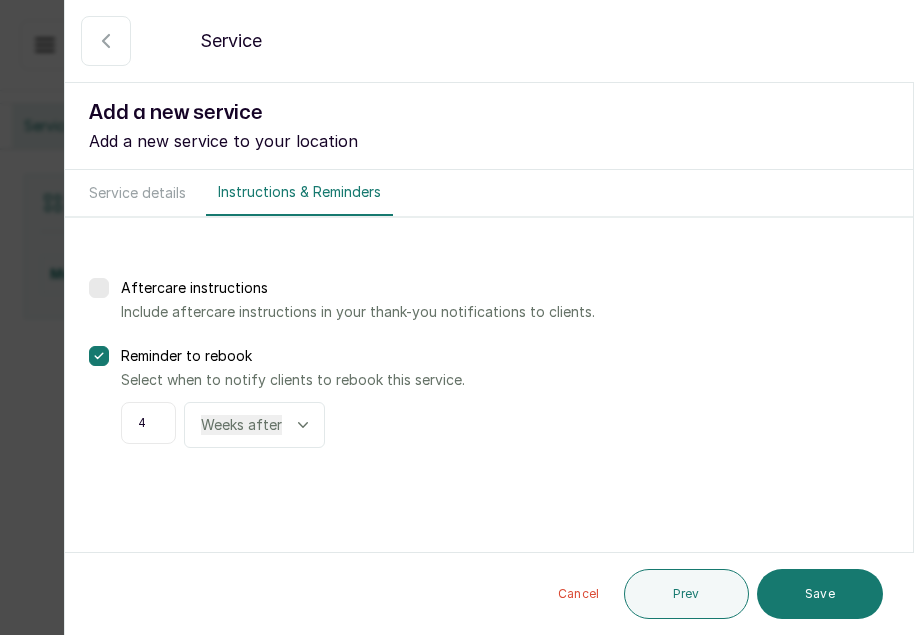 click on "Days after Weeks after" at bounding box center [241, 425] 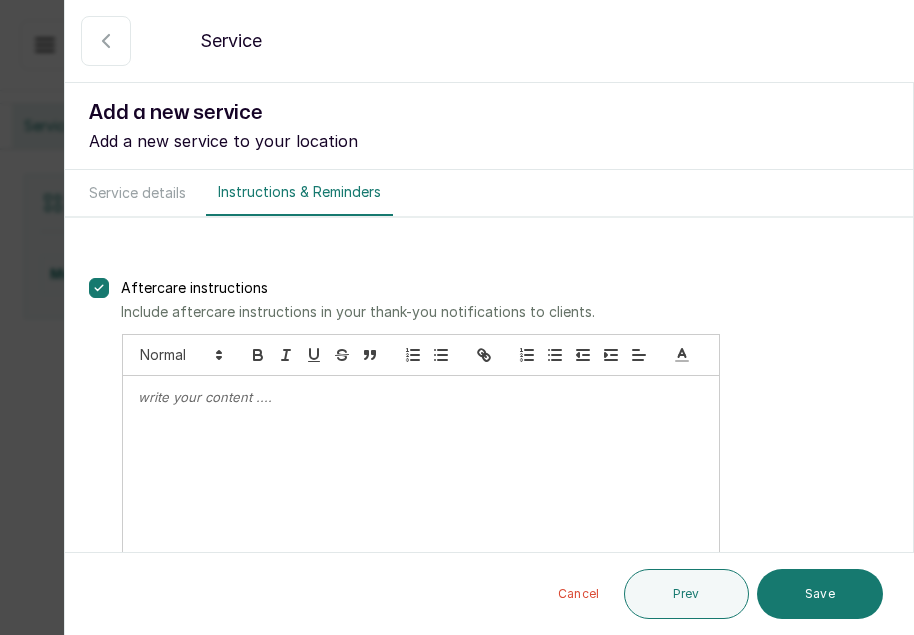 click at bounding box center (421, 397) 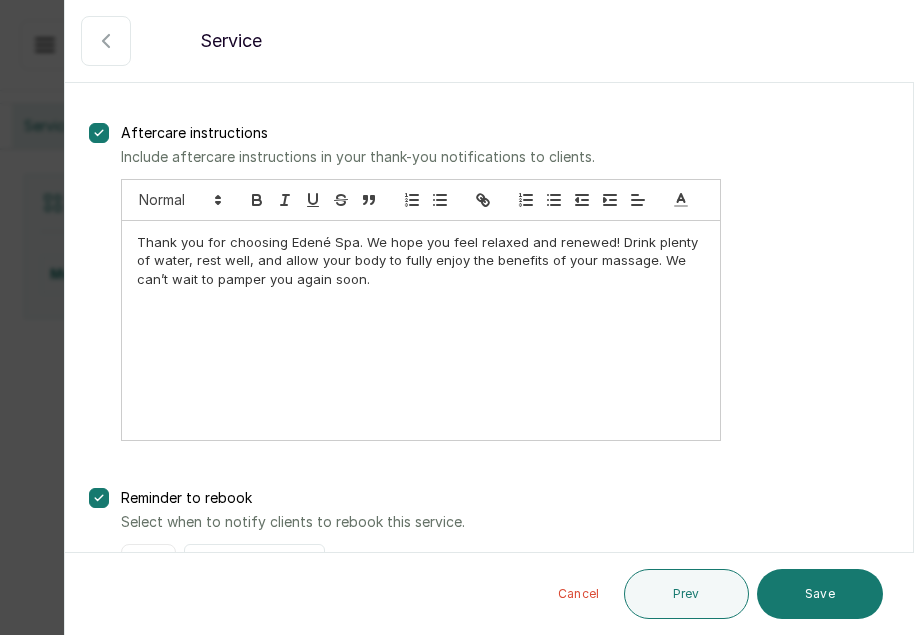 scroll, scrollTop: 251, scrollLeft: 0, axis: vertical 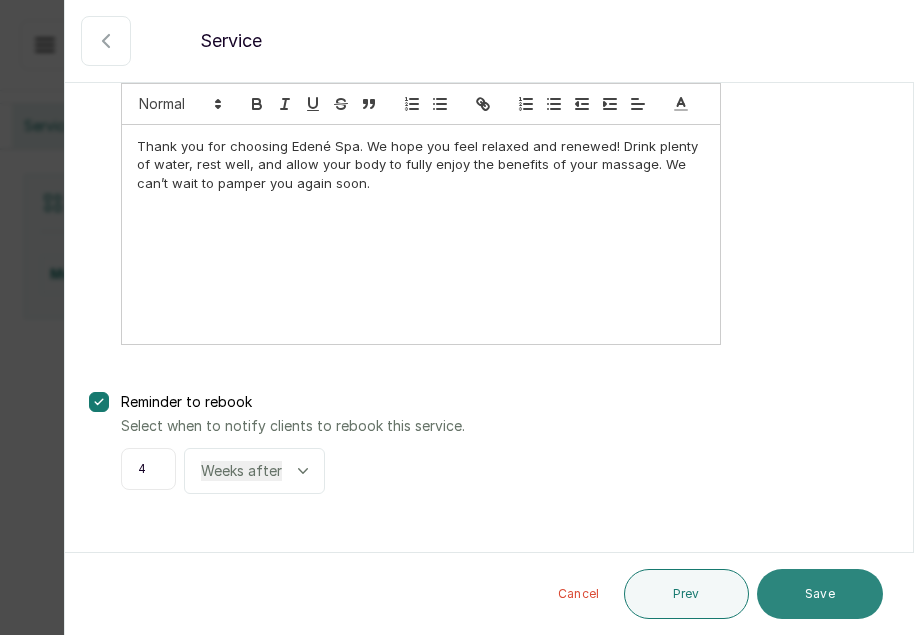 click on "Save" at bounding box center [820, 594] 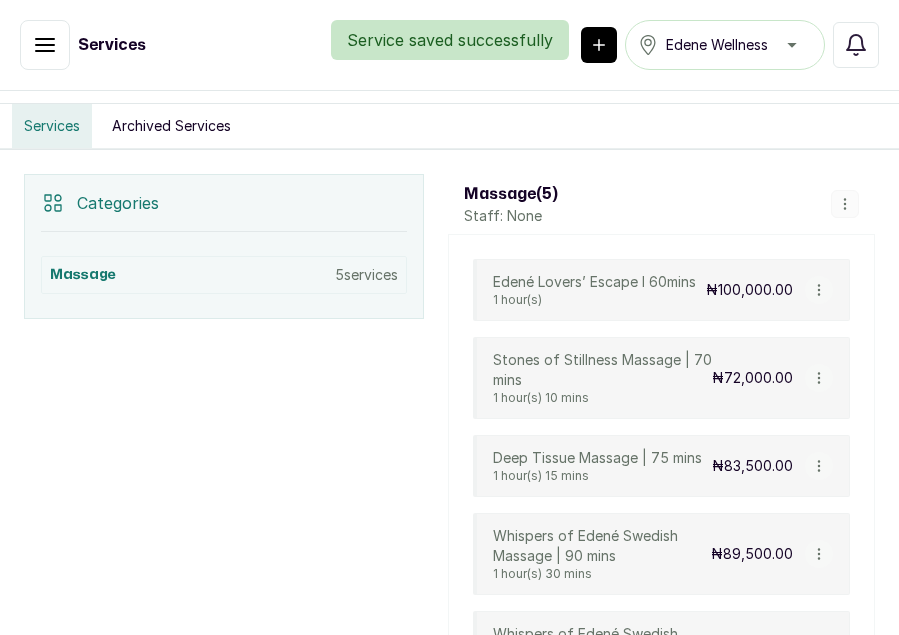 click 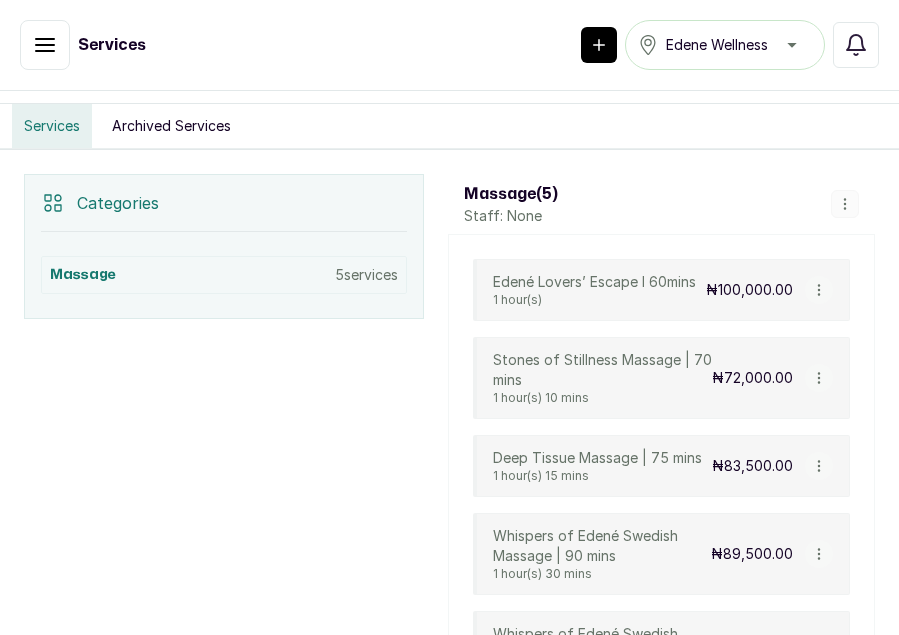 click on "Categories Massage 5  services Massage  ( 5 ) Staff: None Add Service View Category Edit Category Delete Category Edené Lovers’ Escape l 60mins 1 hour(s) ₦100,000.00 View Service Edit Service Archive Service Delete Service Stones of Stillness Massage | 70 mins 1 hour(s) 10 mins ₦72,000.00 View Service Edit Service Archive Service Delete Service Deep Tissue Massage | 75 mins 1 hour(s) 15 mins ₦83,500.00 View Service Edit Service Archive Service Delete Service Whispers of Edené Swedish Massage | 90 mins 1 hour(s) 30 mins ₦89,500.00 Whispers of Edené Swedish Massage -60min 1 hour(s) ₦60,500.00" at bounding box center (449, 446) 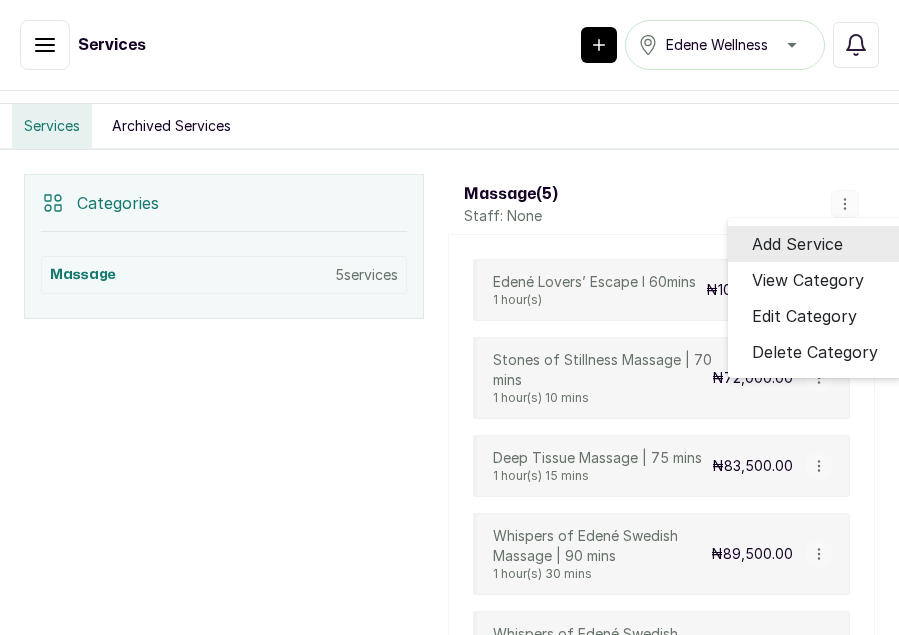click on "Add Service" at bounding box center [797, 244] 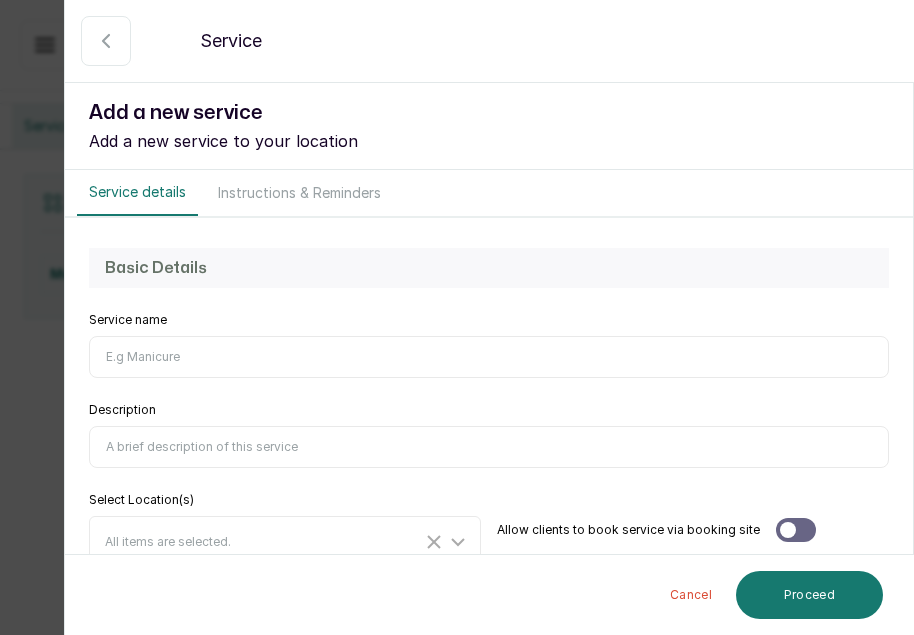 click on "Service name" at bounding box center [489, 357] 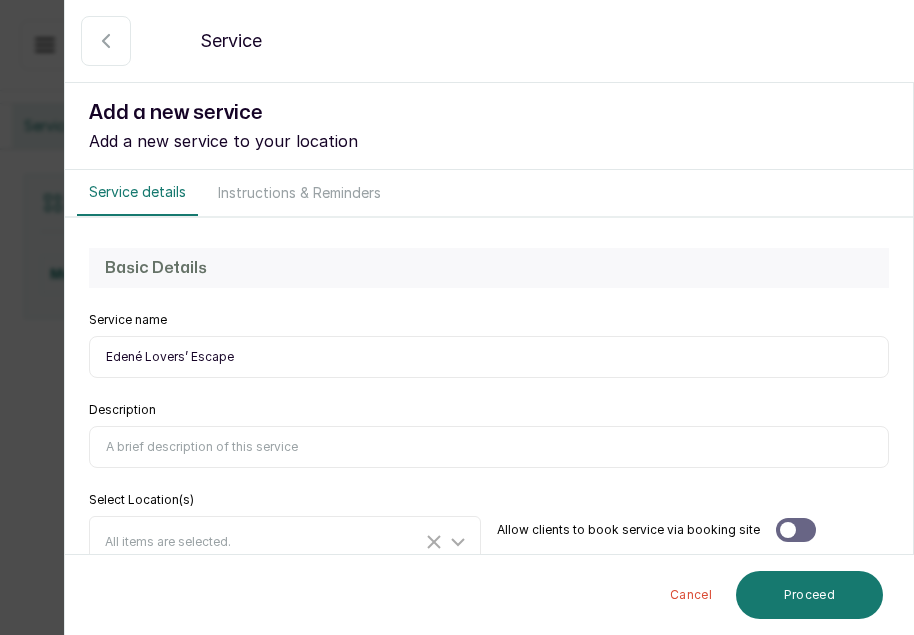 click on "Edené Lovers’ Escape" at bounding box center [489, 357] 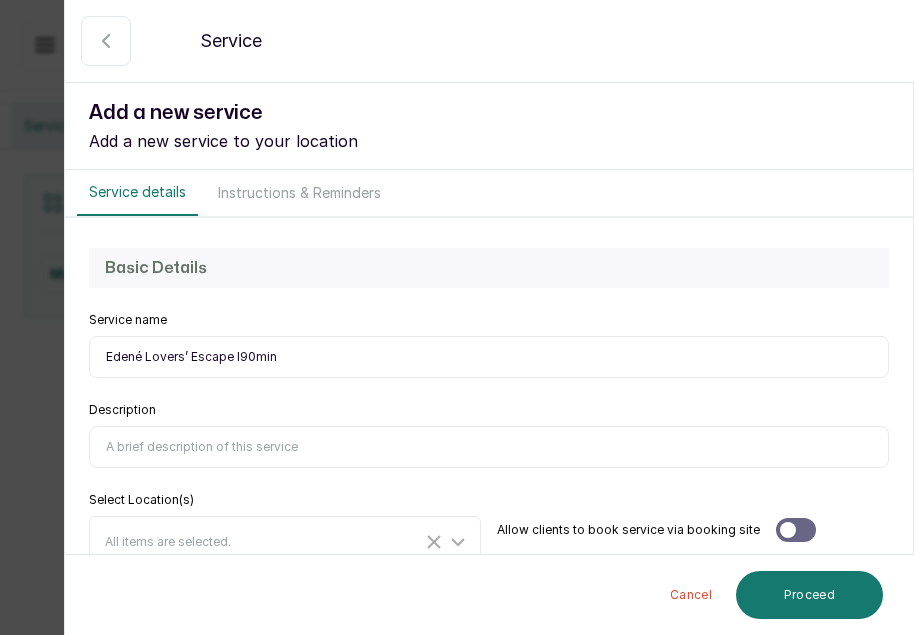 click on "Edené Lovers’ Escape l90min" at bounding box center [489, 357] 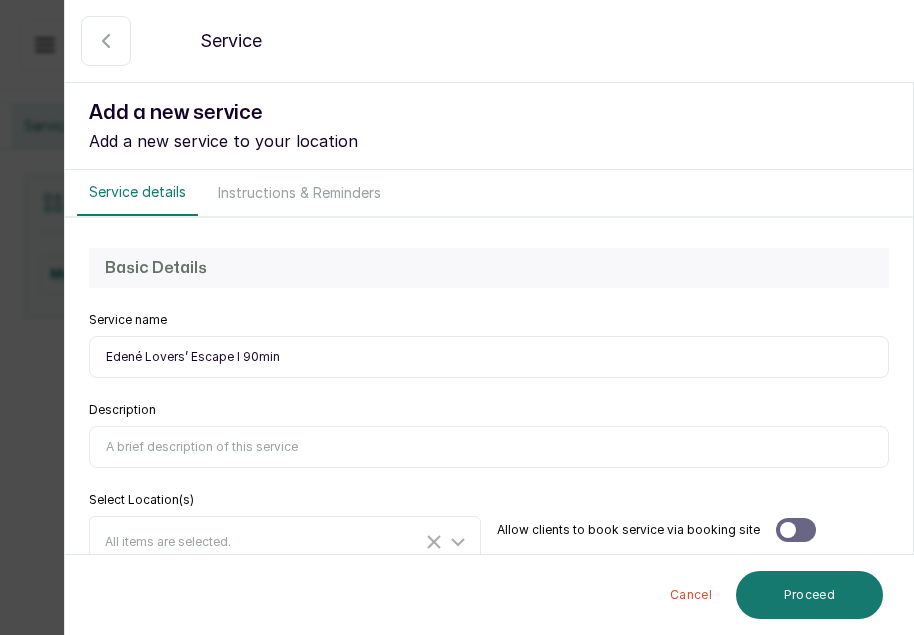 type on "Edené Lovers’ Escape l 90min" 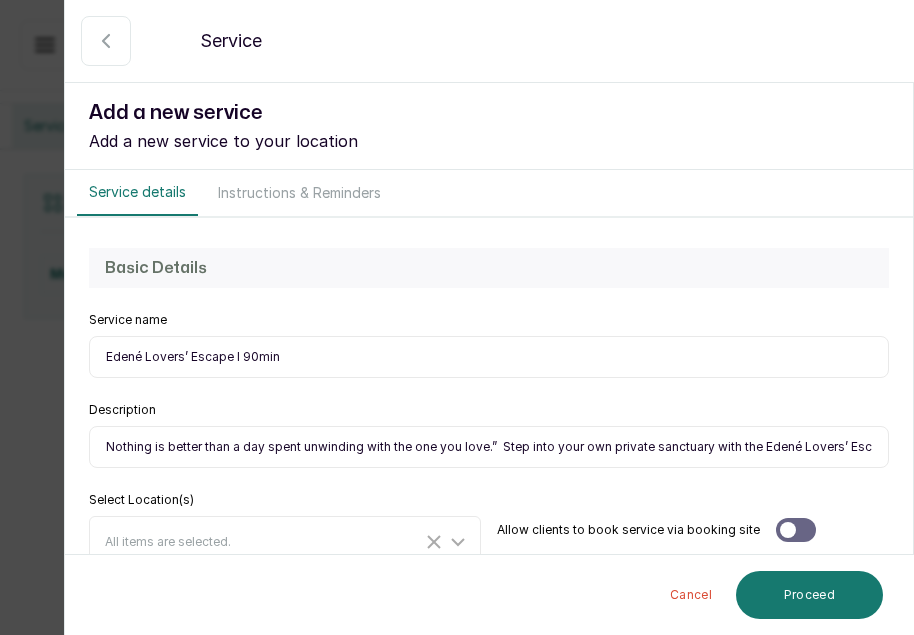 scroll, scrollTop: 0, scrollLeft: 1397, axis: horizontal 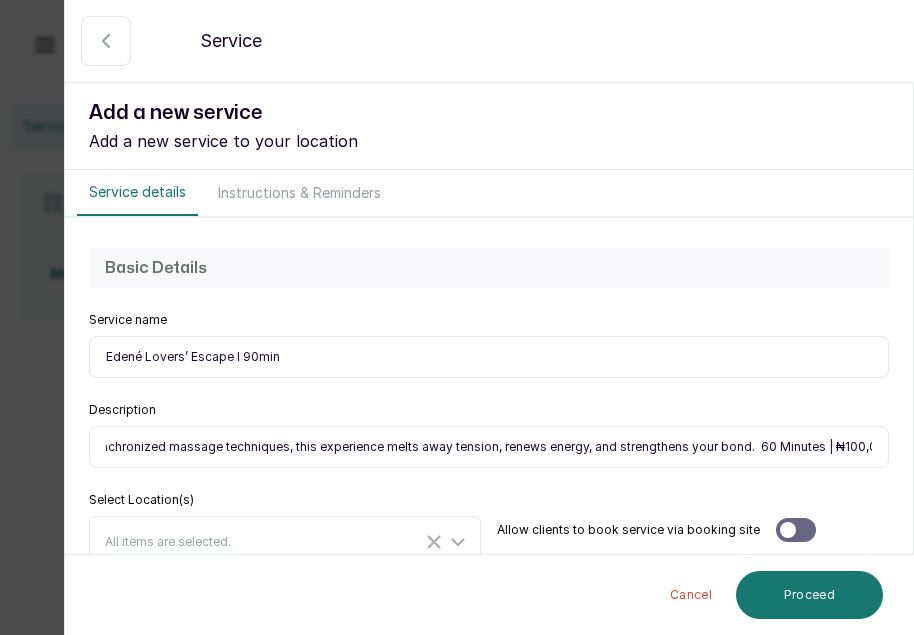 drag, startPoint x: 730, startPoint y: 444, endPoint x: 793, endPoint y: 446, distance: 63.03174 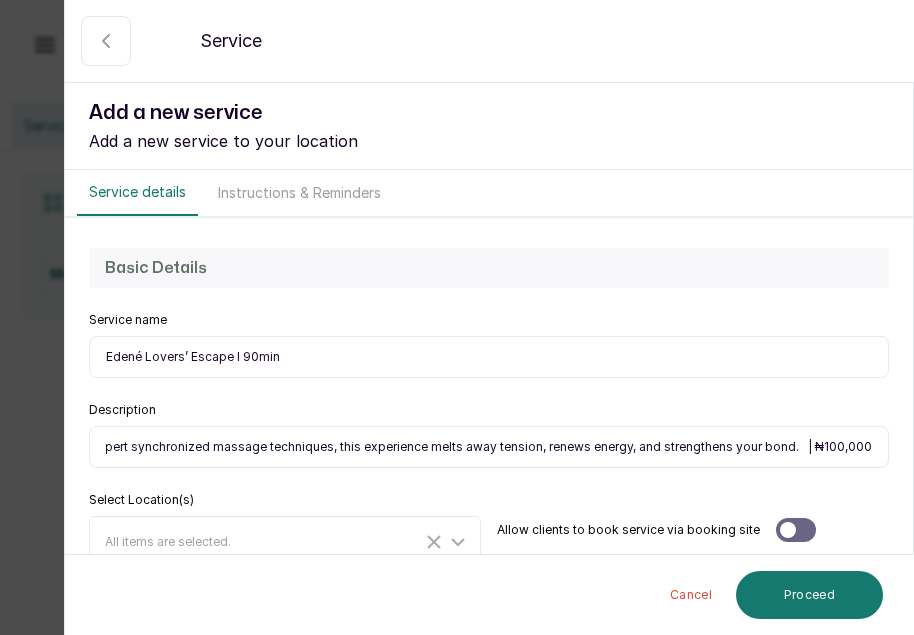 scroll, scrollTop: 0, scrollLeft: 1334, axis: horizontal 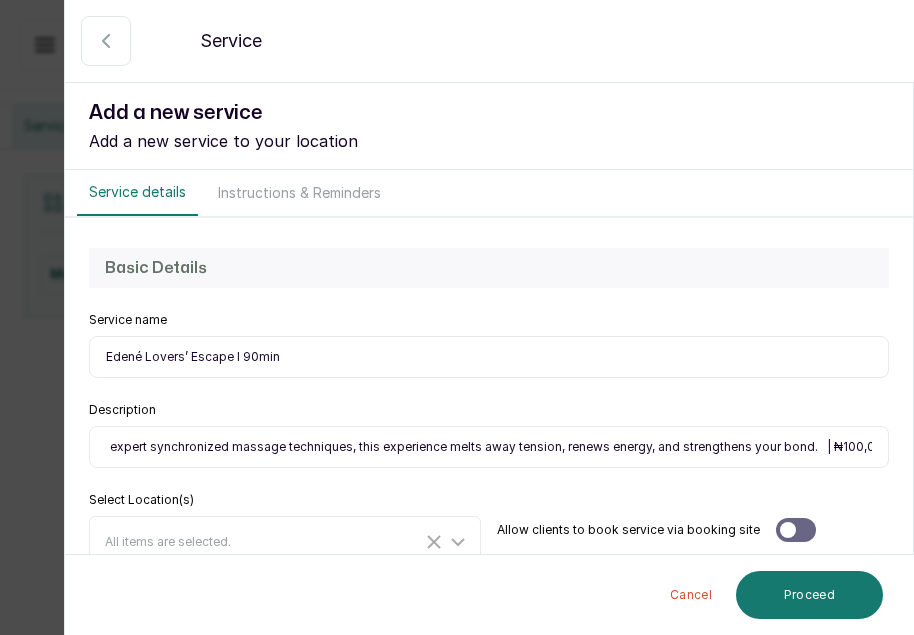 drag, startPoint x: 793, startPoint y: 445, endPoint x: 866, endPoint y: 452, distance: 73.33485 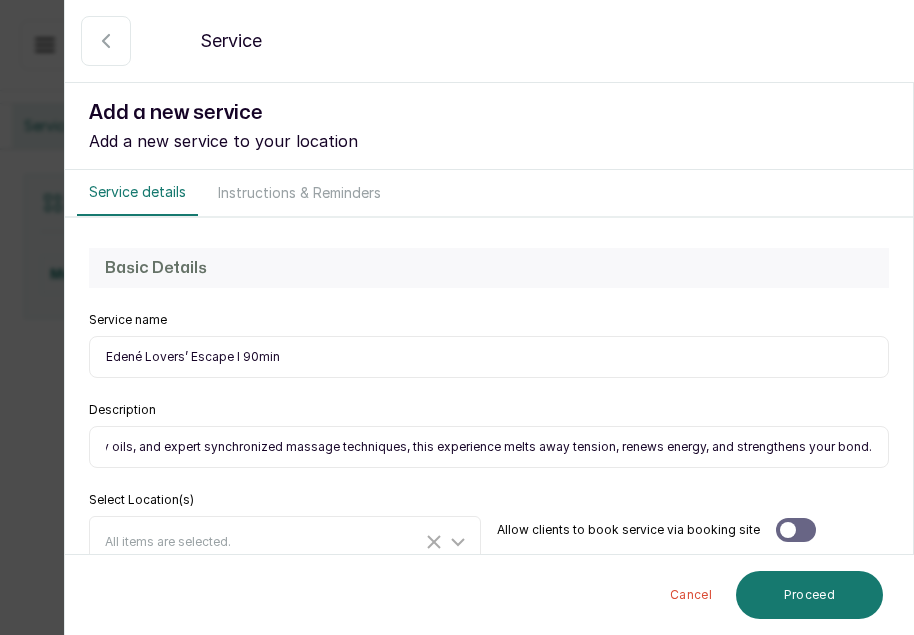 scroll, scrollTop: 0, scrollLeft: 1269, axis: horizontal 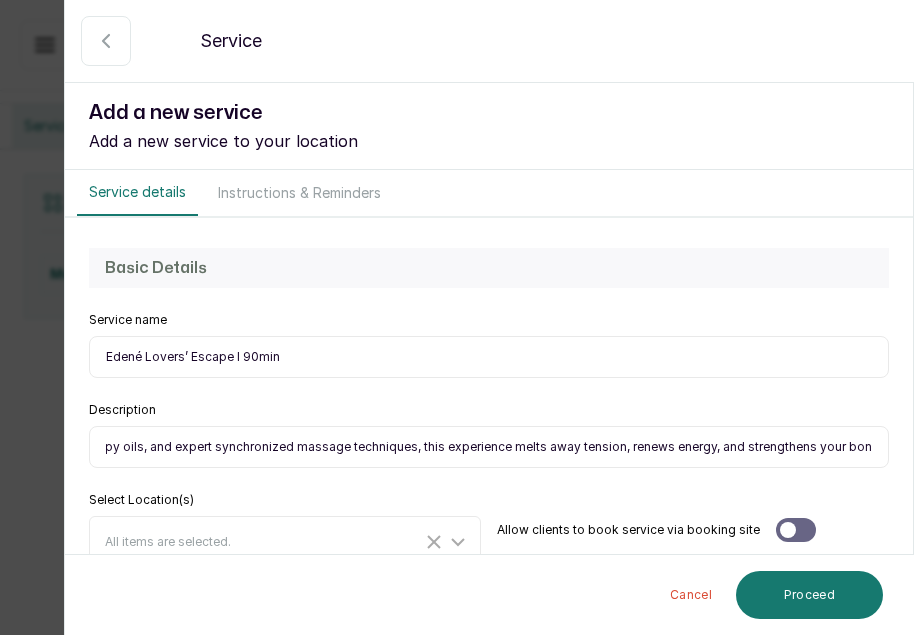 type on "Nothing is better than a day spent unwinding with the one you love.”  Step into your own private sanctuary with the Edené Lovers’ Escape, a romantic journey designed for two. Surrounded by soft music, warm aromatherapy oils, and expert synchronized massage techniques, this experience melts away tension, renews energy, and strengthens your bond." 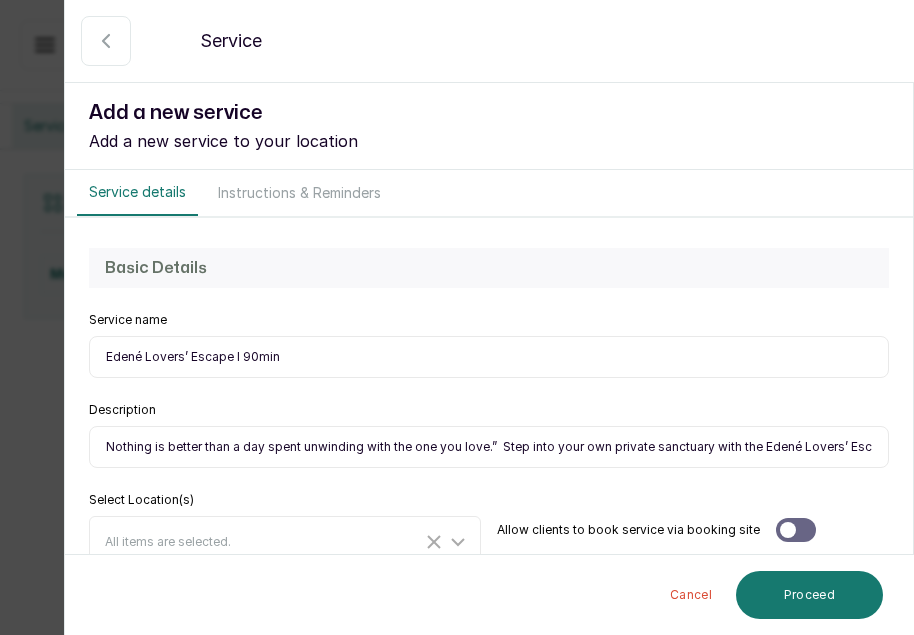 drag, startPoint x: 233, startPoint y: 356, endPoint x: 243, endPoint y: 358, distance: 10.198039 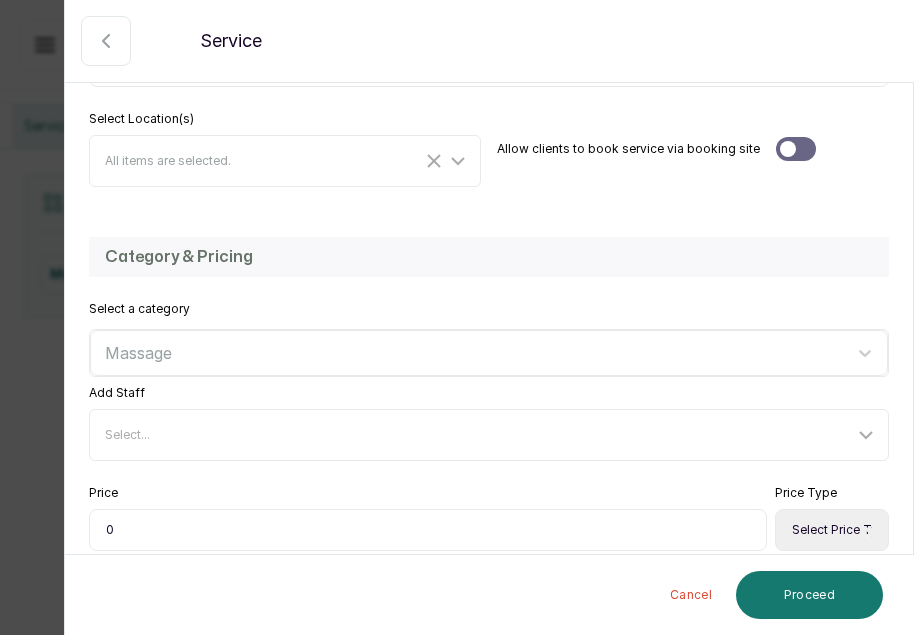 scroll, scrollTop: 382, scrollLeft: 0, axis: vertical 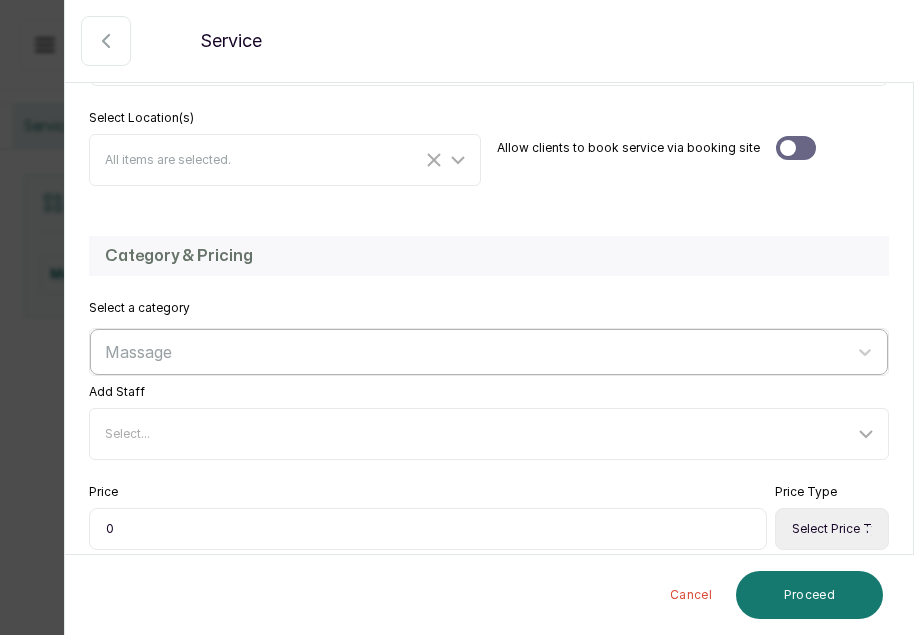 type on "Edené Lovers’ Escape | 90min" 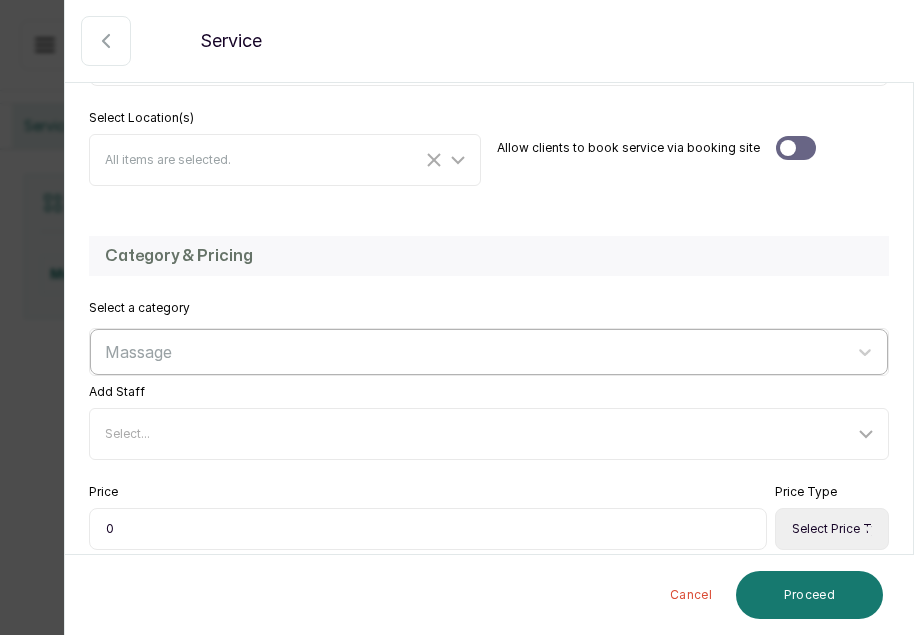 click at bounding box center [471, 352] 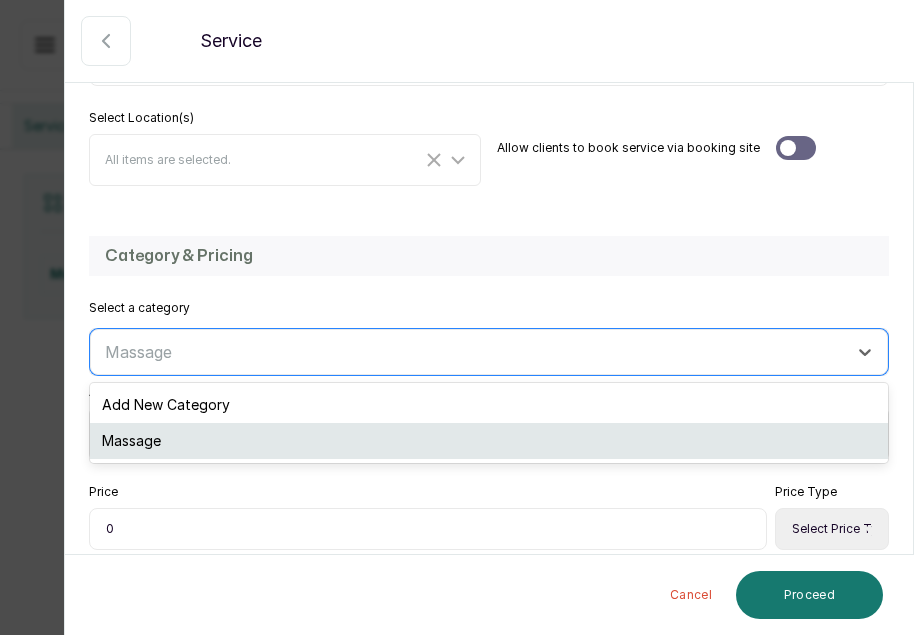 click on "Massage" at bounding box center [489, 441] 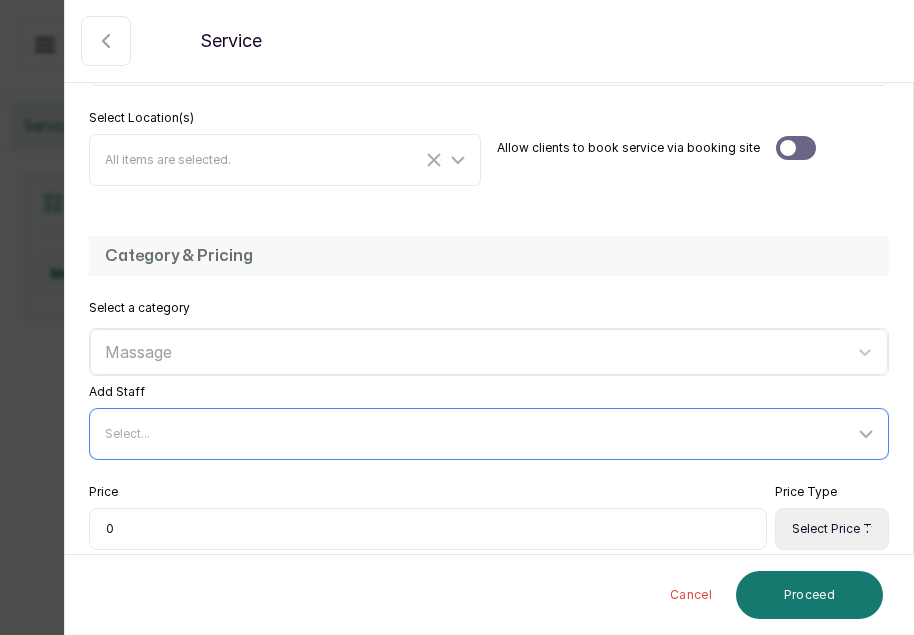 click on "Select..." at bounding box center (479, 434) 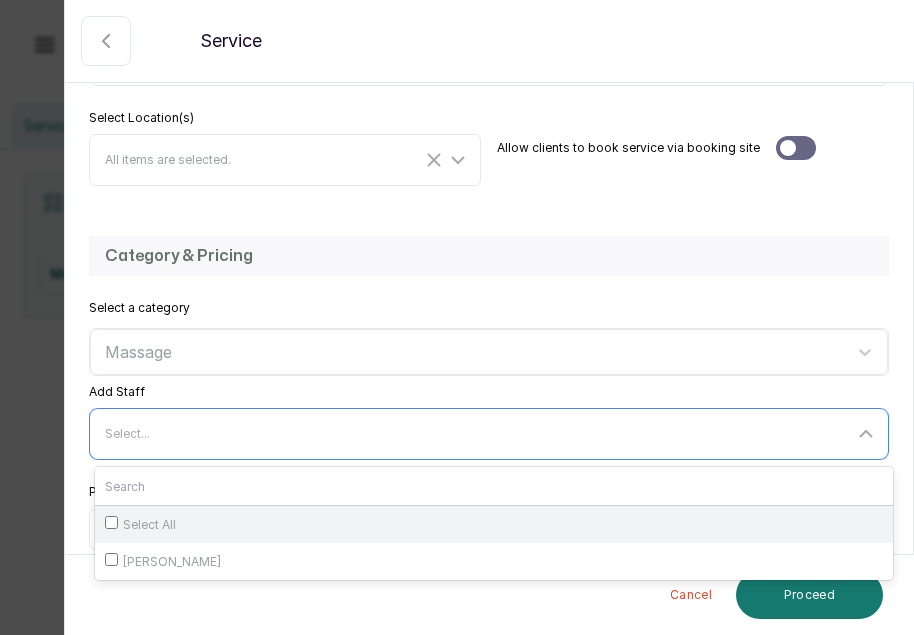 click on "Select All" at bounding box center [494, 524] 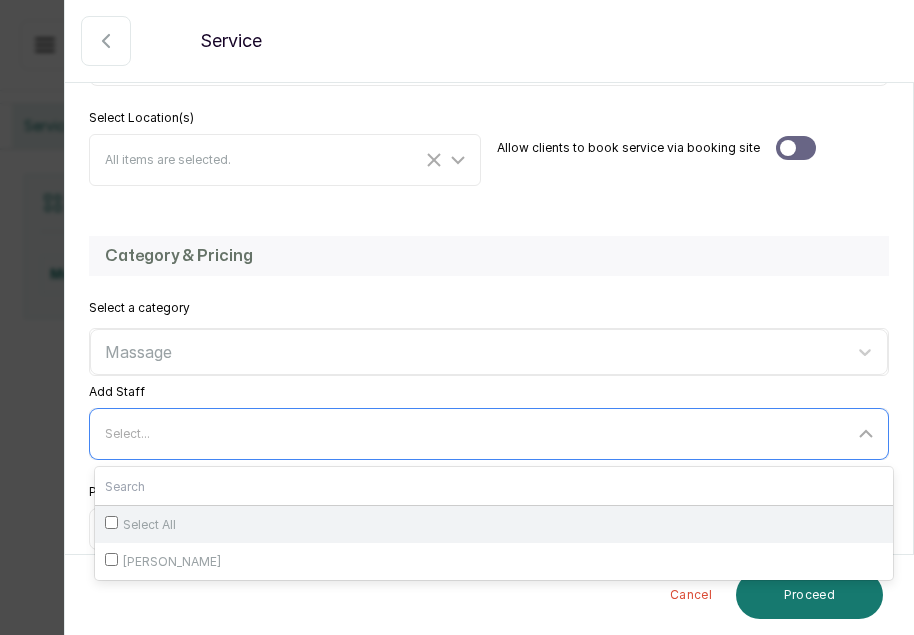 click on "Select All" at bounding box center (111, 522) 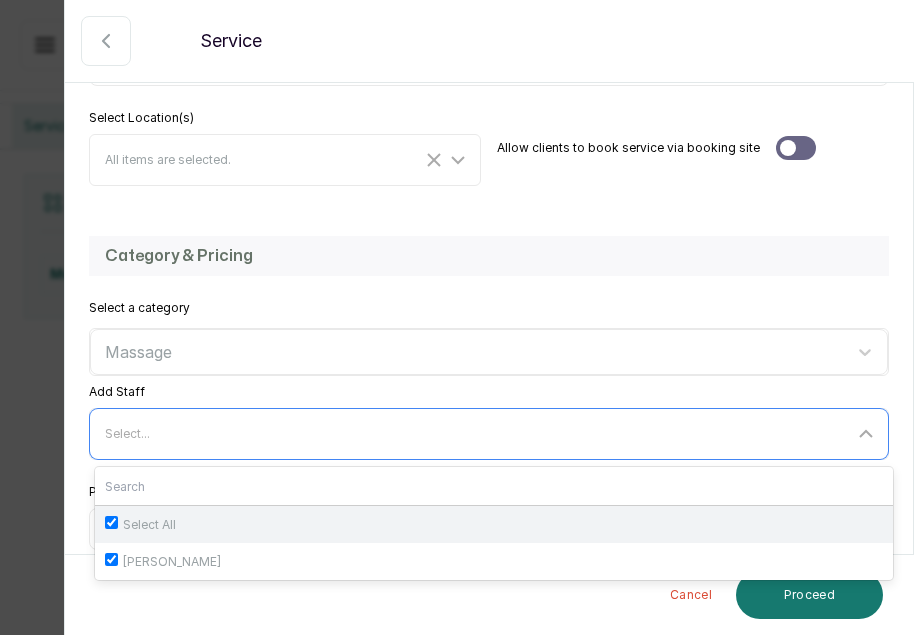 checkbox on "true" 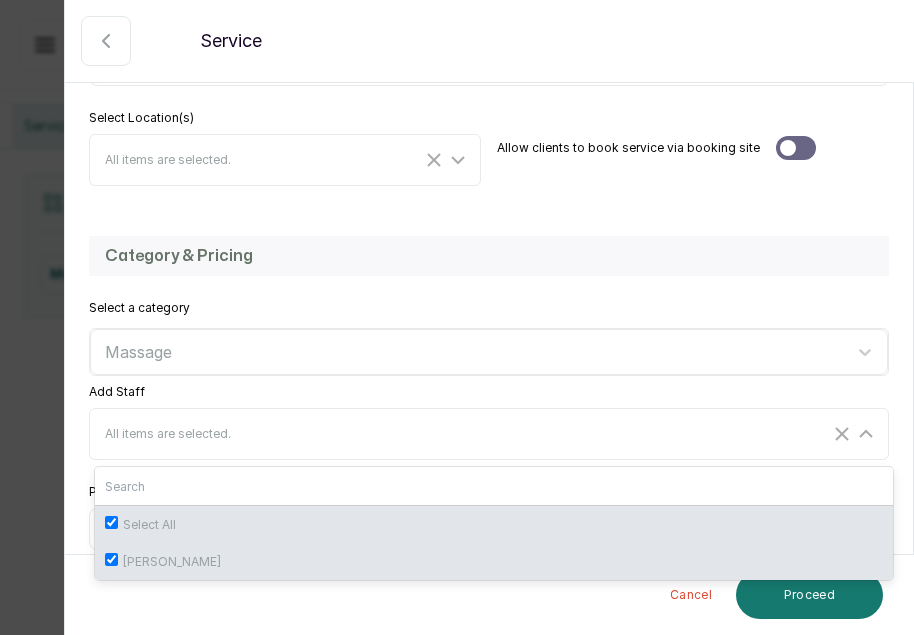 click on "Select a category Massage" at bounding box center [489, 338] 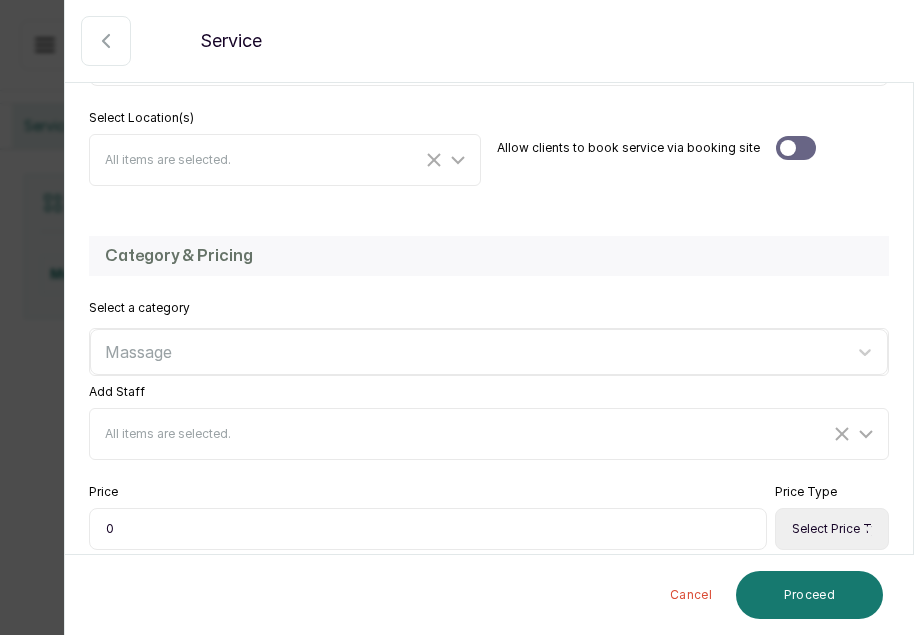 click on "0" at bounding box center [428, 529] 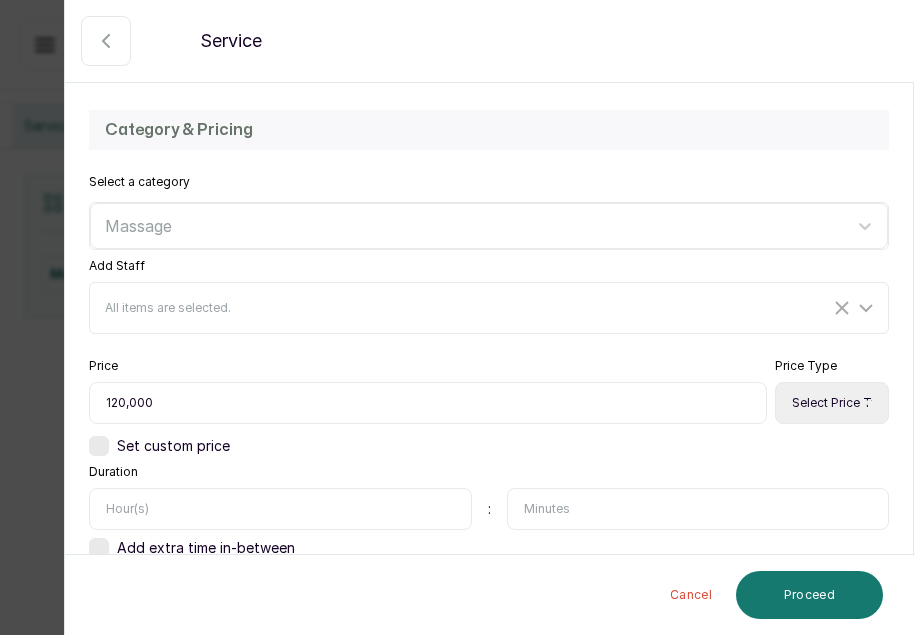 scroll, scrollTop: 580, scrollLeft: 0, axis: vertical 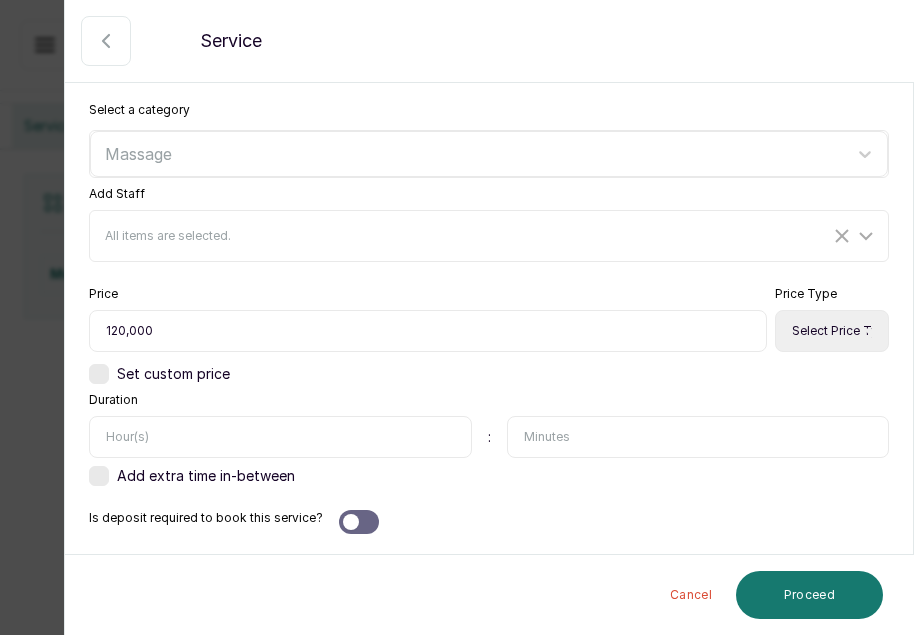 type on "120,000" 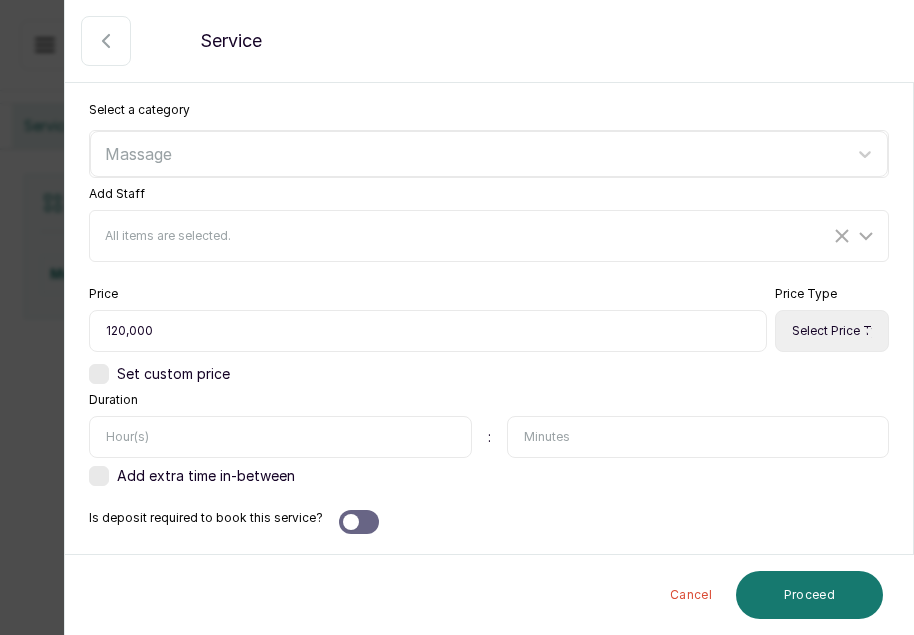 click on "Select Price Type Fixed From" at bounding box center [832, 331] 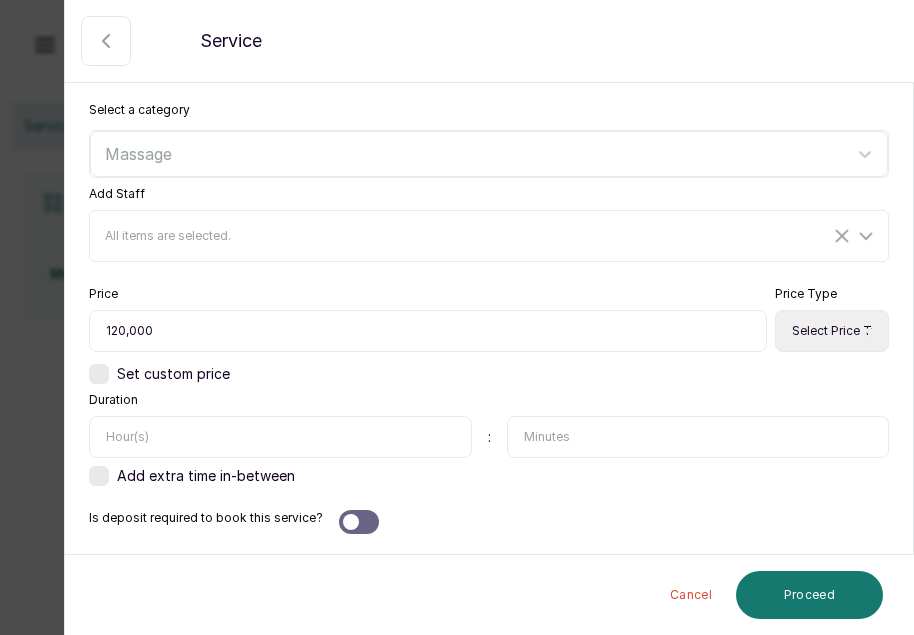 select on "fixed" 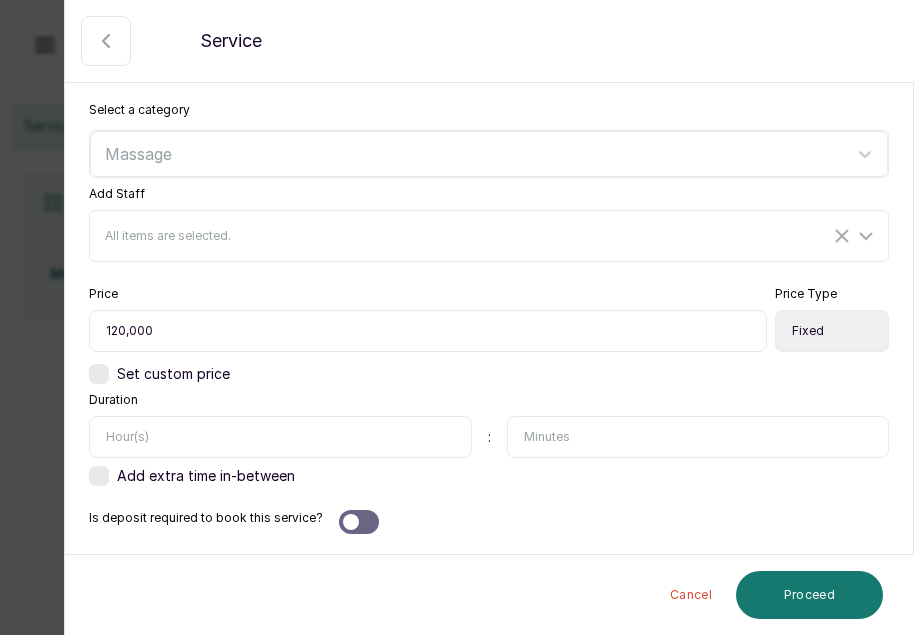 click on "Select Price Type Fixed From" at bounding box center (832, 331) 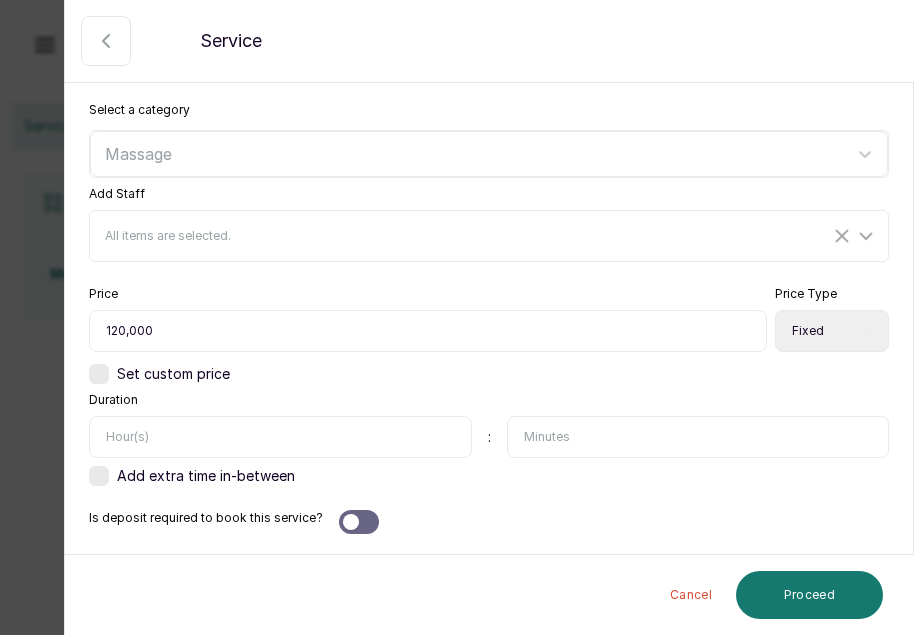 click at bounding box center [698, 437] 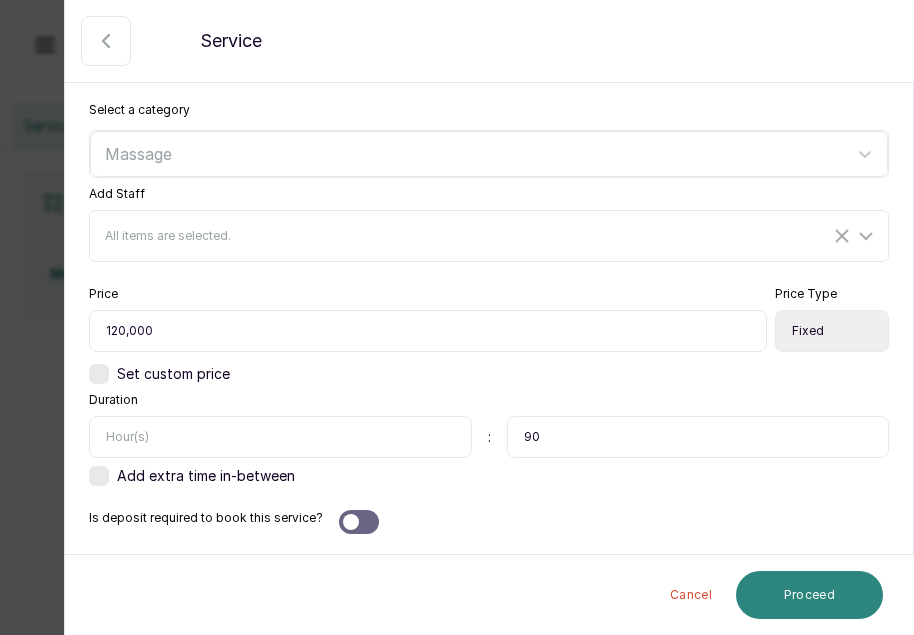 type on "90" 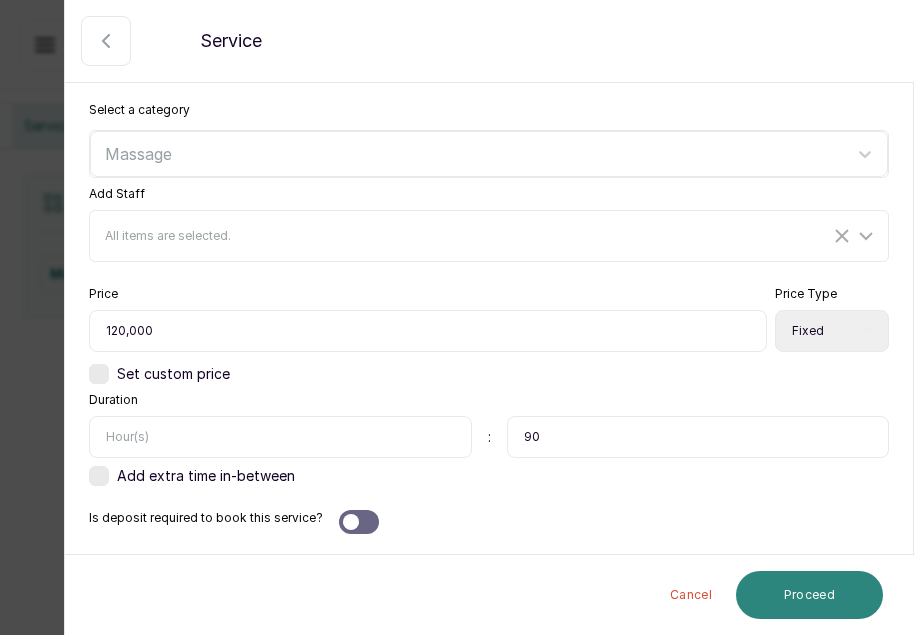 click on "Proceed" at bounding box center (809, 595) 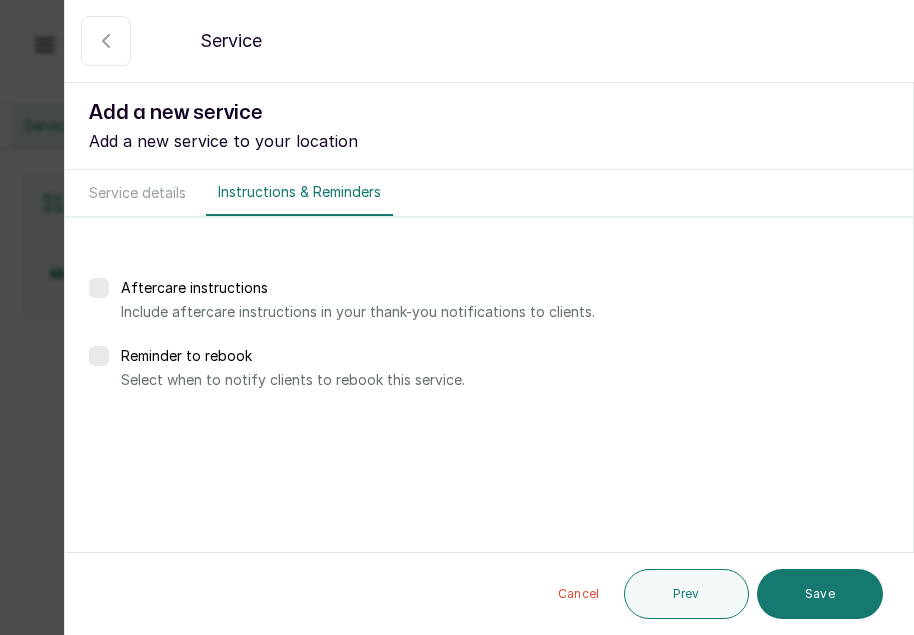scroll, scrollTop: 0, scrollLeft: 0, axis: both 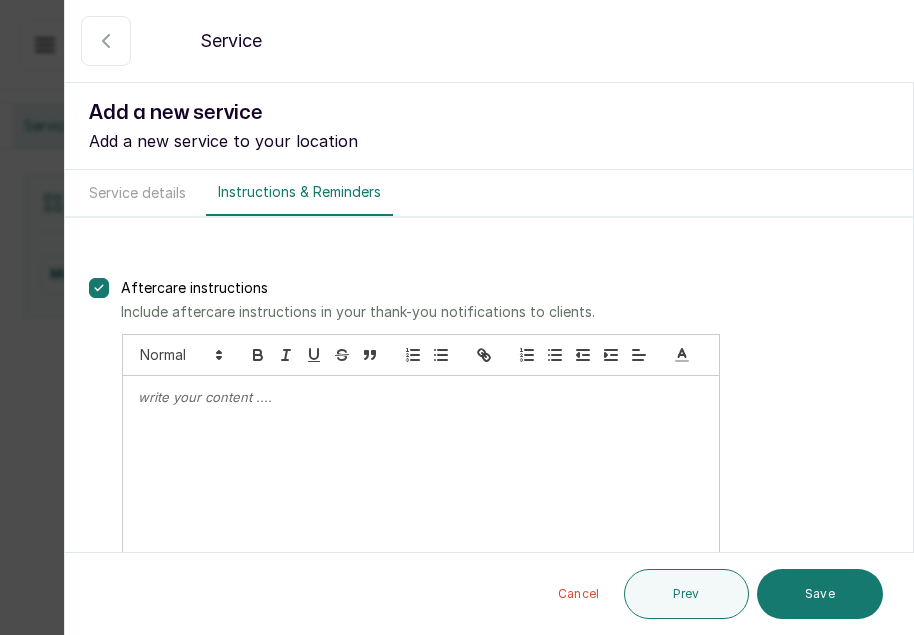 click at bounding box center (421, 397) 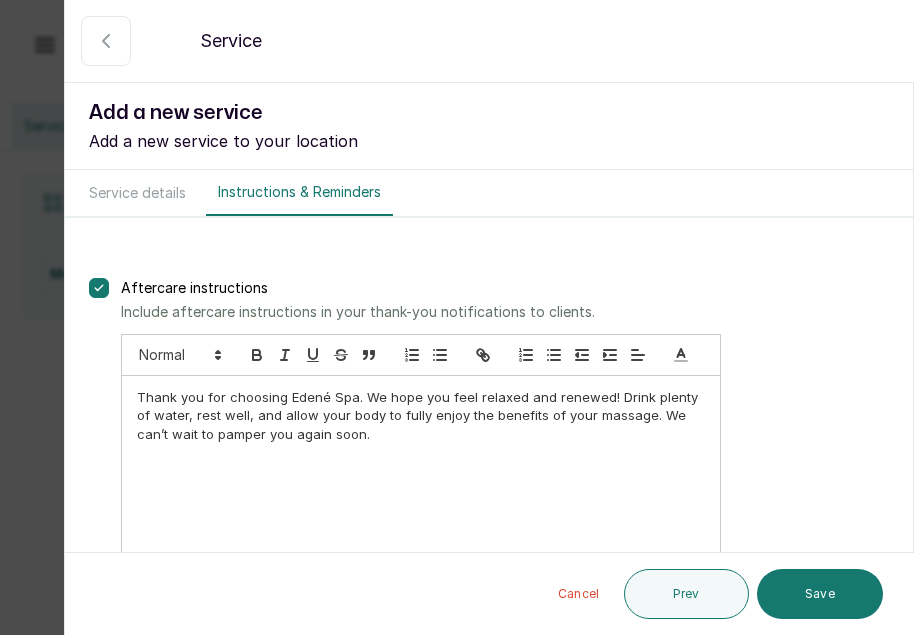 scroll, scrollTop: 0, scrollLeft: 0, axis: both 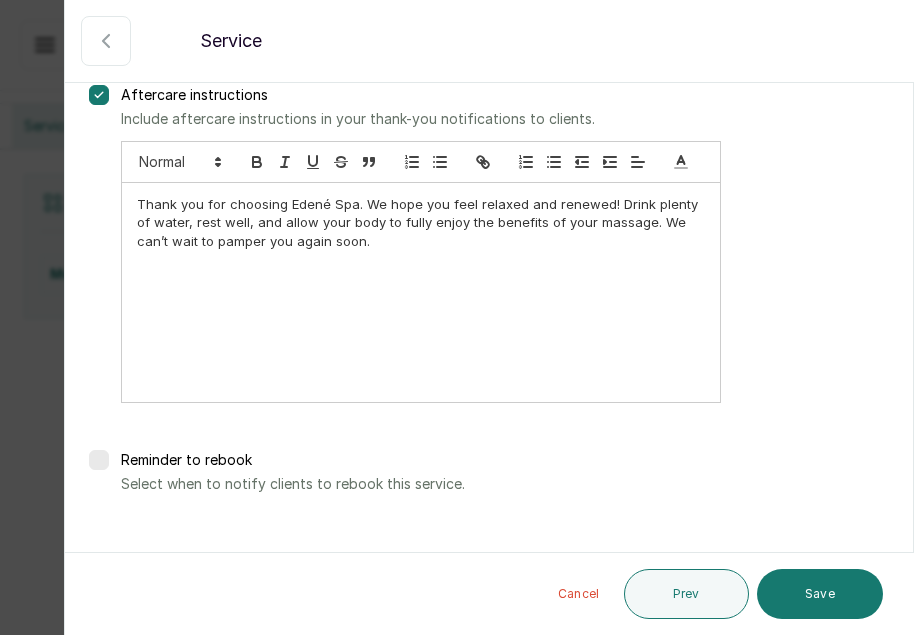 click at bounding box center [99, 460] 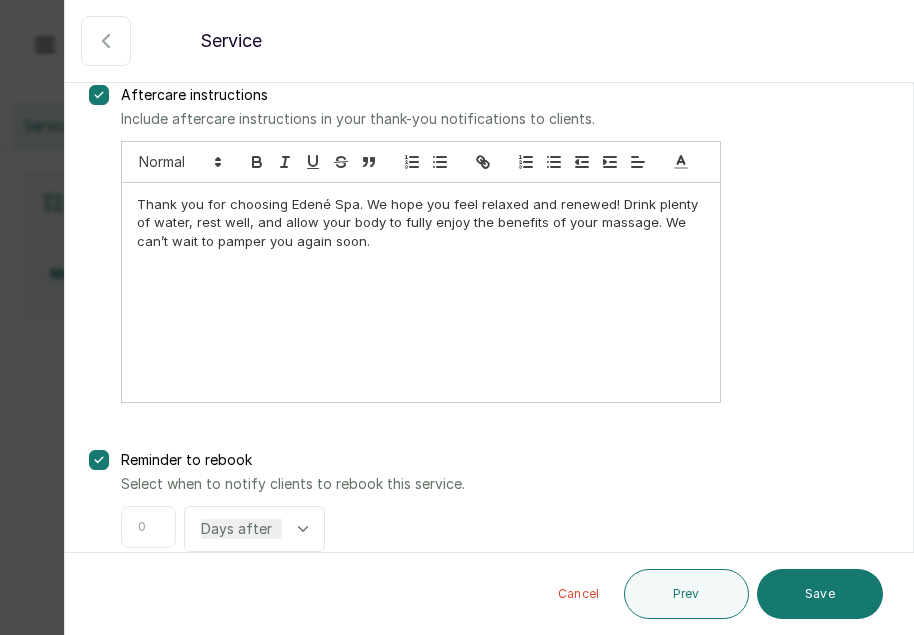 click at bounding box center (148, 527) 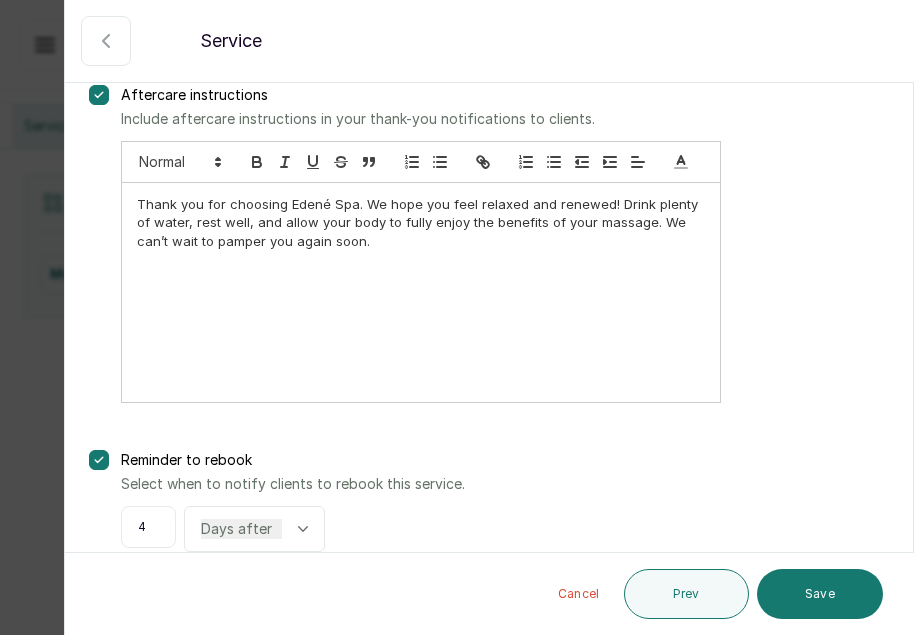 type on "4" 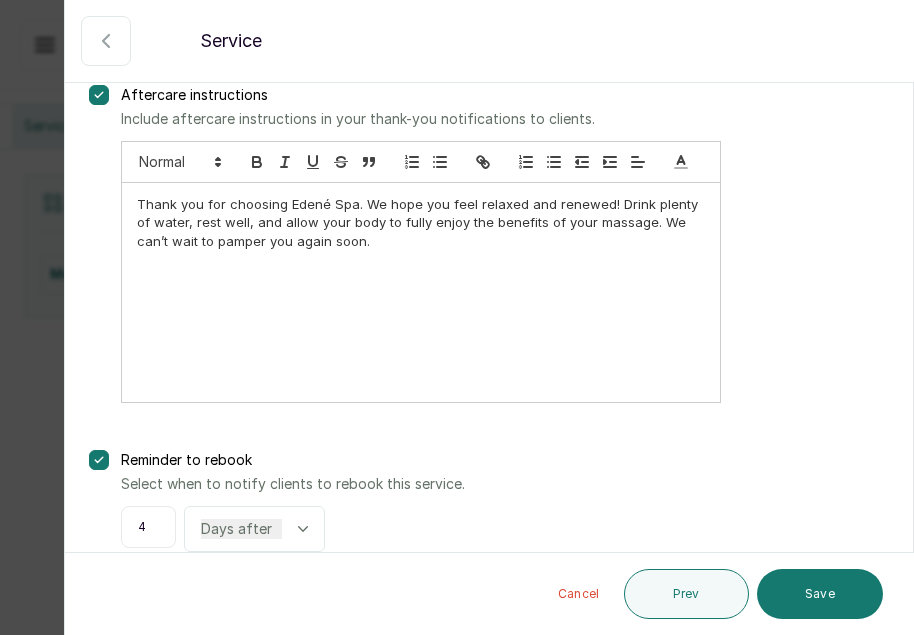 click on "Days after Weeks after" at bounding box center (241, 529) 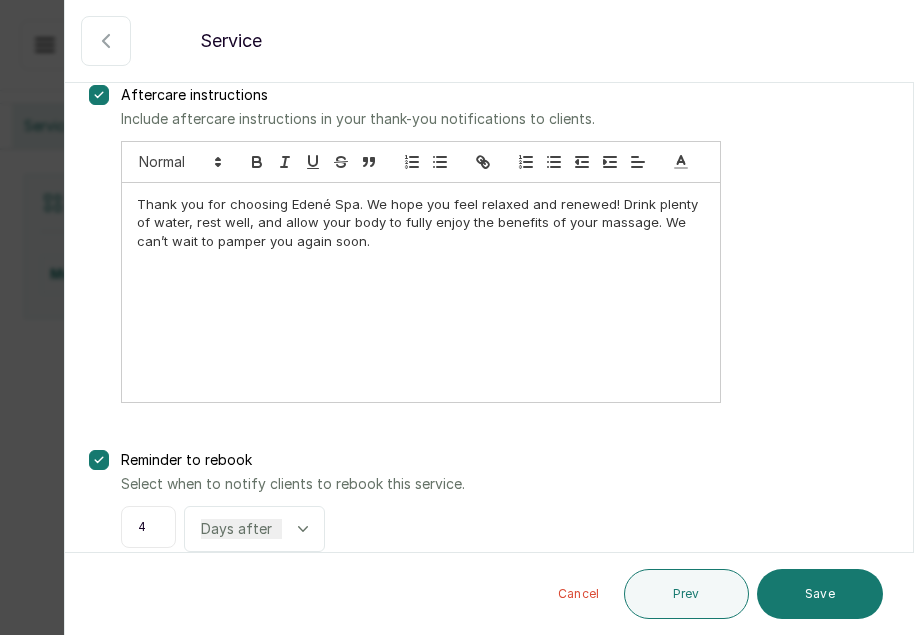 select on "weeks" 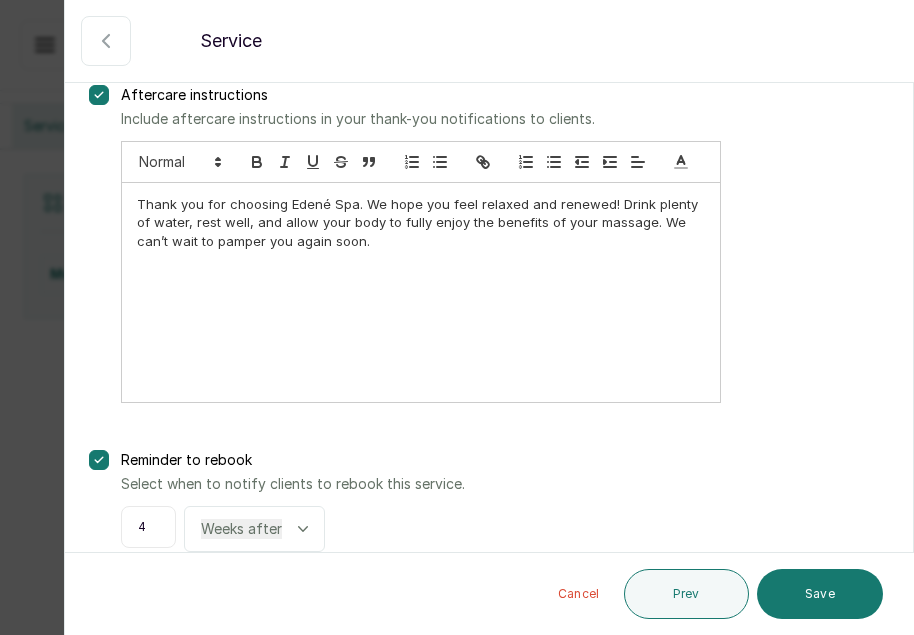 click on "Days after Weeks after" at bounding box center [241, 529] 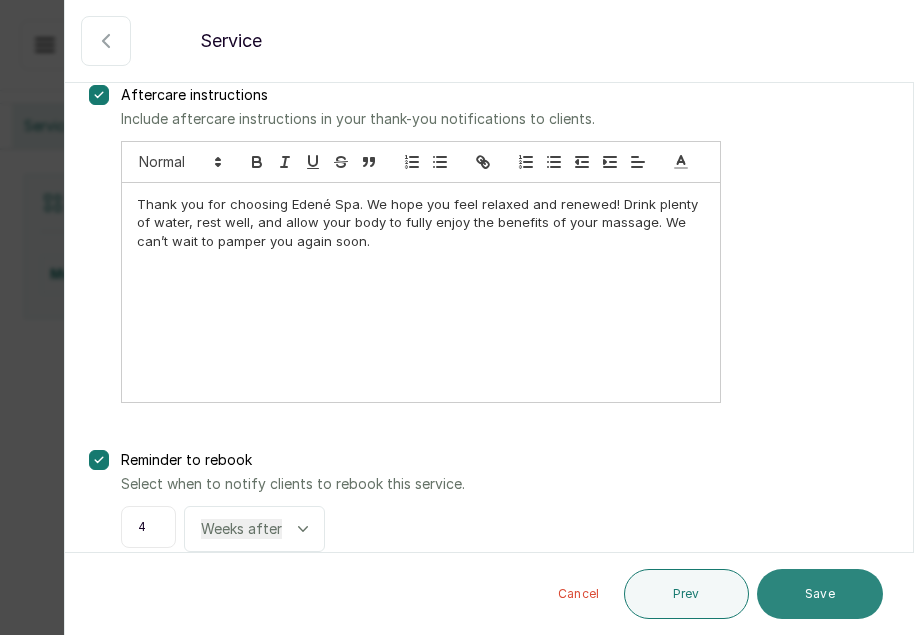 click on "Save" at bounding box center [820, 594] 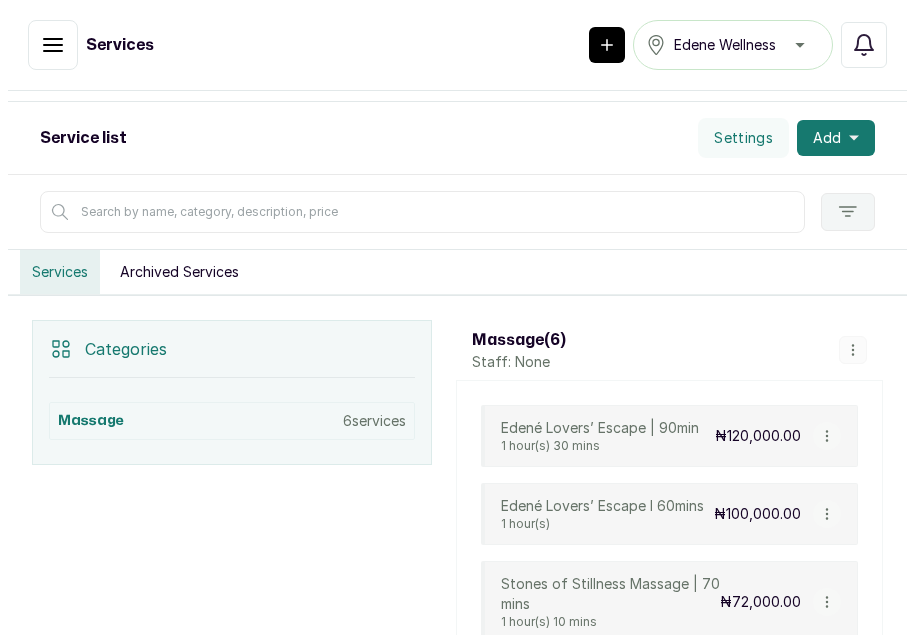 scroll, scrollTop: 189, scrollLeft: 0, axis: vertical 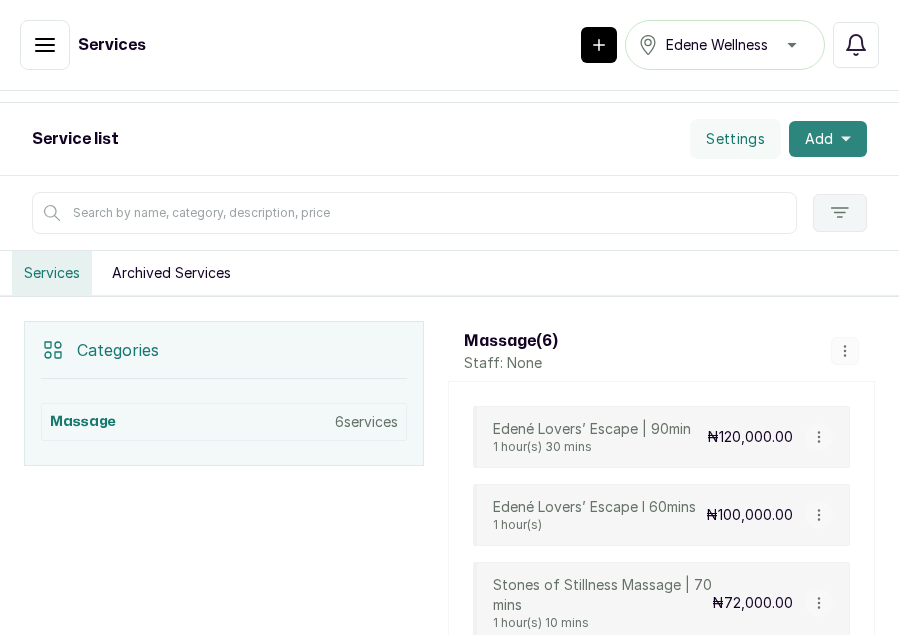 click 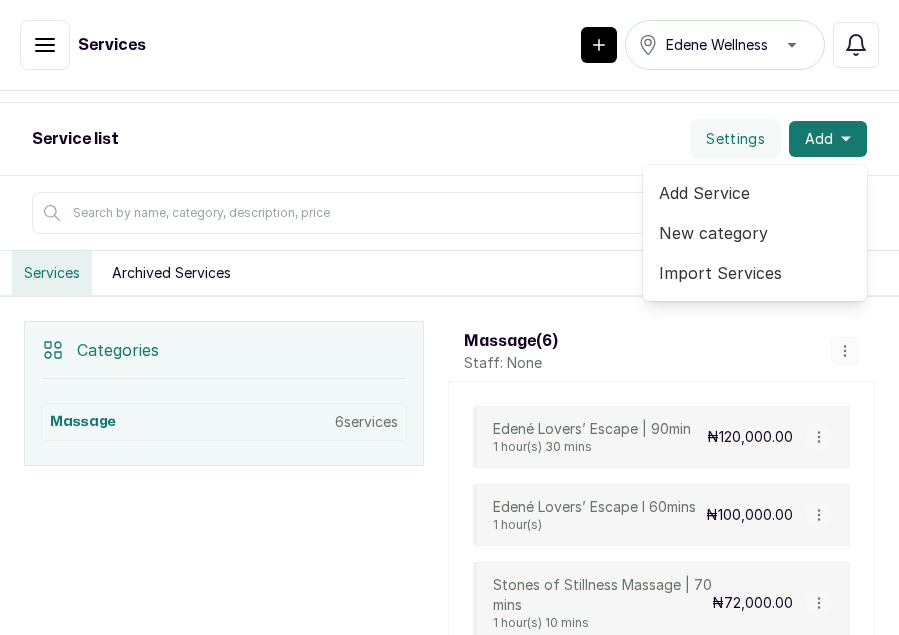 click on "Add Service" at bounding box center [755, 193] 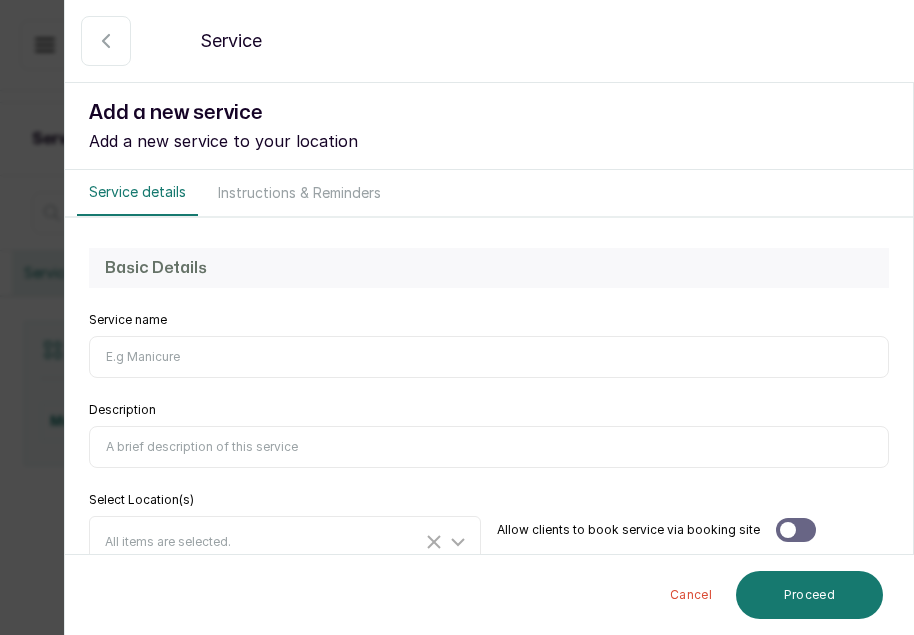 click on "Service name" at bounding box center [489, 357] 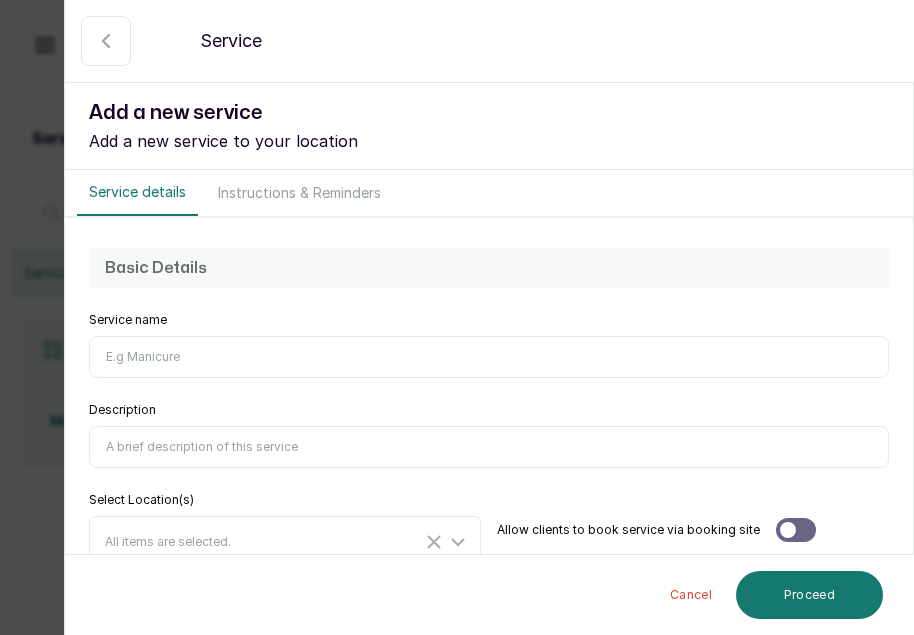 click on "Service name" at bounding box center (489, 357) 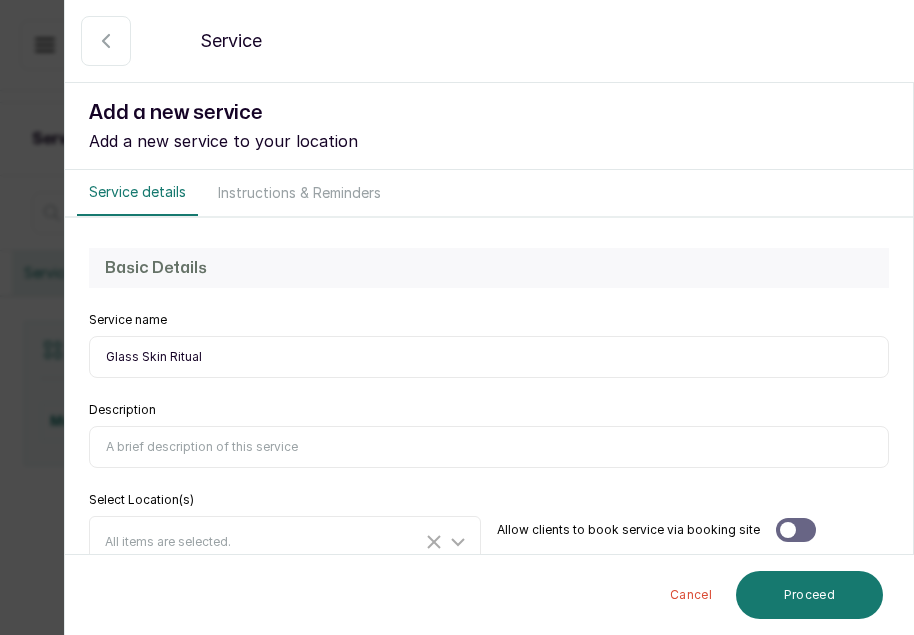 type on "Glass Skin Ritual" 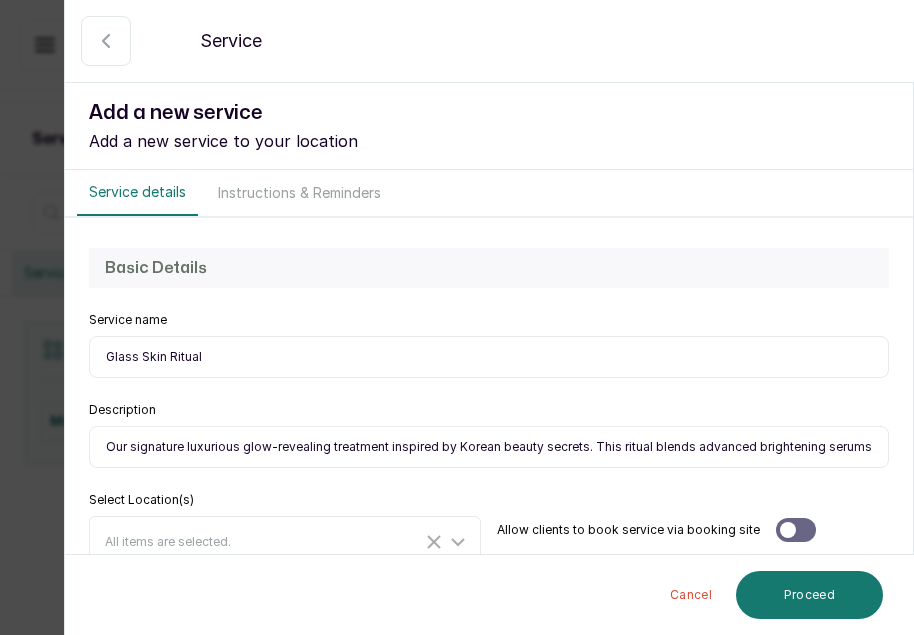 scroll, scrollTop: 0, scrollLeft: 855, axis: horizontal 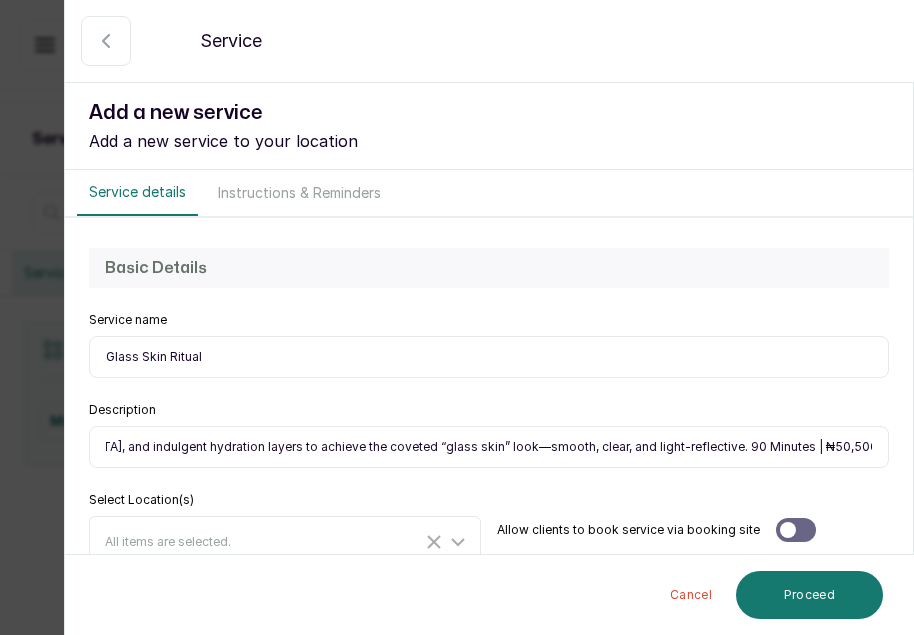 drag, startPoint x: 740, startPoint y: 445, endPoint x: 767, endPoint y: 445, distance: 27 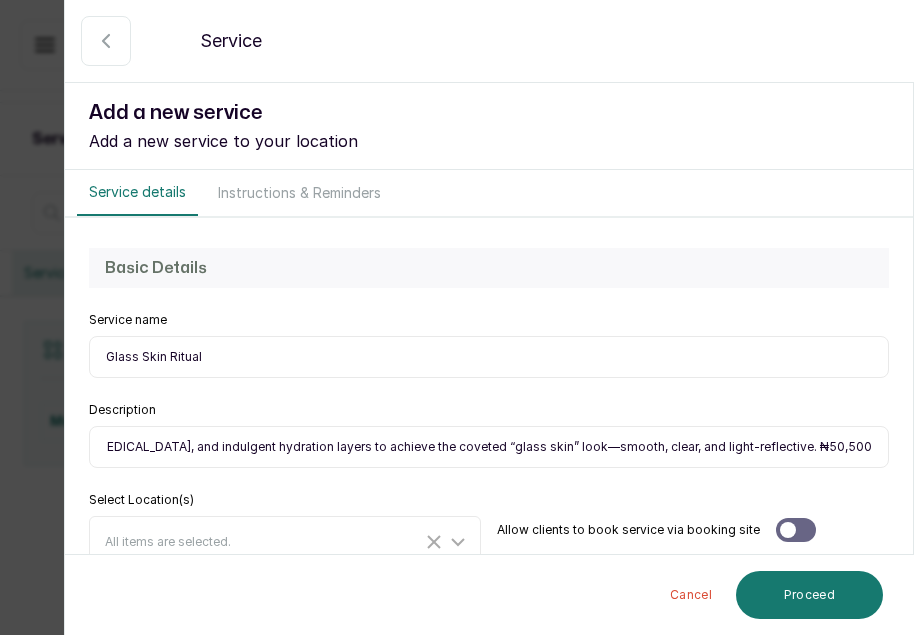 scroll, scrollTop: 0, scrollLeft: 782, axis: horizontal 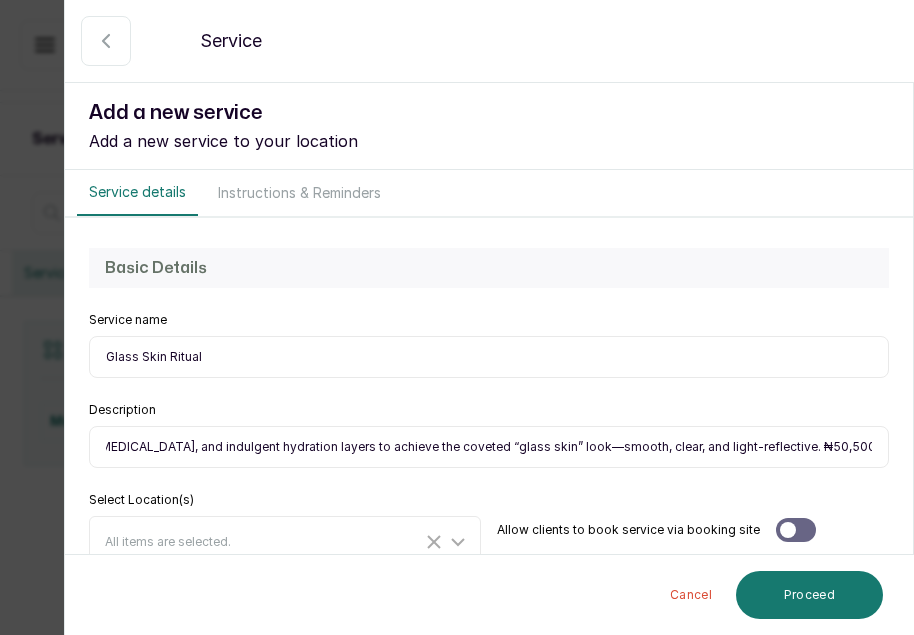 type on "Our signature luxurious glow-revealing treatment inspired by Korean beauty secrets. This ritual blends advanced brightening serums, microdermabrasion, and indulgent hydration layers to achieve the coveted “glass skin” look—smooth, clear, and light-reflective. ₦50,500" 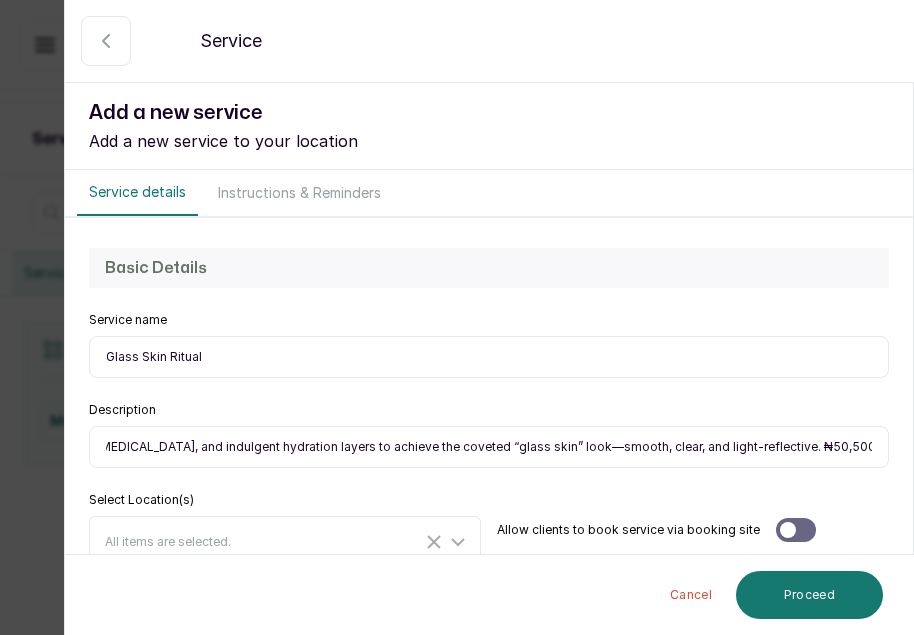 scroll, scrollTop: 0, scrollLeft: 0, axis: both 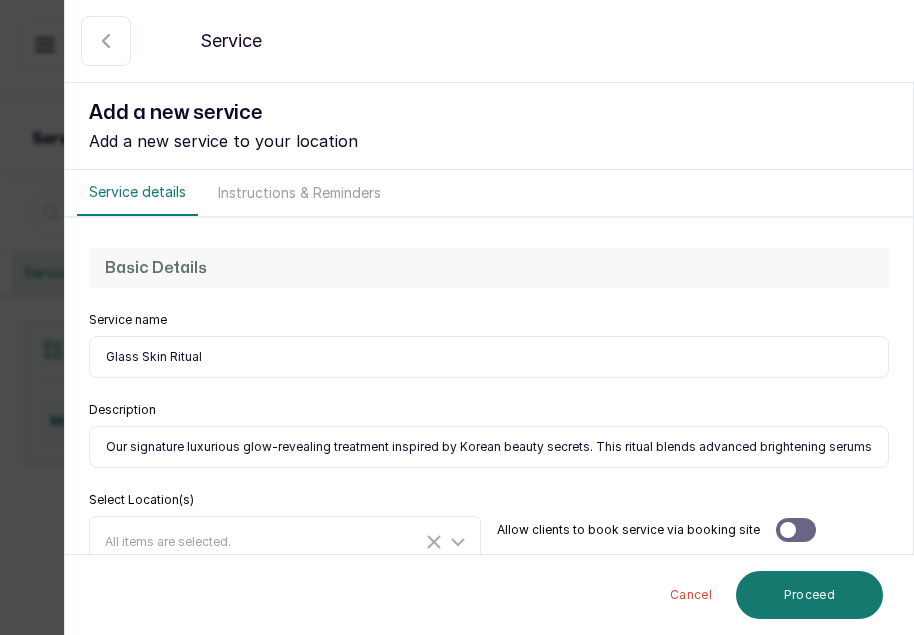 click on "Glass Skin Ritual" at bounding box center (489, 357) 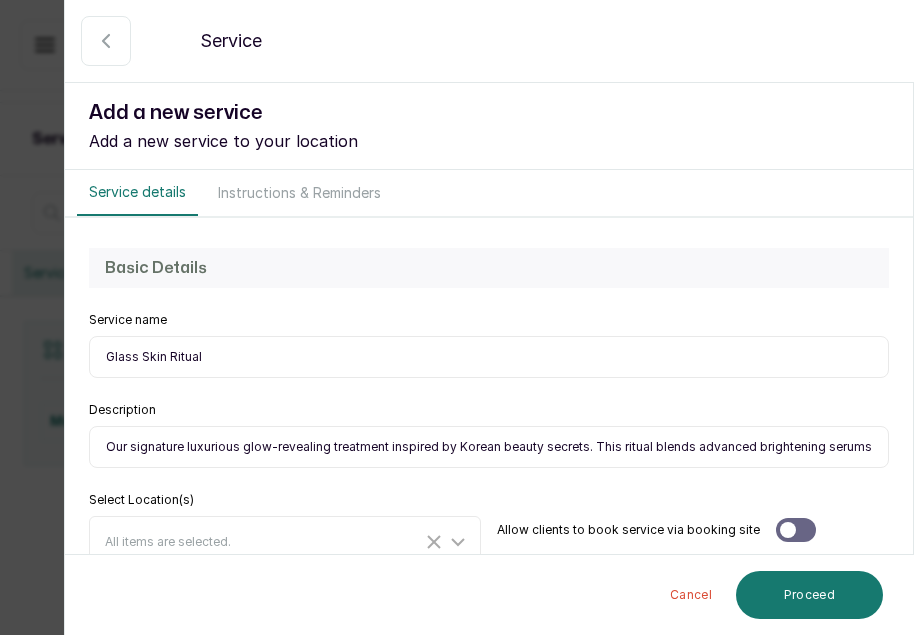paste on "90 Minutes |" 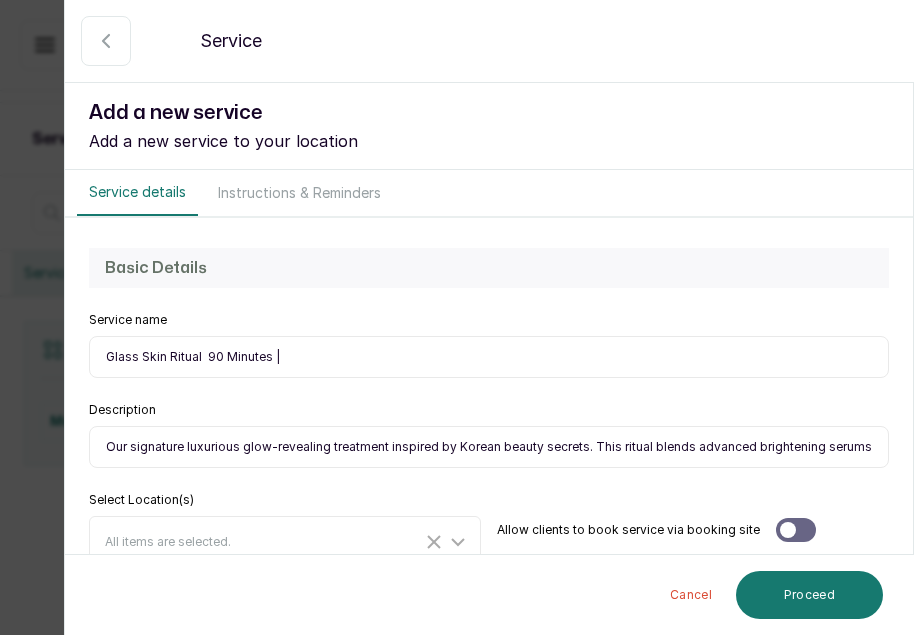 drag, startPoint x: 205, startPoint y: 353, endPoint x: 270, endPoint y: 358, distance: 65.192024 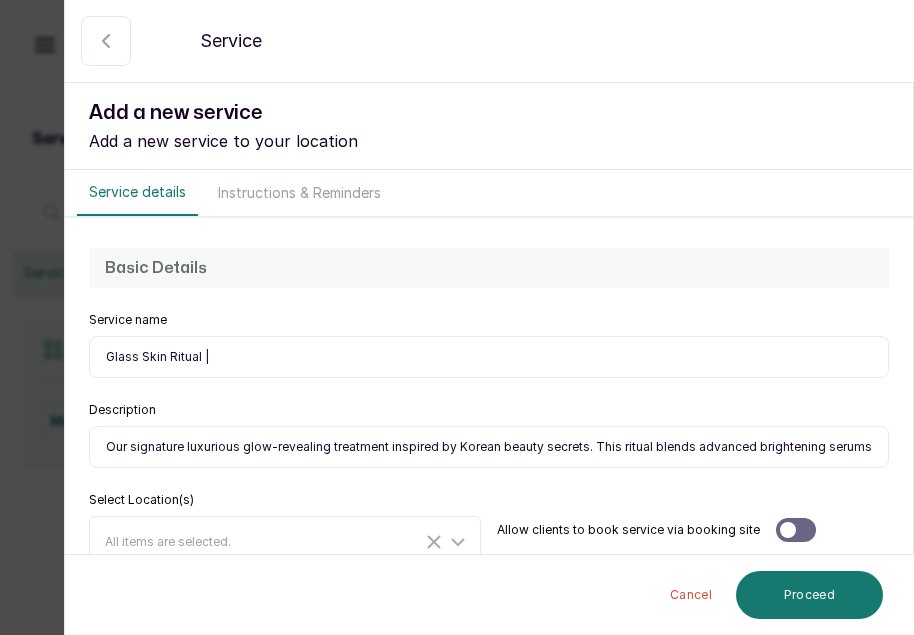 click on "Glass Skin Ritual |" at bounding box center (489, 357) 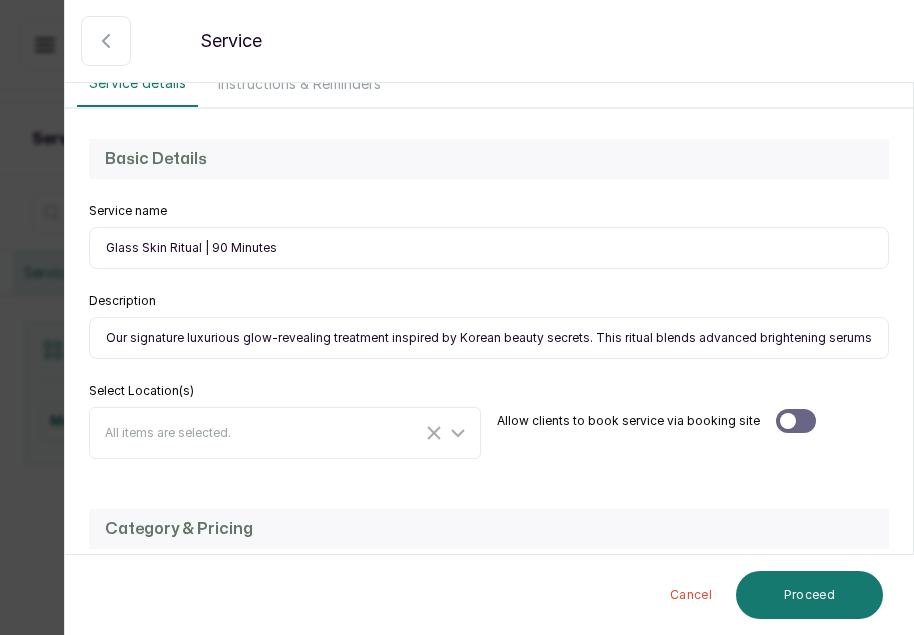 scroll, scrollTop: 232, scrollLeft: 0, axis: vertical 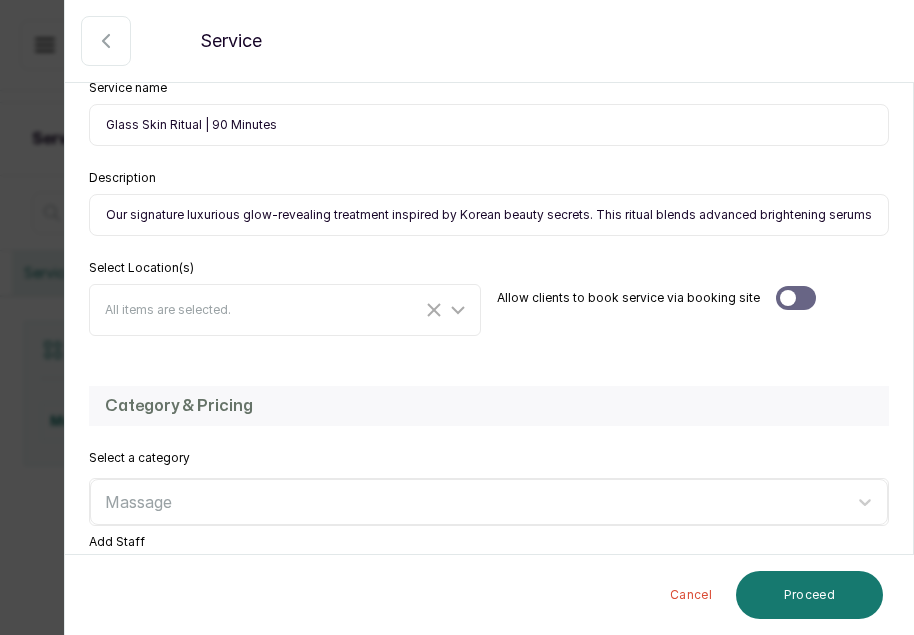 type on "Glass Skin Ritual | 90 Minutes" 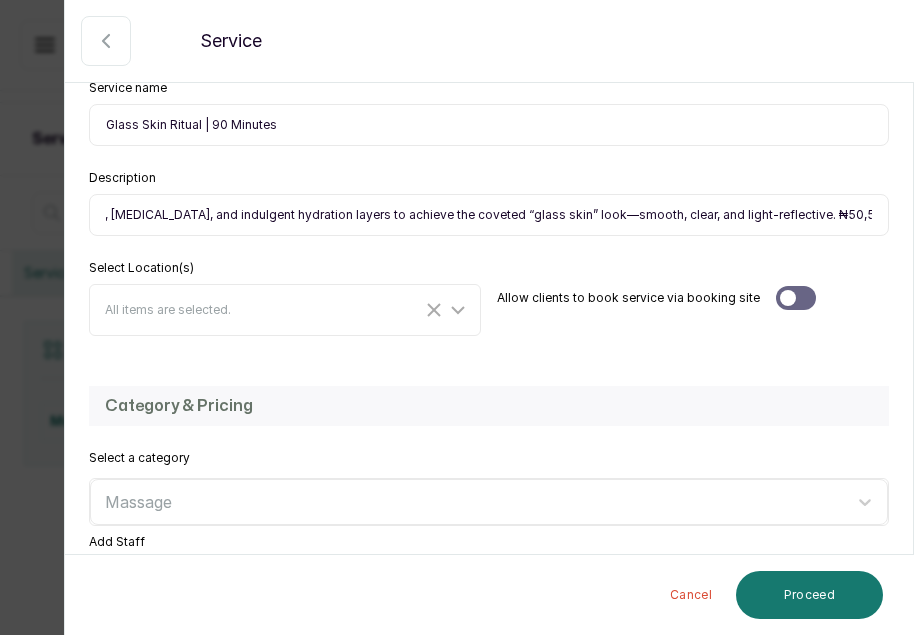 scroll, scrollTop: 0, scrollLeft: 781, axis: horizontal 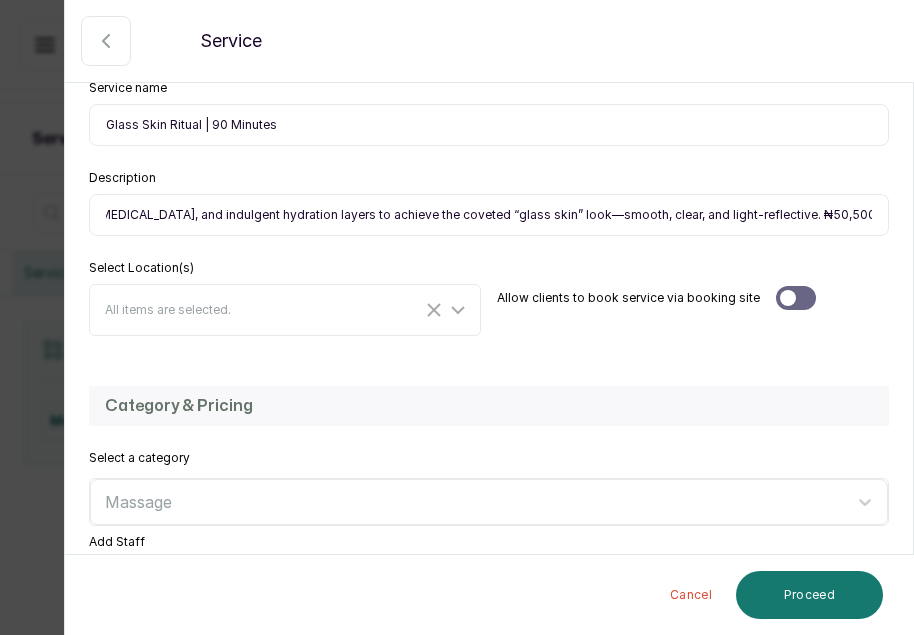 drag, startPoint x: 810, startPoint y: 212, endPoint x: 862, endPoint y: 212, distance: 52 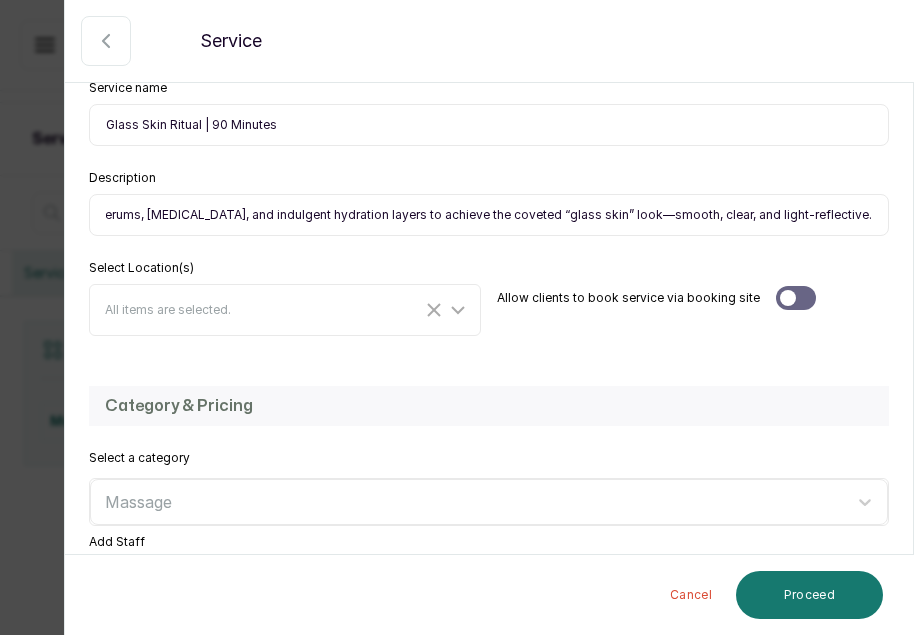 scroll, scrollTop: 0, scrollLeft: 732, axis: horizontal 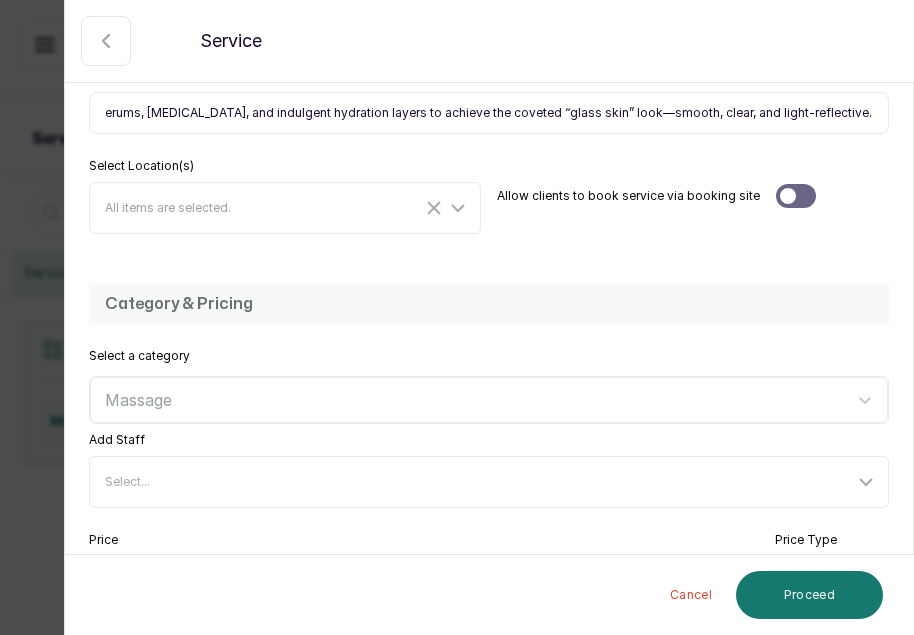 type on "Our signature luxurious glow-revealing treatment inspired by Korean beauty secrets. This ritual blends advanced brightening serums, microdermabrasion, and indulgent hydration layers to achieve the coveted “glass skin” look—smooth, clear, and light-reflective." 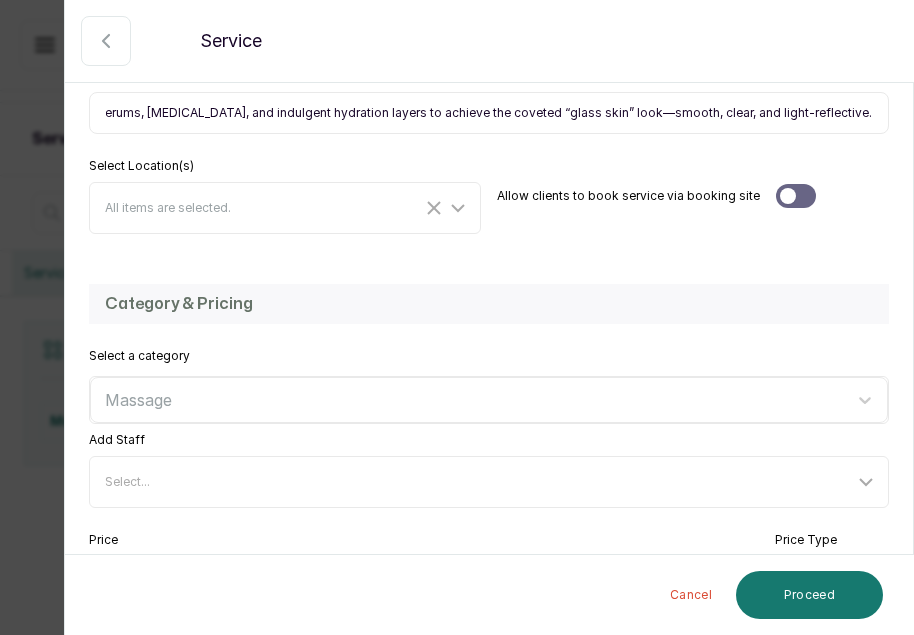 scroll, scrollTop: 0, scrollLeft: 0, axis: both 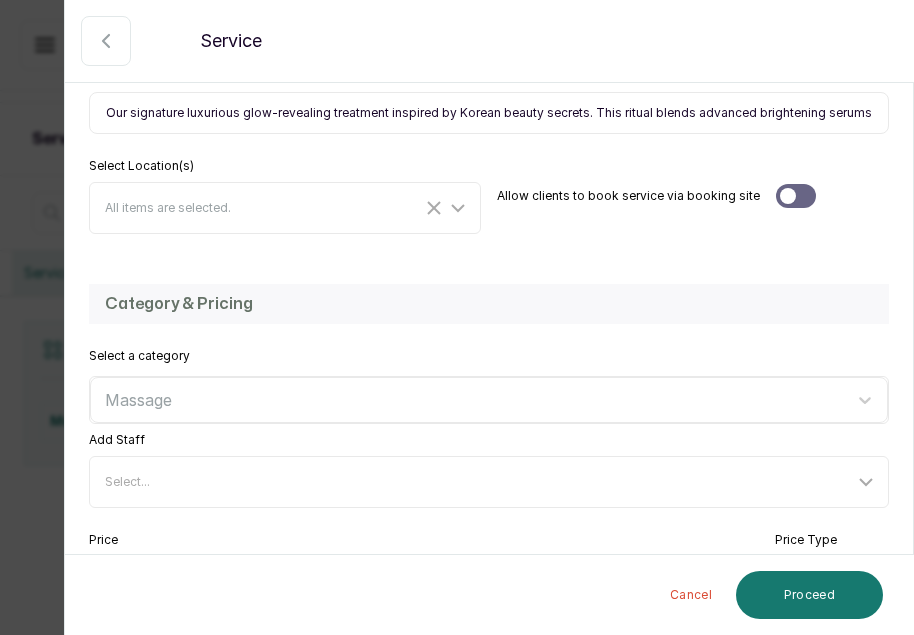 click at bounding box center [796, 196] 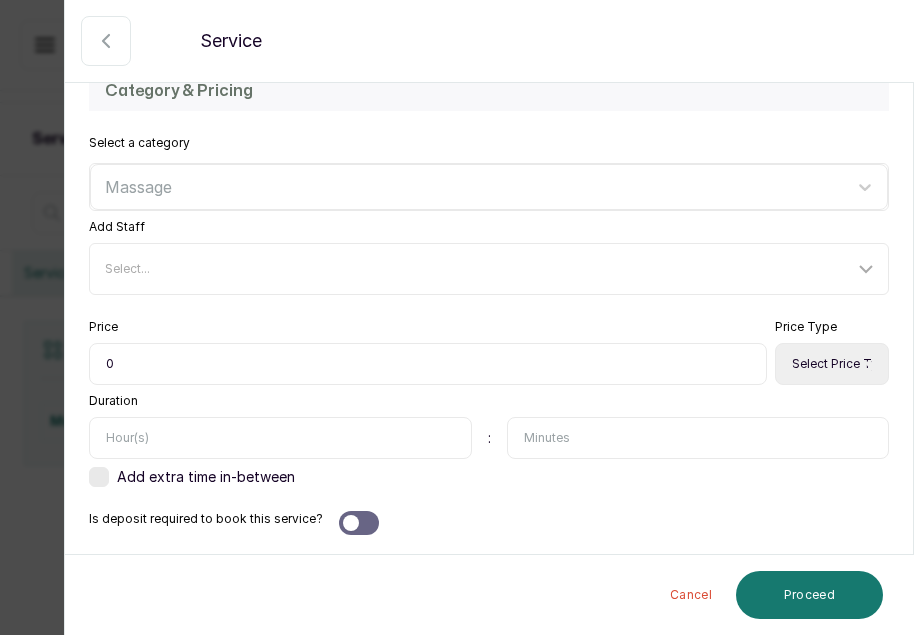scroll, scrollTop: 547, scrollLeft: 0, axis: vertical 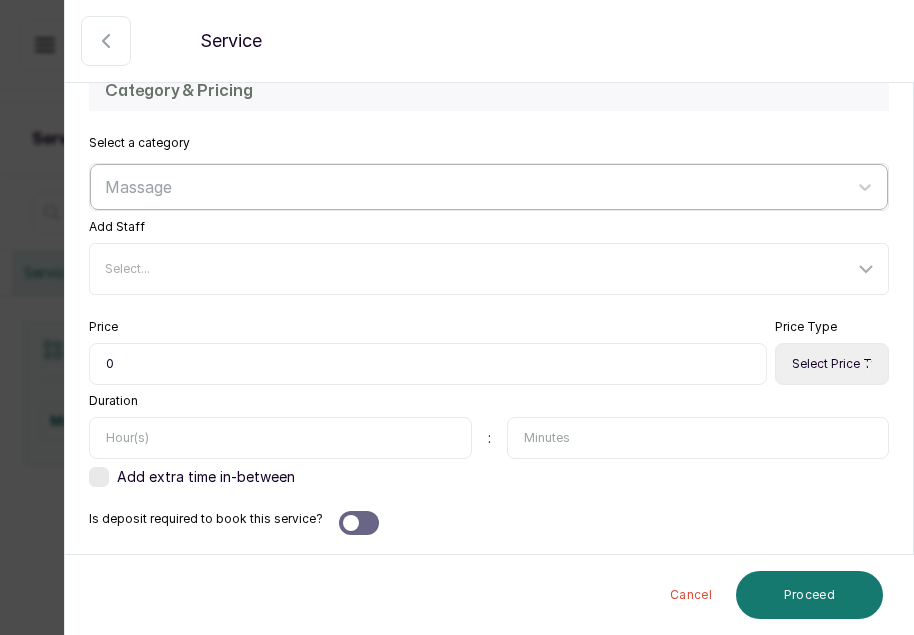 click on "Massage" at bounding box center [471, 187] 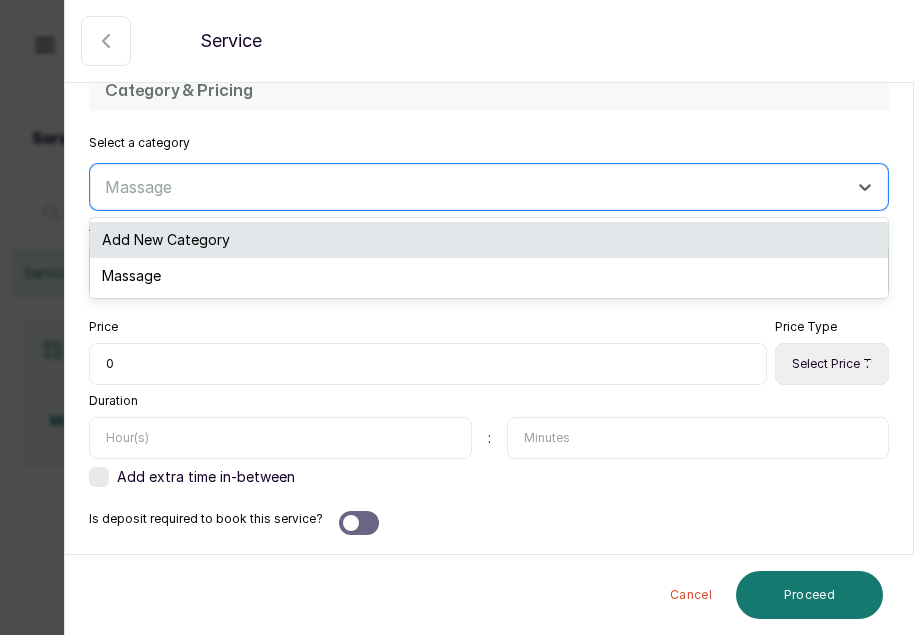click on "Add New Category" at bounding box center (489, 240) 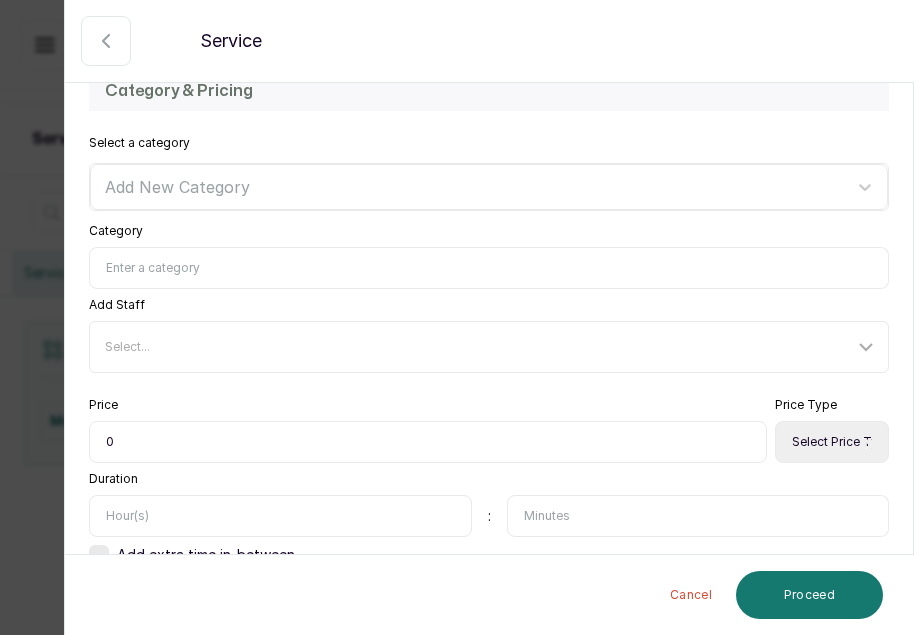 click on "Category" at bounding box center [489, 268] 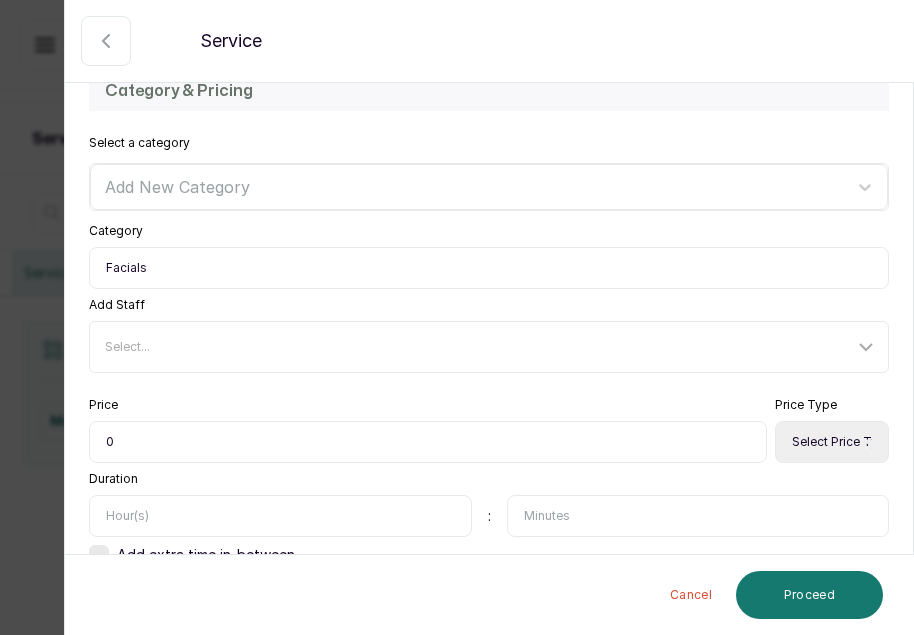 type on "Facials" 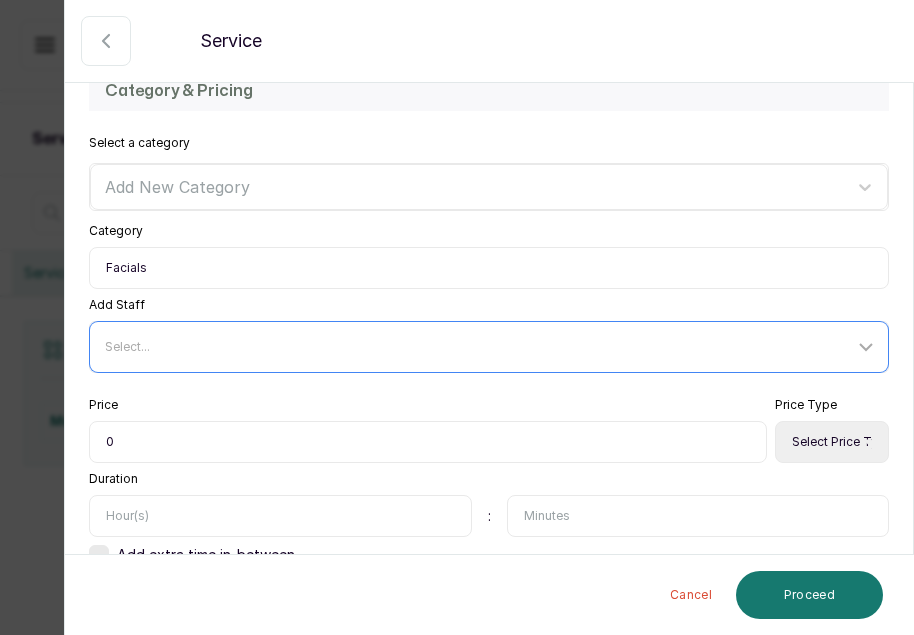 click on "Select..." at bounding box center (479, 347) 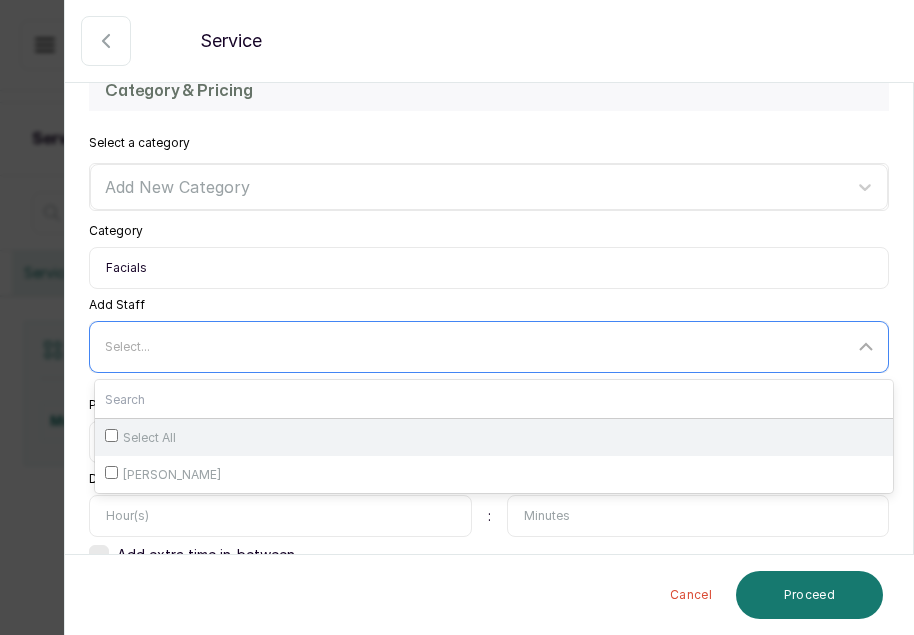 click on "Select All" at bounding box center [149, 438] 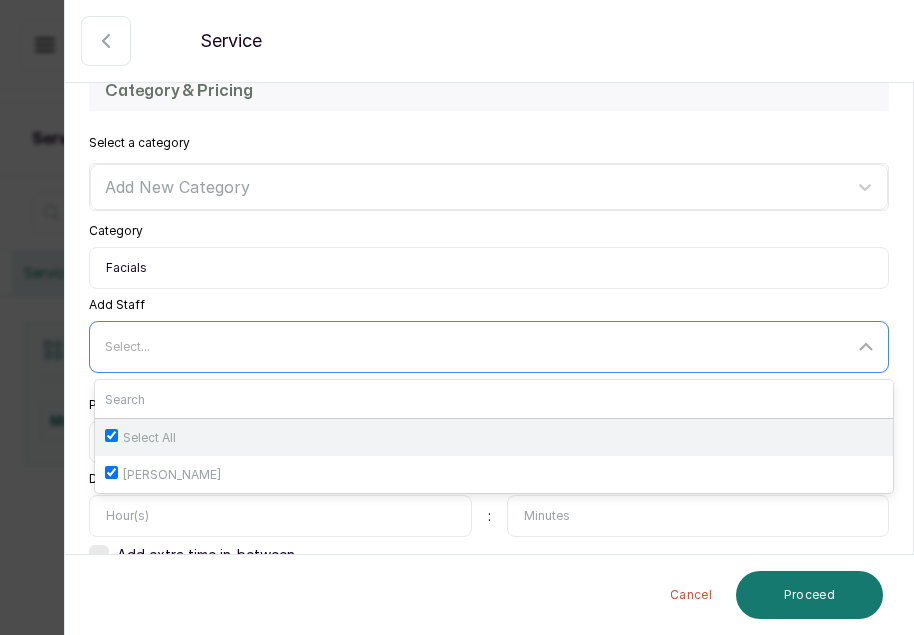 checkbox on "true" 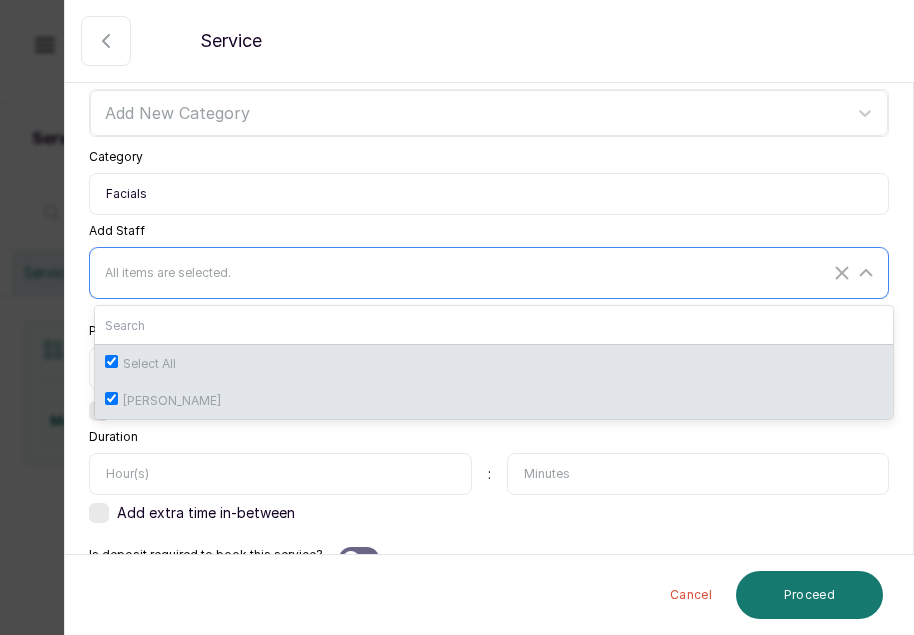 scroll, scrollTop: 658, scrollLeft: 0, axis: vertical 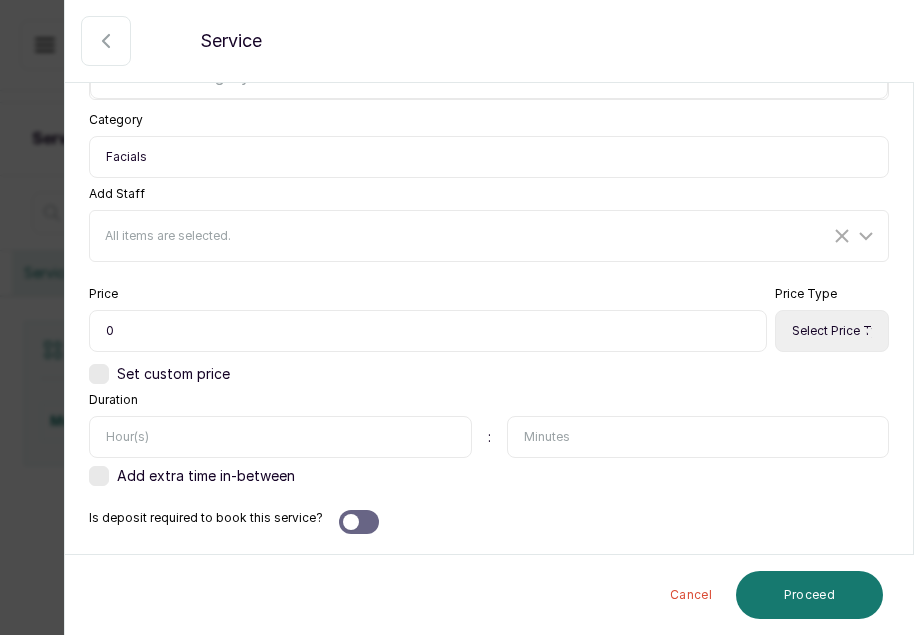 click at bounding box center [280, 437] 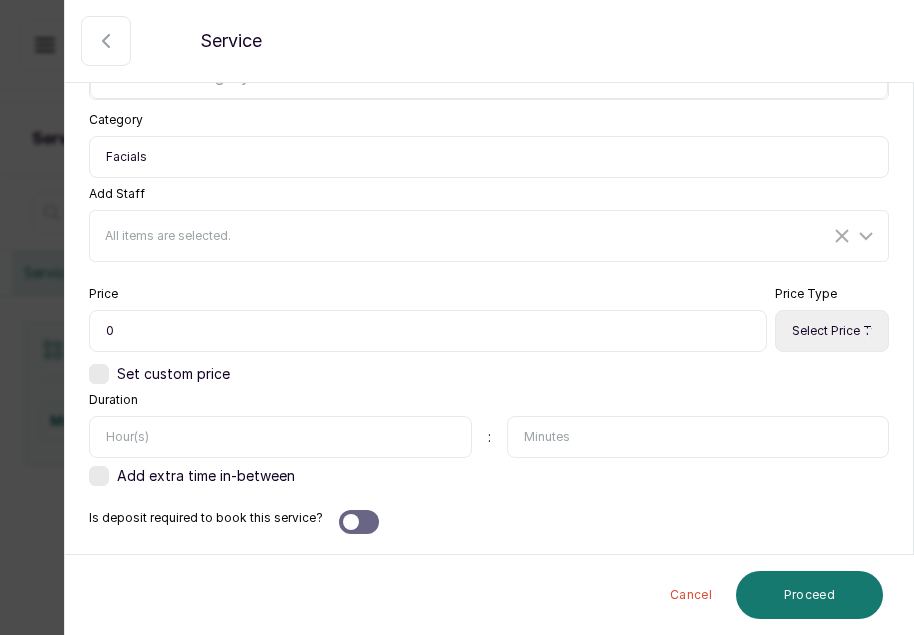 click on "0" at bounding box center [428, 331] 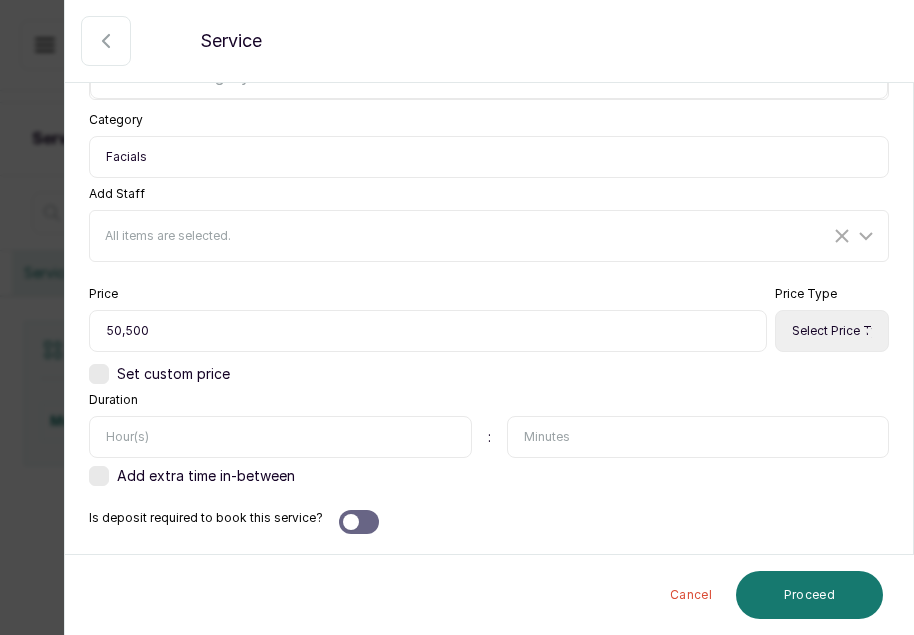 type on "50,500" 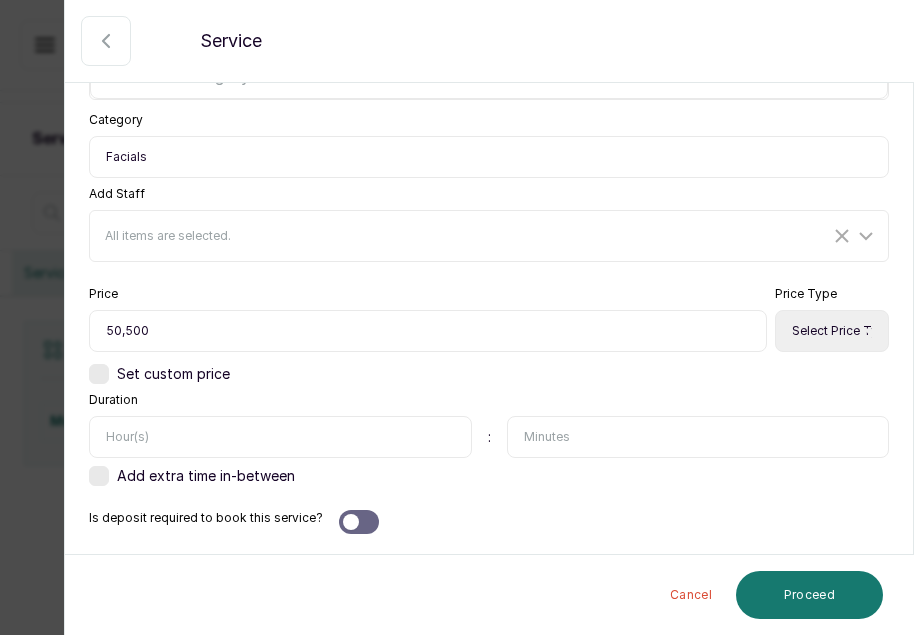 click on "Select Price Type Fixed From" at bounding box center (832, 331) 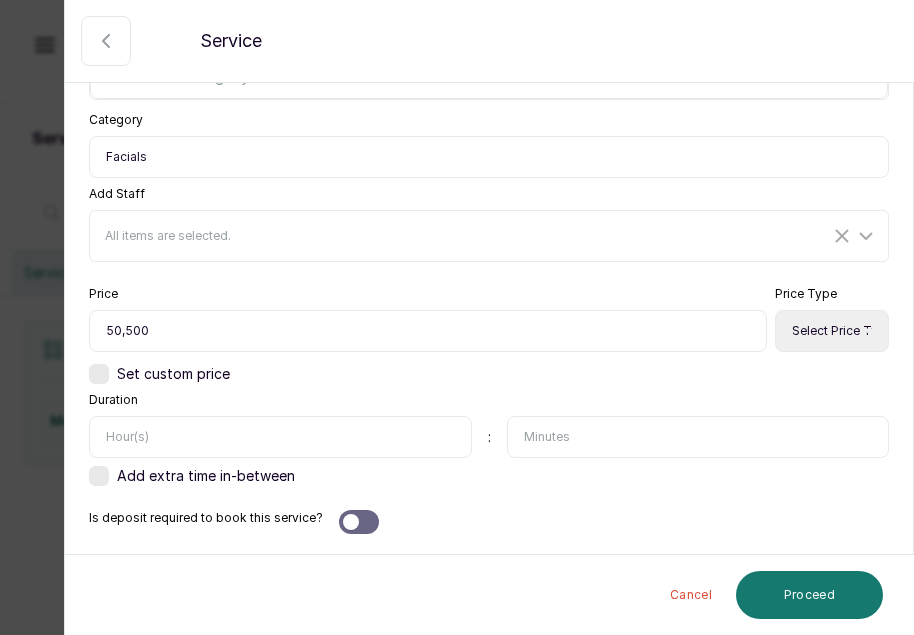 select on "fixed" 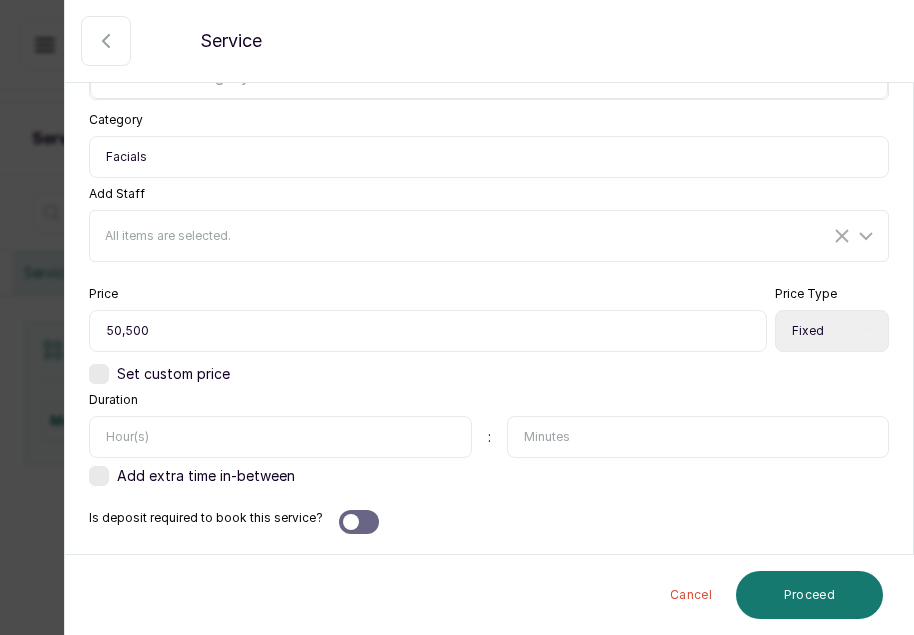click on "Select Price Type Fixed From" at bounding box center (832, 331) 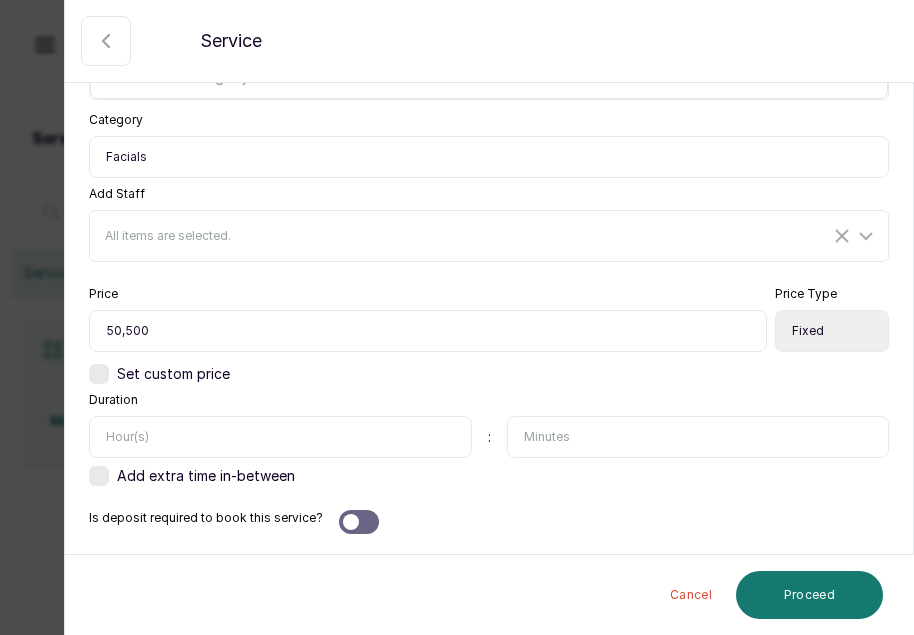 click at bounding box center [698, 437] 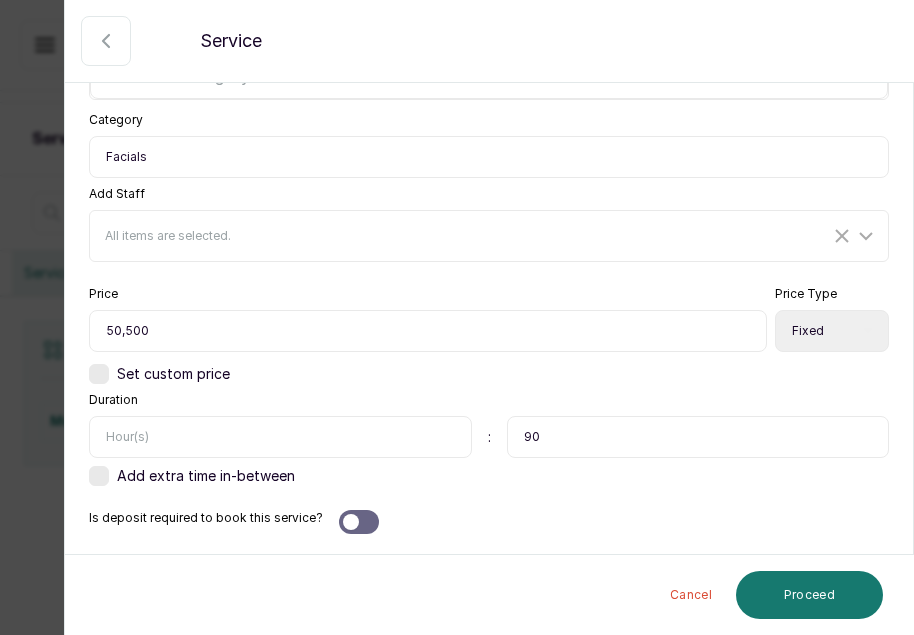 type on "90" 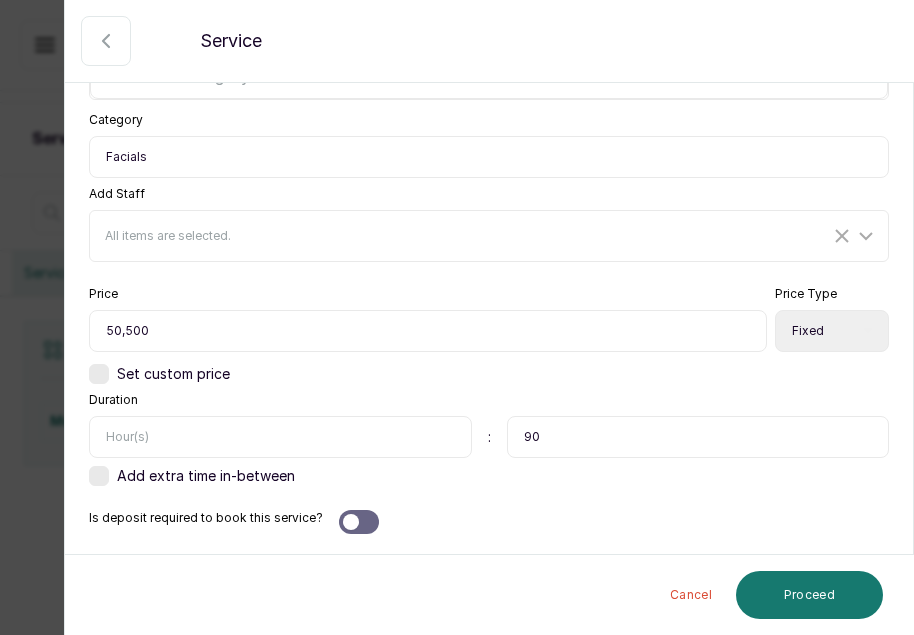 click on "Is deposit required to book this service?" at bounding box center [489, 522] 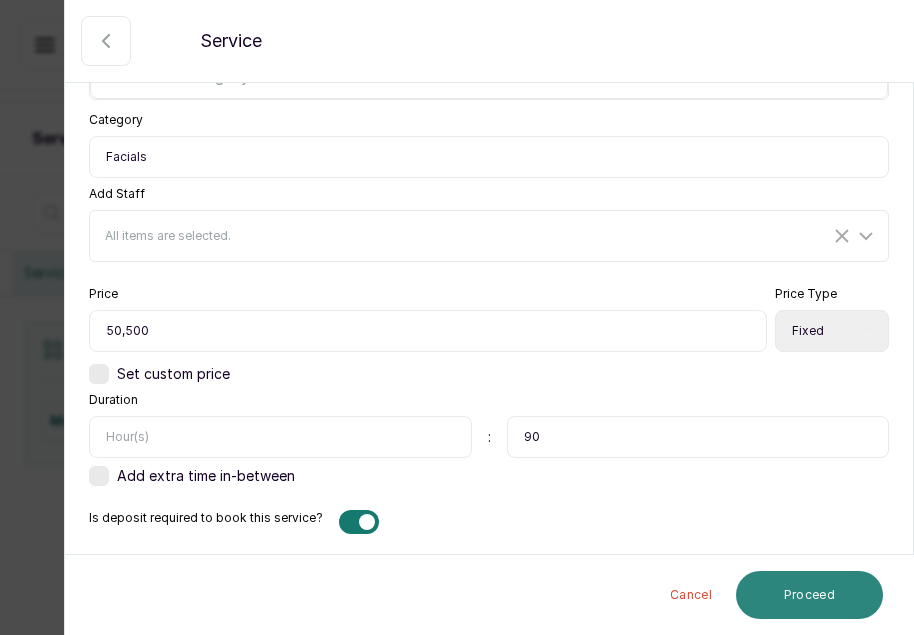 click on "Proceed" at bounding box center [809, 595] 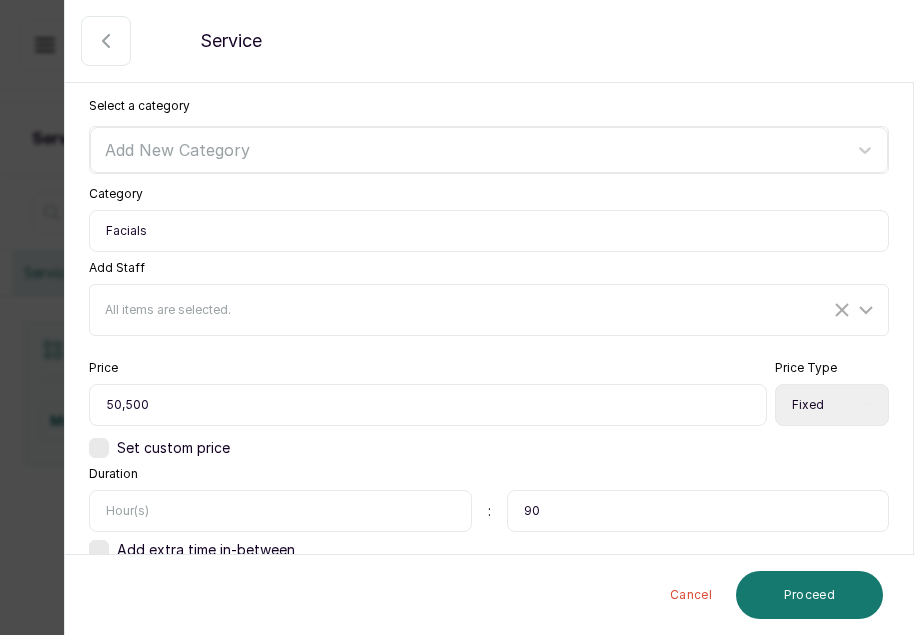 scroll, scrollTop: 585, scrollLeft: 0, axis: vertical 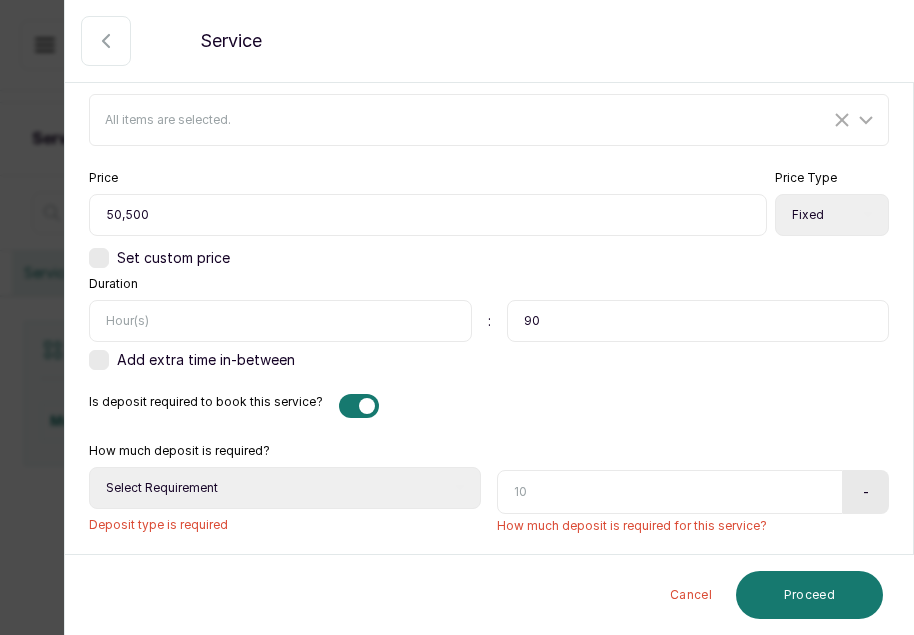 click at bounding box center [359, 406] 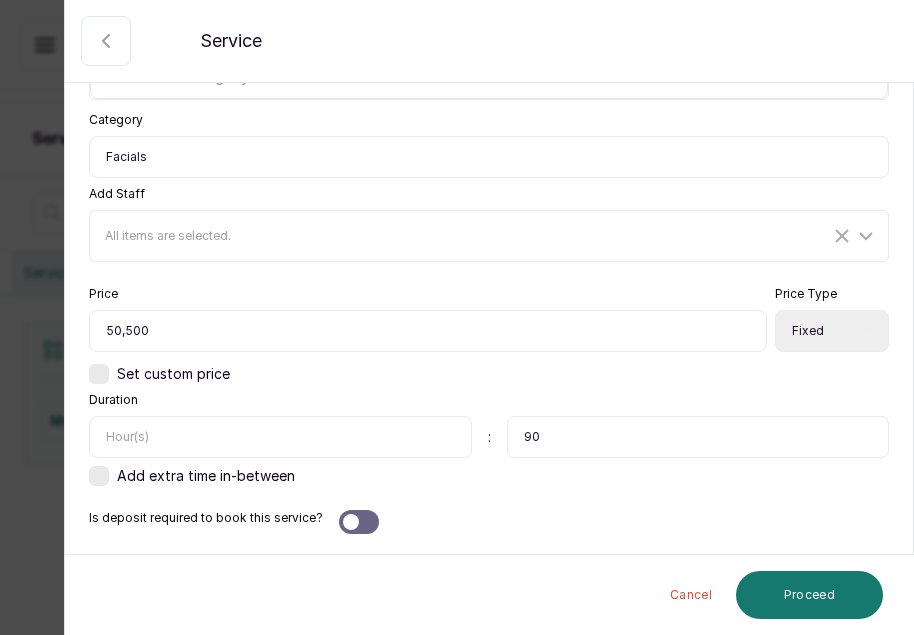 scroll, scrollTop: 658, scrollLeft: 0, axis: vertical 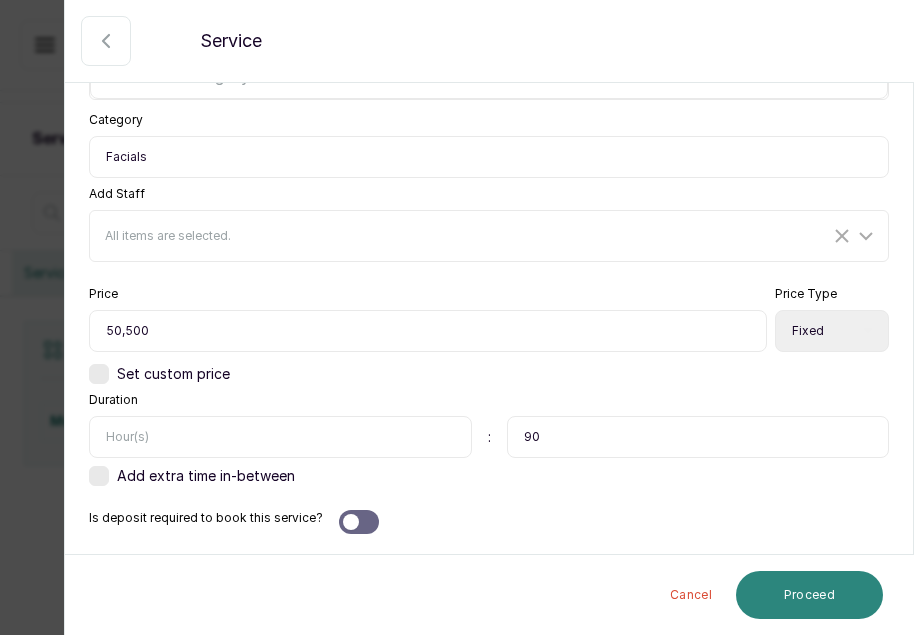 click on "Proceed" at bounding box center [809, 595] 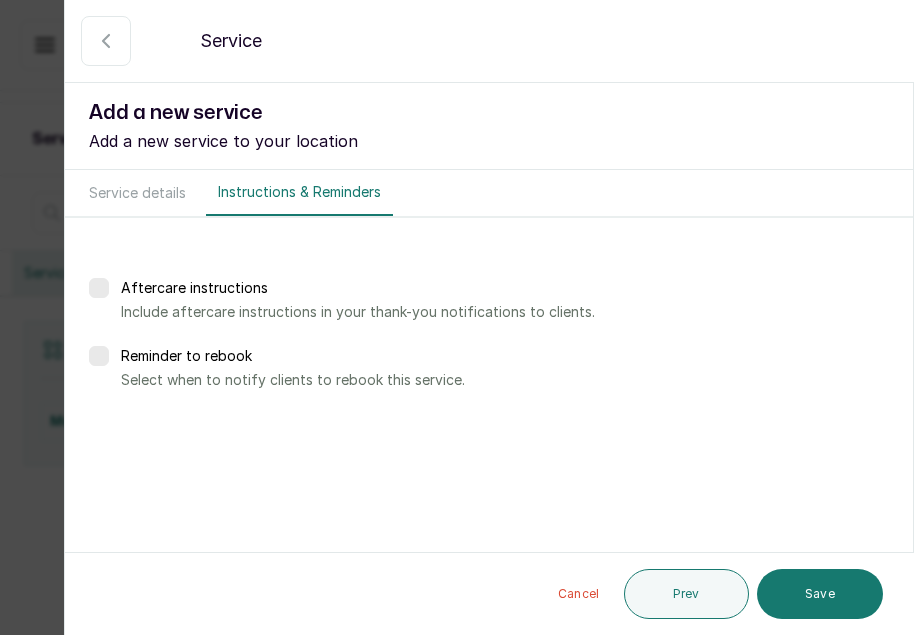 click at bounding box center [99, 356] 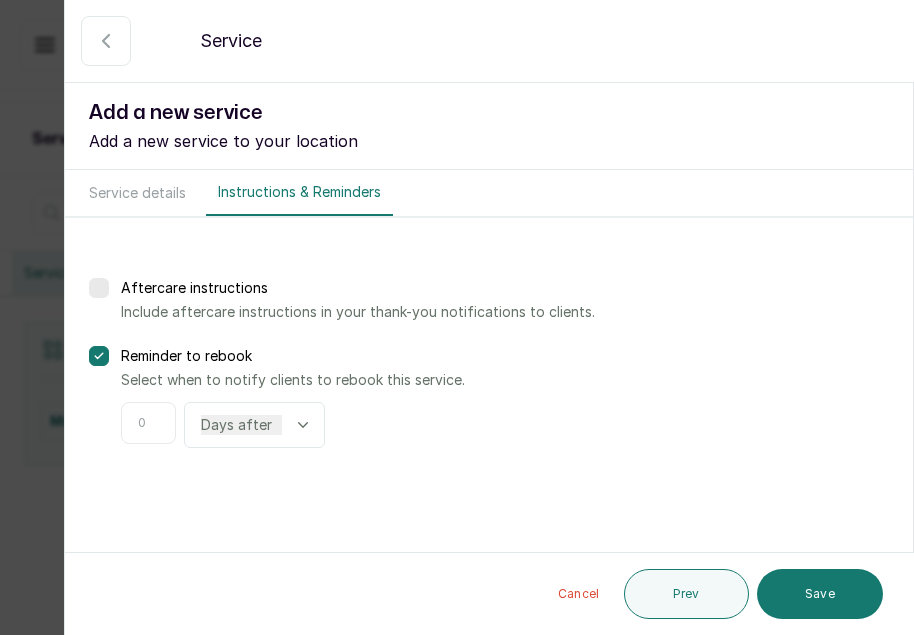 click at bounding box center [148, 423] 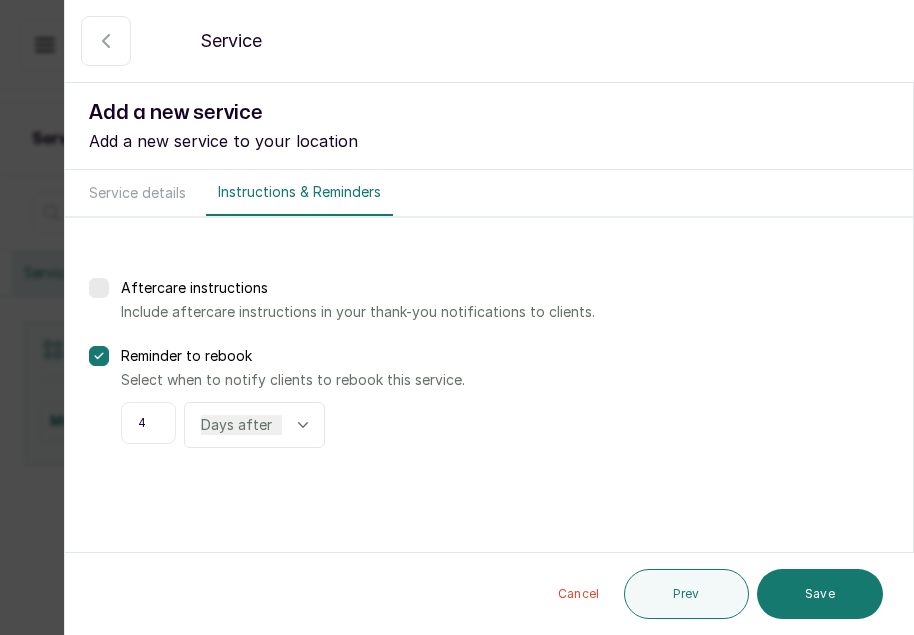 type on "4" 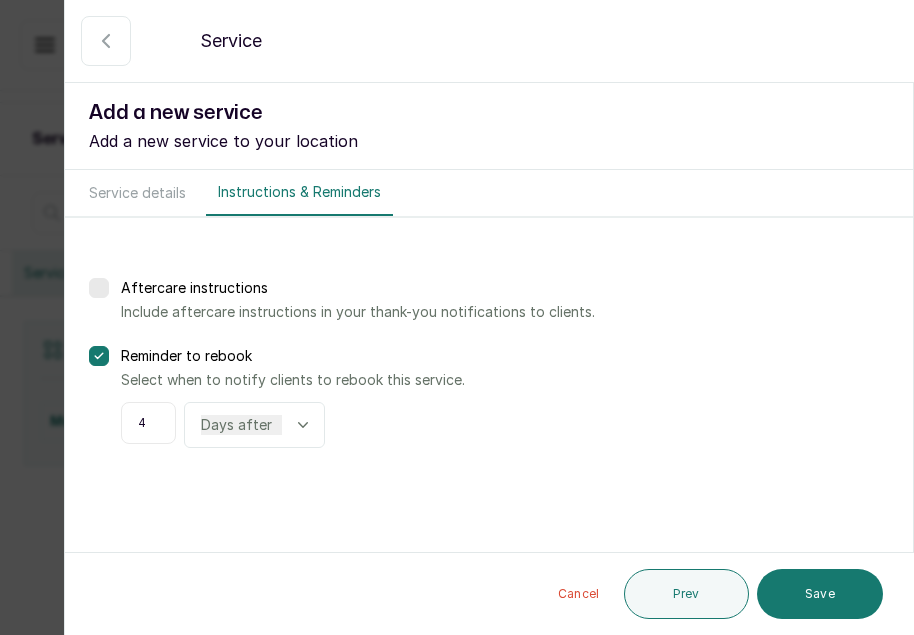 click on "Days after Weeks after" at bounding box center [241, 425] 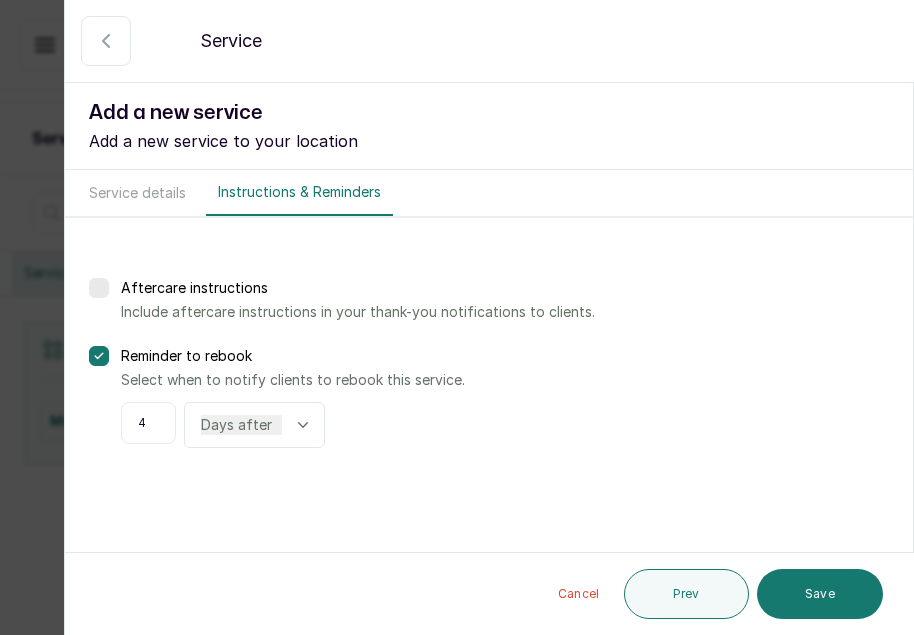 select on "weeks" 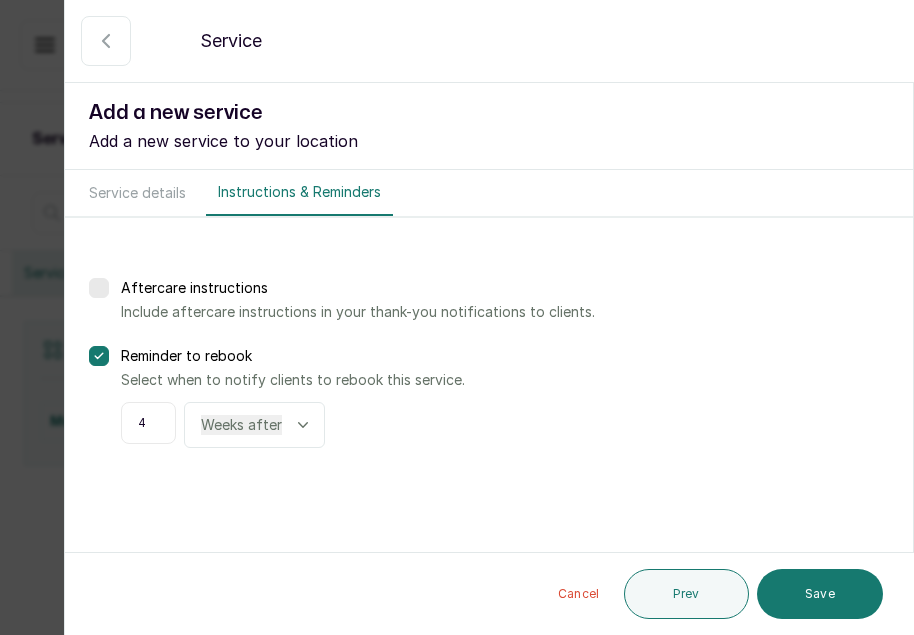 click on "Days after Weeks after" at bounding box center (241, 425) 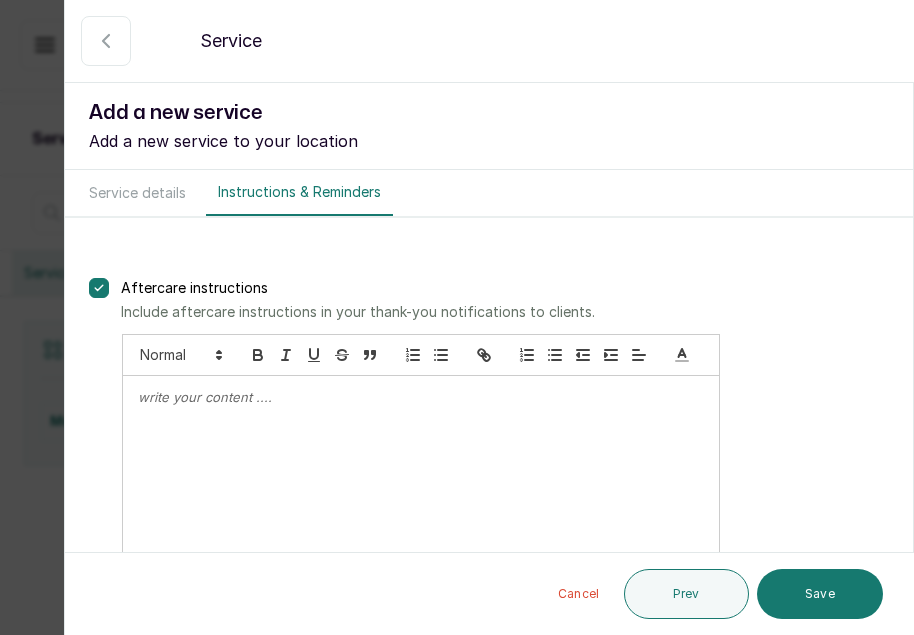 click at bounding box center [421, 397] 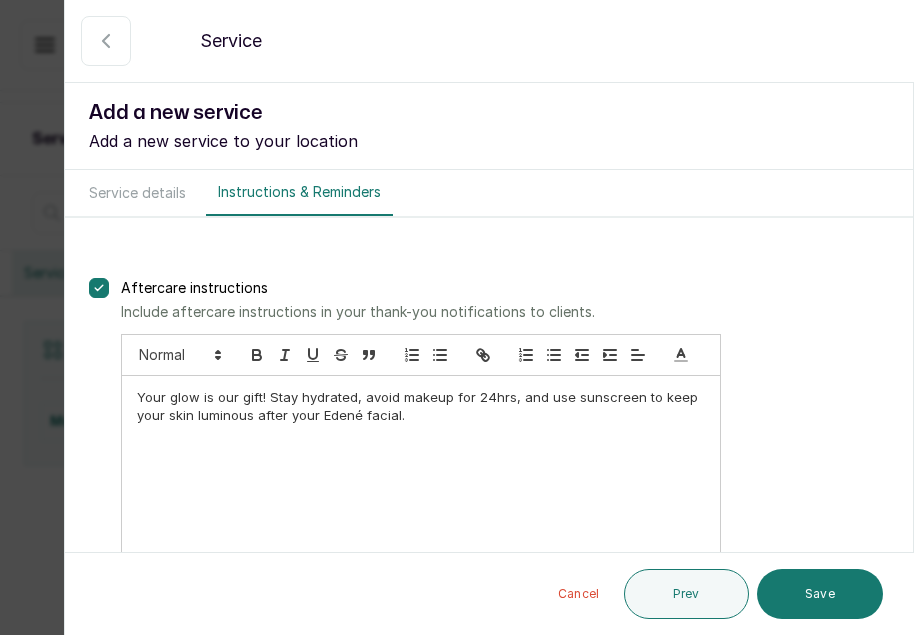 click on "Your glow is our gift! Stay hydrated, avoid makeup for 24hrs, and use sunscreen to keep your skin luminous after your Edené facial." at bounding box center [421, 406] 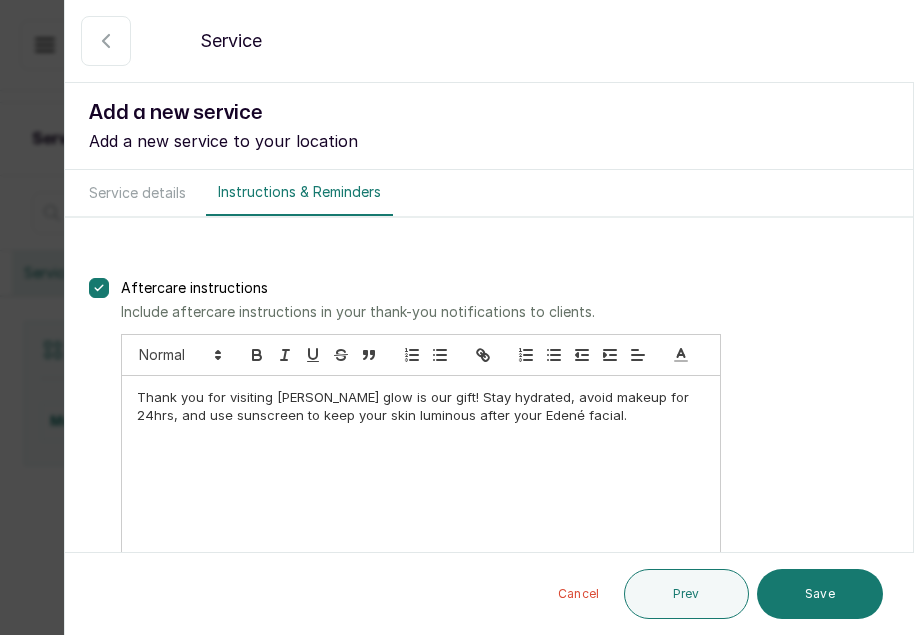 scroll, scrollTop: 0, scrollLeft: 0, axis: both 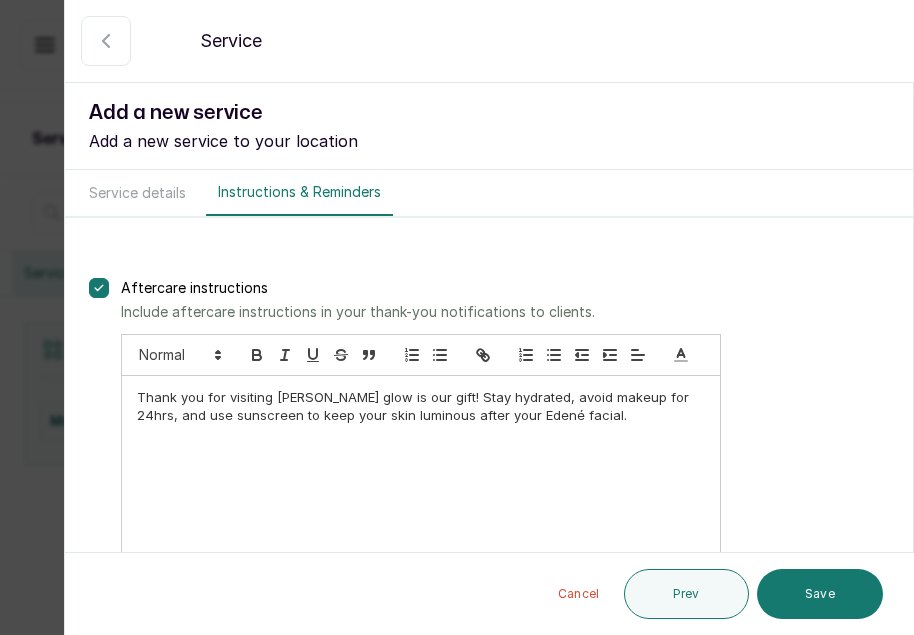 type 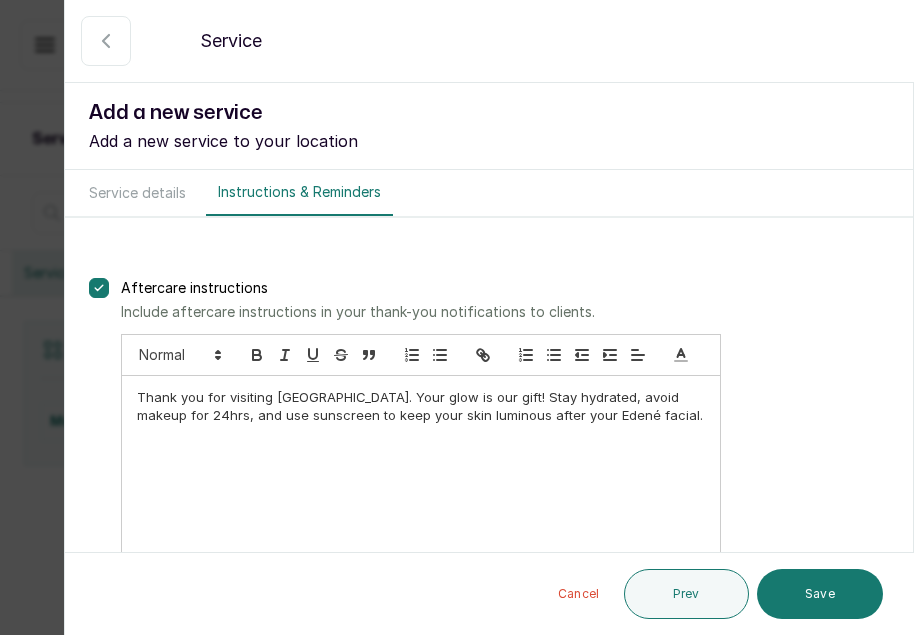 click on "Thank you for visiting Edené Spa. Your glow is our gift! Stay hydrated, avoid makeup for 24hrs, and use sunscreen to keep your skin luminous after your Edené facial." at bounding box center (505, 476) 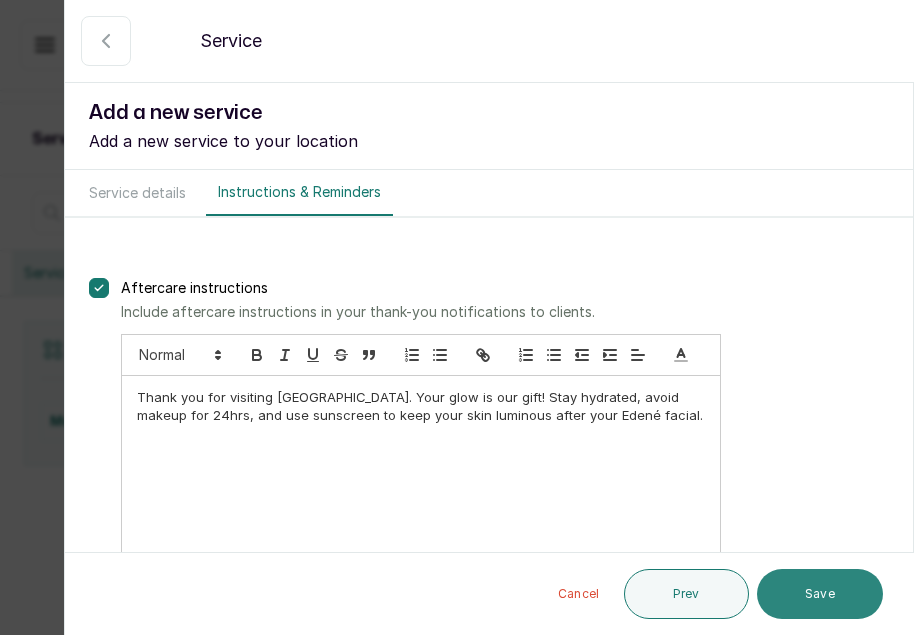 click on "Save" at bounding box center (820, 594) 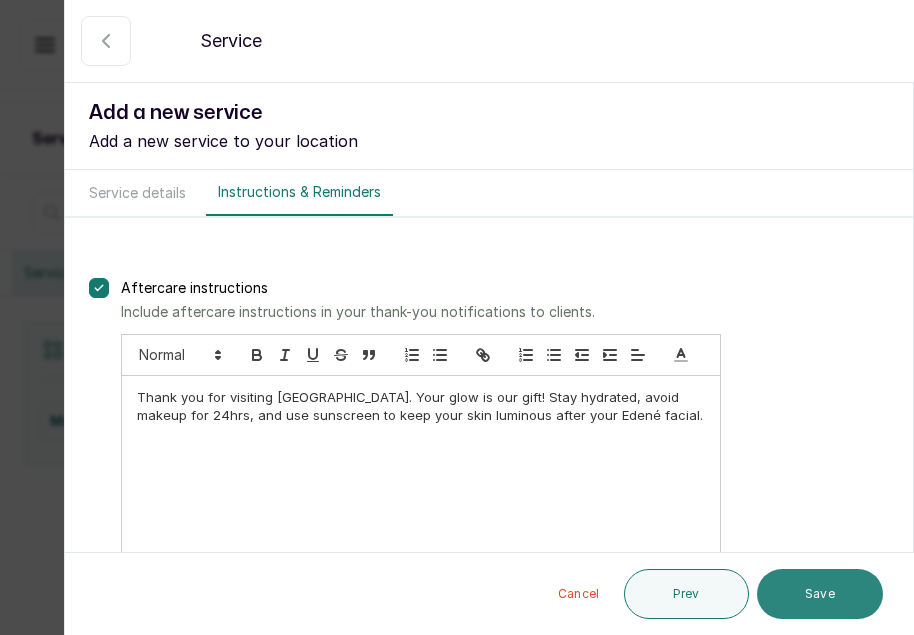 click on "Save" at bounding box center [820, 594] 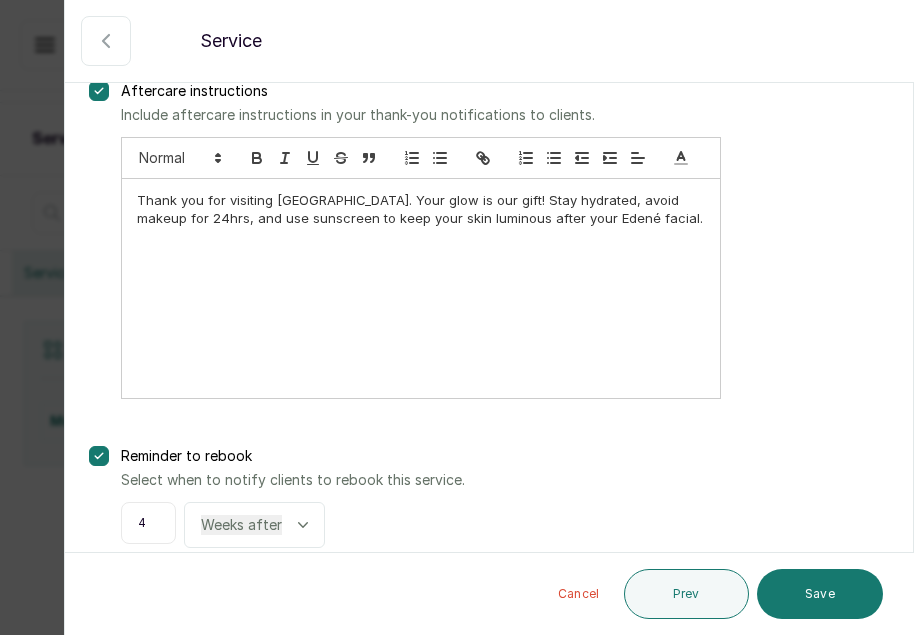 scroll, scrollTop: 251, scrollLeft: 0, axis: vertical 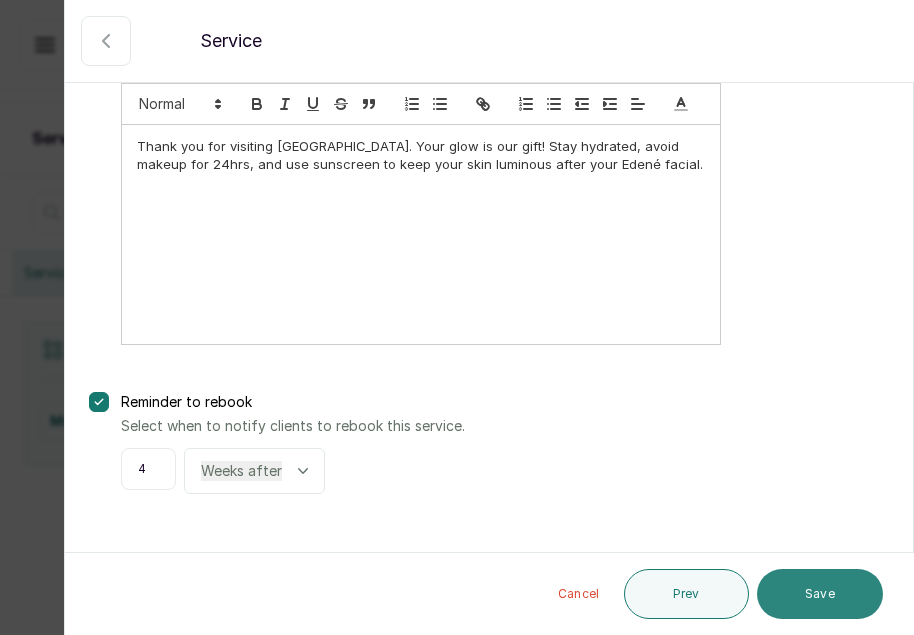 click on "Save" at bounding box center (820, 594) 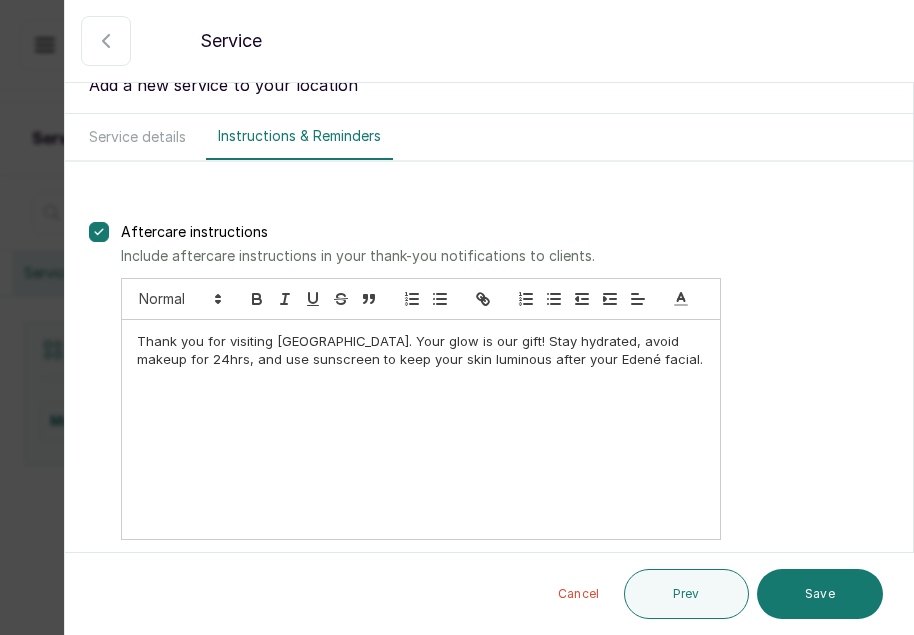 scroll, scrollTop: 0, scrollLeft: 0, axis: both 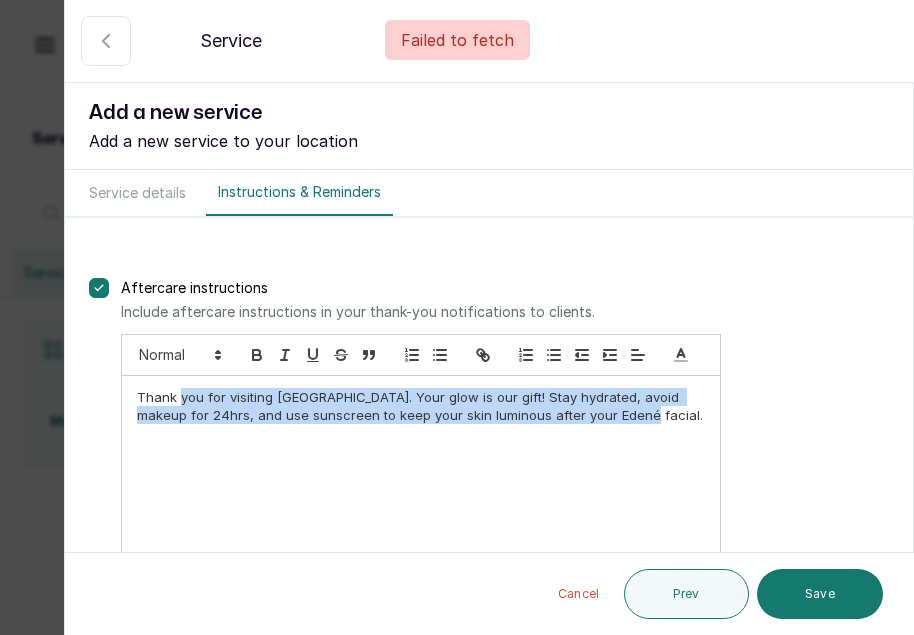 drag, startPoint x: 610, startPoint y: 413, endPoint x: 177, endPoint y: 371, distance: 435.0322 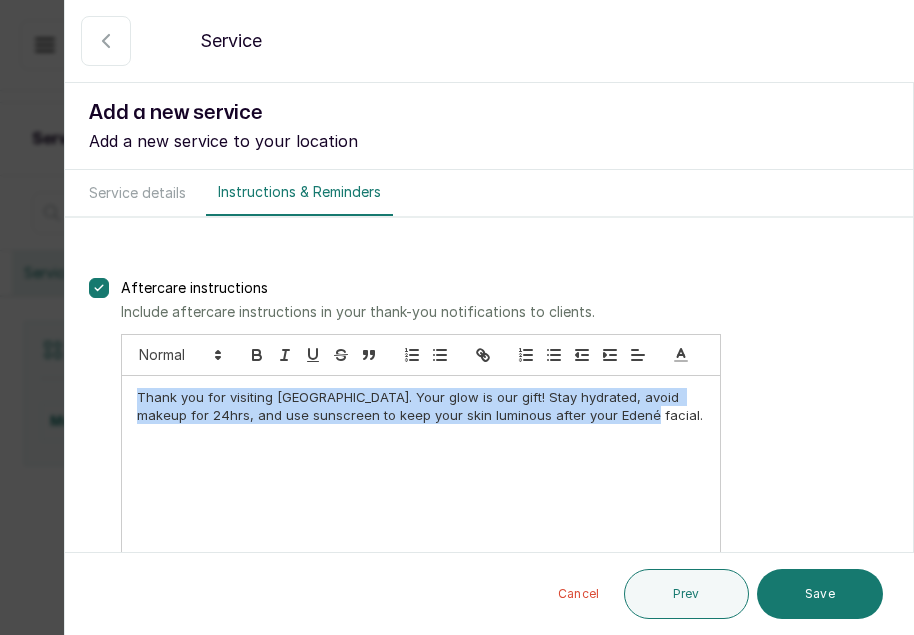 copy on "Thank you for visiting Edené Spa. Your glow is our gift! Stay hydrated, avoid makeup for 24hrs, and use sunscreen to keep your skin luminous after your Edené facial." 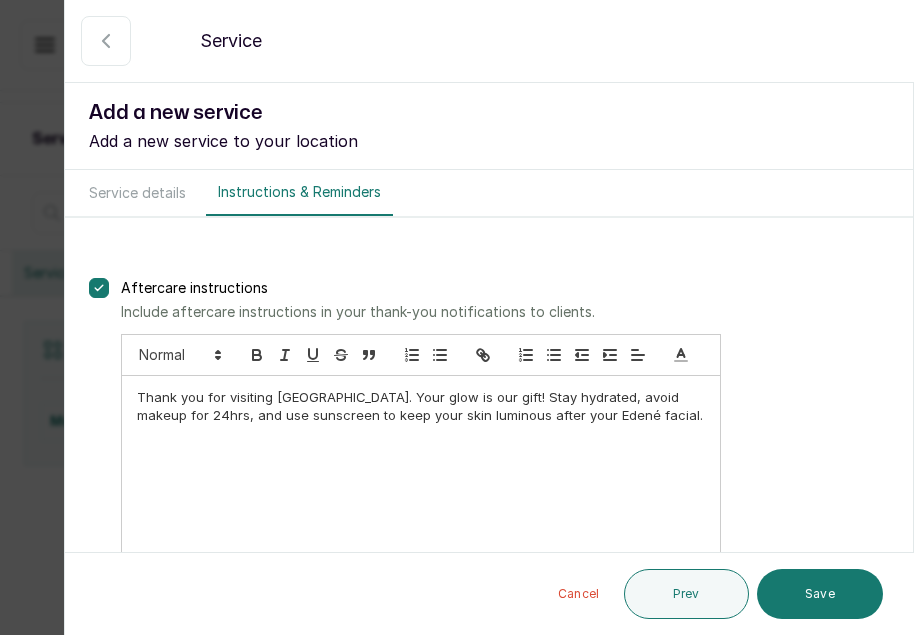 click on "Thank you for visiting Edené Spa. Your glow is our gift! Stay hydrated, avoid makeup for 24hrs, and use sunscreen to keep your skin luminous after your Edené facial." at bounding box center (505, 476) 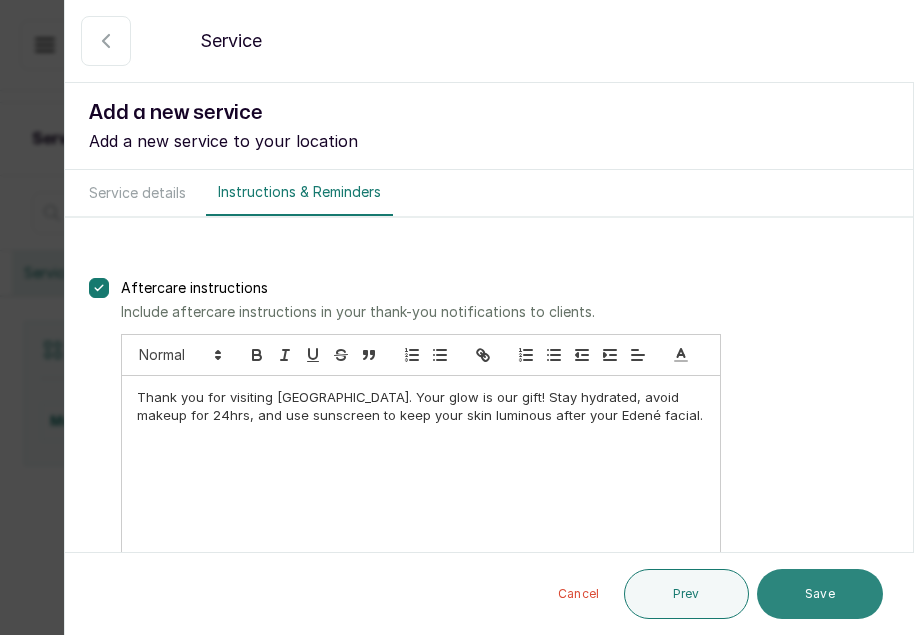 click on "Save" at bounding box center (820, 594) 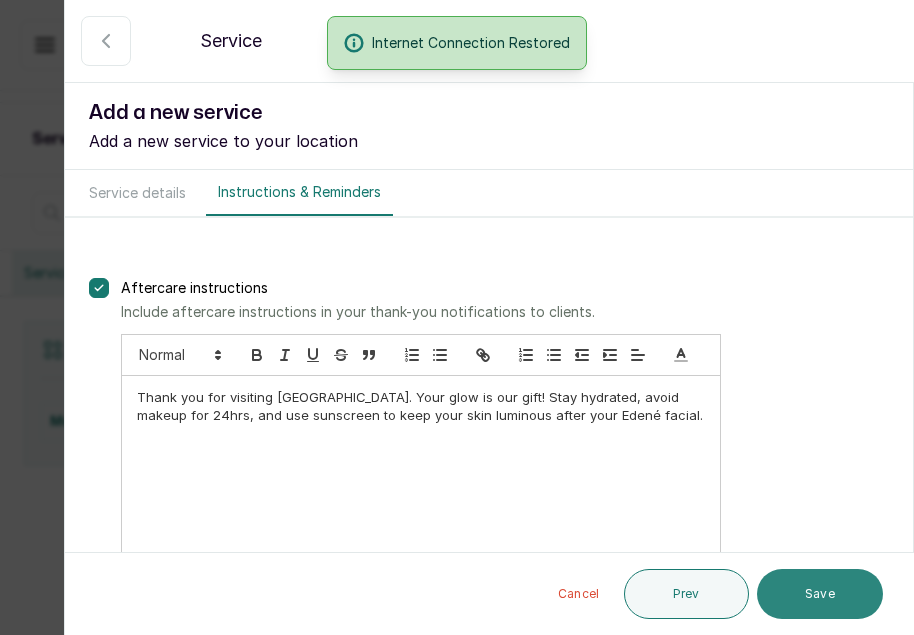 click on "Save" at bounding box center (820, 594) 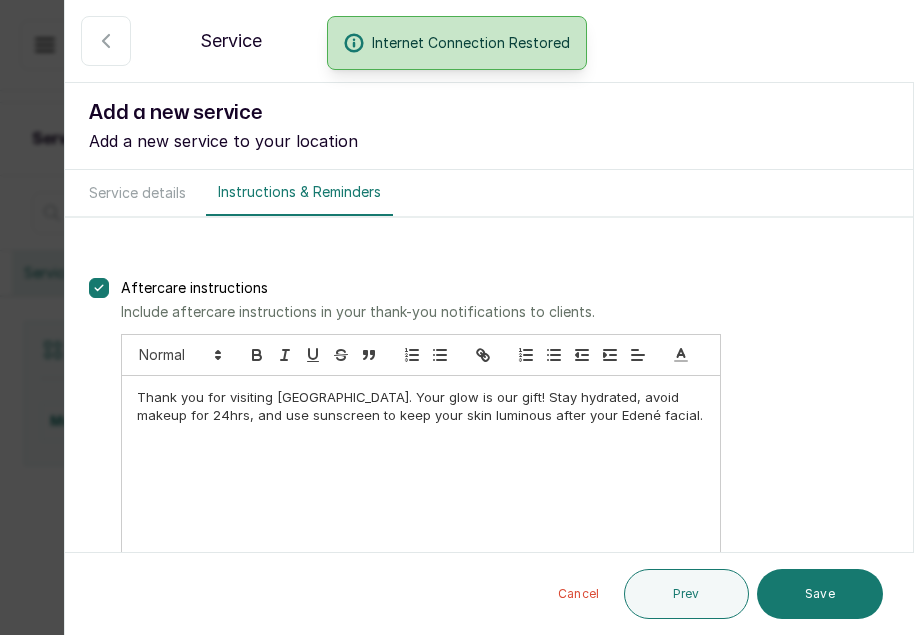 click on "Thank you for visiting Edené Spa. Your glow is our gift! Stay hydrated, avoid makeup for 24hrs, and use sunscreen to keep your skin luminous after your Edené facial." at bounding box center [505, 476] 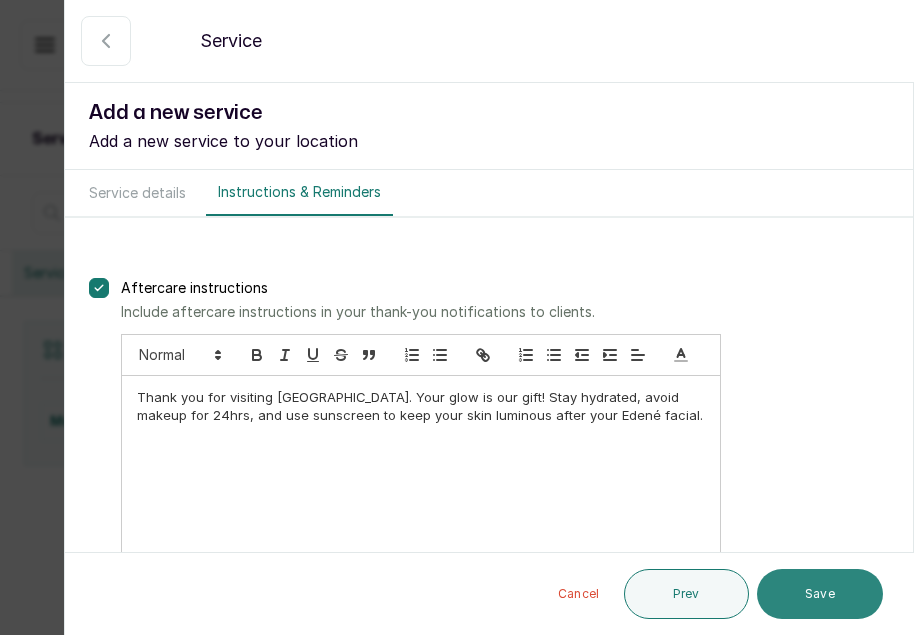 click on "Save" at bounding box center [820, 594] 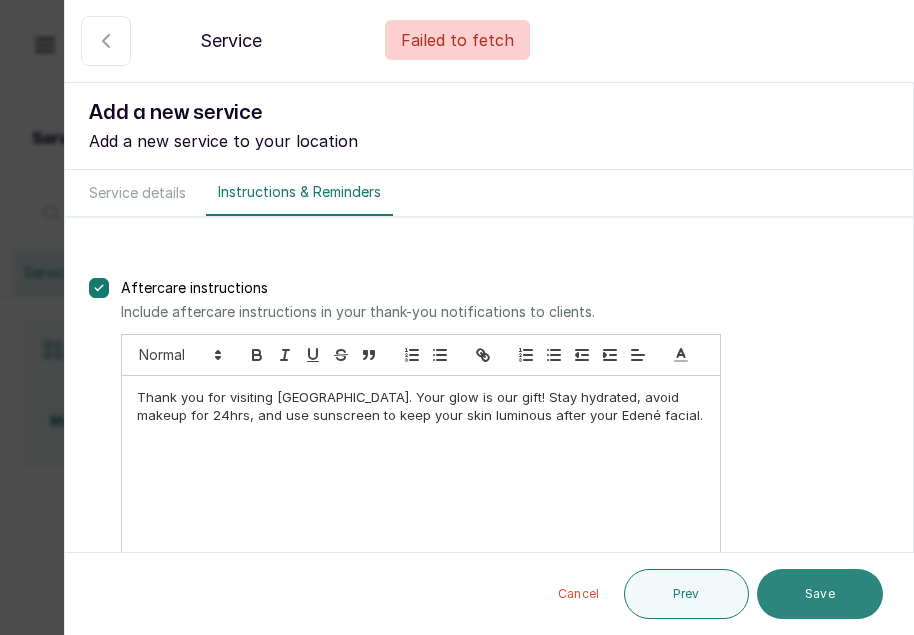 click on "Save" at bounding box center [820, 594] 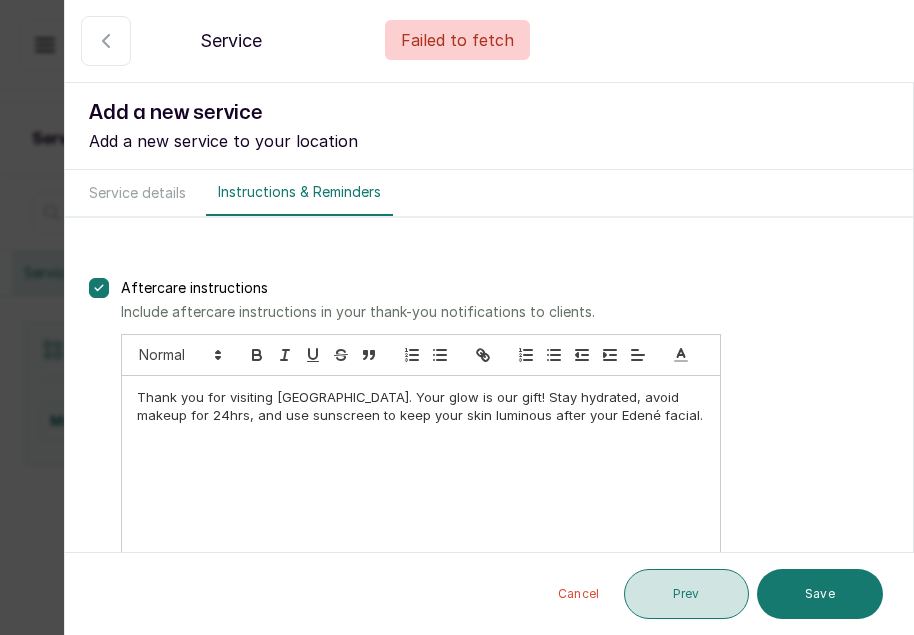 click on "Prev" at bounding box center (686, 594) 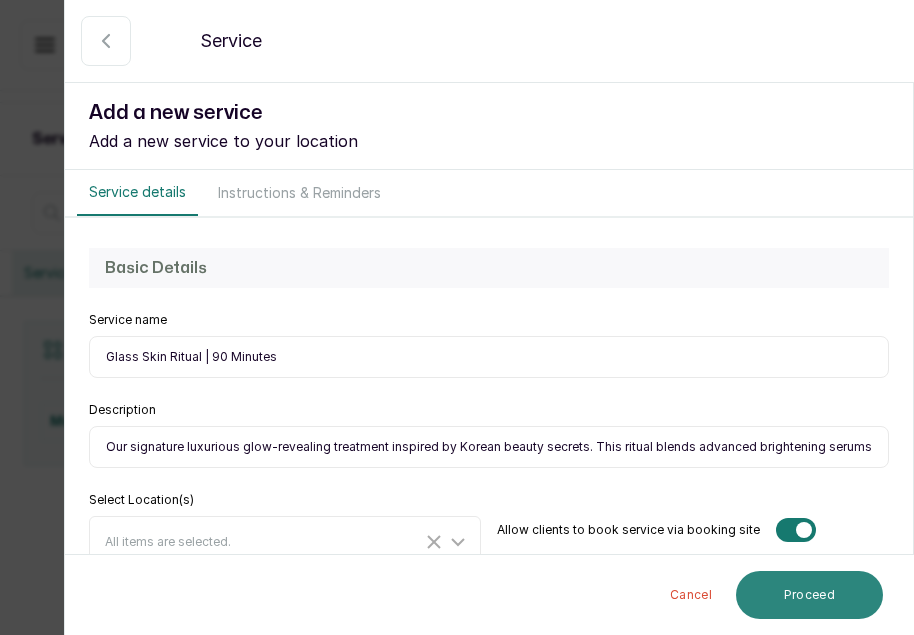 click on "Proceed" at bounding box center [809, 595] 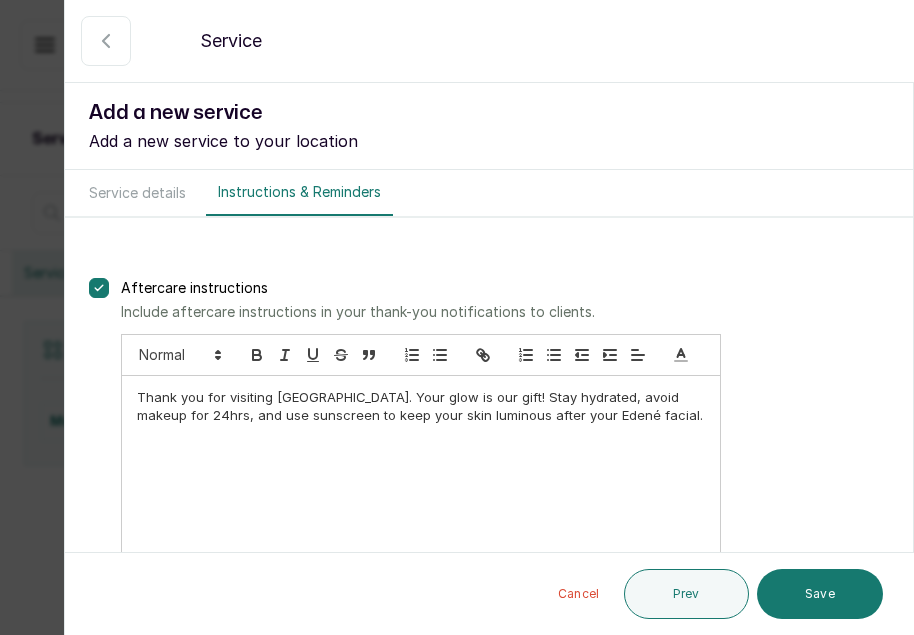 click on "Save" at bounding box center (820, 594) 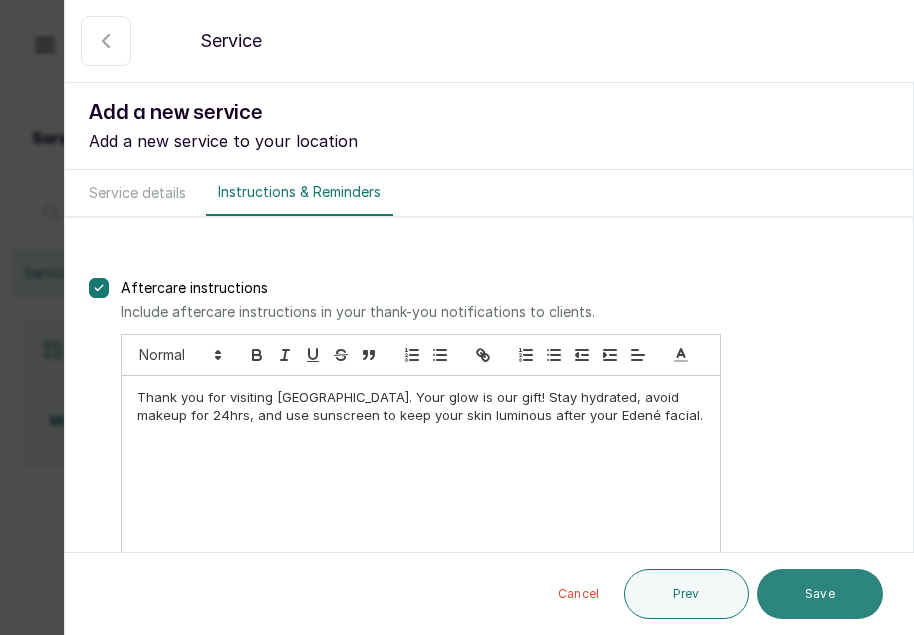 click on "Save" at bounding box center [820, 594] 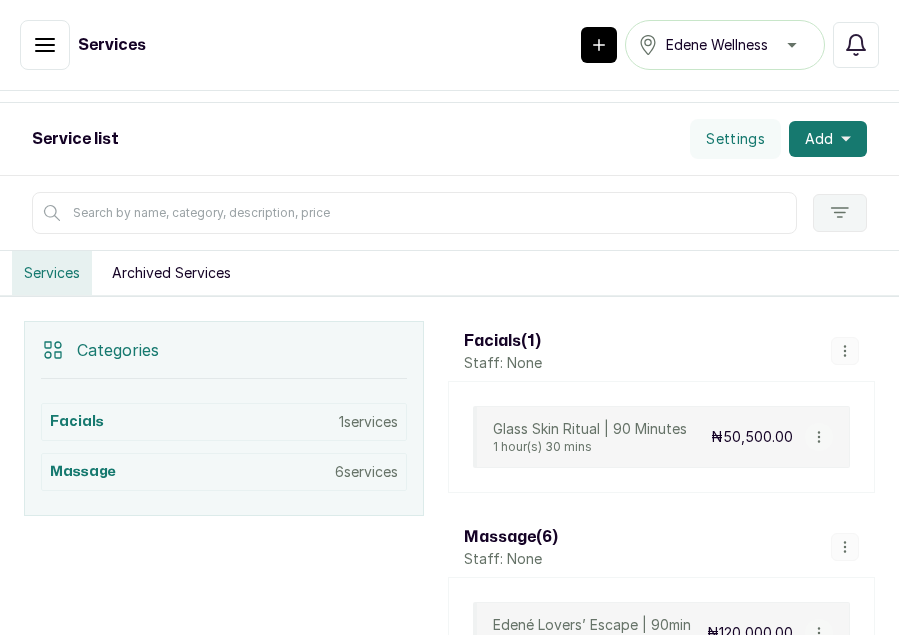 click 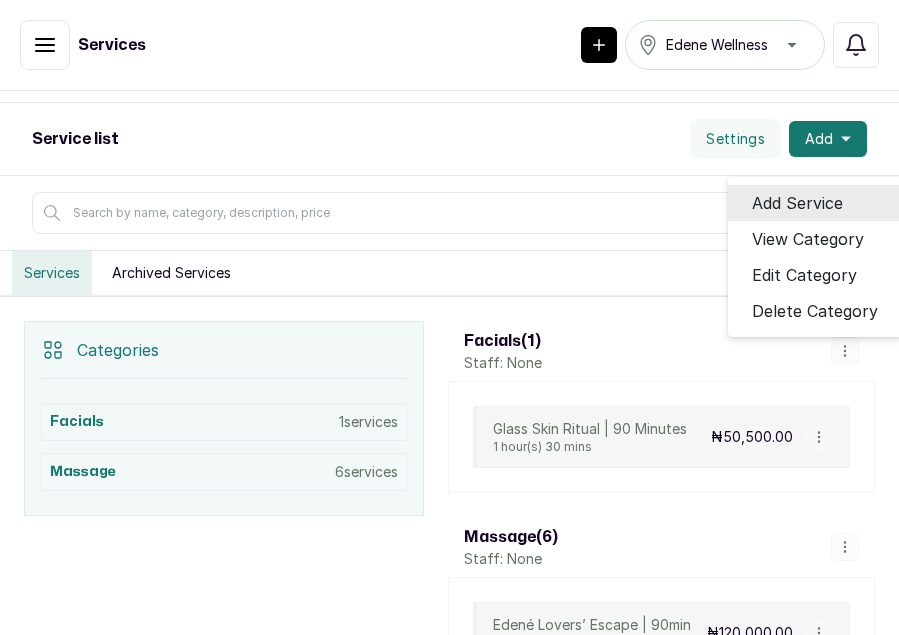 click on "Add Service" at bounding box center (797, 203) 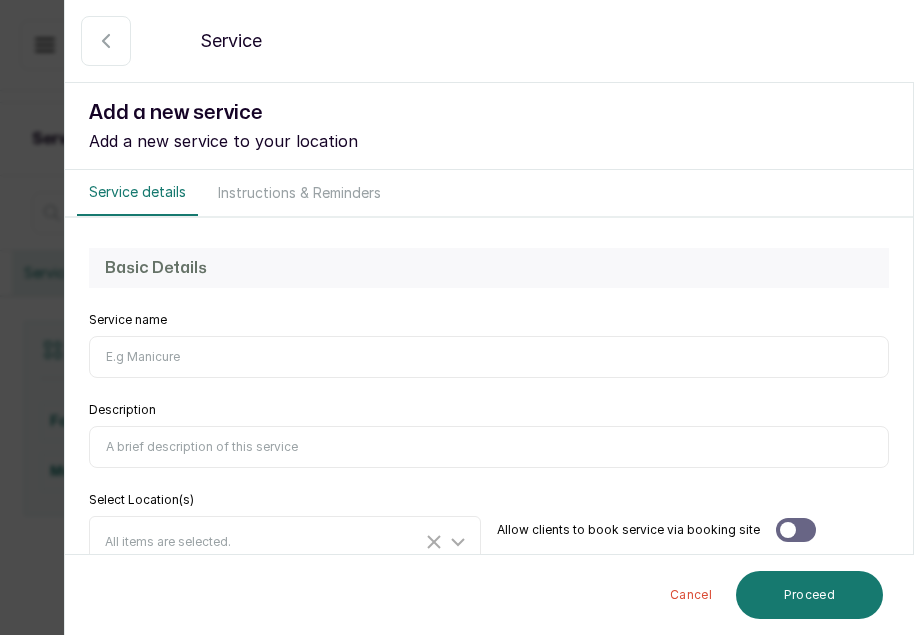 click on "Service name" at bounding box center (489, 357) 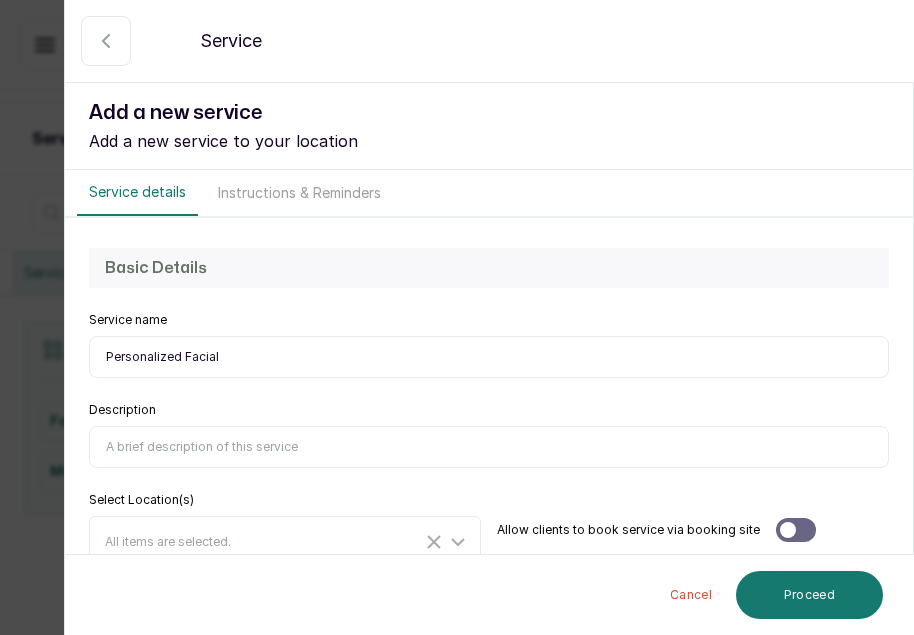 type on "Personalized Facial" 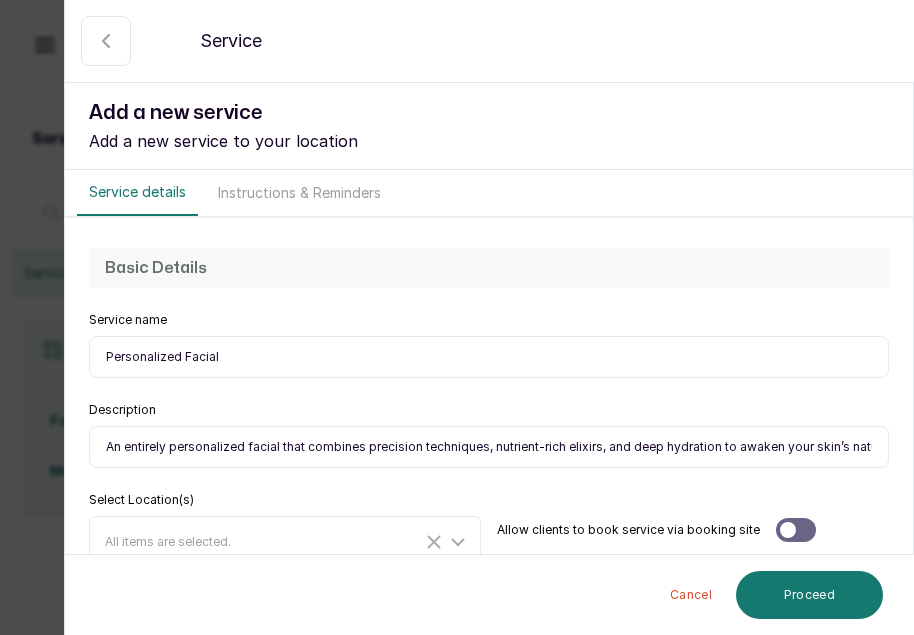 scroll, scrollTop: 0, scrollLeft: 778, axis: horizontal 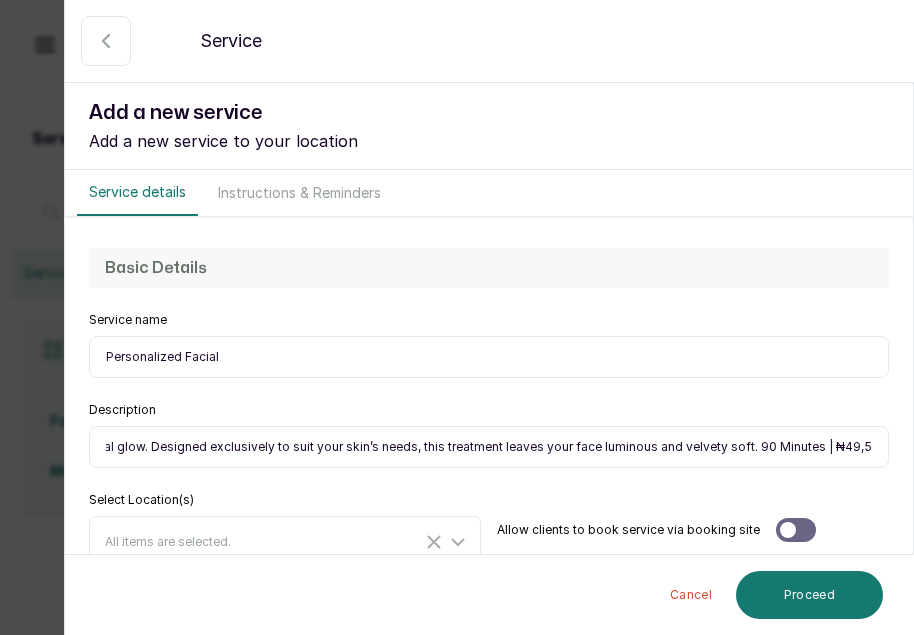 drag, startPoint x: 735, startPoint y: 445, endPoint x: 808, endPoint y: 445, distance: 73 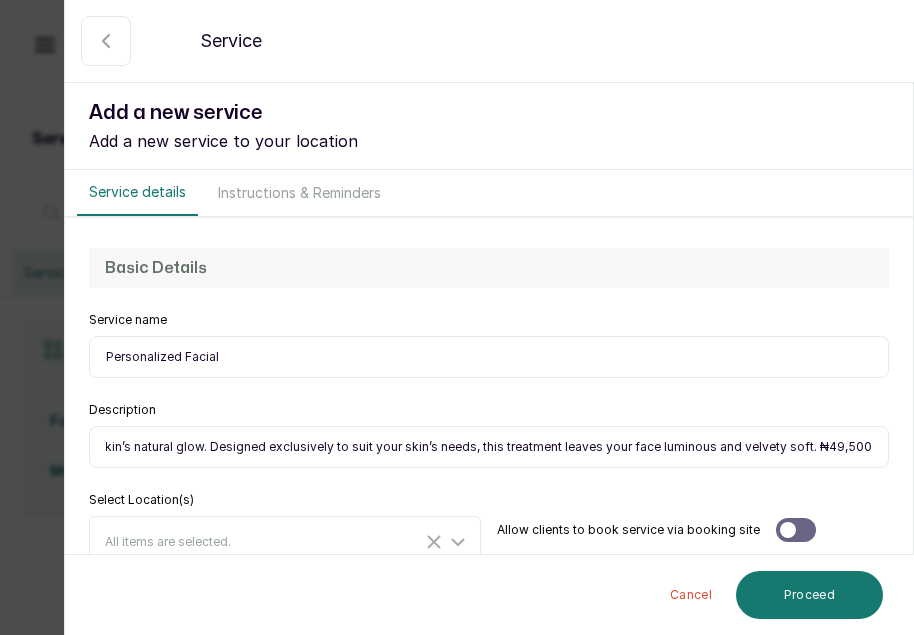 scroll, scrollTop: 0, scrollLeft: 704, axis: horizontal 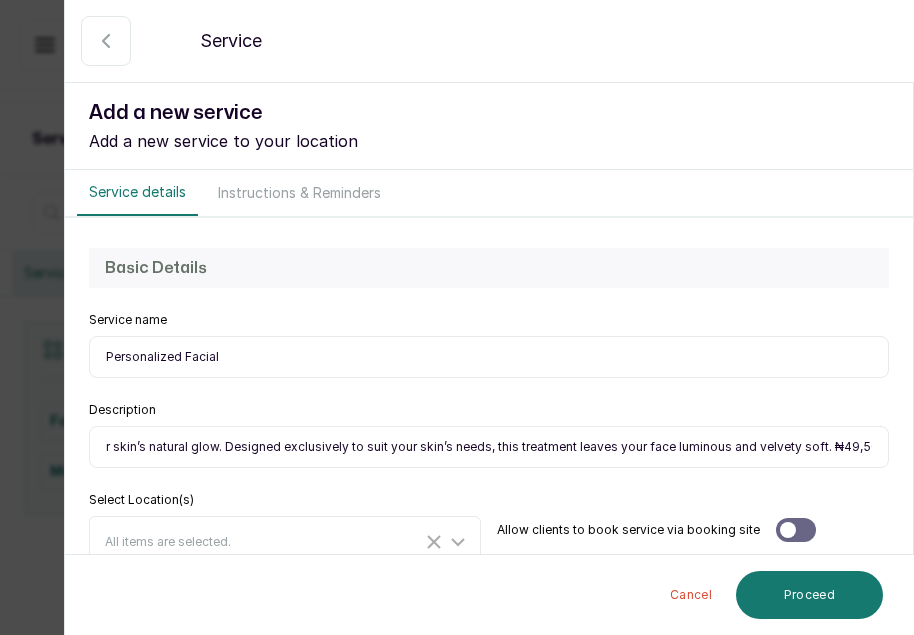 type on "An entirely personalized facial that combines precision techniques, nutrient-rich elixirs, and deep hydration to awaken your skin’s natural glow. Designed exclusively to suit your skin’s needs, this treatment leaves your face luminous and velvety soft. ₦49,500" 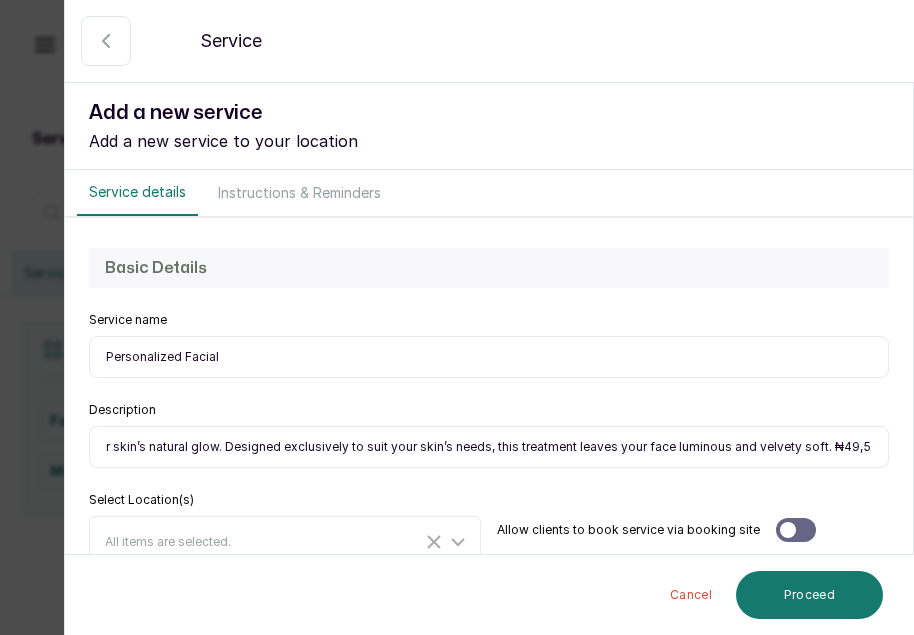 scroll, scrollTop: 0, scrollLeft: 0, axis: both 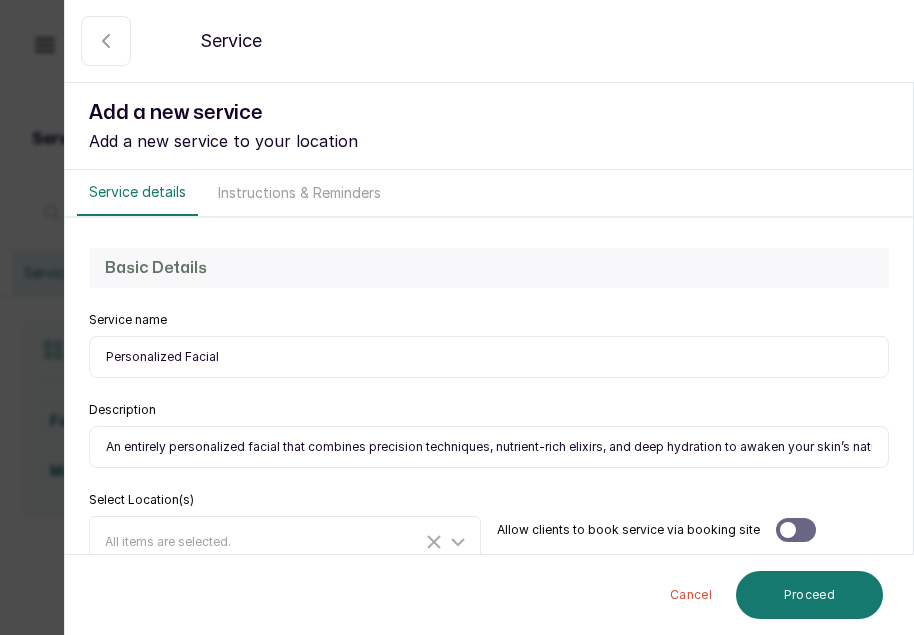click on "Personalized Facial" at bounding box center (489, 357) 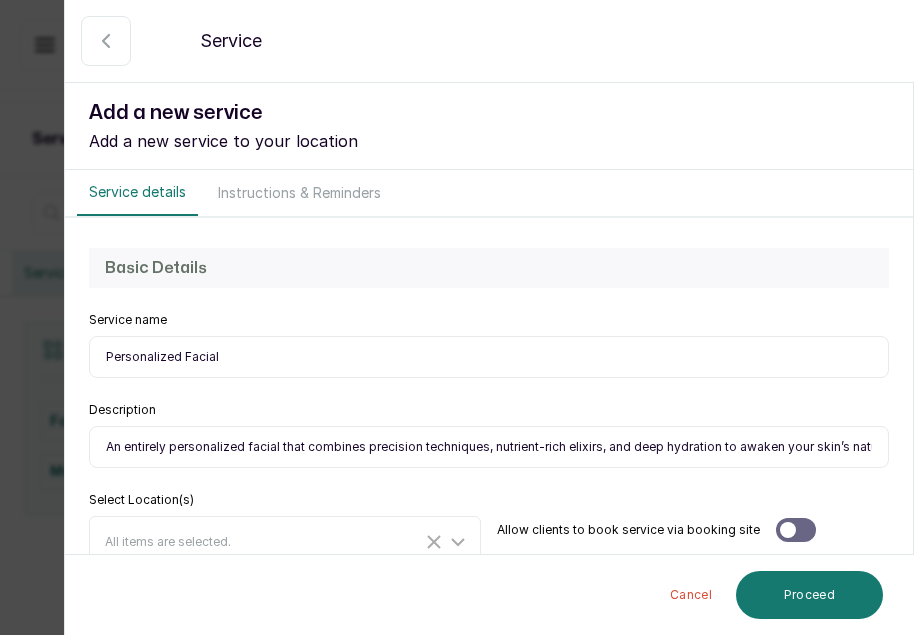 paste on "90 Minutes |" 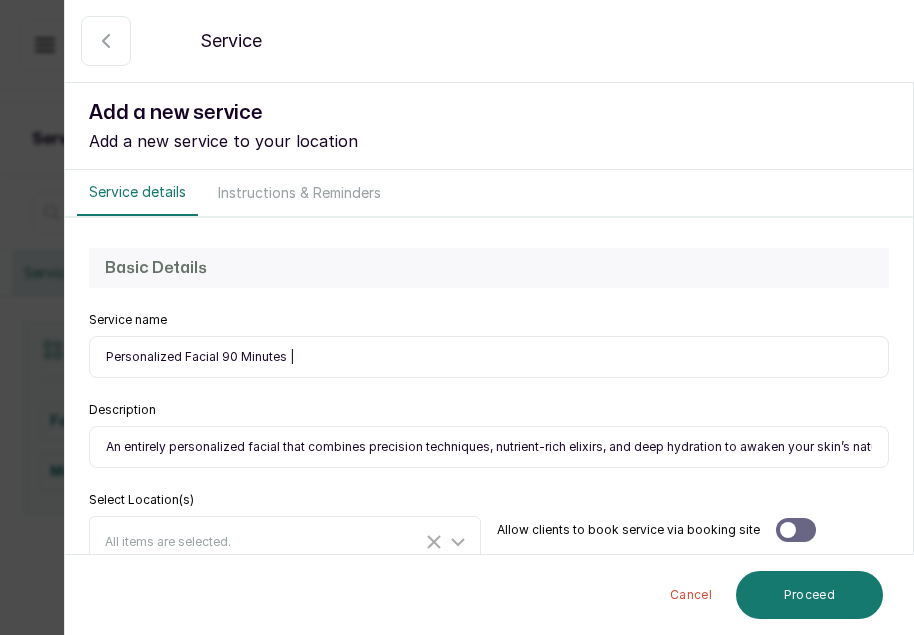 drag, startPoint x: 219, startPoint y: 354, endPoint x: 286, endPoint y: 361, distance: 67.36468 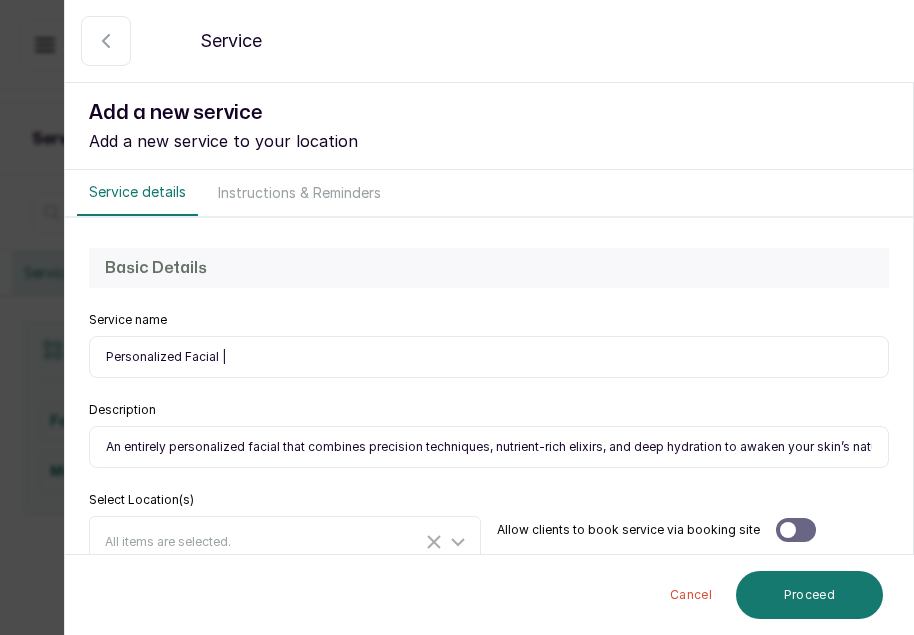 click on "Personalized Facial |" at bounding box center [489, 357] 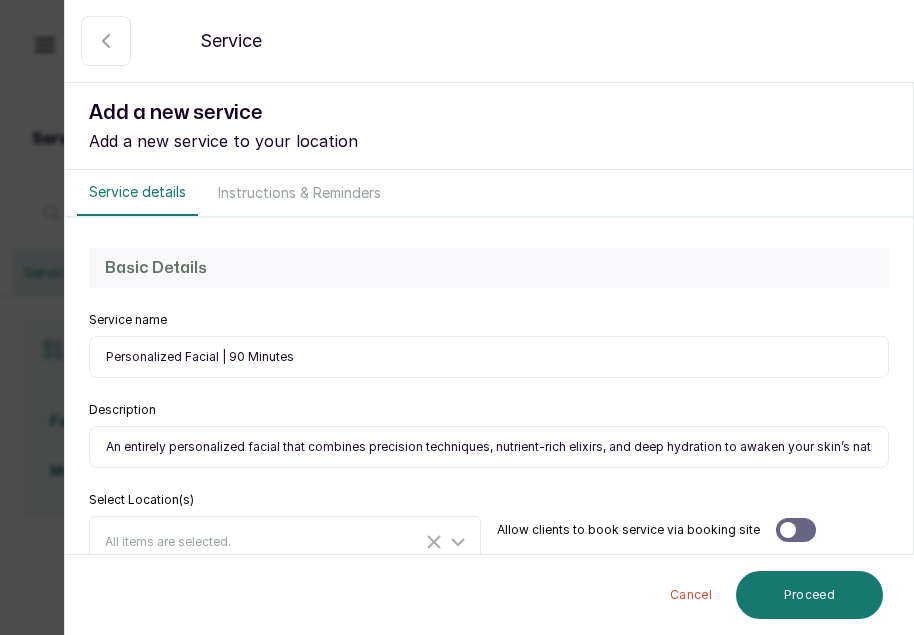 type on "Personalized Facial | 90 Minutes" 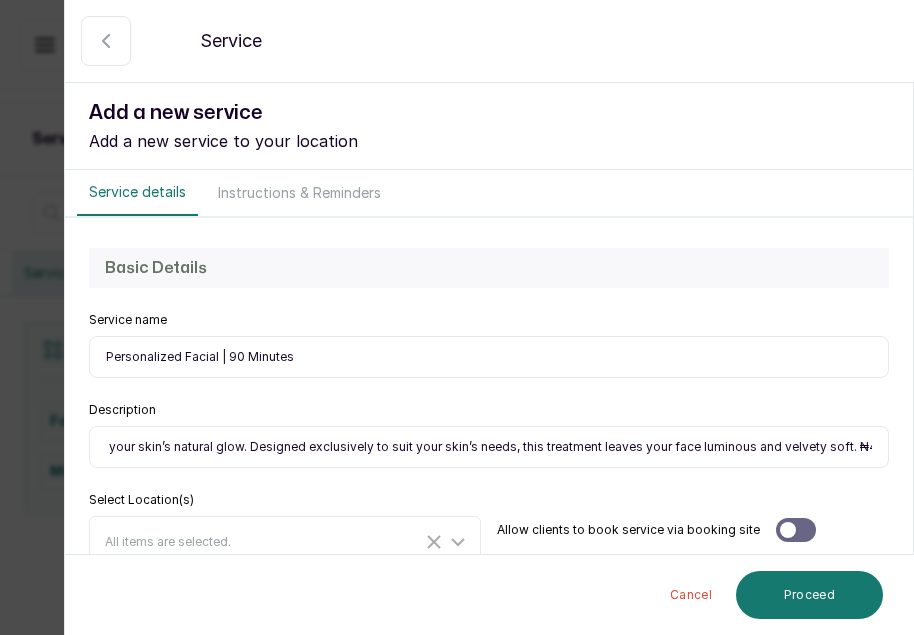 scroll, scrollTop: 0, scrollLeft: 704, axis: horizontal 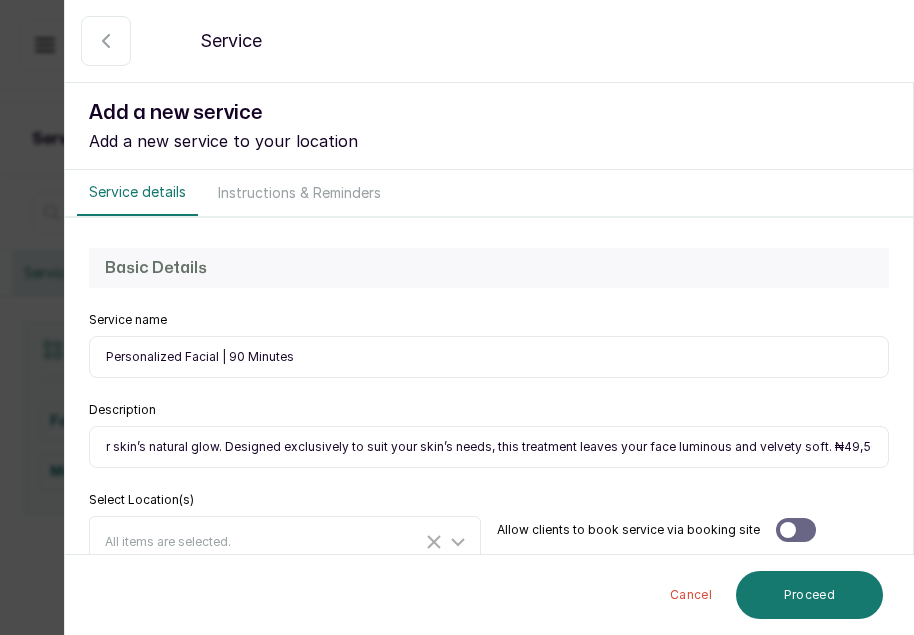 drag, startPoint x: 806, startPoint y: 443, endPoint x: 859, endPoint y: 444, distance: 53.009434 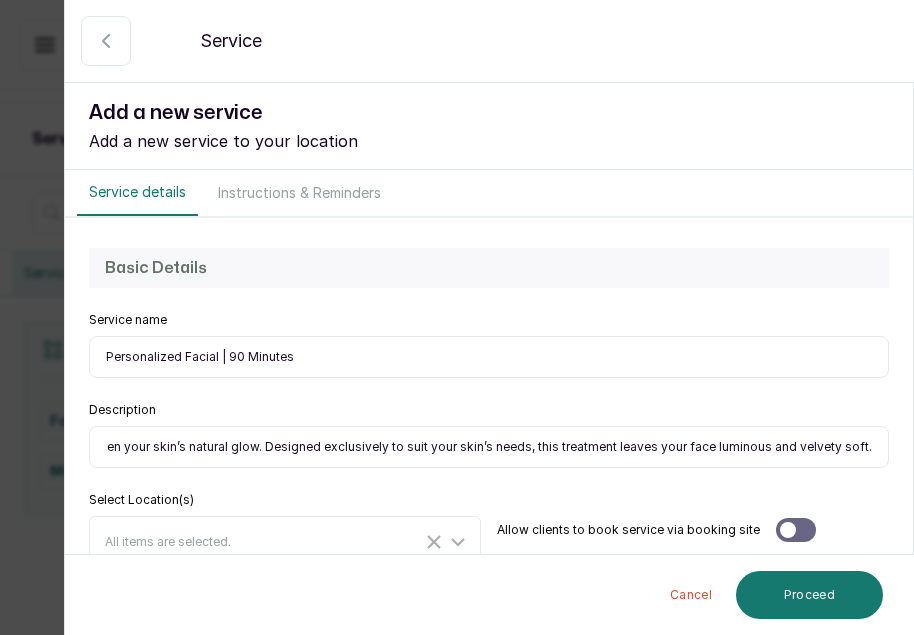 scroll, scrollTop: 0, scrollLeft: 654, axis: horizontal 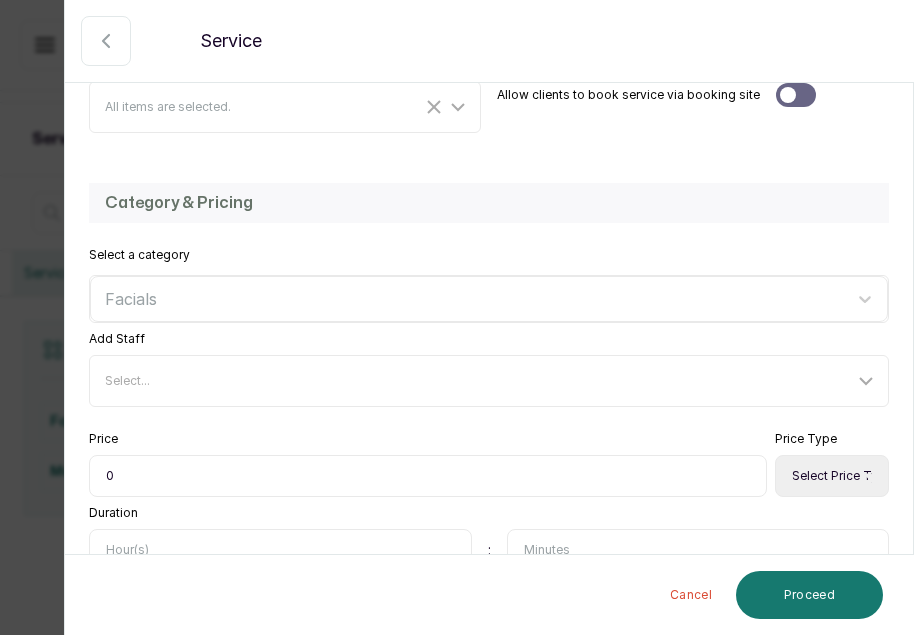 type on "An entirely personalized facial that combines precision techniques, nutrient-rich elixirs, and deep hydration to awaken your skin’s natural glow. Designed exclusively to suit your skin’s needs, this treatment leaves your face luminous and velvety soft." 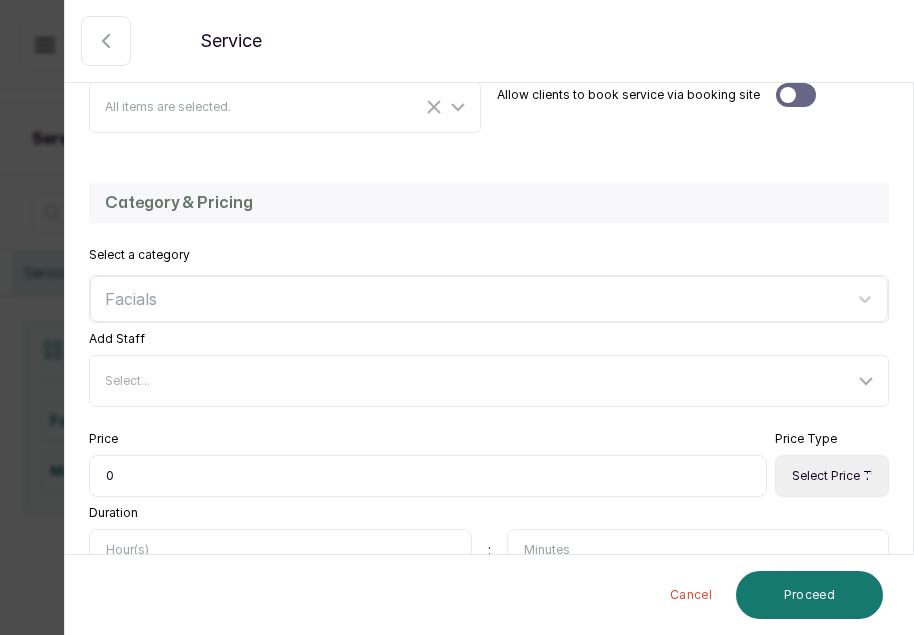 scroll, scrollTop: 0, scrollLeft: 0, axis: both 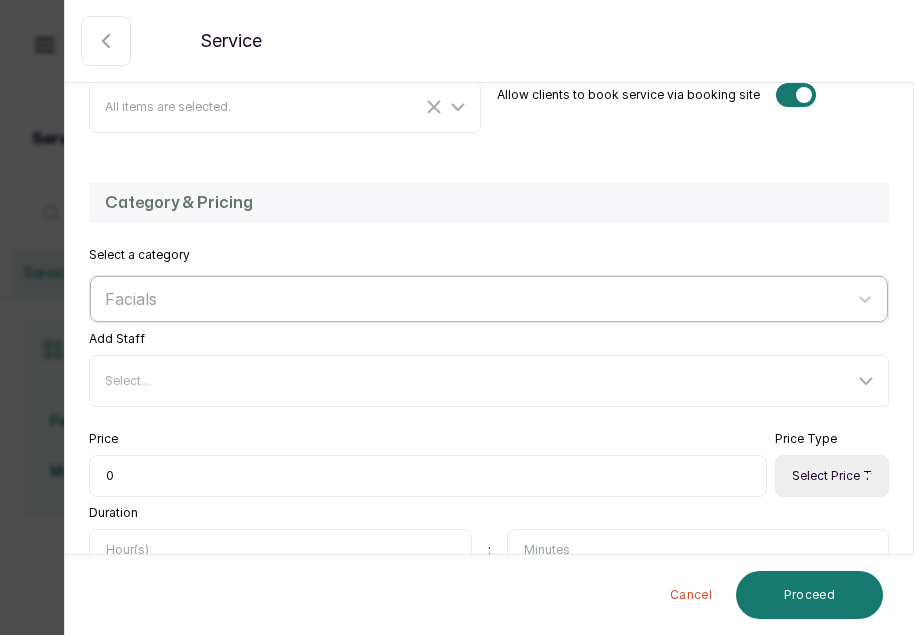 click at bounding box center [471, 299] 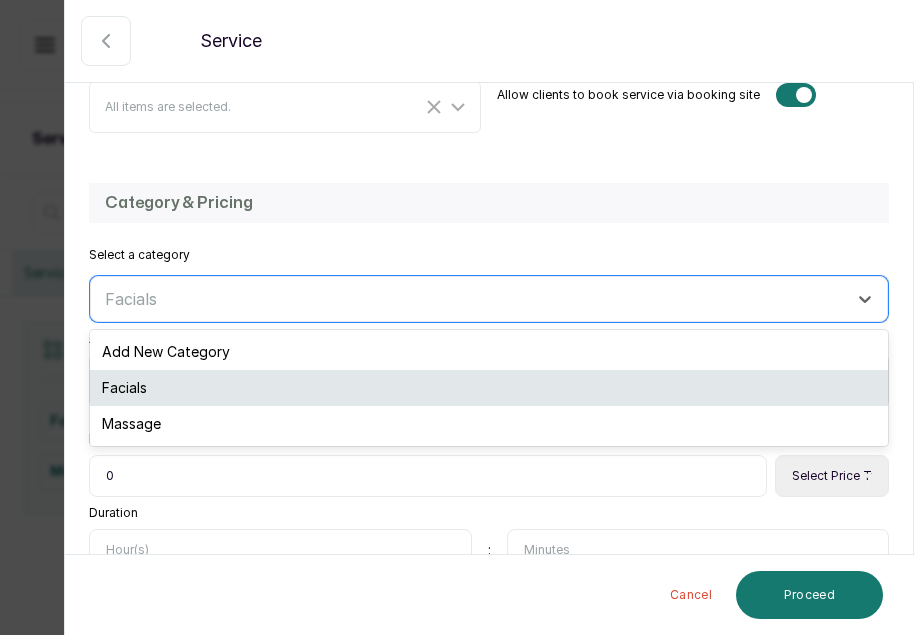 click on "Facials" at bounding box center [489, 388] 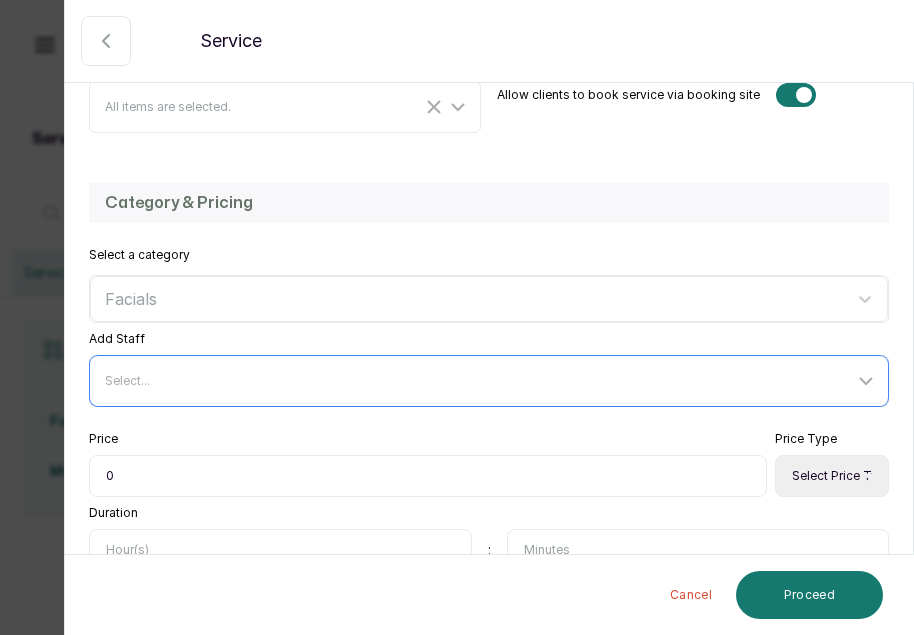 click on "Select..." at bounding box center (491, 381) 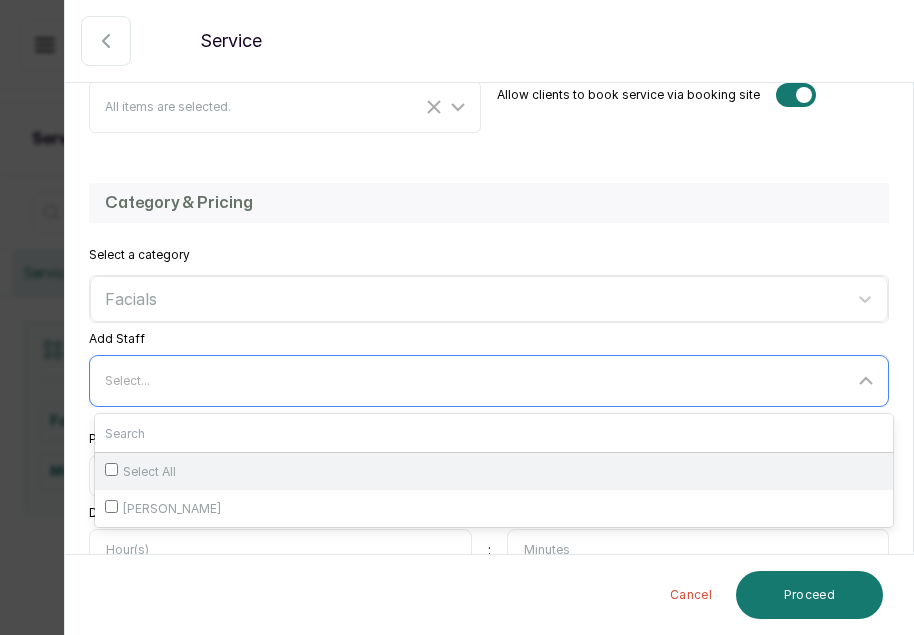 click on "Select All" at bounding box center (494, 471) 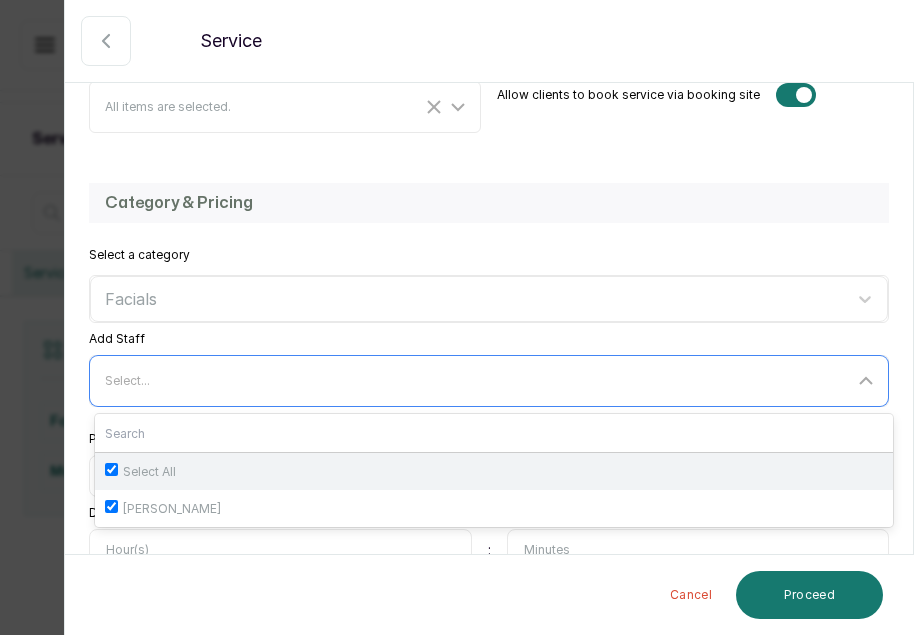 checkbox on "true" 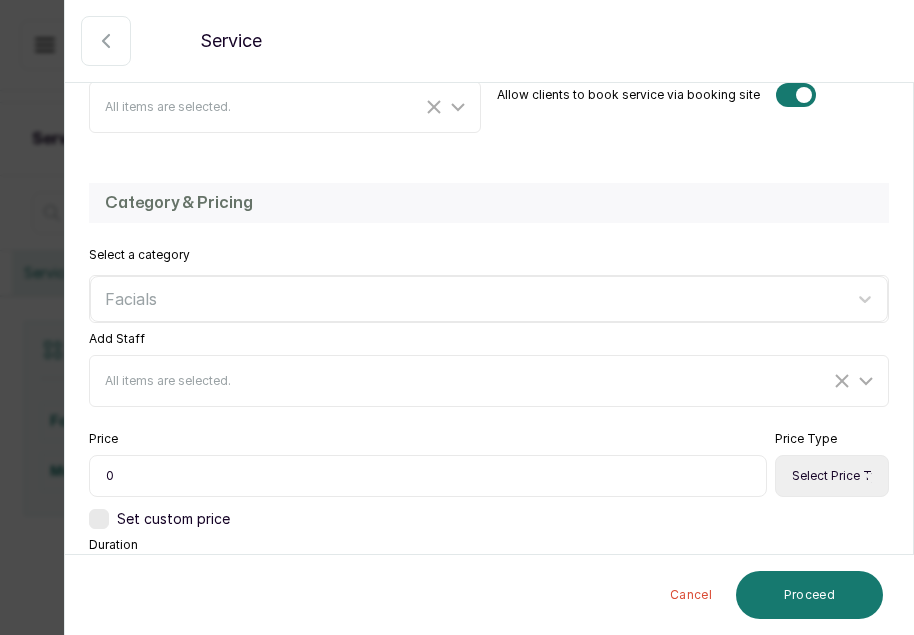 click on "Select a category Facials" at bounding box center (489, 285) 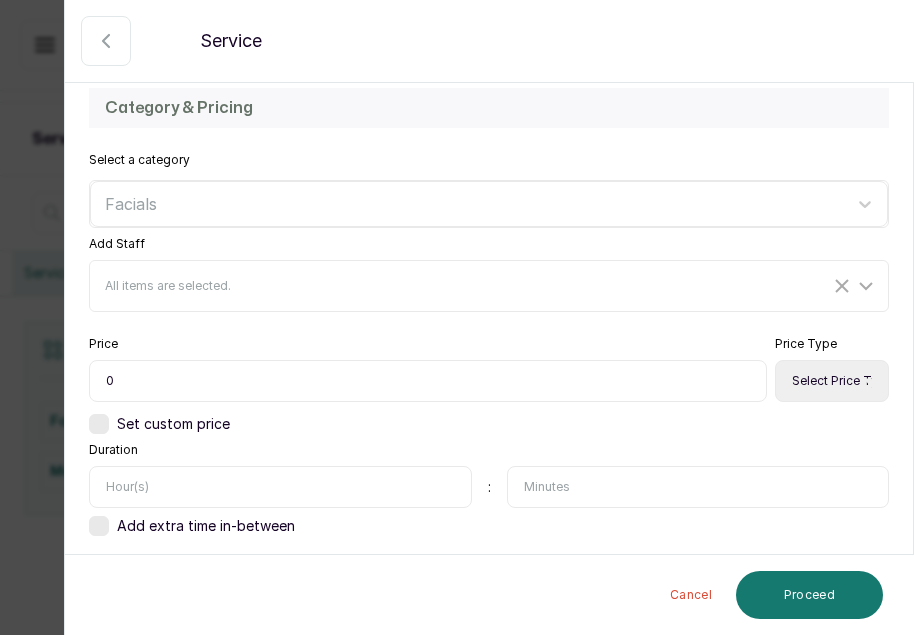 scroll, scrollTop: 580, scrollLeft: 0, axis: vertical 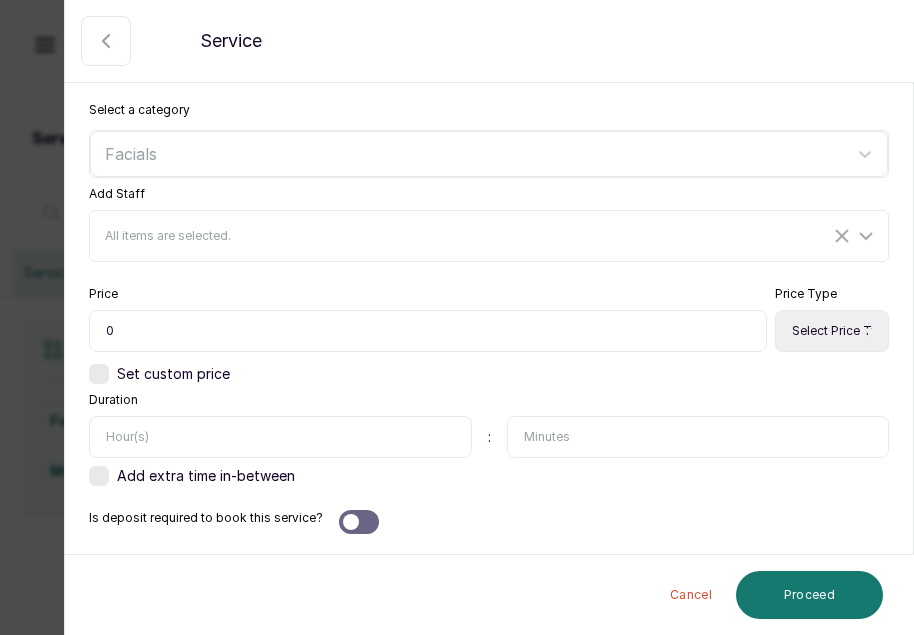 click on "0" at bounding box center (428, 331) 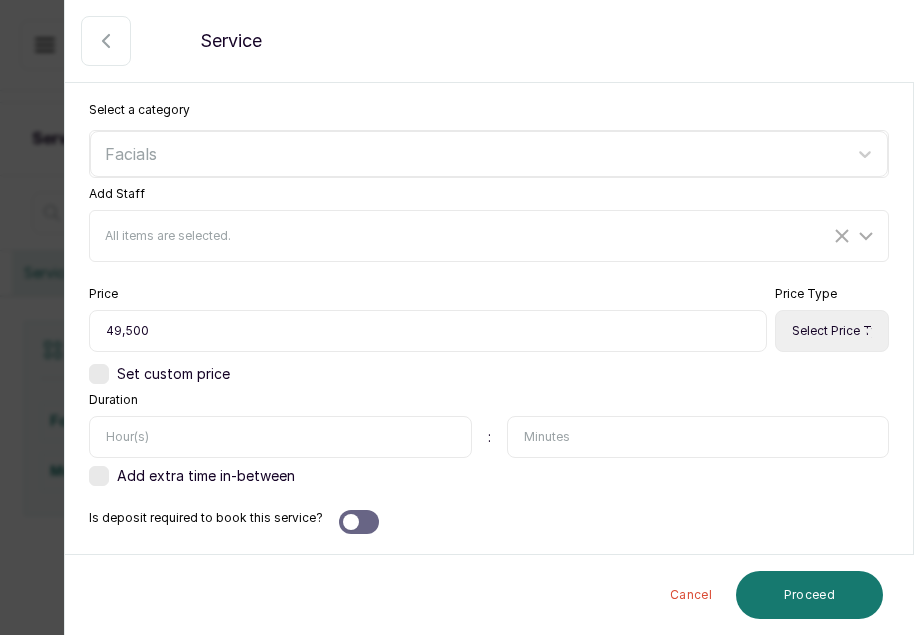 type on "49,500" 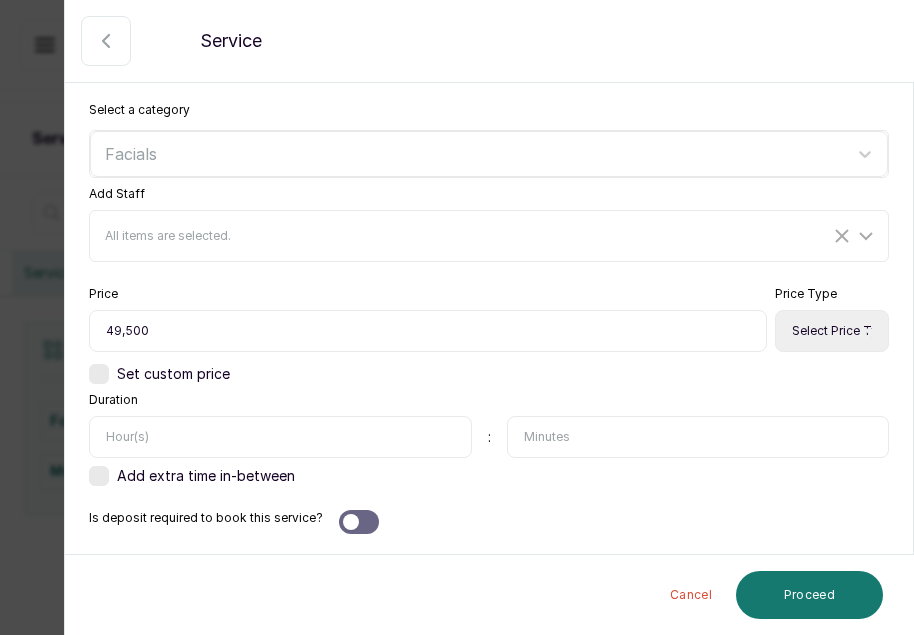 click on "Select Price Type Fixed From" at bounding box center [832, 331] 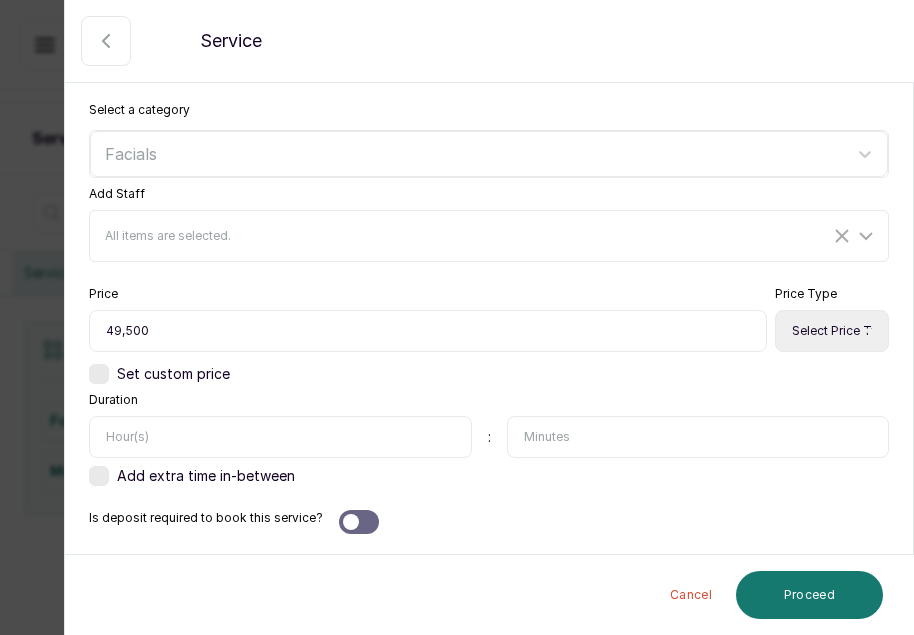 select on "fixed" 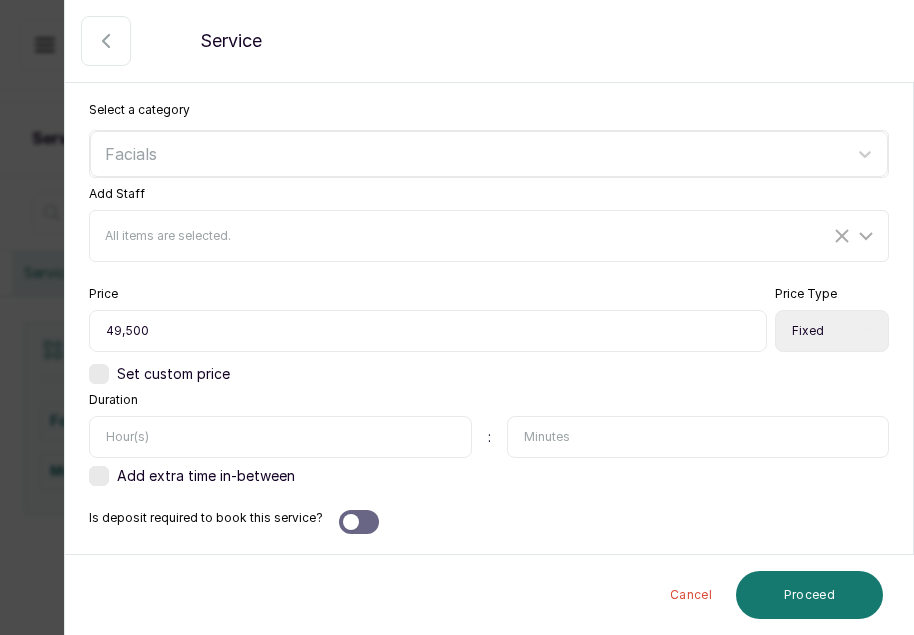 click on "Select Price Type Fixed From" at bounding box center [832, 331] 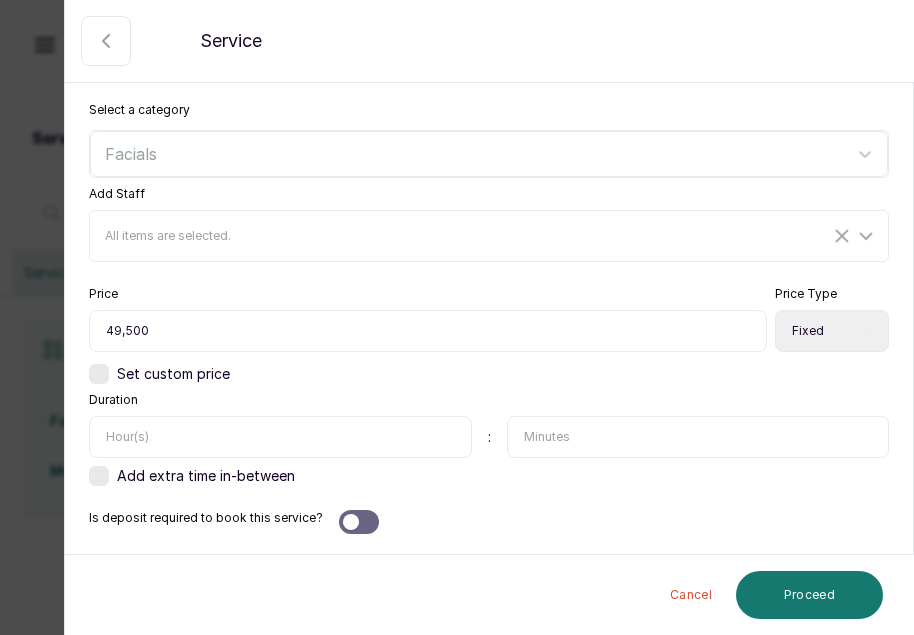 click at bounding box center [698, 437] 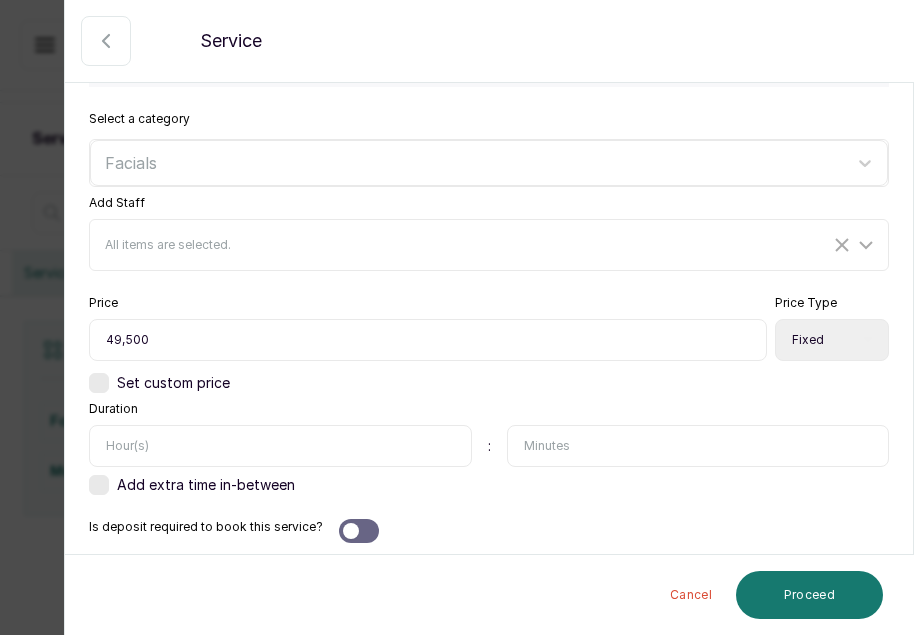 scroll, scrollTop: 580, scrollLeft: 0, axis: vertical 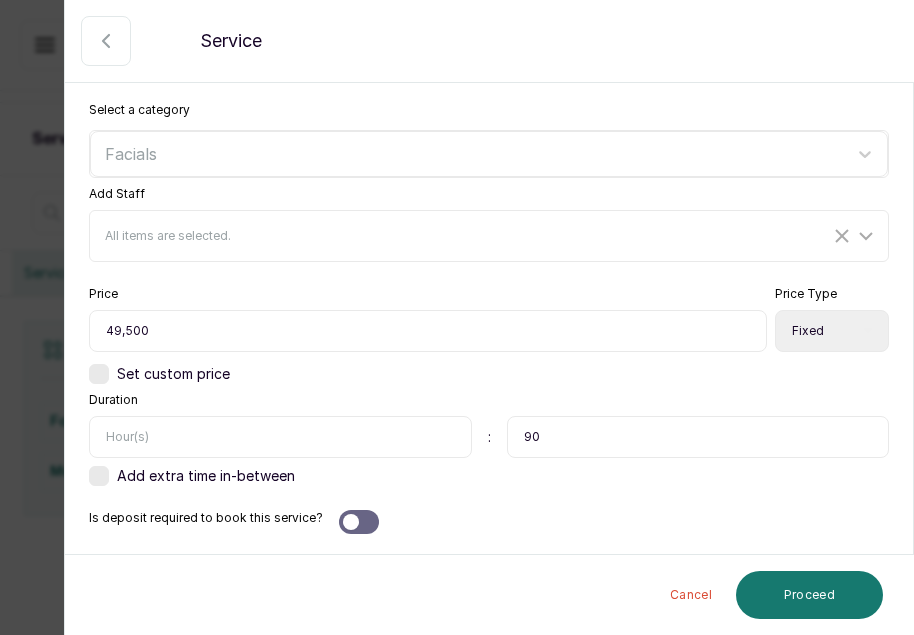 click on "Is deposit required to book this service?" at bounding box center [489, 522] 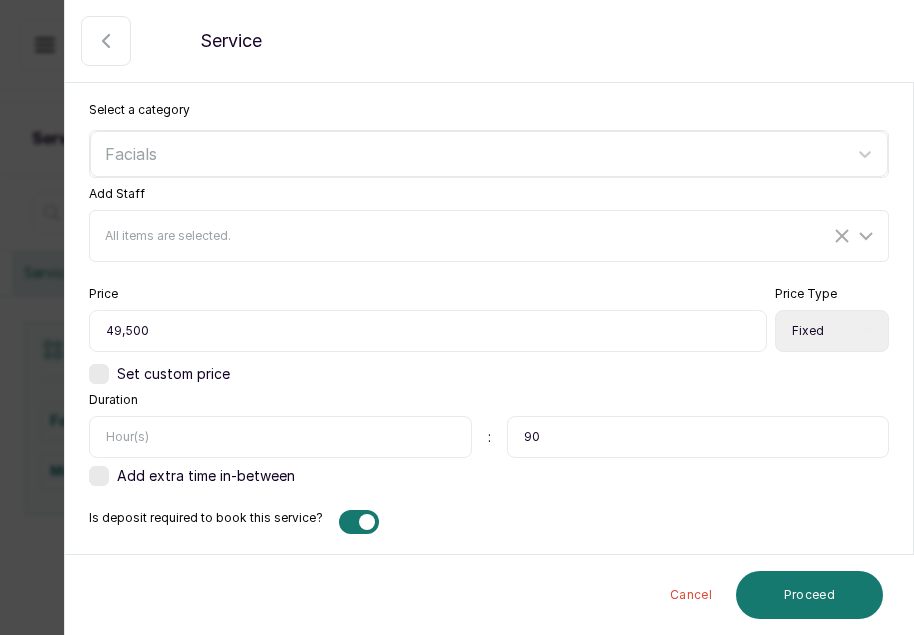 drag, startPoint x: 534, startPoint y: 436, endPoint x: 513, endPoint y: 436, distance: 21 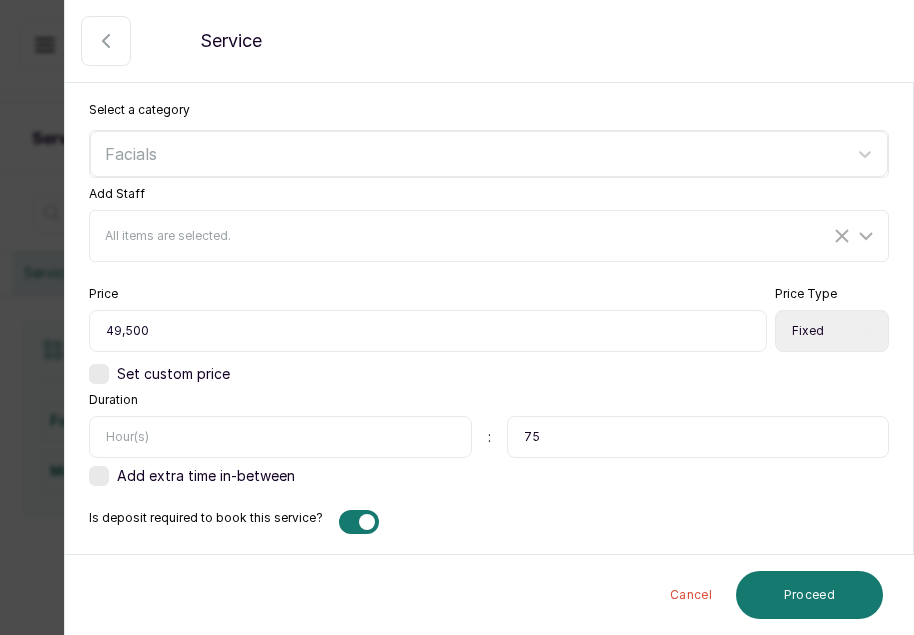 type on "75" 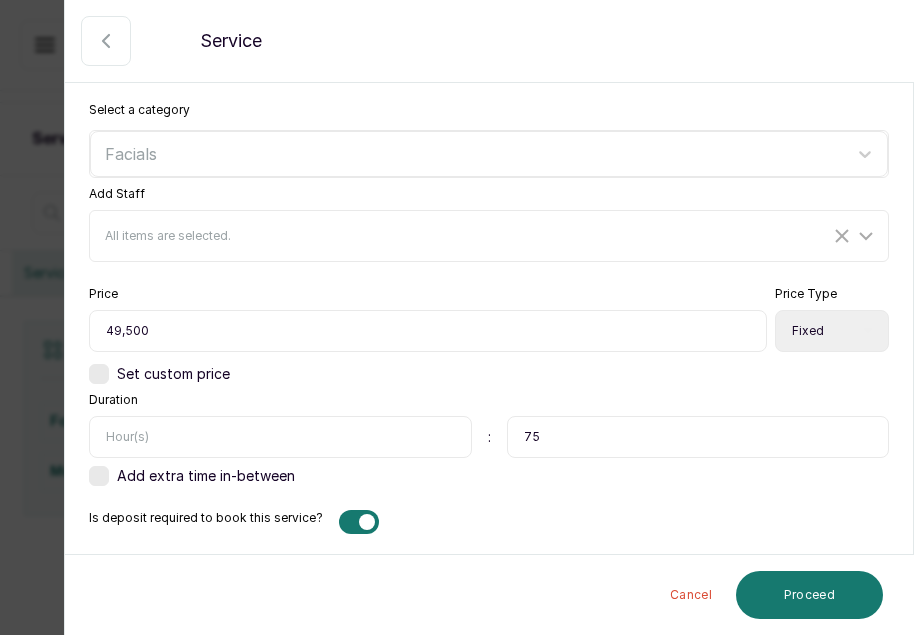 click on "Add extra time in-between" at bounding box center [489, 476] 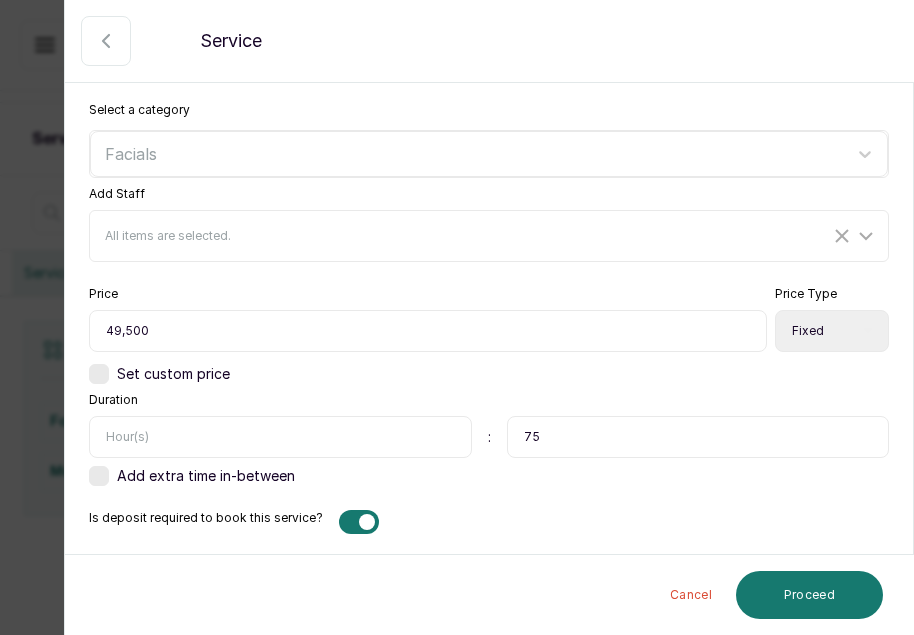 scroll, scrollTop: 581, scrollLeft: 0, axis: vertical 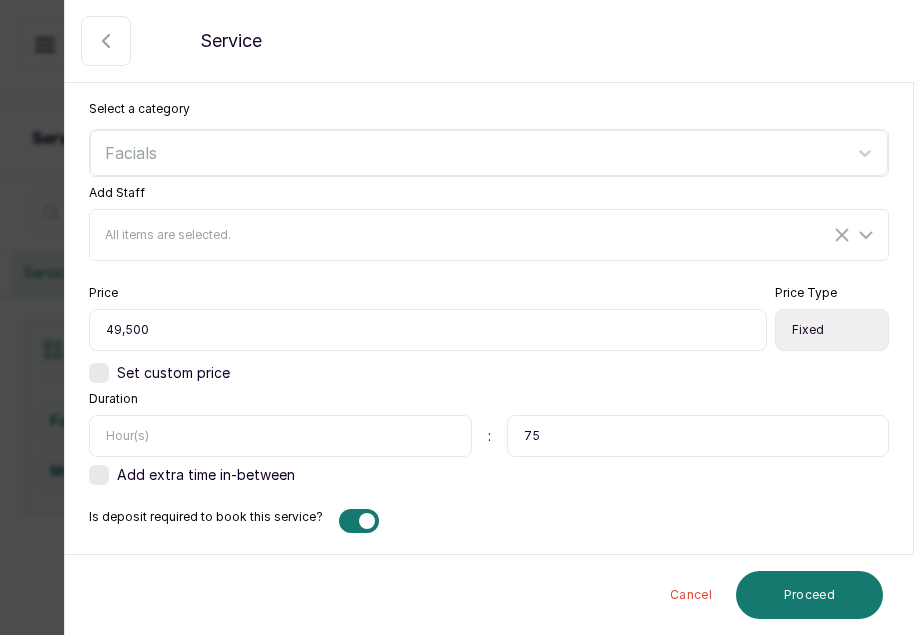 click on "Category & Pricing Select a category Facials  Add Staff All items are selected. Price 49,500 Price Type Select Price Type Fixed From Set custom price Duration : 75 Add extra time in-between Is deposit required to book this service? How much deposit is required? Select Requirement Percentage Fixed Amount -" at bounding box center (489, 333) 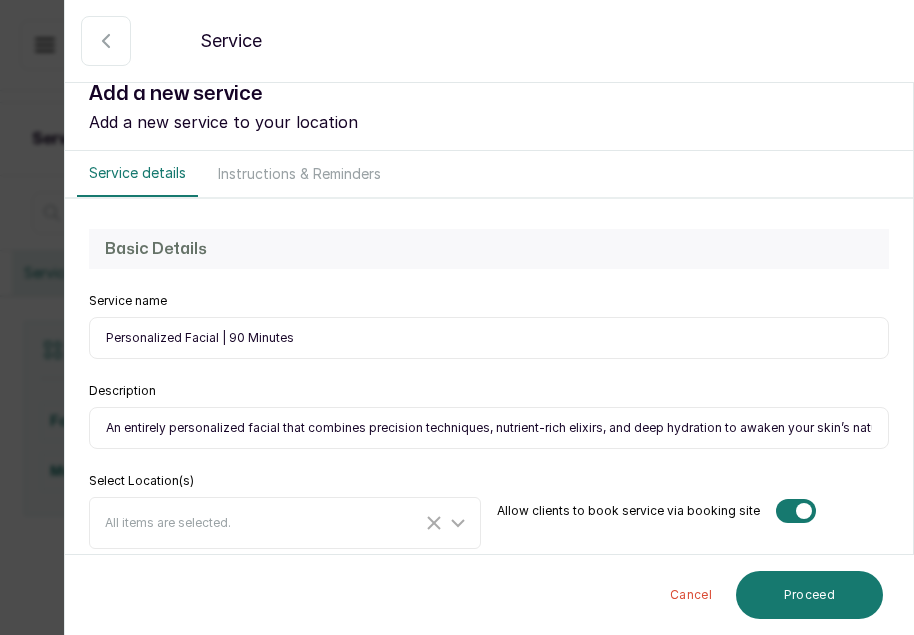 scroll, scrollTop: 8, scrollLeft: 0, axis: vertical 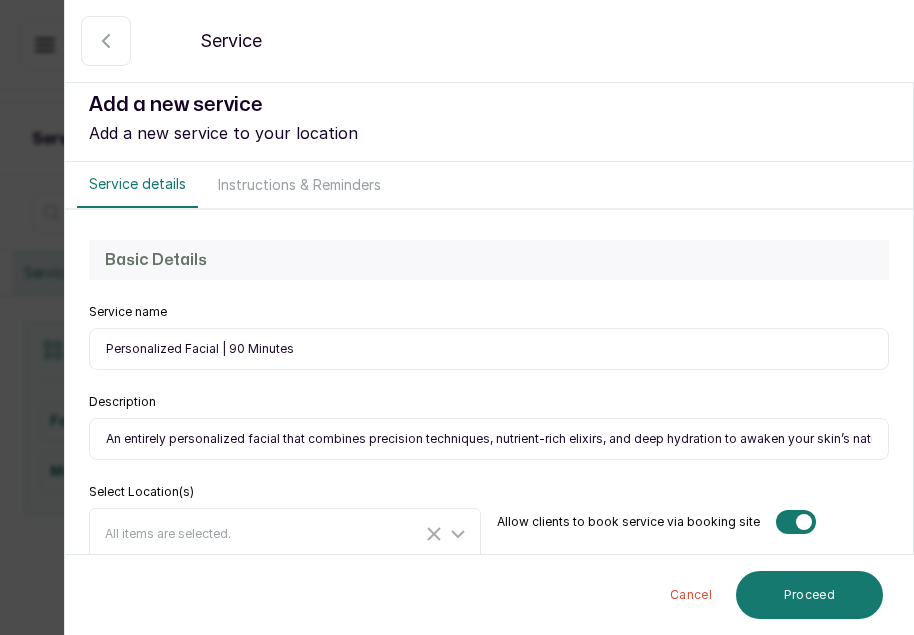 drag, startPoint x: 239, startPoint y: 367, endPoint x: 239, endPoint y: 345, distance: 22 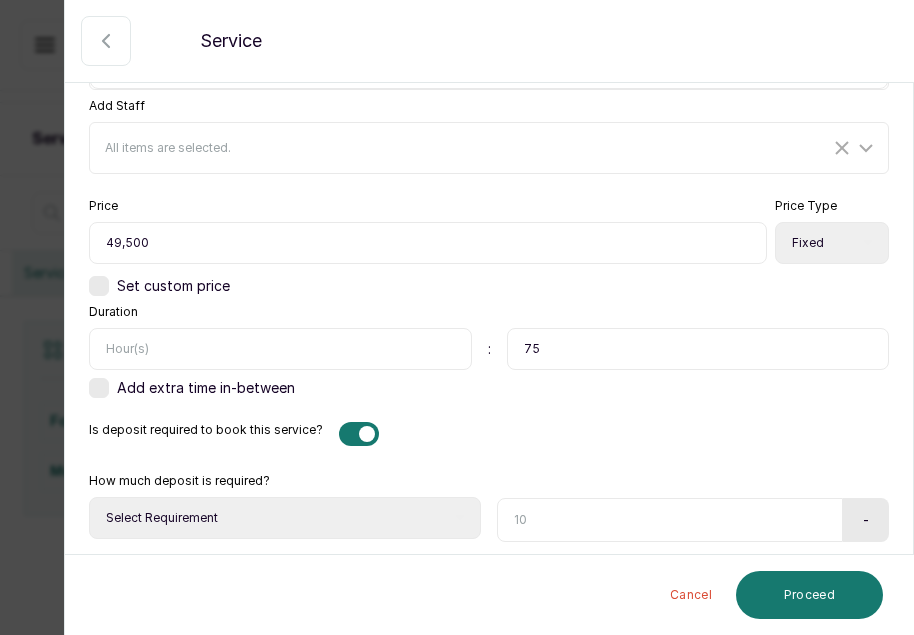 scroll, scrollTop: 676, scrollLeft: 0, axis: vertical 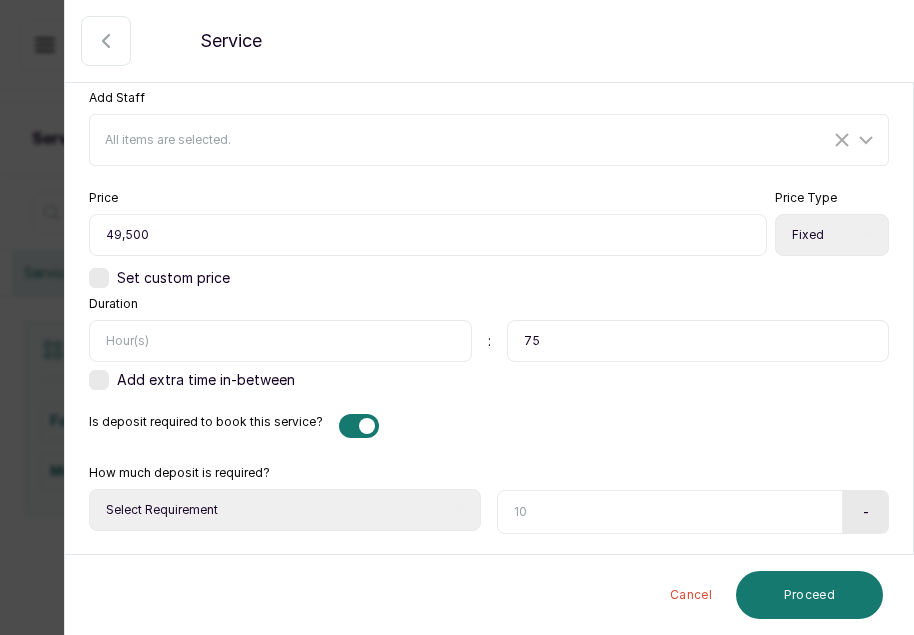 type on "Personalized Facial | 75 Minutes" 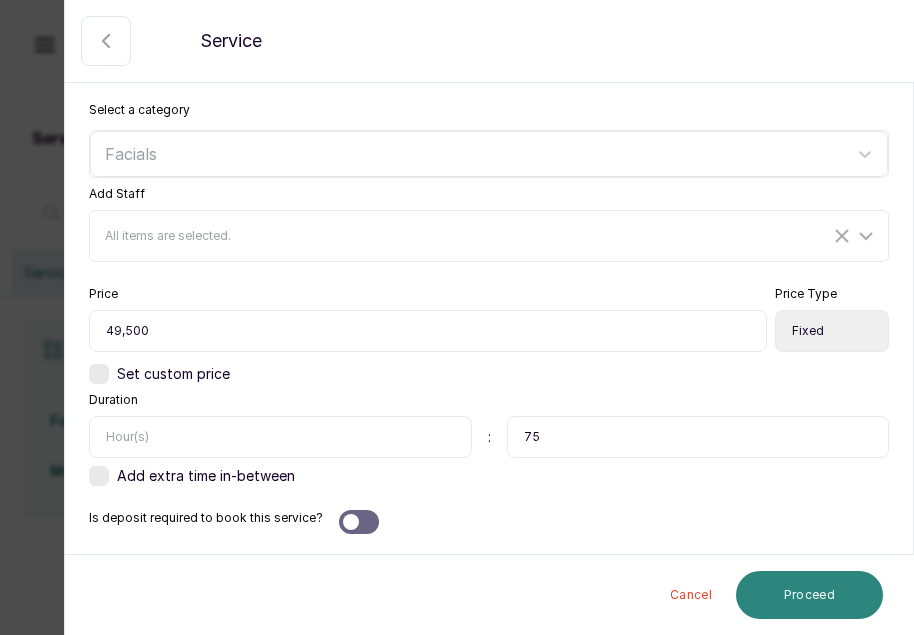 click on "Proceed" at bounding box center (809, 595) 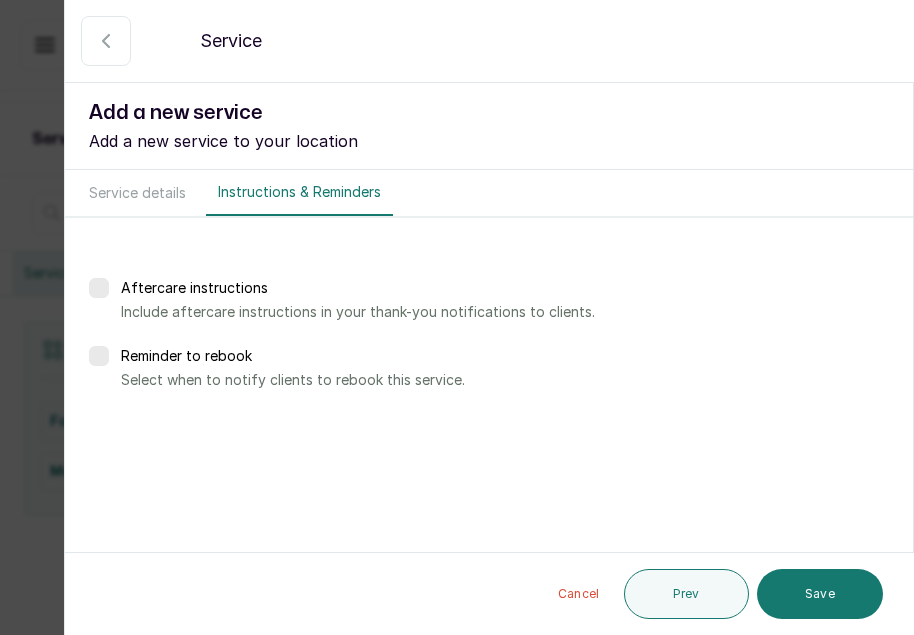 scroll, scrollTop: 0, scrollLeft: 0, axis: both 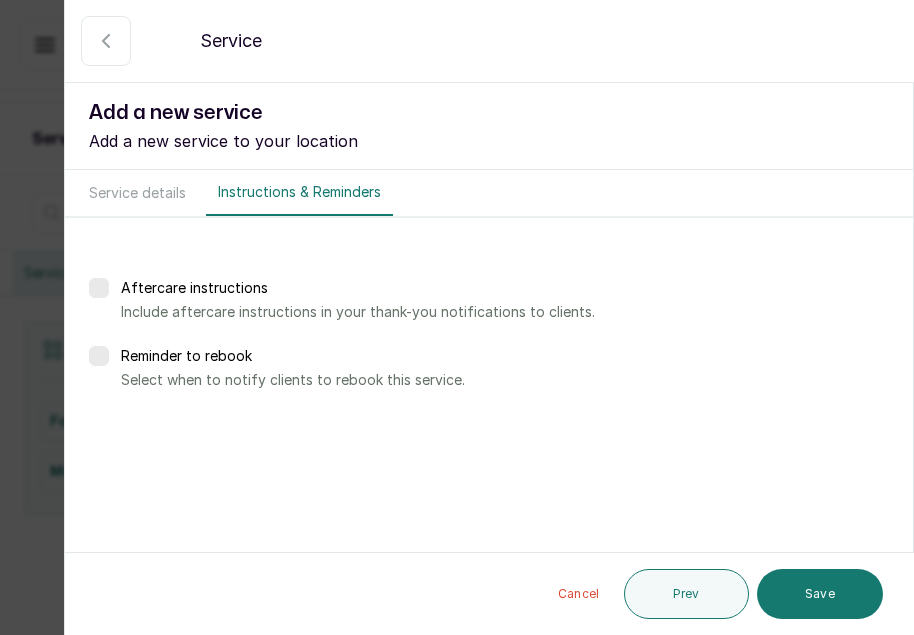 click at bounding box center (99, 288) 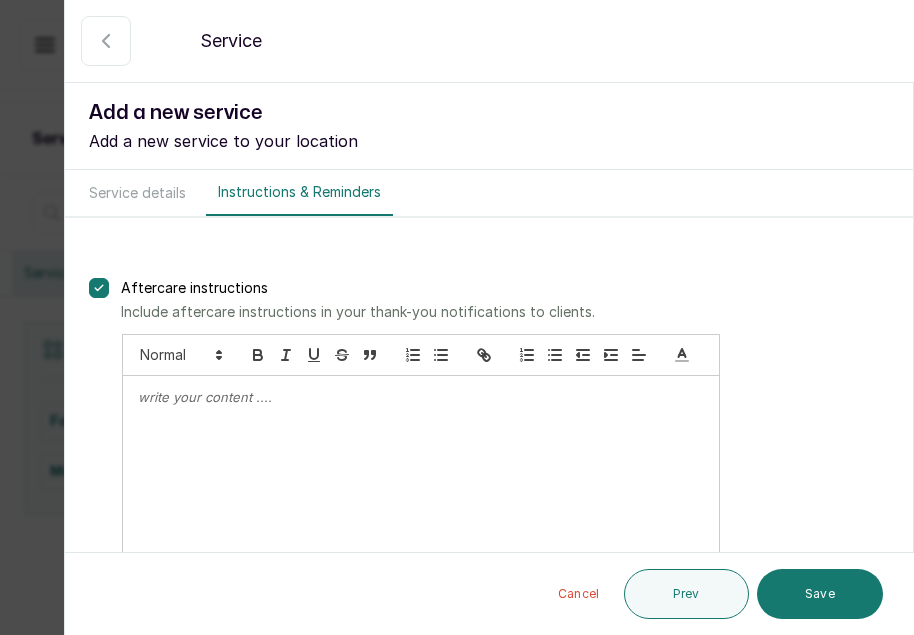 click at bounding box center [421, 485] 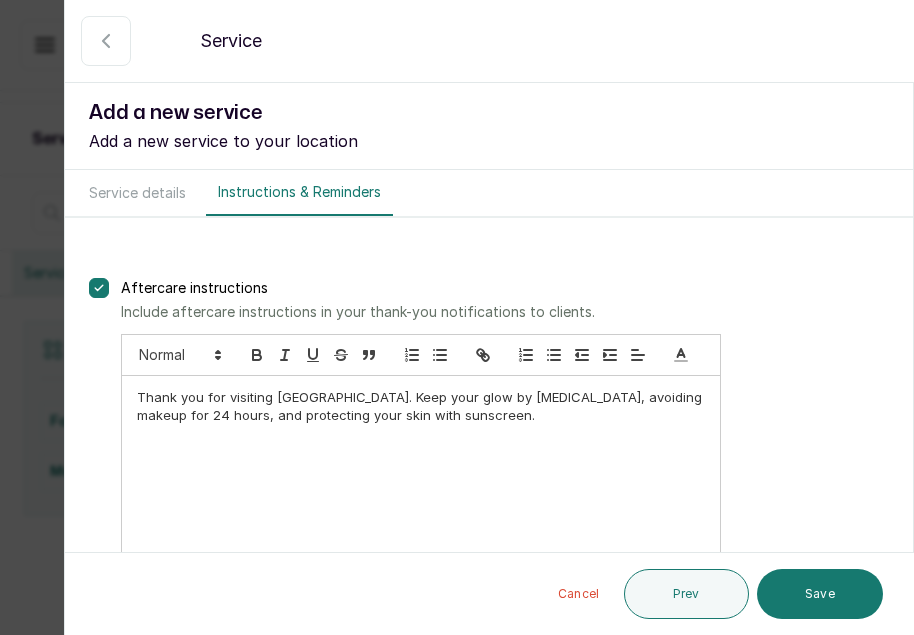 click on "Thank you for visiting Edené Spa. Keep your glow by staying hydrated, avoiding makeup for 24 hours, and protecting your skin with sunscreen." at bounding box center (505, 476) 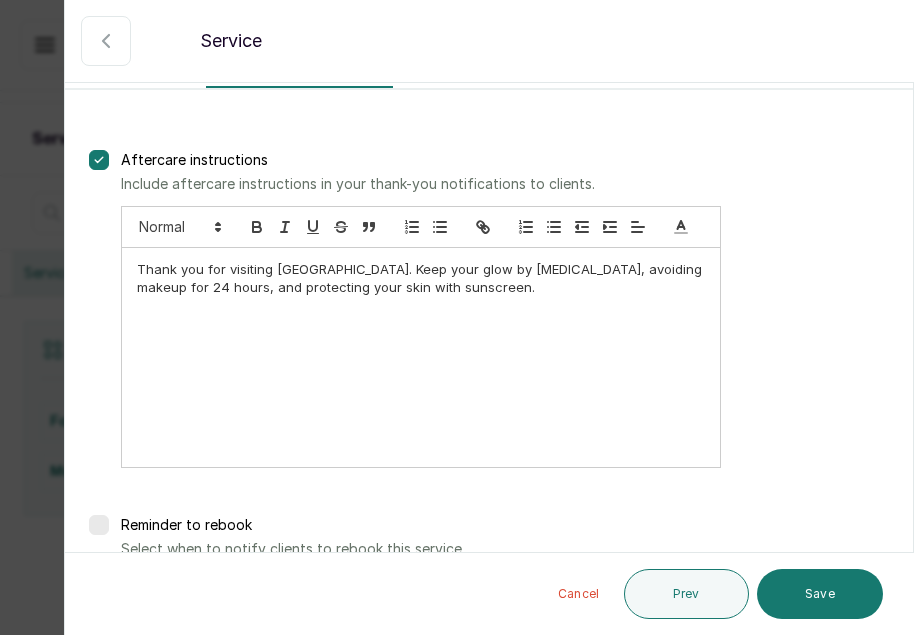 scroll, scrollTop: 193, scrollLeft: 0, axis: vertical 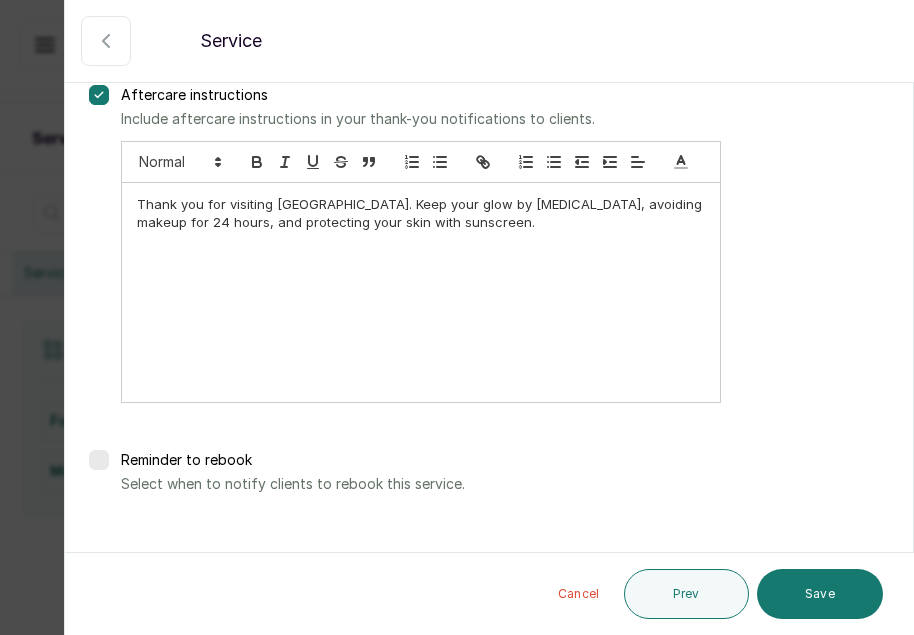 click on "Thank you for visiting Edené Spa. Keep your glow by staying hydrated, avoiding makeup for 24 hours, and protecting your skin with sunscreen." at bounding box center [505, 283] 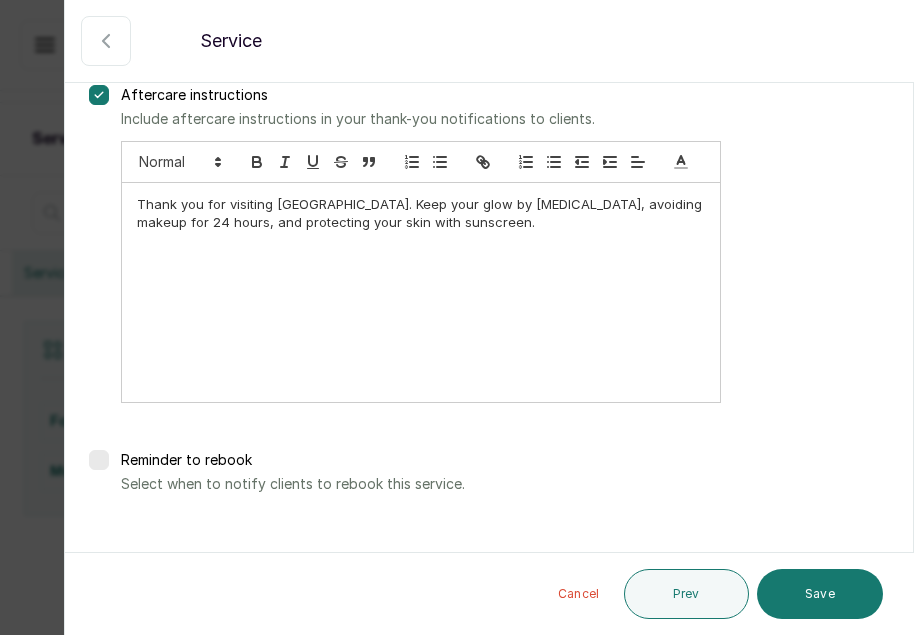 click at bounding box center [99, 460] 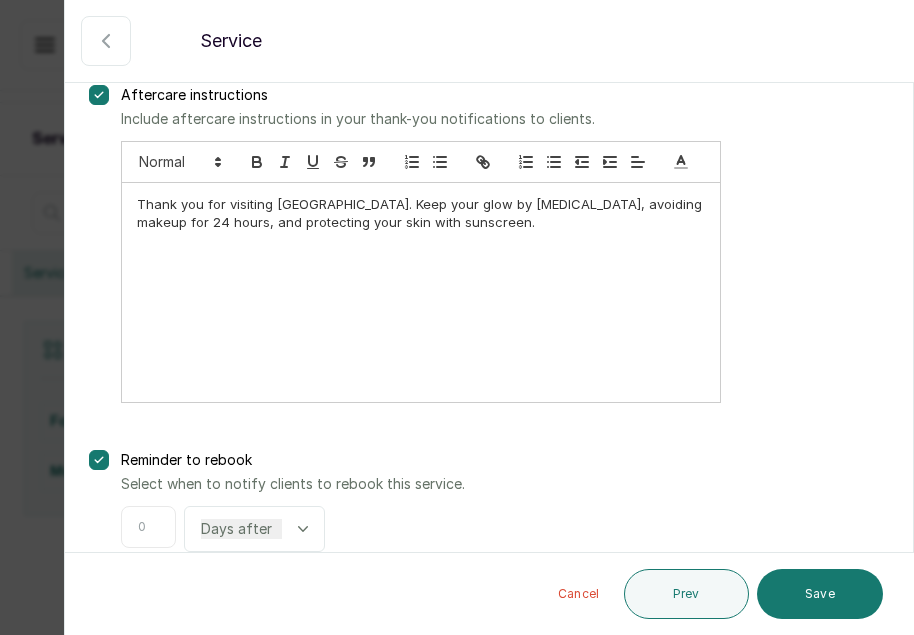 click at bounding box center [148, 527] 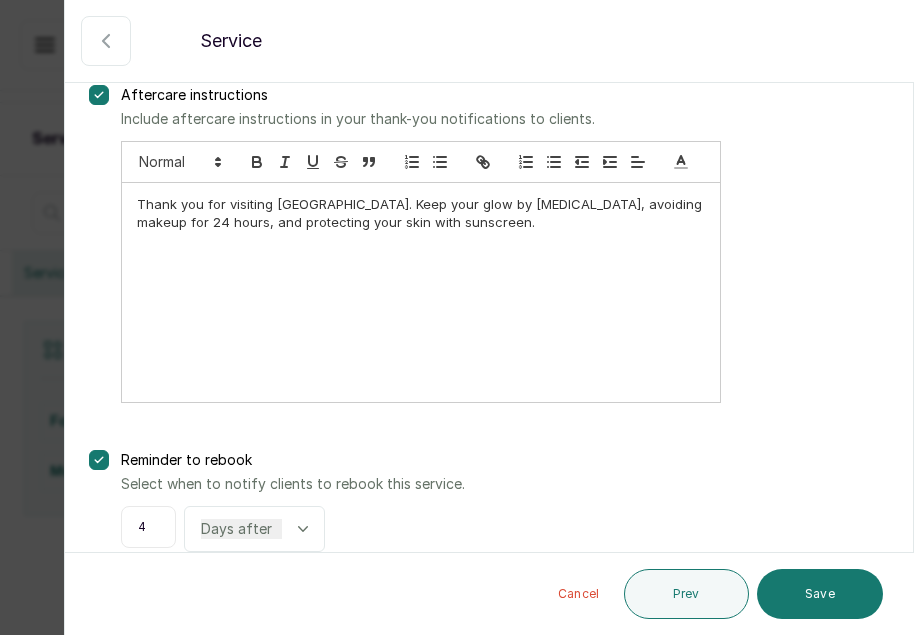 type on "4" 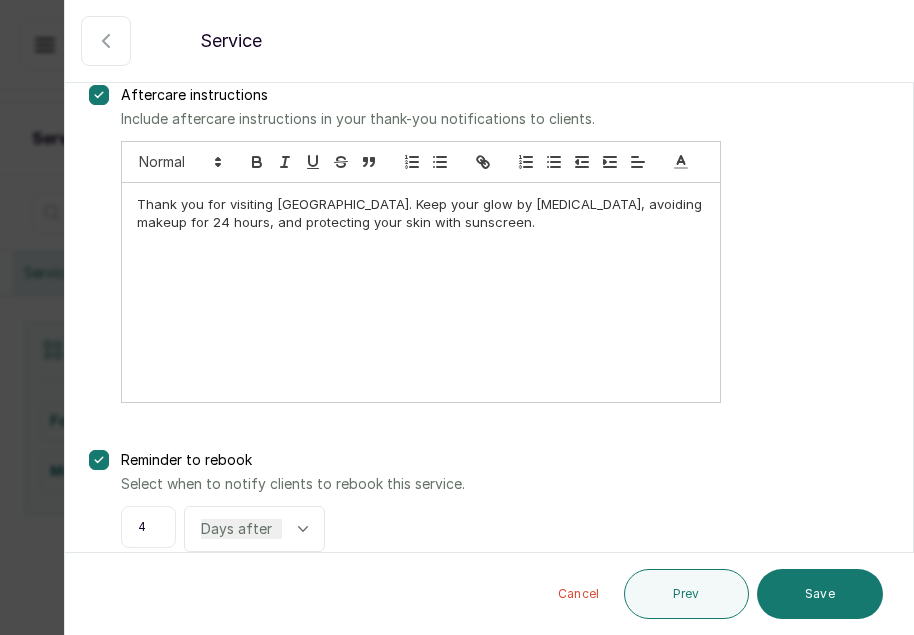 click on "Days after Weeks after" at bounding box center [254, 529] 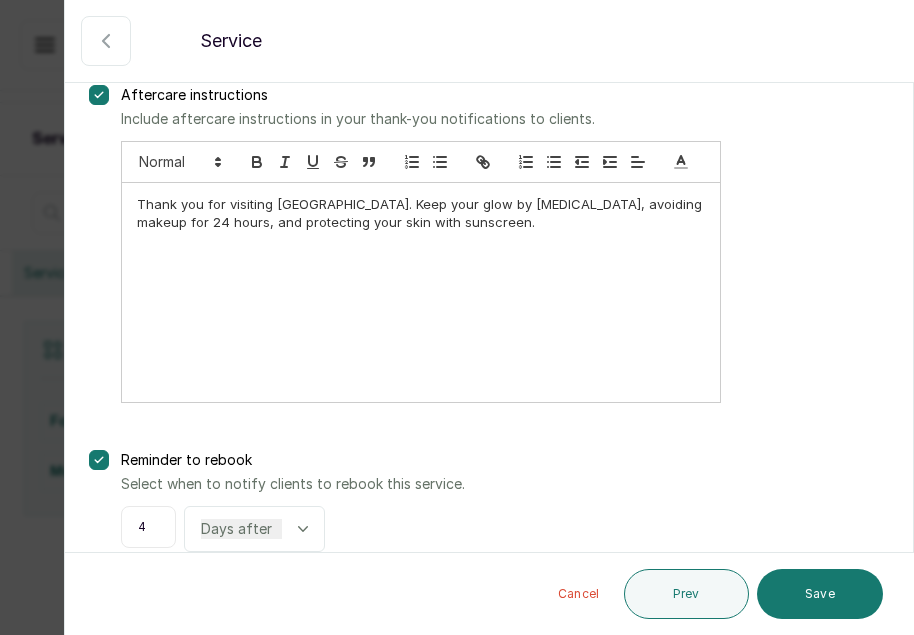 click on "Days after Weeks after" at bounding box center (241, 529) 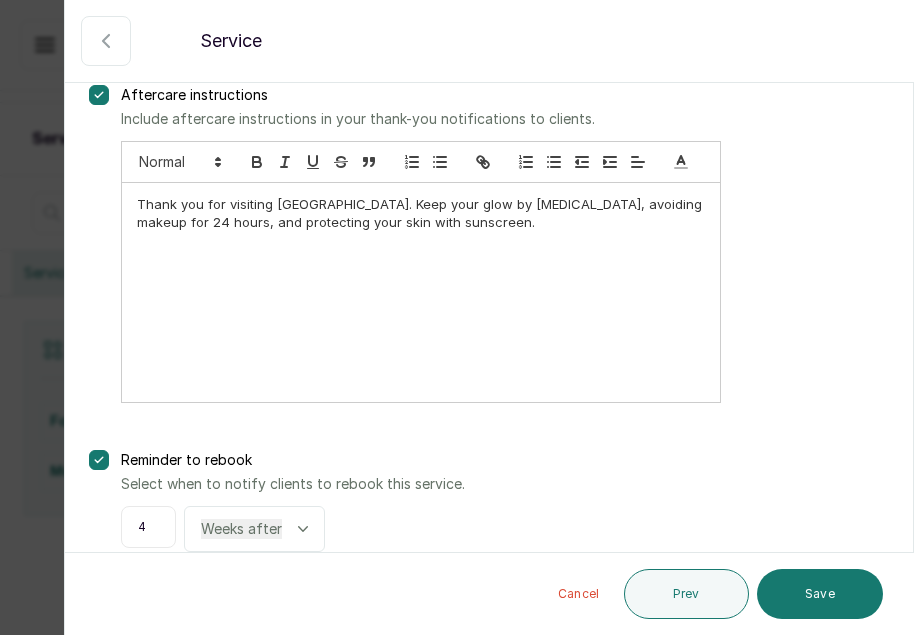 click on "Days after Weeks after" at bounding box center (241, 529) 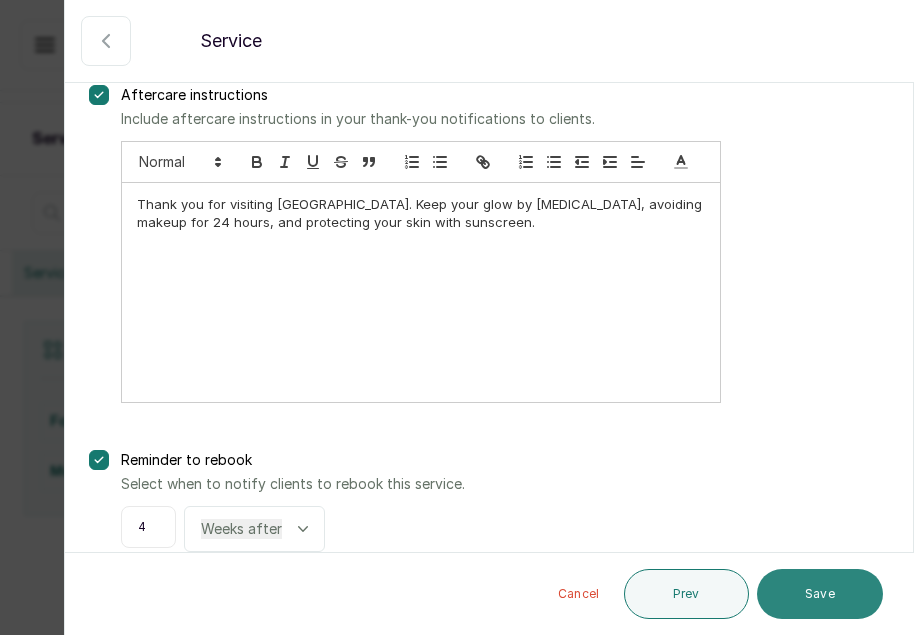 click on "Save" at bounding box center (820, 594) 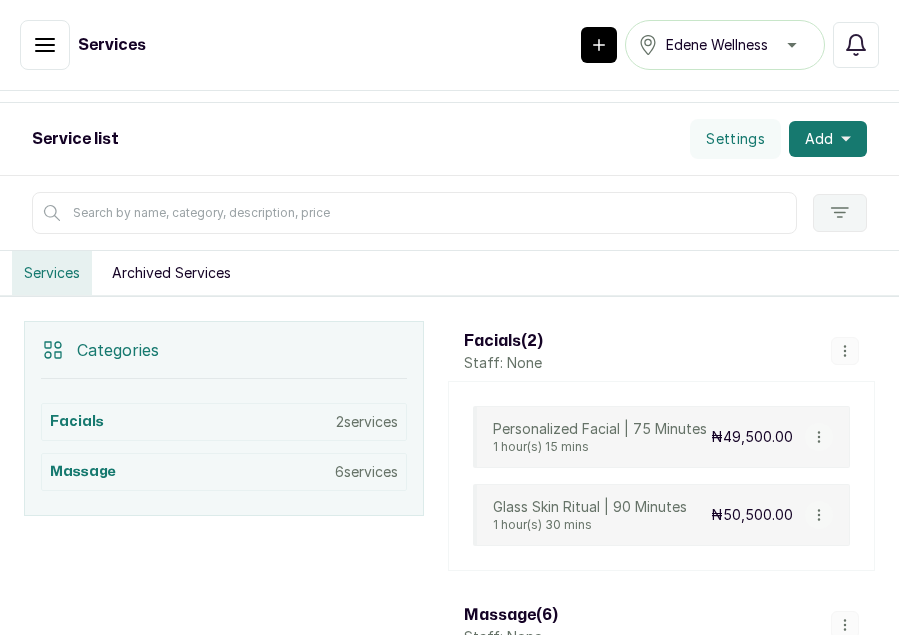 click 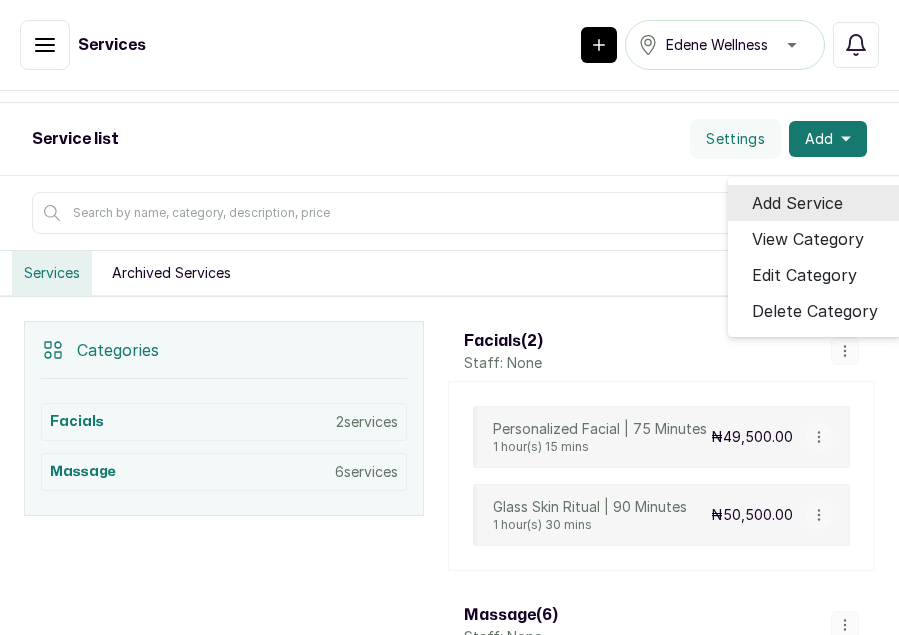 click on "Add Service" at bounding box center [797, 203] 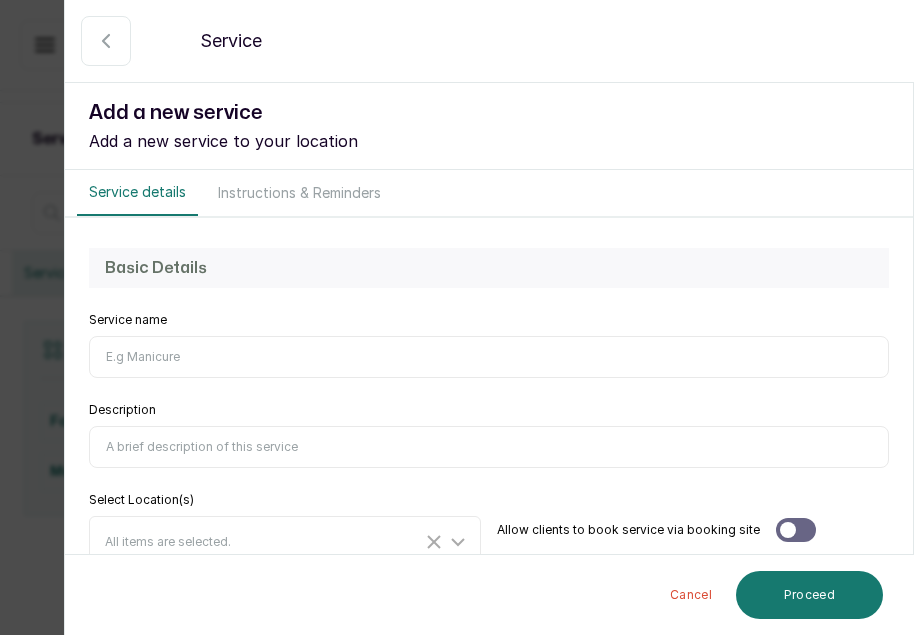 click on "Service name" at bounding box center [489, 357] 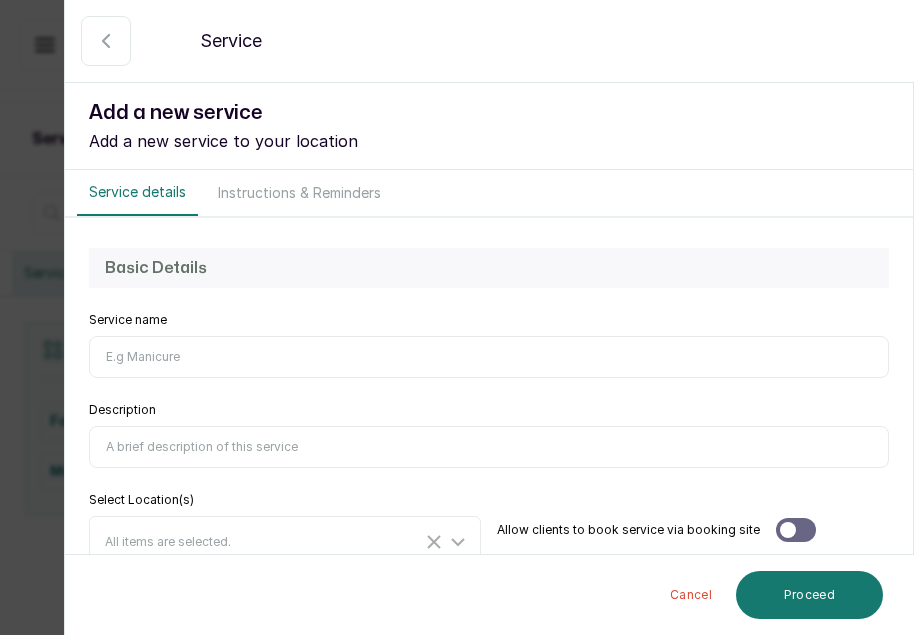 paste on "Timeless Age-Defy Ritual" 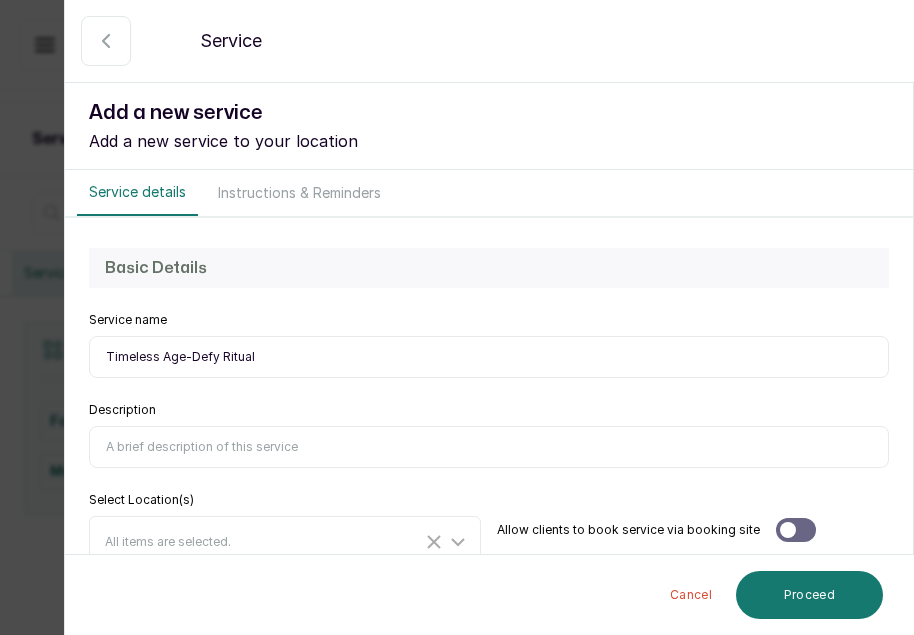 type on "Timeless Age-Defy Ritual" 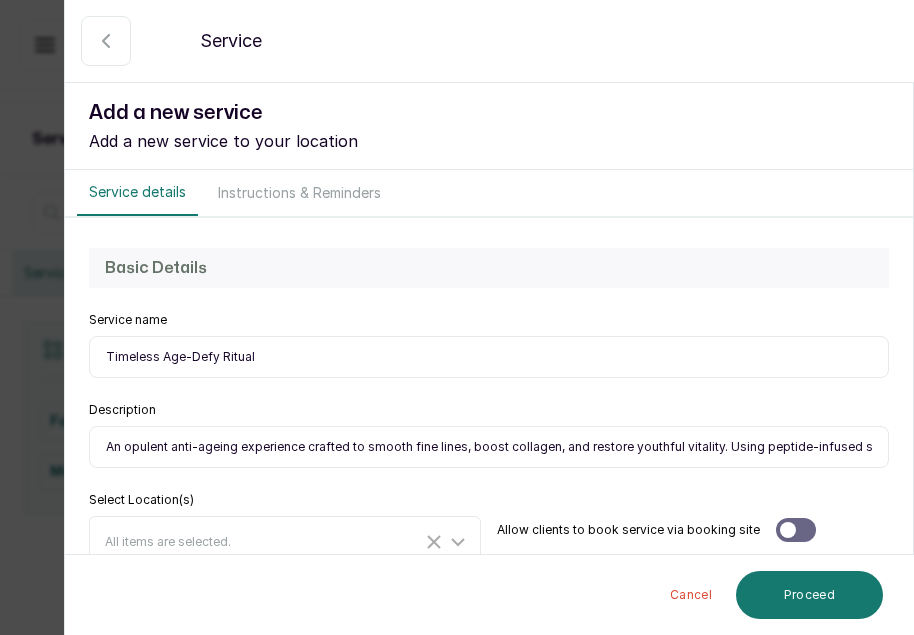 scroll, scrollTop: 0, scrollLeft: 753, axis: horizontal 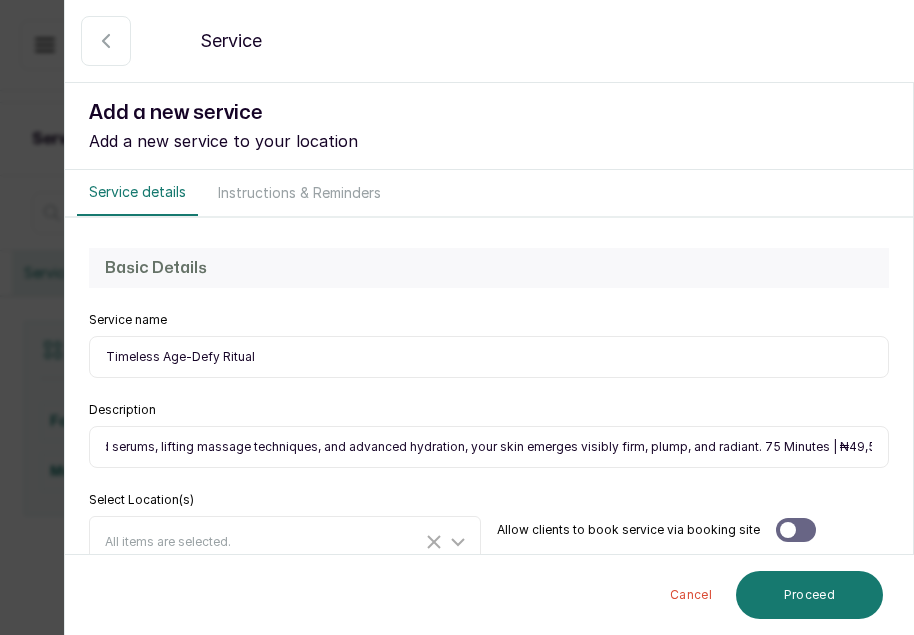 drag, startPoint x: 734, startPoint y: 444, endPoint x: 867, endPoint y: 448, distance: 133.06013 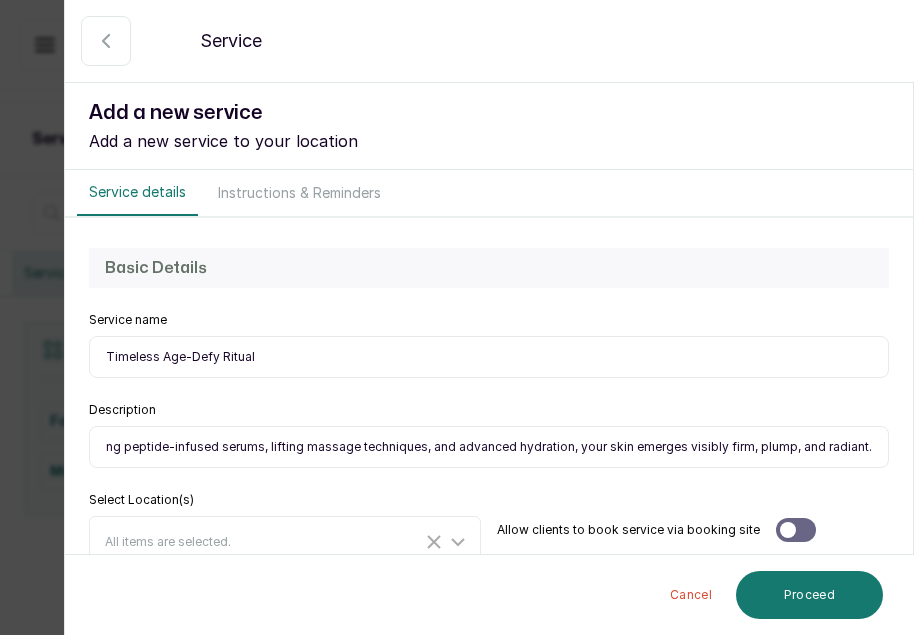 scroll, scrollTop: 0, scrollLeft: 631, axis: horizontal 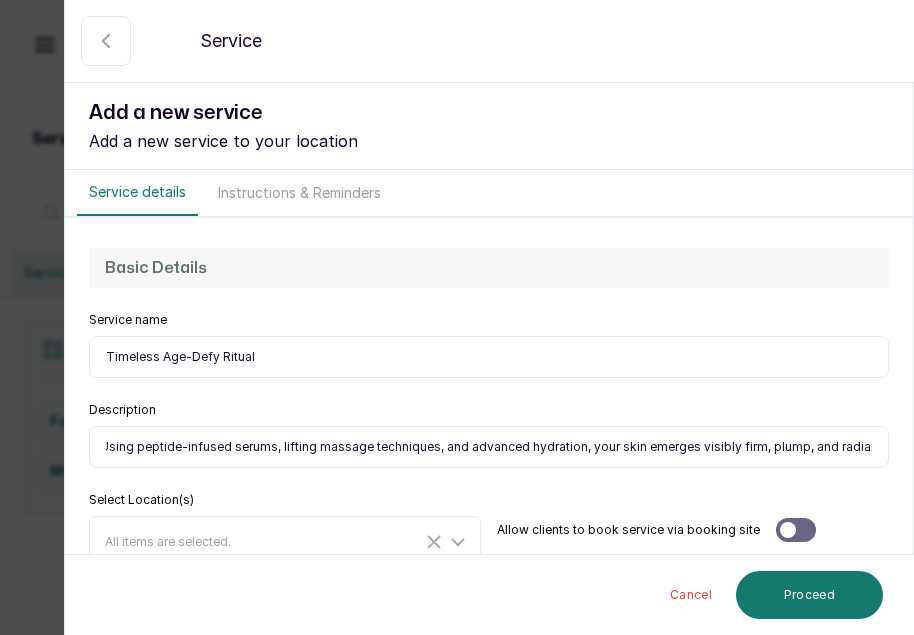 type on "An opulent anti-ageing experience crafted to smooth fine lines, boost collagen, and restore youthful vitality. Using peptide-infused serums, lifting massage techniques, and advanced hydration, your skin emerges visibly firm, plump, and radiant." 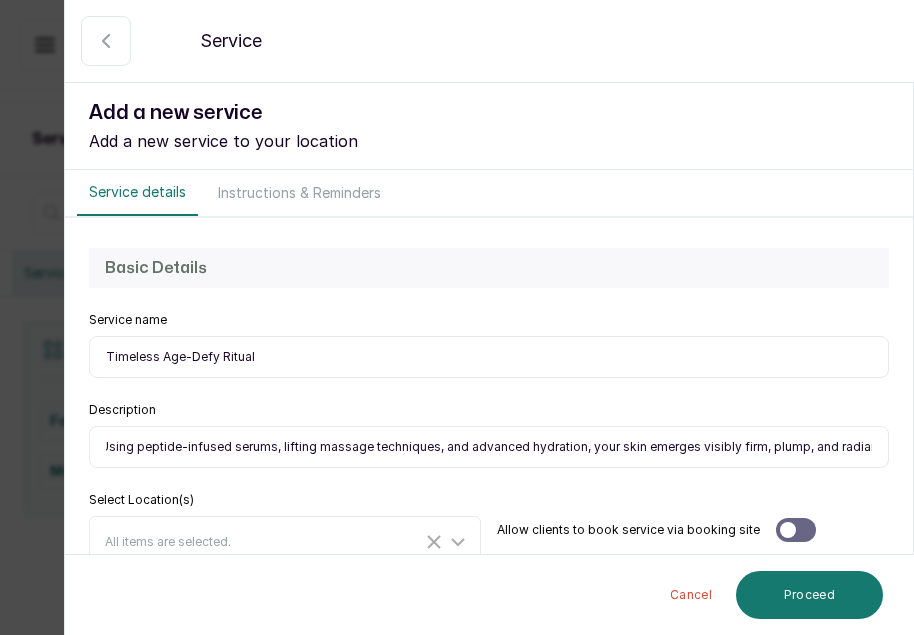 scroll, scrollTop: 0, scrollLeft: 0, axis: both 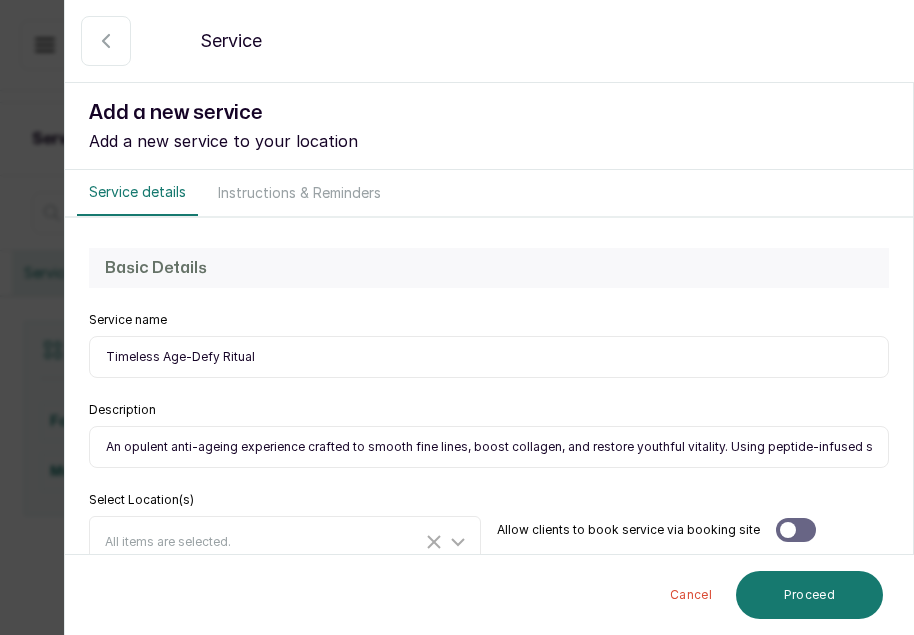 click on "Timeless Age-Defy Ritual" at bounding box center (489, 357) 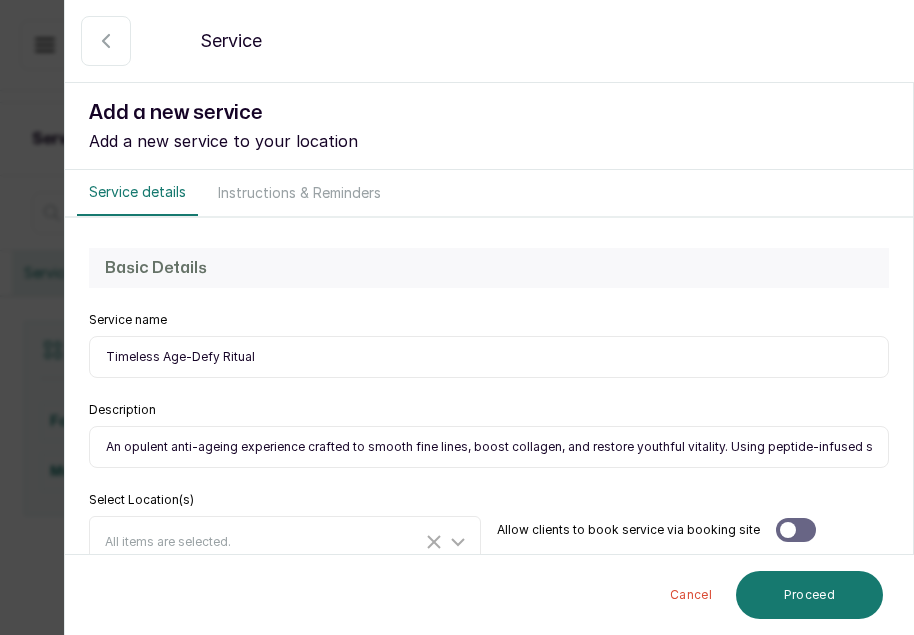 paste on "75 Minutes | ₦49,500" 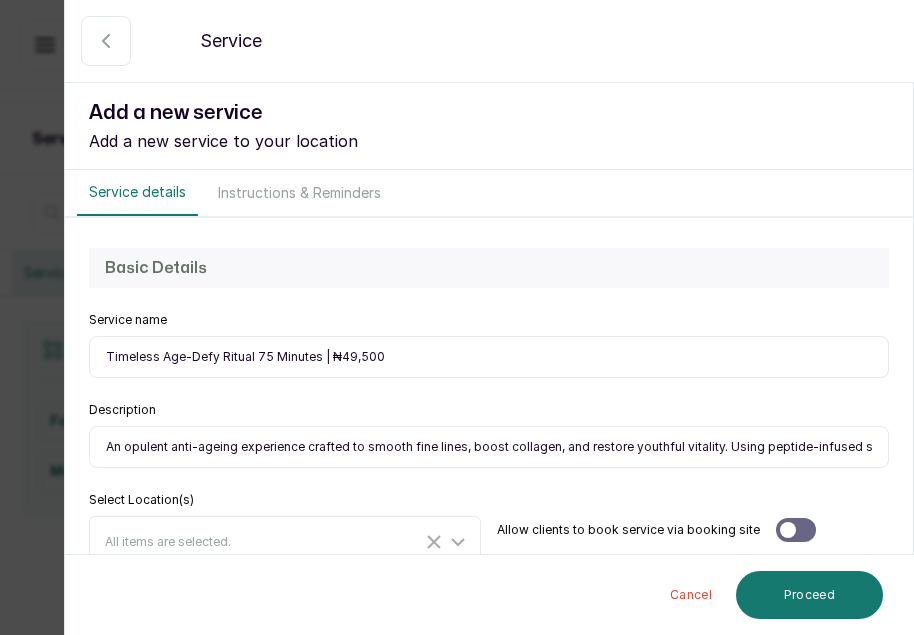 drag, startPoint x: 255, startPoint y: 356, endPoint x: 313, endPoint y: 357, distance: 58.00862 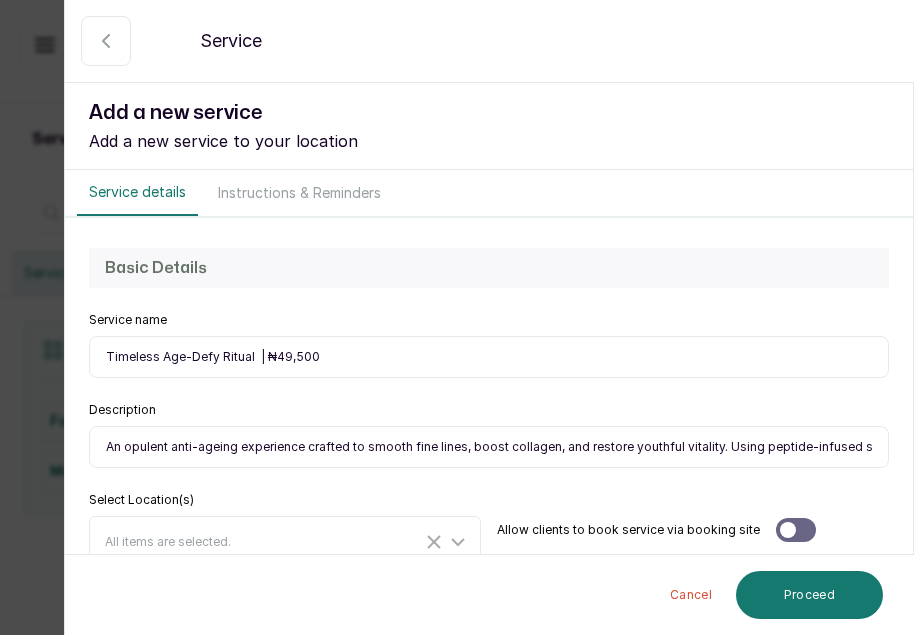 drag, startPoint x: 265, startPoint y: 355, endPoint x: 331, endPoint y: 355, distance: 66 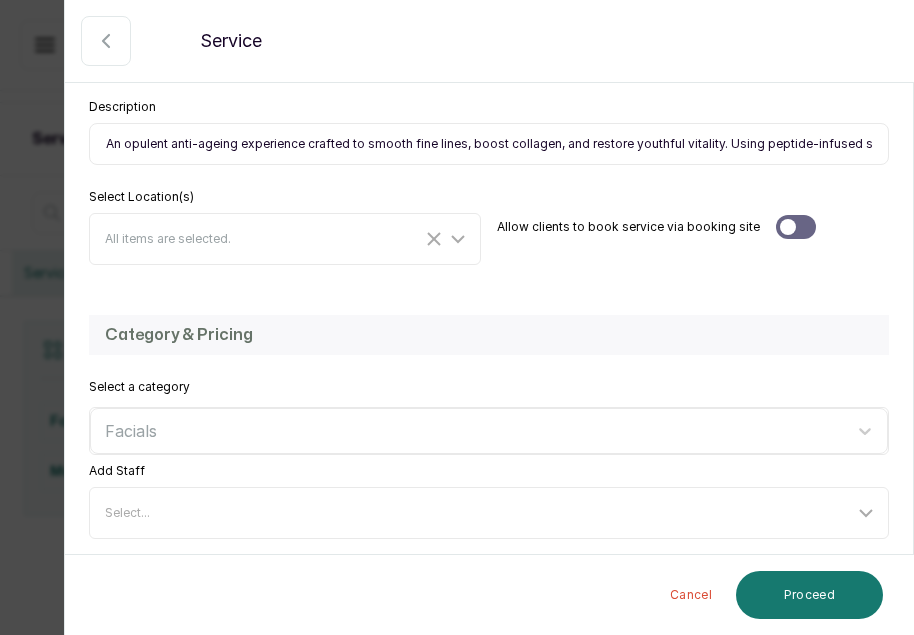 scroll, scrollTop: 304, scrollLeft: 0, axis: vertical 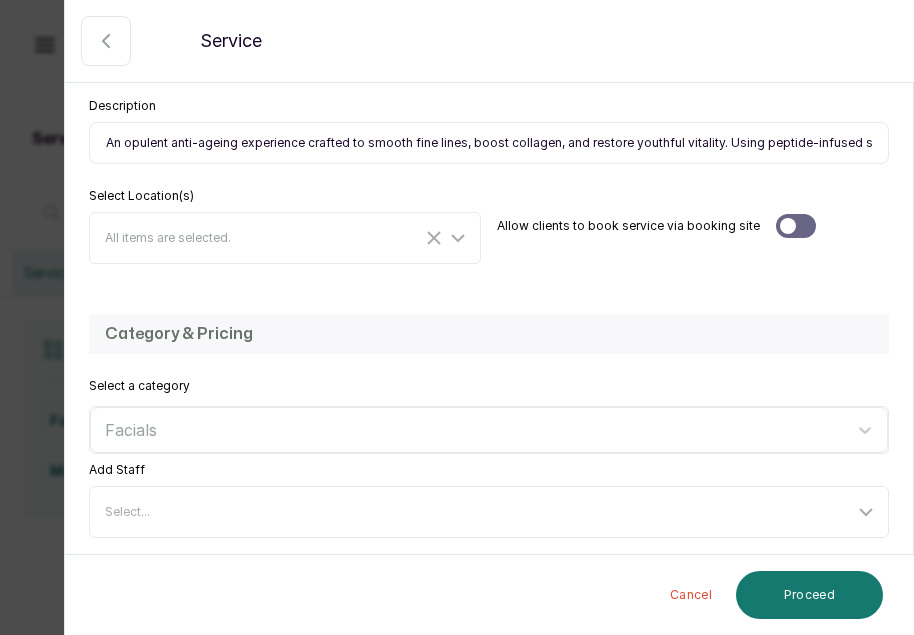 type on "Timeless Age-Defy Ritual | 75 Minutes" 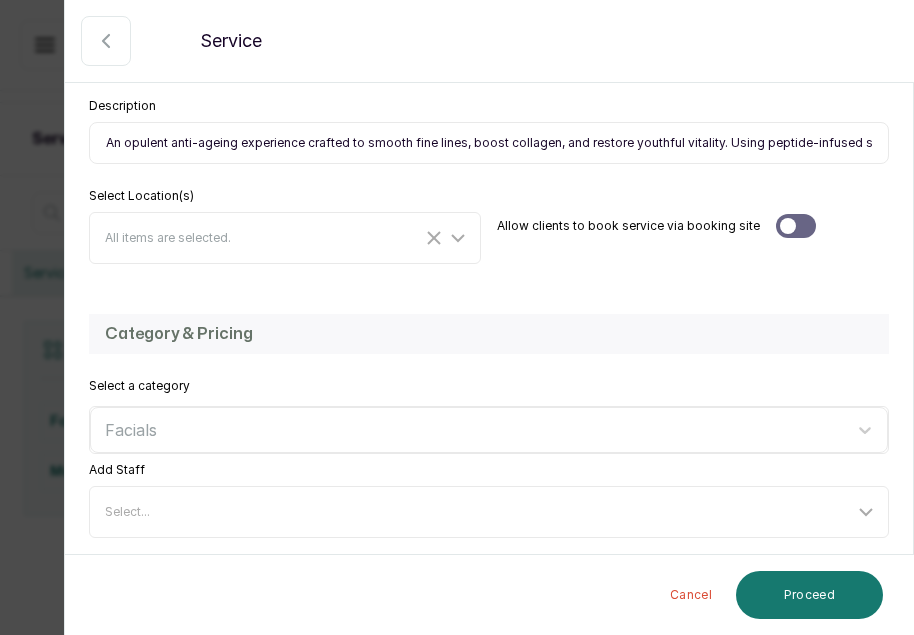 click at bounding box center [796, 226] 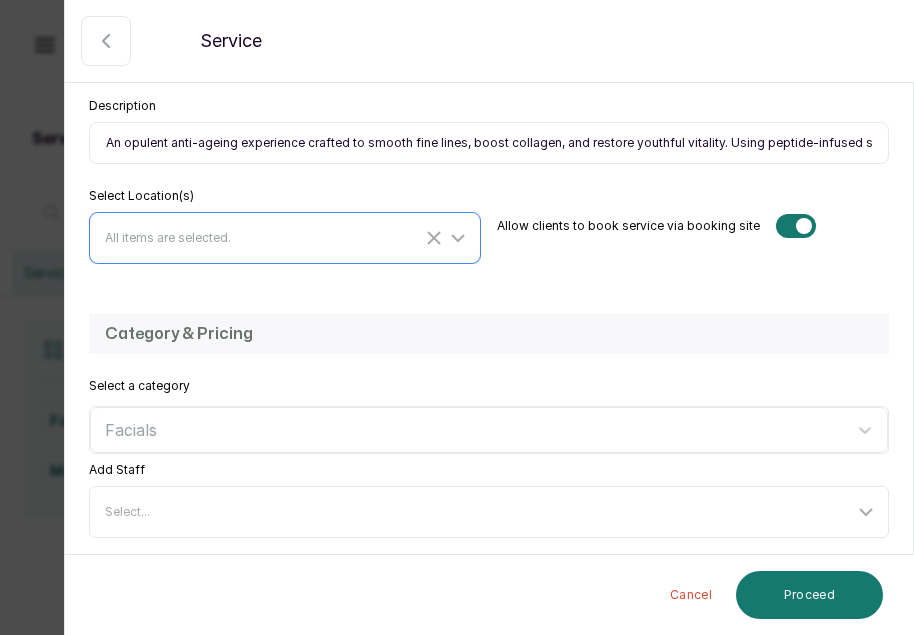 click 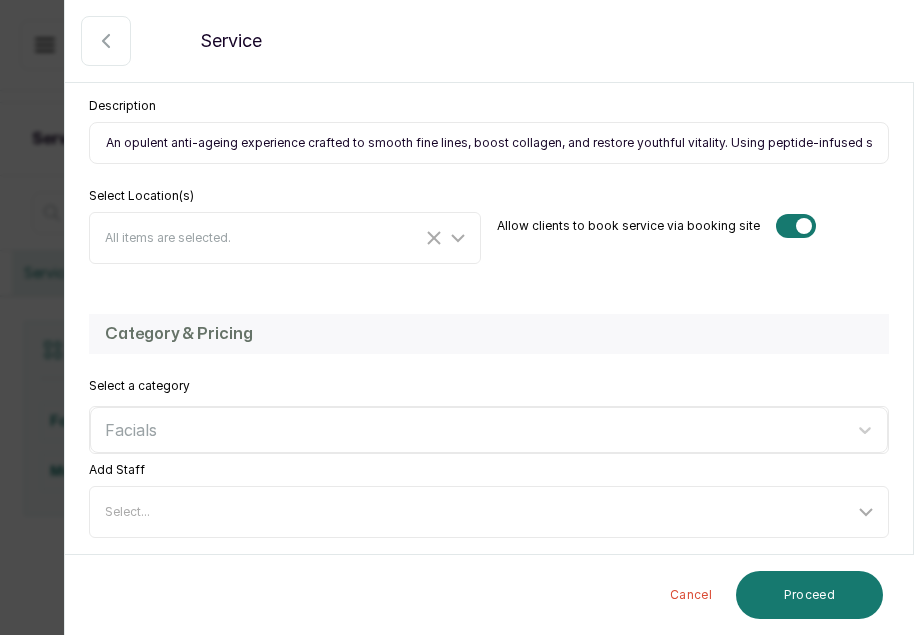 click on "Category & Pricing" at bounding box center [489, 334] 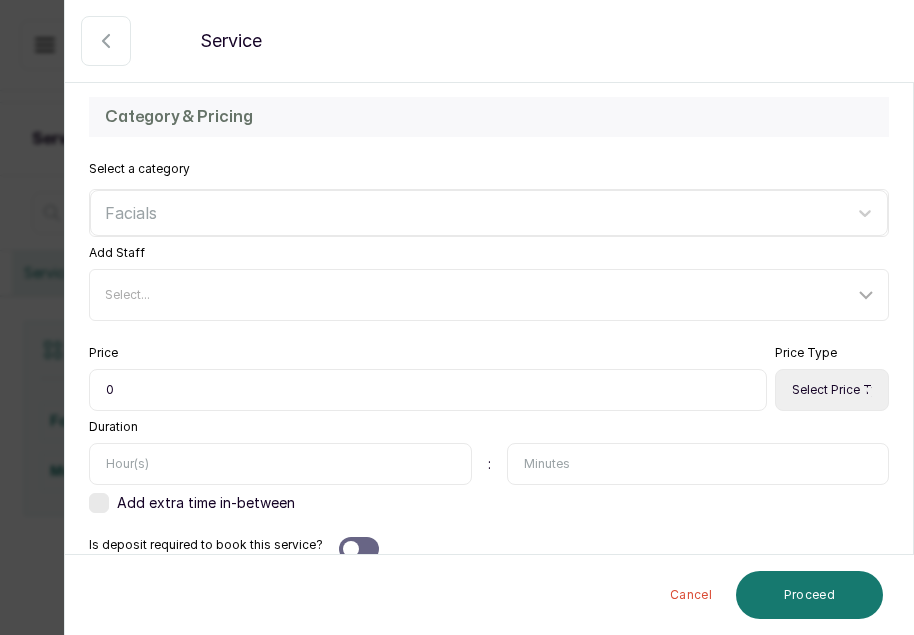 scroll, scrollTop: 528, scrollLeft: 0, axis: vertical 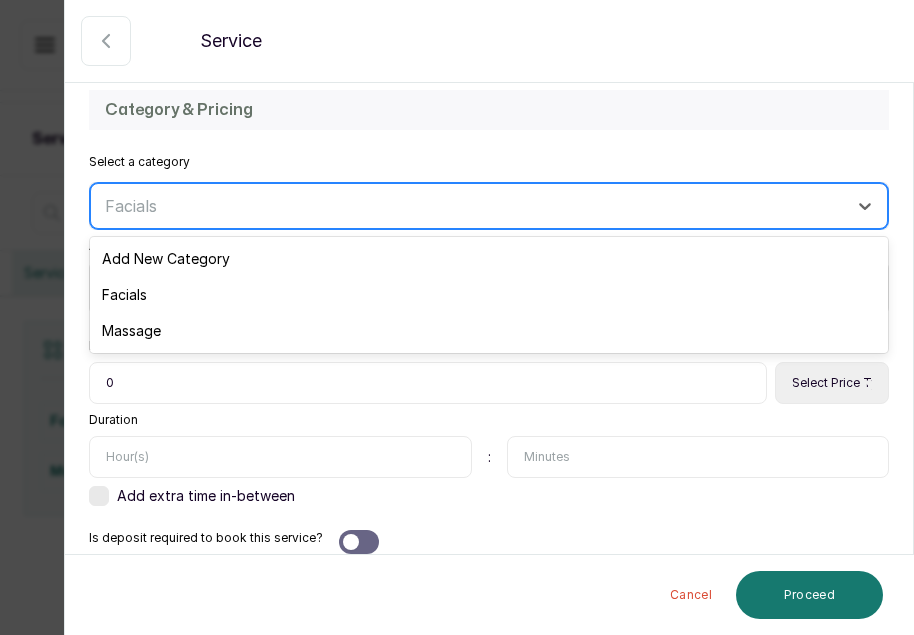 click at bounding box center (471, 206) 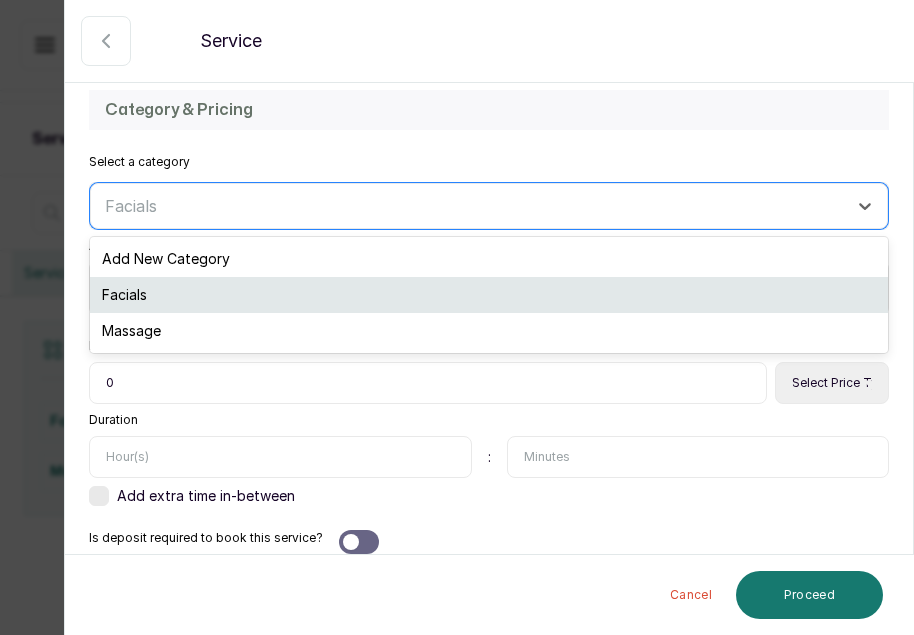click on "Facials" at bounding box center (489, 295) 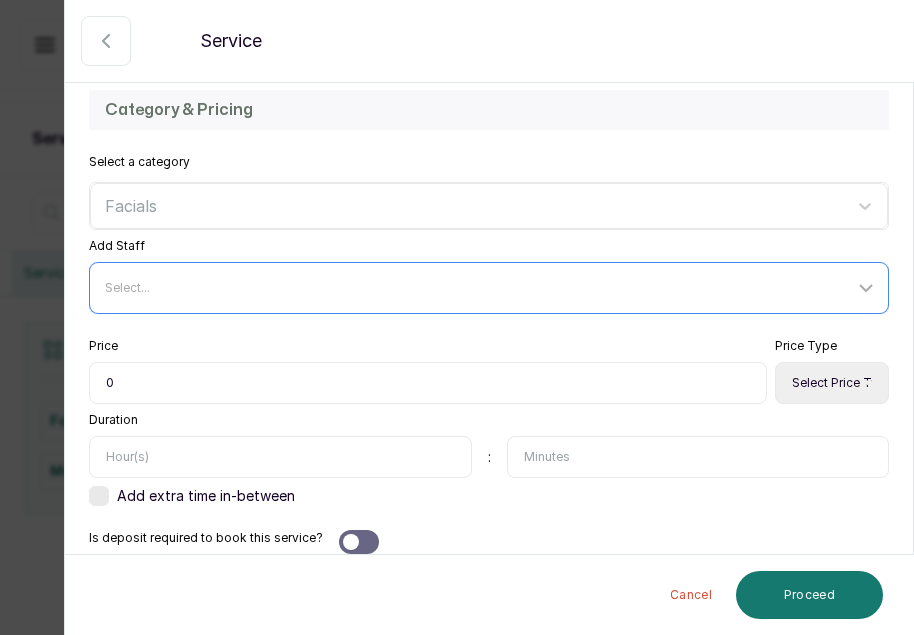 click on "Select..." at bounding box center [491, 288] 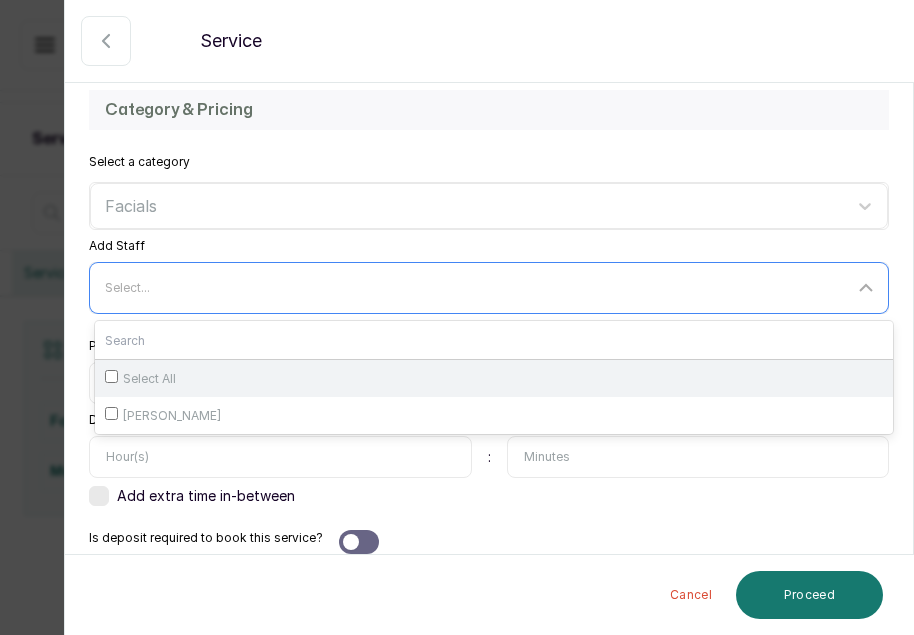 click on "Select All" at bounding box center [494, 378] 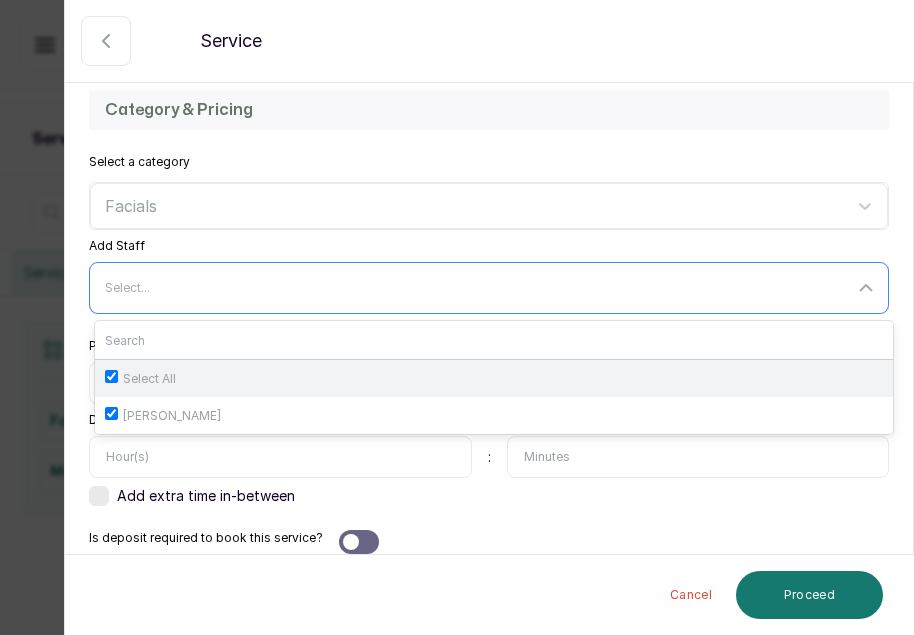 checkbox on "true" 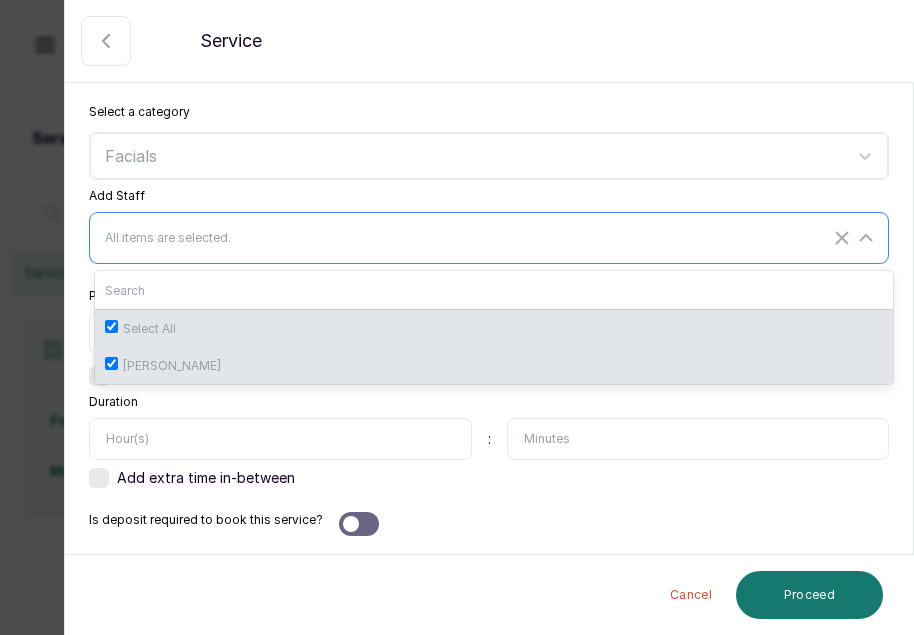 scroll, scrollTop: 580, scrollLeft: 0, axis: vertical 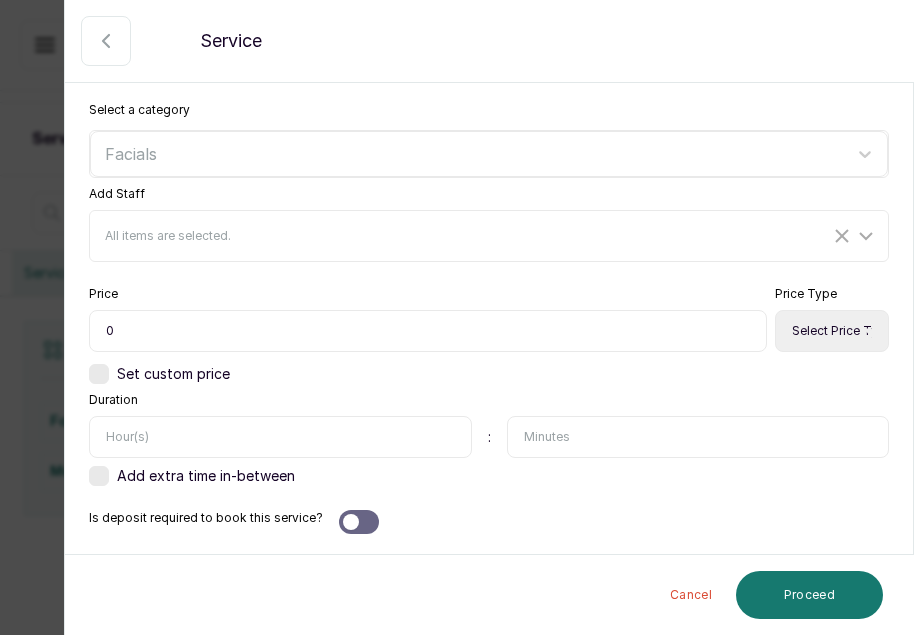 click on "Duration :" at bounding box center (489, 425) 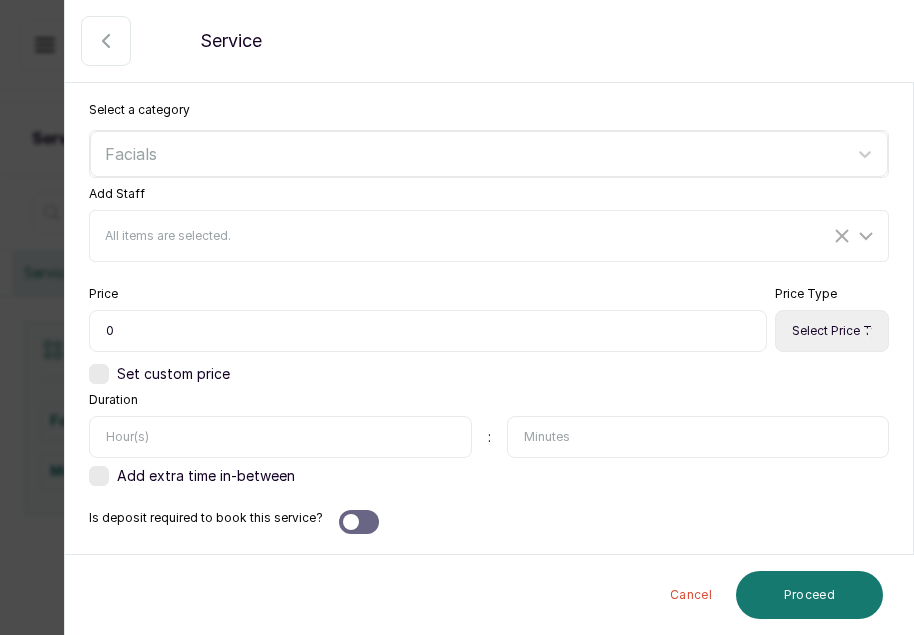 click on "0" at bounding box center [428, 331] 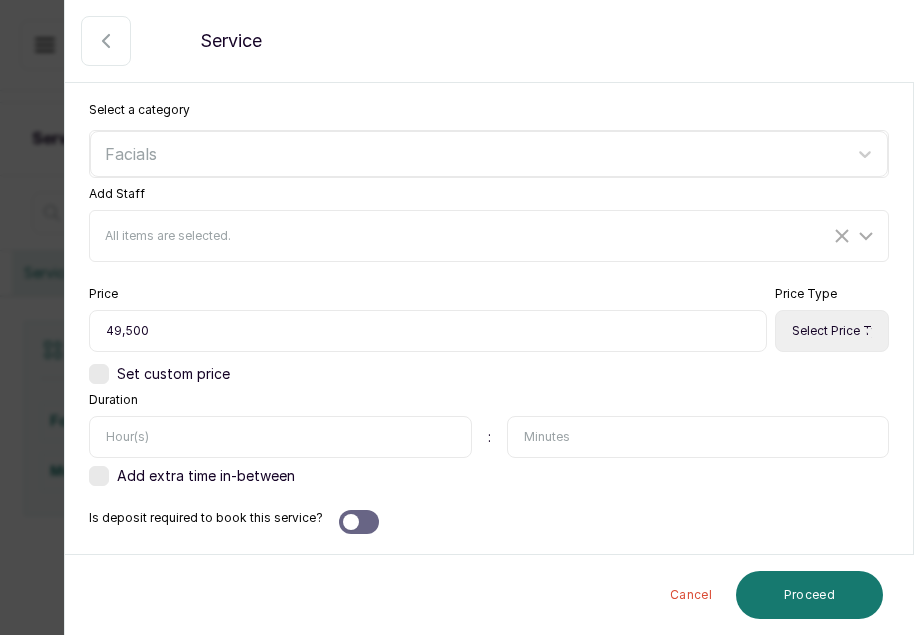 type on "49,500" 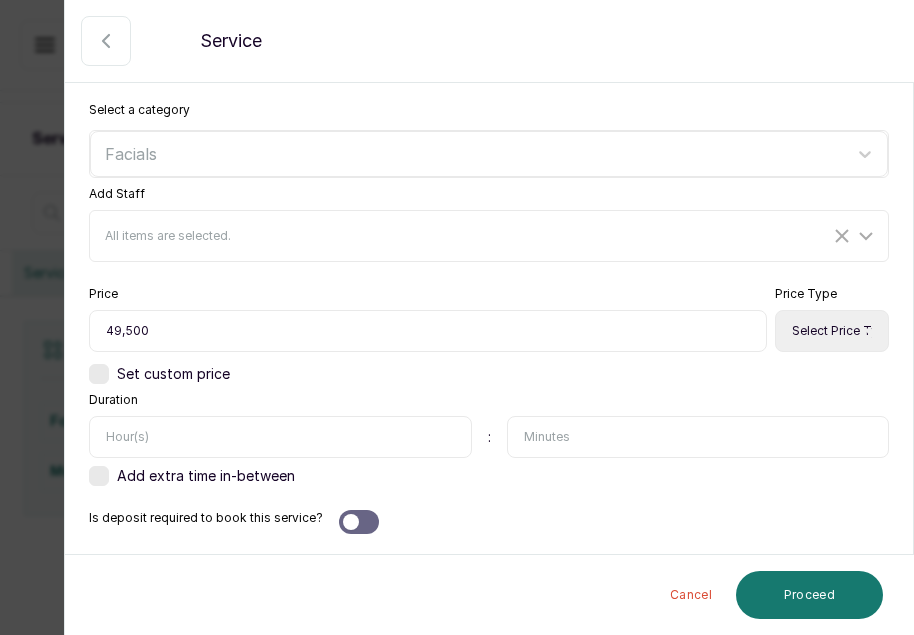 click on "Select Price Type Fixed From" at bounding box center (832, 331) 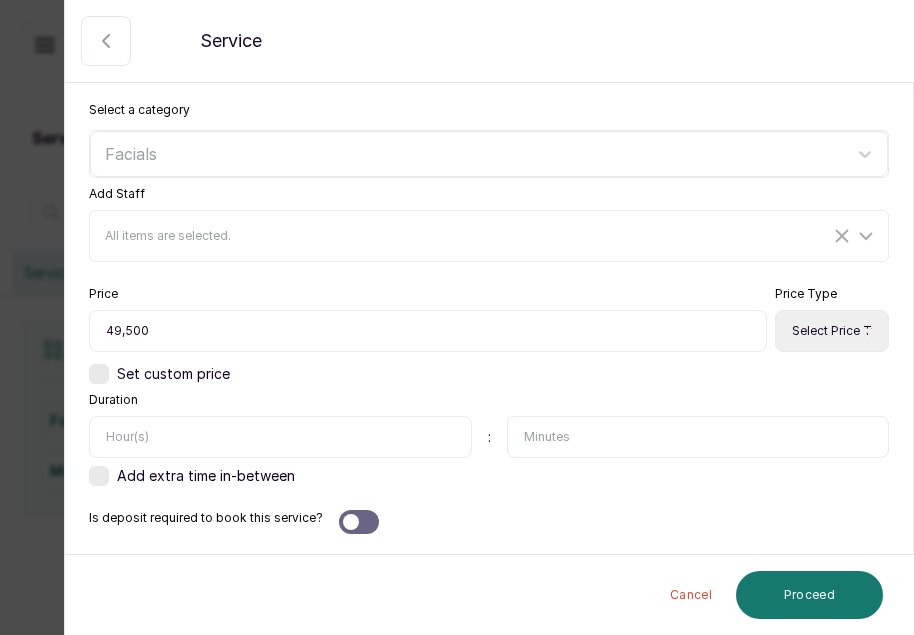 select on "fixed" 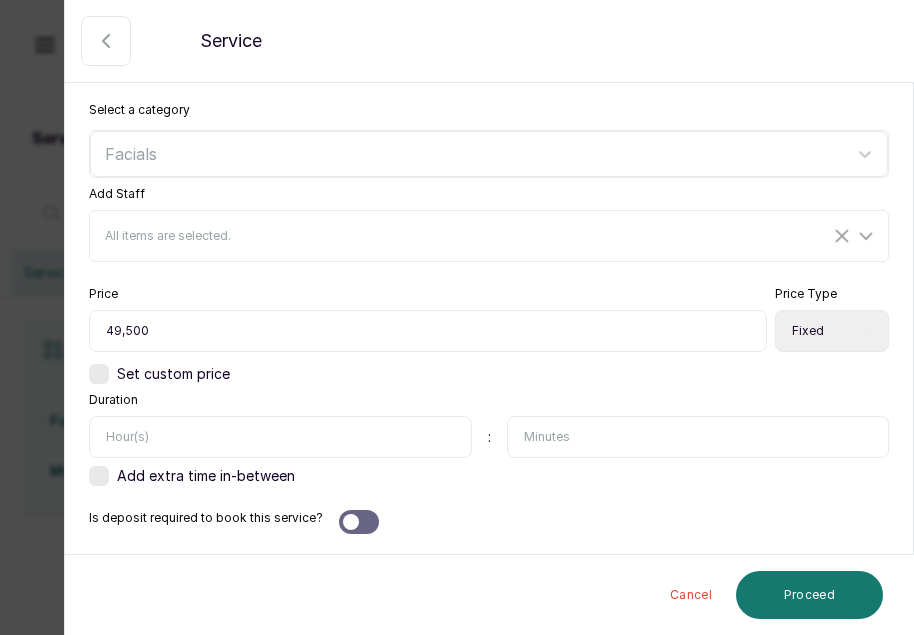 click on "Select Price Type Fixed From" at bounding box center [832, 331] 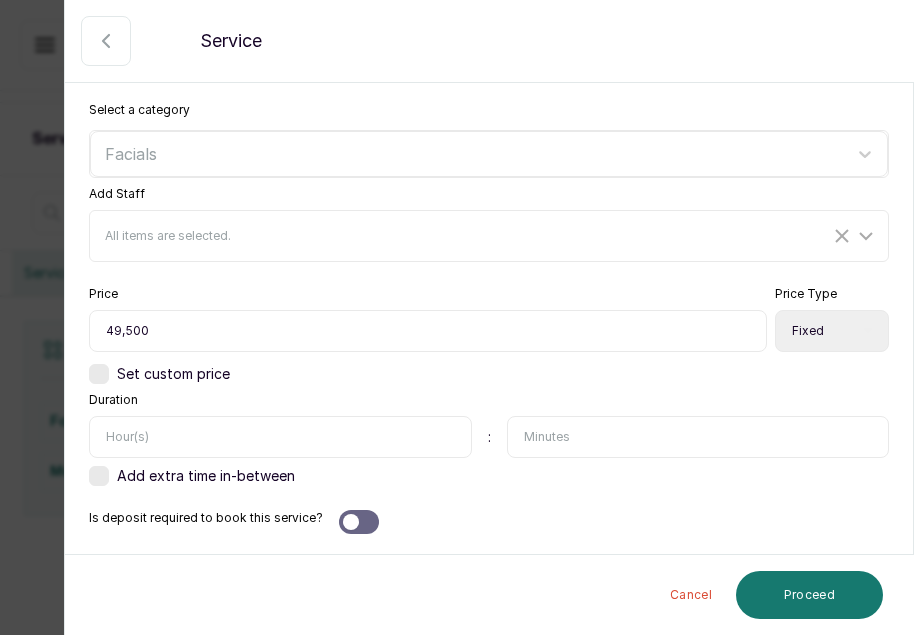 click at bounding box center (698, 437) 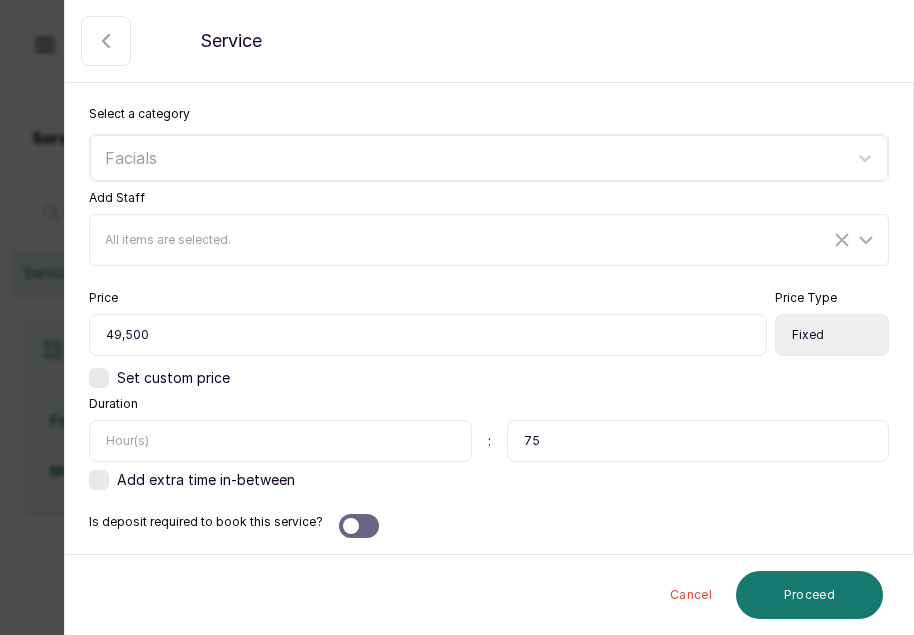 scroll, scrollTop: 580, scrollLeft: 0, axis: vertical 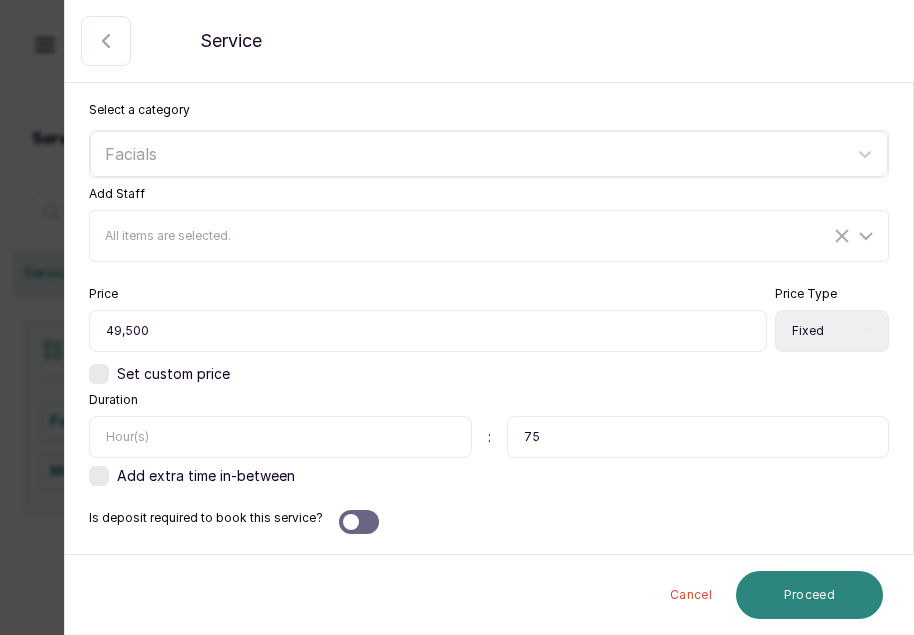 type on "75" 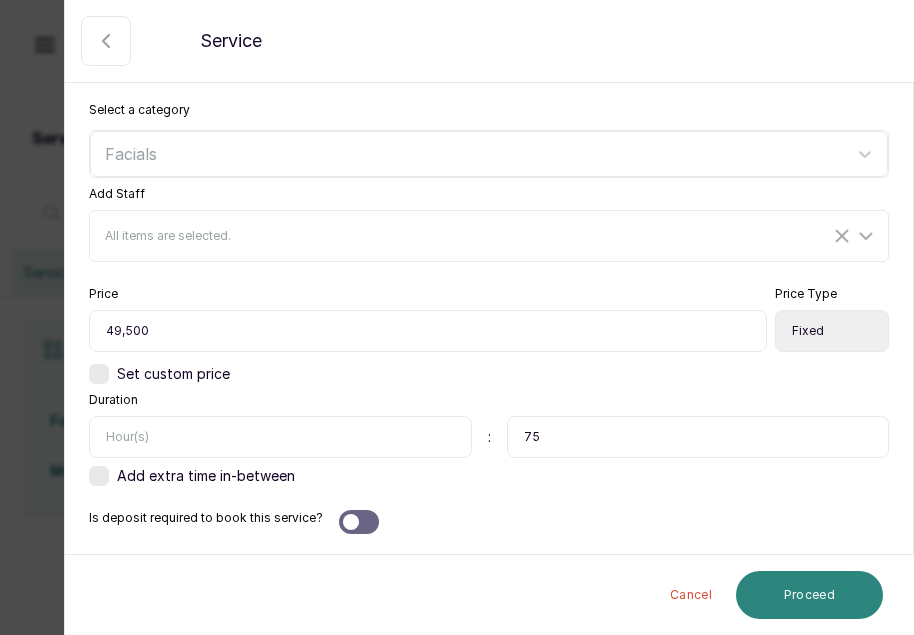 click on "Proceed" at bounding box center [809, 595] 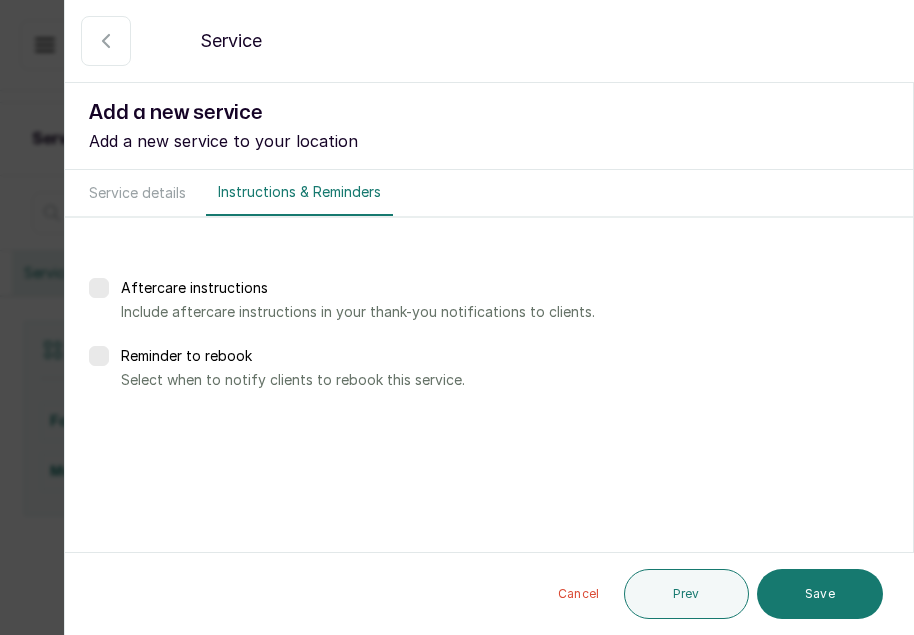 click at bounding box center (99, 288) 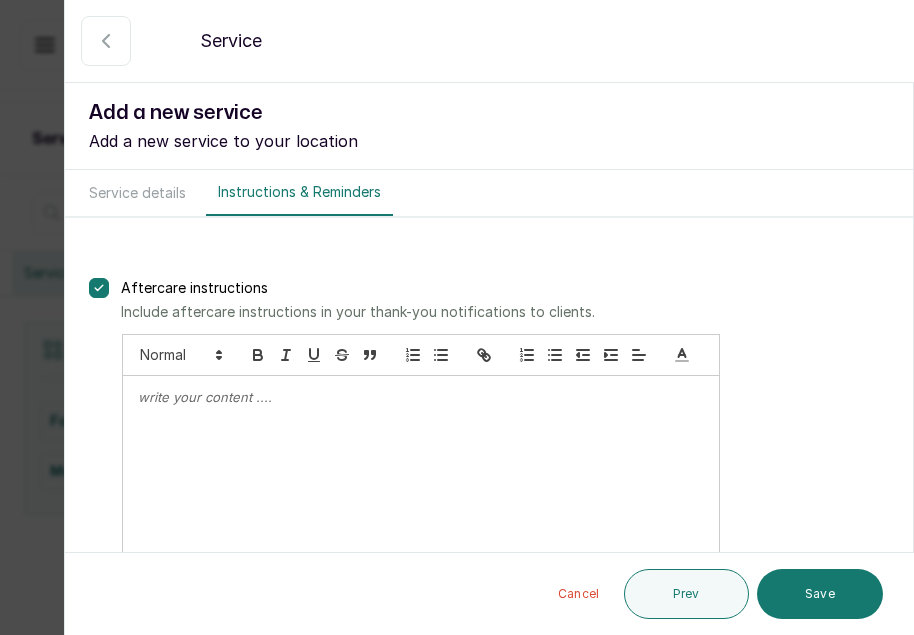 click at bounding box center (421, 397) 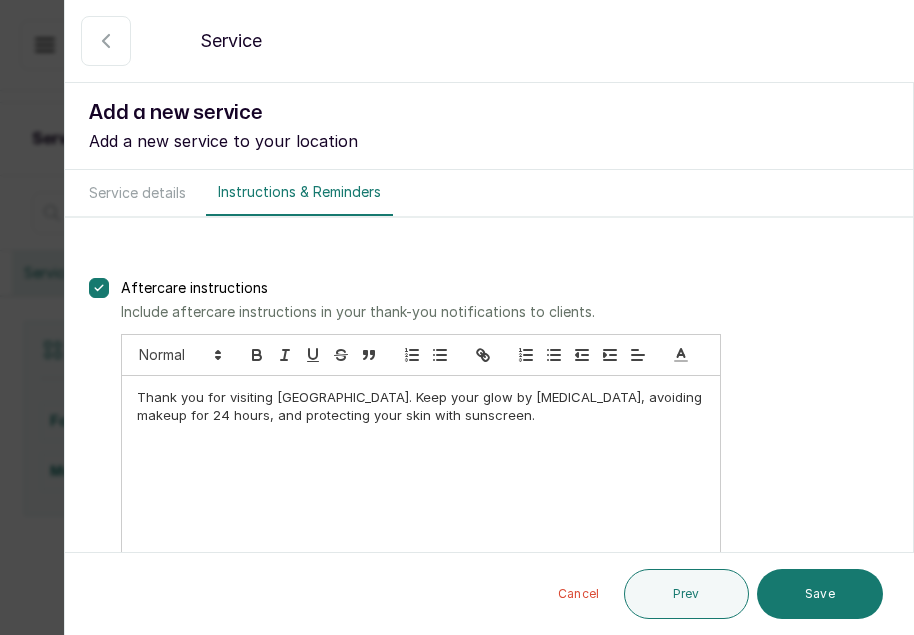 scroll, scrollTop: 0, scrollLeft: 0, axis: both 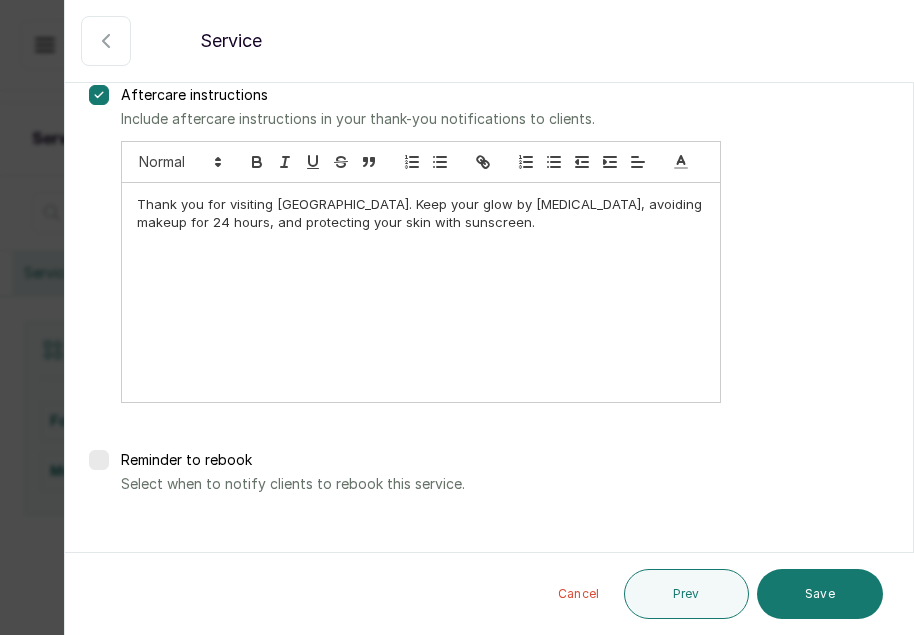 click at bounding box center [99, 460] 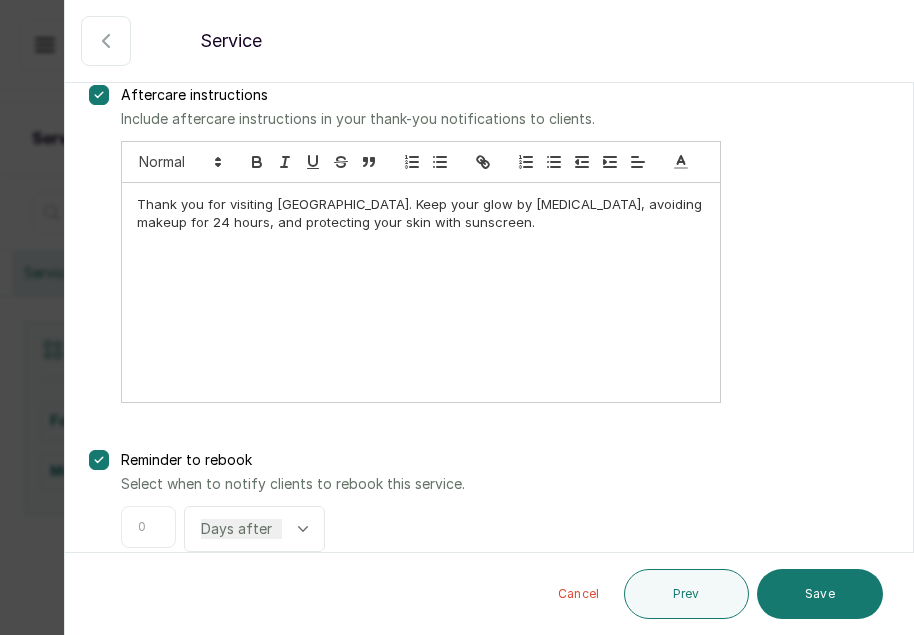 click at bounding box center [148, 527] 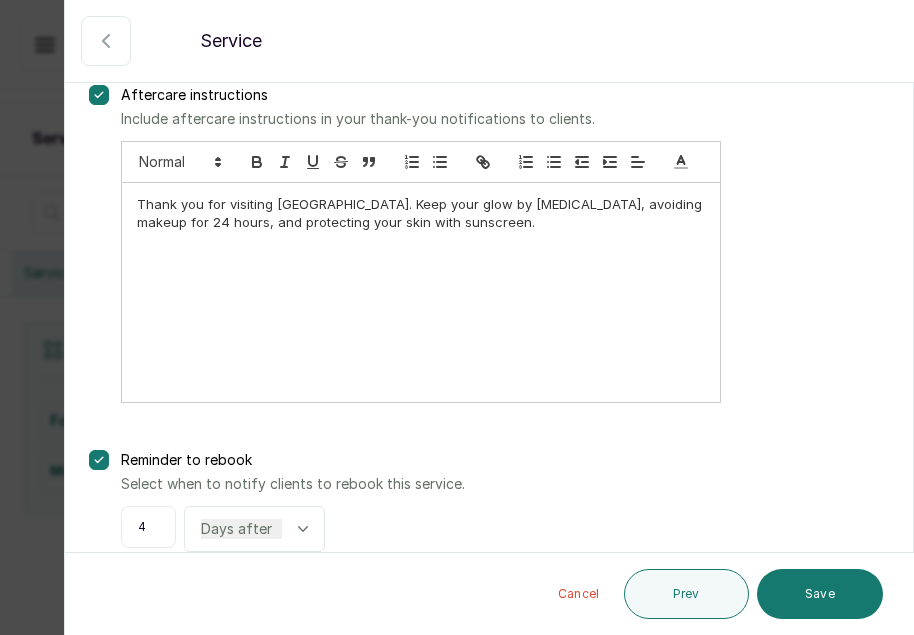 type on "4" 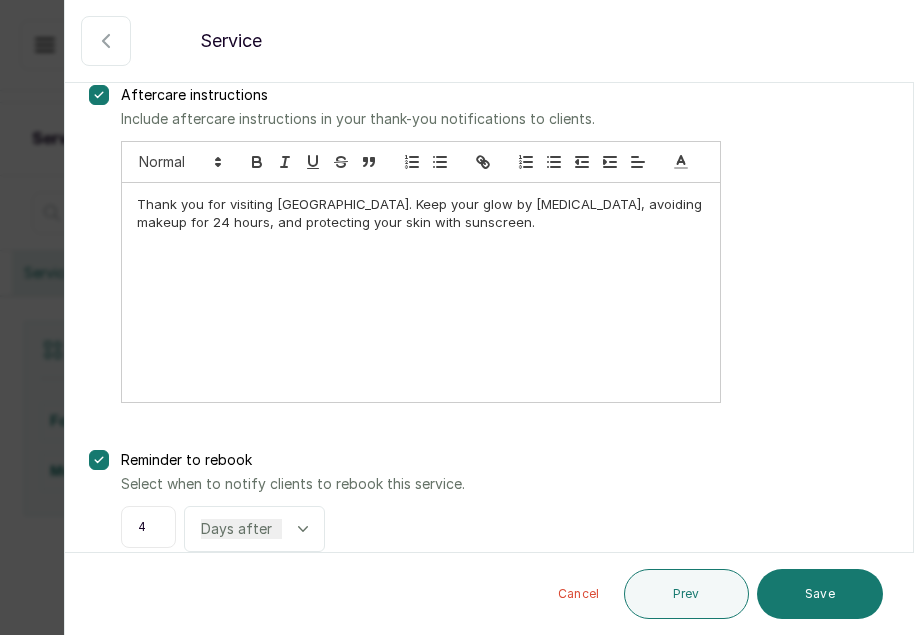 click on "Days after Weeks after" at bounding box center (241, 529) 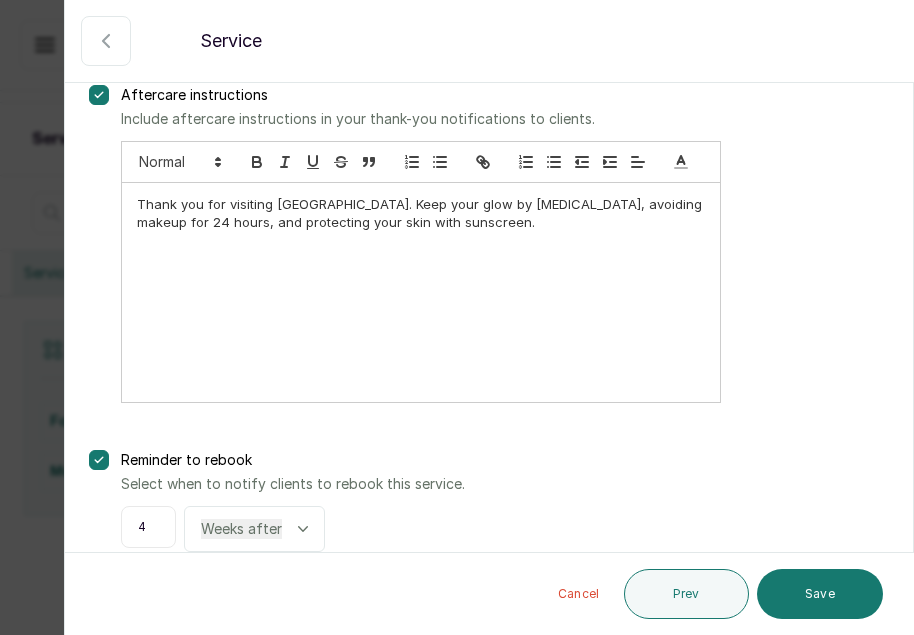 click on "Days after Weeks after" at bounding box center [241, 529] 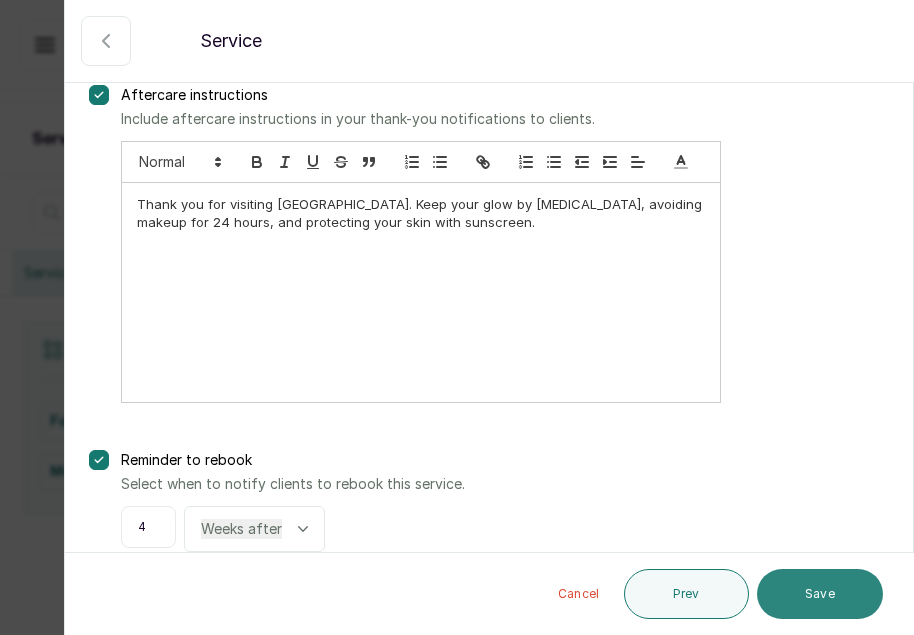 click on "Save" at bounding box center (820, 594) 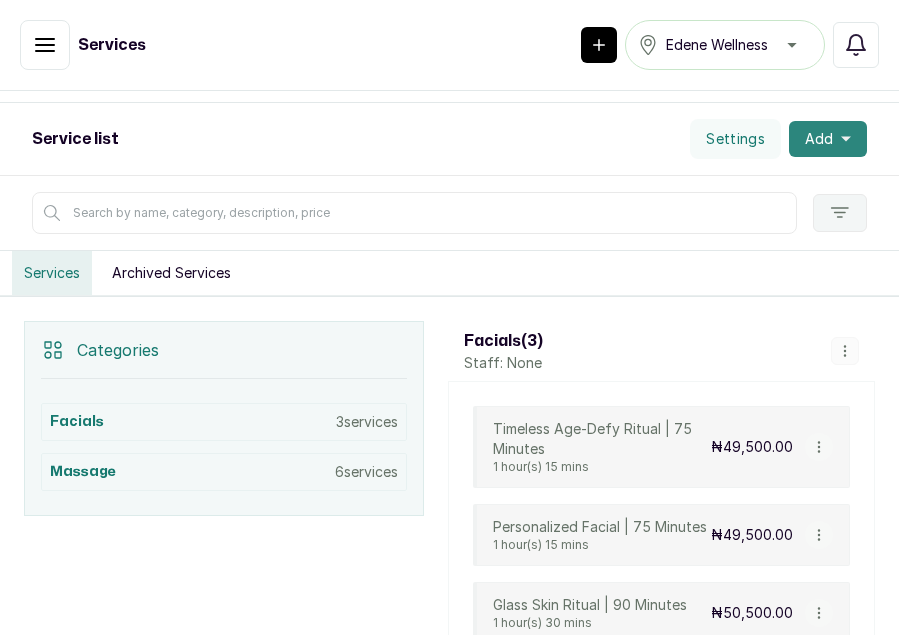 click on "Add" at bounding box center (828, 139) 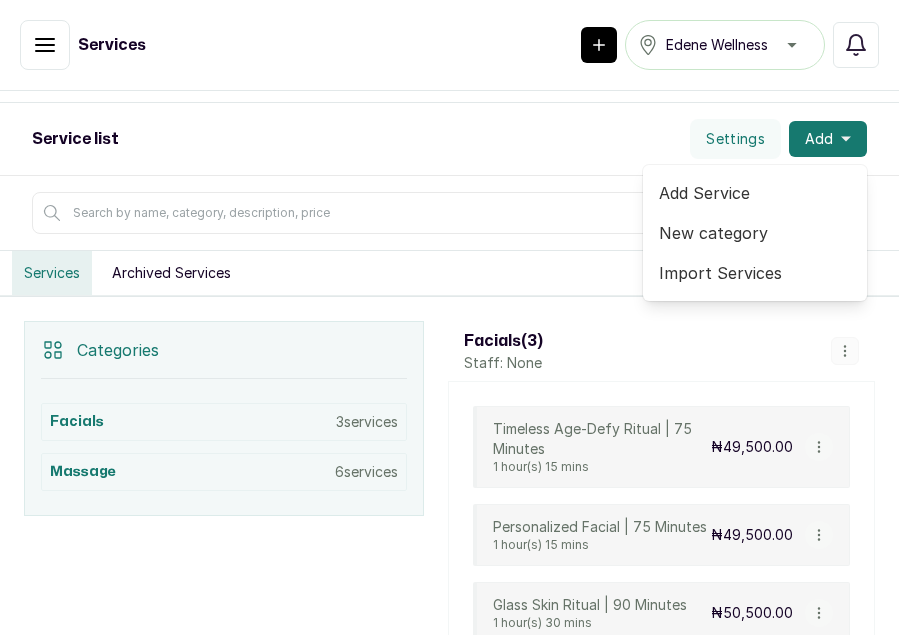 click on "Add Service" at bounding box center (755, 193) 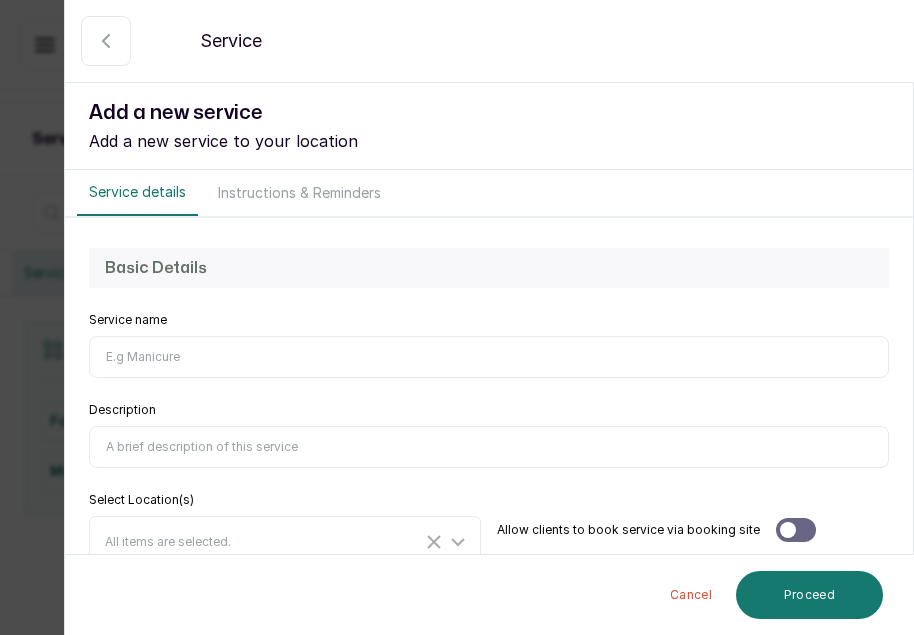 click on "Description" at bounding box center (489, 447) 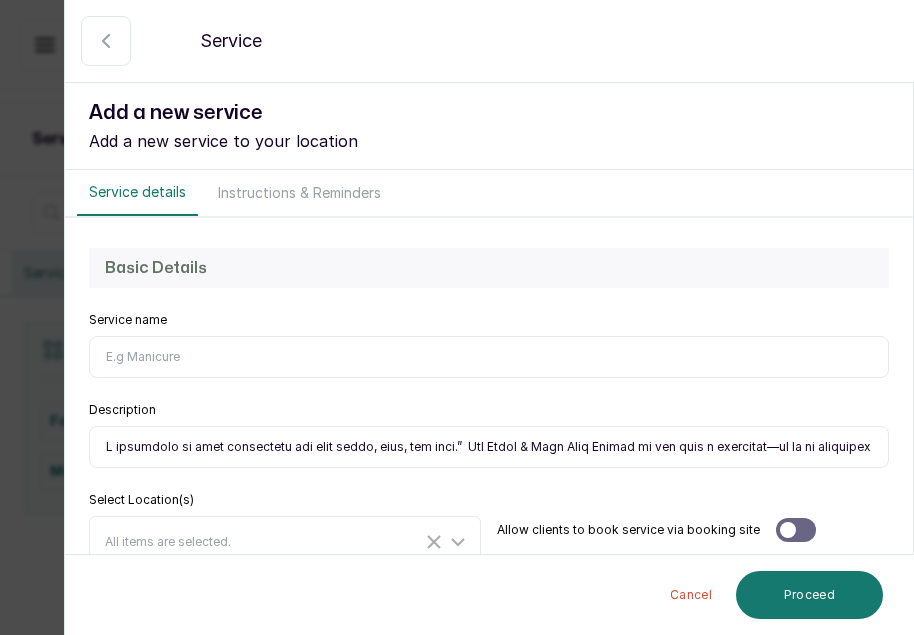 scroll, scrollTop: 0, scrollLeft: 5656, axis: horizontal 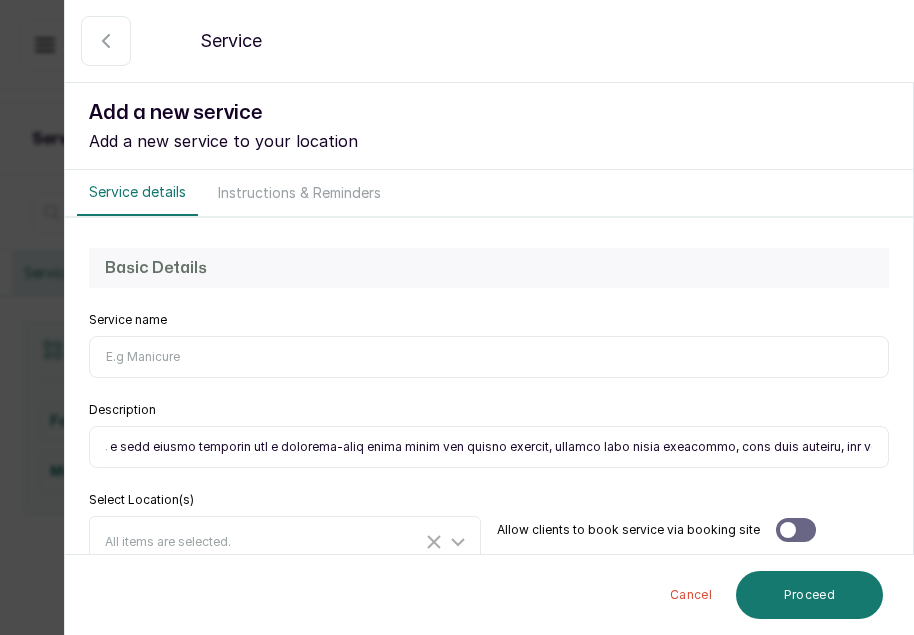 type on "A sanctuary of pure indulgence for your crown, mind, and soul.”  The Crown & Glow Head Ritual is not just a treatment—it is an exquisite multi-sensory ceremony designed to awaken the senses, nurture your scalp, and reveal a radiant glow. Inspired by the luxury of Japanese head spas and the mindfulness of Ayurvedic rituals, this treatment is the ultimate pampering for those seeking more than relaxation—it’s a crown-care experience worthy of royalty.  Your journey begins with a warm botanical scalp cleanse and detox exfoliation, releasing tension and reviving the hair follicles. A signature rhythmic massage for the scalp, neck, and shoulders follows, melting away stress while stimulating blood flow and releasing energy blockages.  Next, a light facial fare is infused into the experience—featuring hydrating facial mists, gentle massage over the brow and jawline, and cooling elixirs—to awaken and brighten your complexion.  To complete this indulgent ritual, a warm herbal compress and a nutrient-rich scalp seru..." 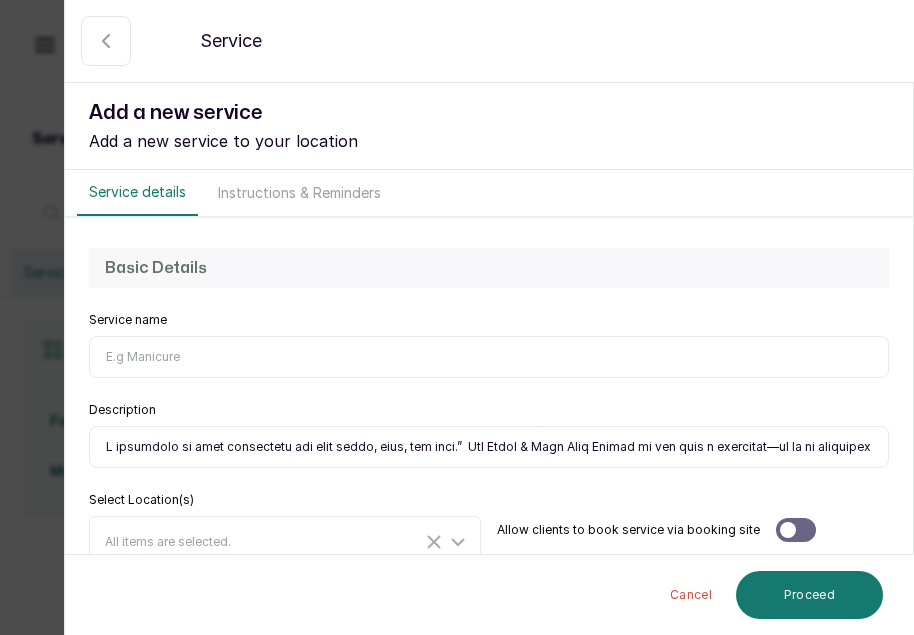 click on "Service name" at bounding box center [489, 357] 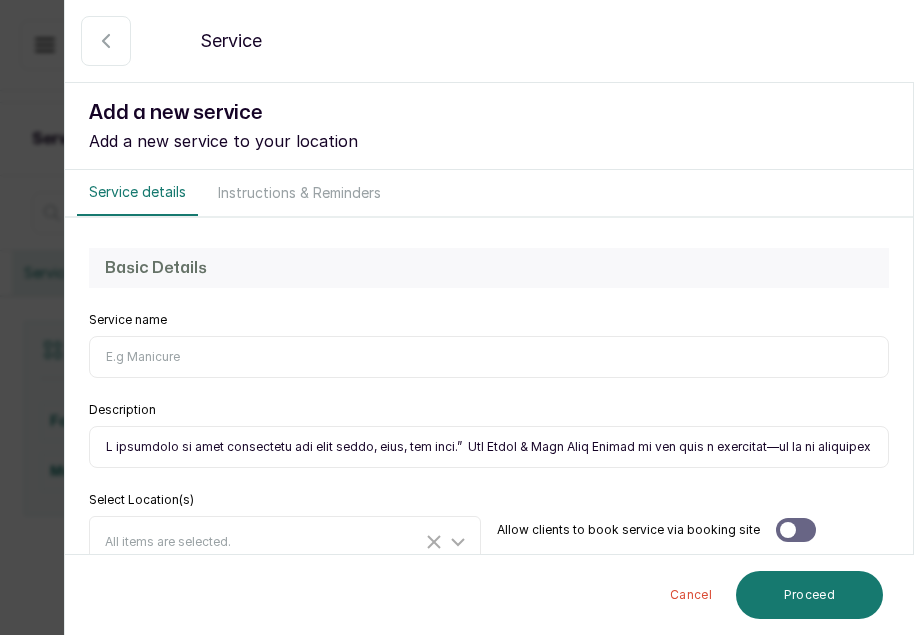 paste on "Crown & Glow Head Ritual" 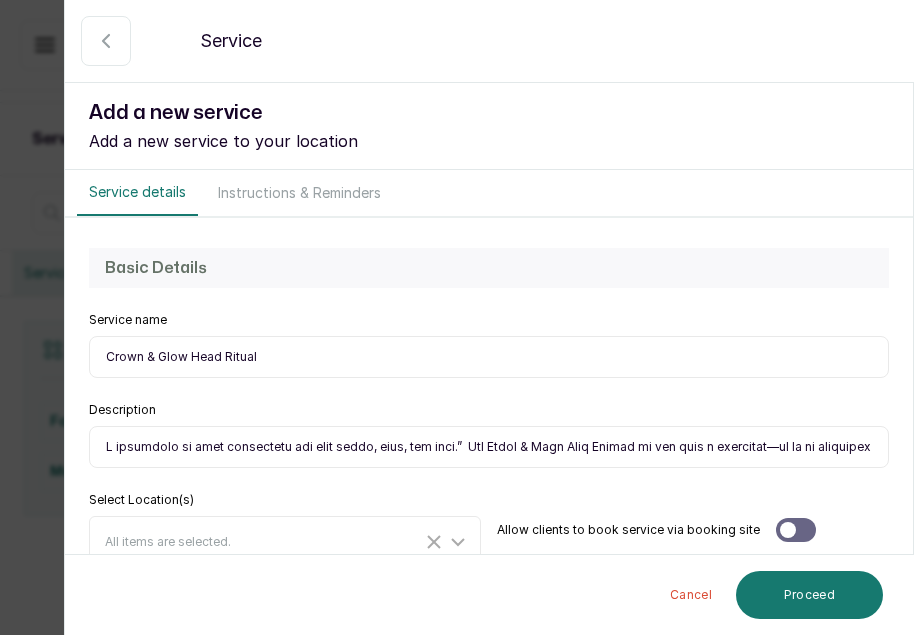click on "Crown & Glow Head Ritual" at bounding box center [489, 357] 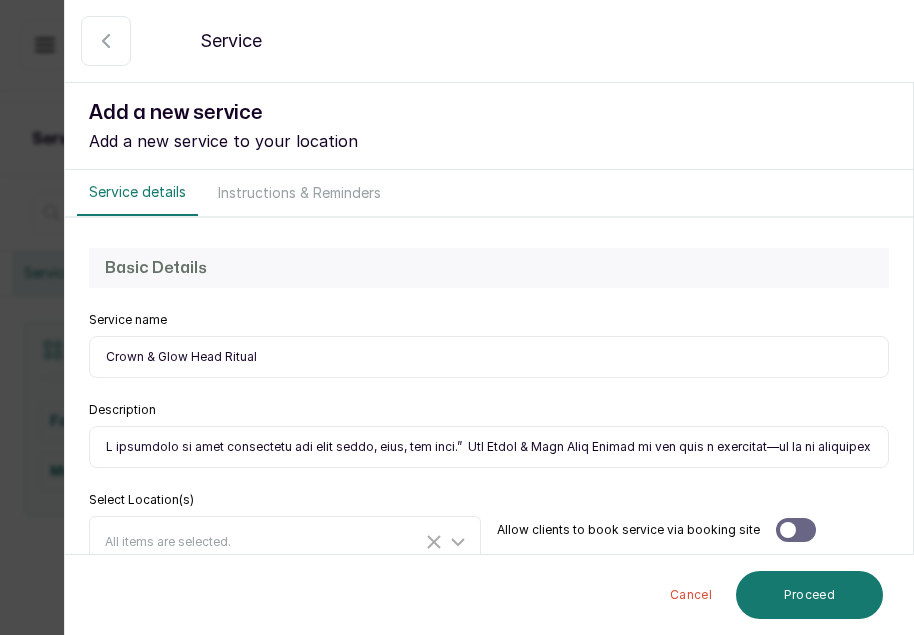 paste on "60 Minutes | ₦45,000" 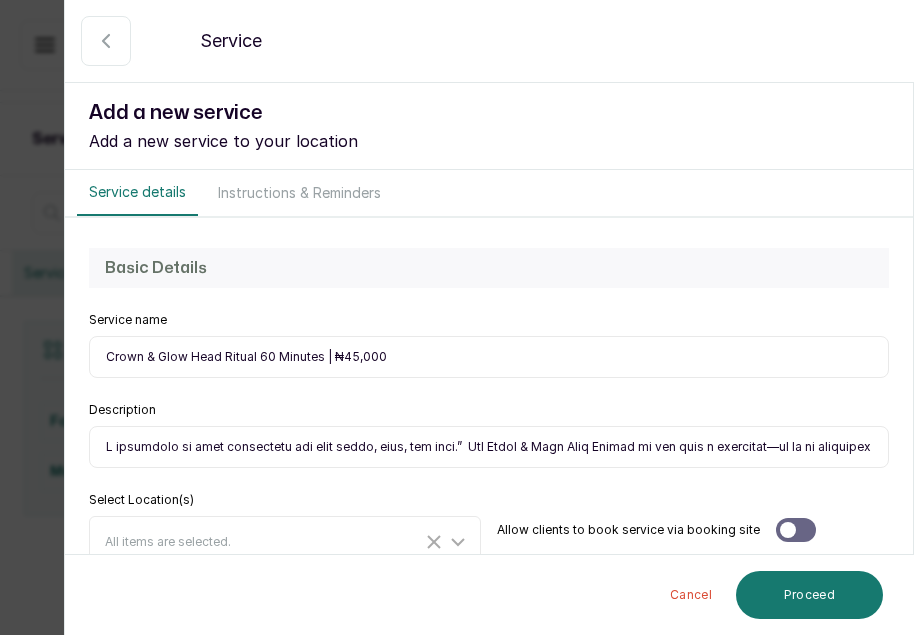 drag, startPoint x: 319, startPoint y: 353, endPoint x: 259, endPoint y: 361, distance: 60.530983 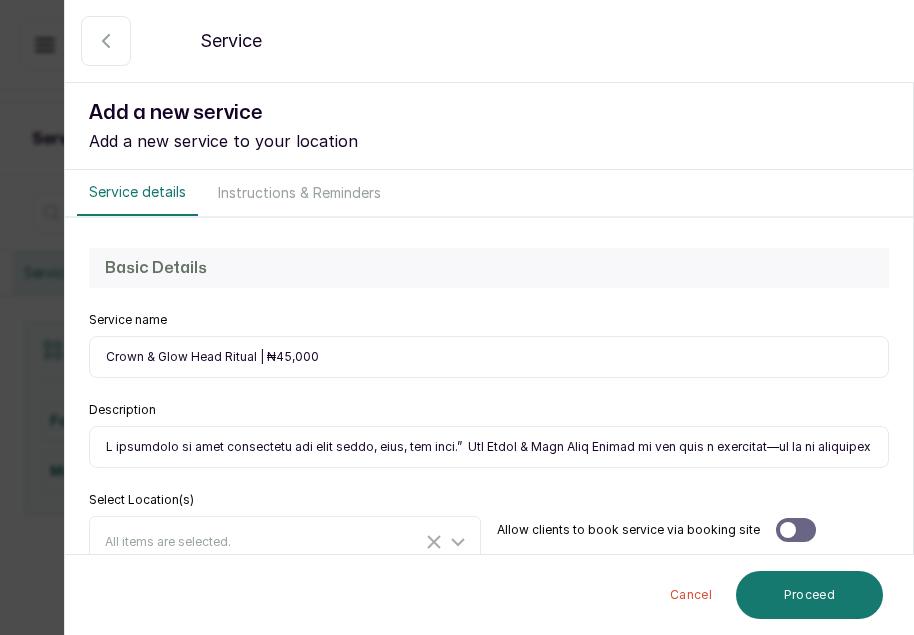 drag, startPoint x: 270, startPoint y: 358, endPoint x: 326, endPoint y: 354, distance: 56.142673 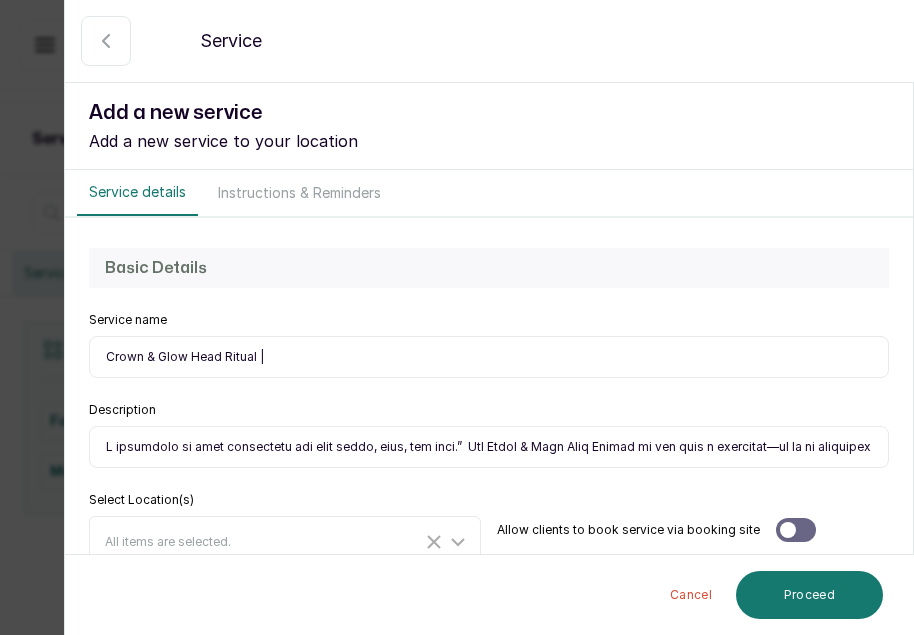 paste on "60 Minutes" 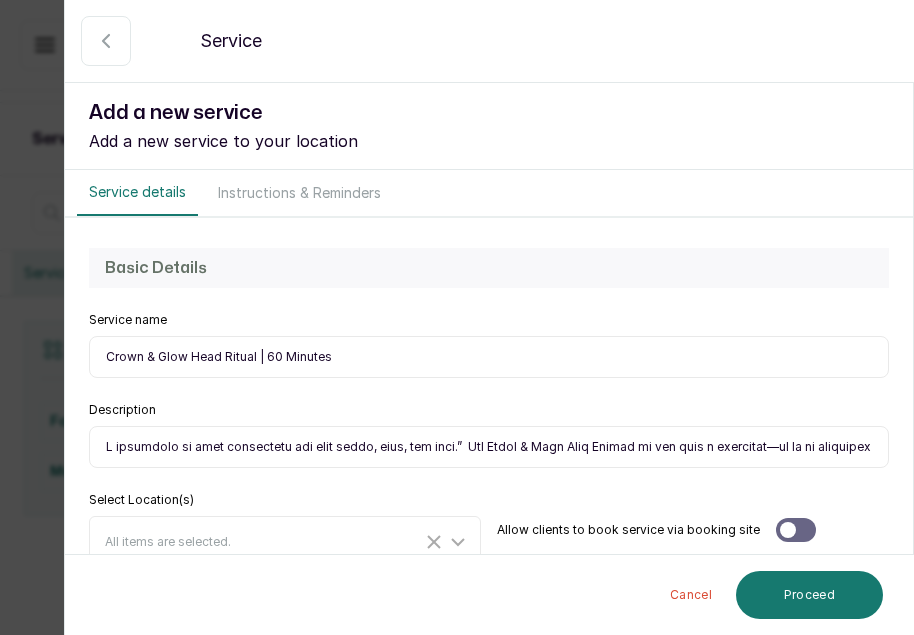 click on "Crown & Glow Head Ritual | 60 Minutes" at bounding box center [489, 357] 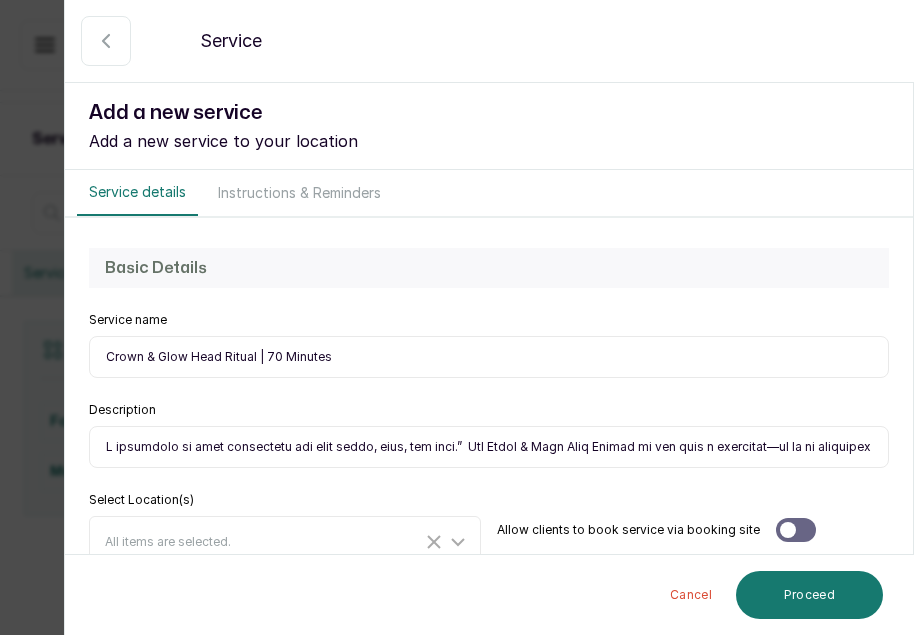 click on "Crown & Glow Head Ritual | 70 Minutes" at bounding box center [489, 357] 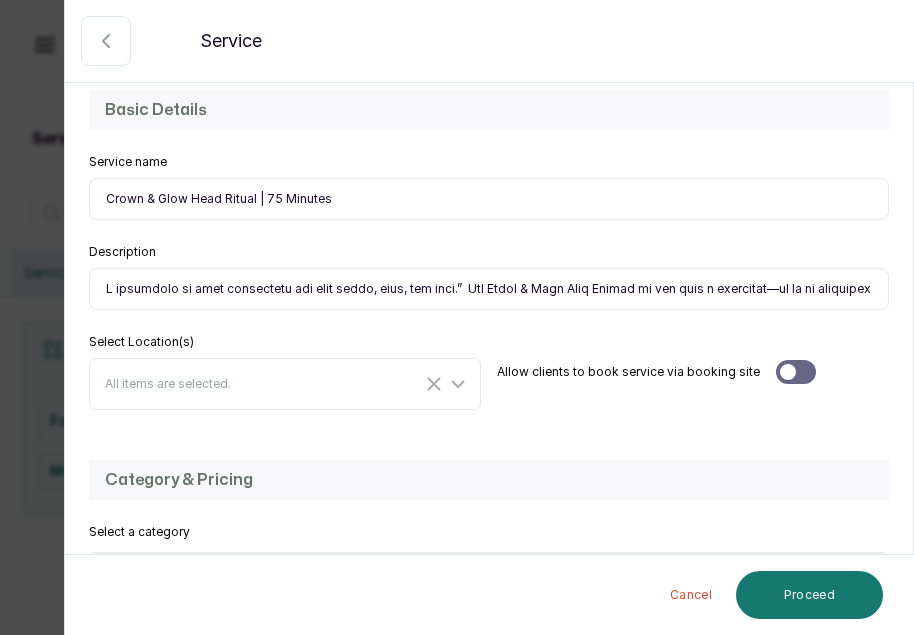 scroll, scrollTop: 177, scrollLeft: 0, axis: vertical 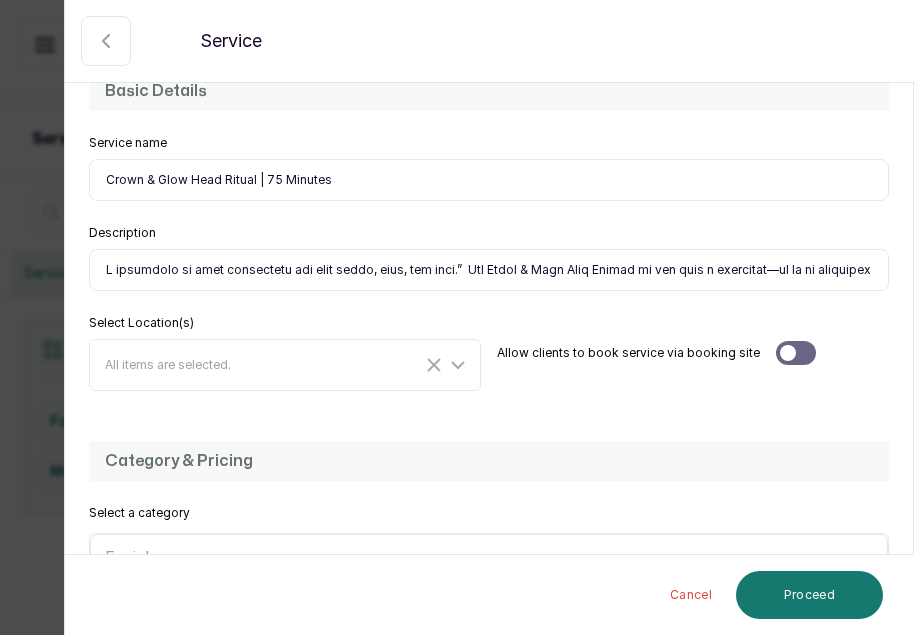 type on "Crown & Glow Head Ritual | 75 Minutes" 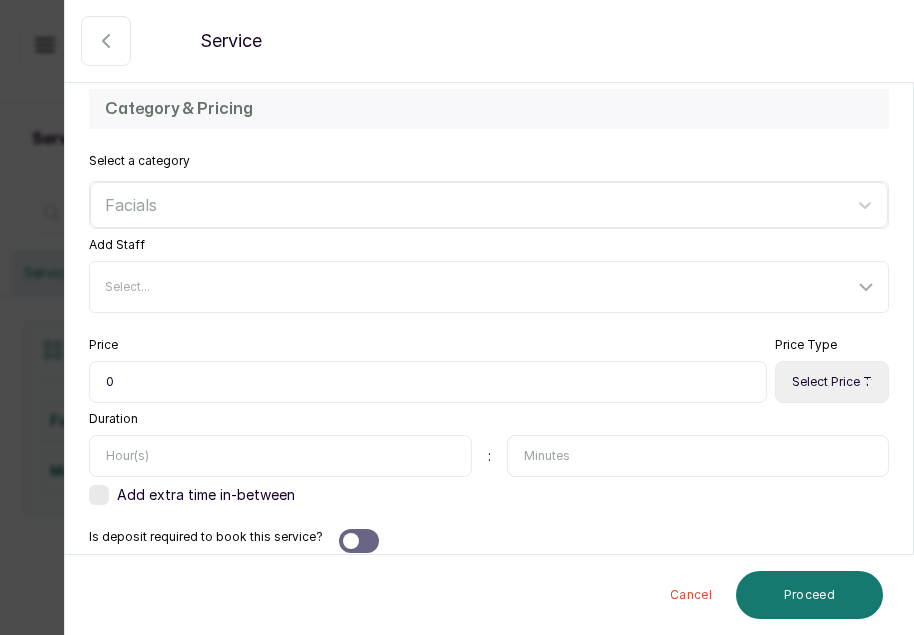 drag, startPoint x: 471, startPoint y: 270, endPoint x: 144, endPoint y: 686, distance: 529.1361 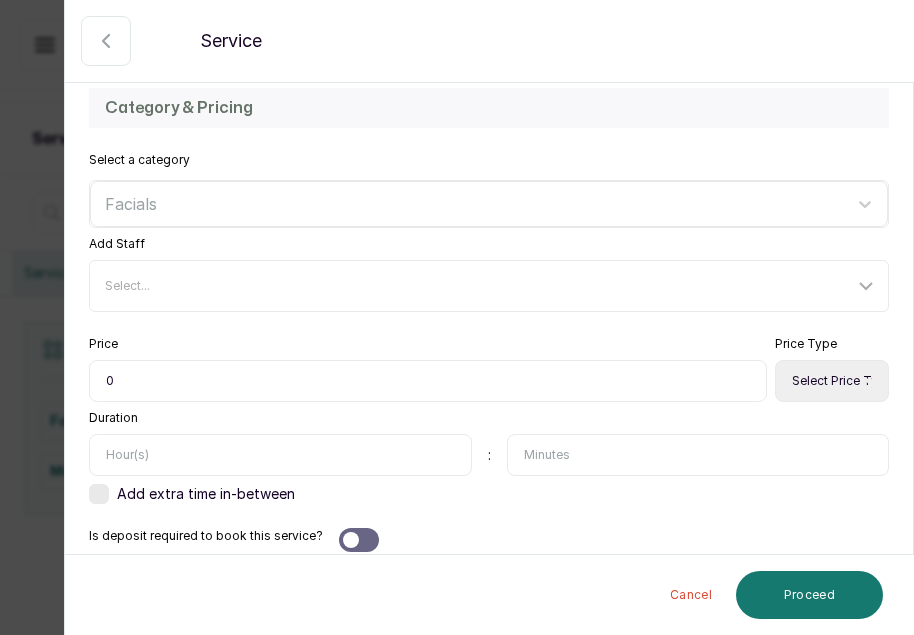 click on "OA Oluwaseyi   Adebayo Home   Calendar   Sales   Staff   Clients   Wallet   Messaging   Rewards   Catalogue   Money   Reports   Settings   Support   Logout   Services Edene Wellness  Notifications Services Products Vouchers Total services Total number of services 9 Archived services Total archived services 0 Service list Settings Add Filter Services Archived Services Categories Facials  3  services Massage 6  services Facials   ( 3 ) Staff: None Add Service View Category Edit Category Delete Category Timeless Age-Defy Ritual | 75 Minutes 1 hour(s) 15 mins ₦49,500.00 Personalized Facial | 75 Minutes  1 hour(s) 15 mins ₦49,500.00 Glass Skin Ritual | 90 Minutes 1 hour(s) 30 mins ₦50,500.00 Massage  ( 6 ) Staff: None Add Service View Category Edit Category Delete Category Edené Lovers’ Escape | 90min 1 hour(s) 30 mins ₦120,000.00 View Service Edit Service Archive Service Delete Service Edené Lovers’ Escape l 60mins 1 hour(s) ₦100,000.00 View Service Edit Service Archive Service Delete Service" at bounding box center (457, 323) 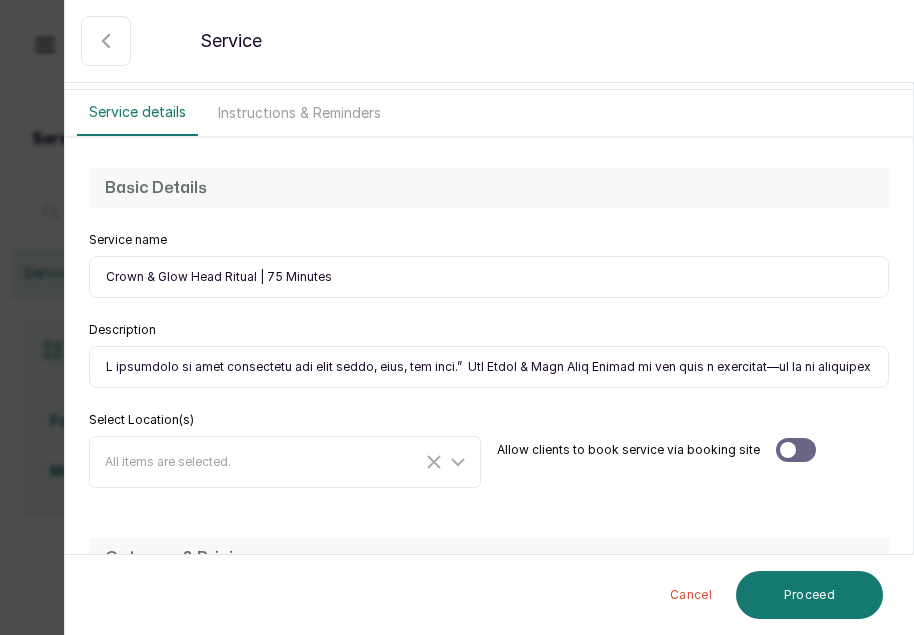 scroll, scrollTop: 77, scrollLeft: 0, axis: vertical 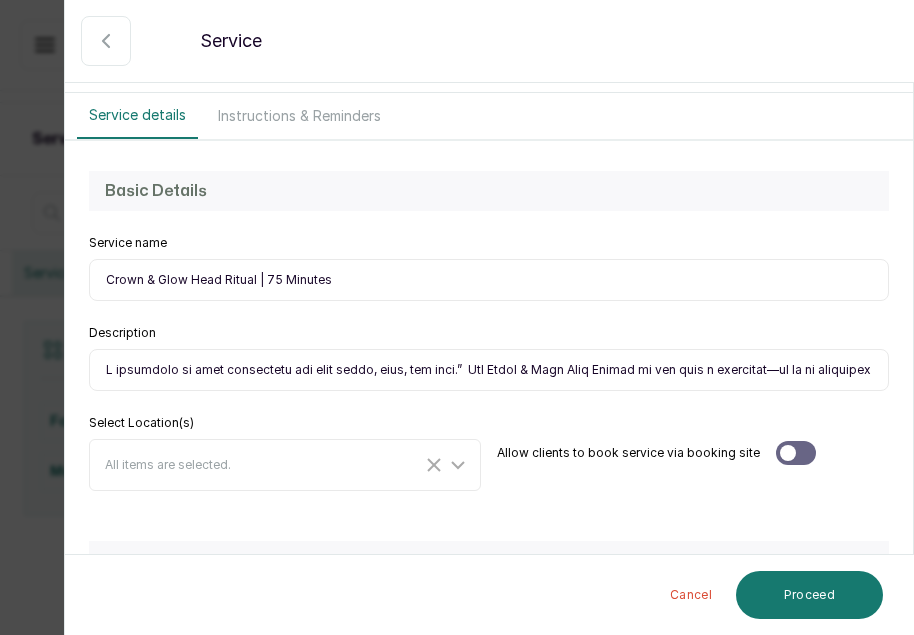 click on "Description" at bounding box center (489, 370) 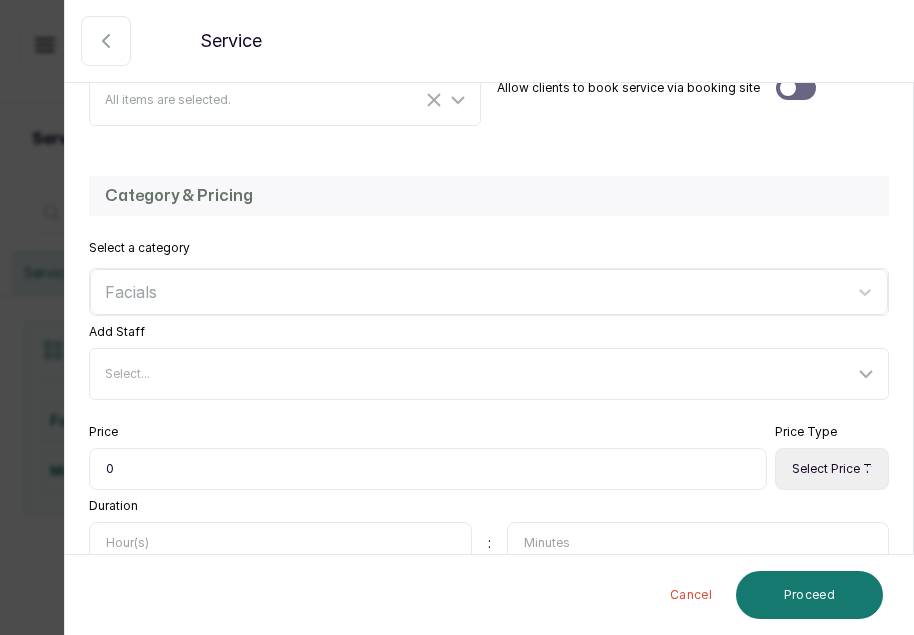 scroll, scrollTop: 548, scrollLeft: 0, axis: vertical 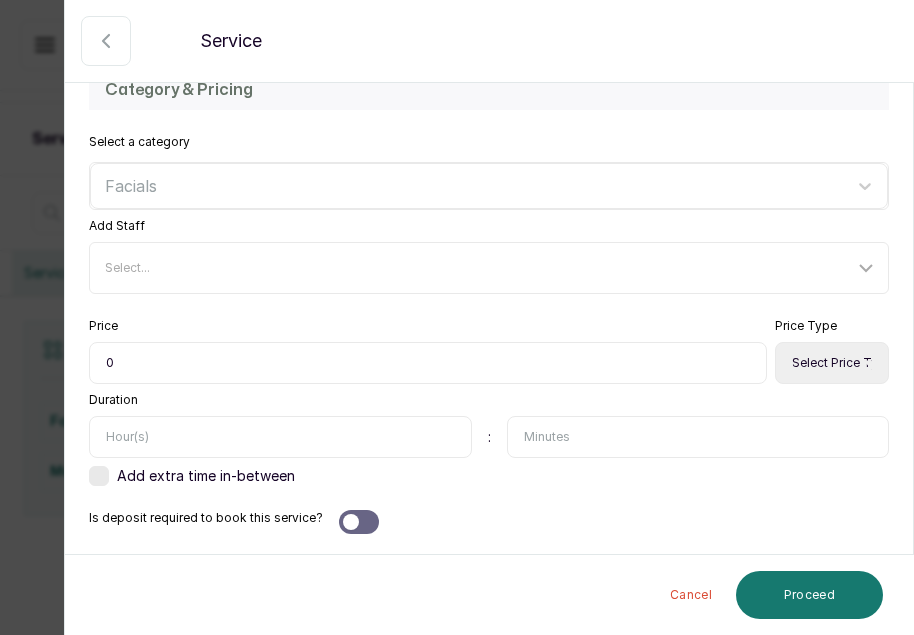 drag, startPoint x: 469, startPoint y: 369, endPoint x: 137, endPoint y: 686, distance: 459.03485 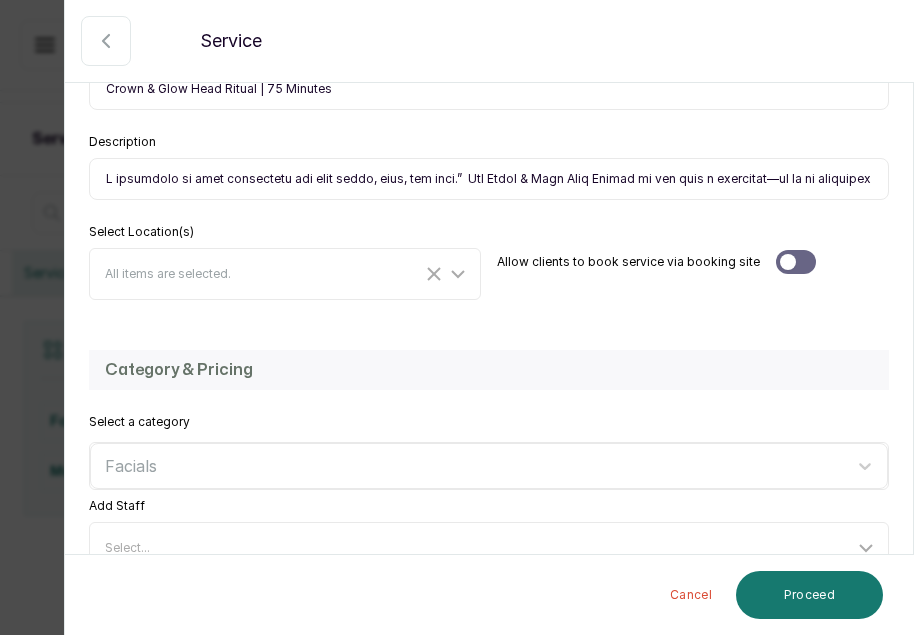scroll, scrollTop: 101, scrollLeft: 0, axis: vertical 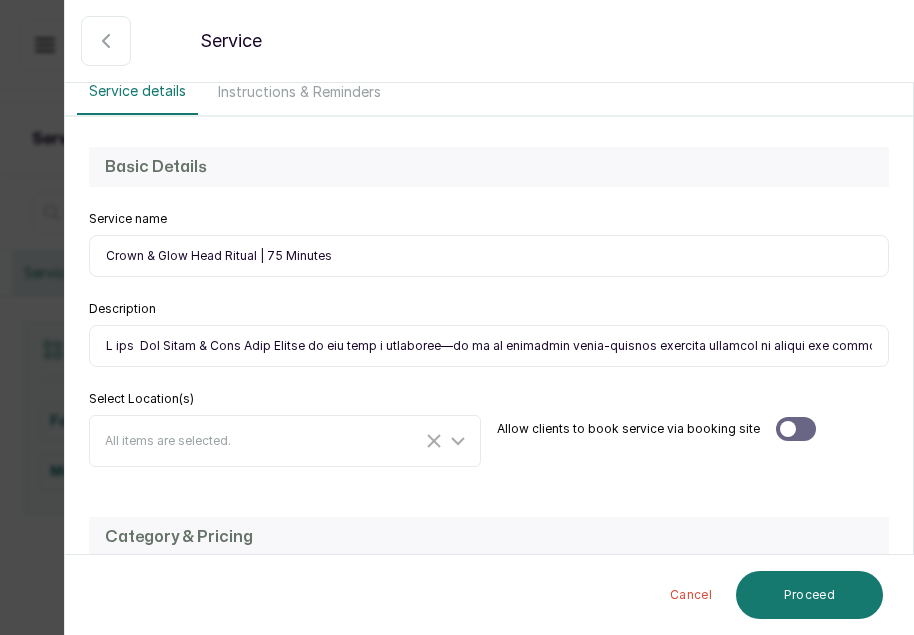 drag, startPoint x: 140, startPoint y: 341, endPoint x: 103, endPoint y: 342, distance: 37.01351 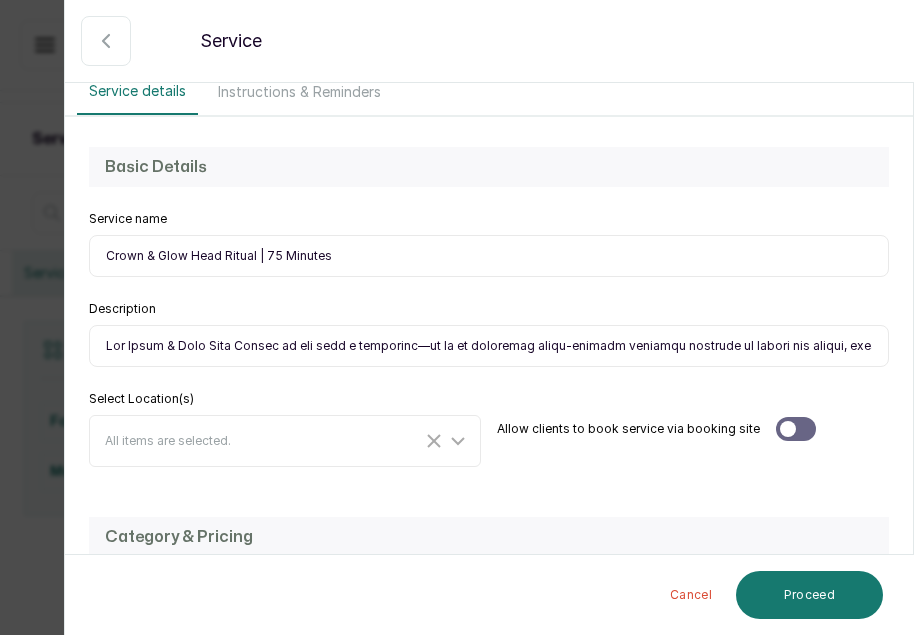 click on "Description" at bounding box center (489, 346) 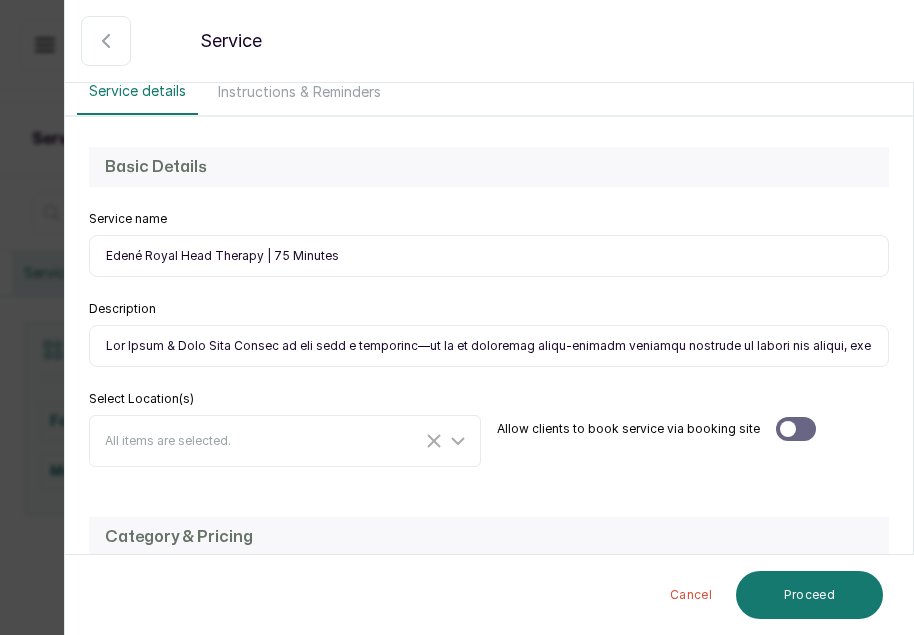 click on "Edené Royal Head Therapy | 75 Minutes" at bounding box center (489, 256) 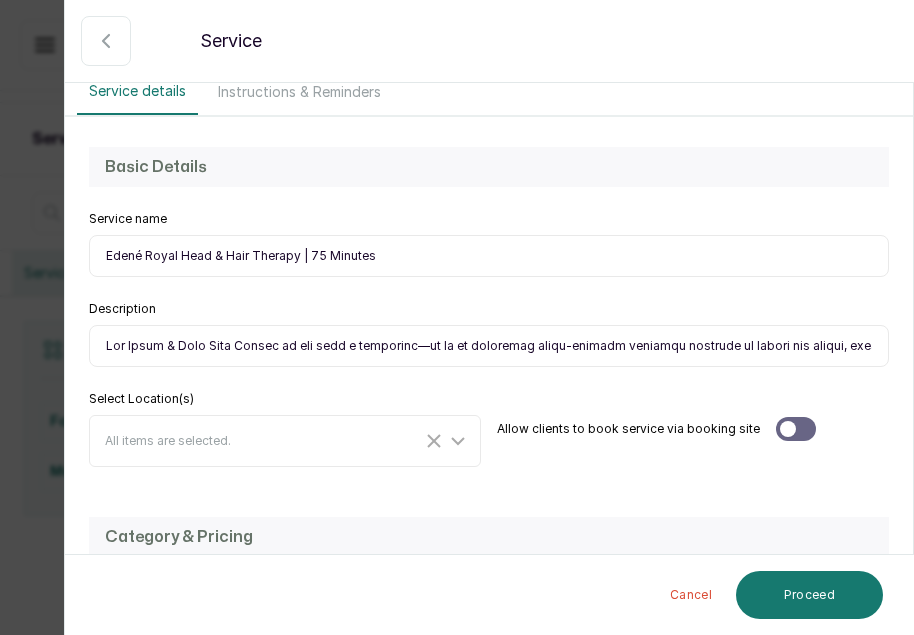 type on "Edené Royal Head & Hair Therapy | 75 Minutes" 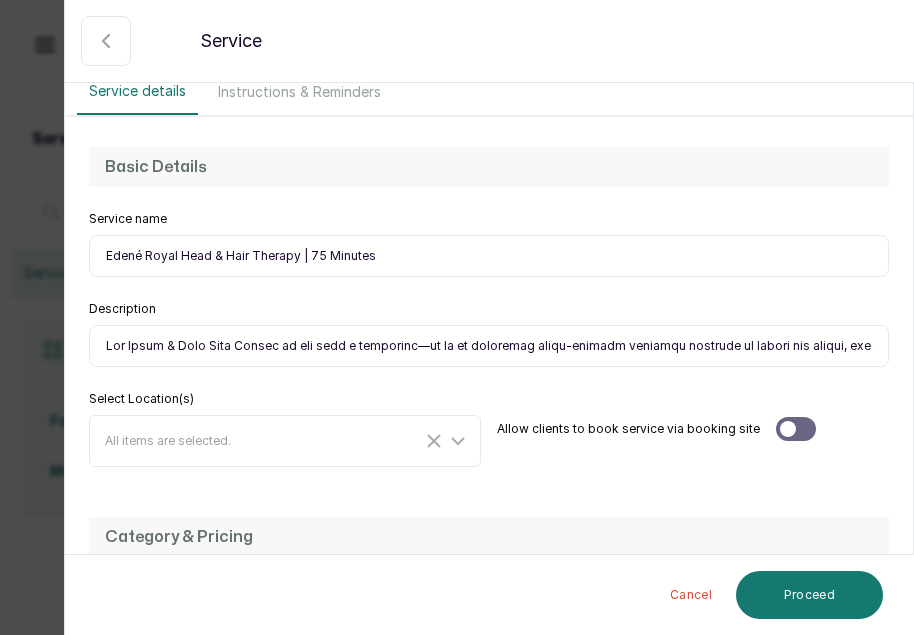 click on "Basic Details Service name   Edené Royal Head & Hair Therapy | 75 Minutes Description   Select Location(s) All items are selected. Allow clients to book service via booking site" at bounding box center (489, 307) 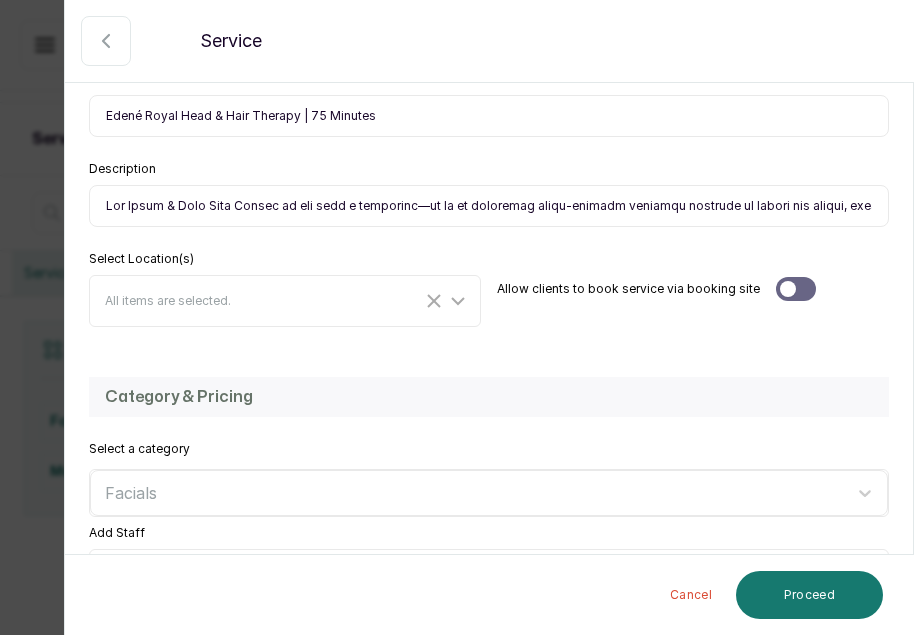 scroll, scrollTop: 242, scrollLeft: 0, axis: vertical 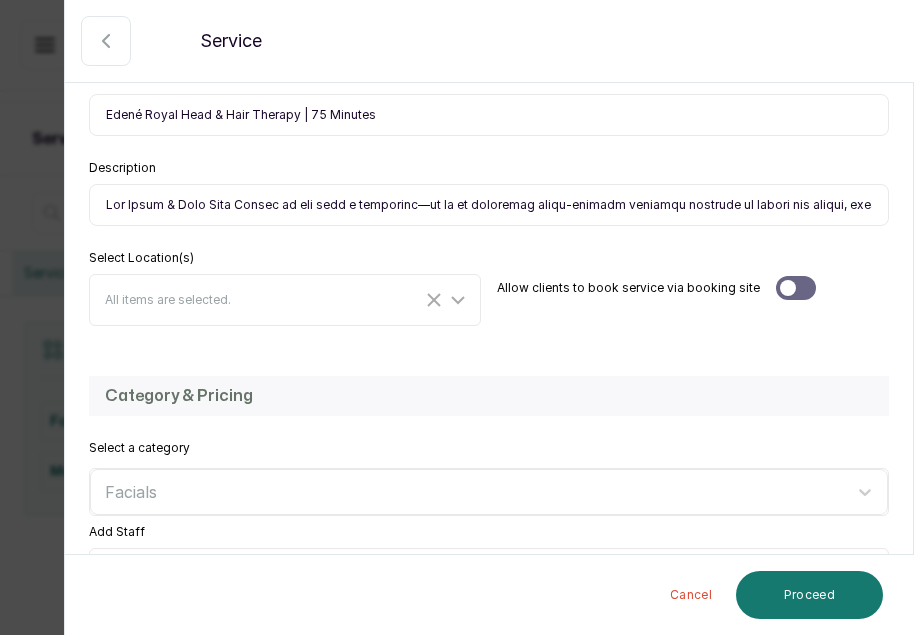 drag, startPoint x: 104, startPoint y: 113, endPoint x: 297, endPoint y: 115, distance: 193.01036 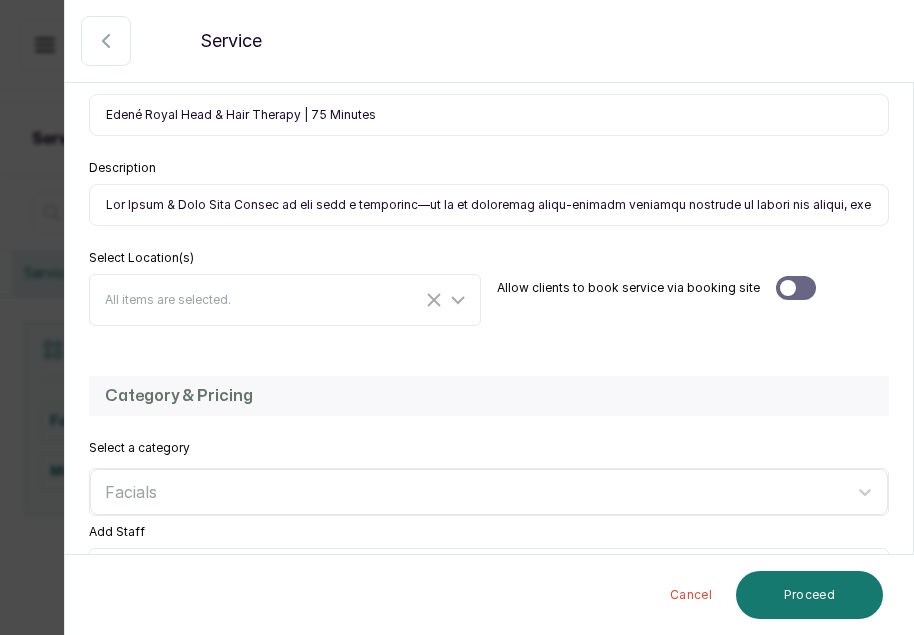 click on "Description" at bounding box center (489, 205) 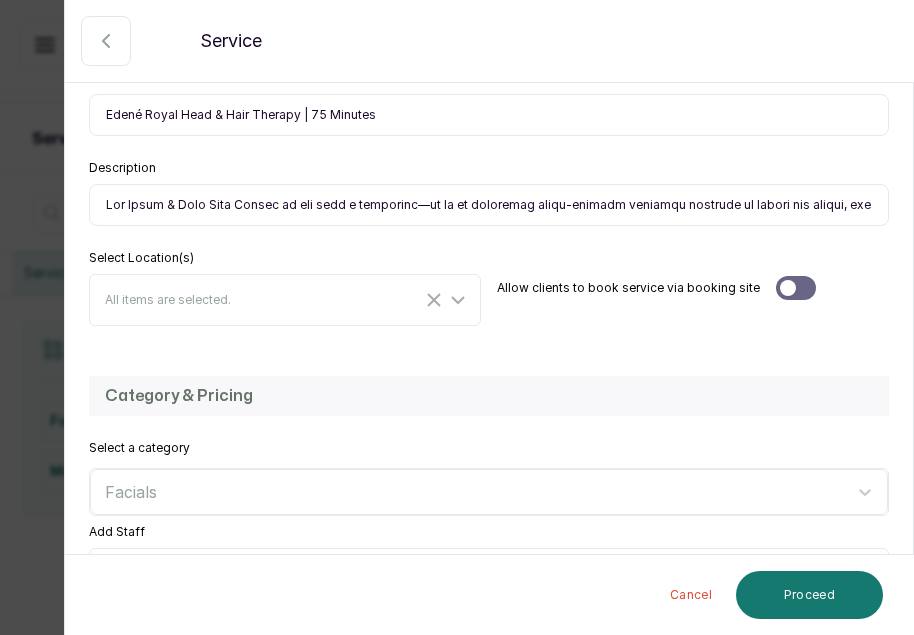 drag, startPoint x: 407, startPoint y: 204, endPoint x: 87, endPoint y: 219, distance: 320.35138 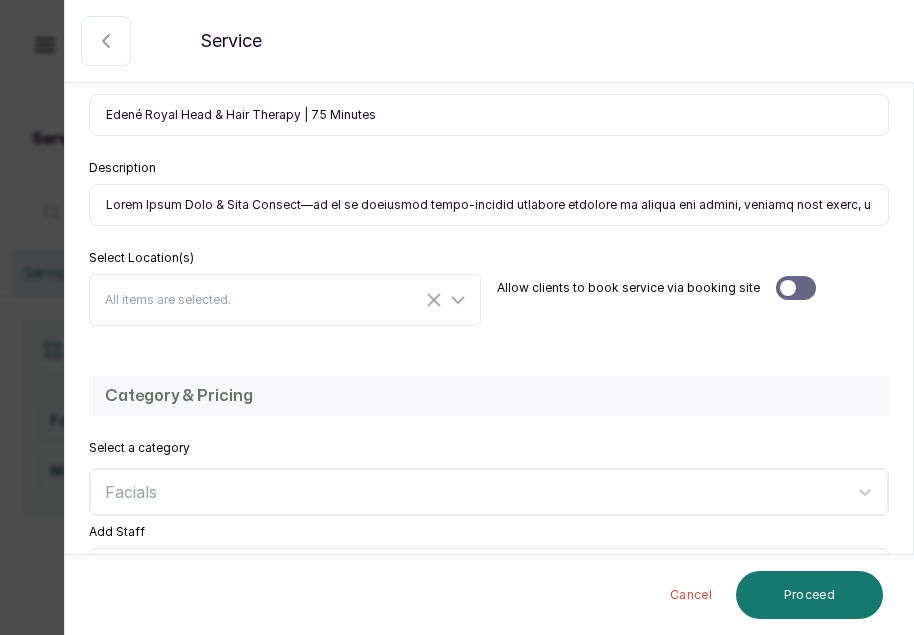 click on "Description" at bounding box center (489, 205) 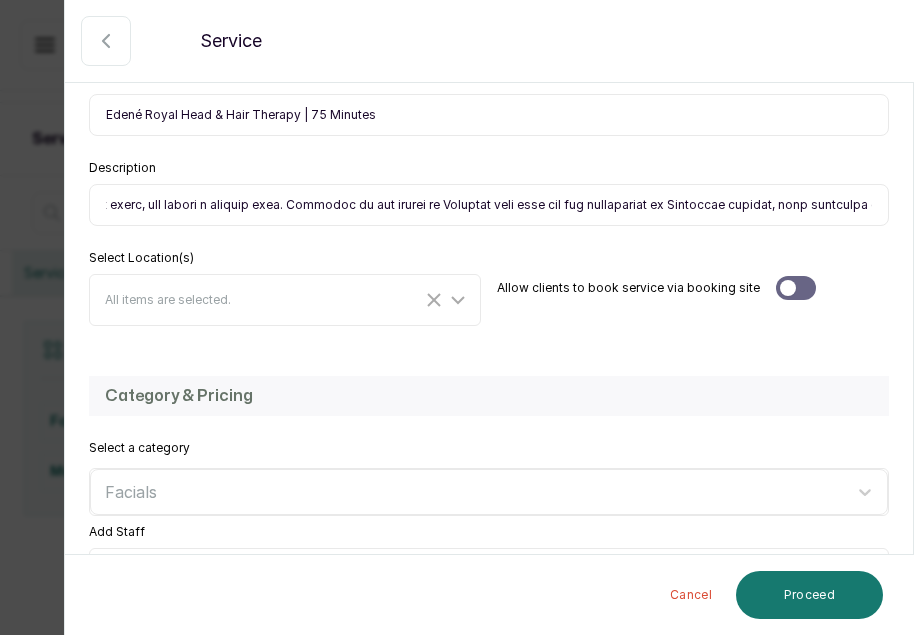 scroll, scrollTop: 0, scrollLeft: 727, axis: horizontal 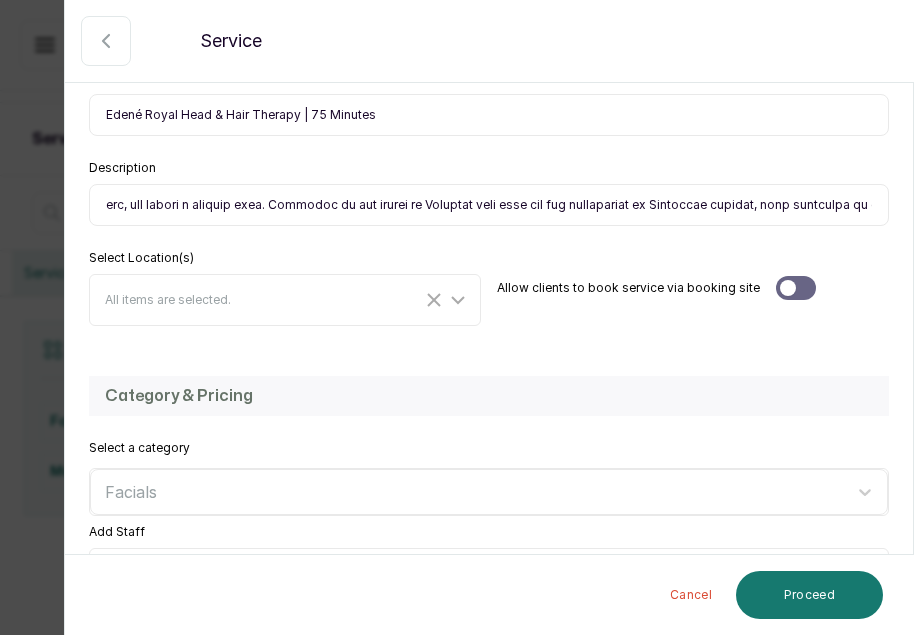 drag, startPoint x: 479, startPoint y: 205, endPoint x: 506, endPoint y: 205, distance: 27 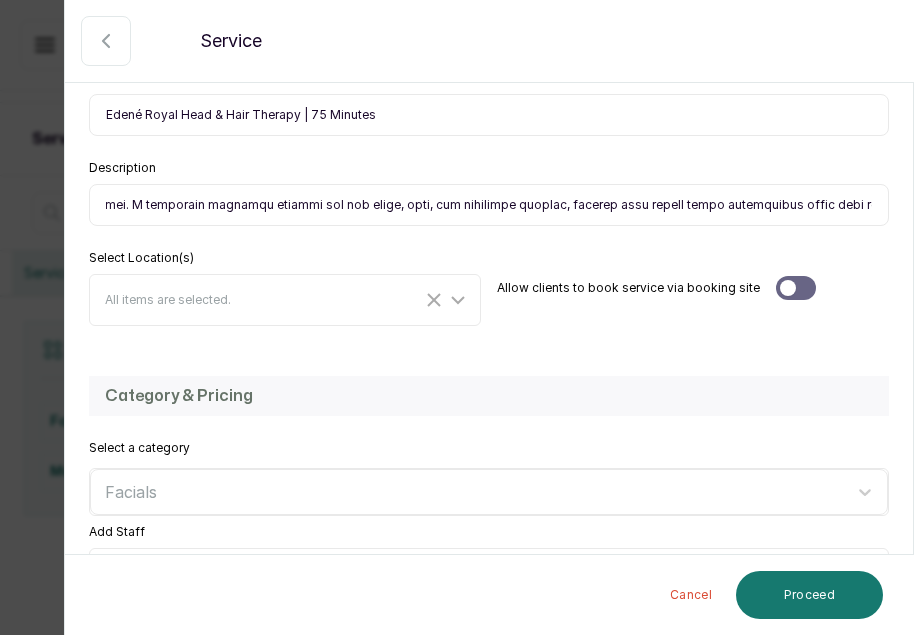 scroll, scrollTop: 0, scrollLeft: 2949, axis: horizontal 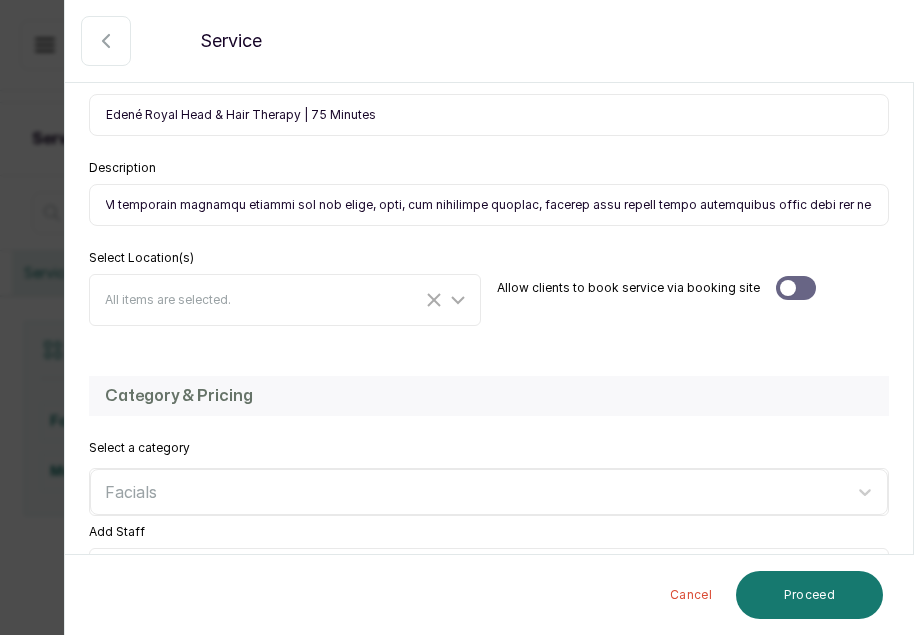 type on "Edené Royal Head & Hair Therapy—it is an exquisite multi-sensory therapy designed to awaken the senses, nurture your scalp, and reveal a radiant glow. Inspired by the luxury of Japanese head therapy and the mindfulness of Ayurvedic rituals, this treatment is the ultimate pampering for those seeking more than relaxation—it’s a crown-care experience worthy of royalty.  Your journey begins with a warm botanical scalp cleanse and detox exfoliation, releasing tension and reviving the hair follicles. A signature rhythmic massage for the scalp, neck, and shoulders follows, melting away stress while stimulating blood flow and releasing energy blockages.  Next, a light facial fare is infused into the experience—featuring hydrating facial mists, gentle massage over the brow and jawline, and cooling elixirs—to awaken and brighten your complexion.  To complete this indulgent ritual, a warm herbal compress and a nutrient-rich scalp serum are gently applied, leaving your scalp nourished, your face glowing, and your mind..." 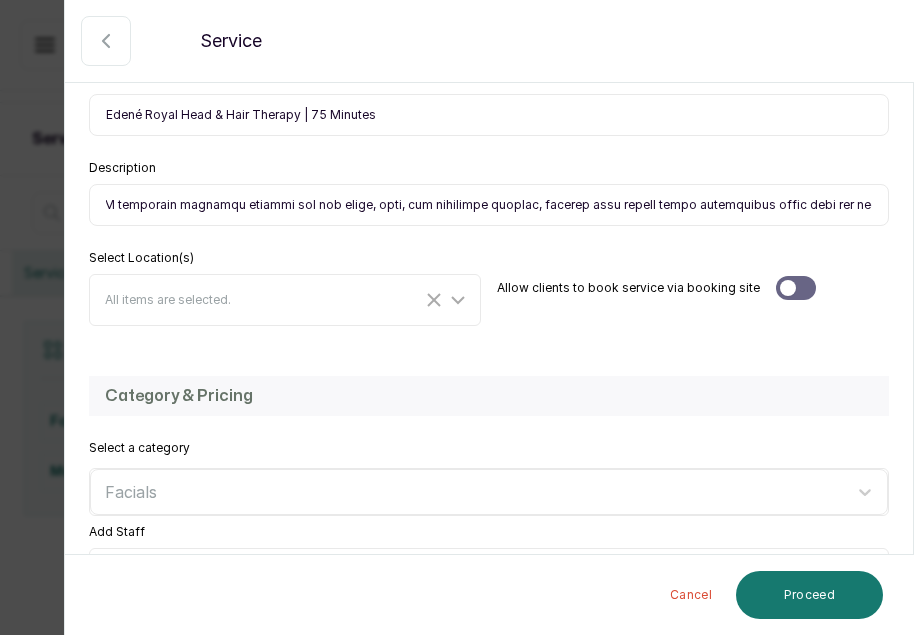 scroll, scrollTop: 0, scrollLeft: 0, axis: both 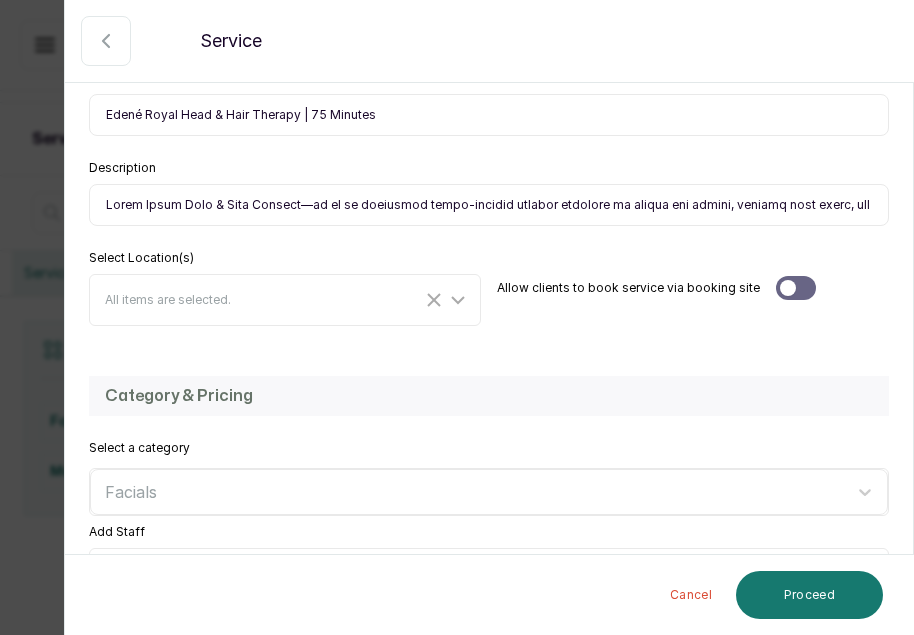 click at bounding box center [796, 288] 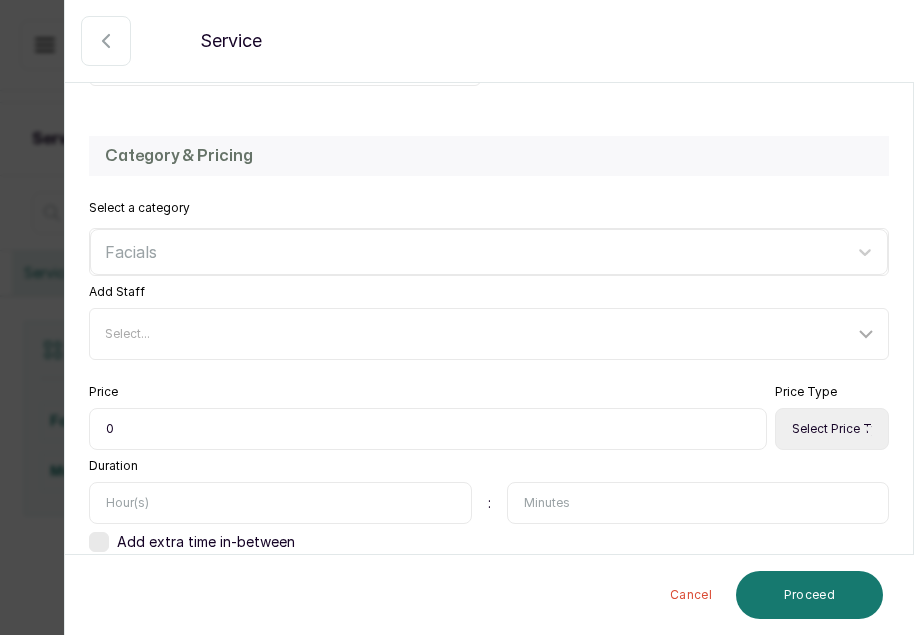 scroll, scrollTop: 495, scrollLeft: 0, axis: vertical 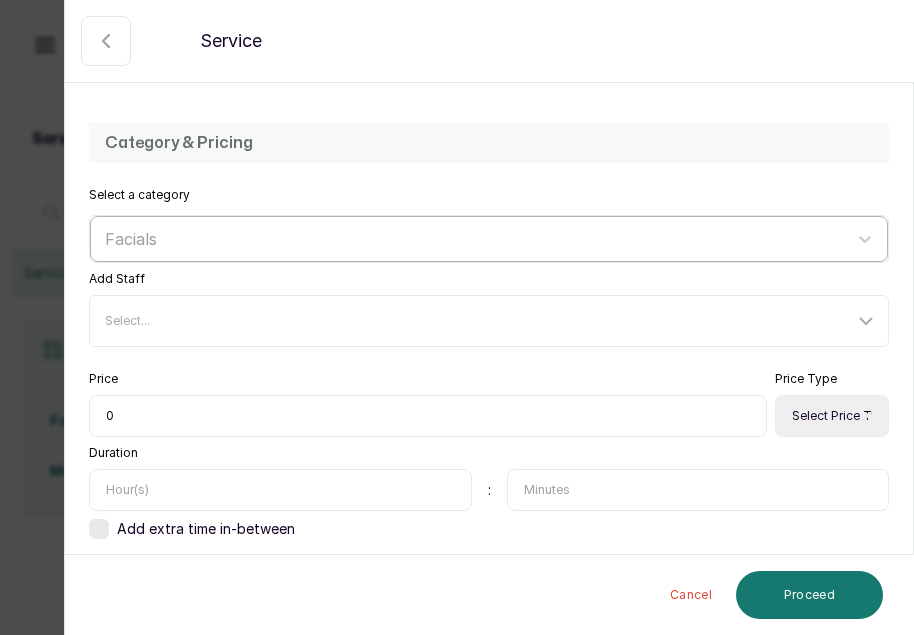 click at bounding box center [471, 239] 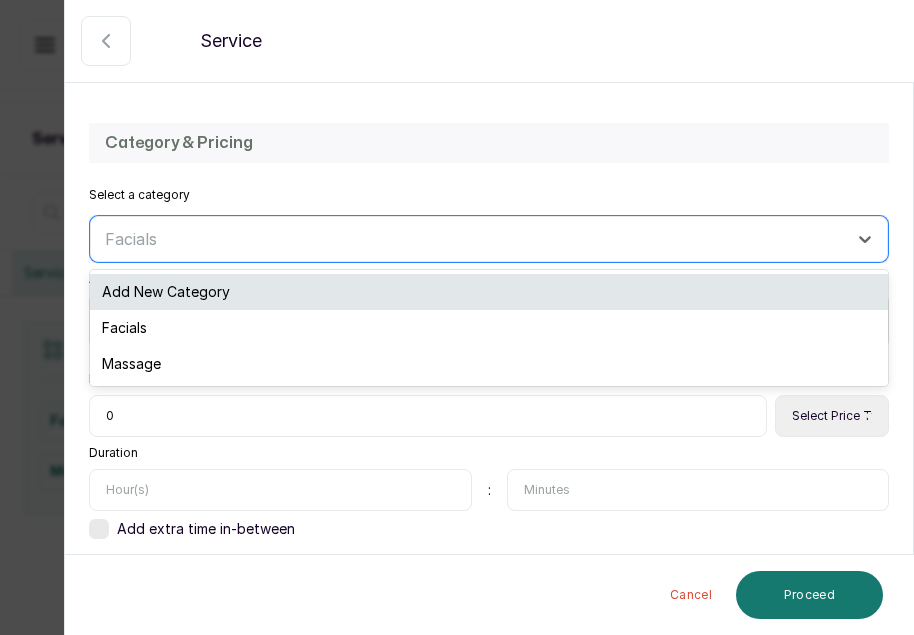 click on "Add New Category" at bounding box center [489, 292] 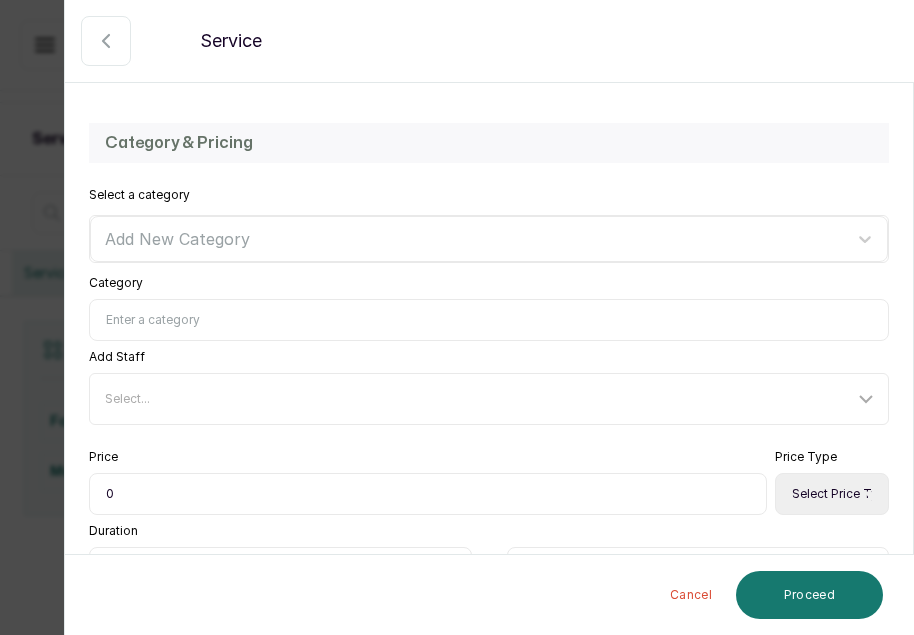 click on "Category" at bounding box center (489, 320) 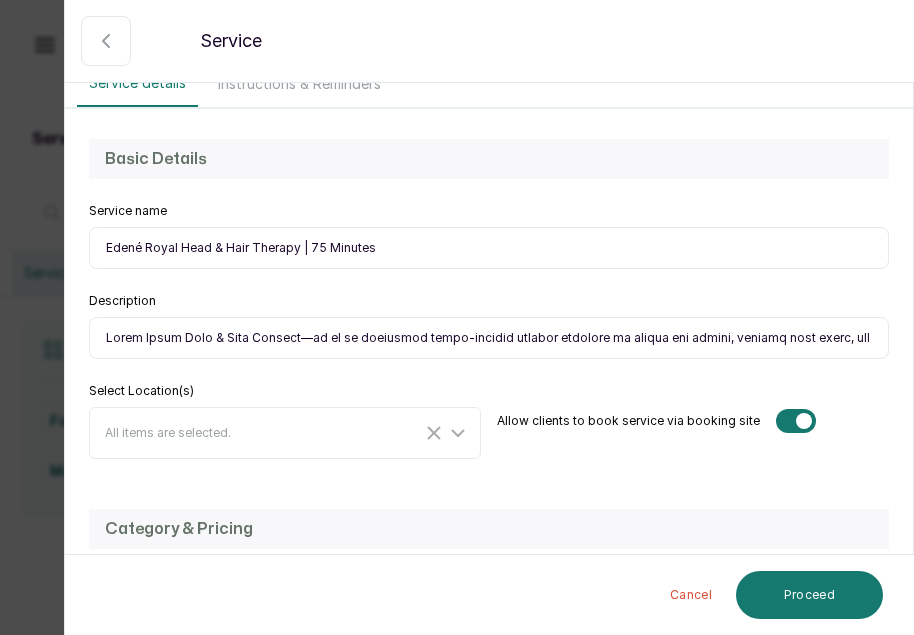 scroll, scrollTop: 112, scrollLeft: 0, axis: vertical 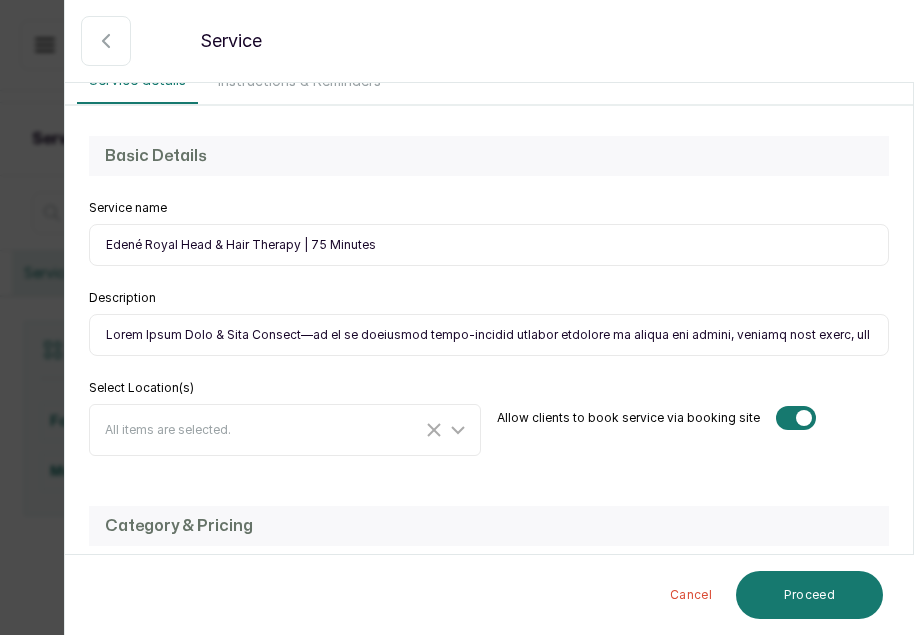 drag, startPoint x: 104, startPoint y: 243, endPoint x: 297, endPoint y: 241, distance: 193.01036 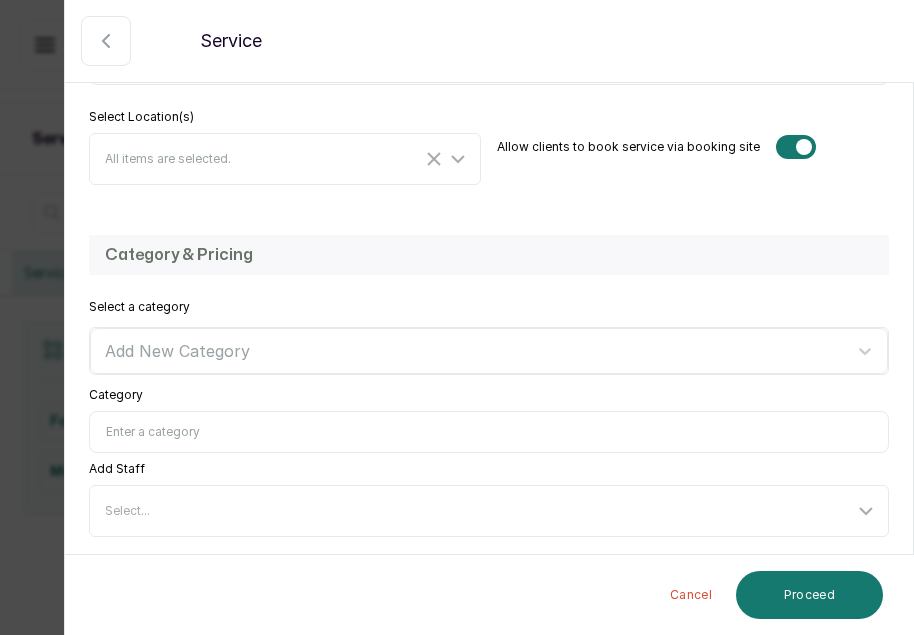 scroll, scrollTop: 389, scrollLeft: 0, axis: vertical 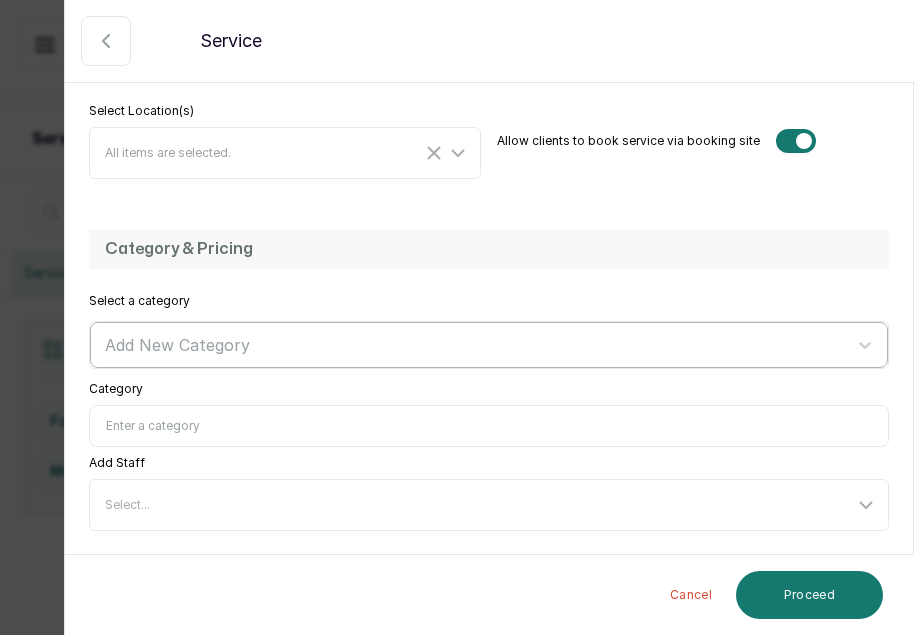 click at bounding box center (471, 345) 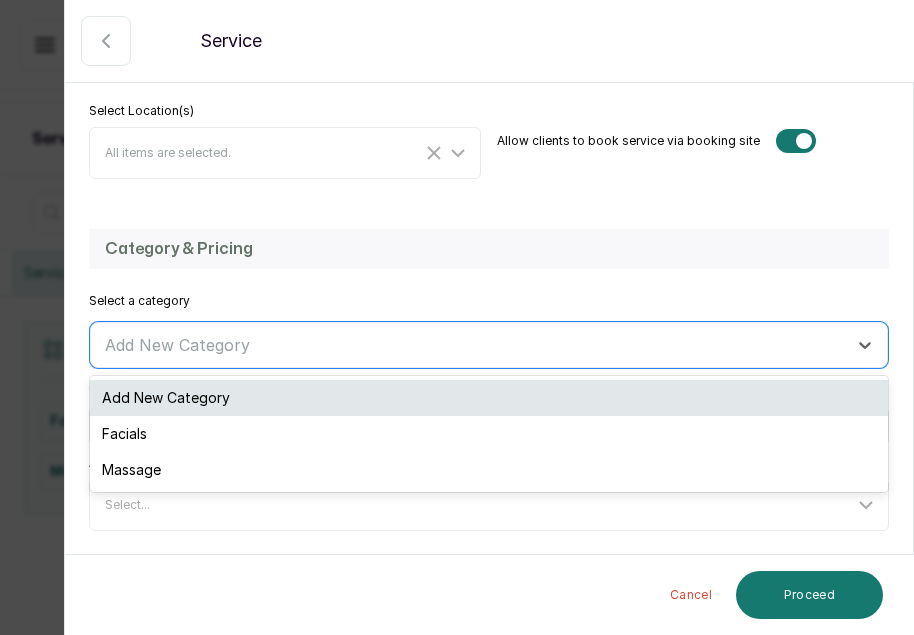 click on "Add New Category" at bounding box center (489, 398) 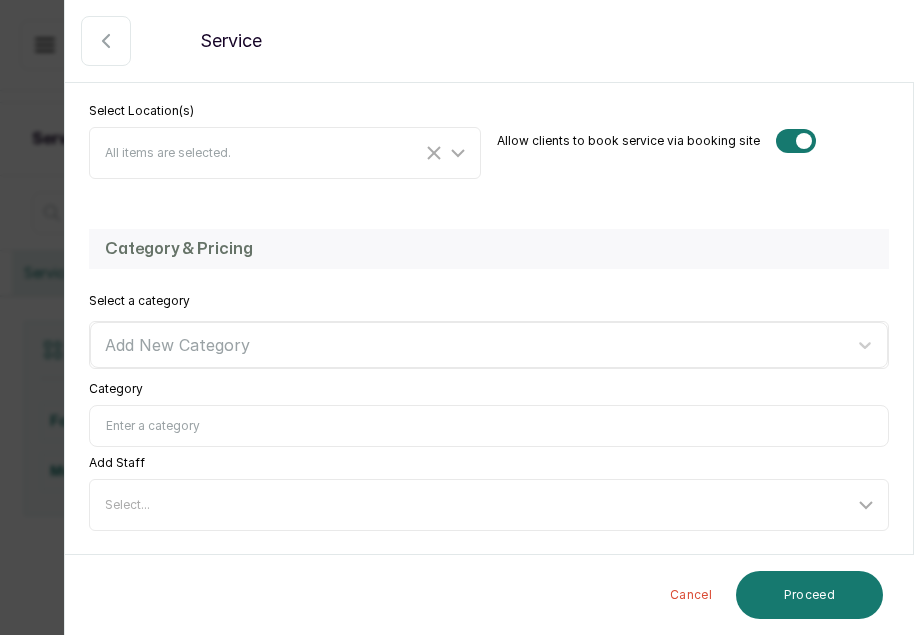 click on "Category" at bounding box center (489, 426) 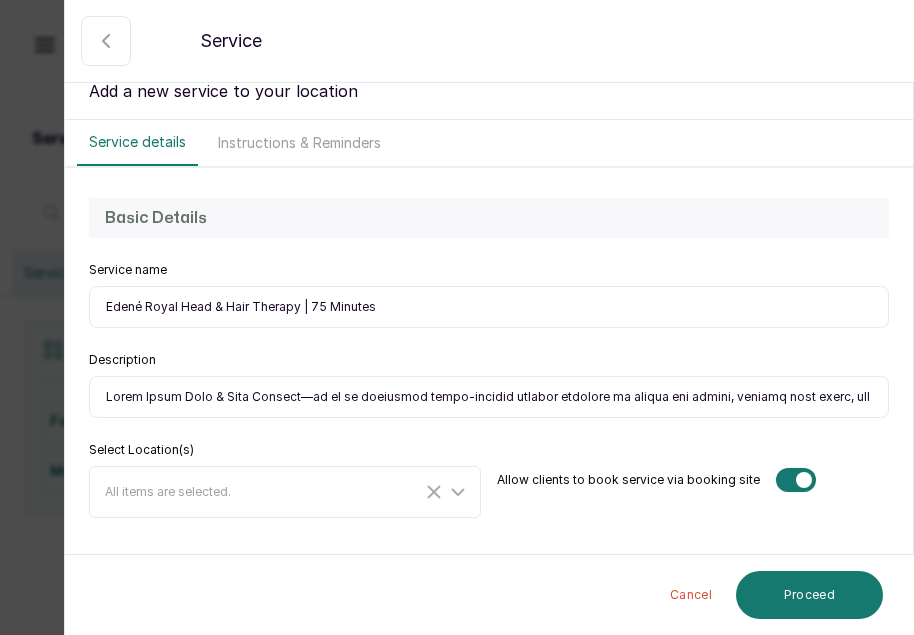 scroll, scrollTop: 0, scrollLeft: 0, axis: both 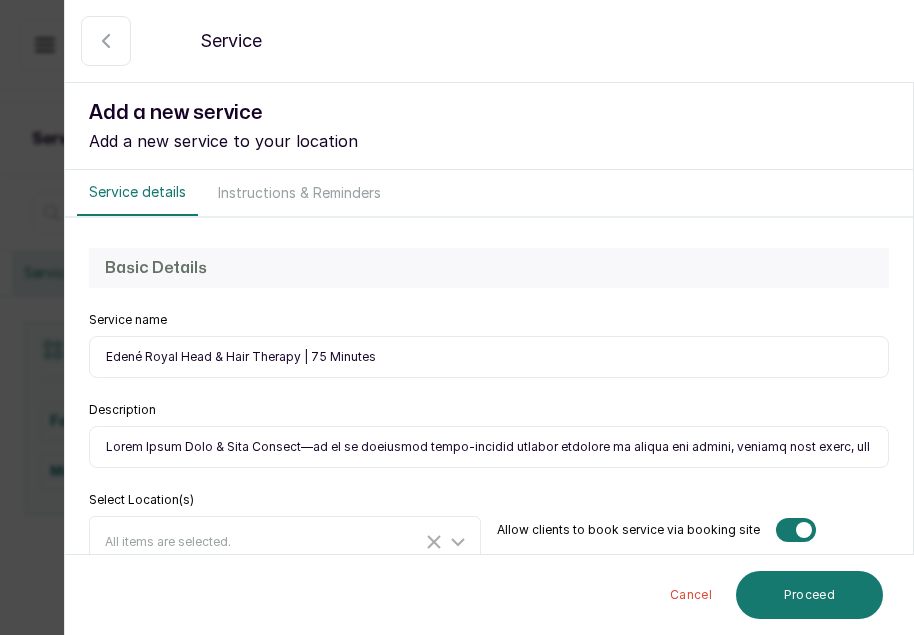 type on "Edené Royal Head & Hair Therapy" 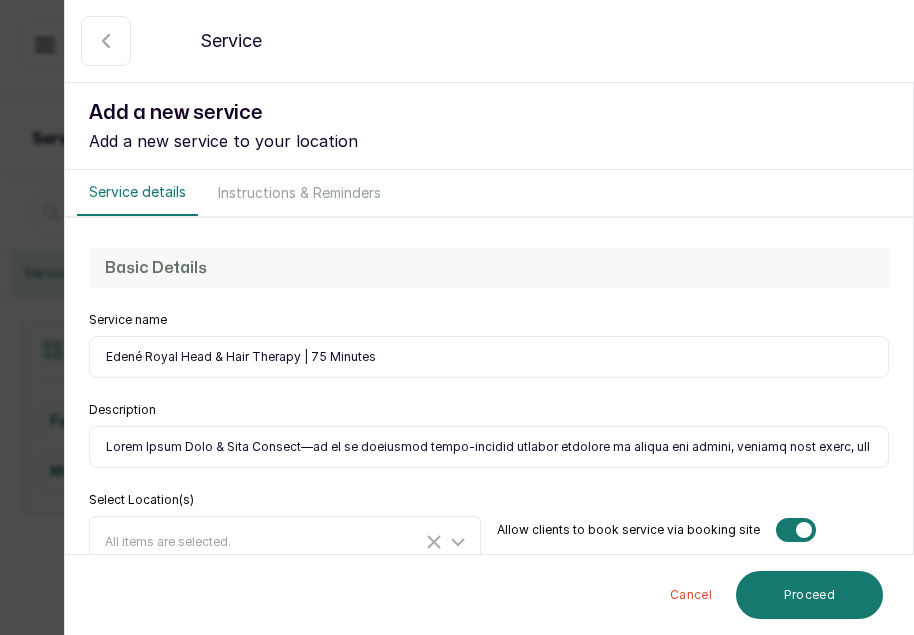 drag, startPoint x: 104, startPoint y: 358, endPoint x: 181, endPoint y: 359, distance: 77.00649 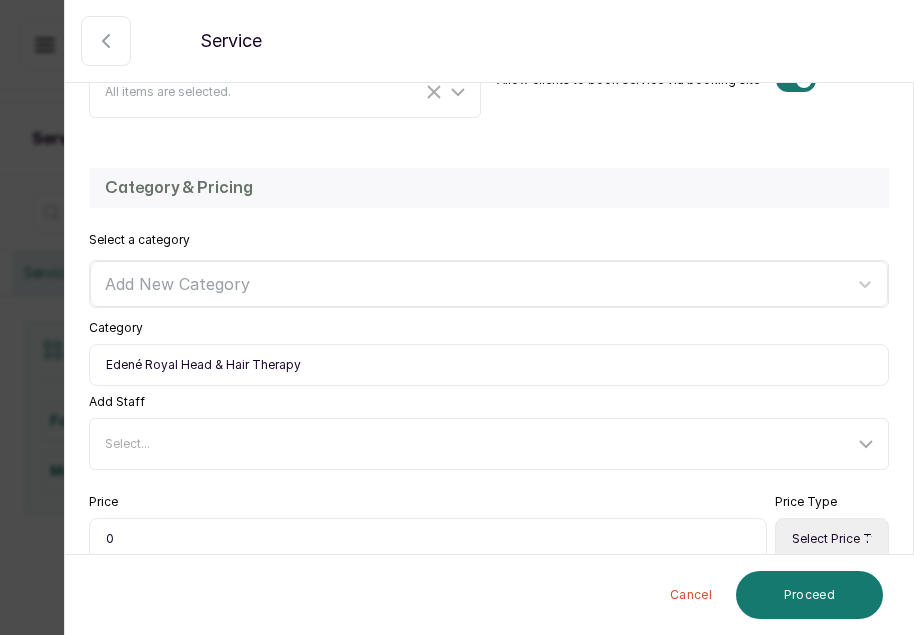 scroll, scrollTop: 465, scrollLeft: 0, axis: vertical 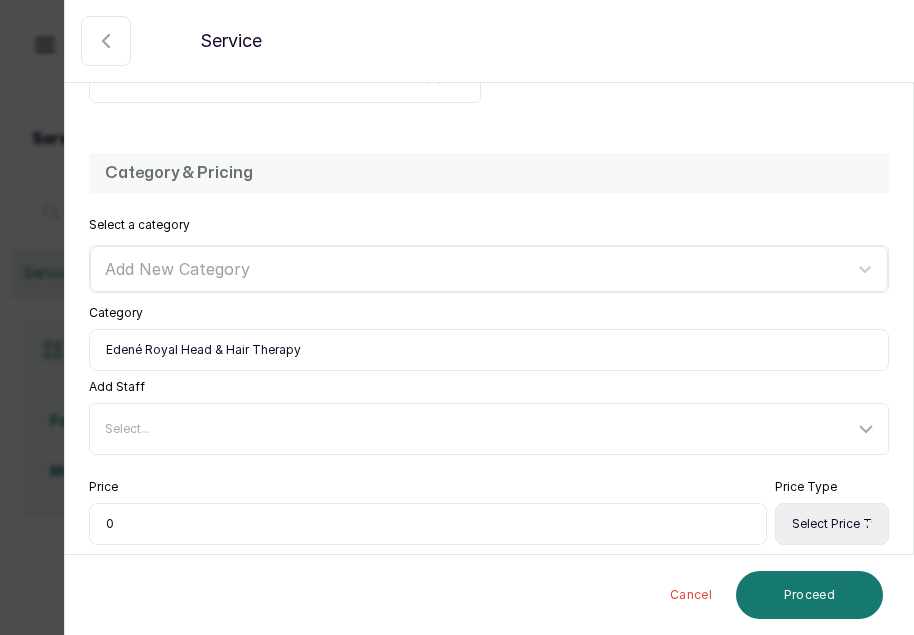 type on "Head & Hair Therapy | 75 Minutes" 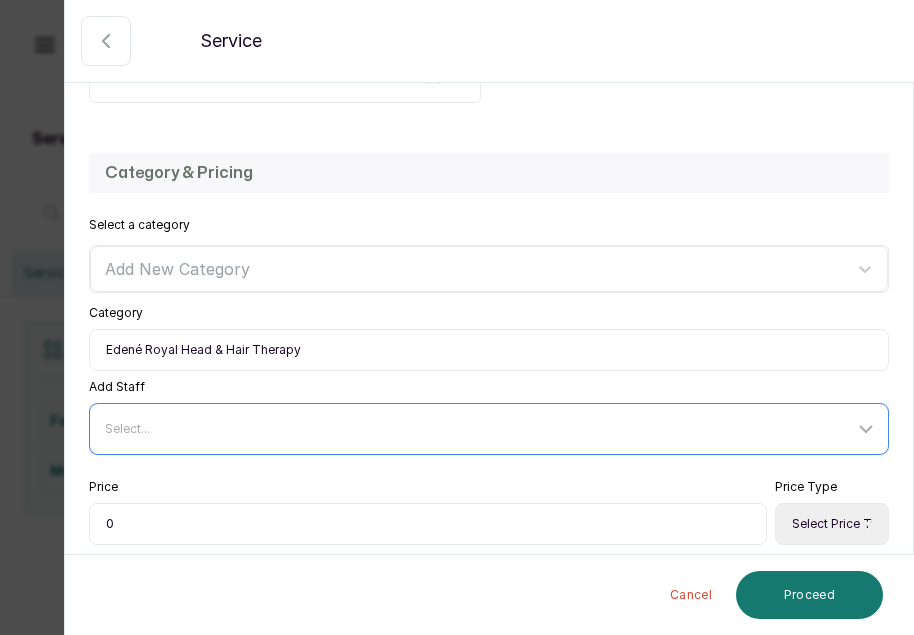 click on "Select..." at bounding box center [491, 429] 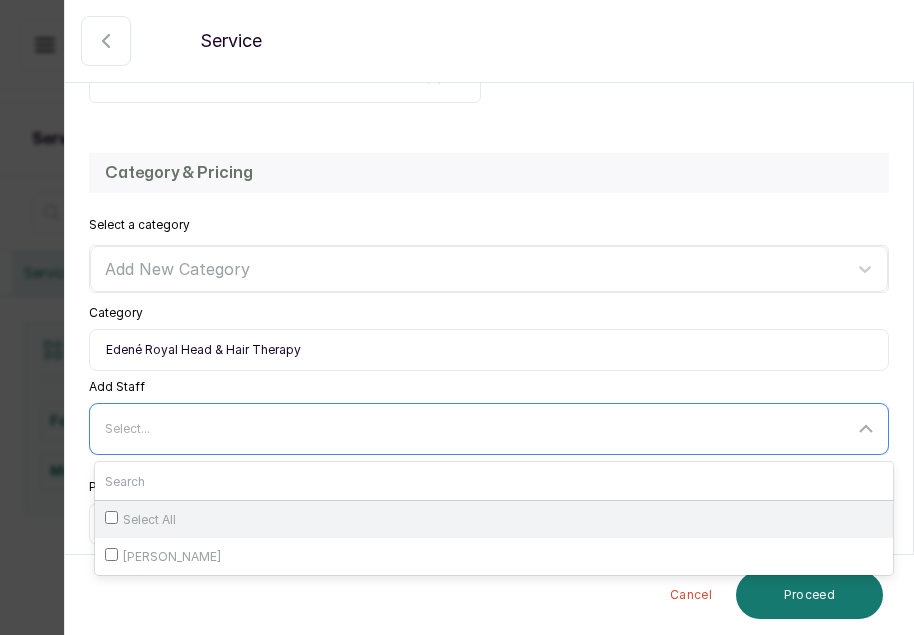 click on "Select All" at bounding box center (494, 519) 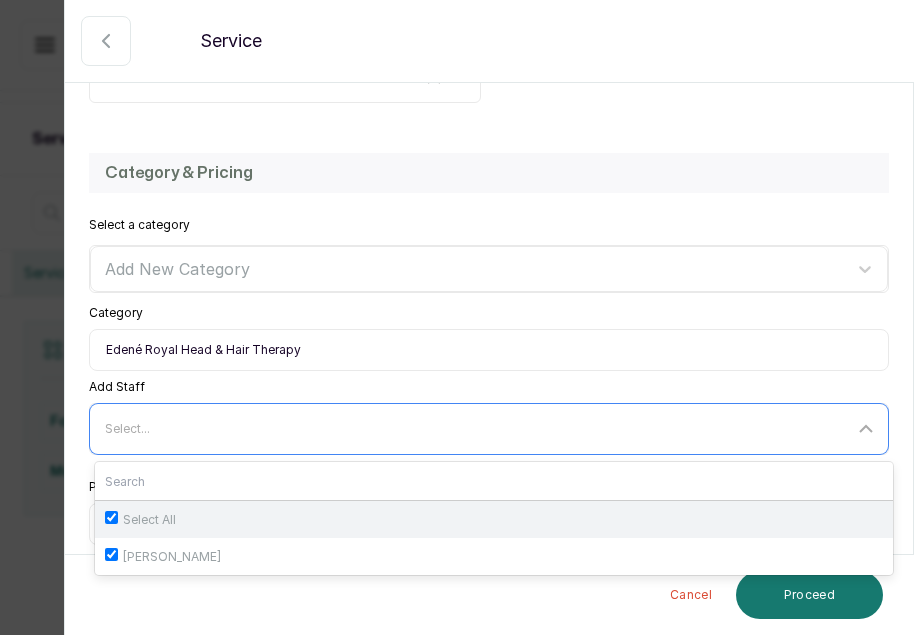checkbox on "true" 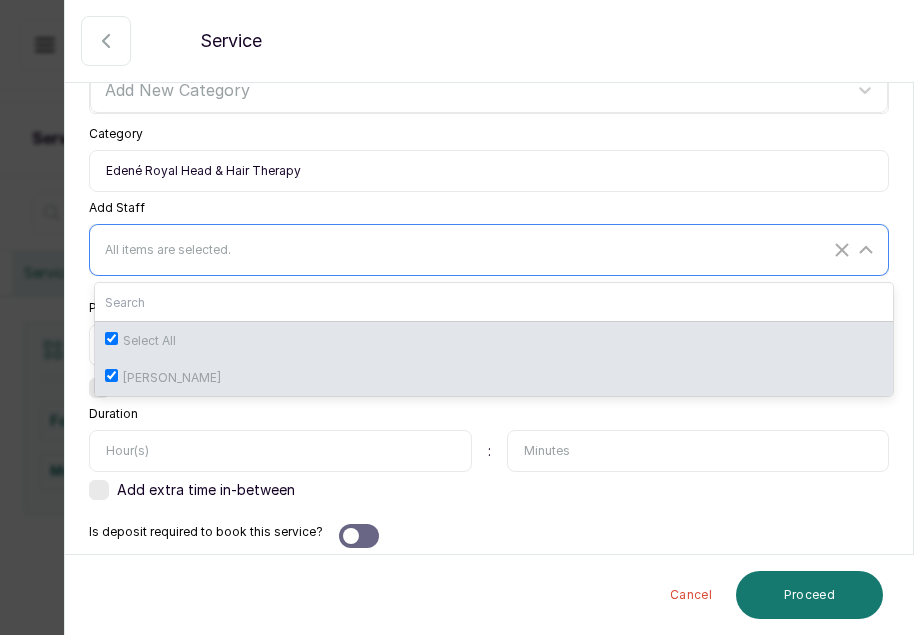scroll, scrollTop: 658, scrollLeft: 0, axis: vertical 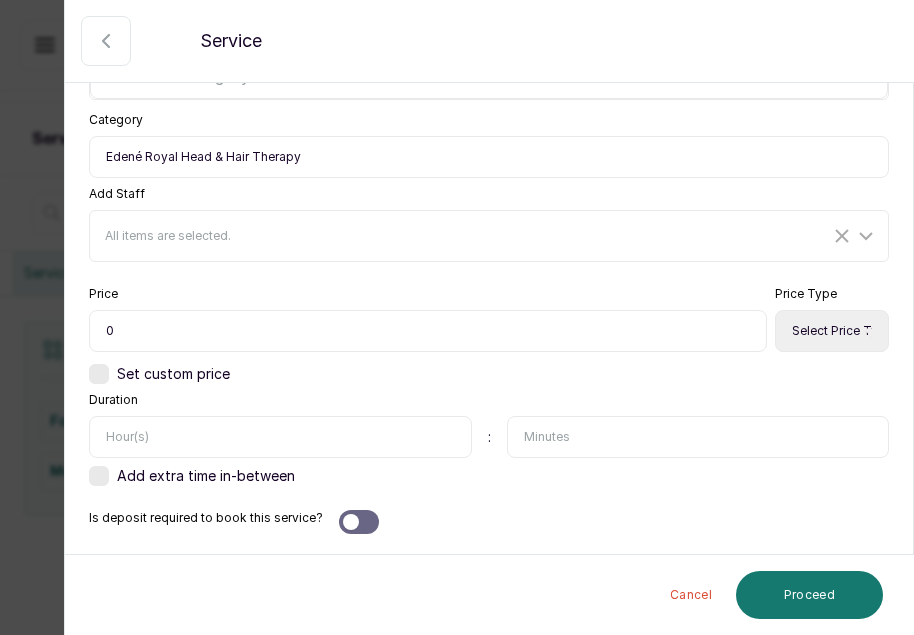 click on "Duration :" at bounding box center [489, 425] 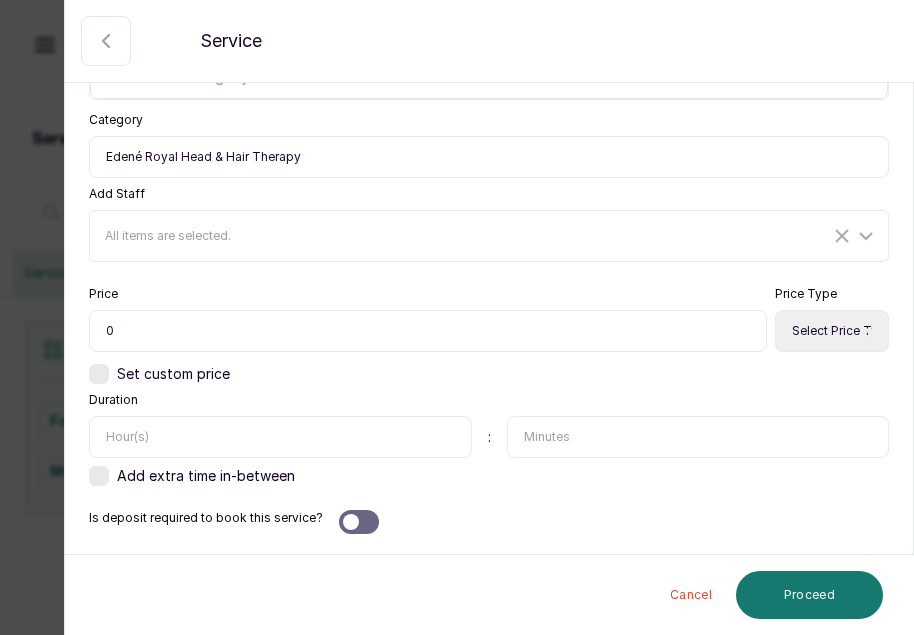 click on "0" at bounding box center (428, 331) 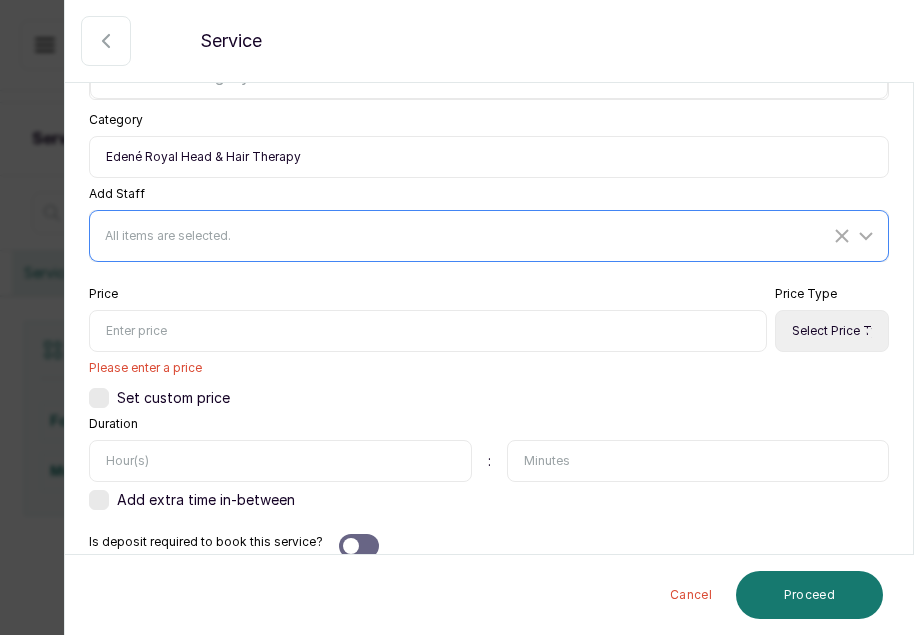 click on "All items are selected." at bounding box center [467, 236] 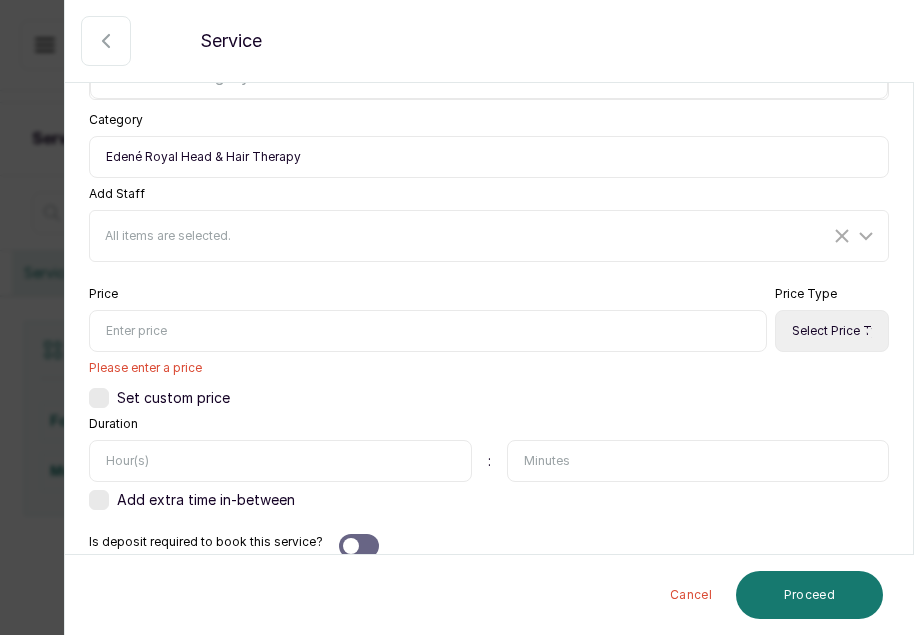 click on "Set custom price" at bounding box center (489, 398) 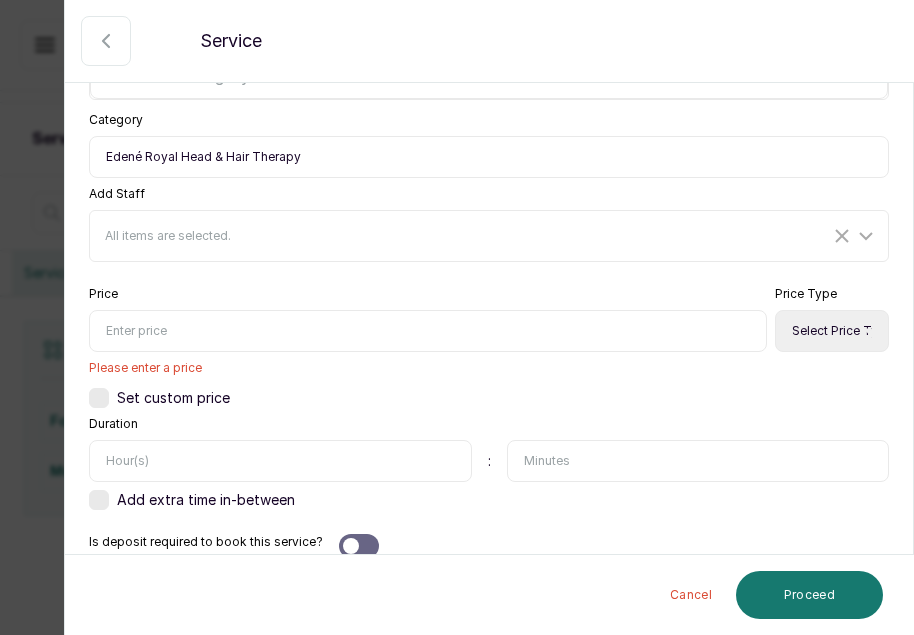 click at bounding box center [428, 331] 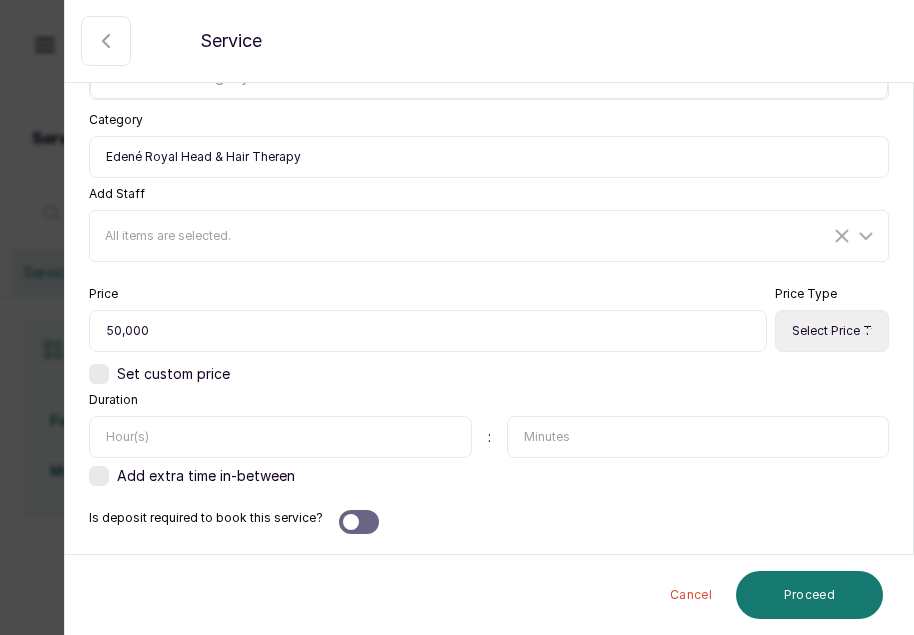 type on "50,000" 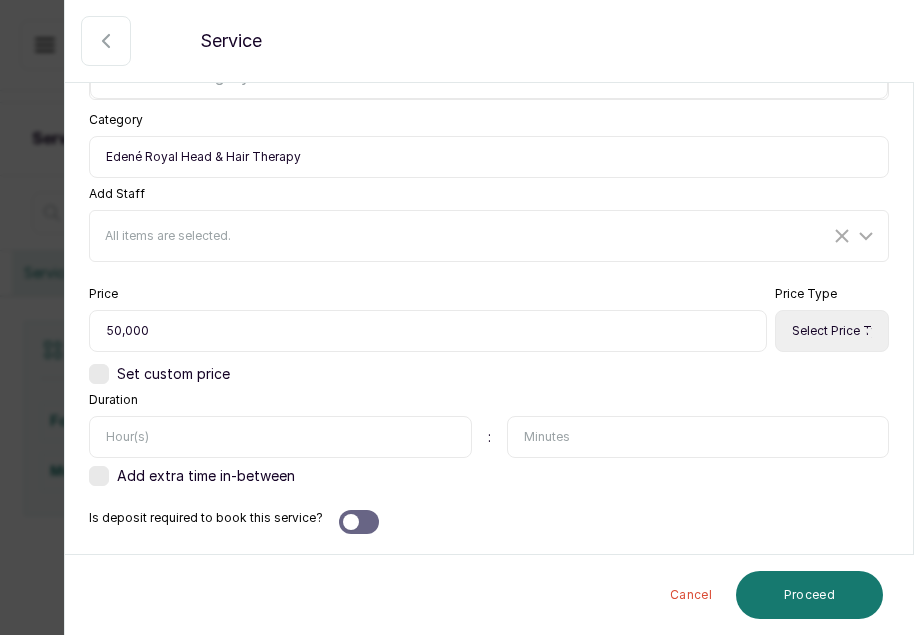 click on "Select Price Type Fixed From" at bounding box center [832, 331] 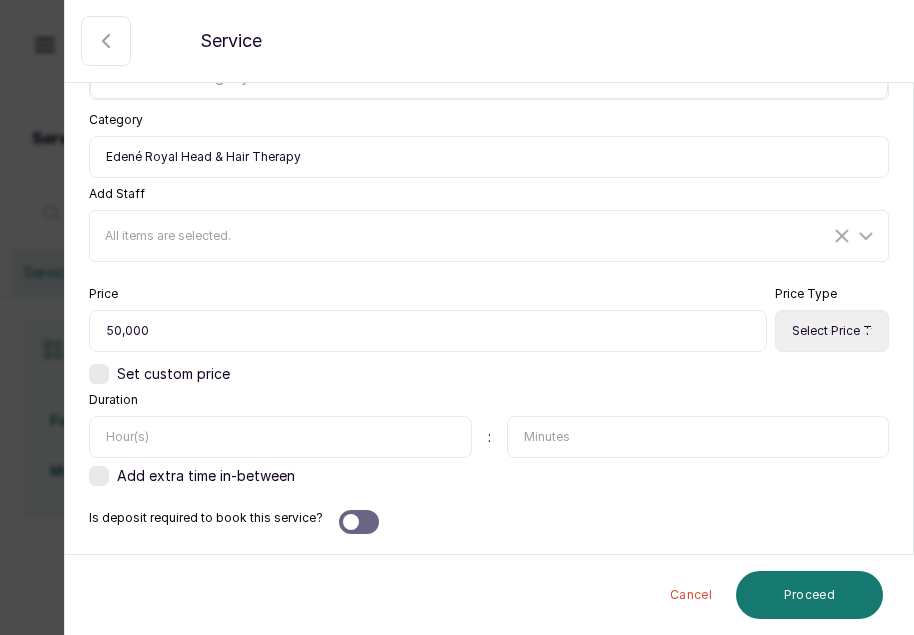 select on "fixed" 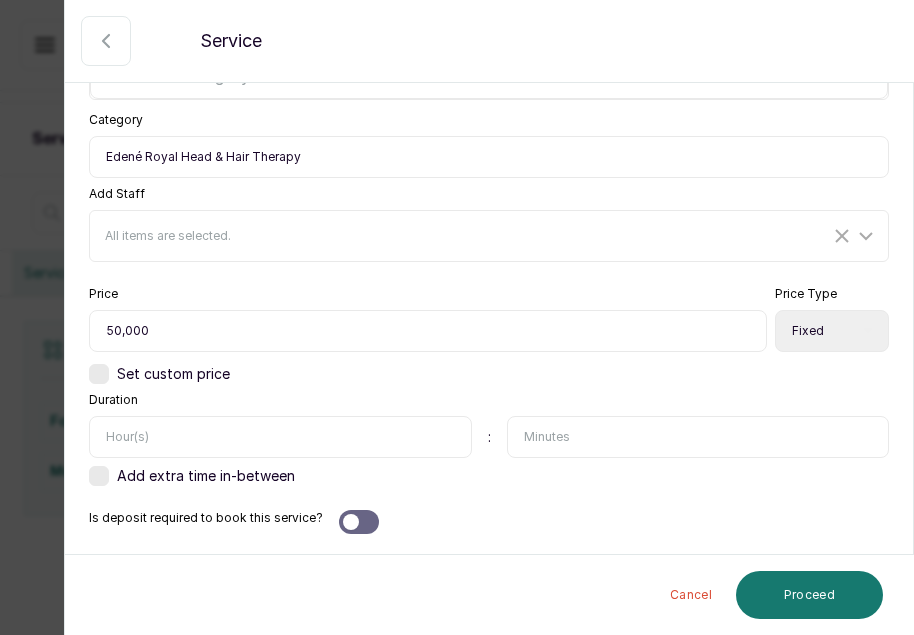 click on "Select Price Type Fixed From" at bounding box center [832, 331] 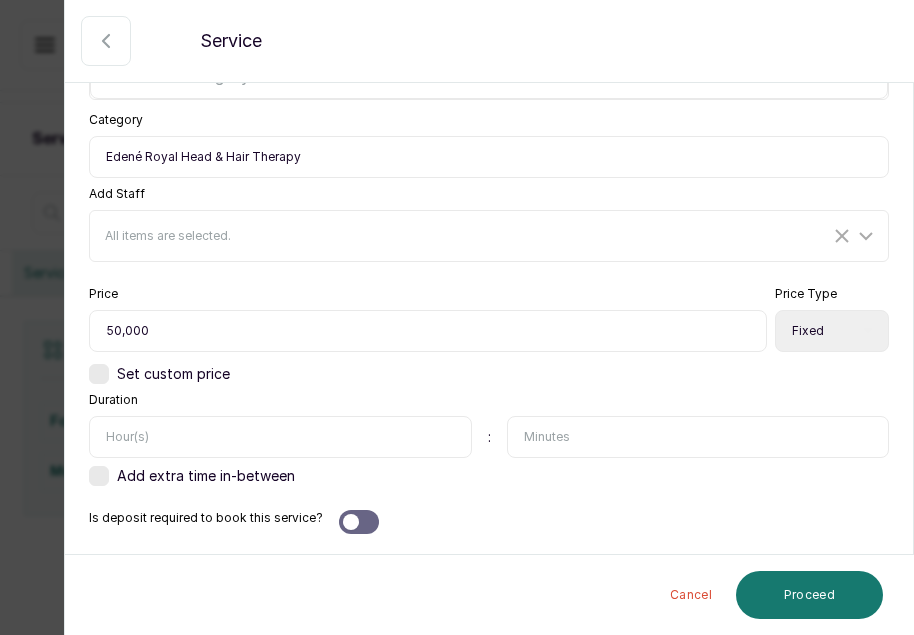 click at bounding box center [698, 437] 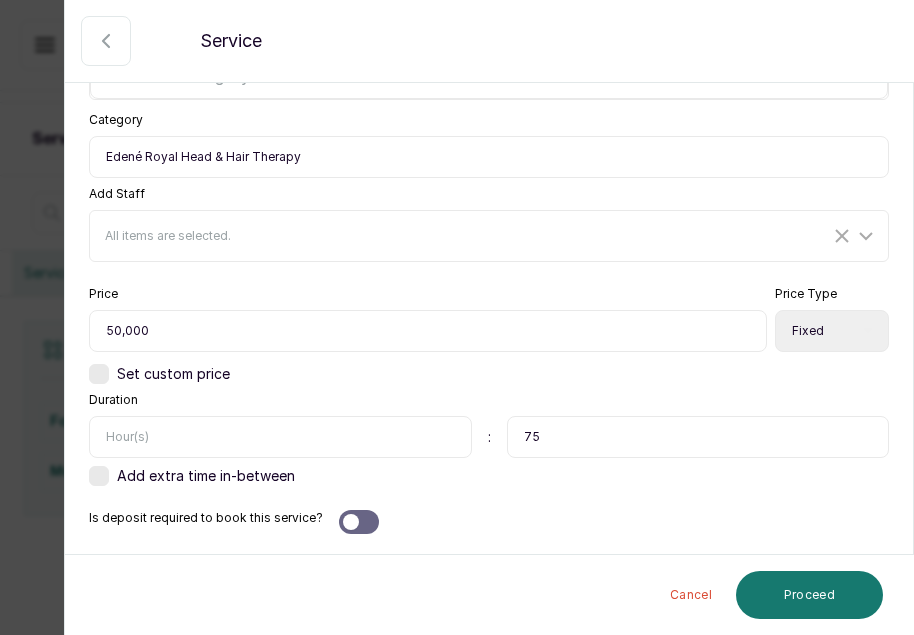 type on "75" 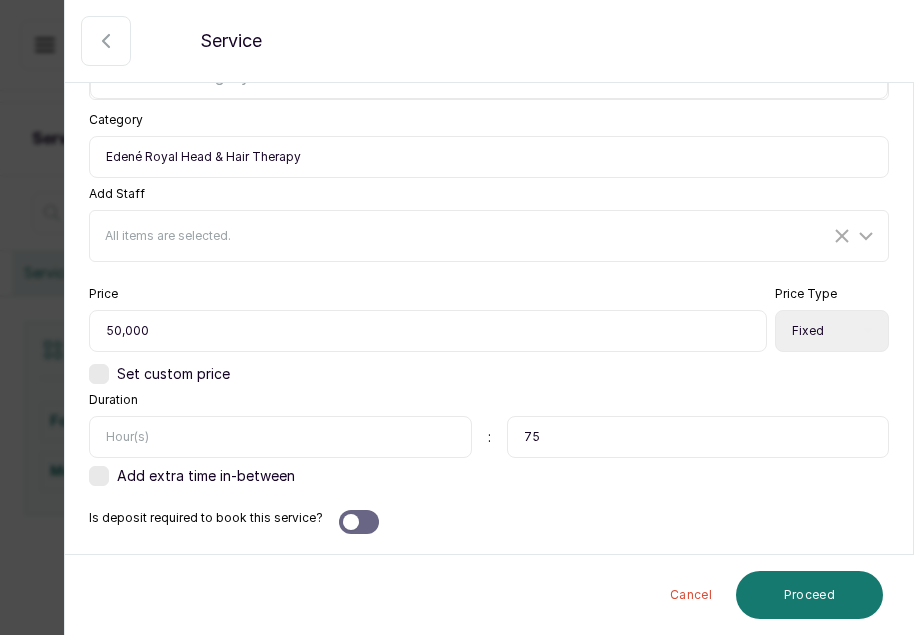 click on "Category & Pricing Select a category Add New Category Category   Edené Royal Head & Hair Therapy Add Staff All items are selected. Price 50,000 Price Type Select Price Type Fixed From Set custom price Duration : 75 Add extra time in-between Is deposit required to book this service?" at bounding box center [489, 247] 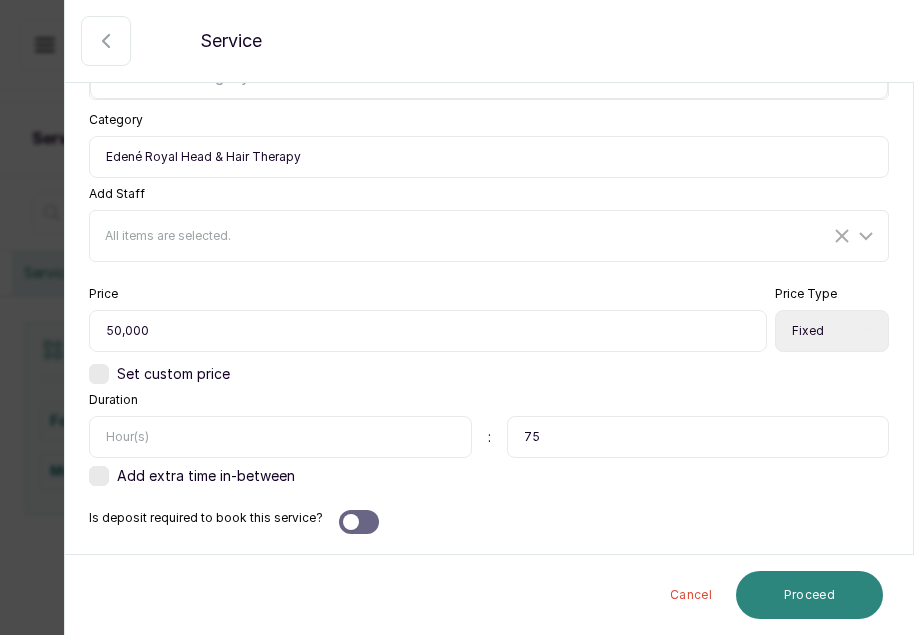 click on "Proceed" at bounding box center (809, 595) 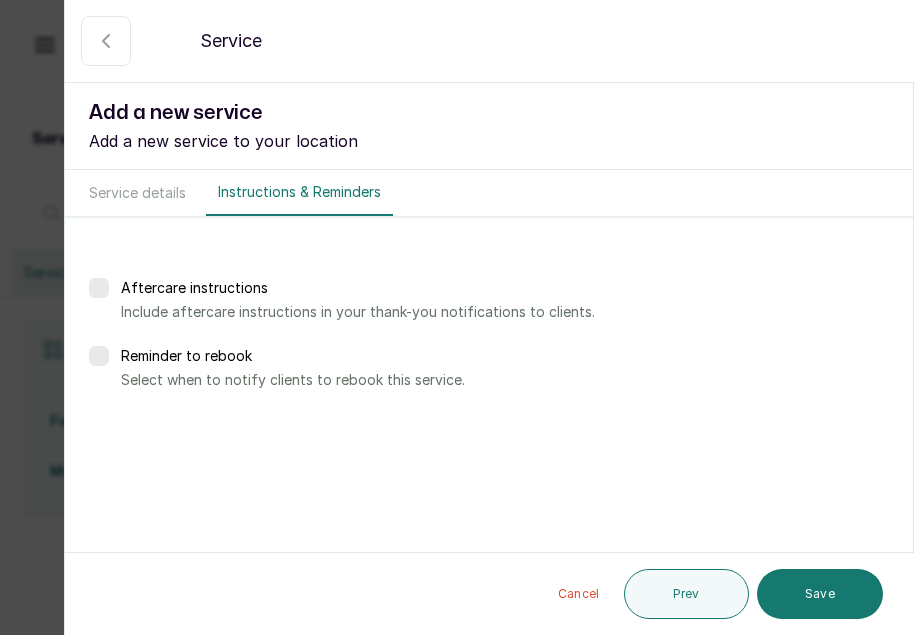 click at bounding box center (99, 356) 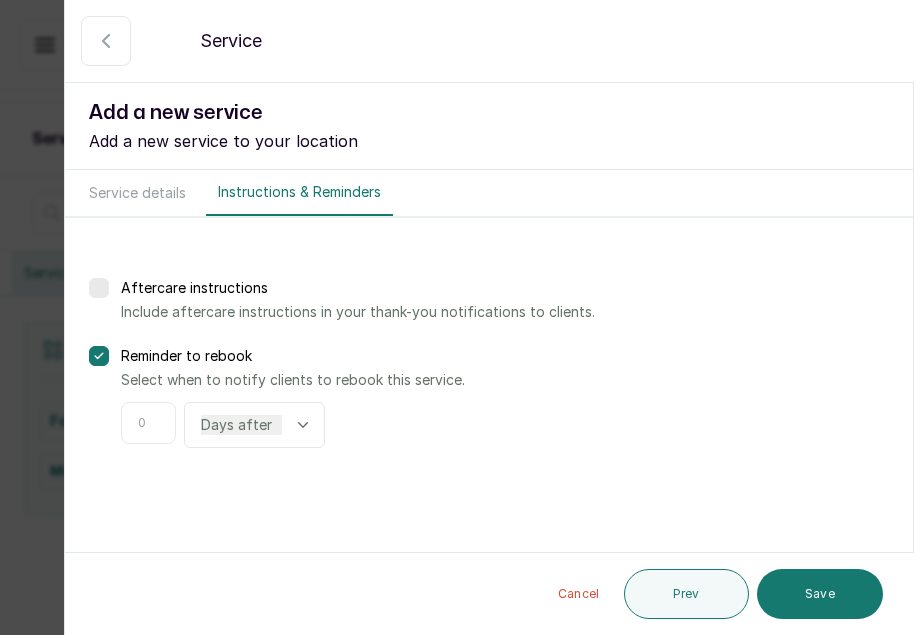 click at bounding box center (148, 423) 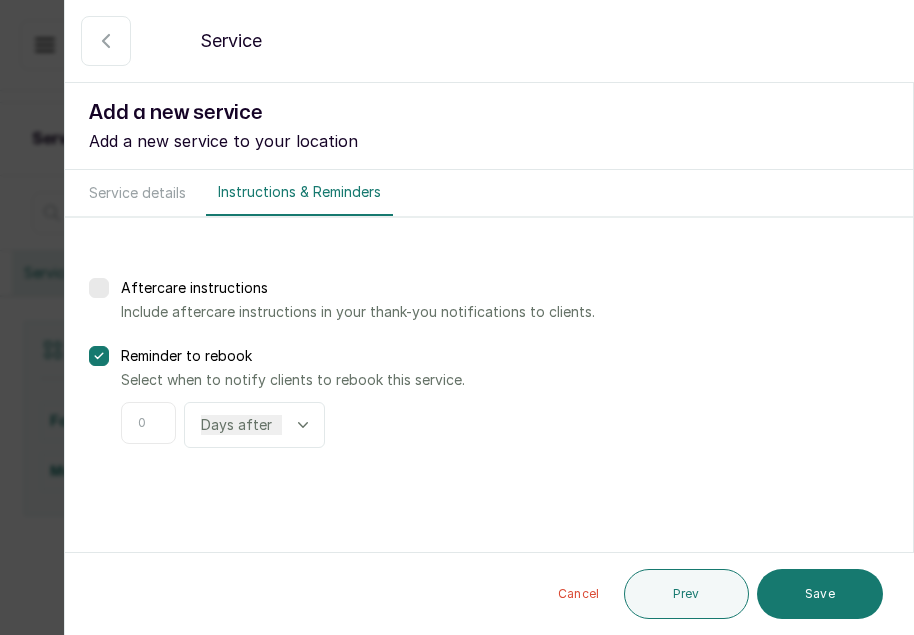 click at bounding box center [148, 423] 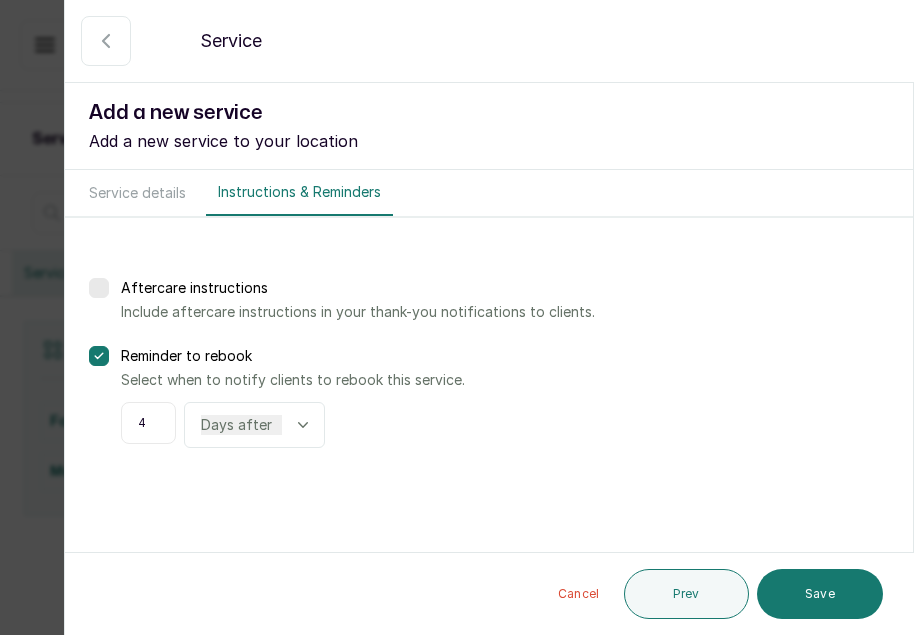 type on "4" 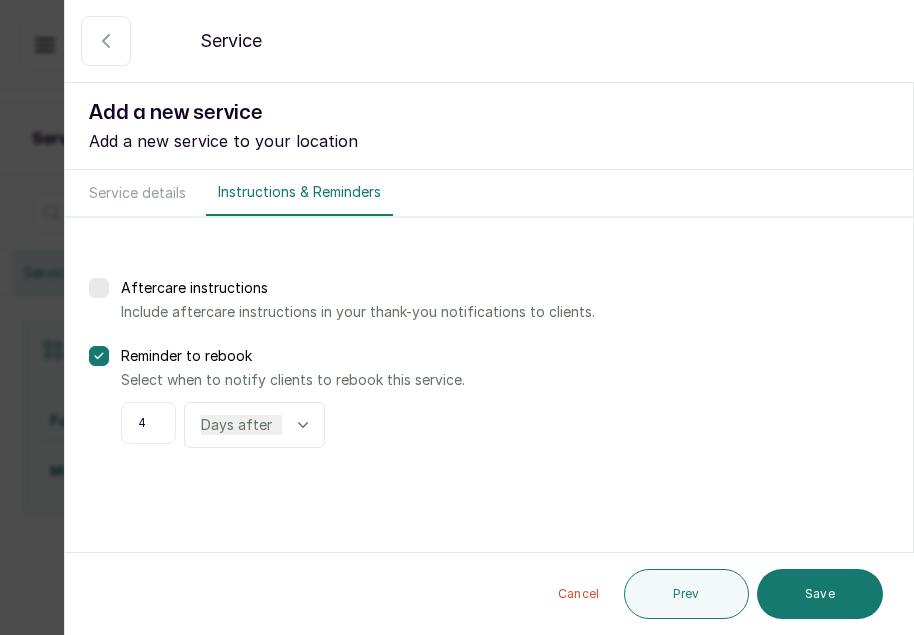 click on "Days after Weeks after" at bounding box center (254, 425) 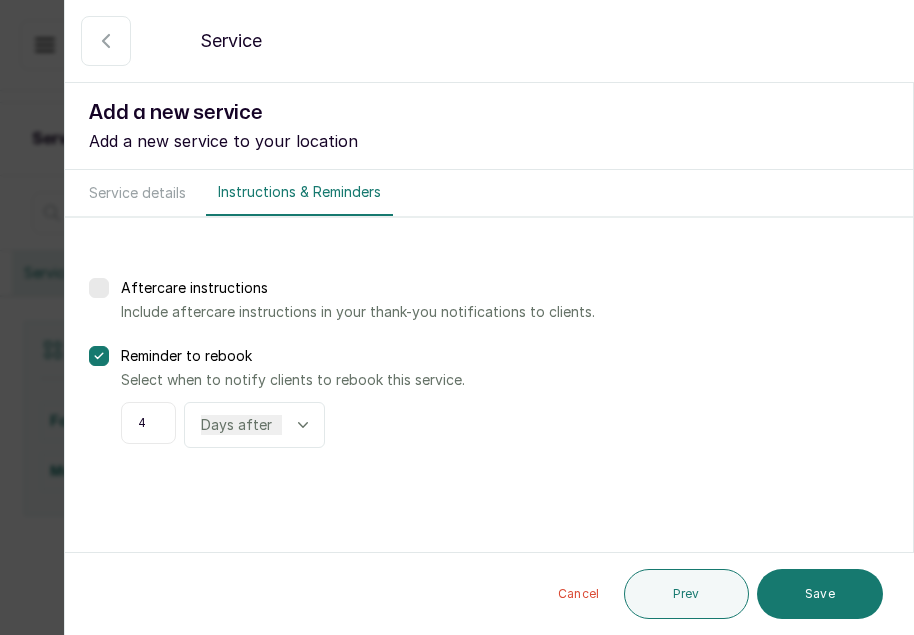 click 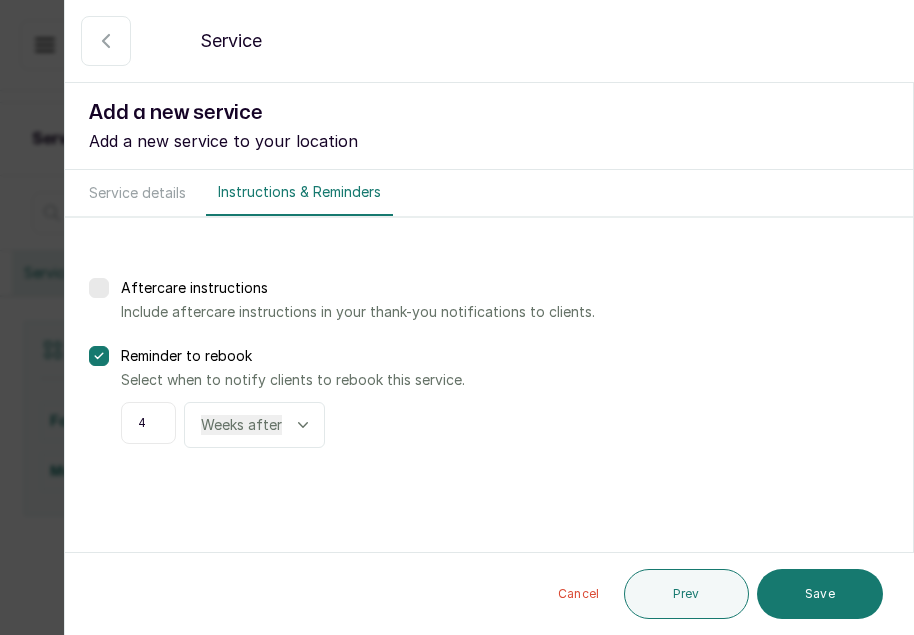 click on "Days after Weeks after" at bounding box center (241, 425) 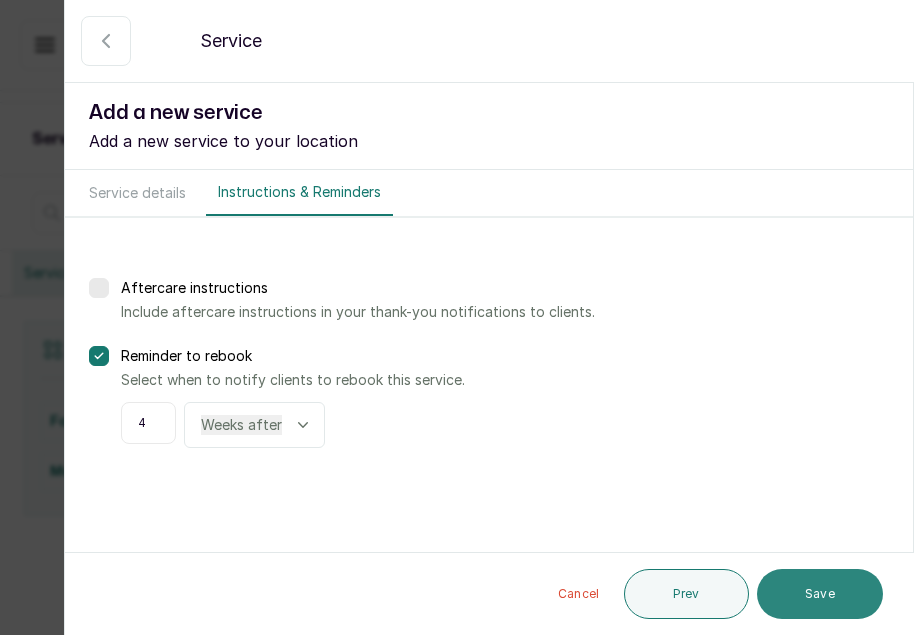 click on "Save" at bounding box center [820, 594] 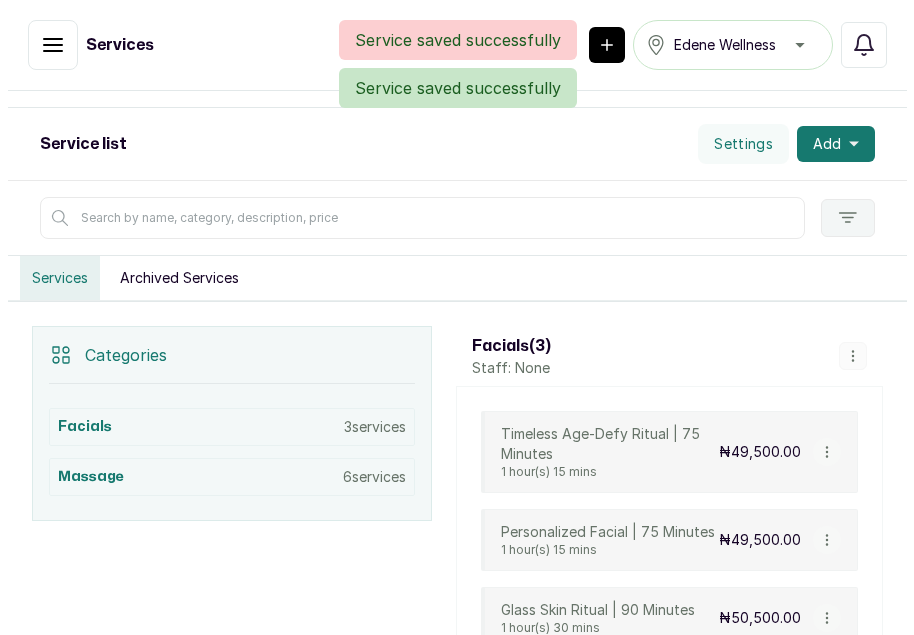scroll, scrollTop: 228, scrollLeft: 0, axis: vertical 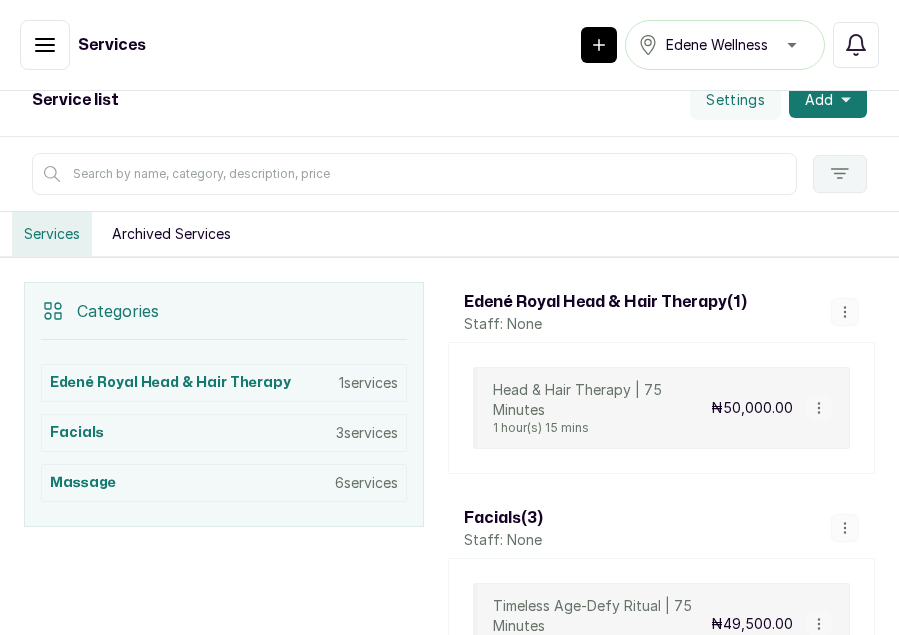click on "Categories Edené Royal Head & Hair Therapy 1  services Facials  3  services Massage 6  services Edené Royal Head & Hair Therapy  ( 1 ) Staff: None Head & Hair Therapy | 75 Minutes 1 hour(s) 15 mins ₦50,000.00 Facials   ( 3 ) Staff: None Add Service View Category Edit Category Delete Category Timeless Age-Defy Ritual | 75 Minutes 1 hour(s) 15 mins ₦49,500.00 Personalized Facial | 75 Minutes  1 hour(s) 15 mins ₦49,500.00 Glass Skin Ritual | 90 Minutes 1 hour(s) 30 mins ₦50,500.00 Massage  ( 6 ) Staff: None Add Service View Category Edit Category Delete Category Edené Lovers’ Escape | 90min 1 hour(s) 30 mins ₦120,000.00 View Service Edit Service Archive Service Delete Service Edené Lovers’ Escape l 60mins 1 hour(s) ₦100,000.00 View Service Edit Service Archive Service Delete Service Stones of Stillness Massage | 70 mins 1 hour(s) 10 mins ₦72,000.00 View Service Edit Service Archive Service Delete Service Deep Tissue Massage | 75 mins 1 hour(s) 15 mins ₦83,500.00 1 hour(s) 30 mins" at bounding box center [449, 887] 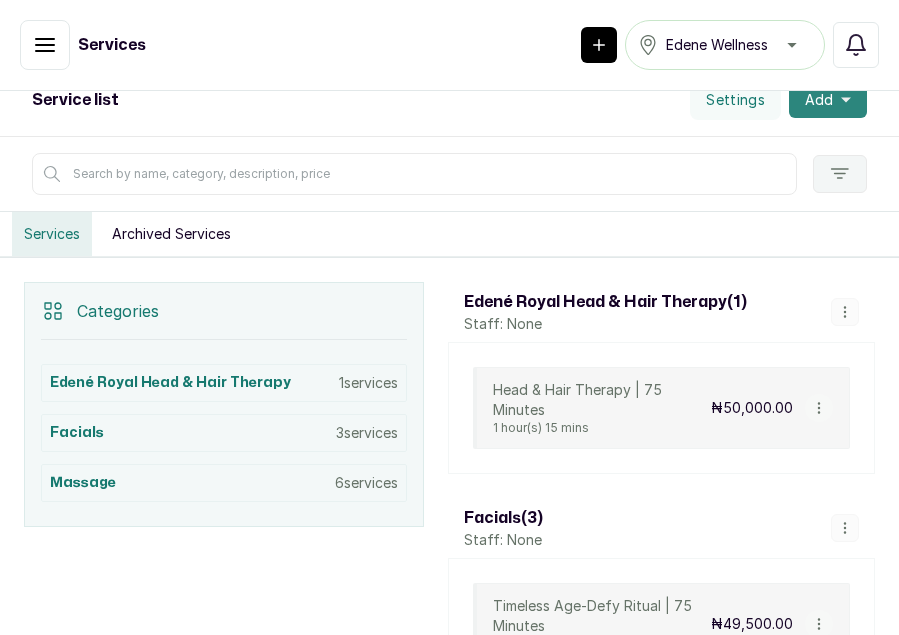 click 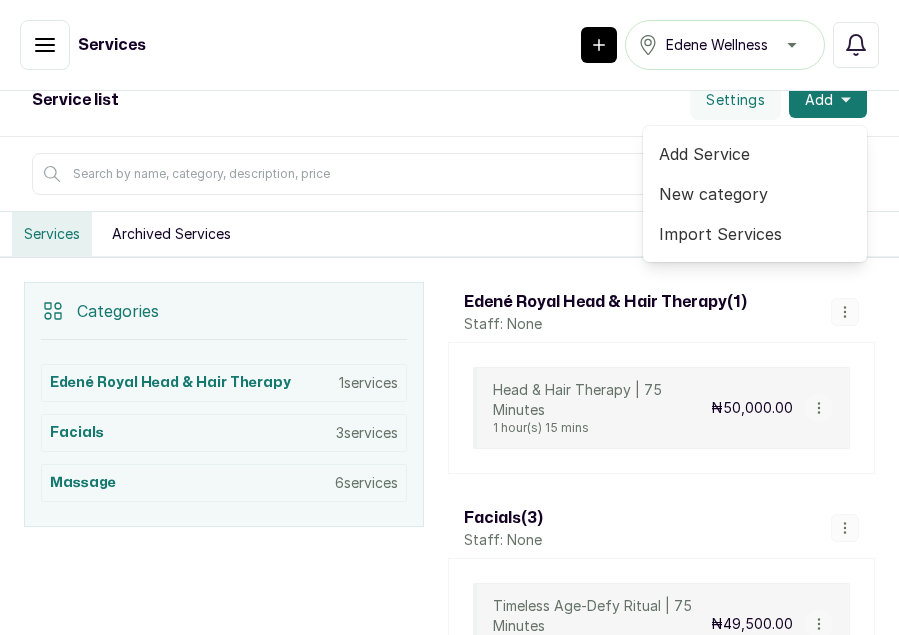 click on "Add Service" at bounding box center [755, 154] 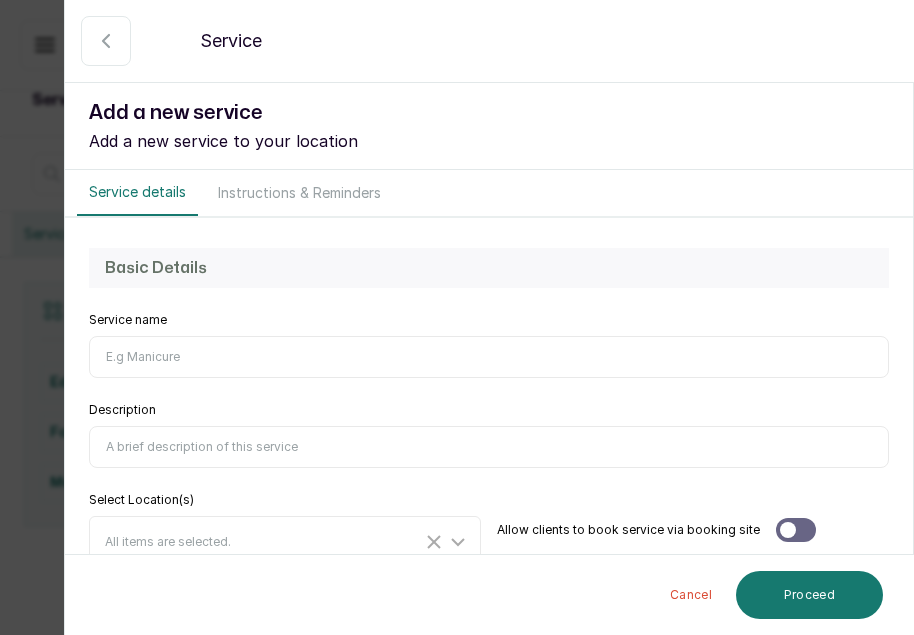click on "Description" at bounding box center [489, 447] 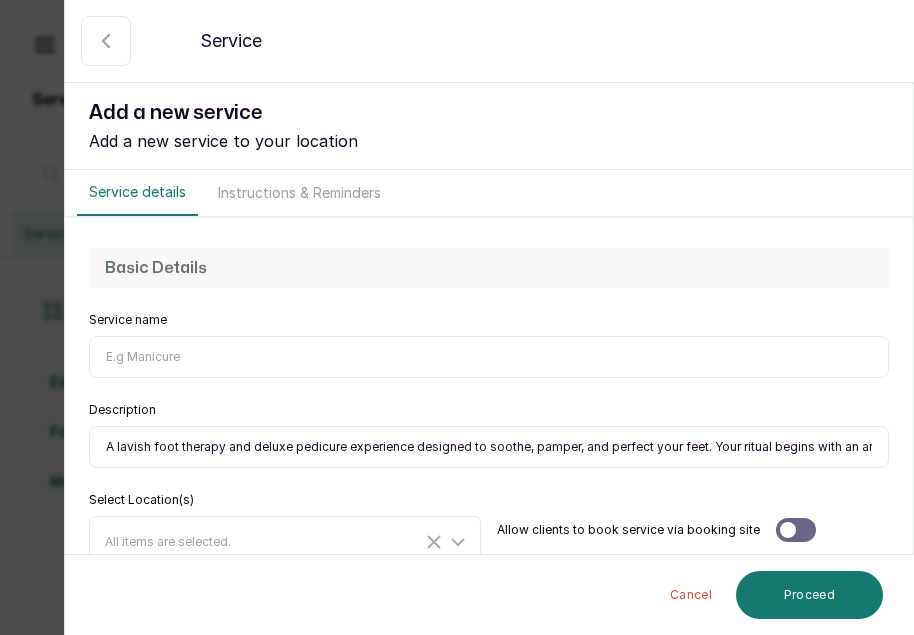 scroll, scrollTop: 0, scrollLeft: 2702, axis: horizontal 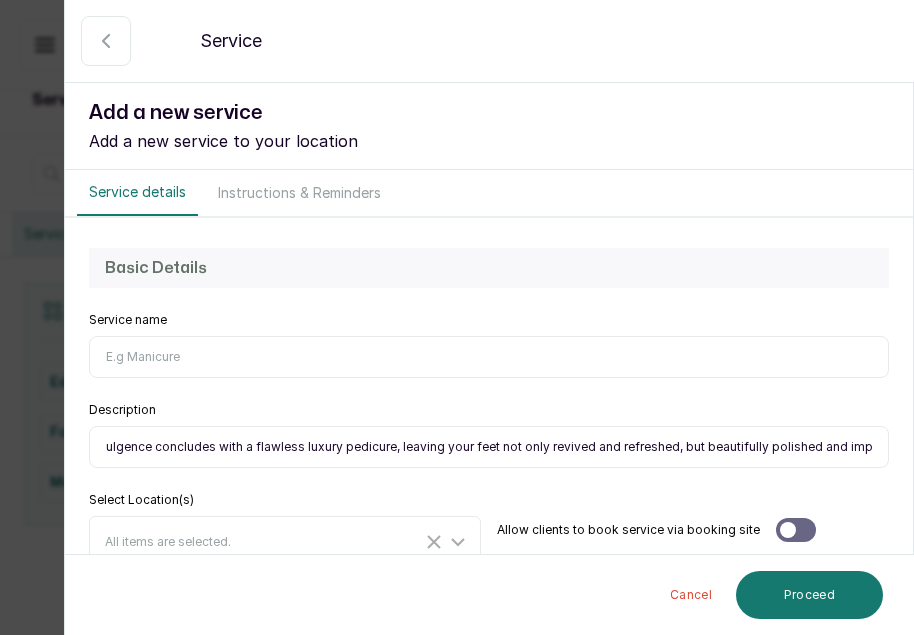 type on "A lavish foot therapy and deluxe pedicure experience designed to soothe, pamper, and perfect your feet. Your ritual begins with an aromatic soak infused with botanicals, followed by a luxurious exfoliation with mineral-rich scrubs to reveal baby-soft skin.  A deep, therapeutic foot and lower-leg massage with warm, nourishing oils melts away tension and improves circulation, while a hydrating mask and warm towel wrap leave your feet silky smooth. This indulgence concludes with a flawless luxury pedicure, leaving your feet not only revived and refreshed, but beautifully polished and impeccably groomed." 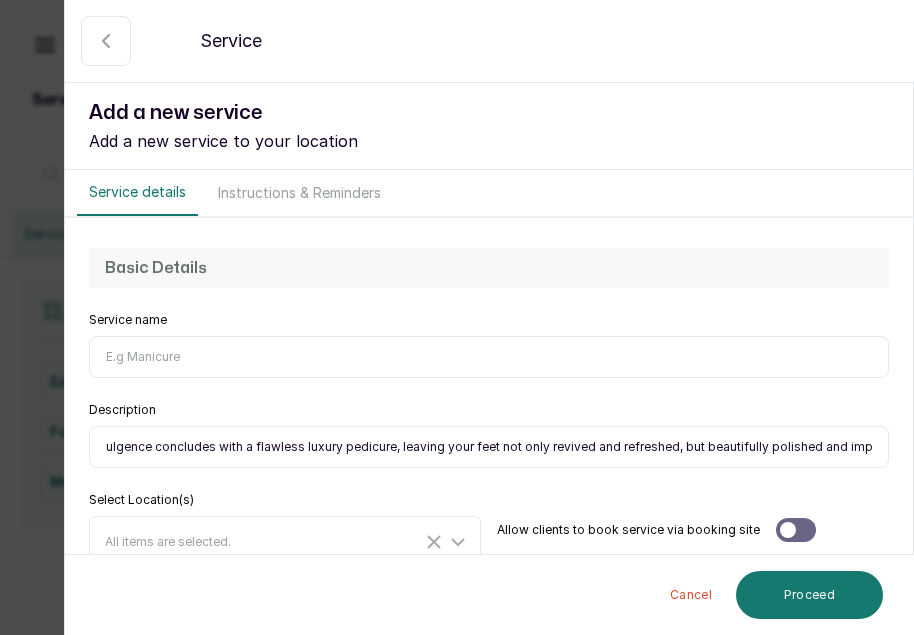scroll, scrollTop: 0, scrollLeft: 0, axis: both 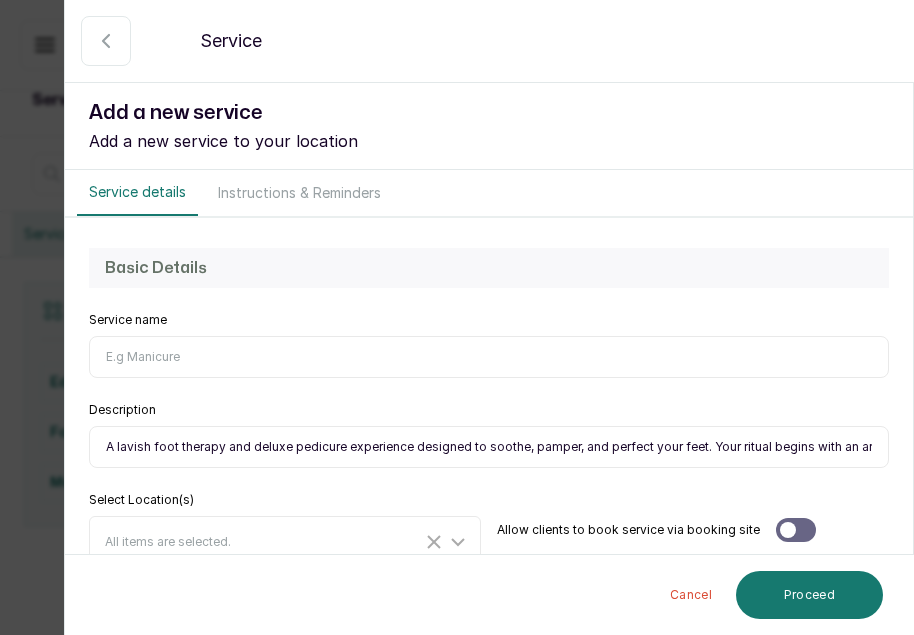click on "Service name" at bounding box center (489, 357) 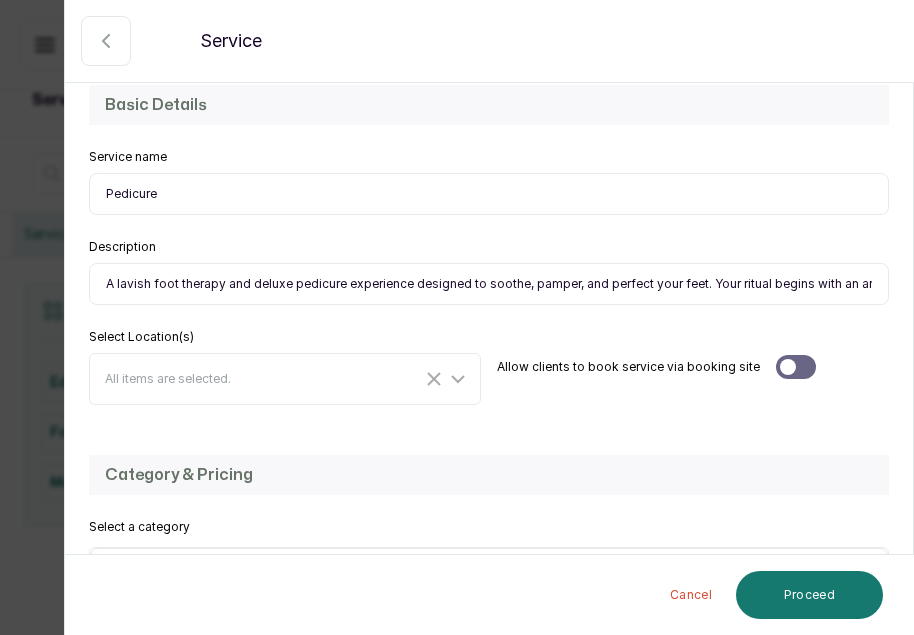 scroll, scrollTop: 199, scrollLeft: 0, axis: vertical 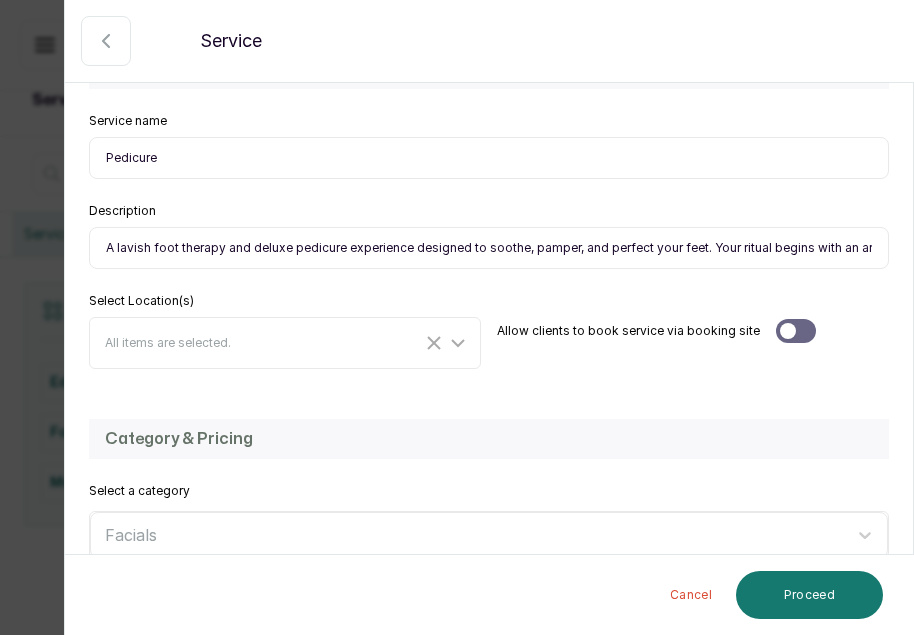 type on "Pedicure" 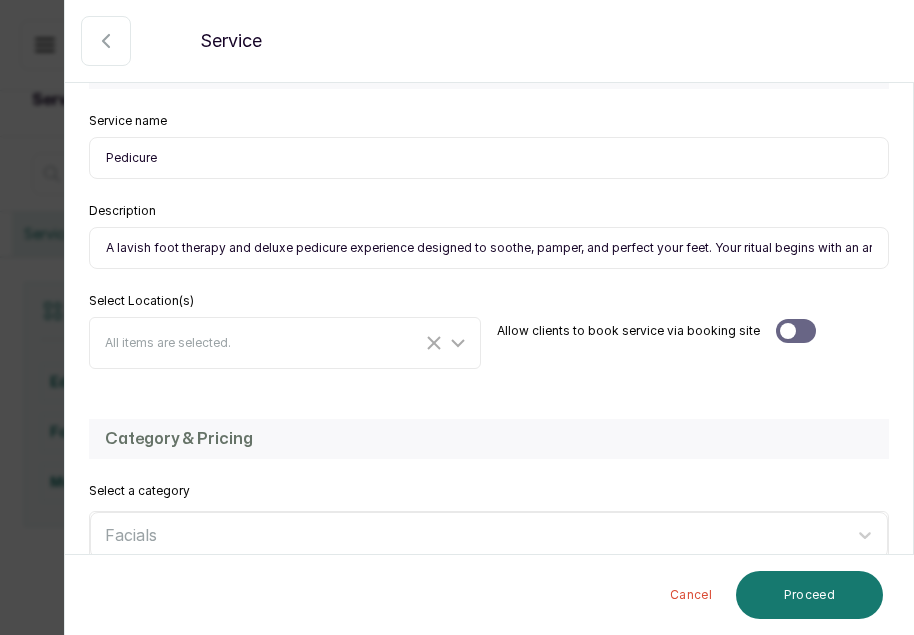 click at bounding box center (796, 331) 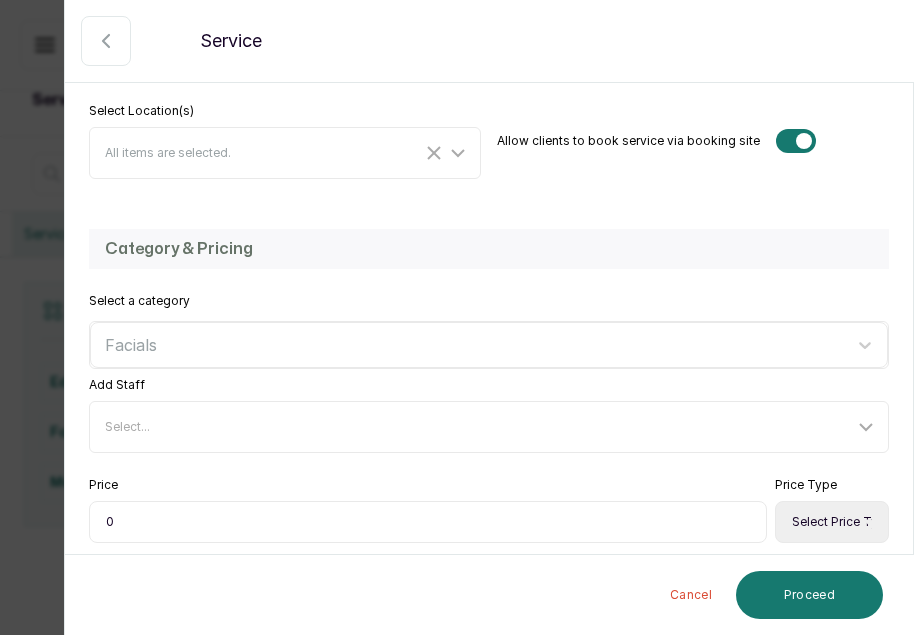 scroll, scrollTop: 403, scrollLeft: 0, axis: vertical 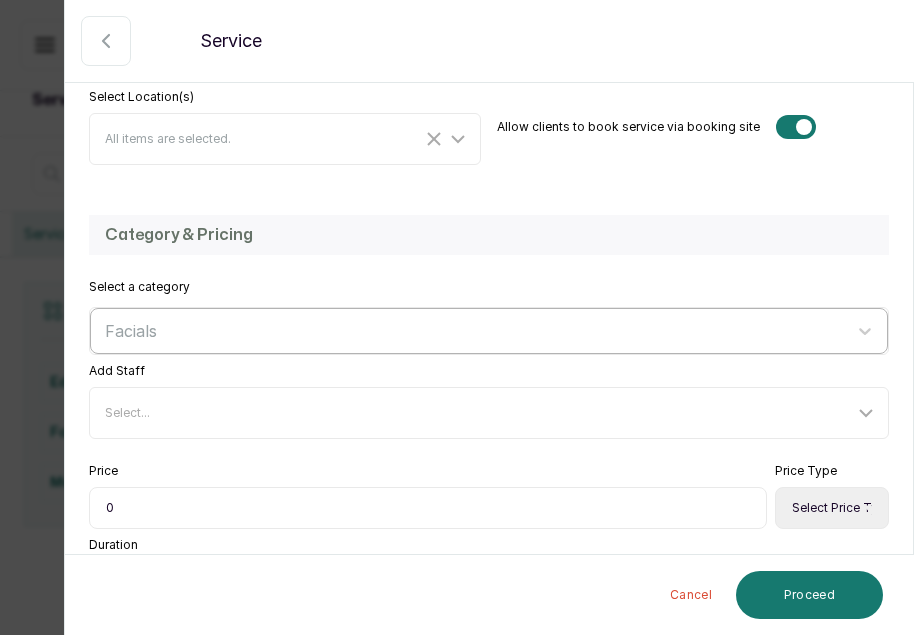 click at bounding box center [471, 331] 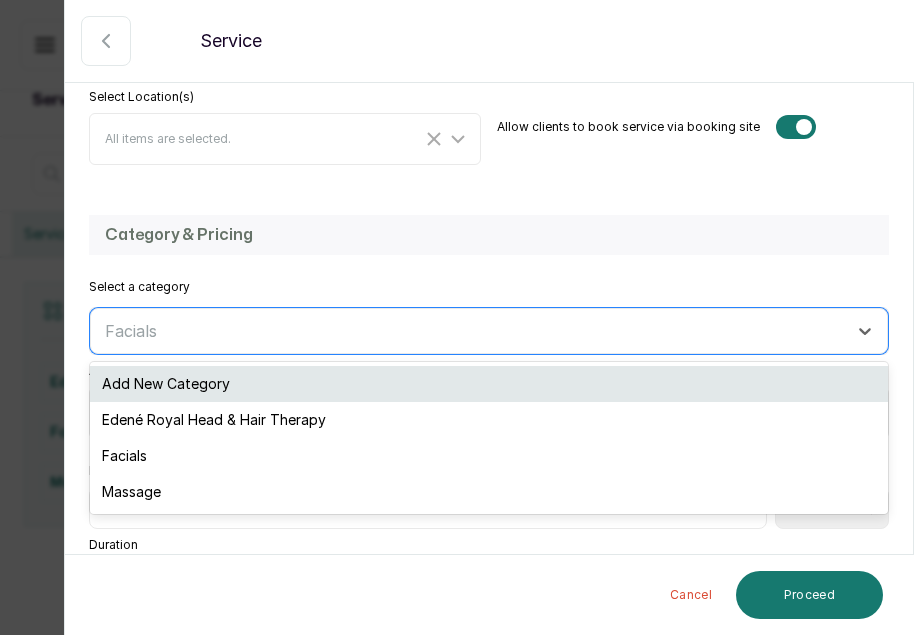 click on "Add New Category" at bounding box center (489, 384) 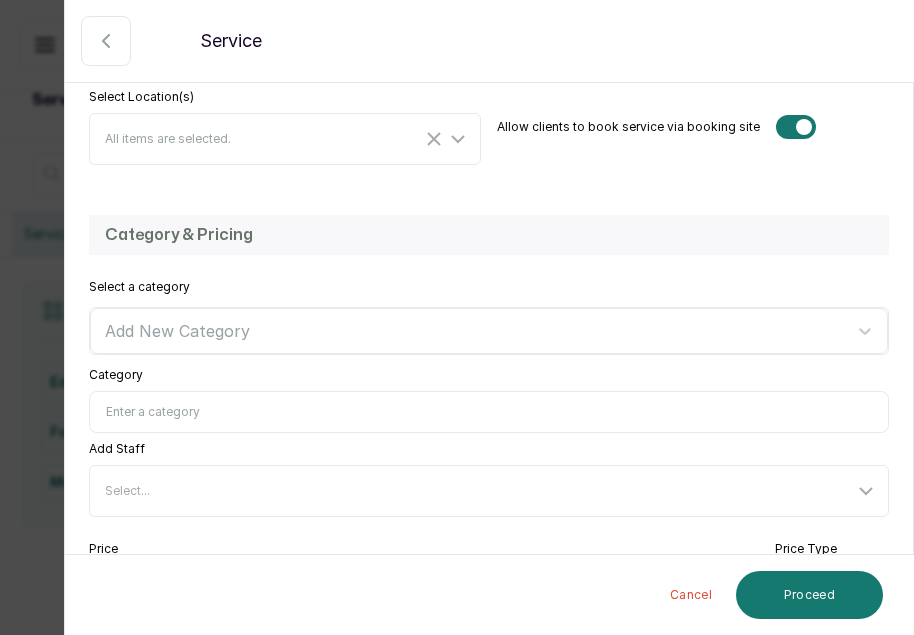 click on "Category" at bounding box center [489, 412] 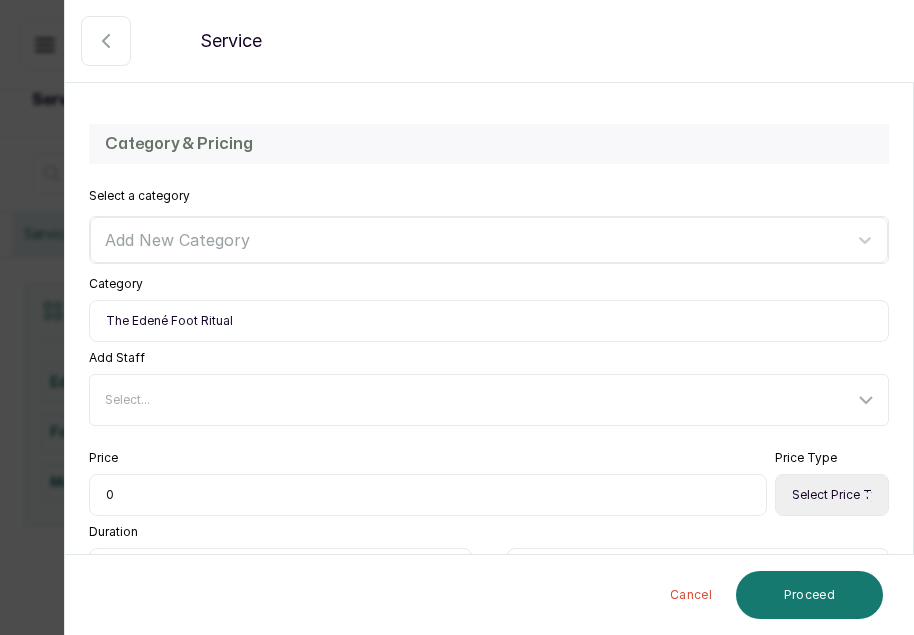 scroll, scrollTop: 496, scrollLeft: 0, axis: vertical 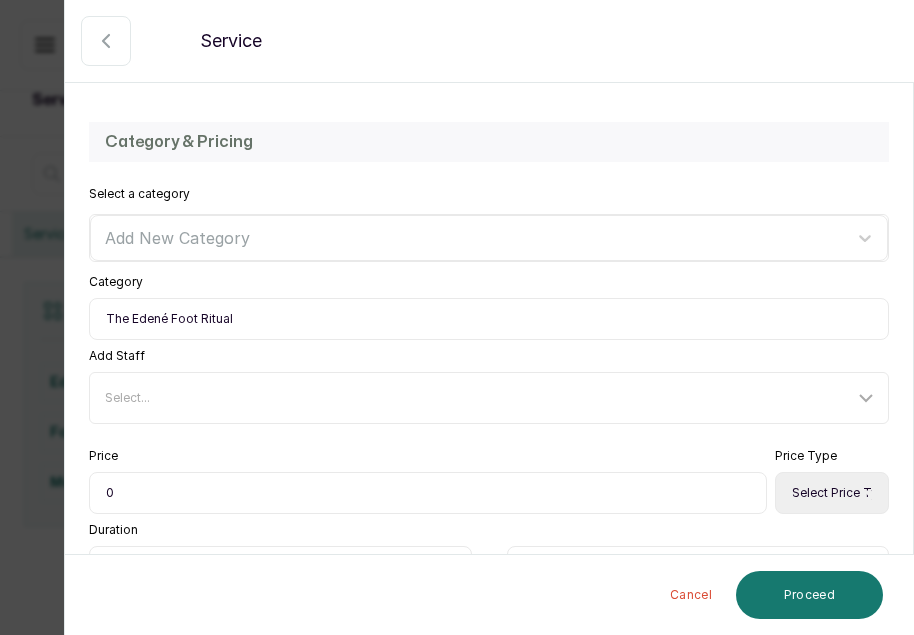 type on "The Edené Foot Ritual" 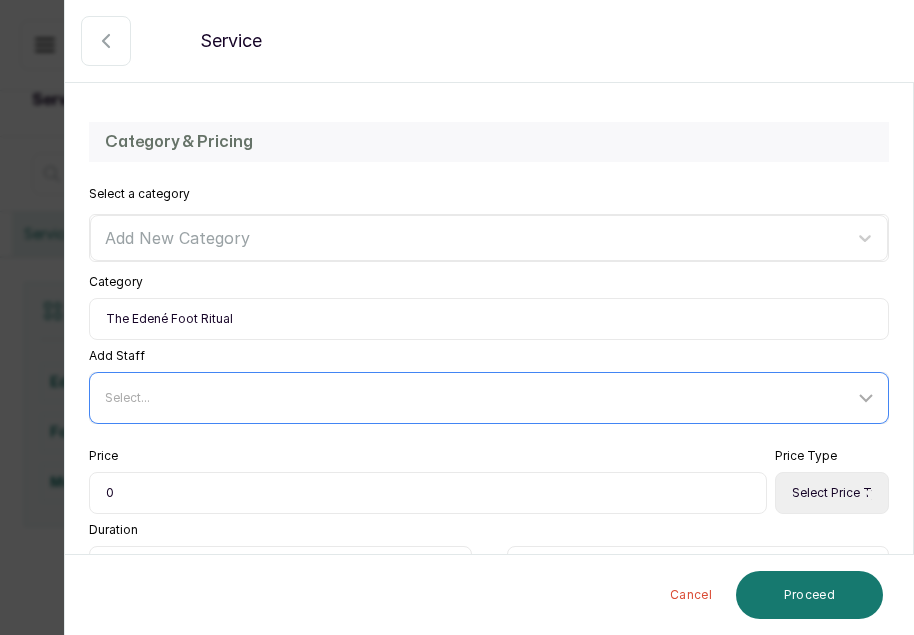 click on "Select..." at bounding box center [491, 398] 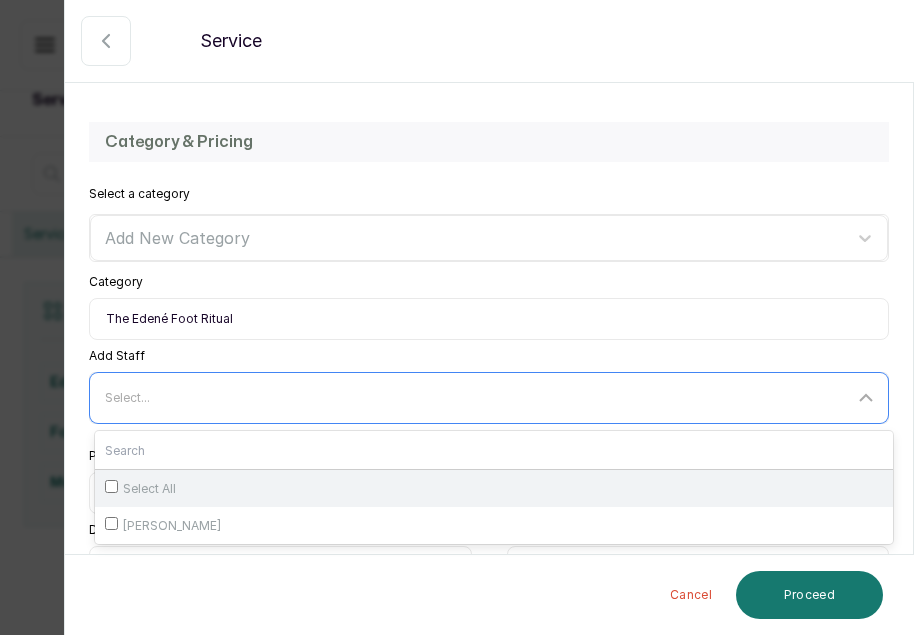 click on "Select All" at bounding box center [494, 488] 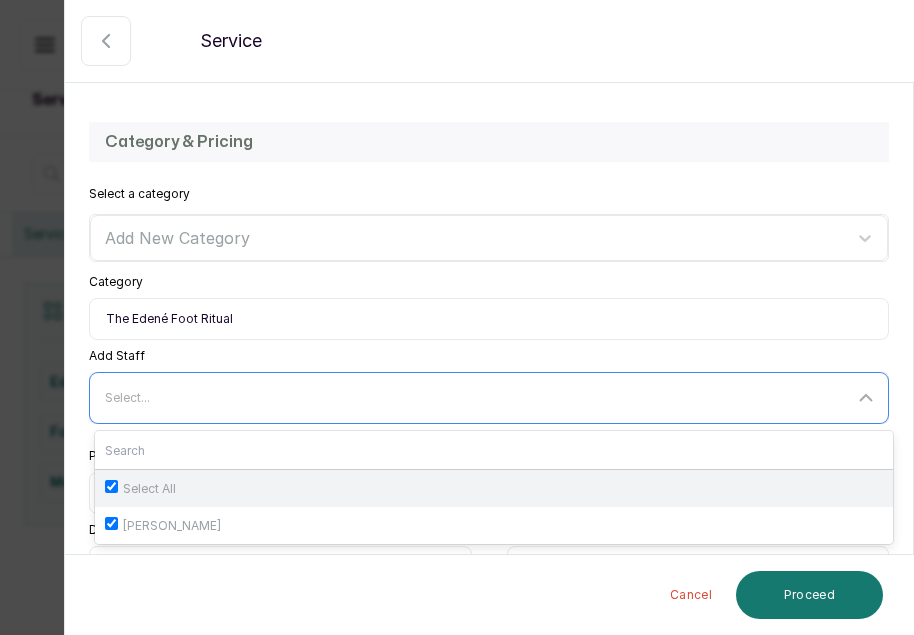 checkbox on "true" 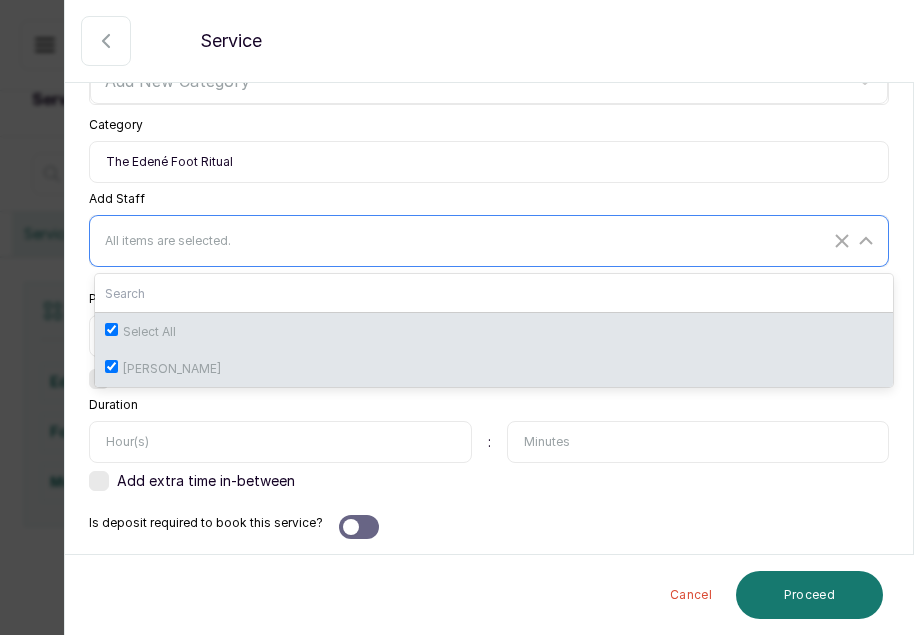 scroll, scrollTop: 658, scrollLeft: 0, axis: vertical 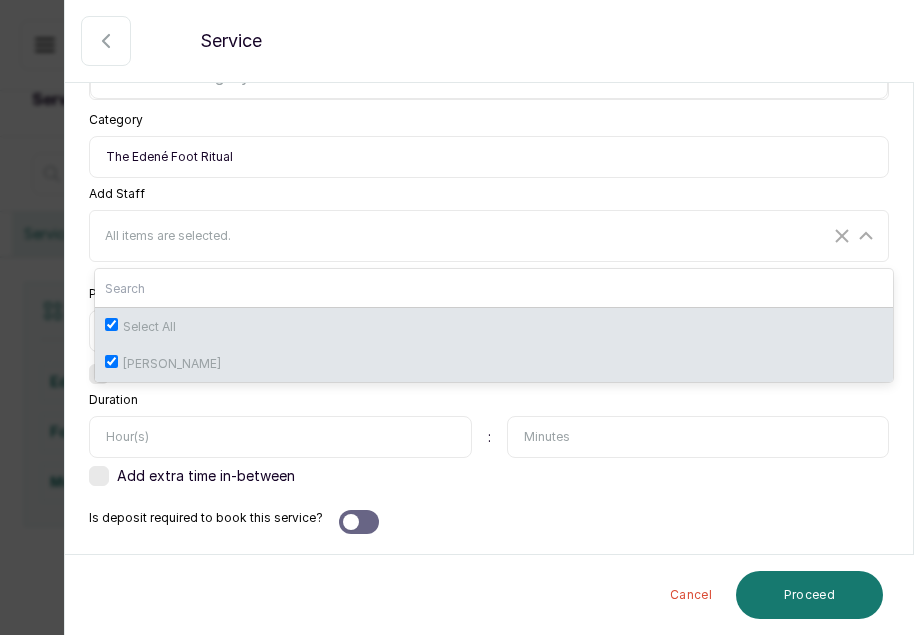 click at bounding box center [280, 437] 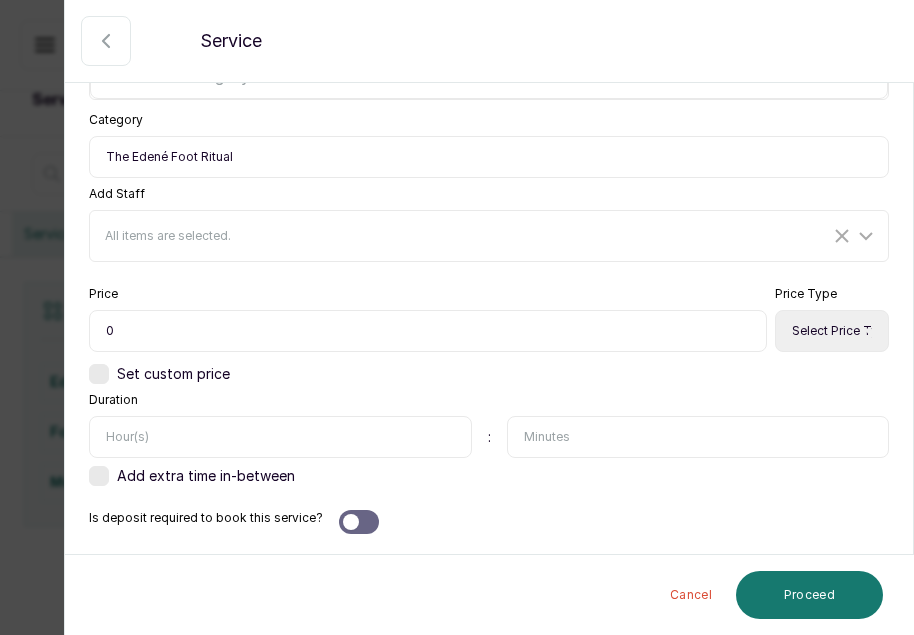 click on "0" at bounding box center (428, 331) 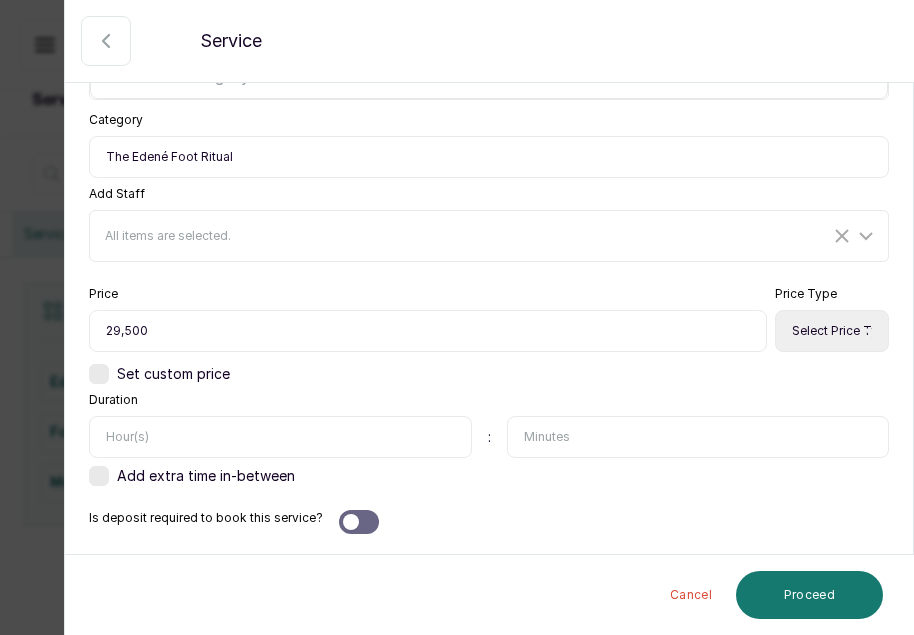 type on "29,500" 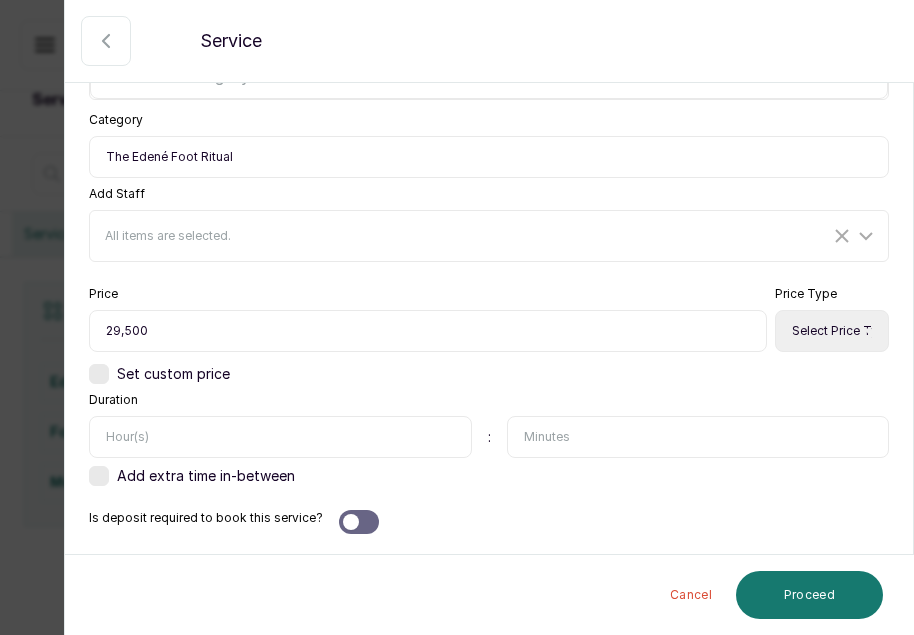 click on "Select Price Type Fixed From" at bounding box center [832, 331] 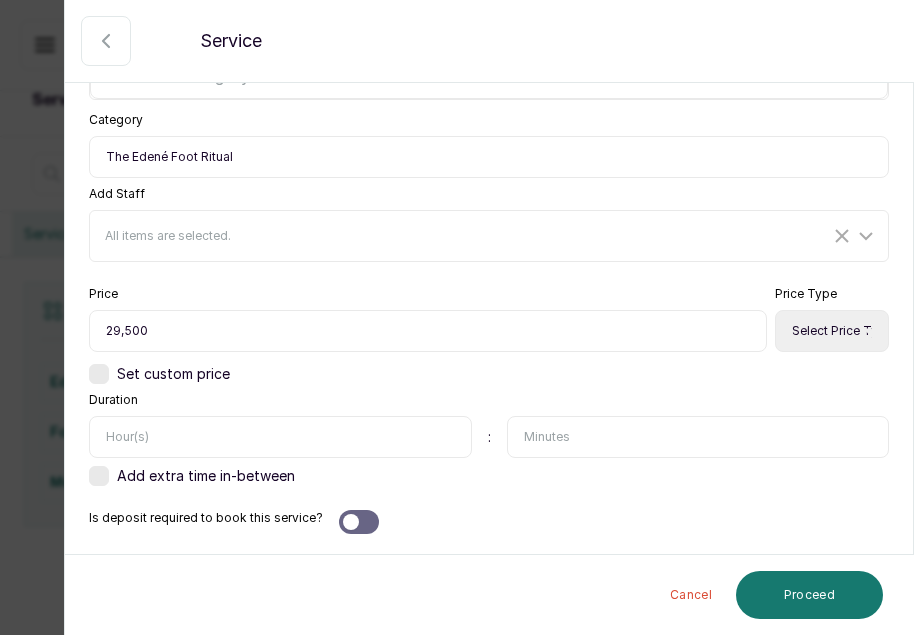 select on "fixed" 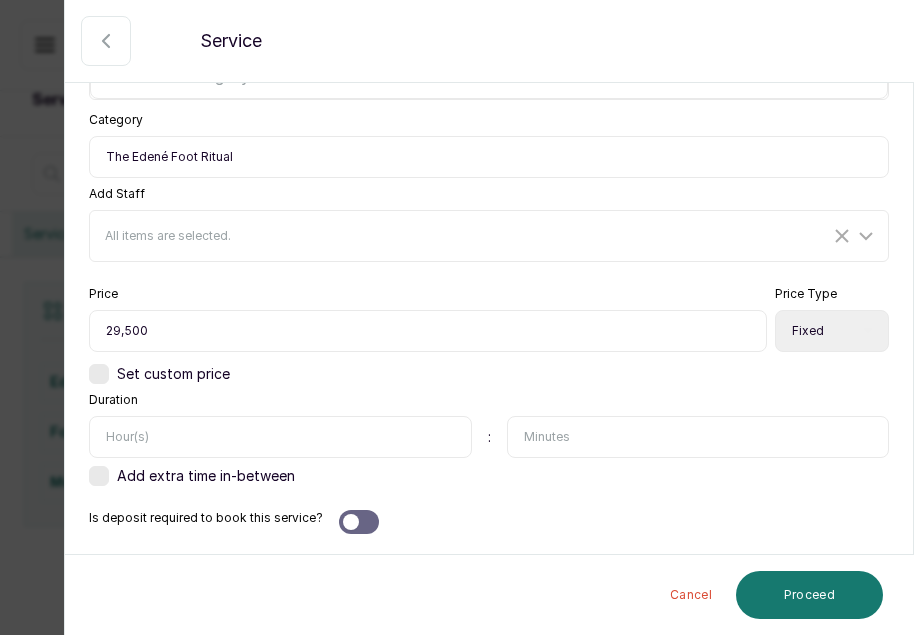 click on "Select Price Type Fixed From" at bounding box center (832, 331) 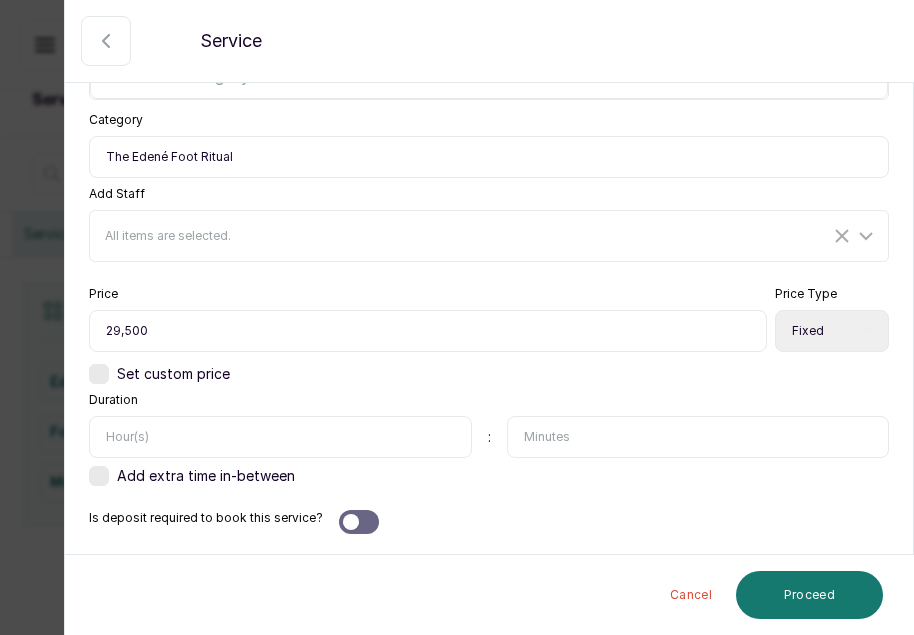 click at bounding box center (698, 437) 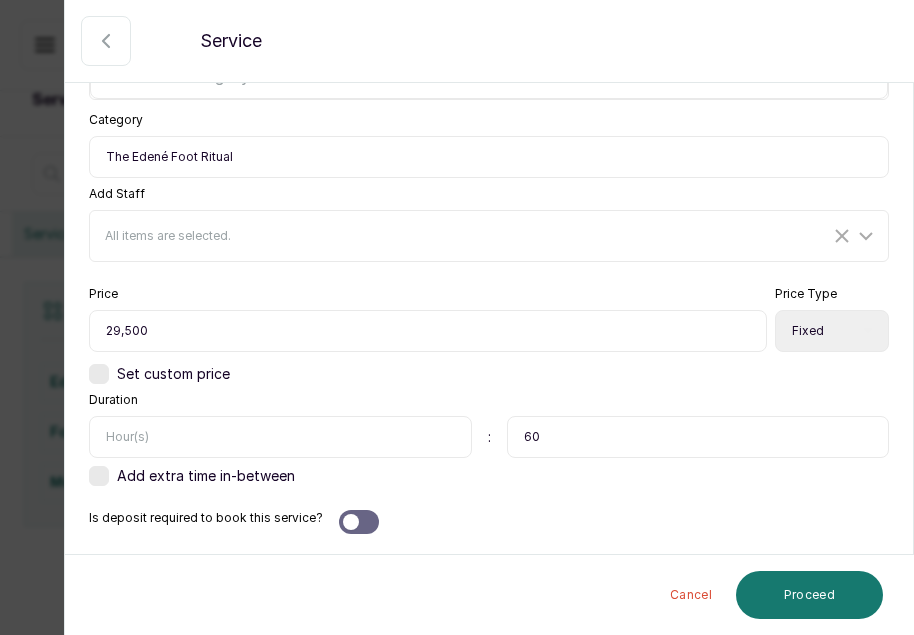 type on "60" 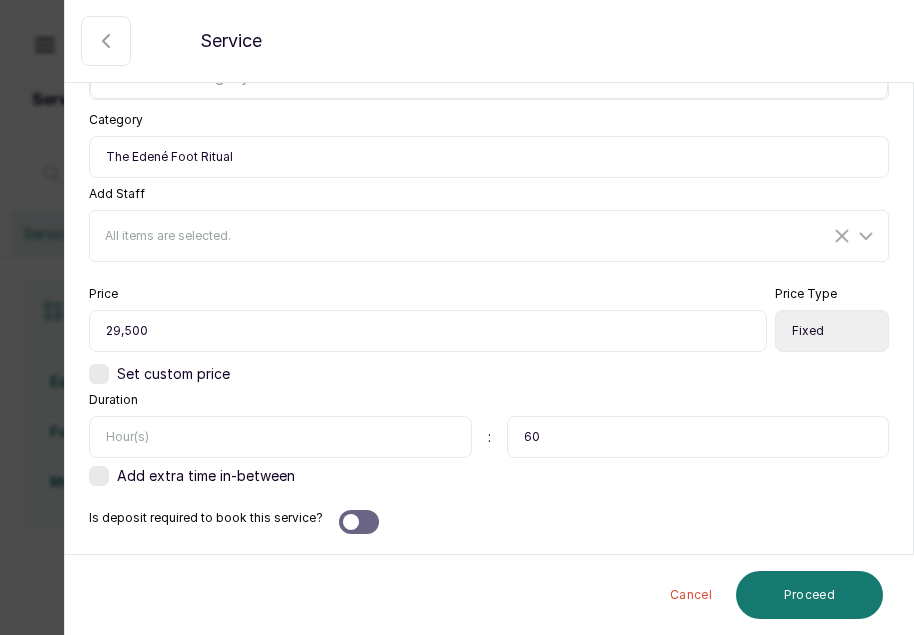 click on "Category & Pricing Select a category Add New Category Category   The Edené Foot Ritual Add Staff All items are selected. Price 29,500 Price Type Select Price Type Fixed From Set custom price Duration : 60 Add extra time in-between Is deposit required to book this service?" at bounding box center [489, 247] 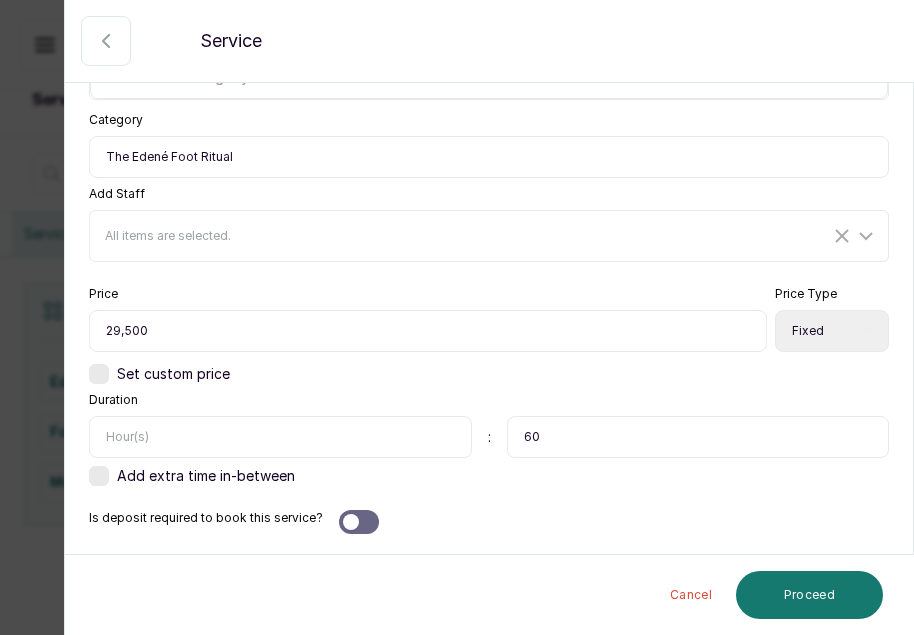 click on "29,500" at bounding box center (428, 331) 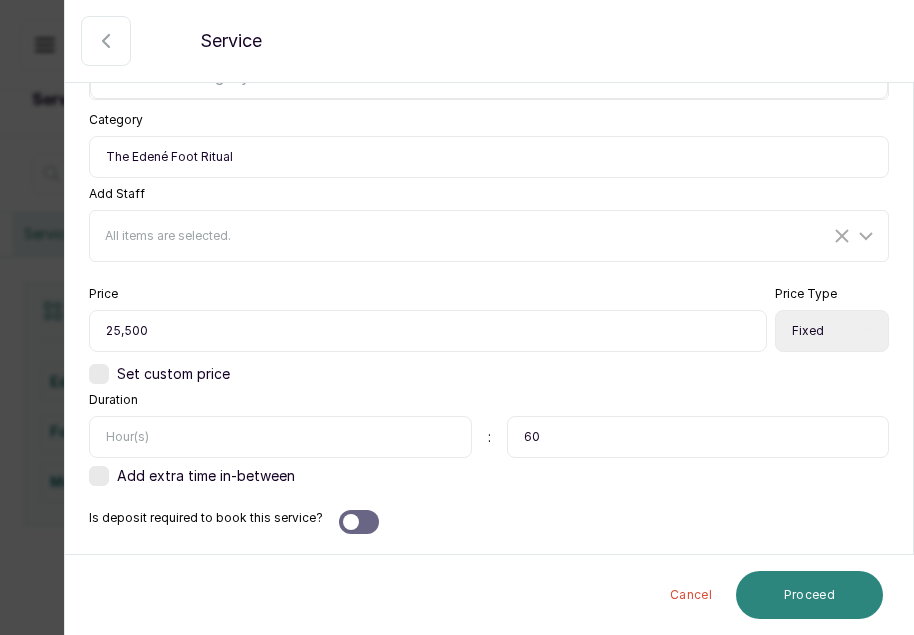 type on "25,500" 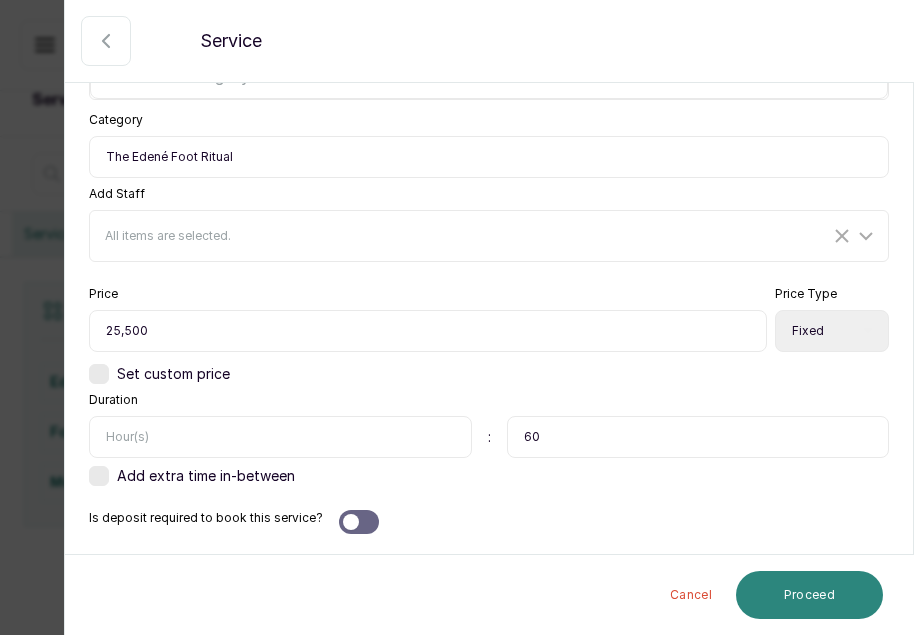 click on "Proceed" at bounding box center [809, 595] 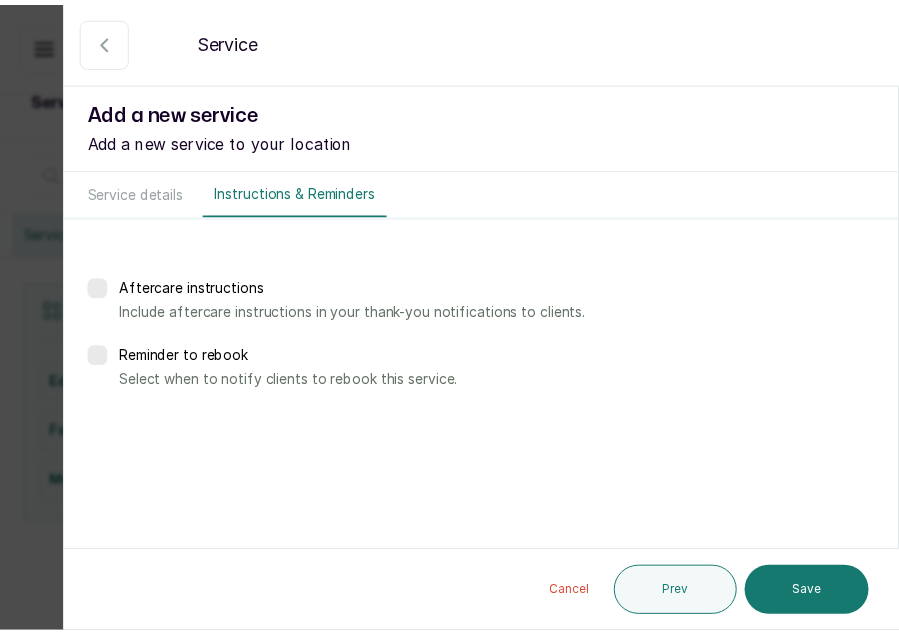 scroll, scrollTop: 0, scrollLeft: 0, axis: both 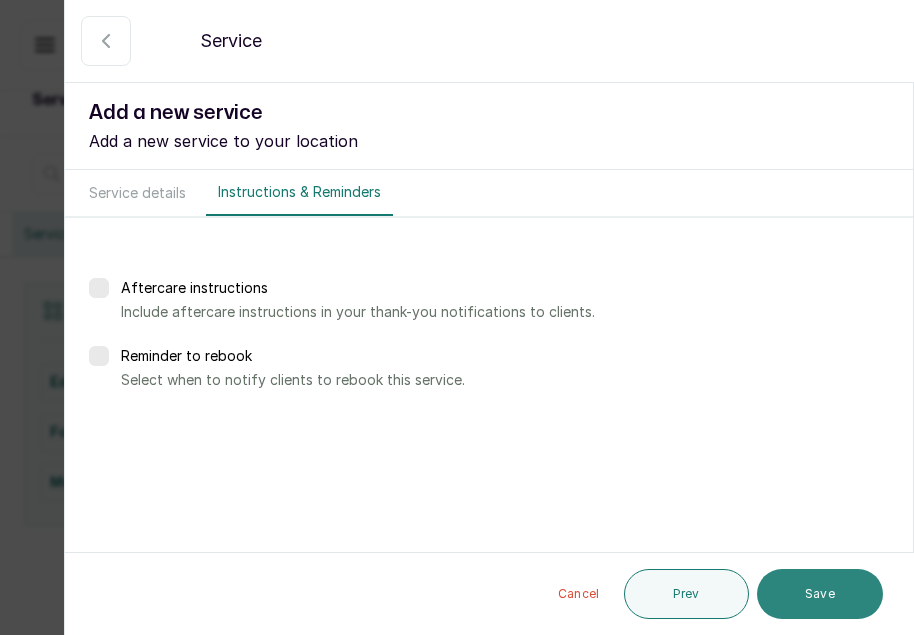 click on "Save" at bounding box center [820, 594] 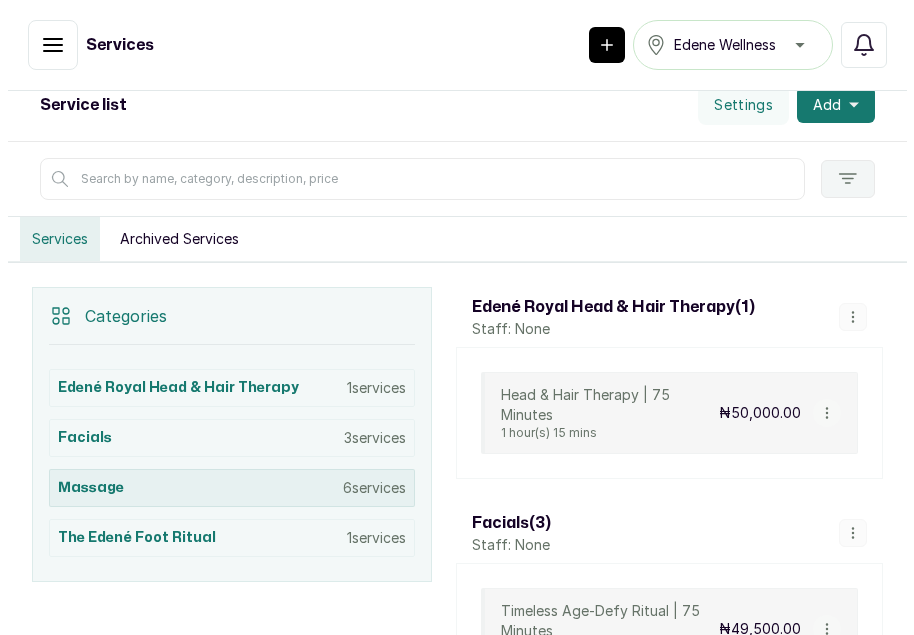 scroll, scrollTop: 225, scrollLeft: 0, axis: vertical 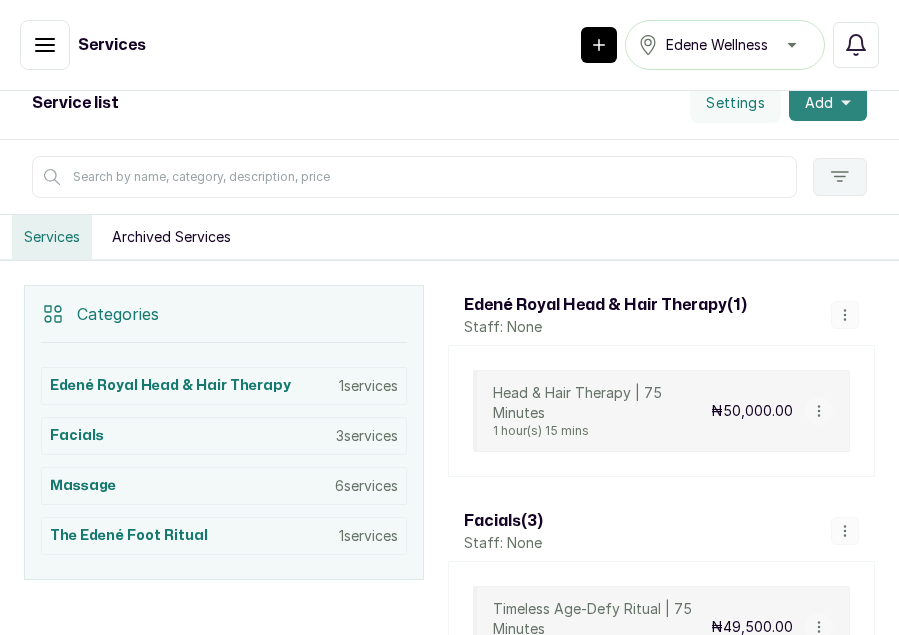 click 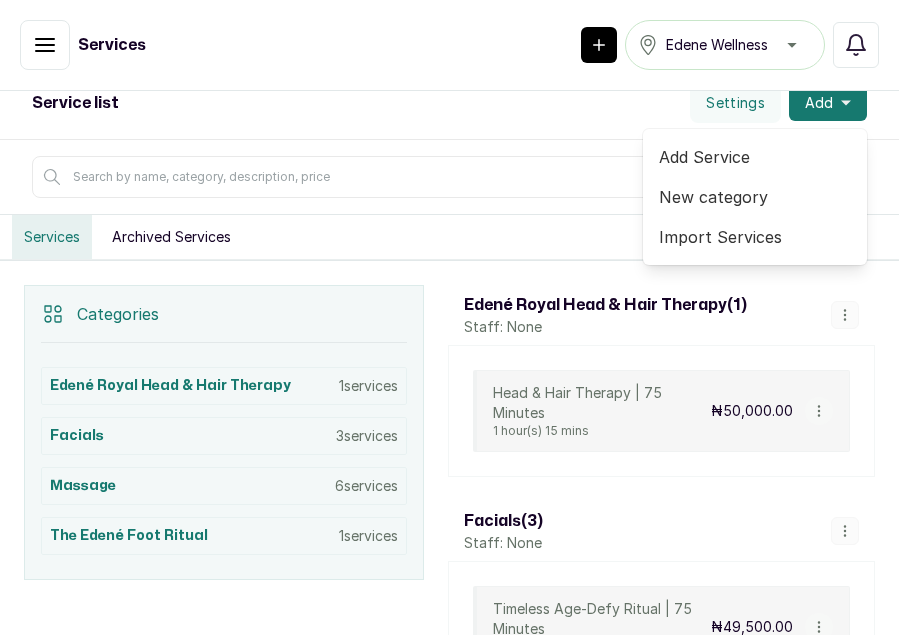 click on "Add Service" at bounding box center [755, 157] 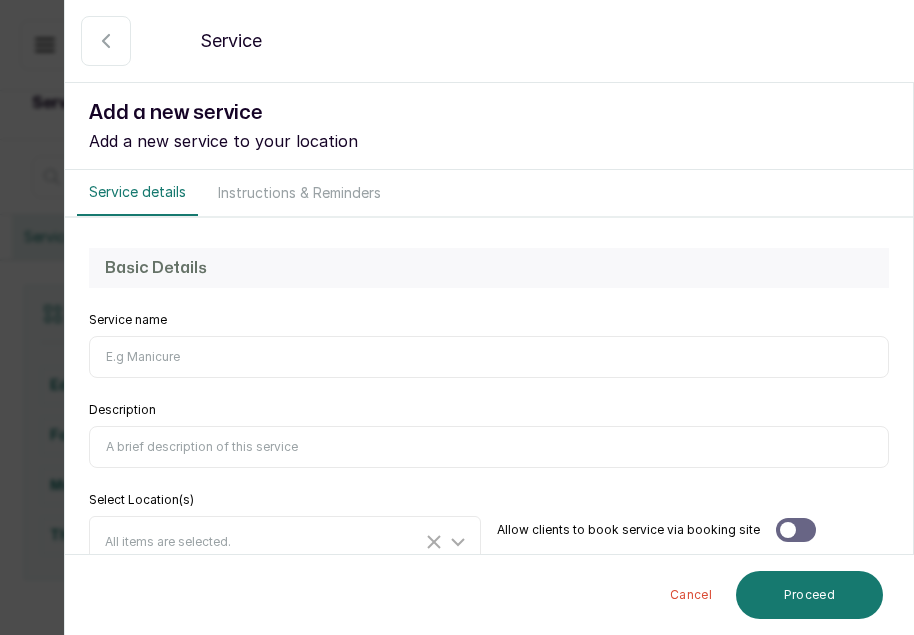 click on "Service name" at bounding box center [489, 357] 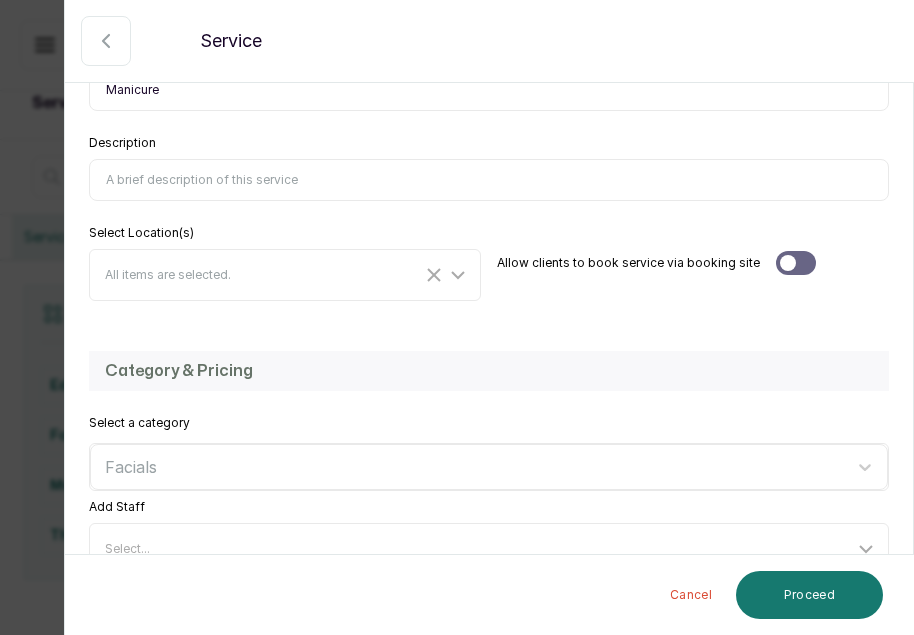 scroll, scrollTop: 304, scrollLeft: 0, axis: vertical 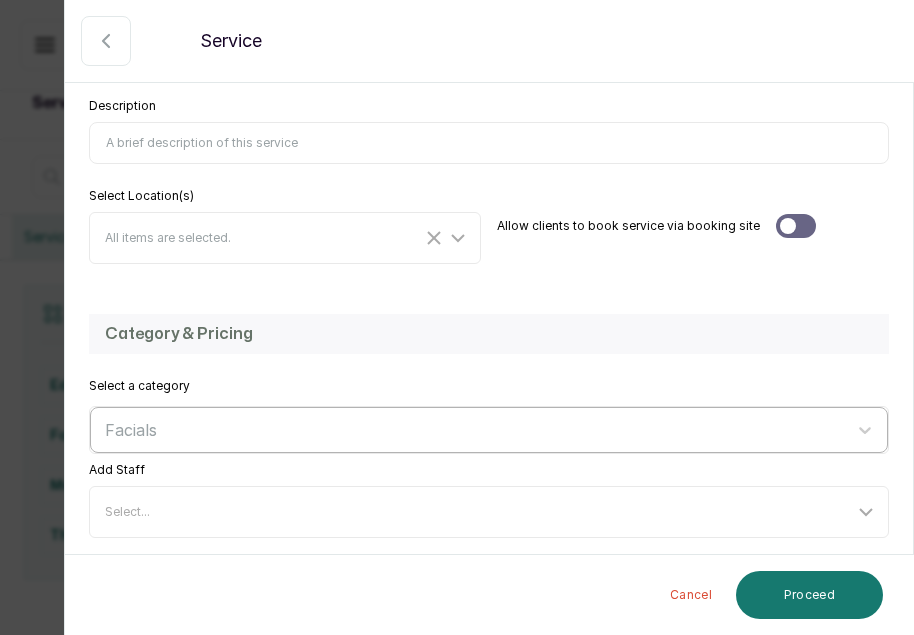 type on "Manicure" 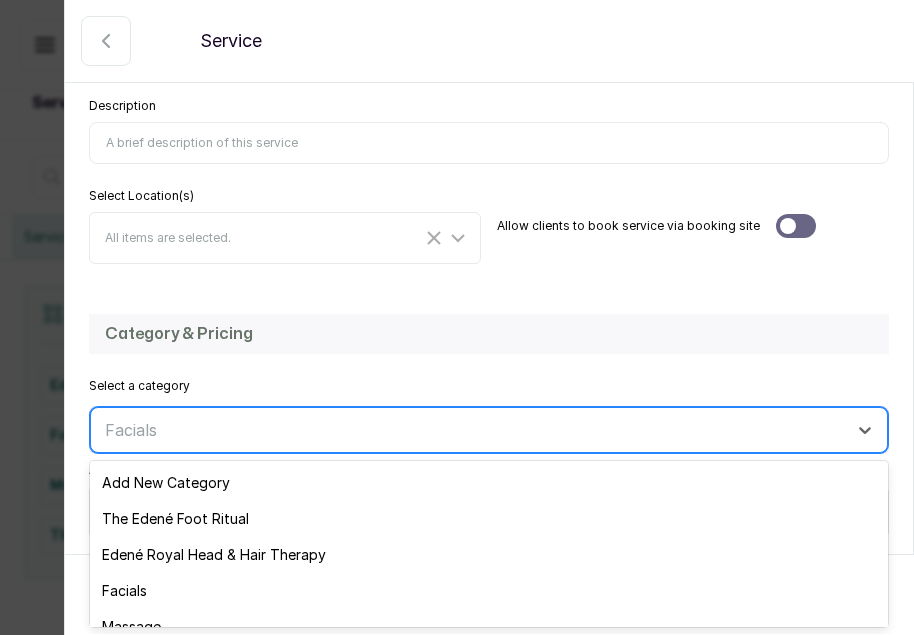 click at bounding box center [471, 430] 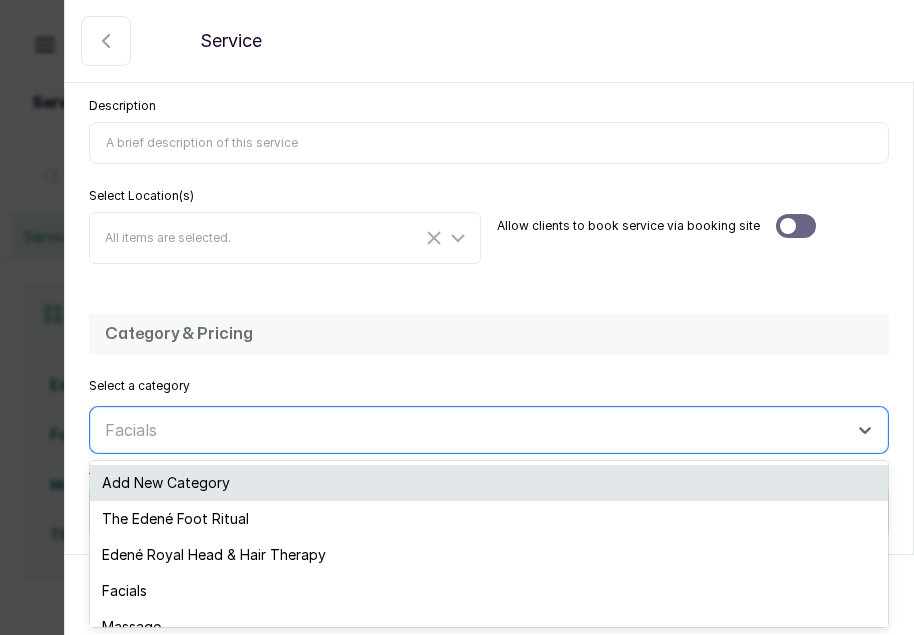click on "Add New Category" at bounding box center [489, 483] 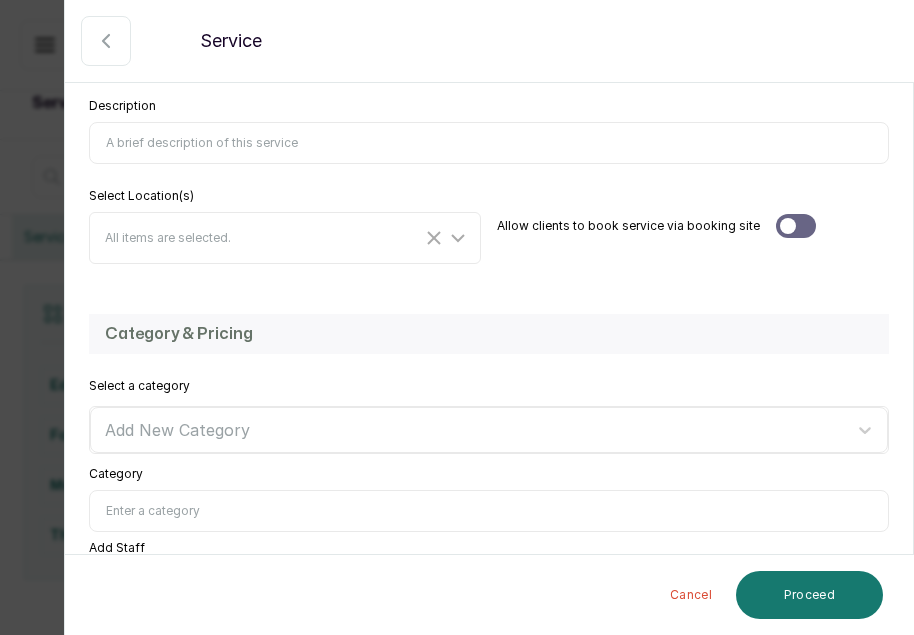 click on "Category" at bounding box center [489, 511] 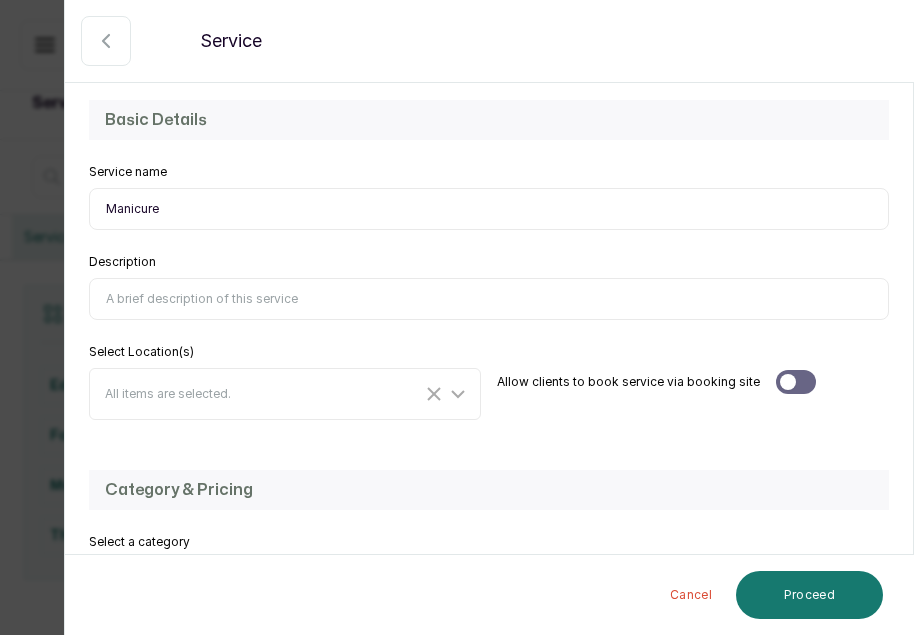 scroll, scrollTop: 0, scrollLeft: 0, axis: both 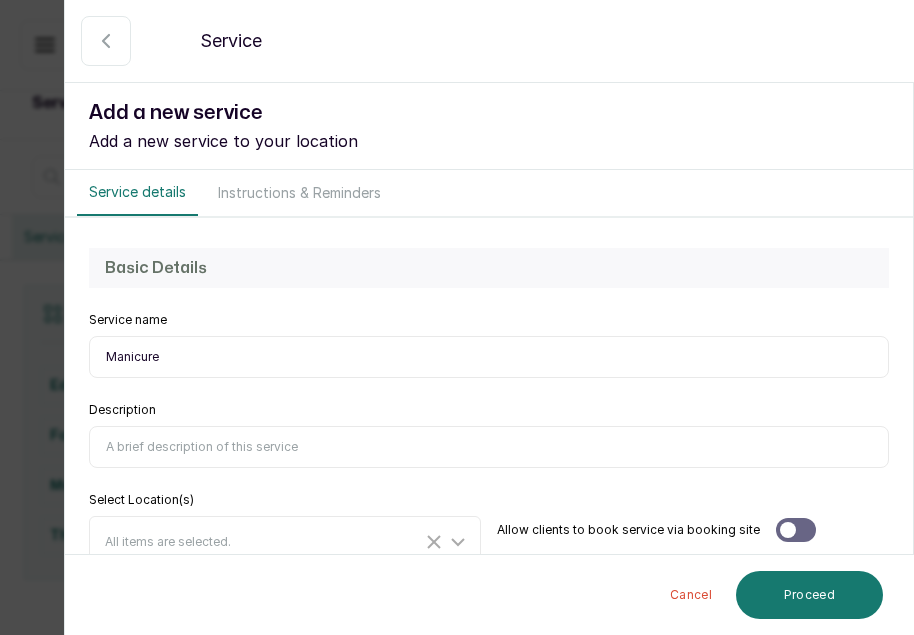 type on "Nail Bar" 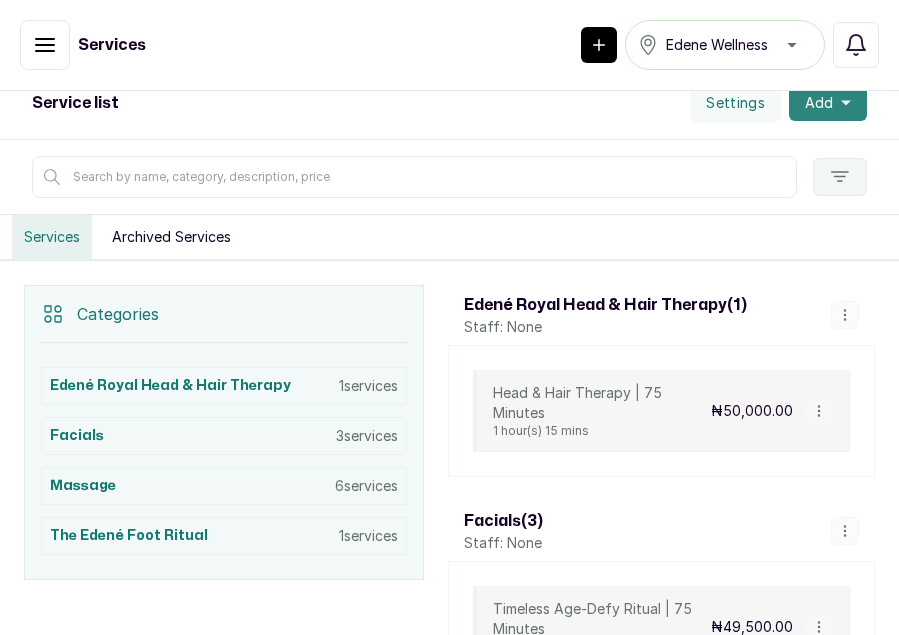 click 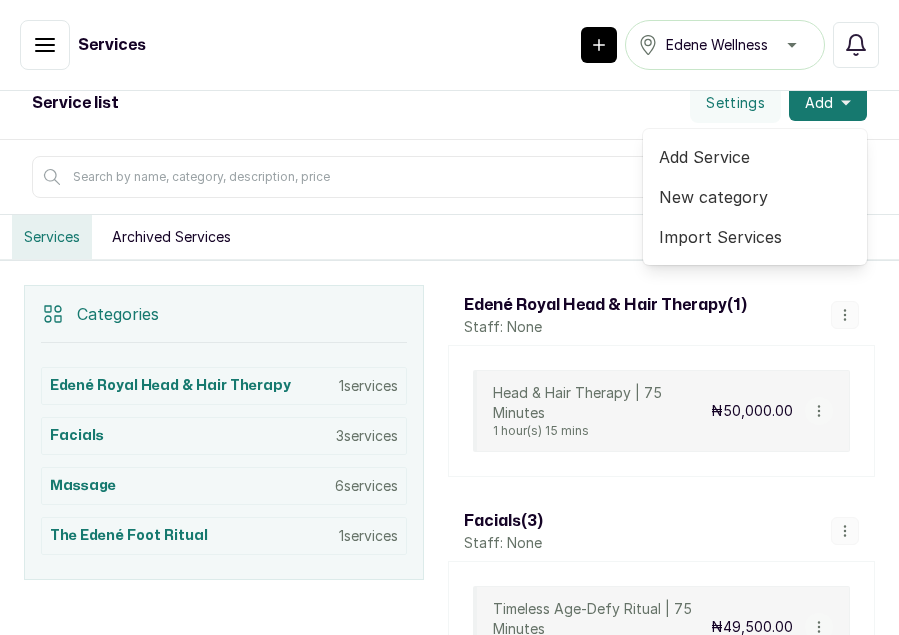 click on "Add Service" at bounding box center [755, 157] 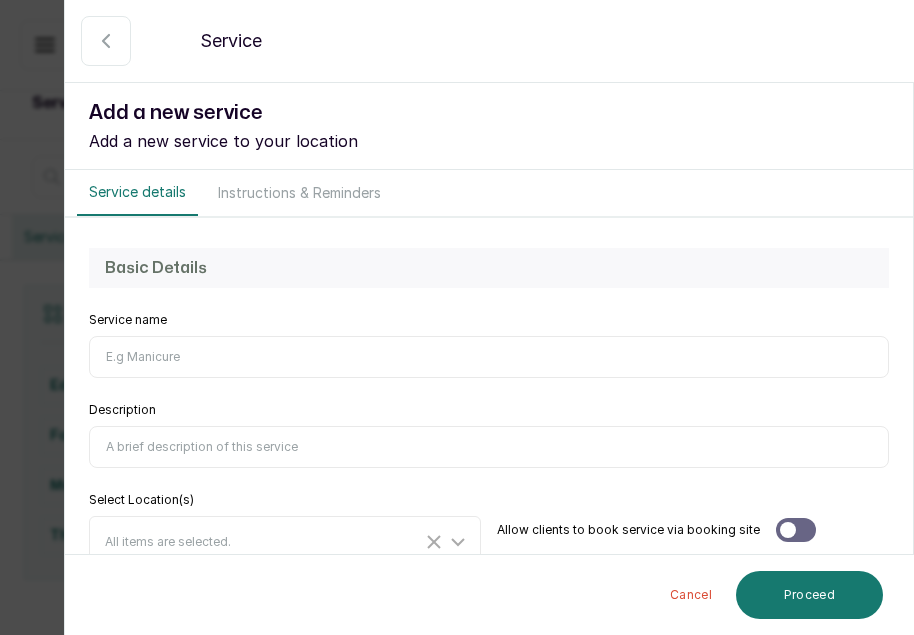 click on "Service name" at bounding box center (489, 357) 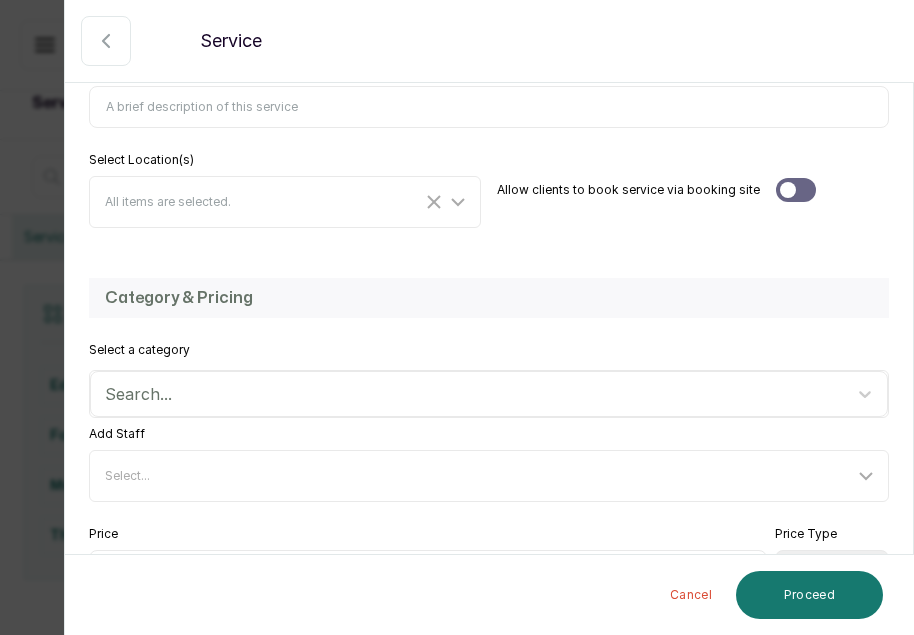 scroll, scrollTop: 351, scrollLeft: 0, axis: vertical 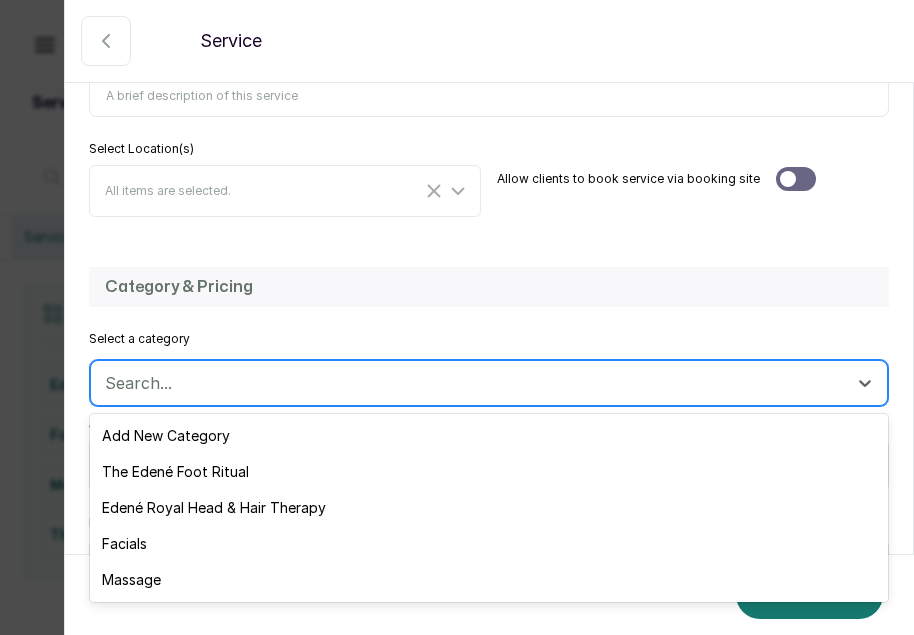 click on "Search..." at bounding box center [471, 383] 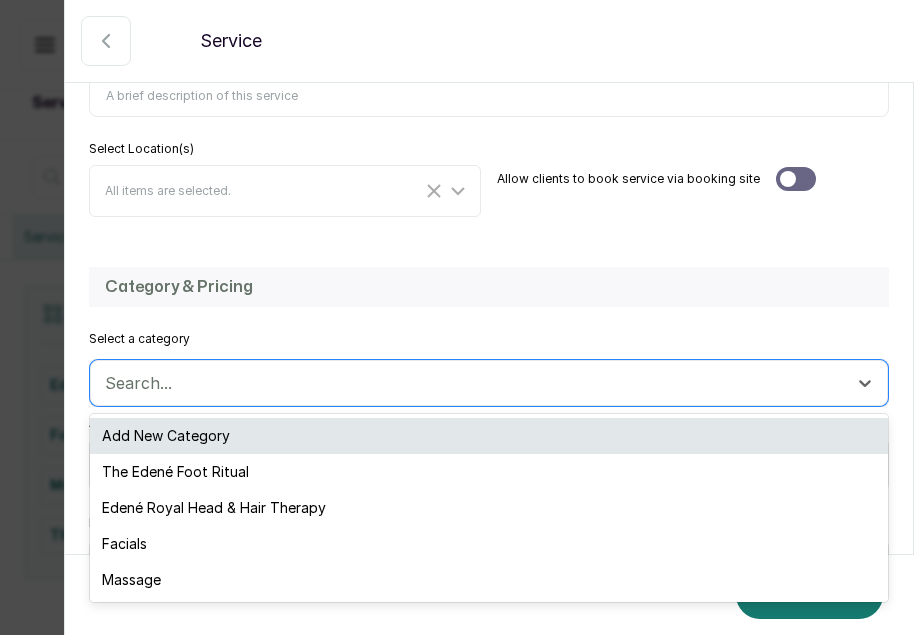 click on "Add New Category" at bounding box center [489, 436] 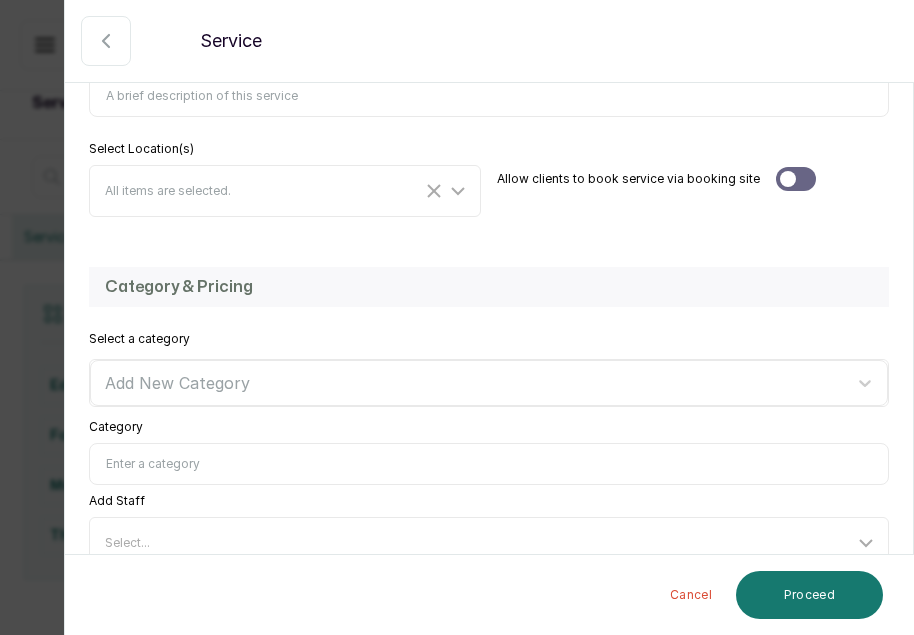 click on "Category" at bounding box center [489, 464] 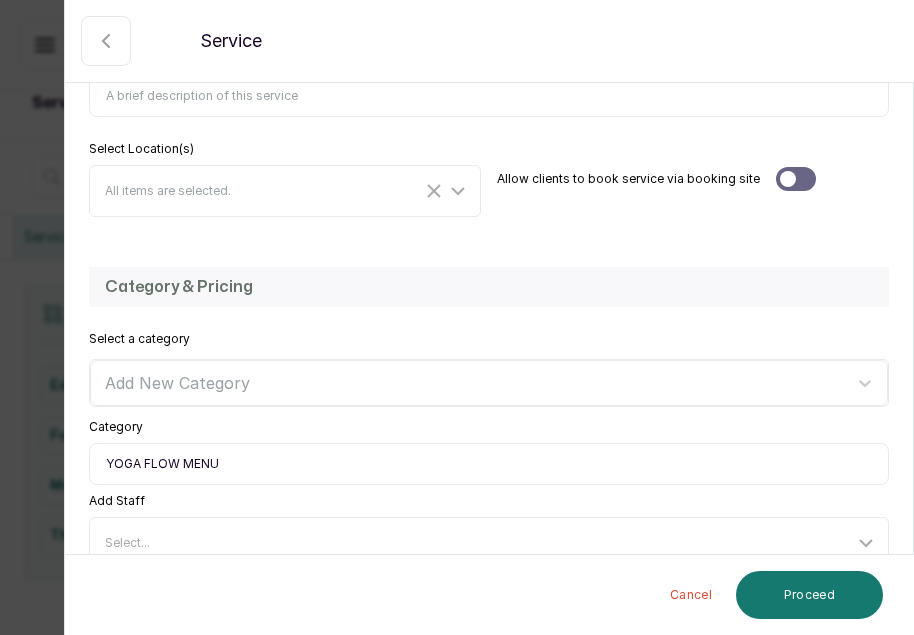 type on "YOGA FLOW MENU" 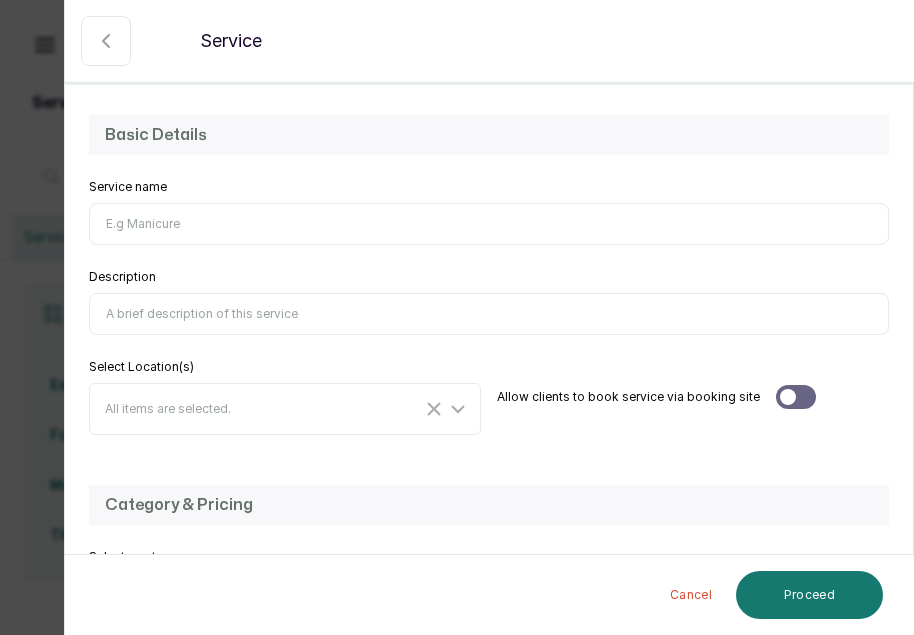 scroll, scrollTop: 115, scrollLeft: 0, axis: vertical 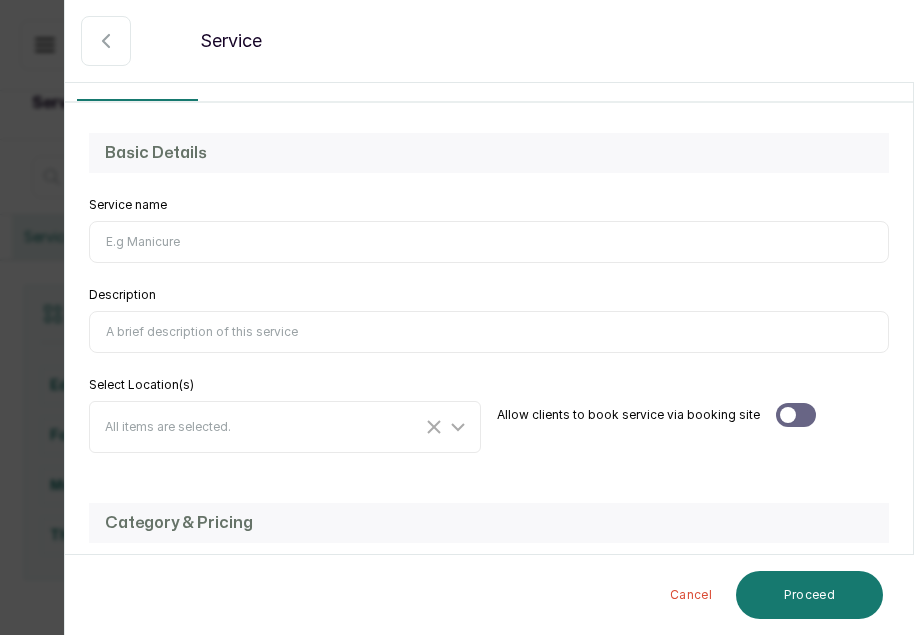 click on "Service name" at bounding box center (489, 242) 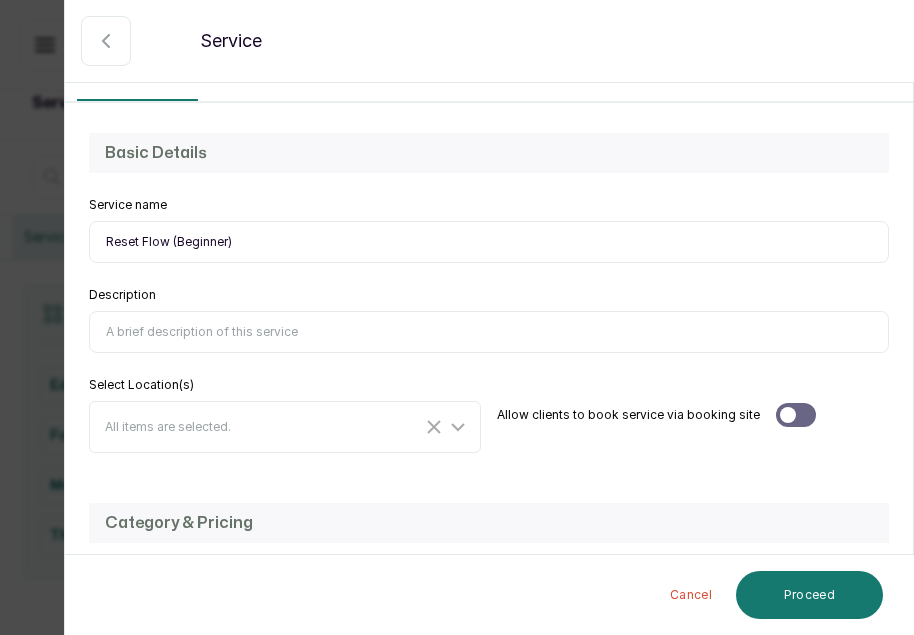 type on "Reset Flow (Beginner)" 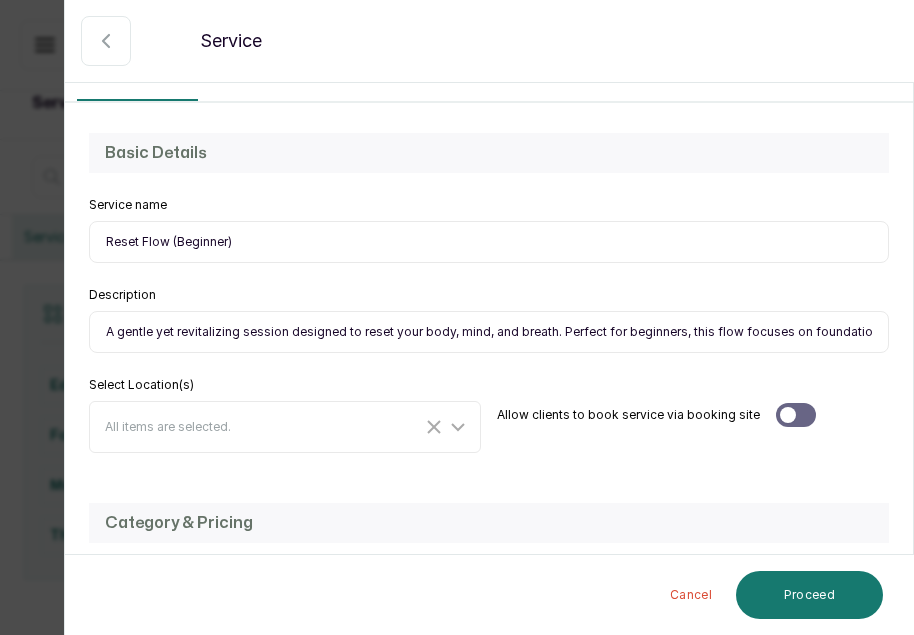 scroll, scrollTop: 0, scrollLeft: 1560, axis: horizontal 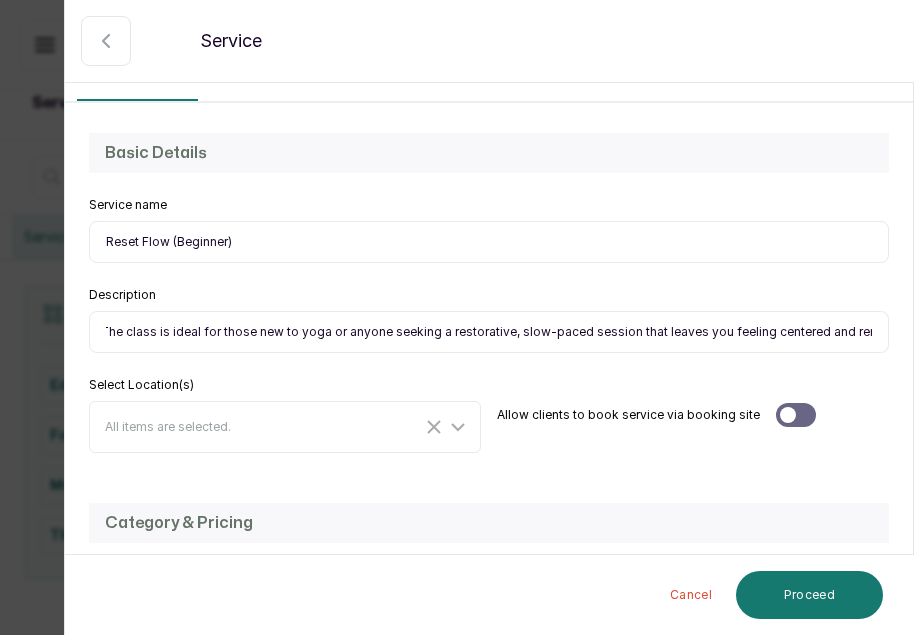 type on "A gentle yet revitalizing session designed to reset your body, mind, and breath. Perfect for beginners, this flow focuses on foundational movements, deep stretching, and mindful breathing techniques to release tension, improve flexibility, and enhance body awareness. The class is ideal for those new to yoga or anyone seeking a restorative, slow-paced session that leaves you feeling centered and renewed." 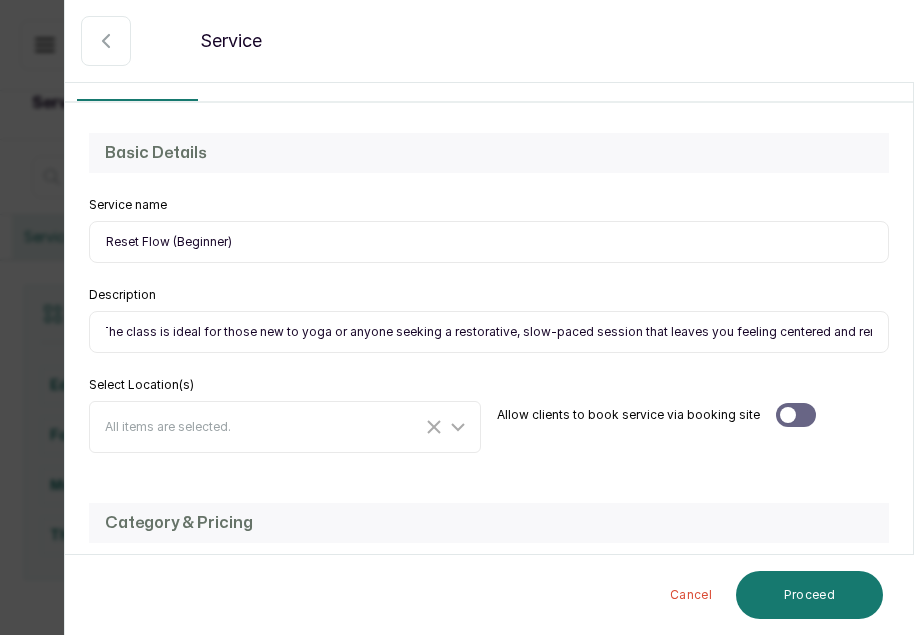 scroll, scrollTop: 0, scrollLeft: 0, axis: both 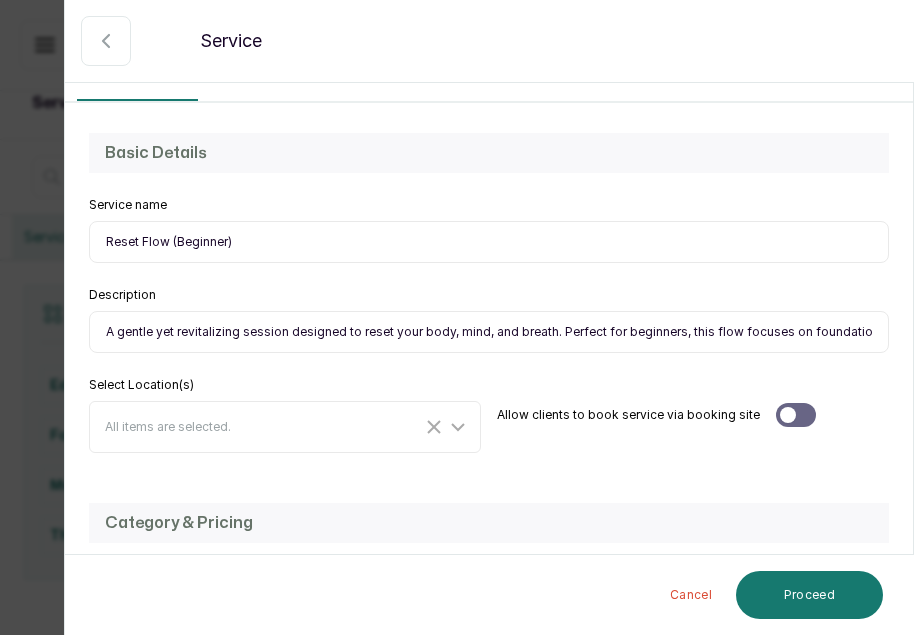 drag, startPoint x: 230, startPoint y: 240, endPoint x: 169, endPoint y: 239, distance: 61.008198 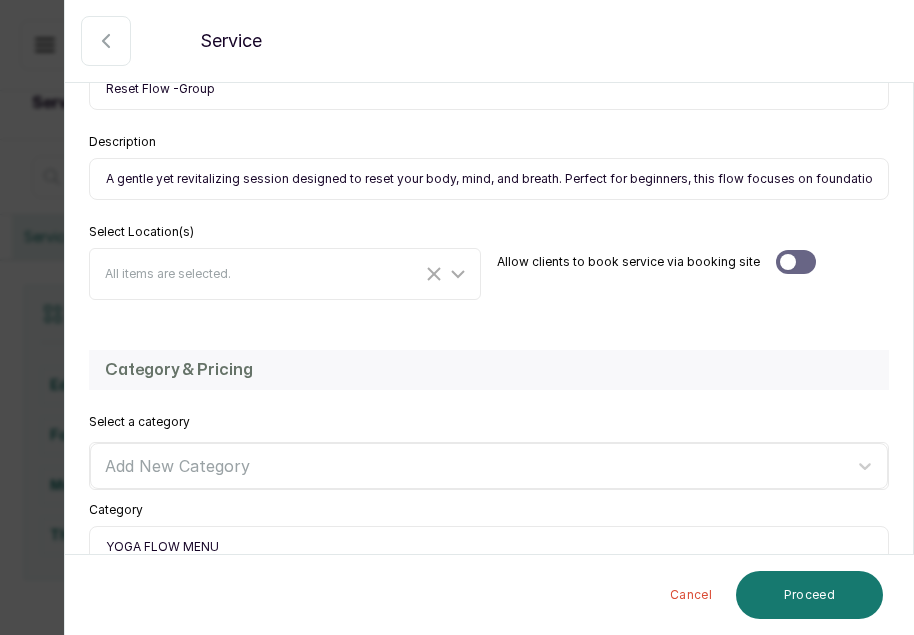 scroll, scrollTop: 282, scrollLeft: 0, axis: vertical 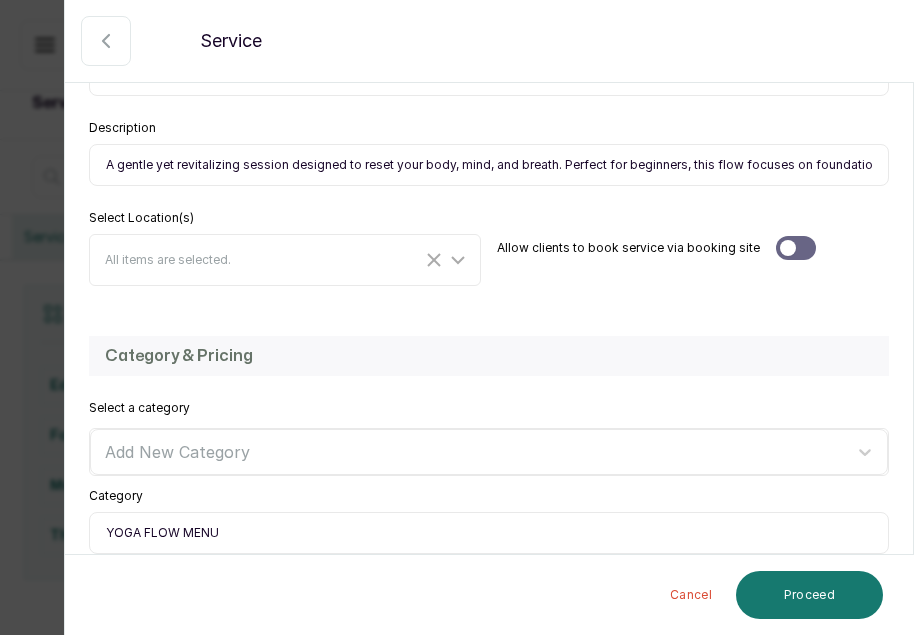 type on "Reset Flow -Group" 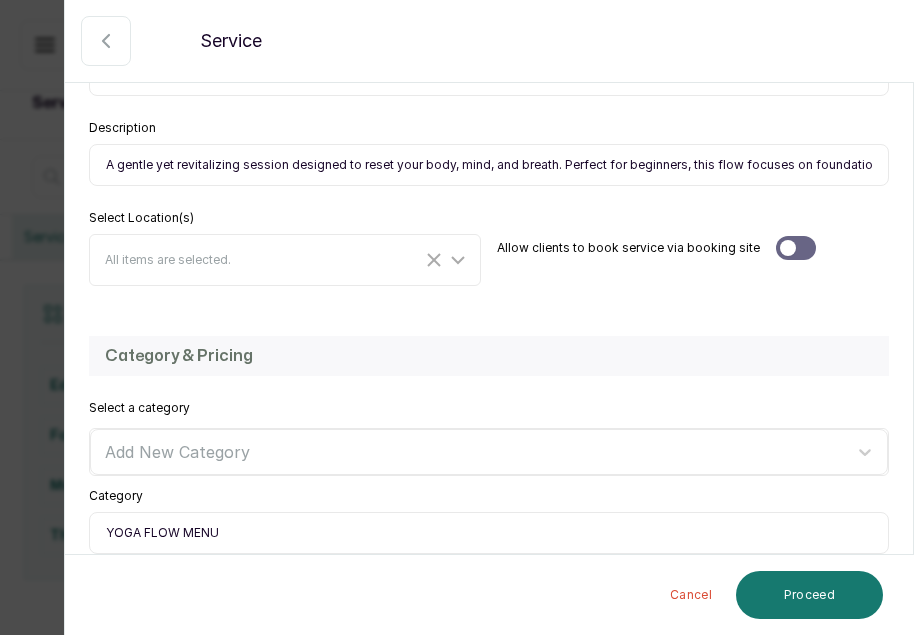 click at bounding box center [796, 248] 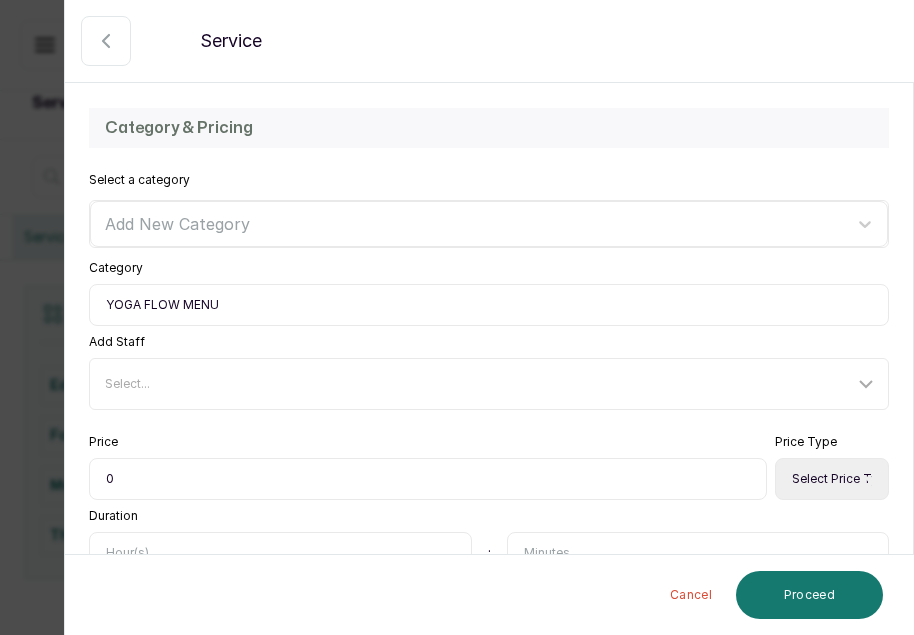 scroll, scrollTop: 511, scrollLeft: 0, axis: vertical 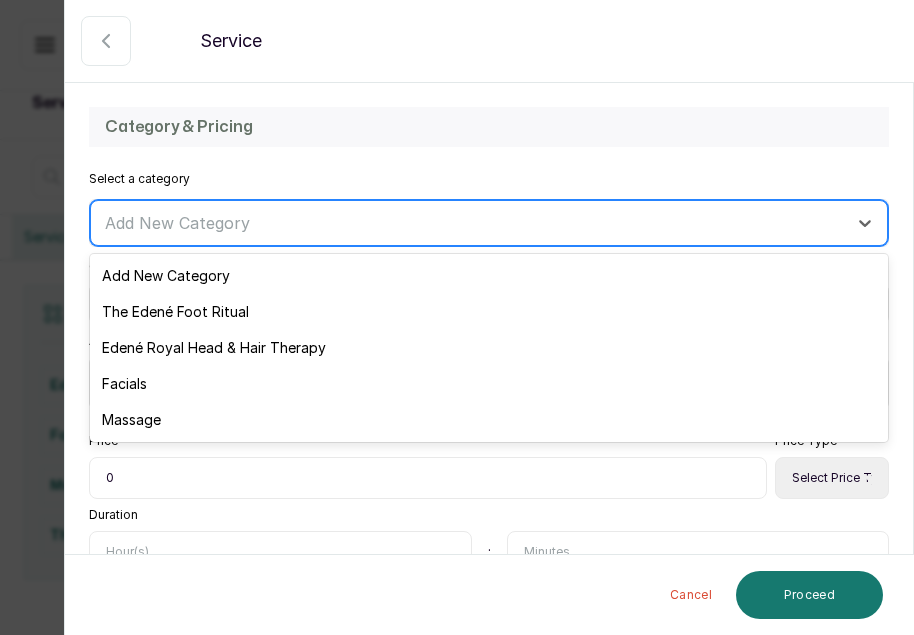 click at bounding box center (471, 223) 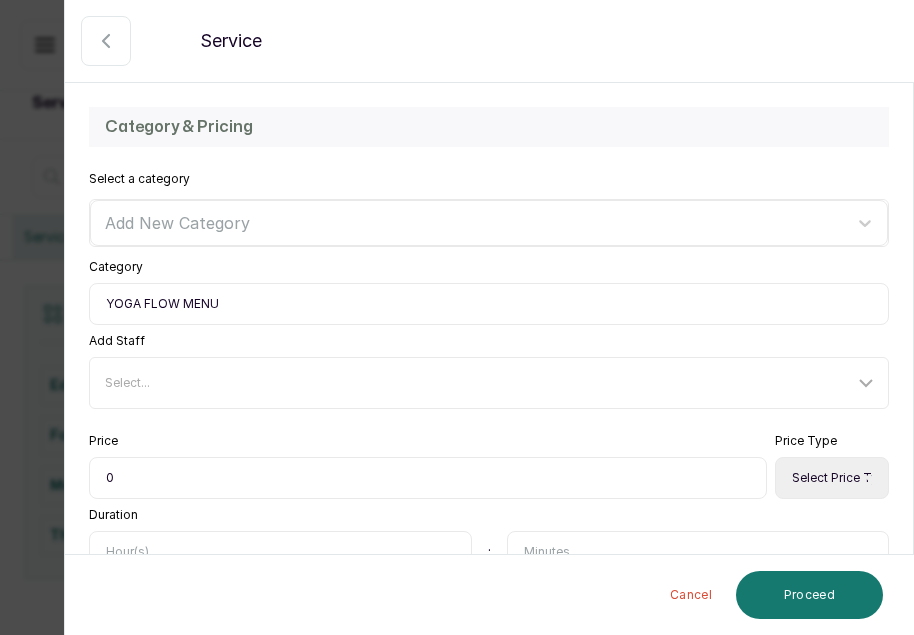 click on "0" at bounding box center (428, 478) 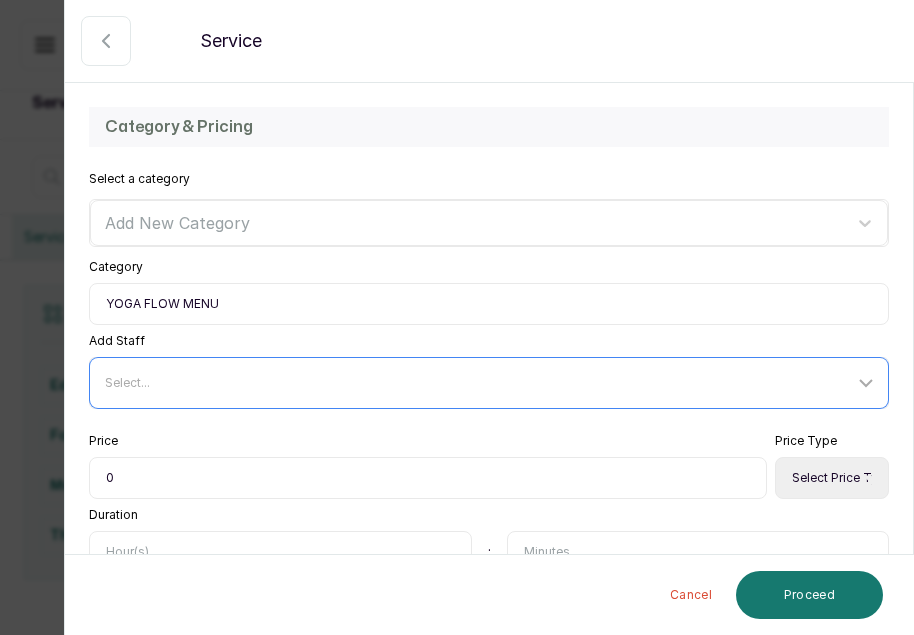 click on "Select..." at bounding box center [479, 383] 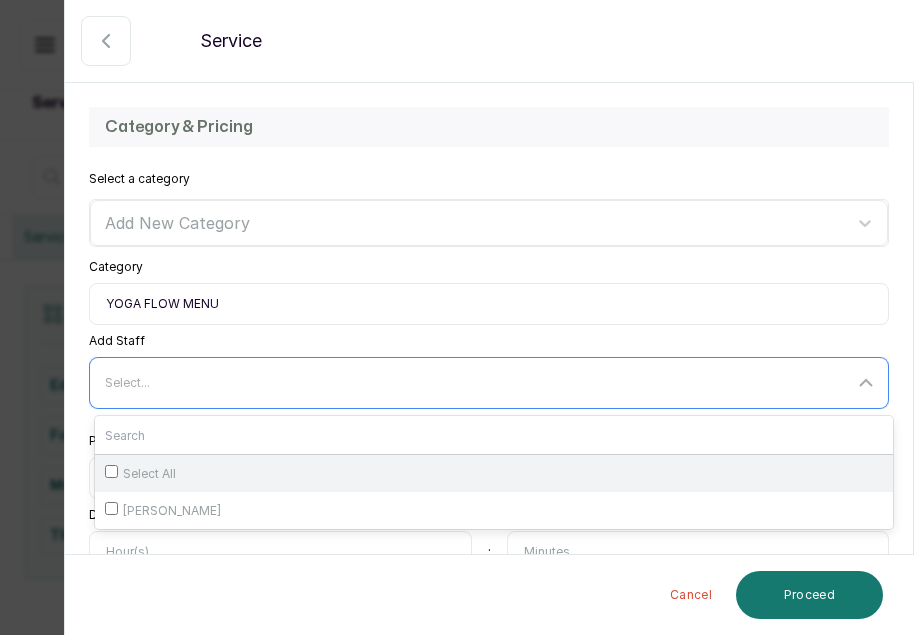 click on "Select All" at bounding box center [494, 473] 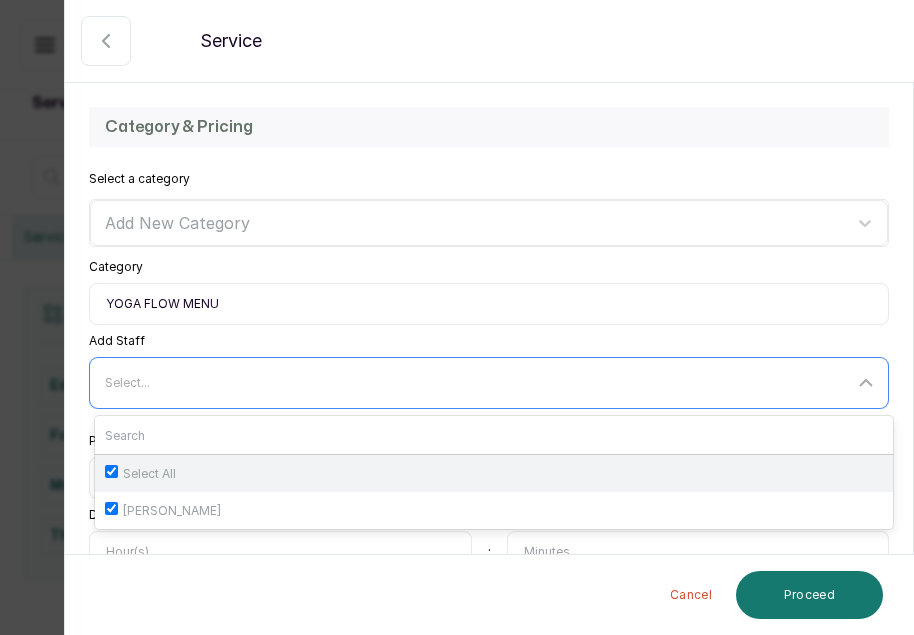checkbox on "true" 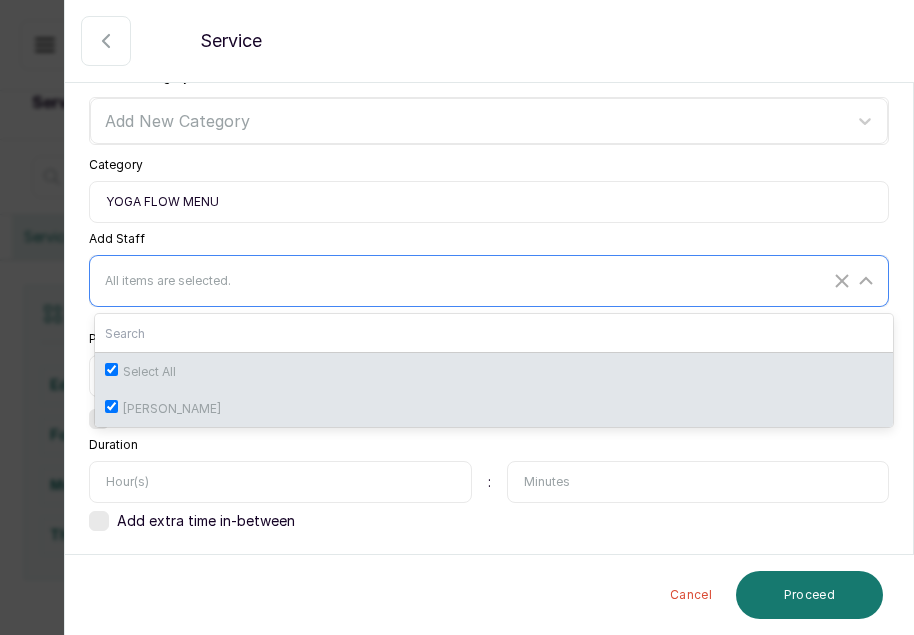 scroll, scrollTop: 658, scrollLeft: 0, axis: vertical 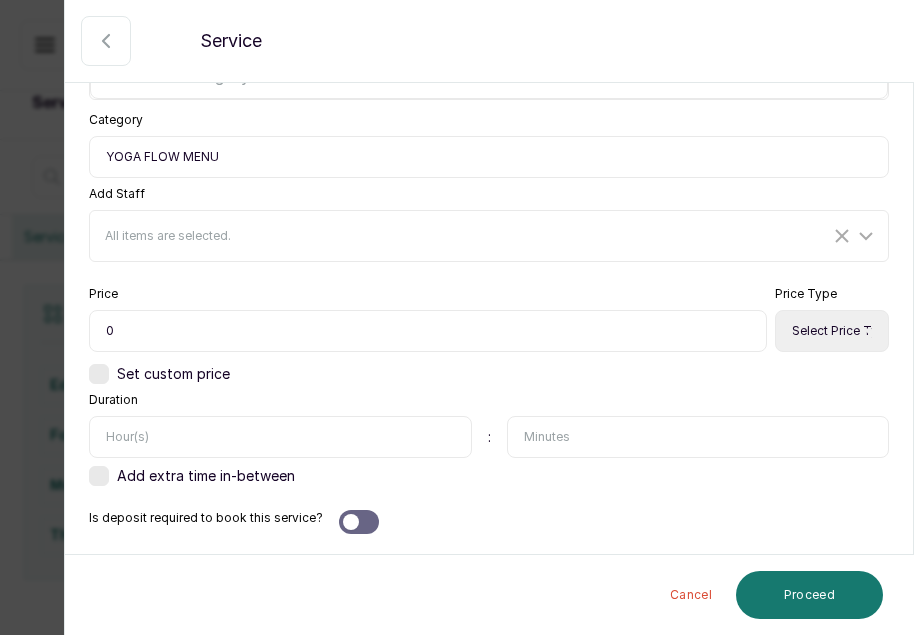 click on "Add extra time in-between" at bounding box center [206, 476] 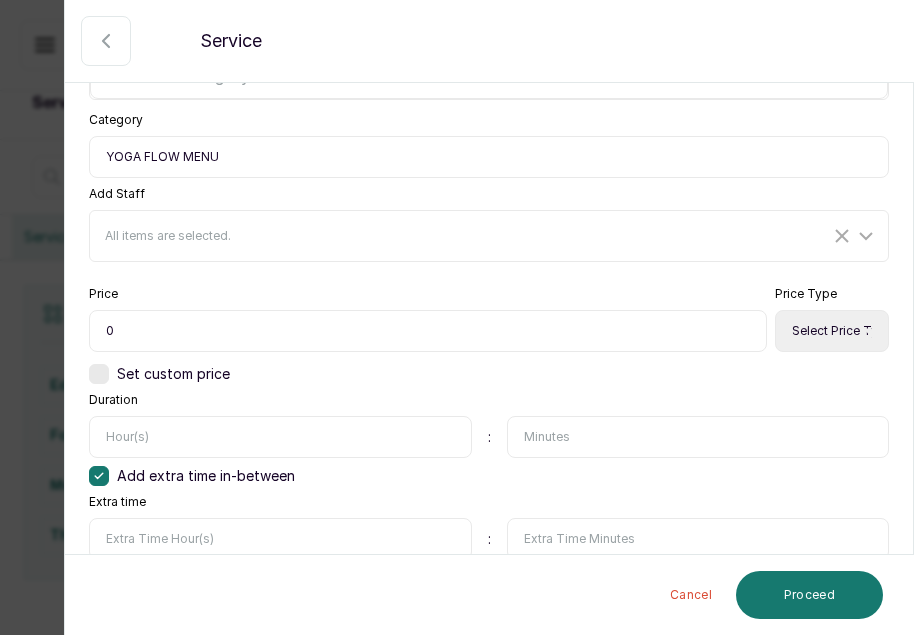 click on "Add extra time in-between" at bounding box center (206, 476) 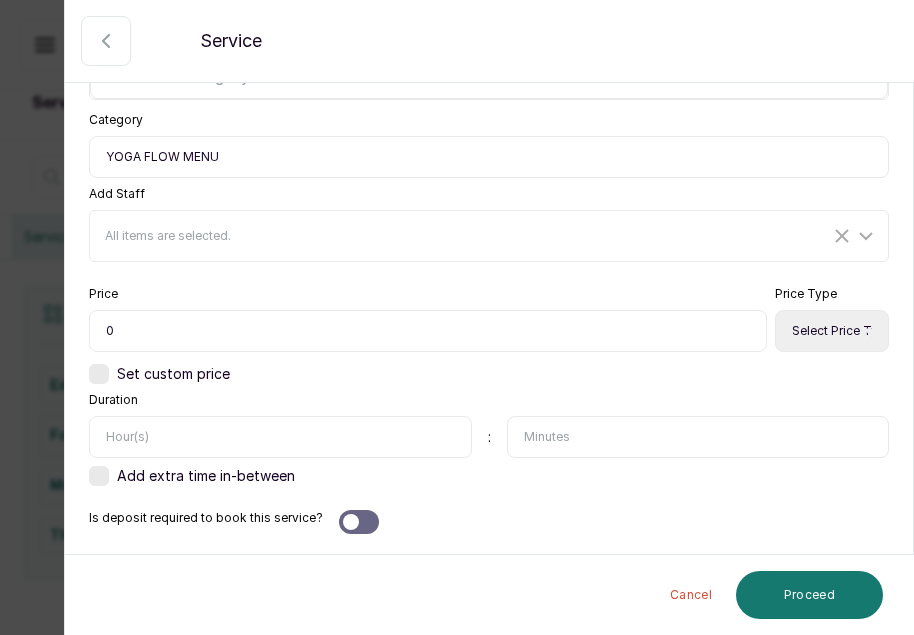 click on "0" at bounding box center (428, 331) 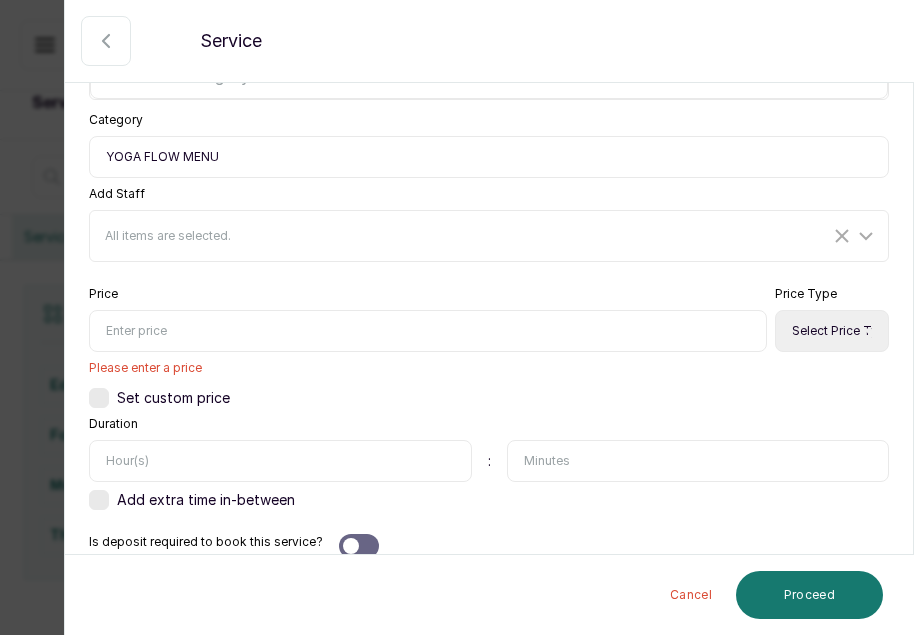 click at bounding box center [428, 331] 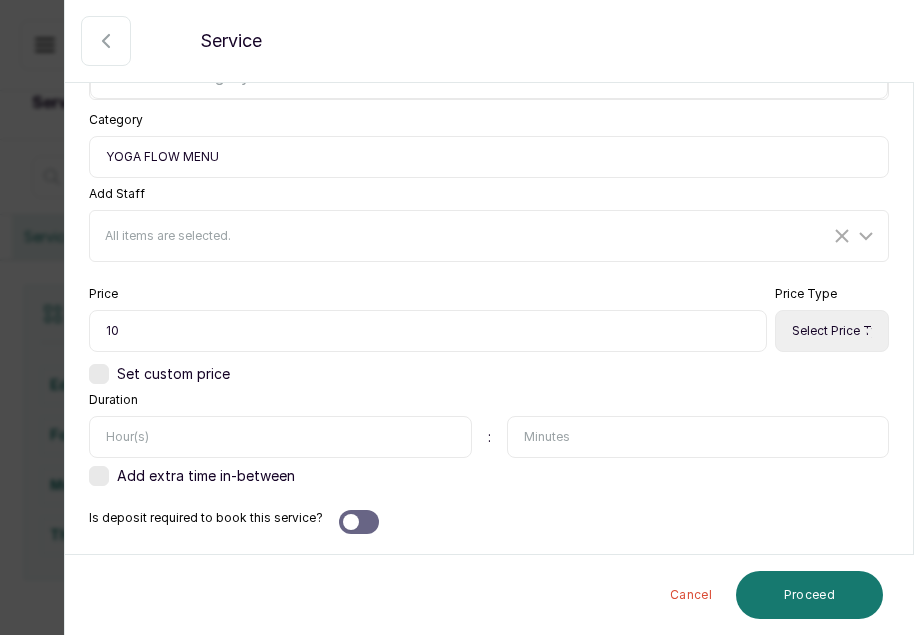 type on "10" 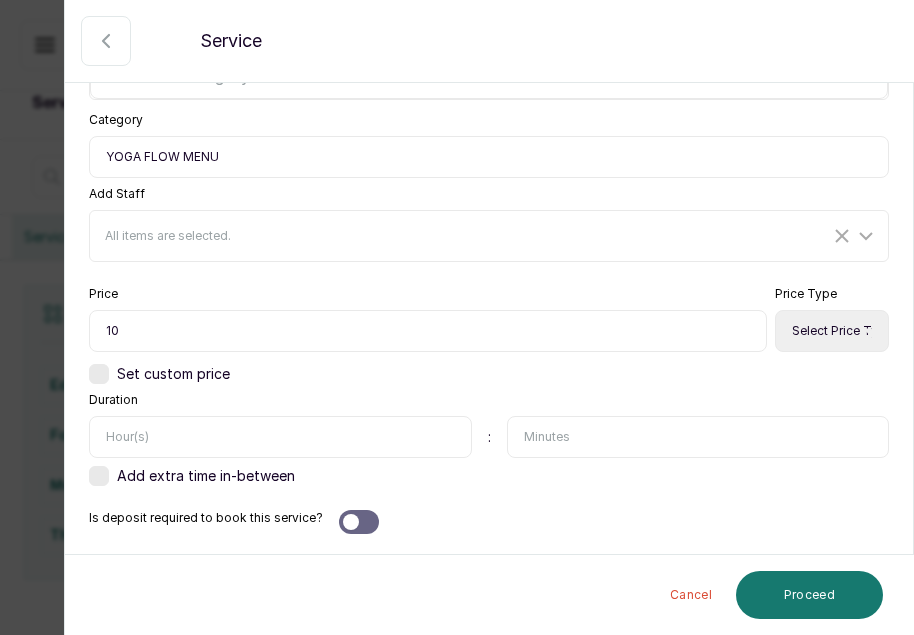 click on "Price 10 Price Type Select Price Type Fixed From Set custom price" at bounding box center (489, 335) 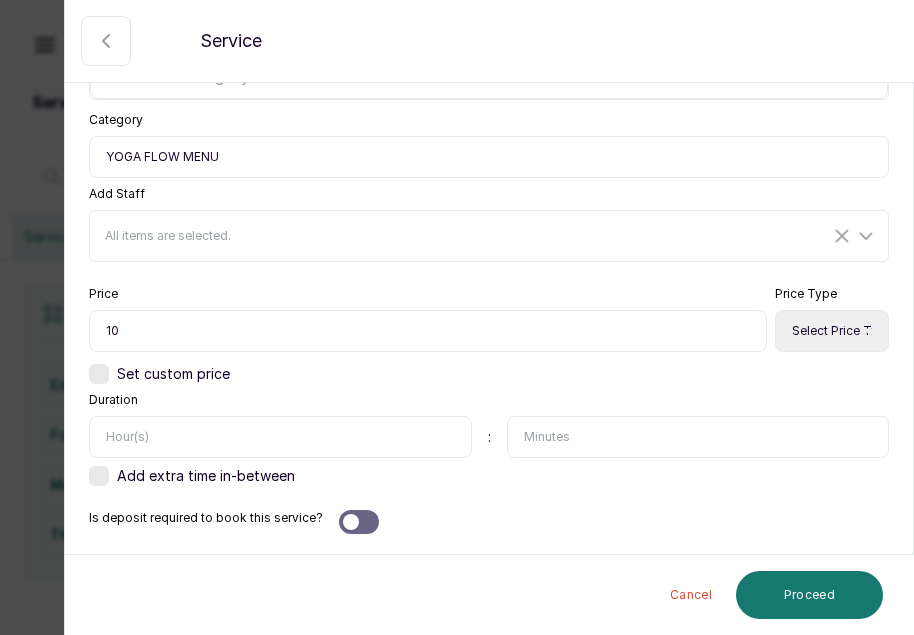 click on "Select Price Type Fixed From" at bounding box center (832, 331) 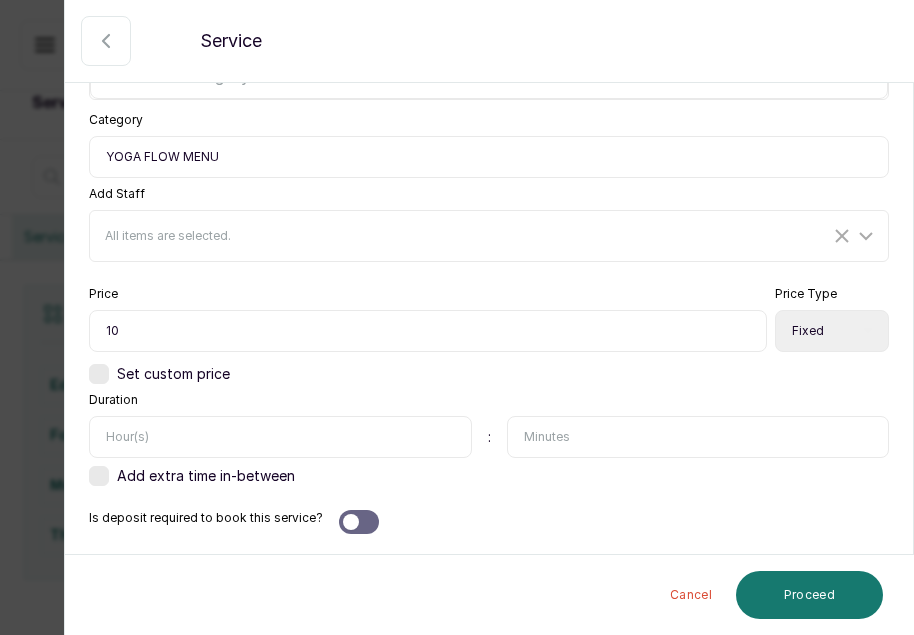 click on "Select Price Type Fixed From" at bounding box center (832, 331) 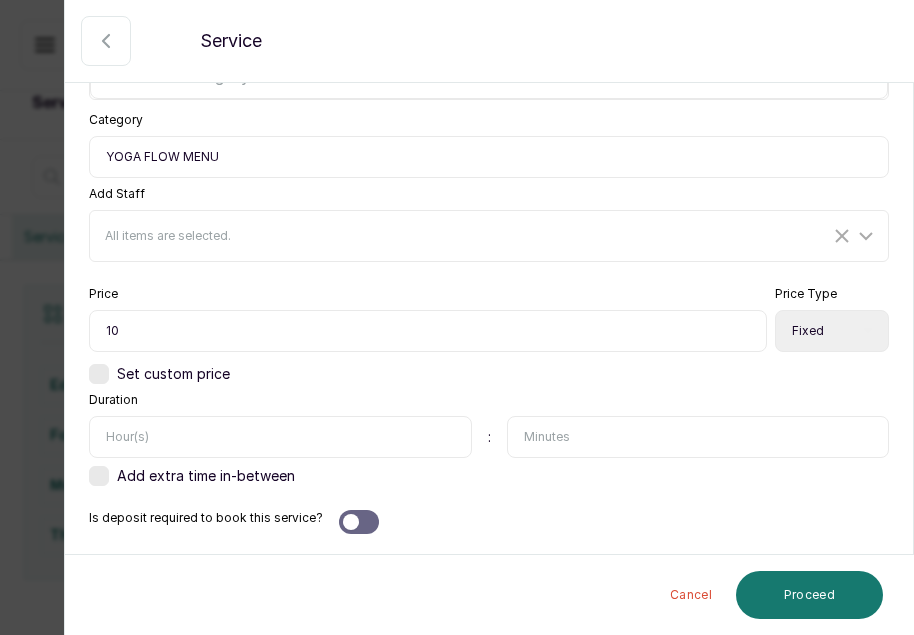 click at bounding box center (698, 437) 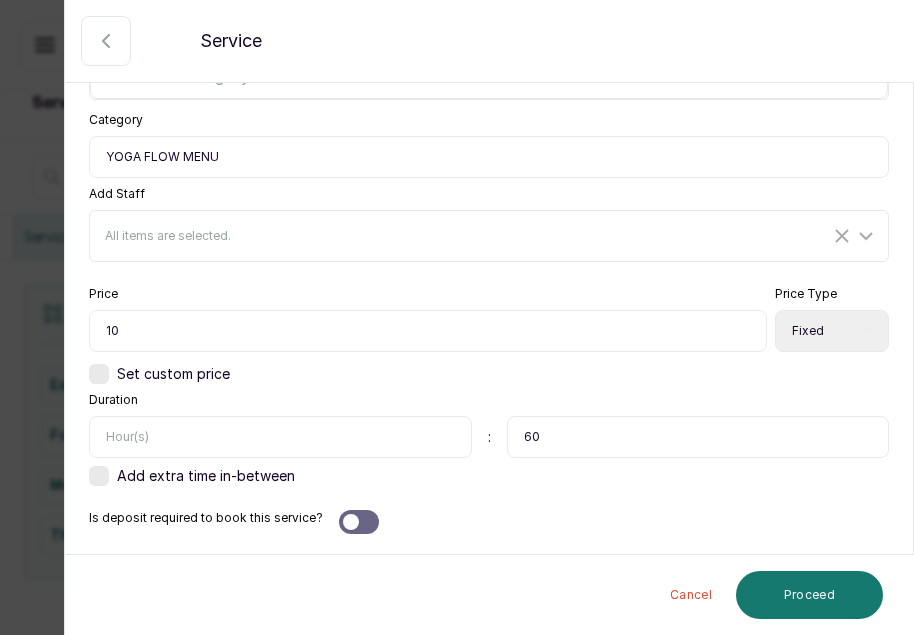 type on "60" 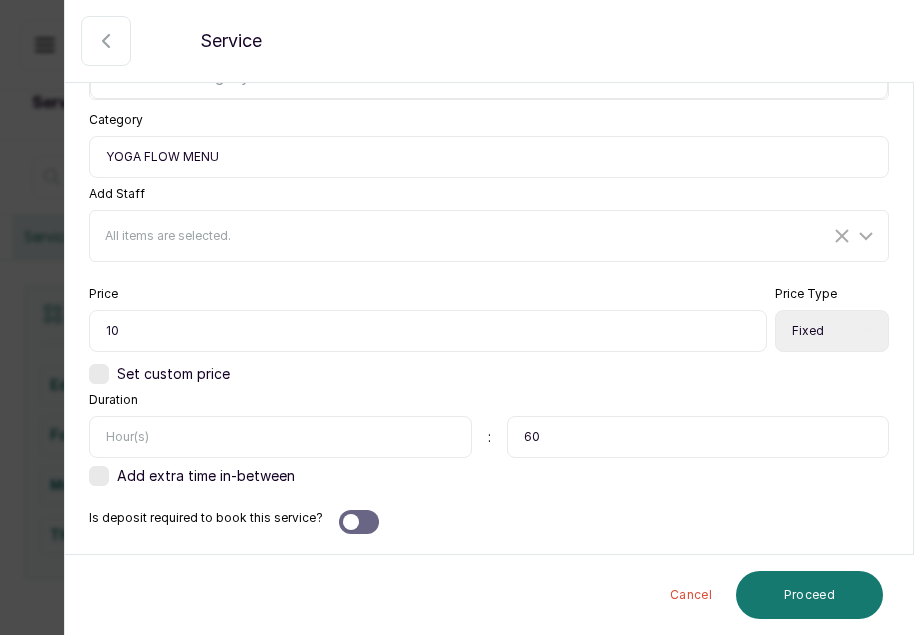 click on "Category & Pricing Select a category Add New Category Category   YOGA FLOW MENU Add Staff All items are selected. Price 10 Price Type Select Price Type Fixed From Set custom price Duration : 60 Add extra time in-between Is deposit required to book this service?" at bounding box center (489, 247) 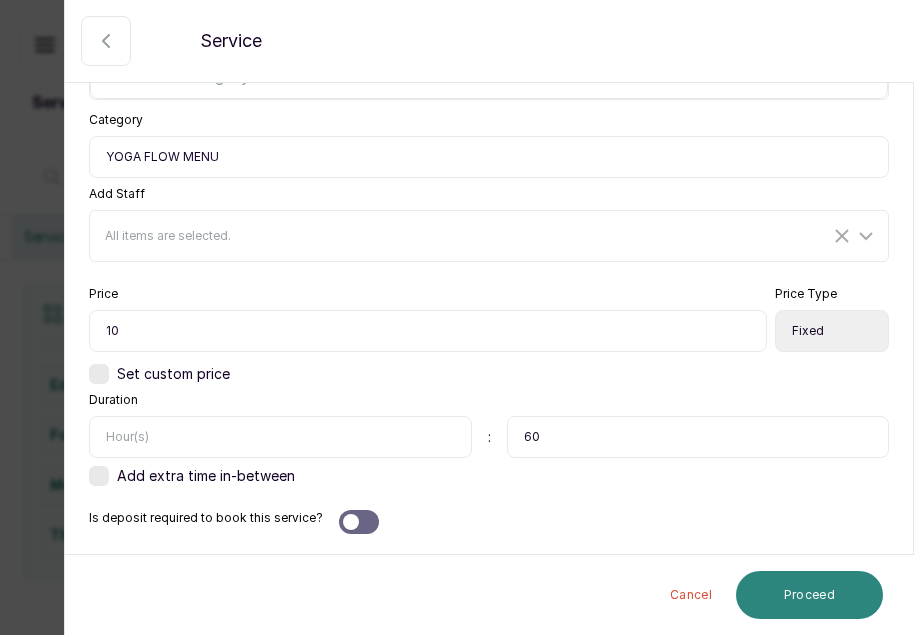 click on "Proceed" at bounding box center [809, 595] 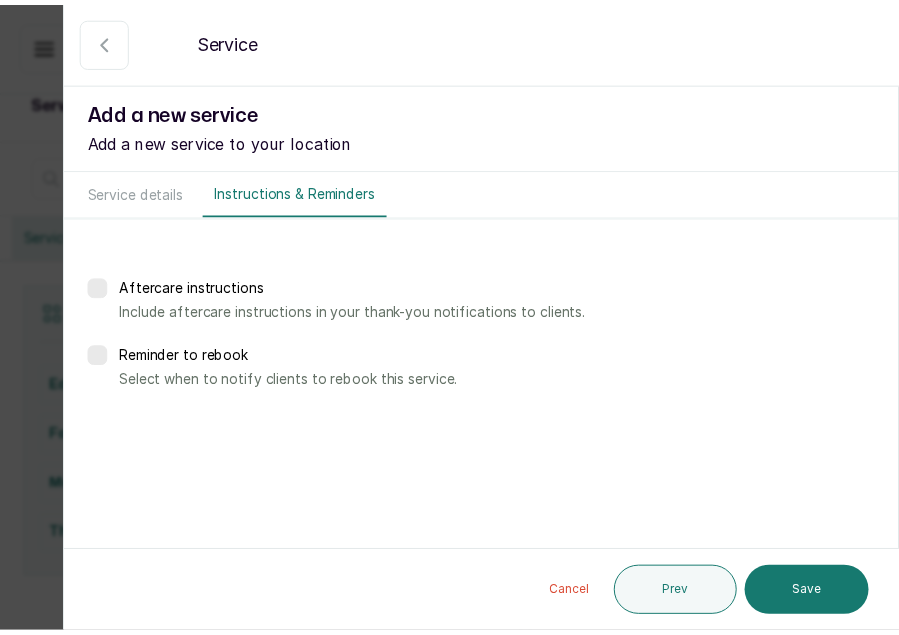 scroll, scrollTop: 0, scrollLeft: 0, axis: both 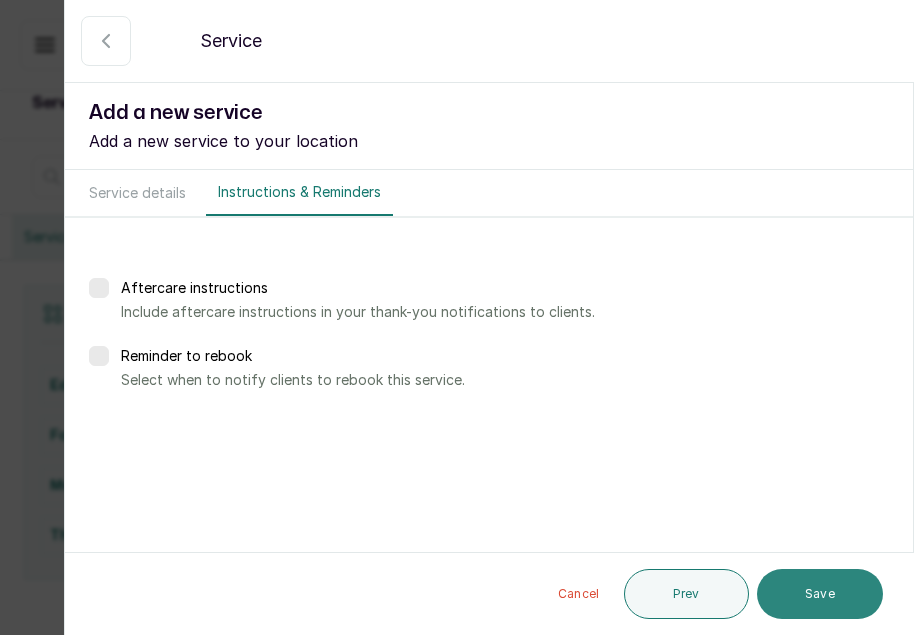 click on "Save" at bounding box center [820, 594] 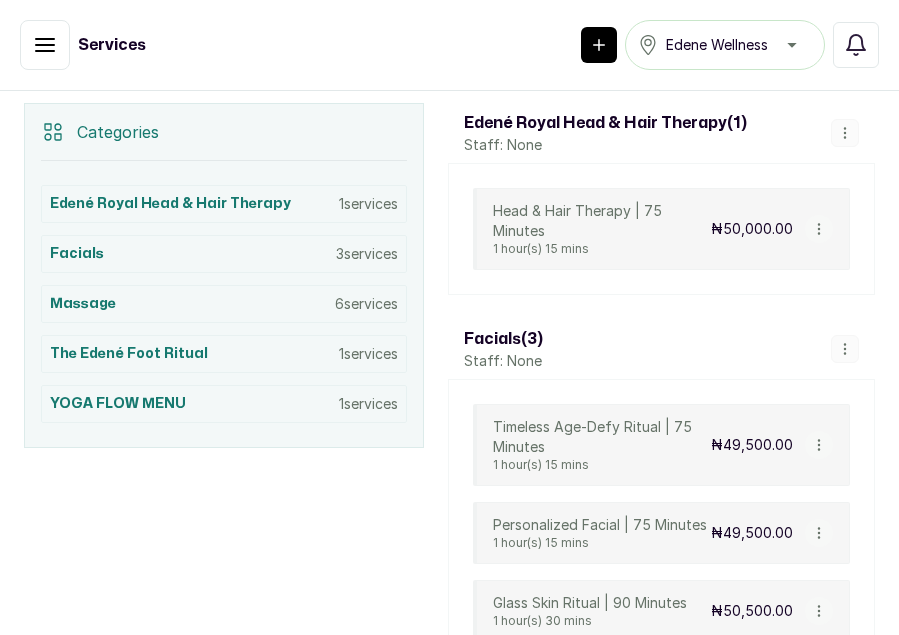 scroll, scrollTop: 423, scrollLeft: 0, axis: vertical 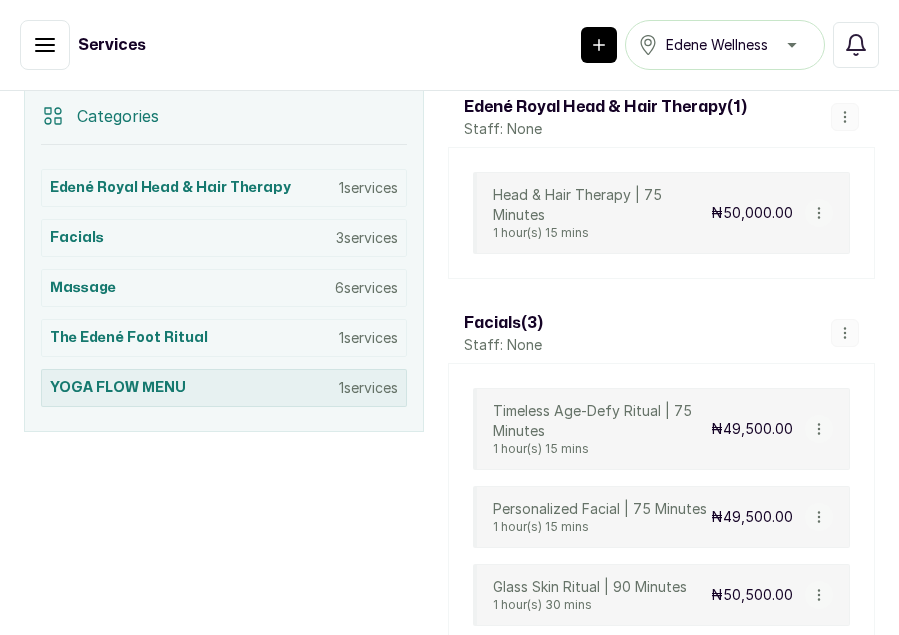 click on "YOGA FLOW MENU" at bounding box center [118, 388] 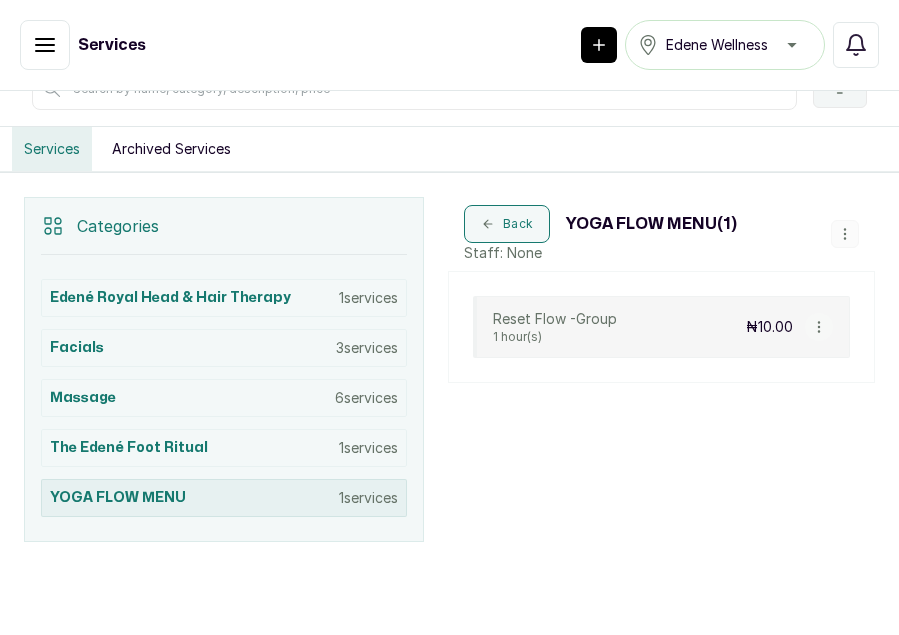 scroll, scrollTop: 313, scrollLeft: 0, axis: vertical 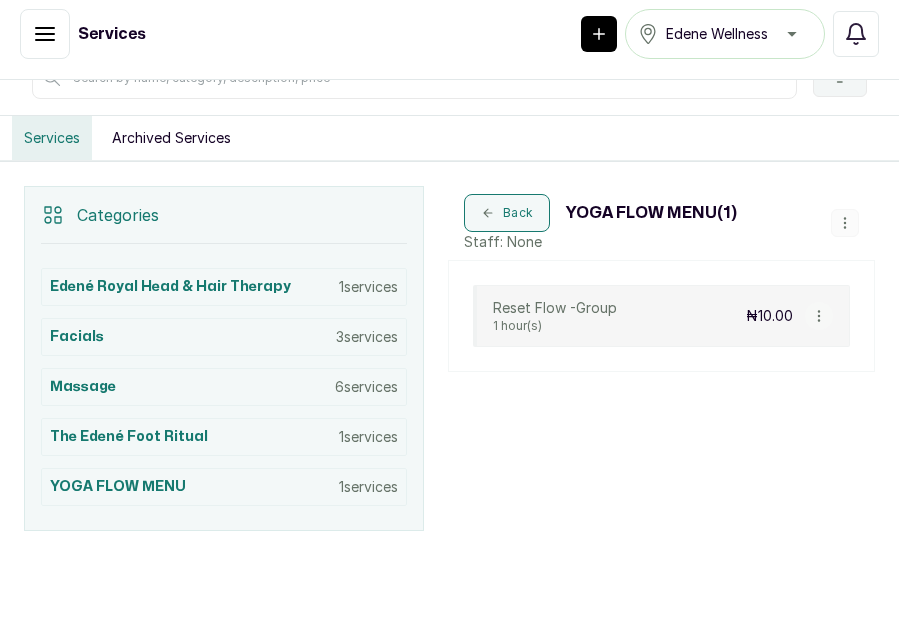click 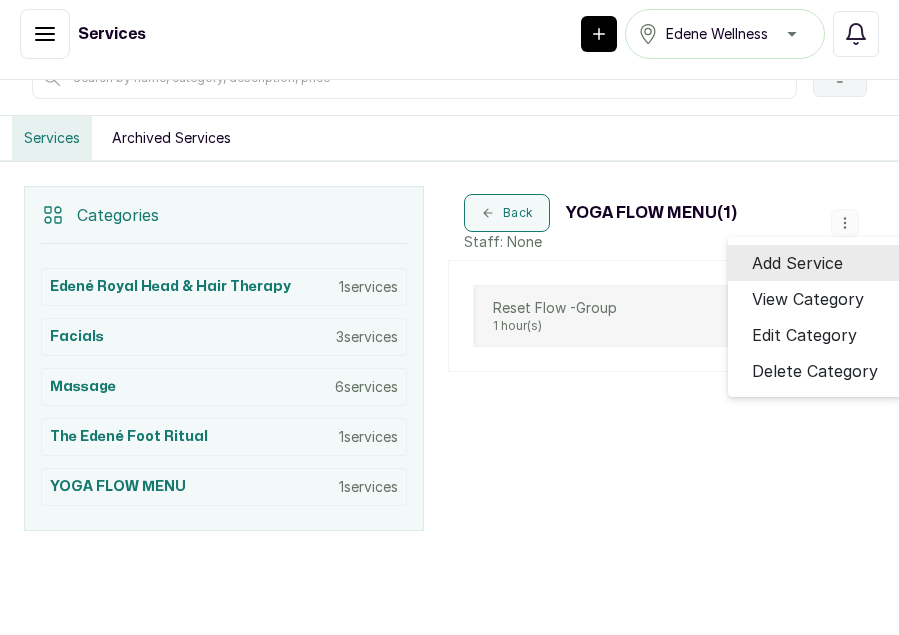 click on "Add Service" at bounding box center [797, 263] 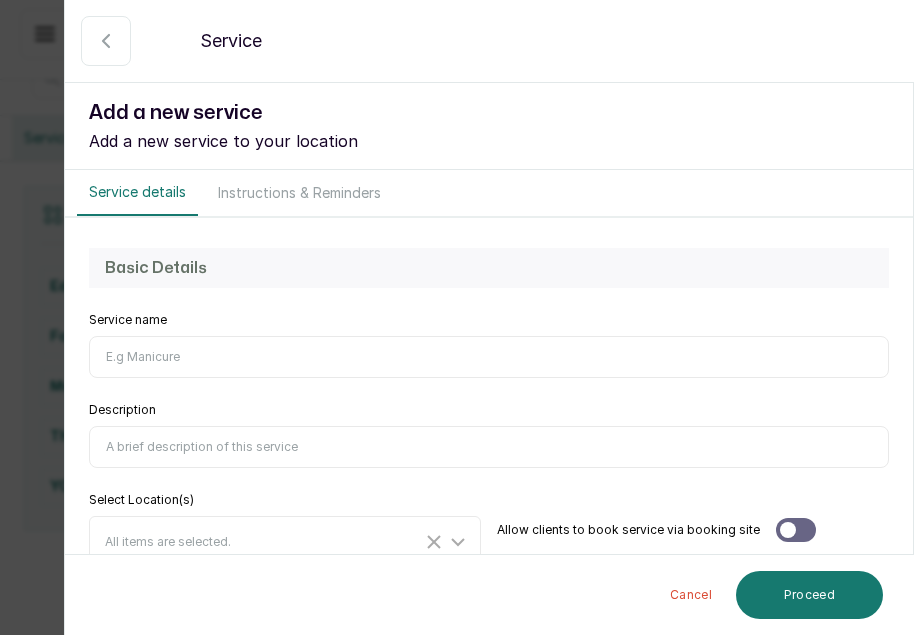 click on "Service name" at bounding box center [489, 357] 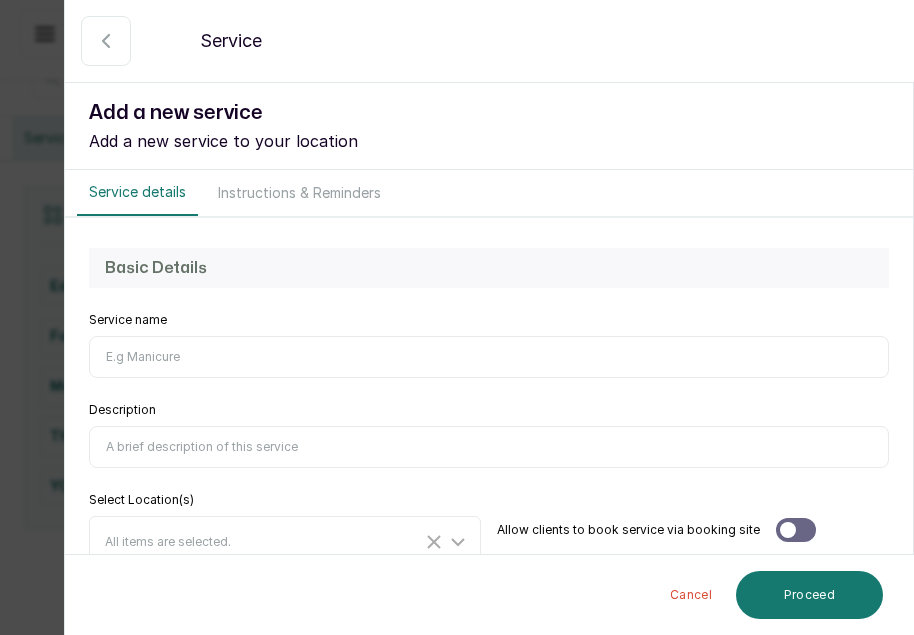 click on "Service name" at bounding box center (489, 357) 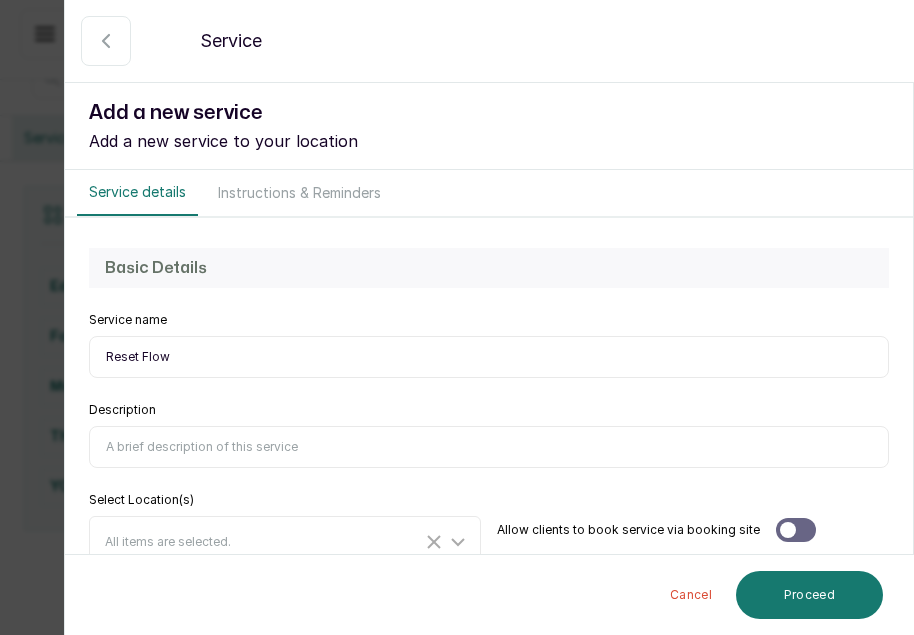 click on "Reset Flow" at bounding box center (489, 357) 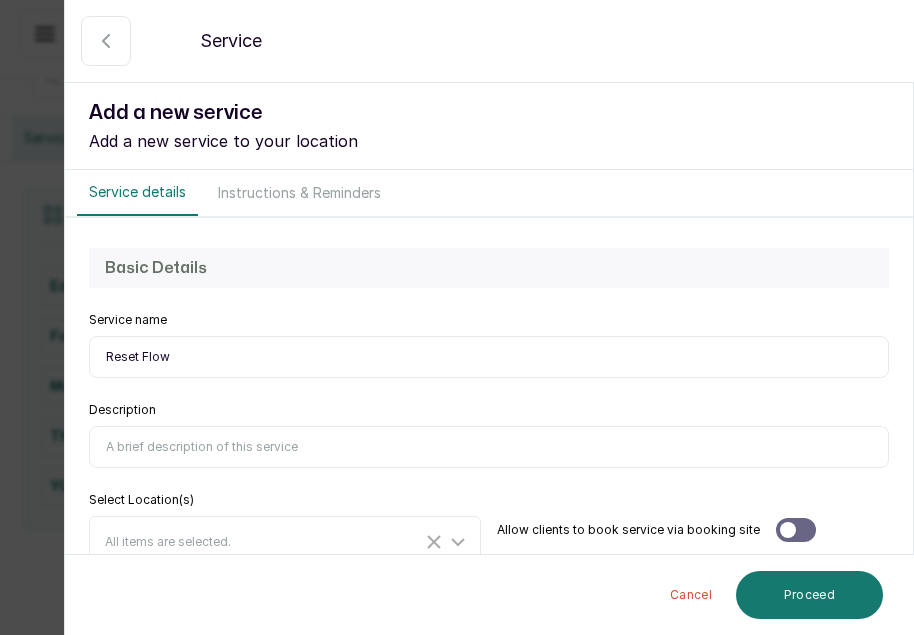 paste on "| Private" 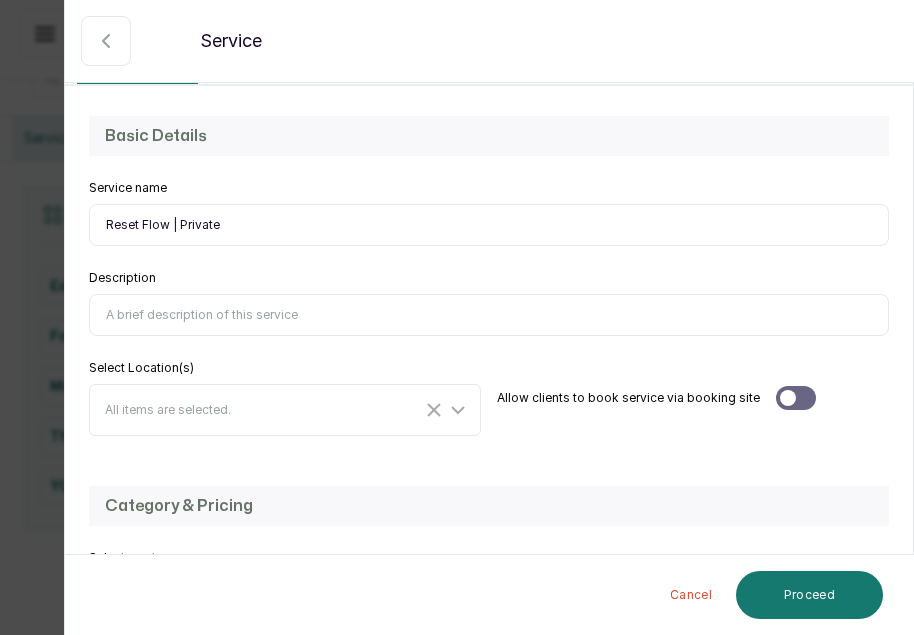 scroll, scrollTop: 150, scrollLeft: 0, axis: vertical 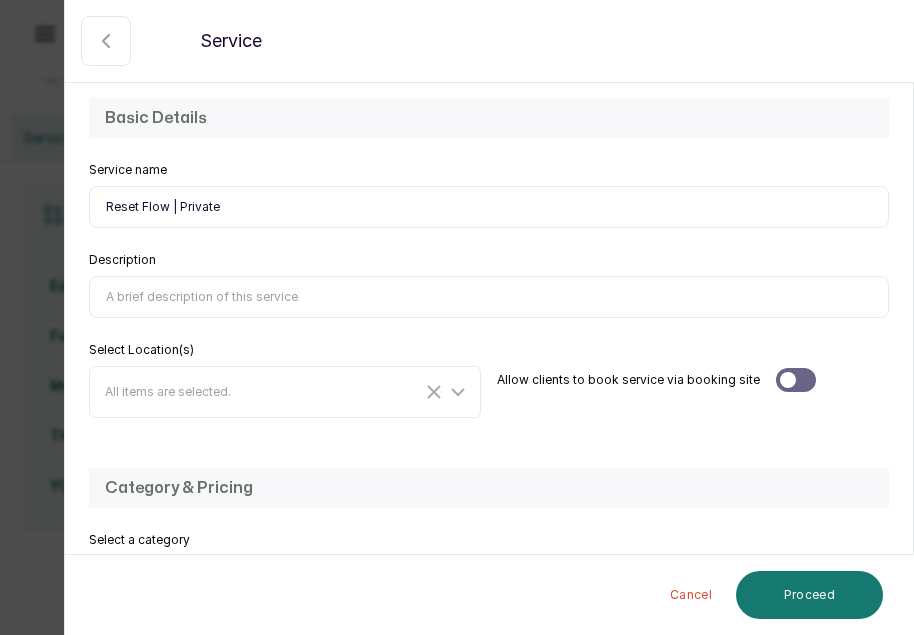 type on "Reset Flow | Private" 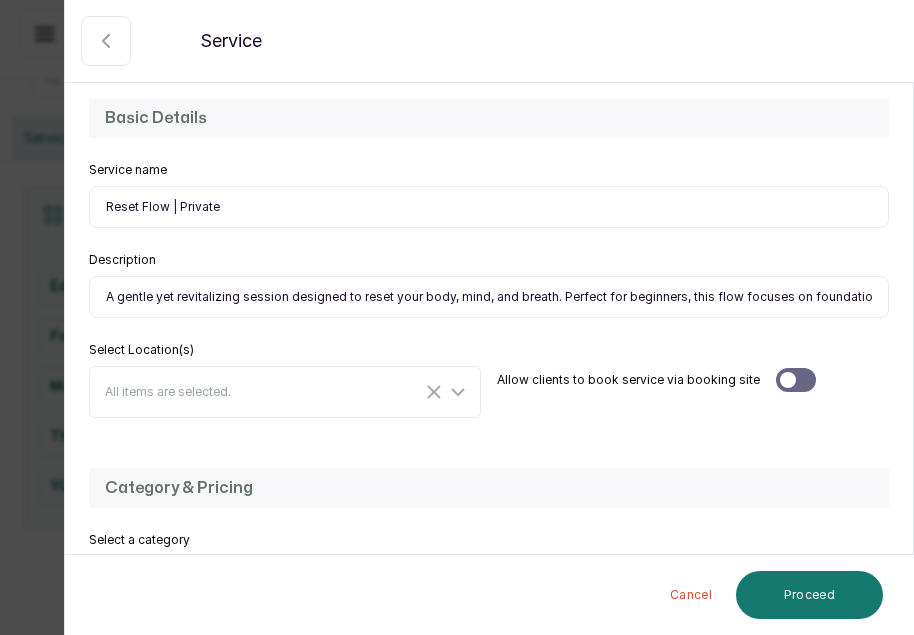 scroll, scrollTop: 0, scrollLeft: 1560, axis: horizontal 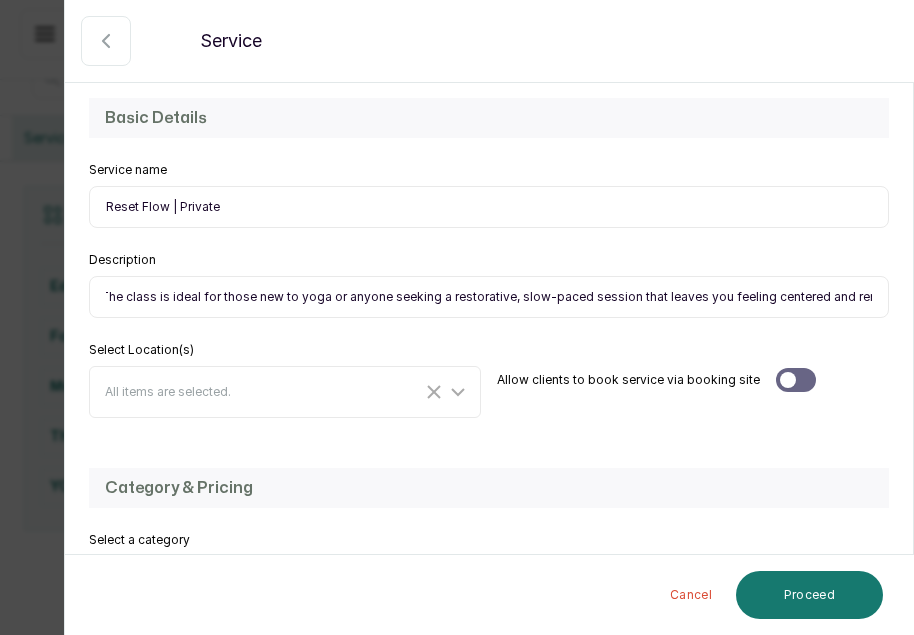 type on "A gentle yet revitalizing session designed to reset your body, mind, and breath. Perfect for beginners, this flow focuses on foundational movements, deep stretching, and mindful breathing techniques to release tension, improve flexibility, and enhance body awareness. The class is ideal for those new to yoga or anyone seeking a restorative, slow-paced session that leaves you feeling centered and renewed." 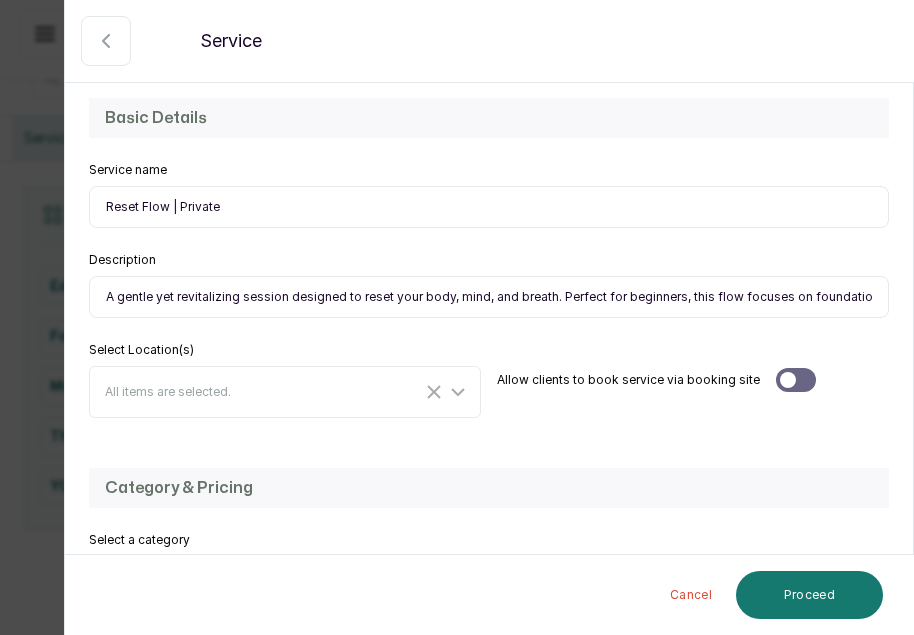 click at bounding box center [796, 380] 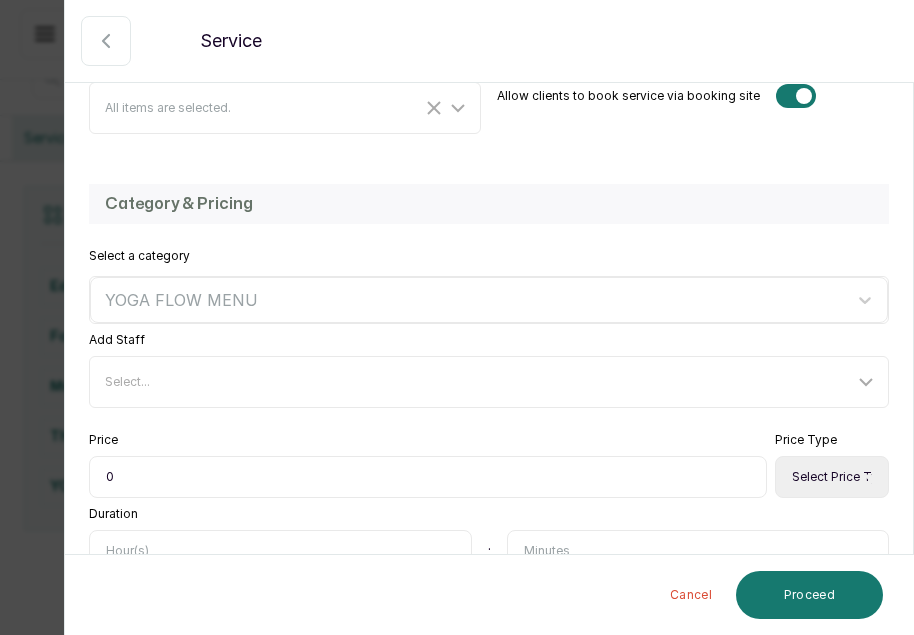 scroll, scrollTop: 499, scrollLeft: 0, axis: vertical 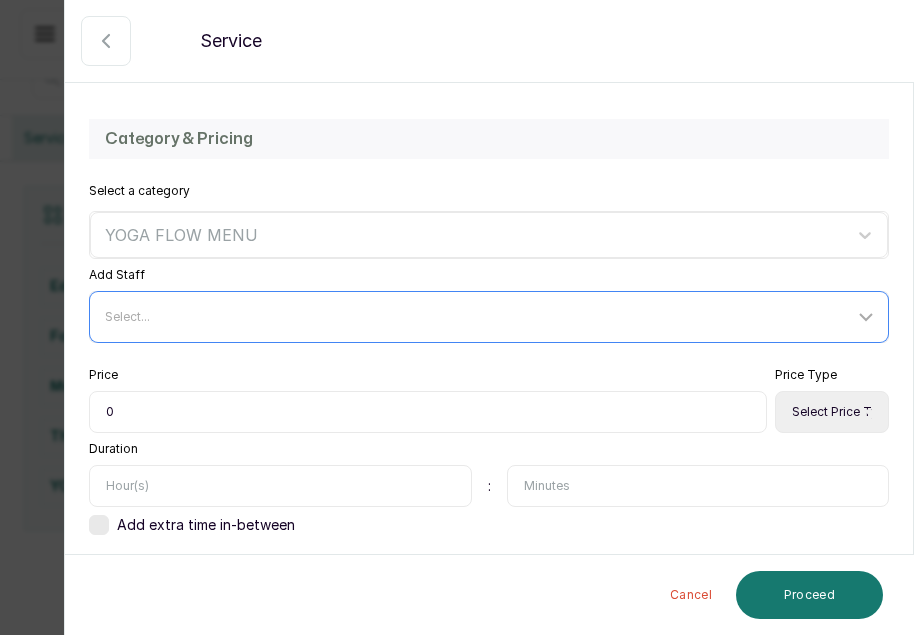 click on "Select..." at bounding box center (479, 317) 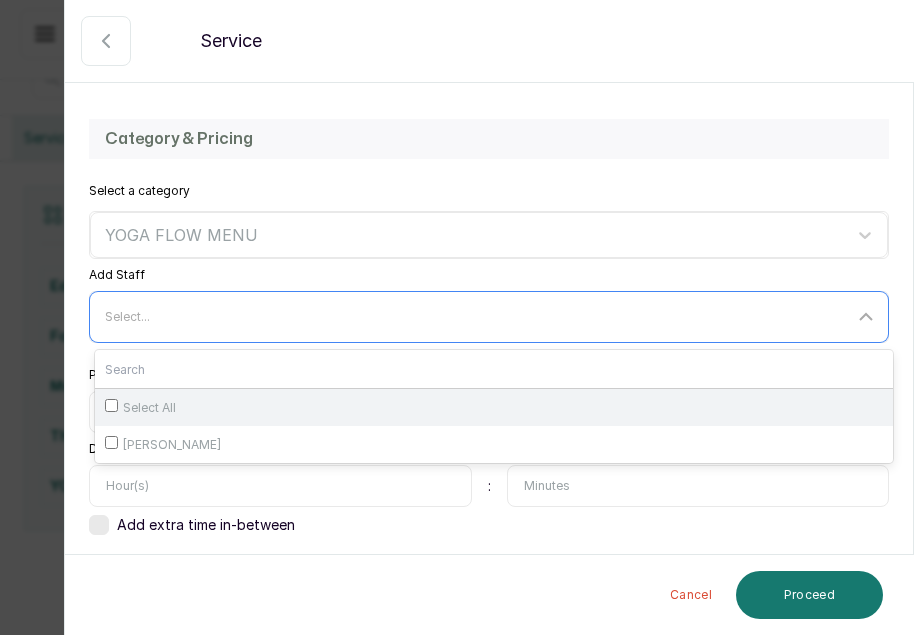 click on "Select All" at bounding box center [494, 407] 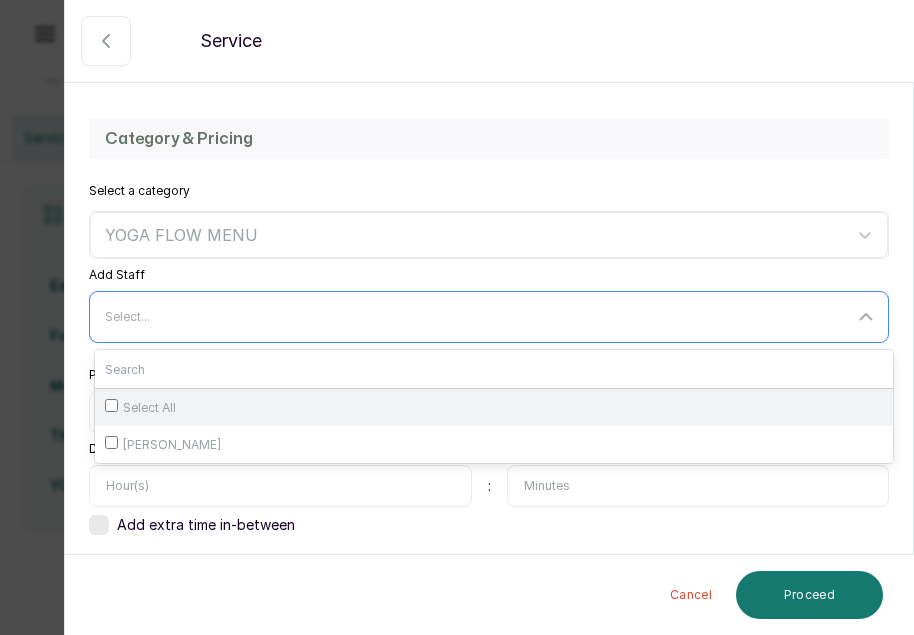 click on "Select All" at bounding box center (111, 405) 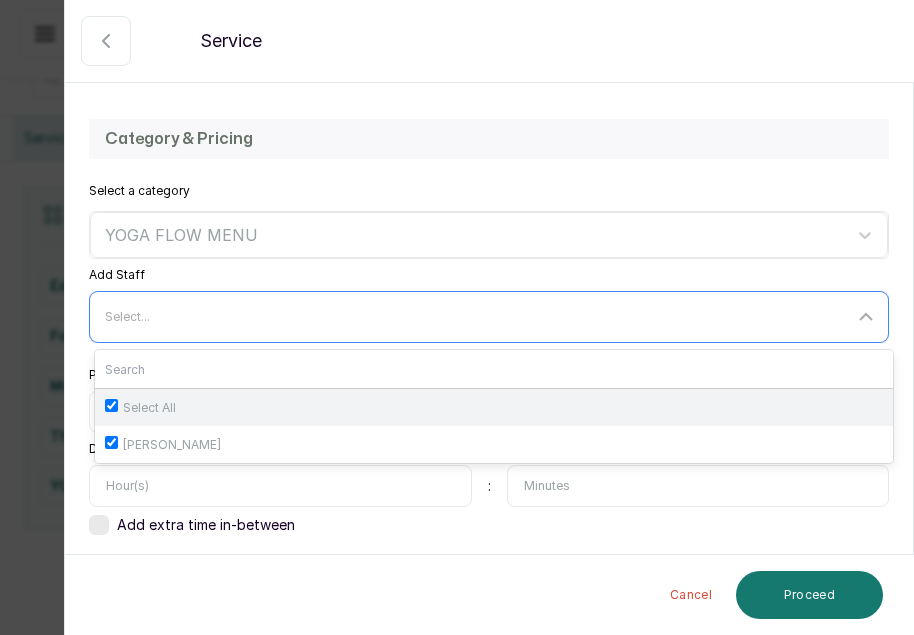 checkbox on "true" 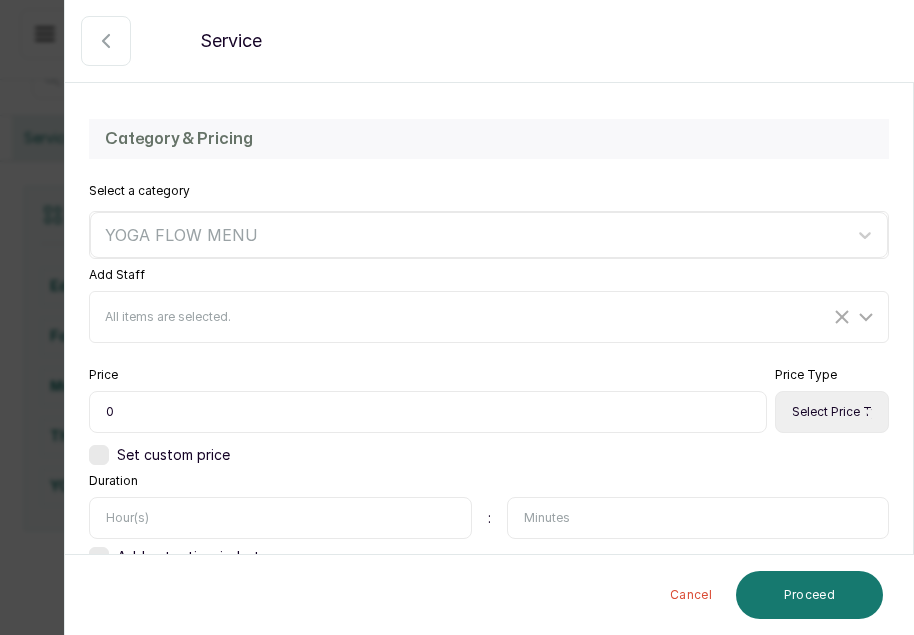 click on "Select a category YOGA FLOW MENU" at bounding box center [489, 221] 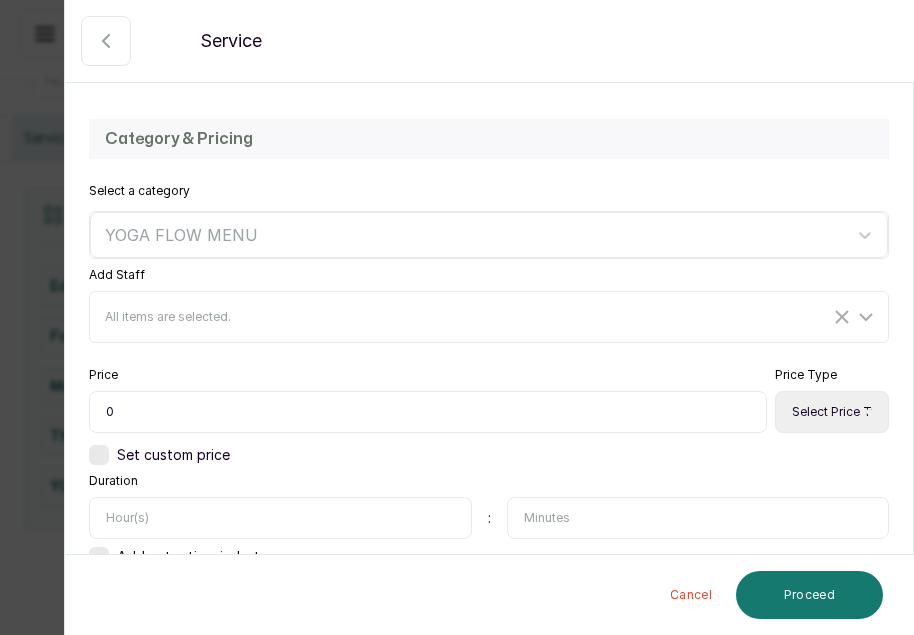 click on "0" at bounding box center [428, 412] 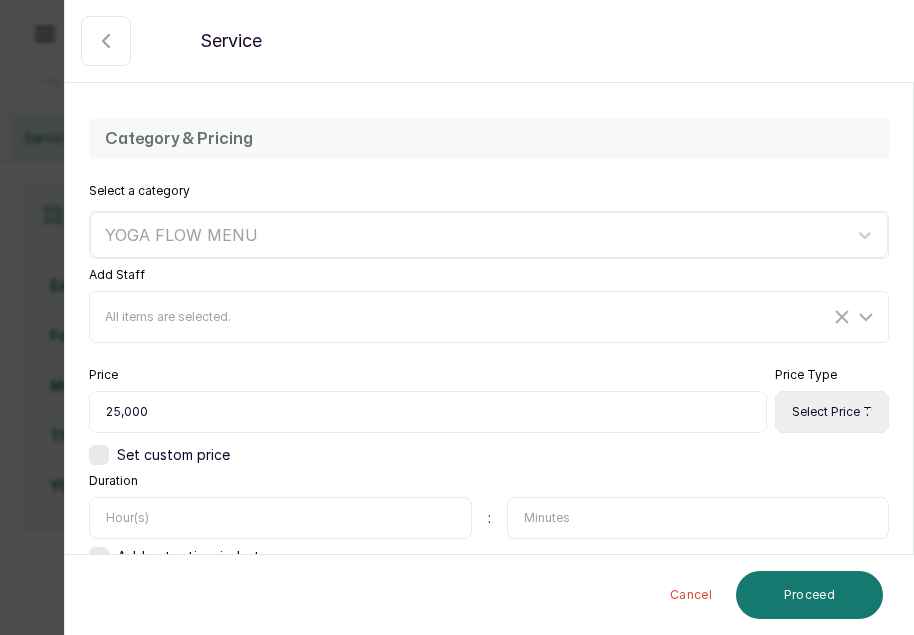 type on "25,000" 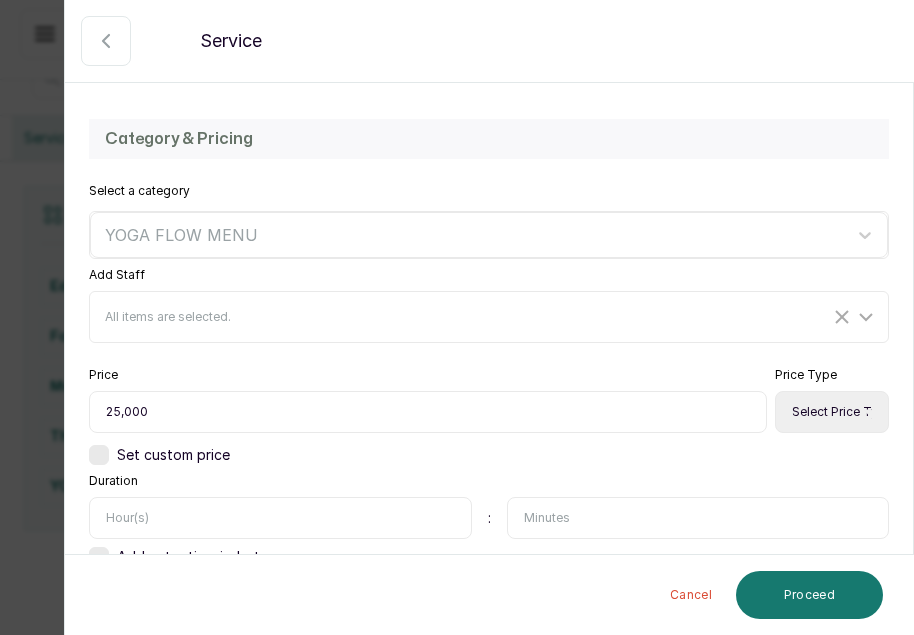 click on "Select Price Type Fixed From" at bounding box center (832, 412) 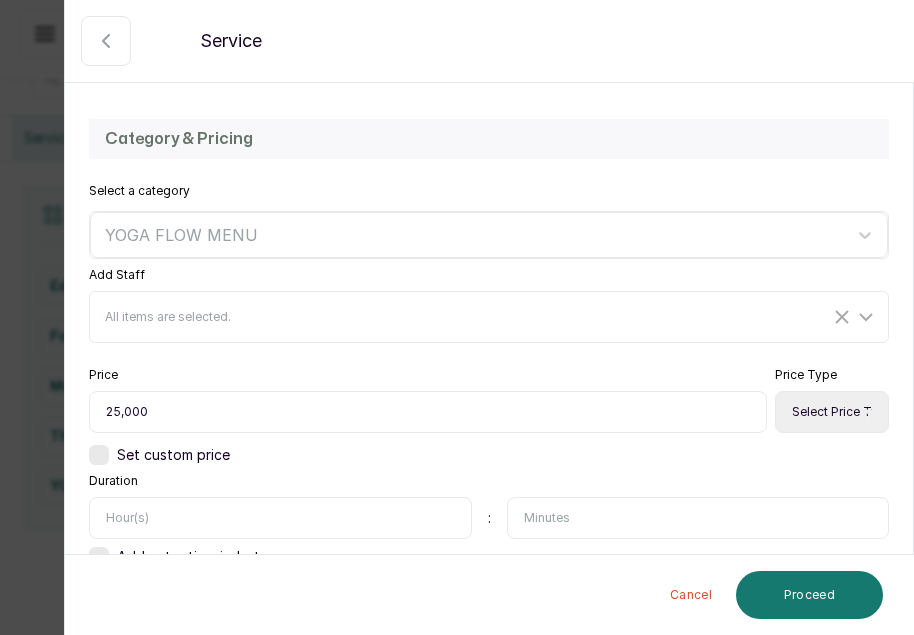 select on "fixed" 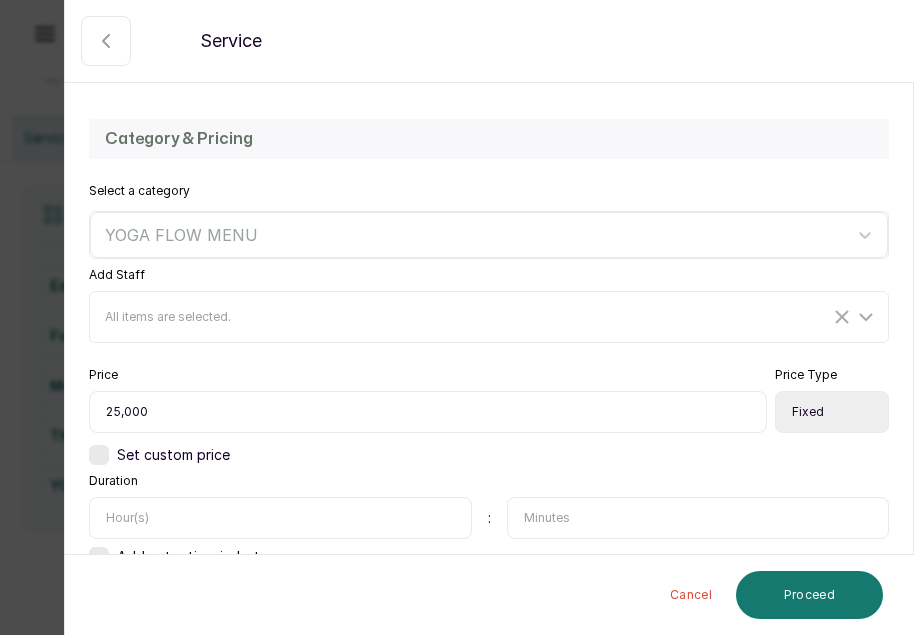 click on "Select Price Type Fixed From" at bounding box center [832, 412] 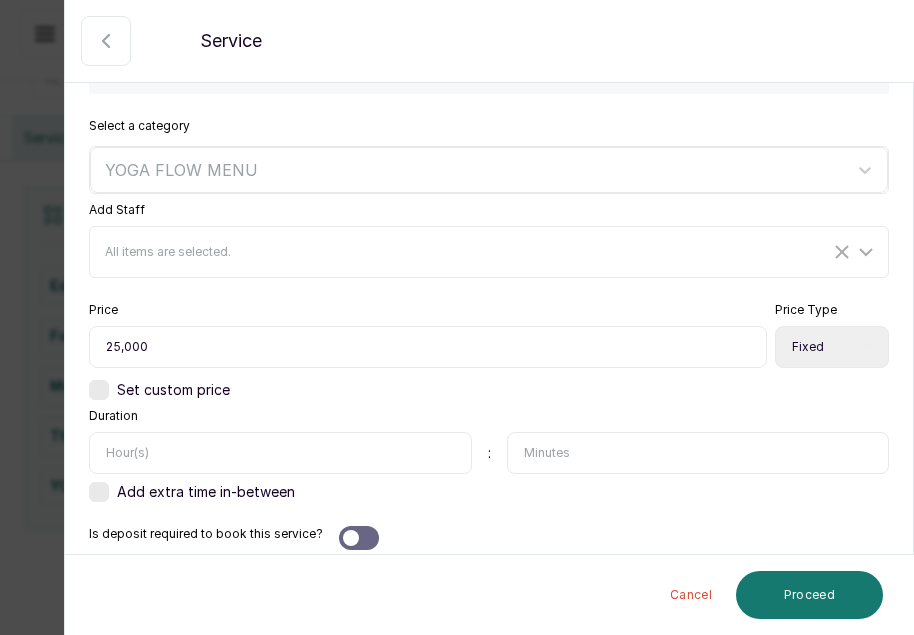scroll, scrollTop: 580, scrollLeft: 0, axis: vertical 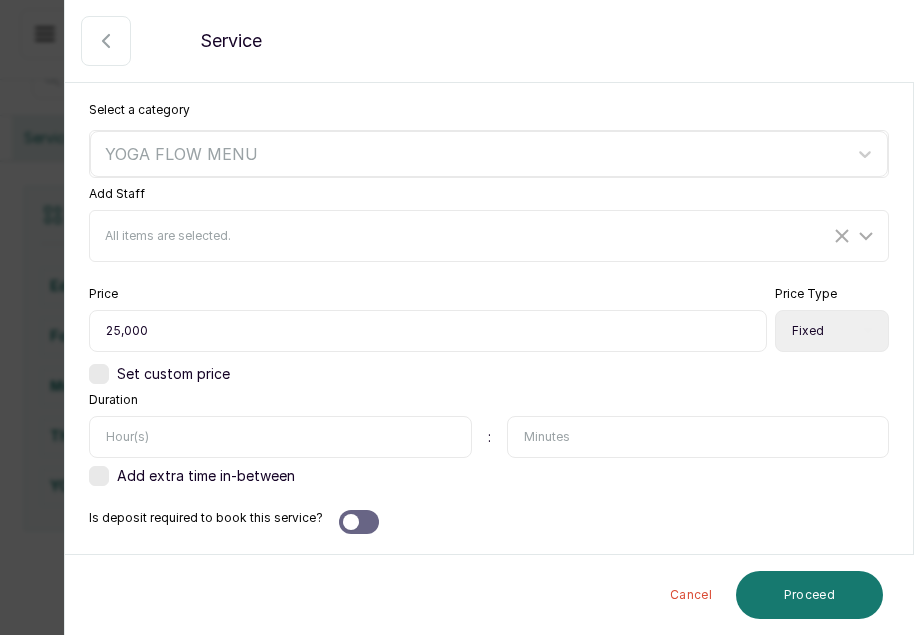 click at bounding box center (698, 437) 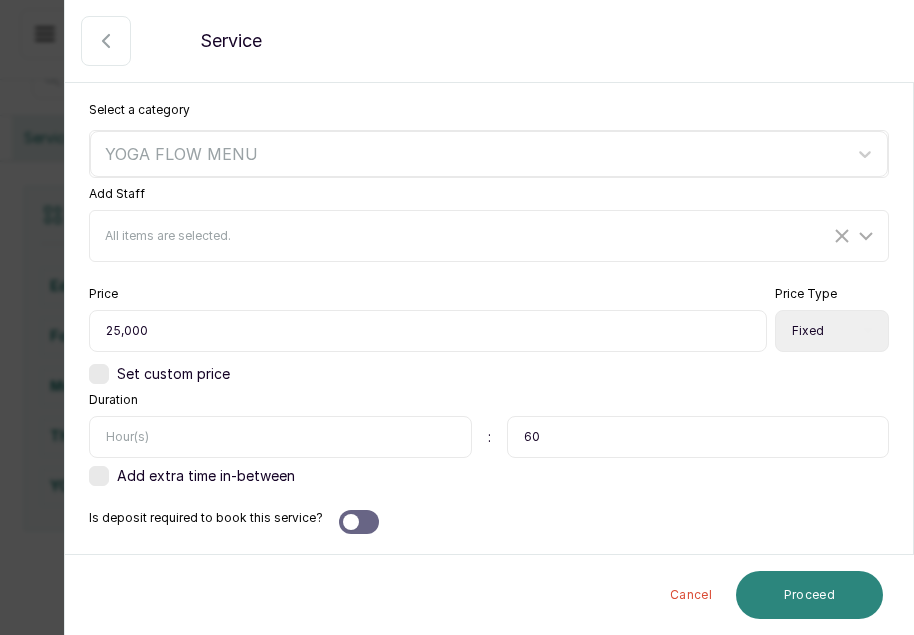 type on "60" 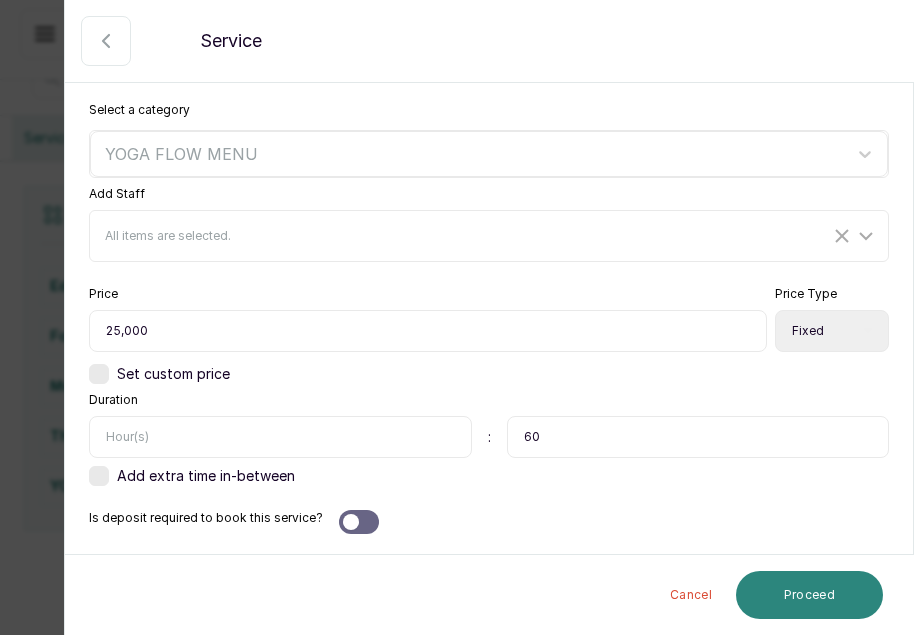 click on "Proceed" at bounding box center [809, 595] 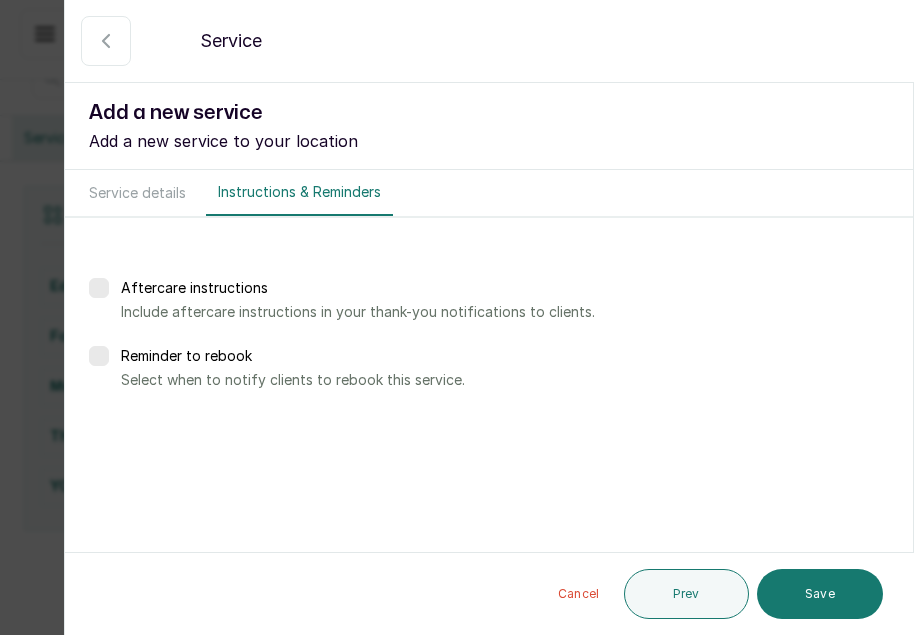 scroll, scrollTop: 0, scrollLeft: 0, axis: both 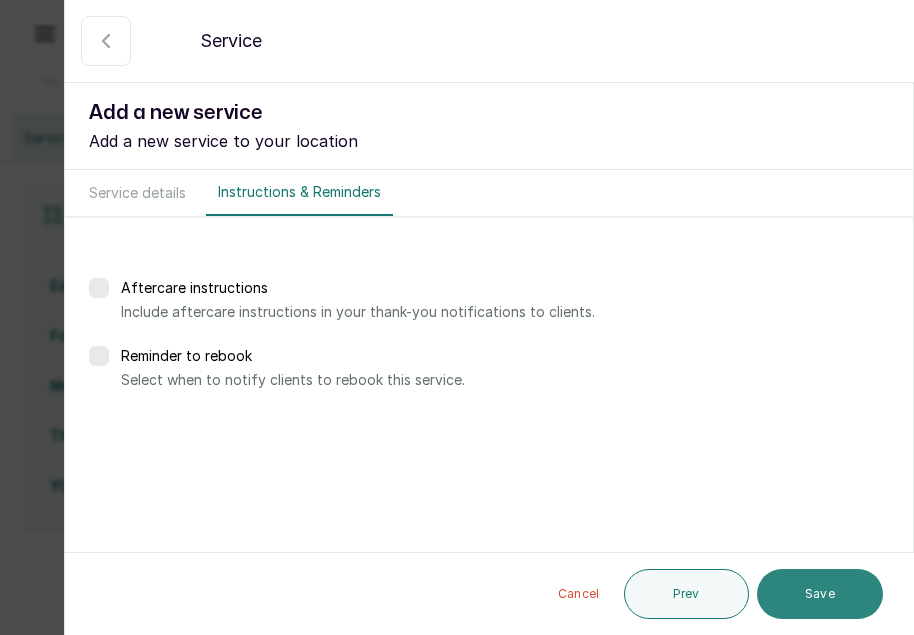 click on "Save" at bounding box center [820, 594] 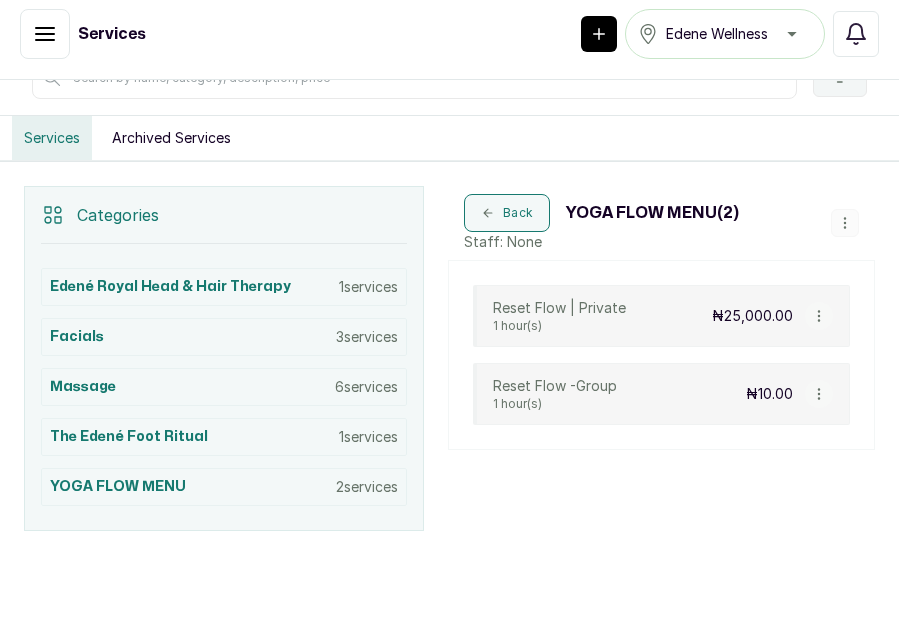click 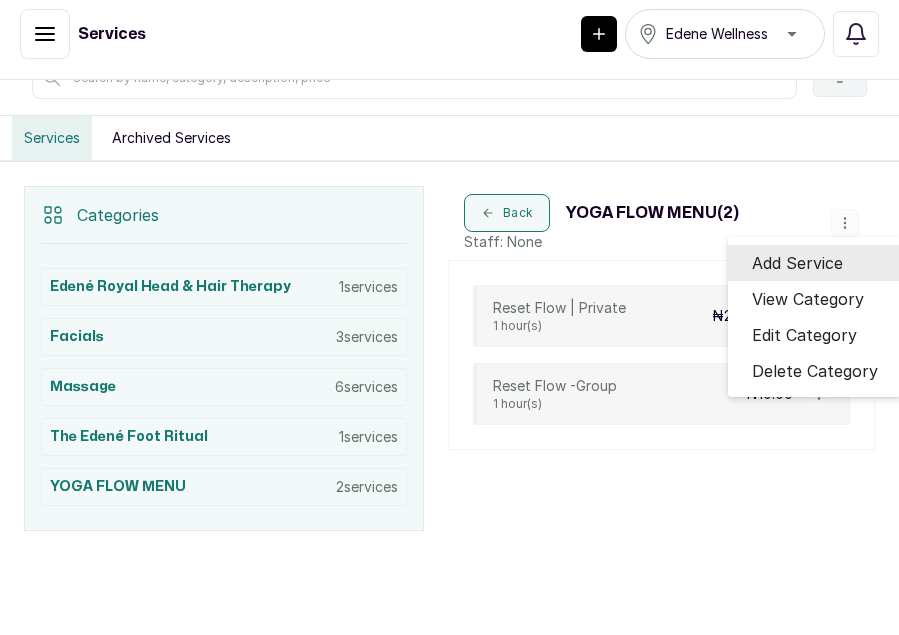 click on "Add Service" at bounding box center [797, 263] 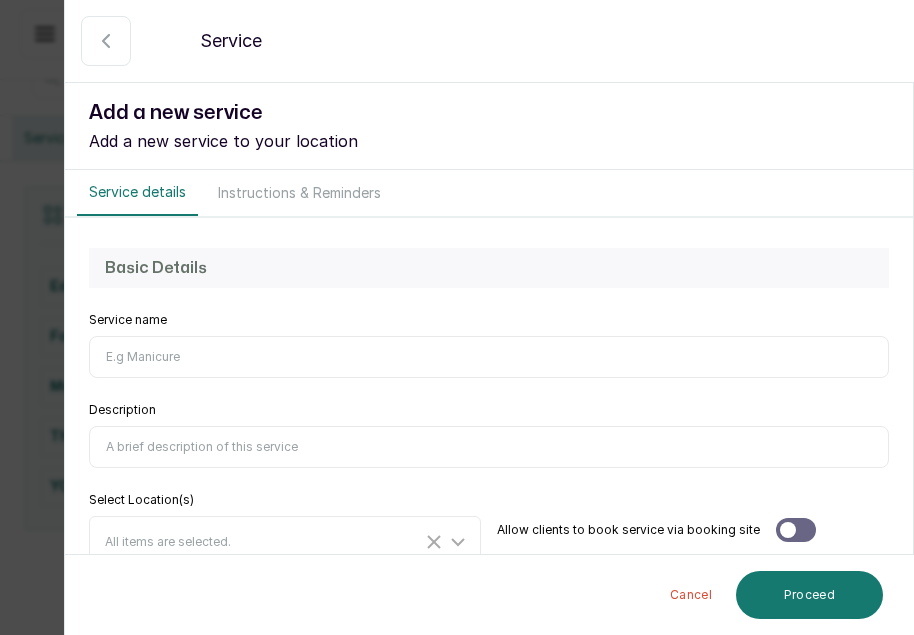 click on "Service name" at bounding box center (489, 357) 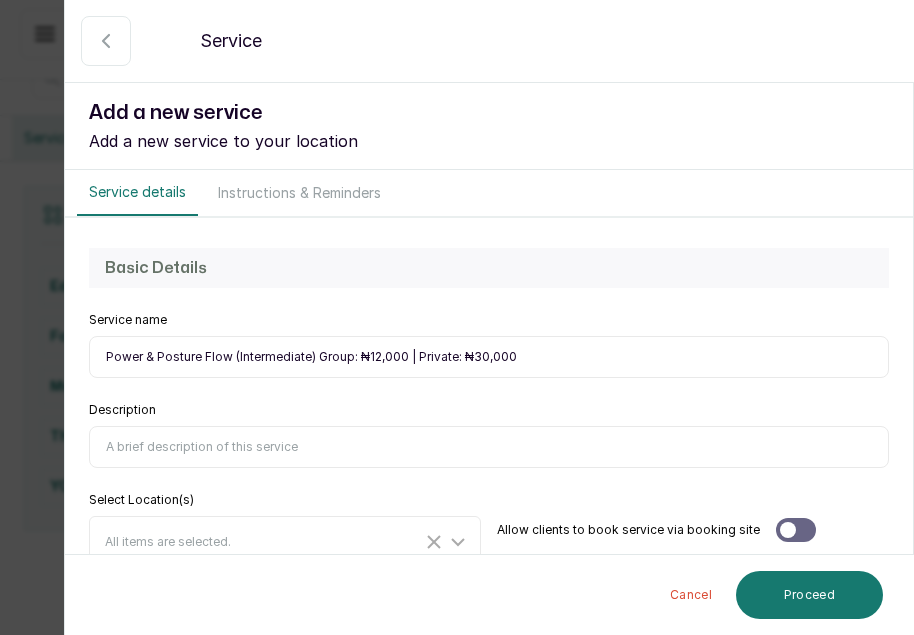 click on "Power & Posture Flow (Intermediate) Group: ₦12,000 | Private: ₦30,000" at bounding box center (489, 357) 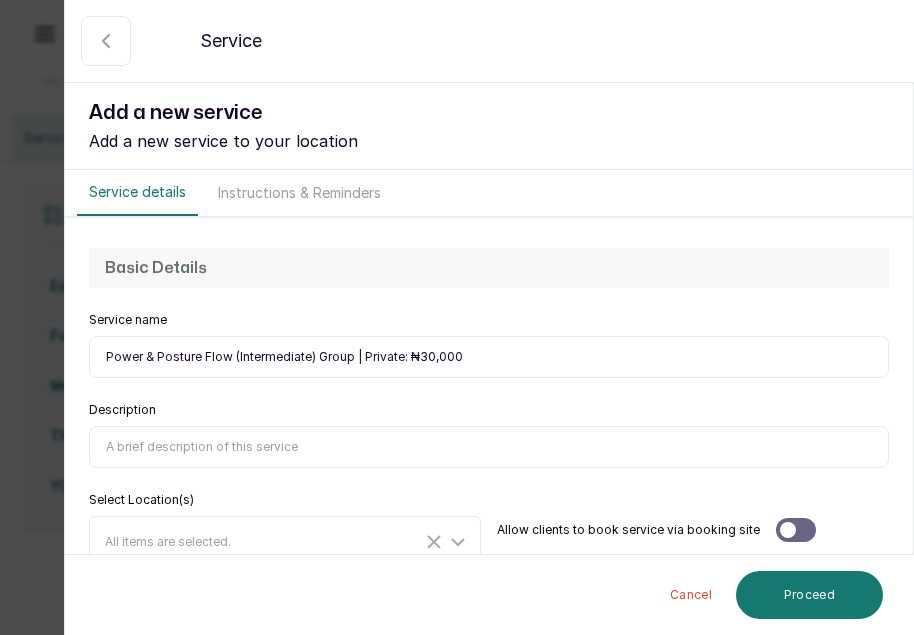 drag, startPoint x: 360, startPoint y: 353, endPoint x: 484, endPoint y: 350, distance: 124.036285 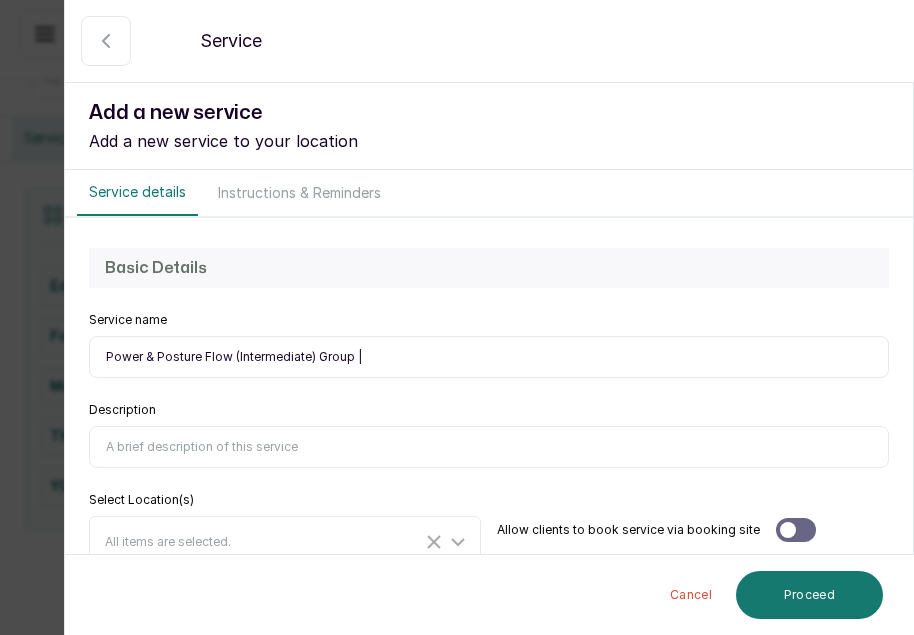 drag, startPoint x: 350, startPoint y: 359, endPoint x: 316, endPoint y: 358, distance: 34.0147 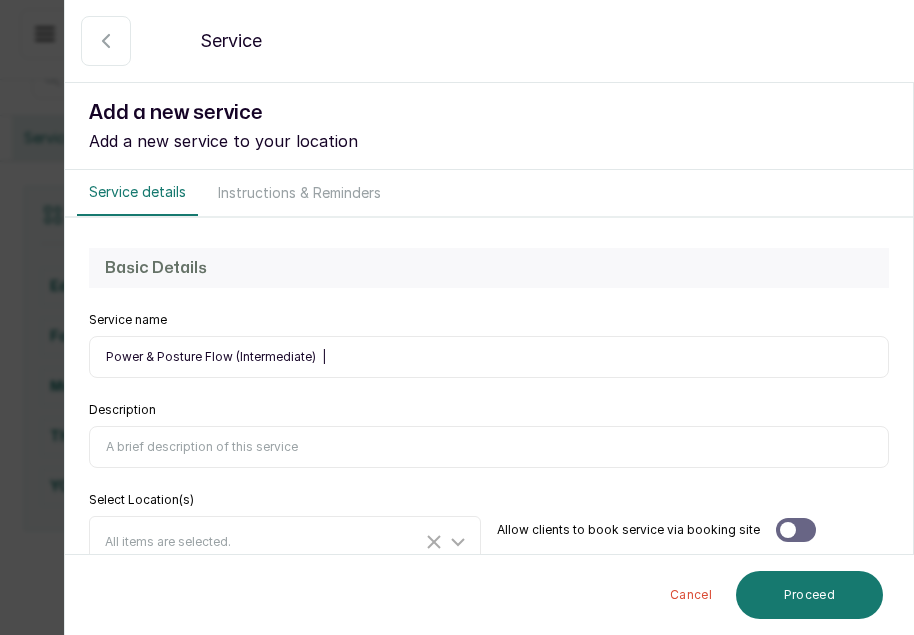 paste on "Group" 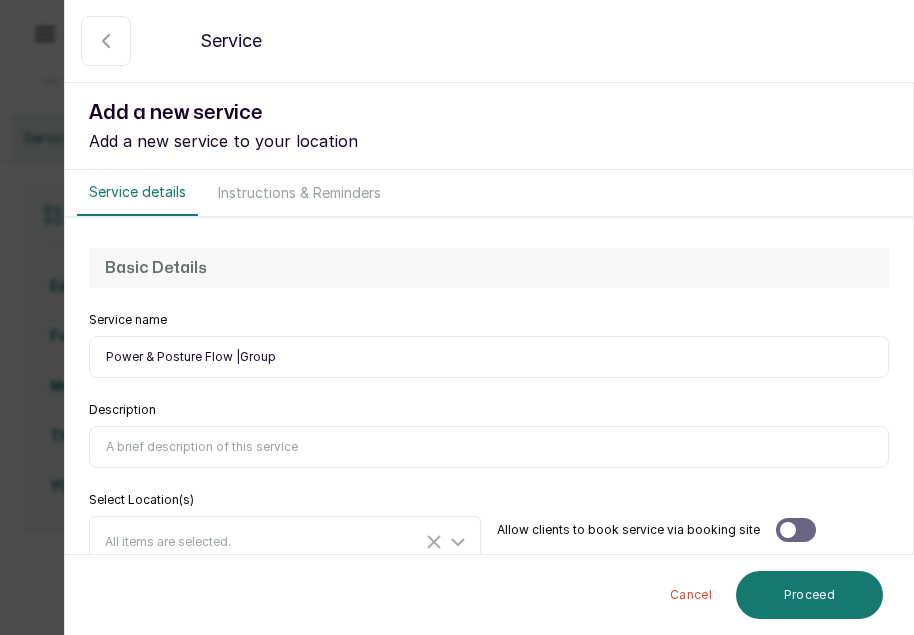 type on "Power & Posture Flow |Group" 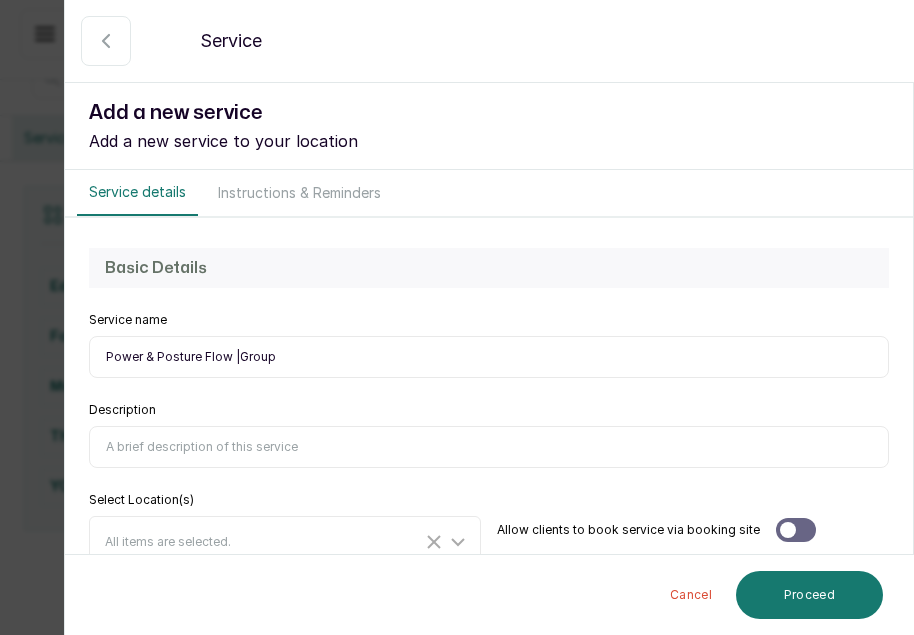 click on "Description" at bounding box center (489, 435) 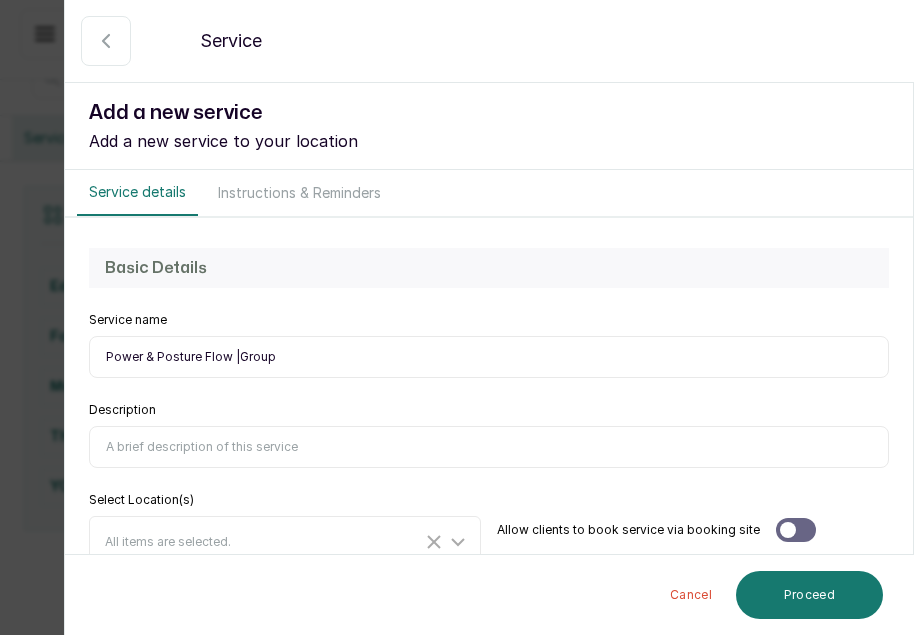 click on "Description" at bounding box center (489, 447) 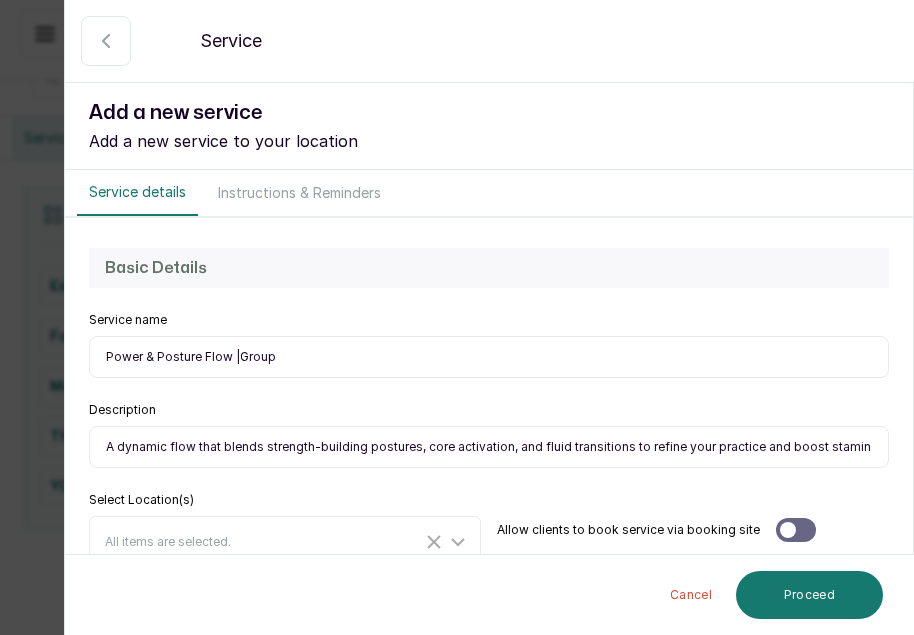 scroll, scrollTop: 0, scrollLeft: 1515, axis: horizontal 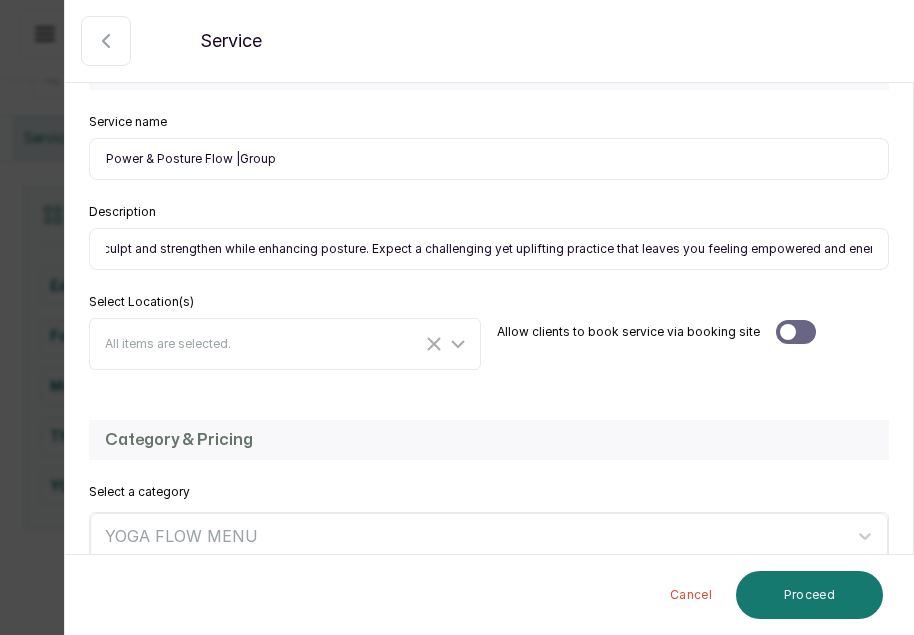 type on "A dynamic flow that blends strength-building postures, core activation, and fluid transitions to refine your practice and boost stamina. Designed for those with some yoga experience, this session emphasizes powerful poses, alignment, and balance, helping to sculpt and strengthen while enhancing posture. Expect a challenging yet uplifting practice that leaves you feeling empowered and energized." 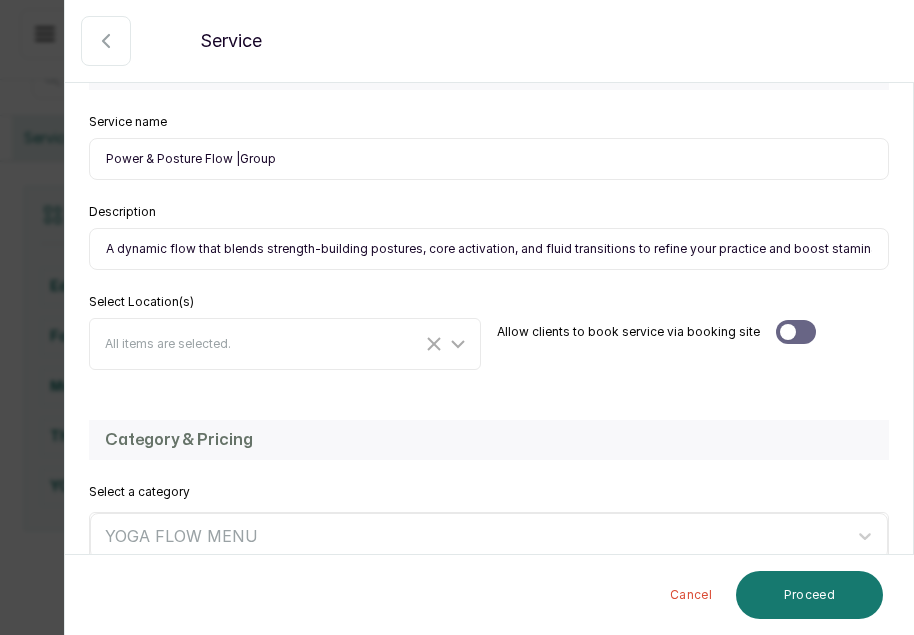 click on "Basic Details Service name   Power & Posture Flow |Group Description   A dynamic flow that blends strength-building postures, core activation, and fluid transitions to refine your practice and boost stamina. Designed for those with some yoga experience, this session emphasizes powerful poses, alignment, and balance, helping to sculpt and strengthen while enhancing posture. Expect a challenging yet uplifting practice that leaves you feeling empowered and energized. Select Location(s) All items are selected. Allow clients to book service via booking site" at bounding box center [489, 210] 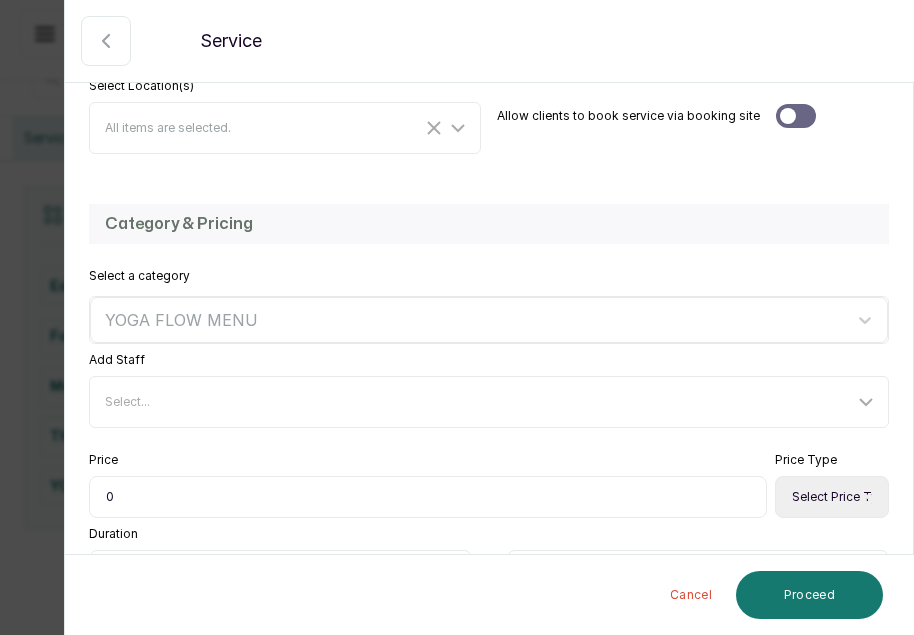 scroll, scrollTop: 419, scrollLeft: 0, axis: vertical 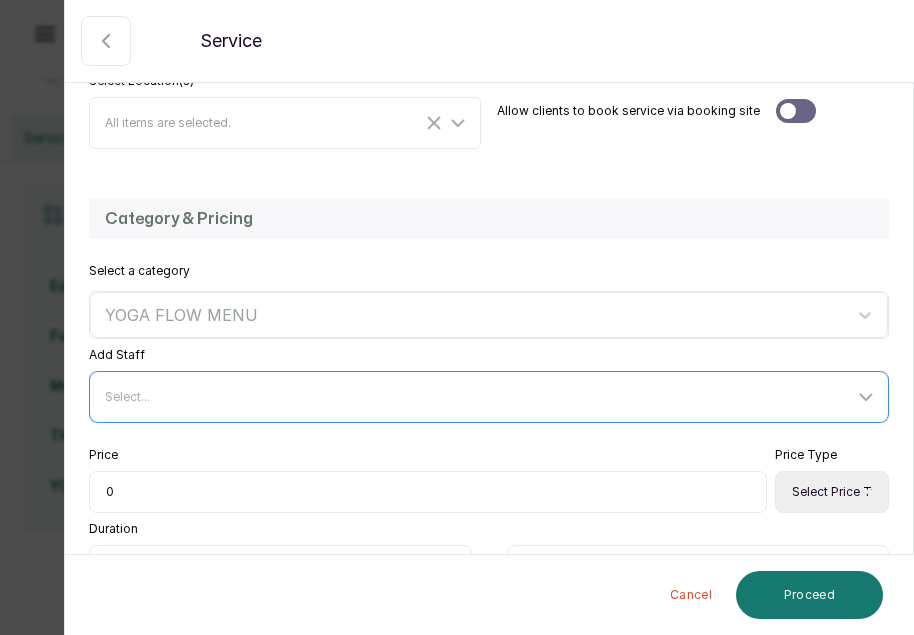 click on "Select..." at bounding box center [479, 397] 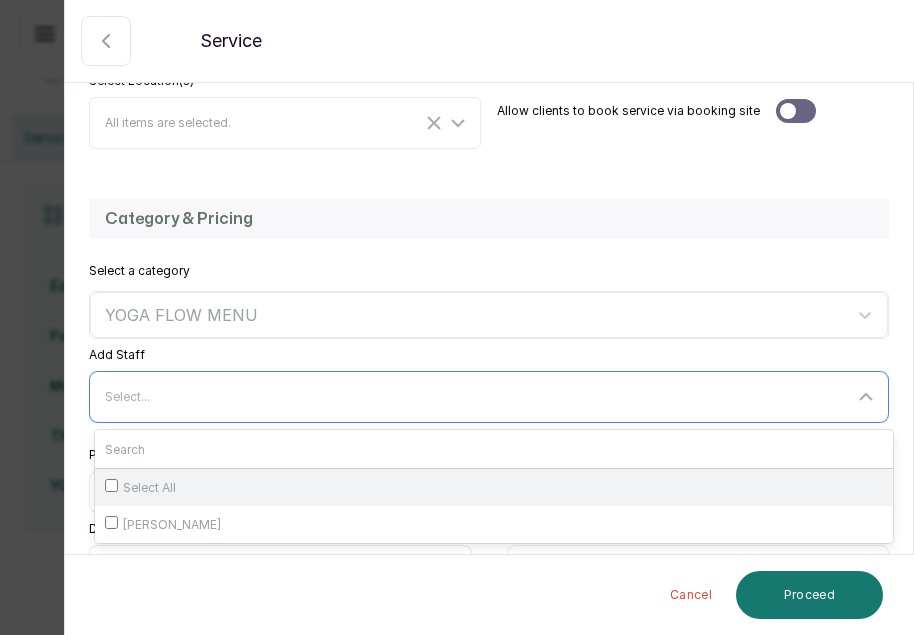 click on "Select All" at bounding box center (494, 487) 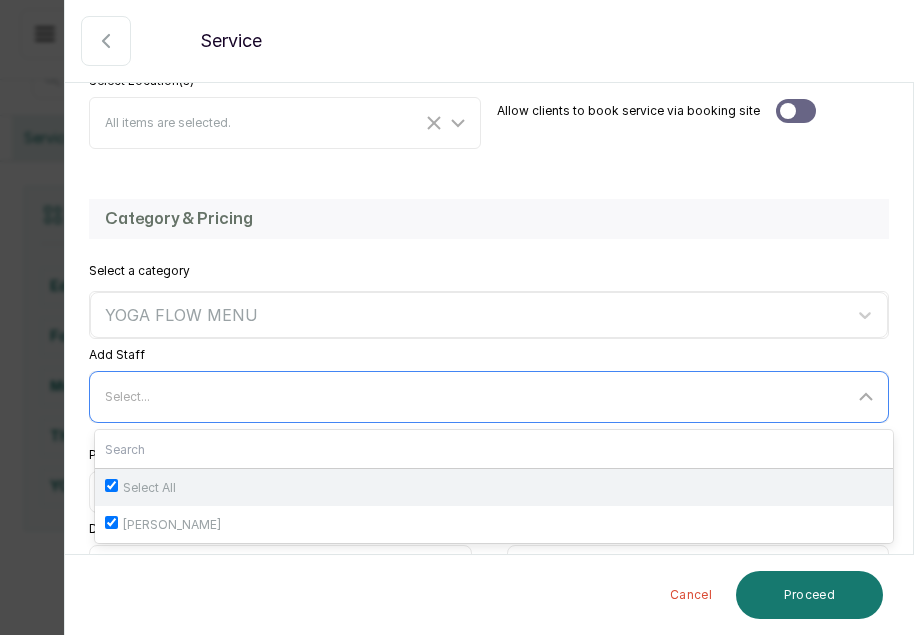 checkbox on "true" 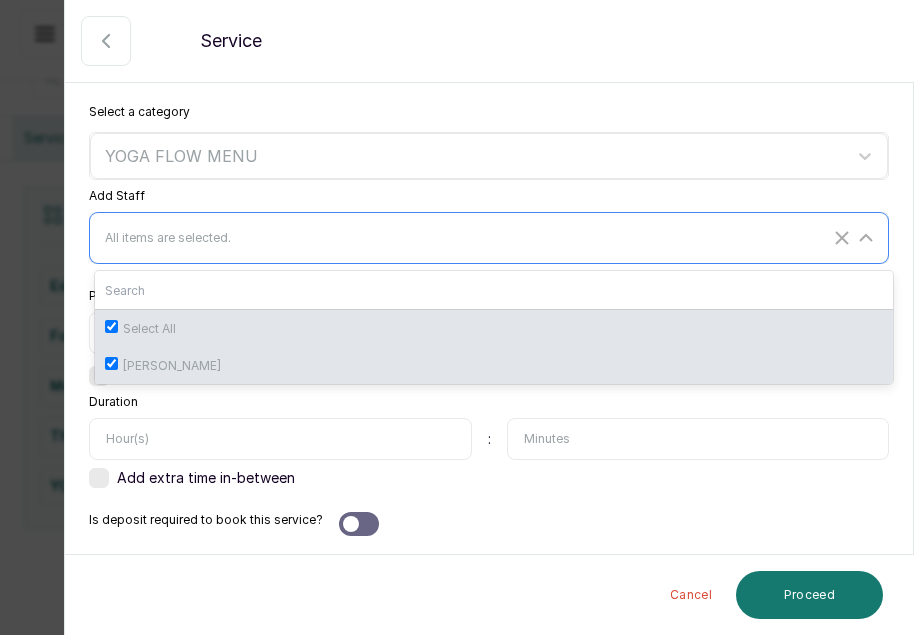scroll, scrollTop: 580, scrollLeft: 0, axis: vertical 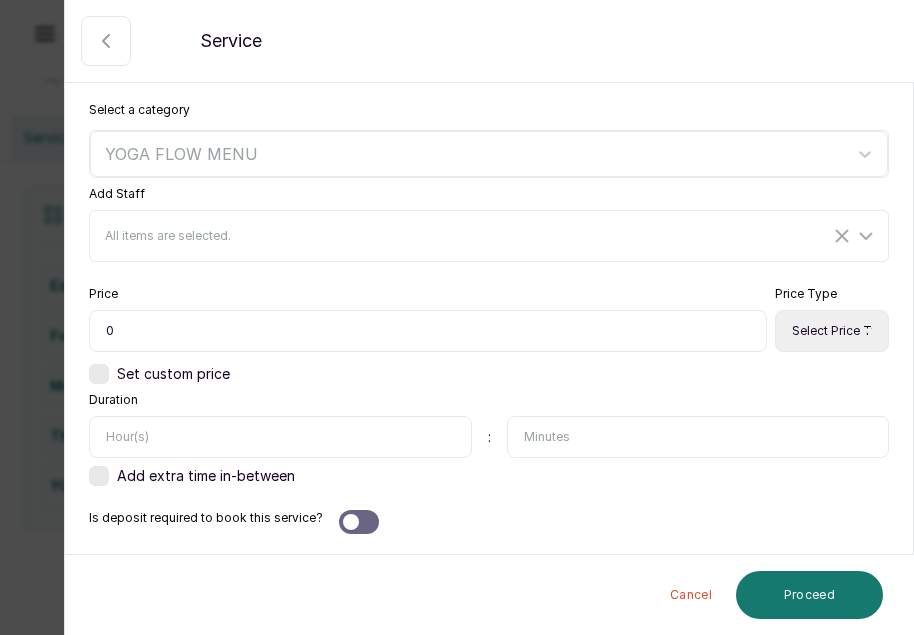 click on "Duration :" at bounding box center [489, 425] 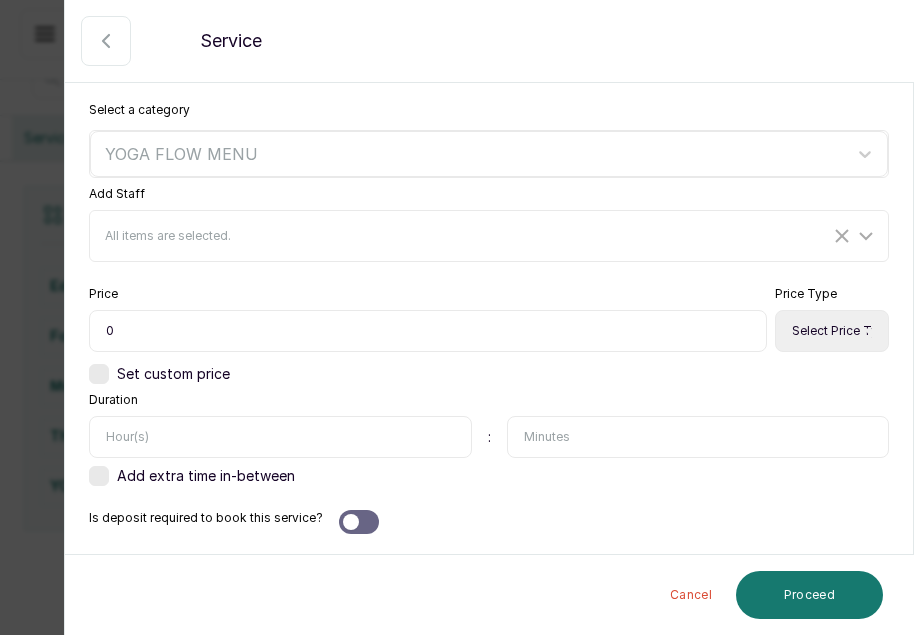 click on "0" at bounding box center [428, 331] 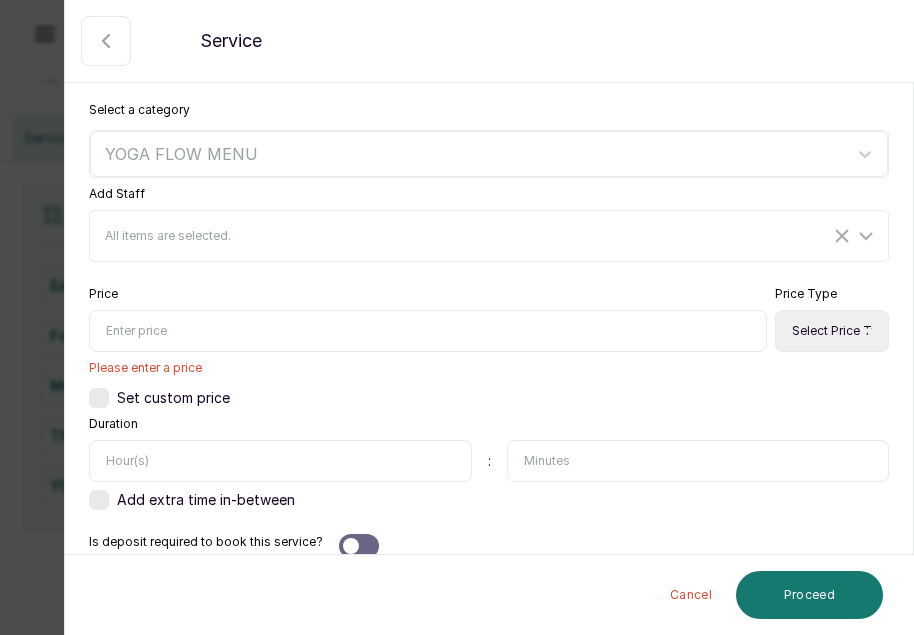 click at bounding box center [428, 331] 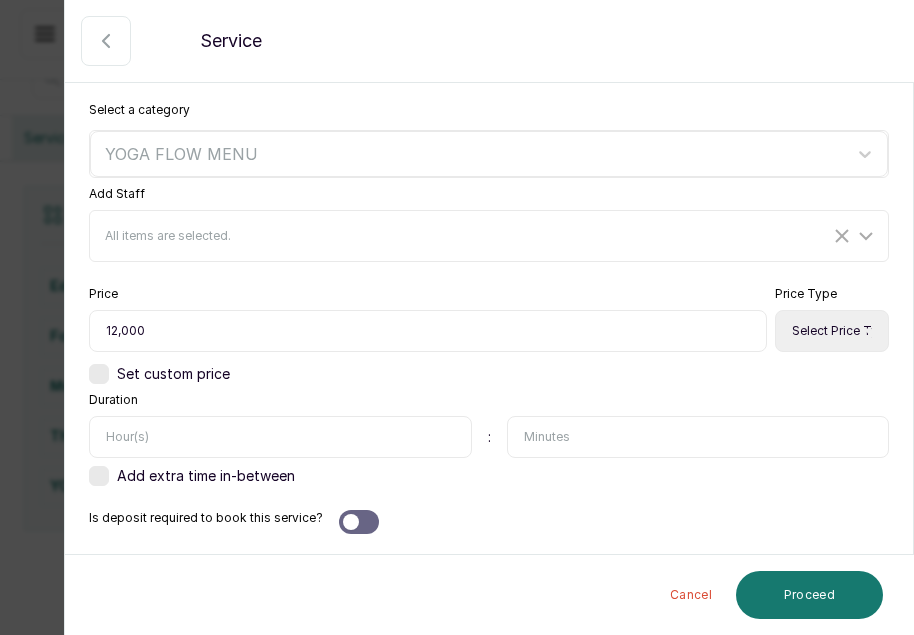 click on "12,000" at bounding box center [428, 331] 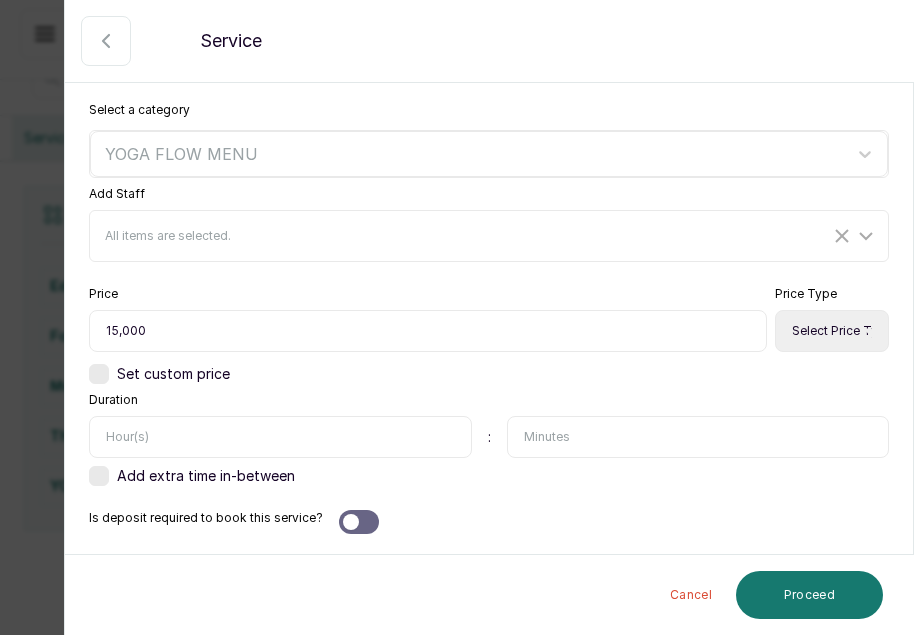 type on "15,000" 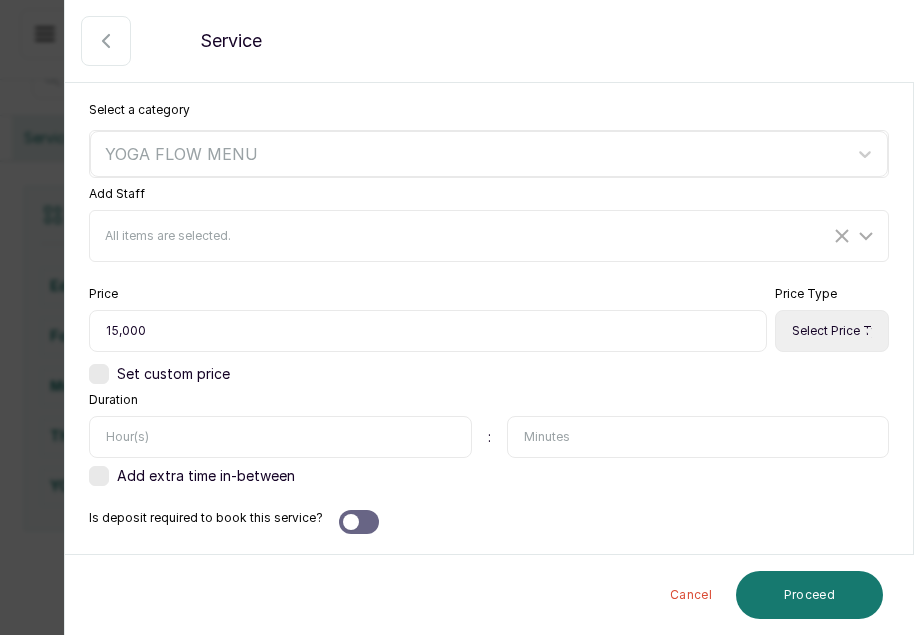 click on "Select Price Type Fixed From" at bounding box center [832, 331] 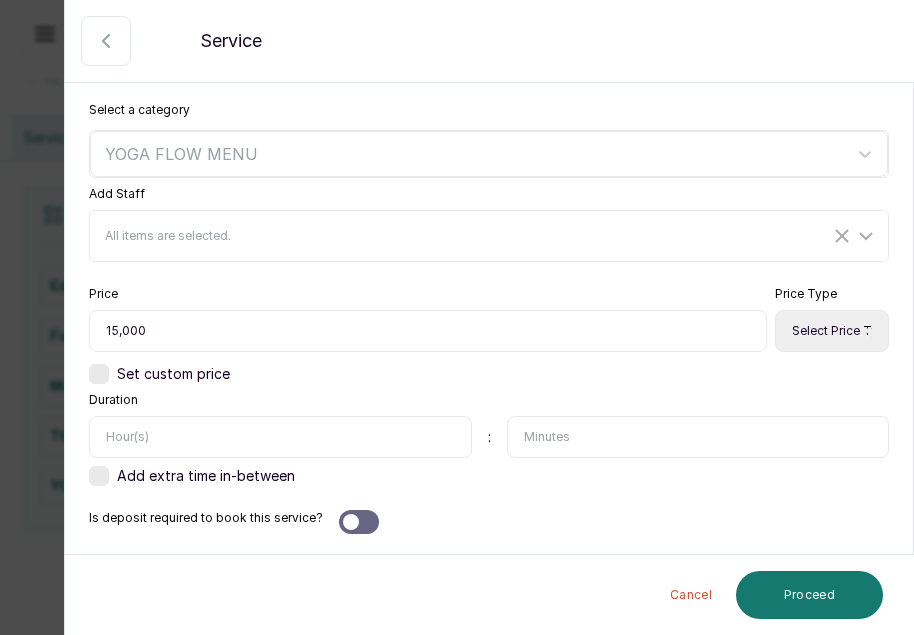 select on "fixed" 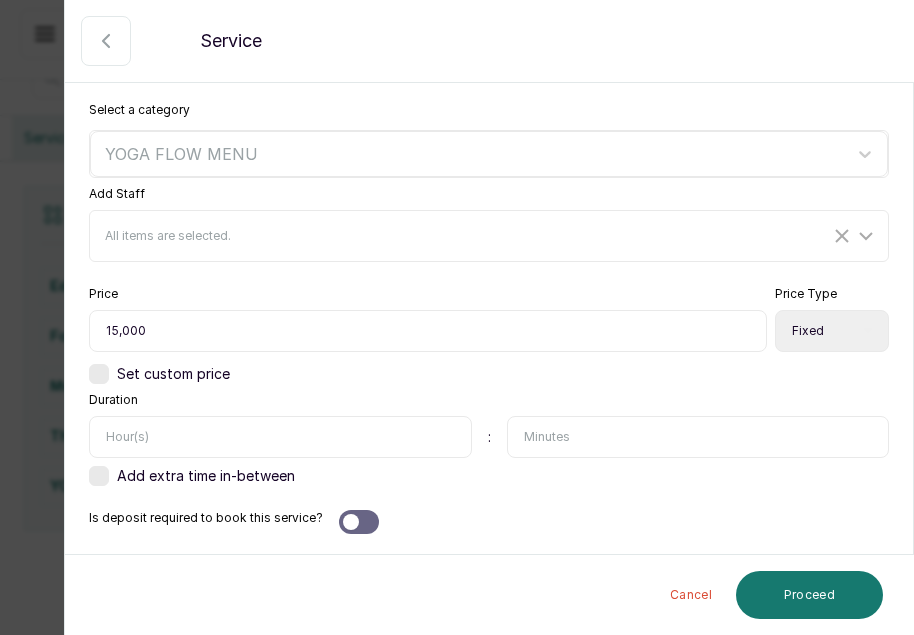click on "Select Price Type Fixed From" at bounding box center (832, 331) 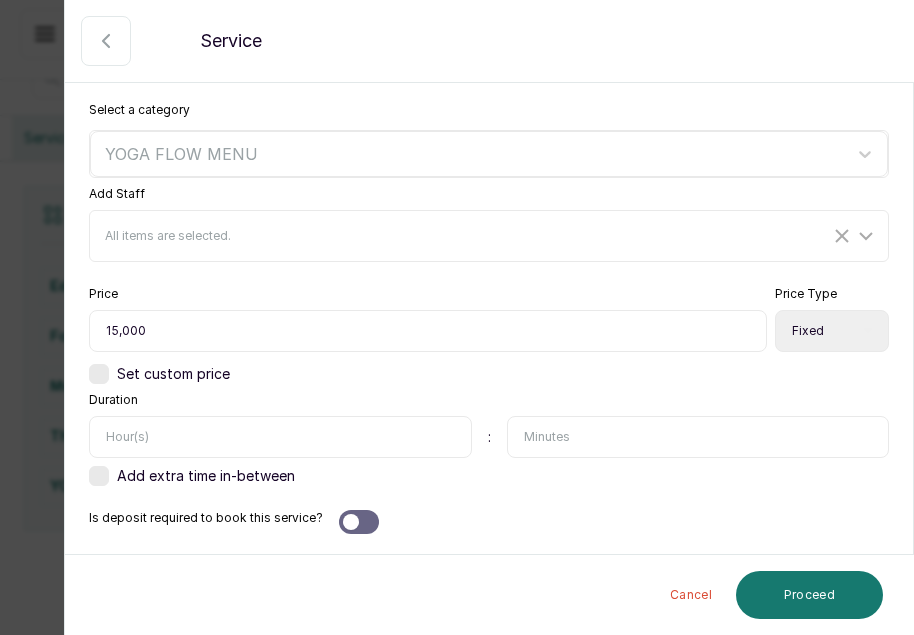 click at bounding box center (698, 437) 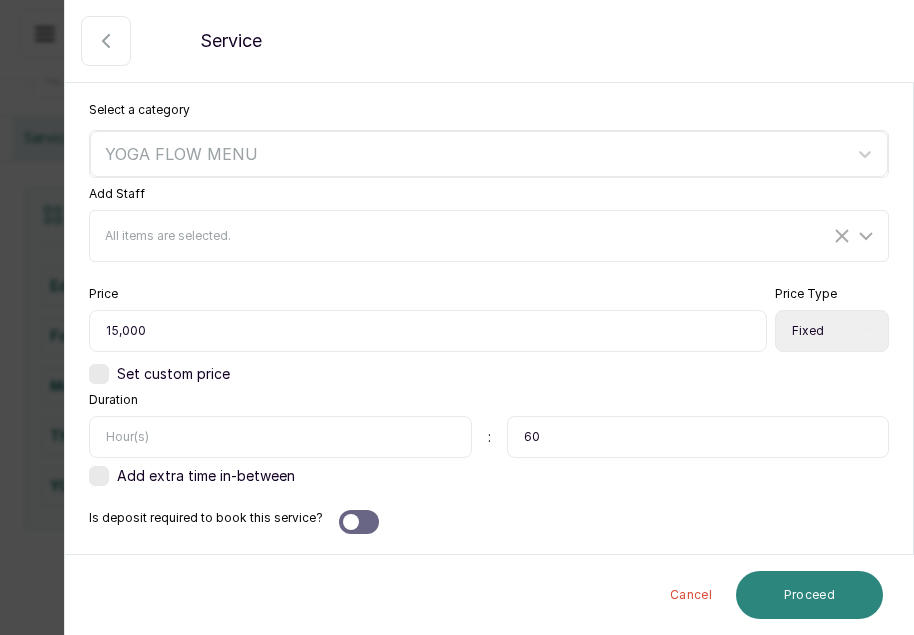 type on "60" 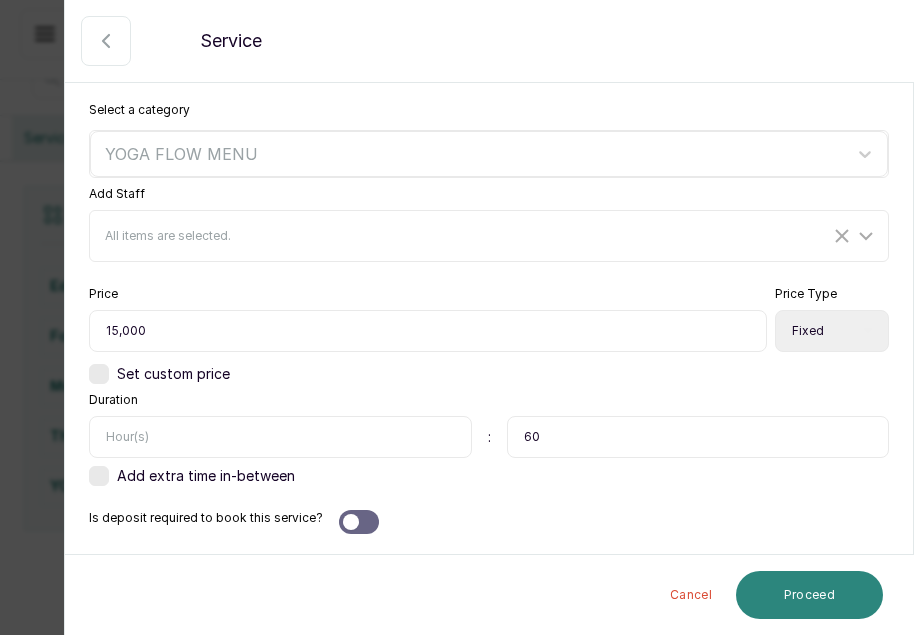click on "Proceed" at bounding box center [809, 595] 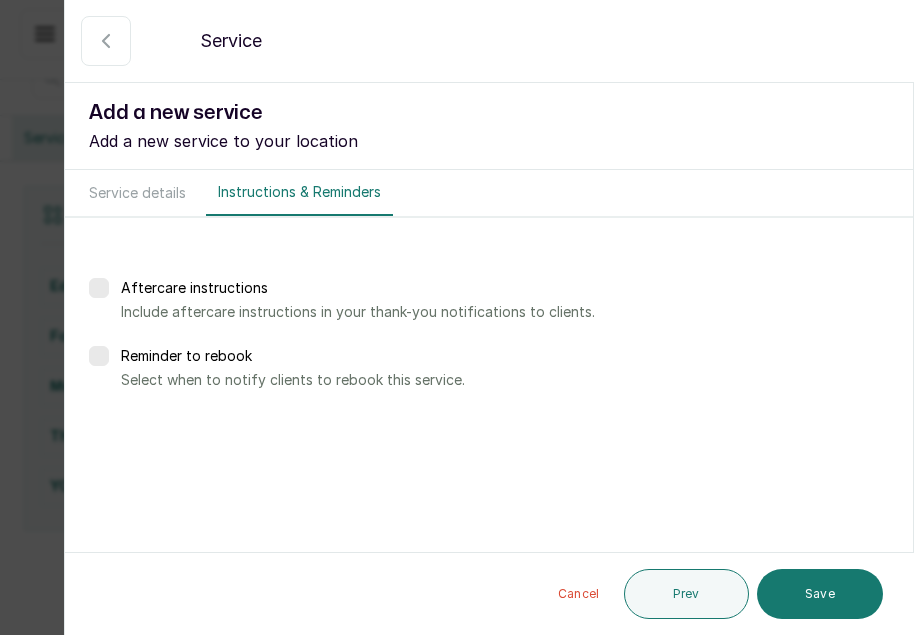 scroll, scrollTop: 0, scrollLeft: 0, axis: both 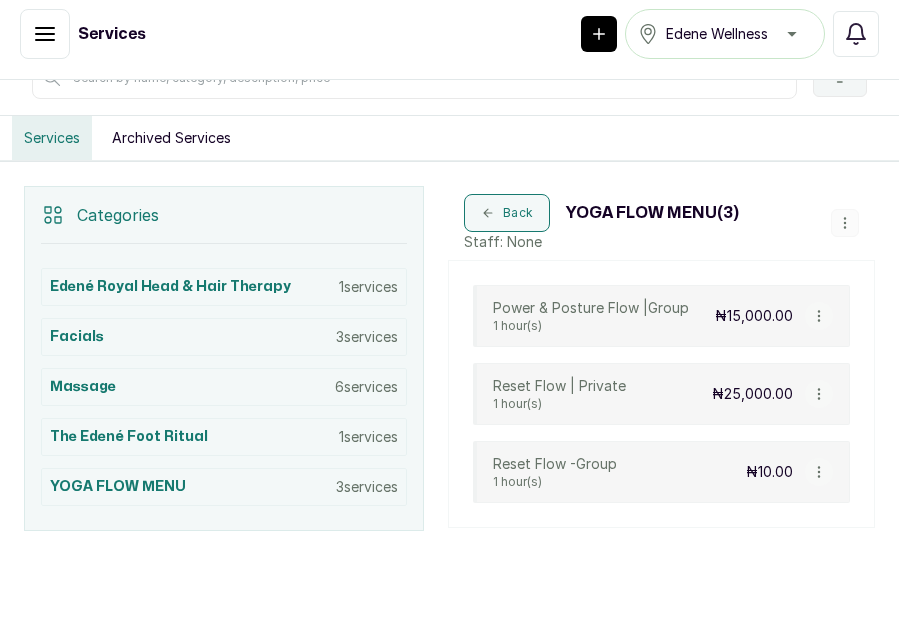 click on "Services Archived Services" at bounding box center [449, 138] 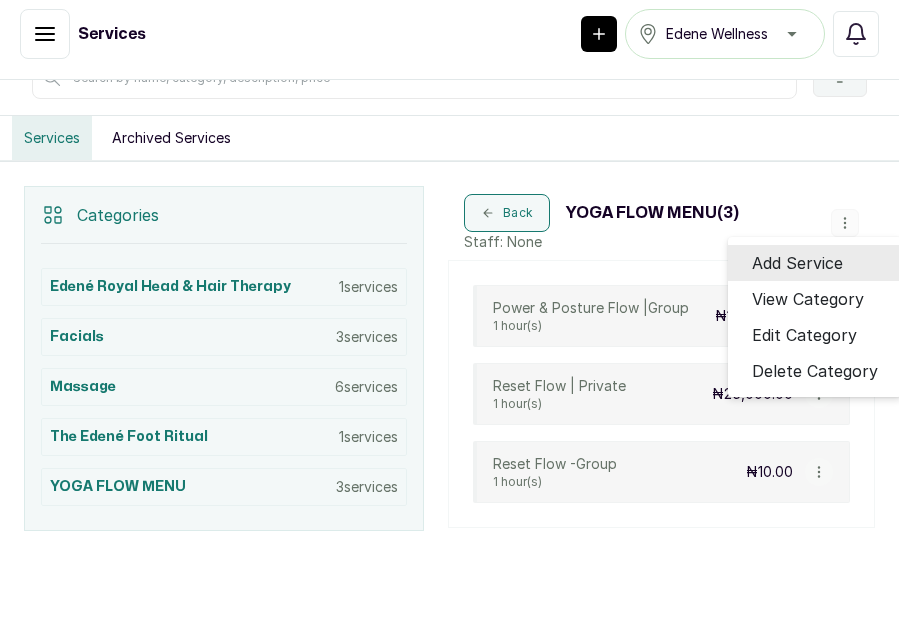 click on "Add Service" at bounding box center [797, 263] 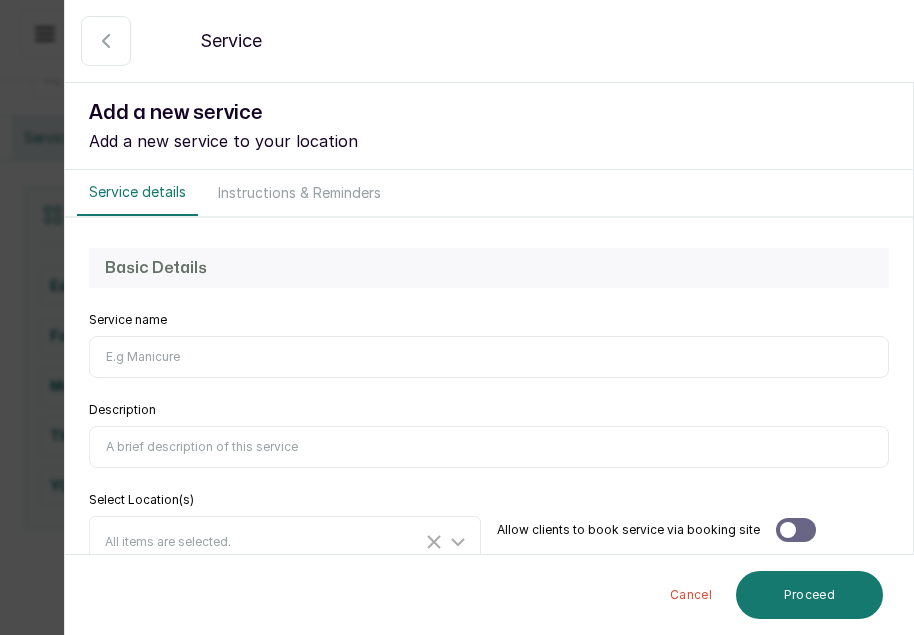 click on "Service name" at bounding box center (489, 357) 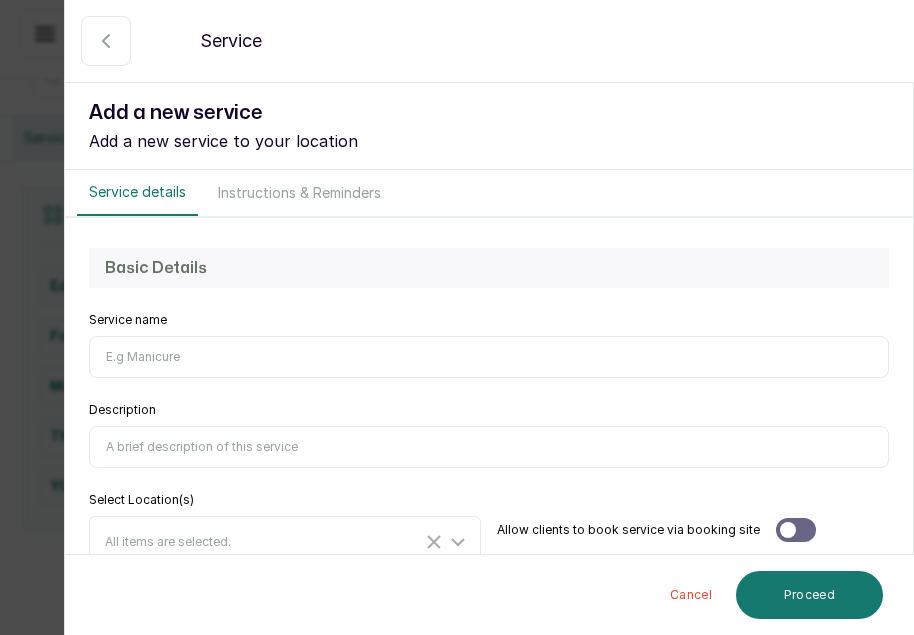 paste on "Power & Posture Flow (Intermediate) Group: ₦12,000 | Private: ₦30,000" 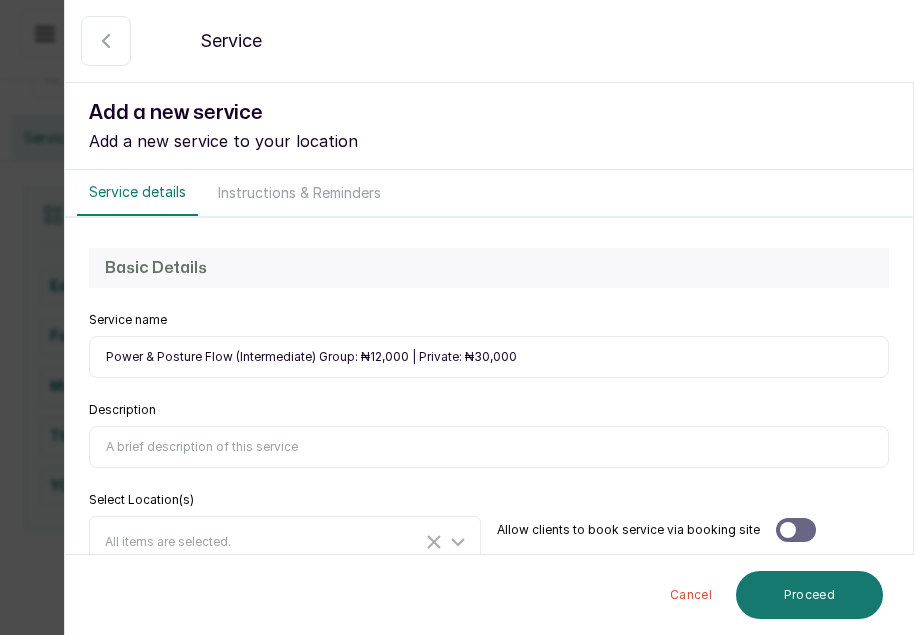drag, startPoint x: 231, startPoint y: 354, endPoint x: 406, endPoint y: 356, distance: 175.01143 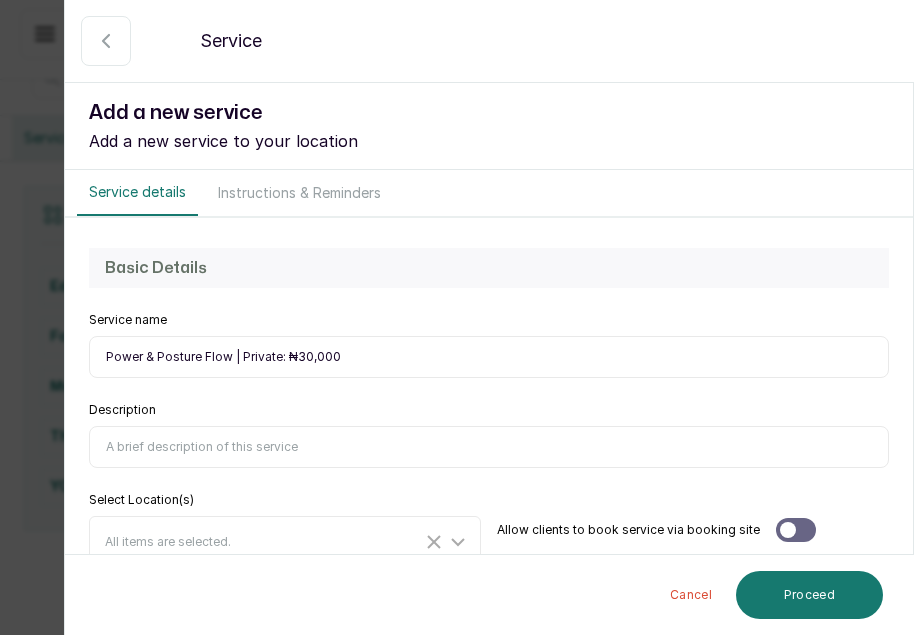 drag, startPoint x: 339, startPoint y: 355, endPoint x: 278, endPoint y: 354, distance: 61.008198 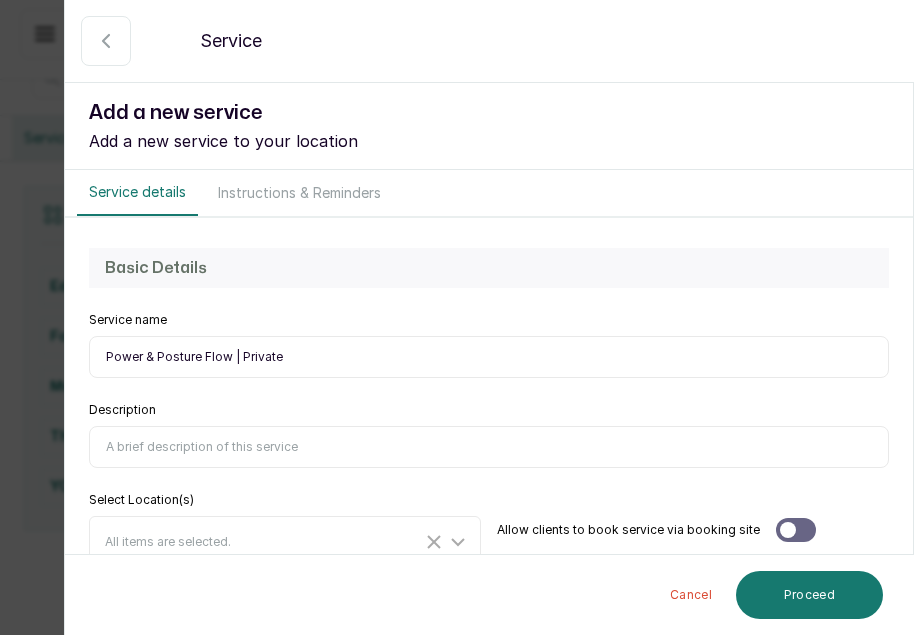 type on "Power & Posture Flow | Private" 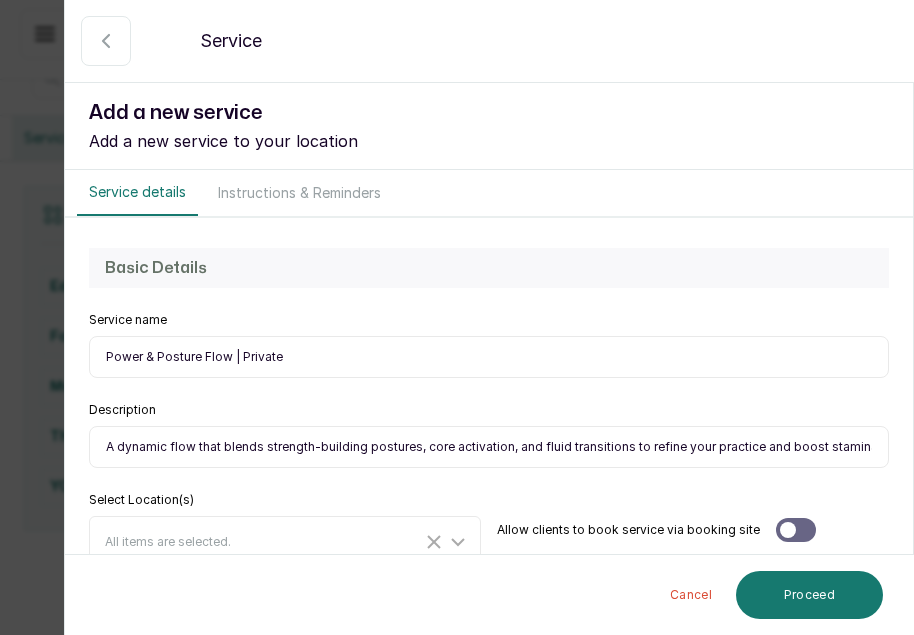 scroll, scrollTop: 0, scrollLeft: 1515, axis: horizontal 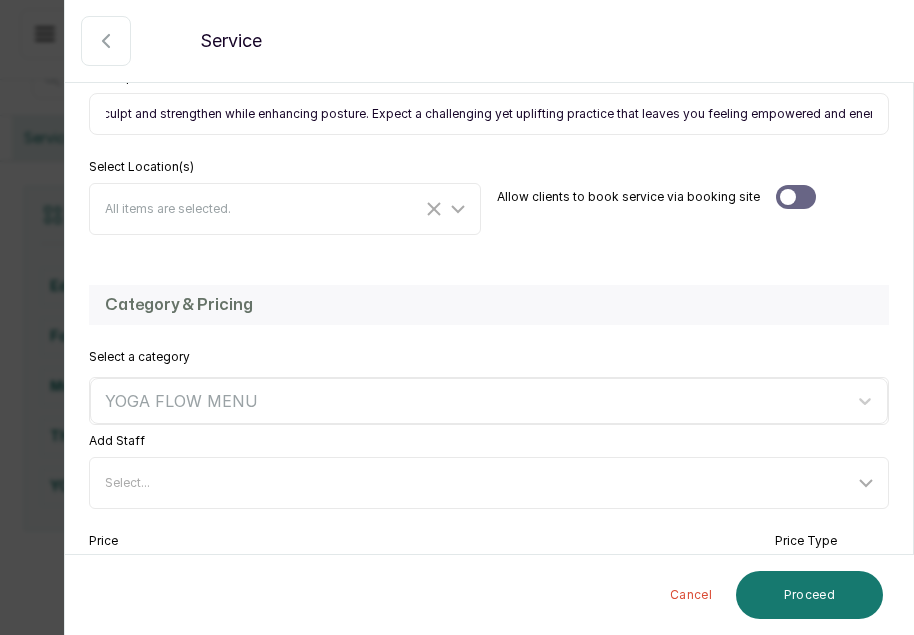 type on "A dynamic flow that blends strength-building postures, core activation, and fluid transitions to refine your practice and boost stamina. Designed for those with some yoga experience, this session emphasizes powerful poses, alignment, and balance, helping to sculpt and strengthen while enhancing posture. Expect a challenging yet uplifting practice that leaves you feeling empowered and energized." 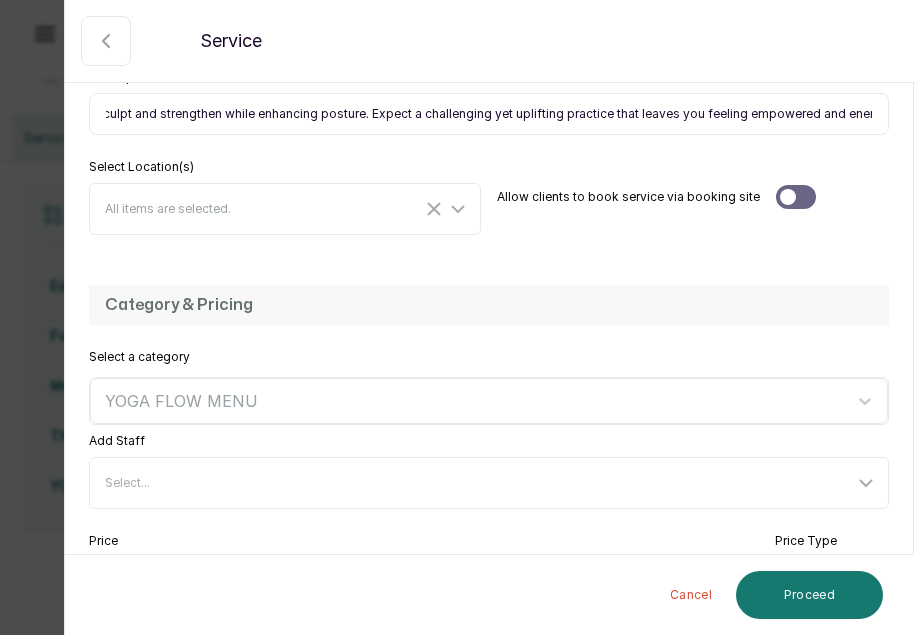 scroll, scrollTop: 0, scrollLeft: 0, axis: both 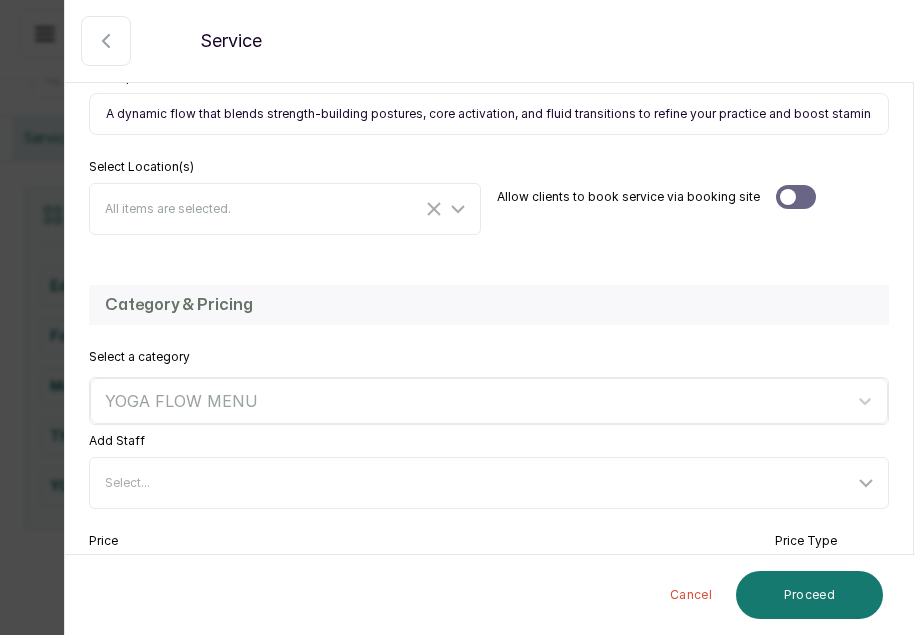 click at bounding box center (796, 197) 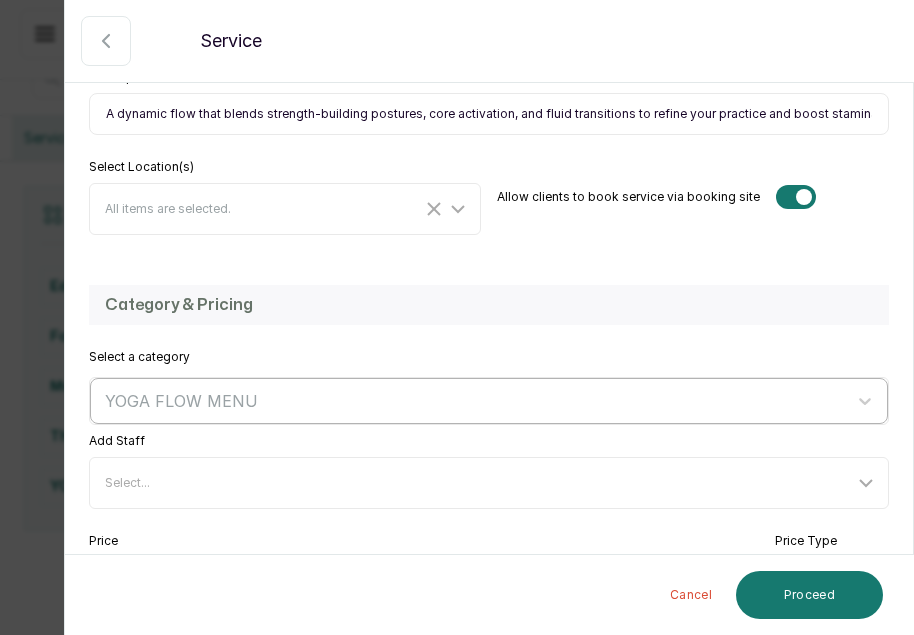 click at bounding box center (471, 401) 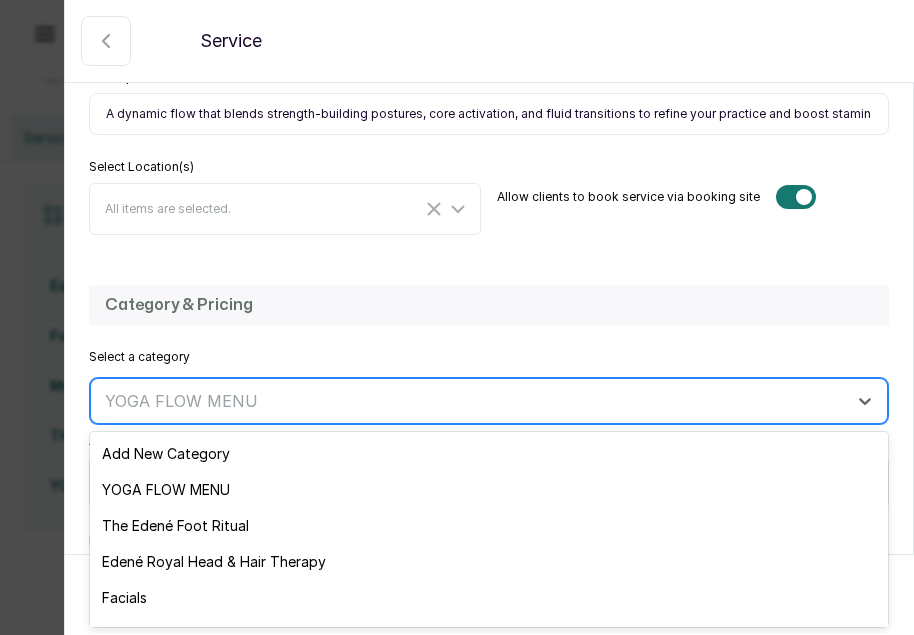click at bounding box center (471, 401) 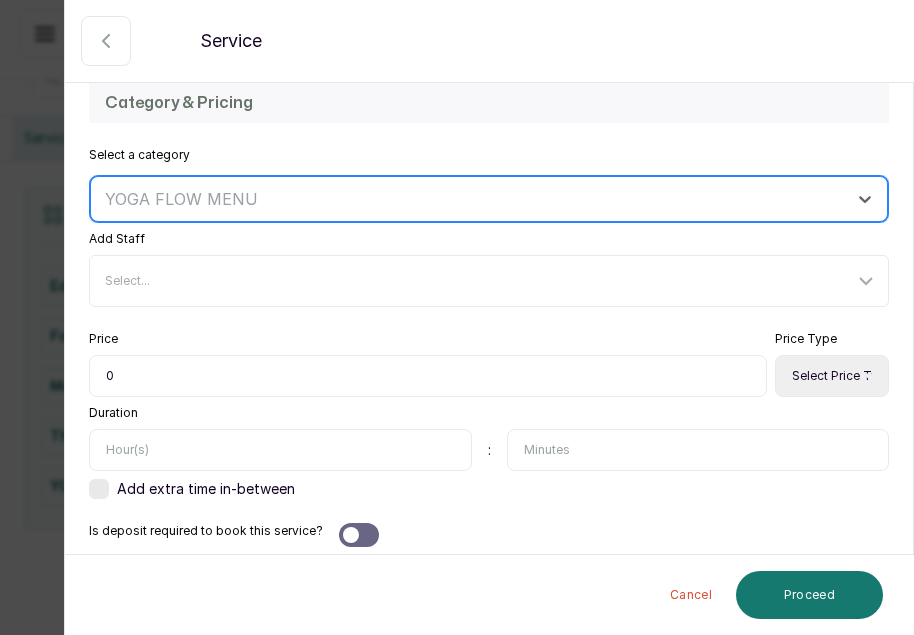 scroll, scrollTop: 547, scrollLeft: 0, axis: vertical 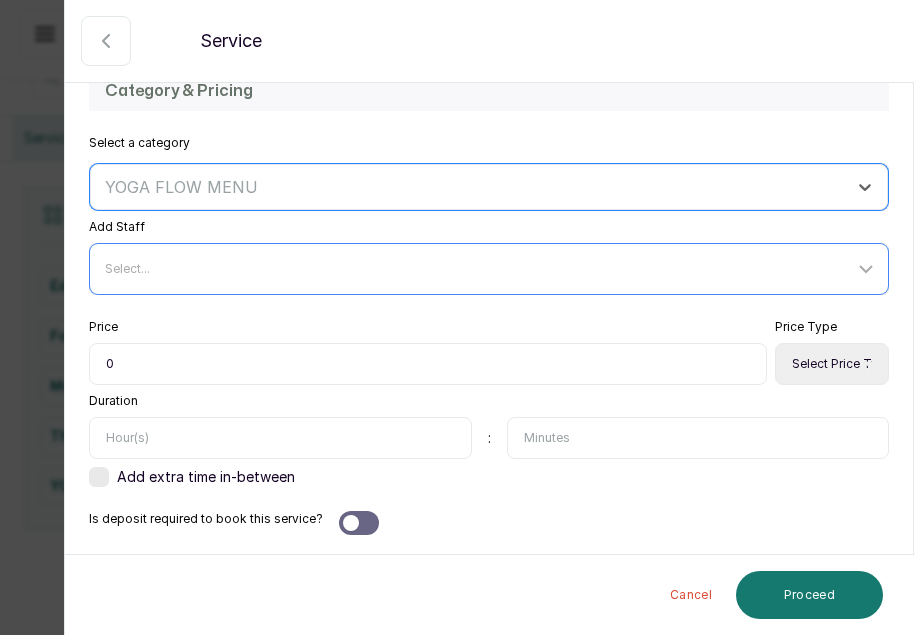 click on "Select..." at bounding box center [489, 269] 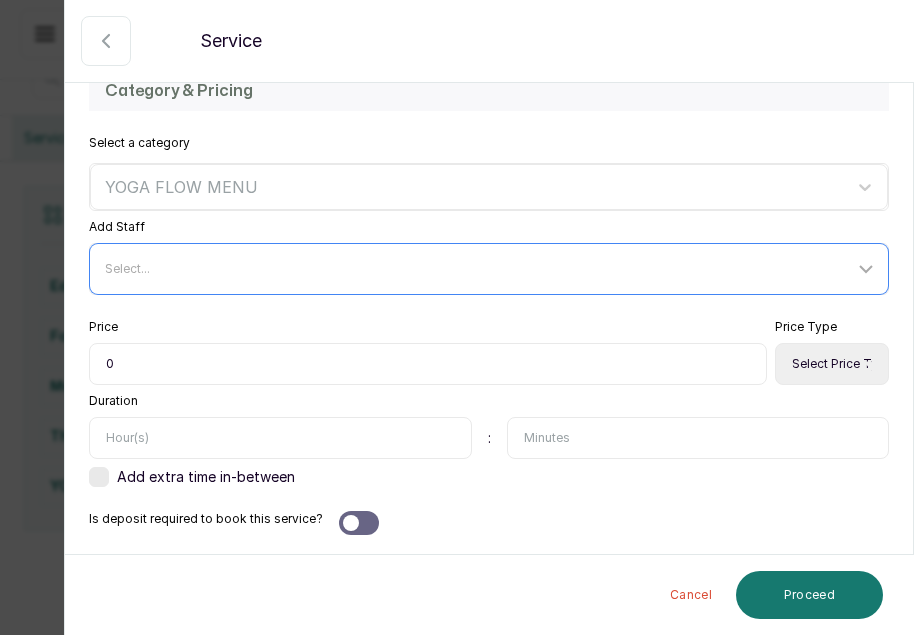 click on "Select..." at bounding box center (479, 269) 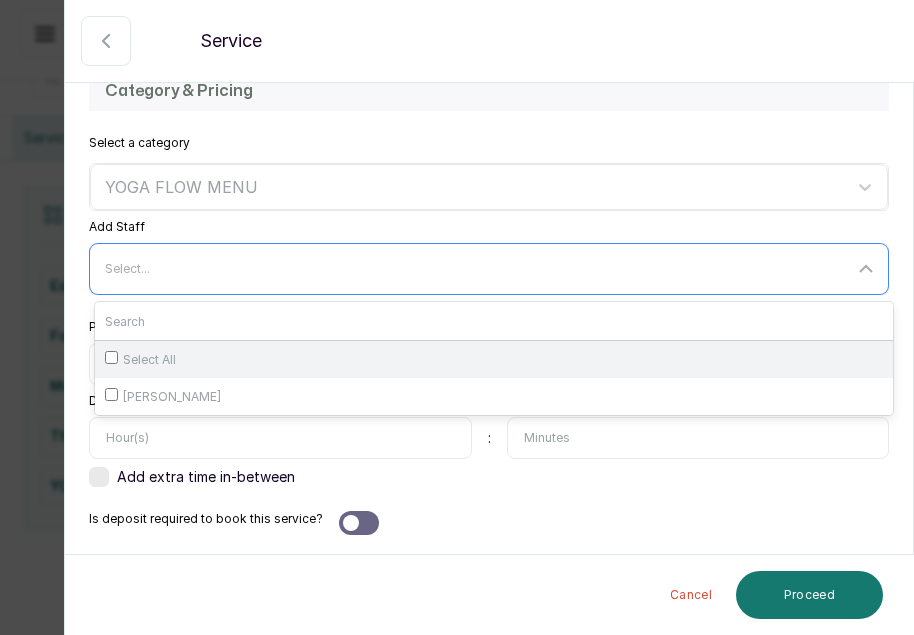 click on "Select All" at bounding box center [494, 359] 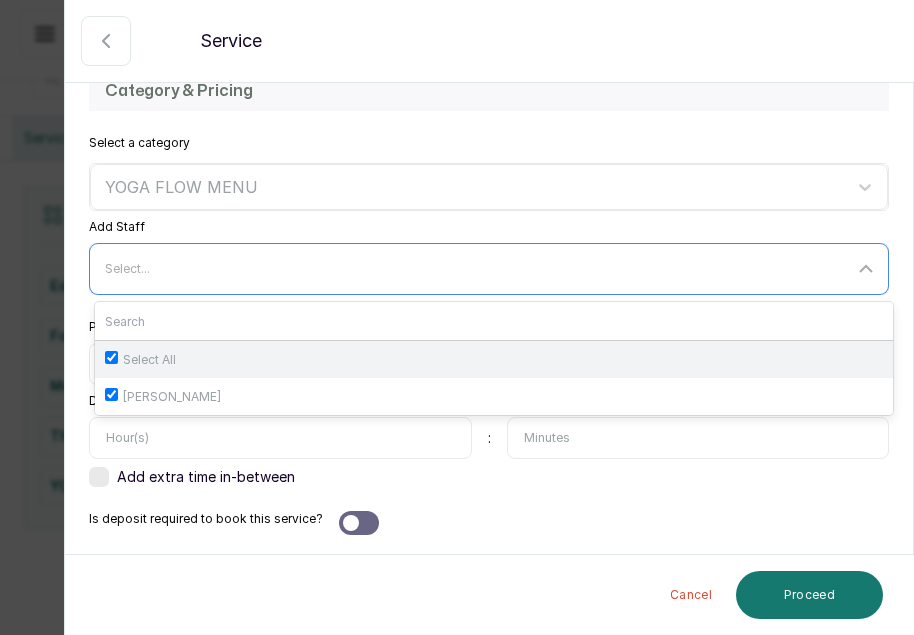 checkbox on "true" 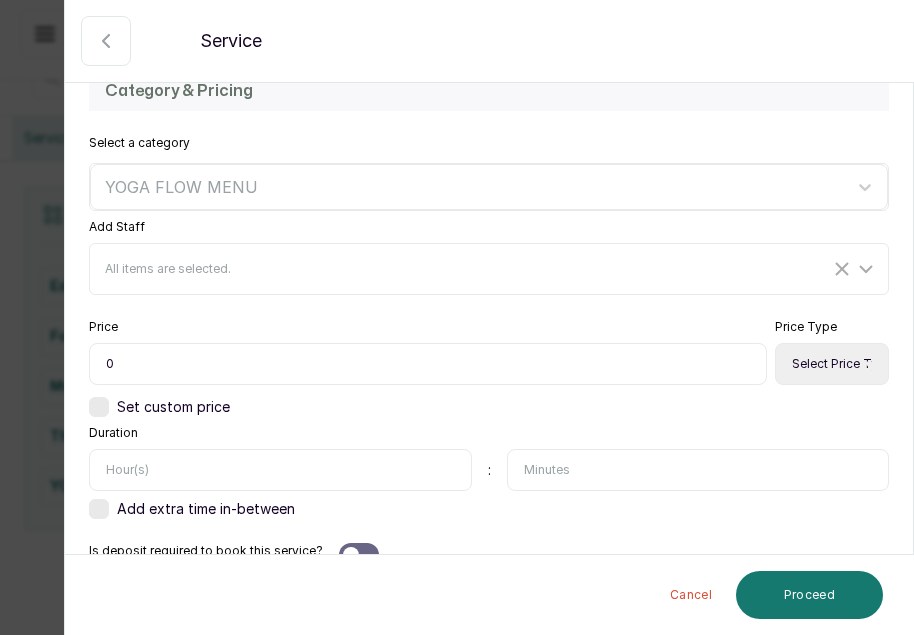 click on "Duration :" at bounding box center [489, 458] 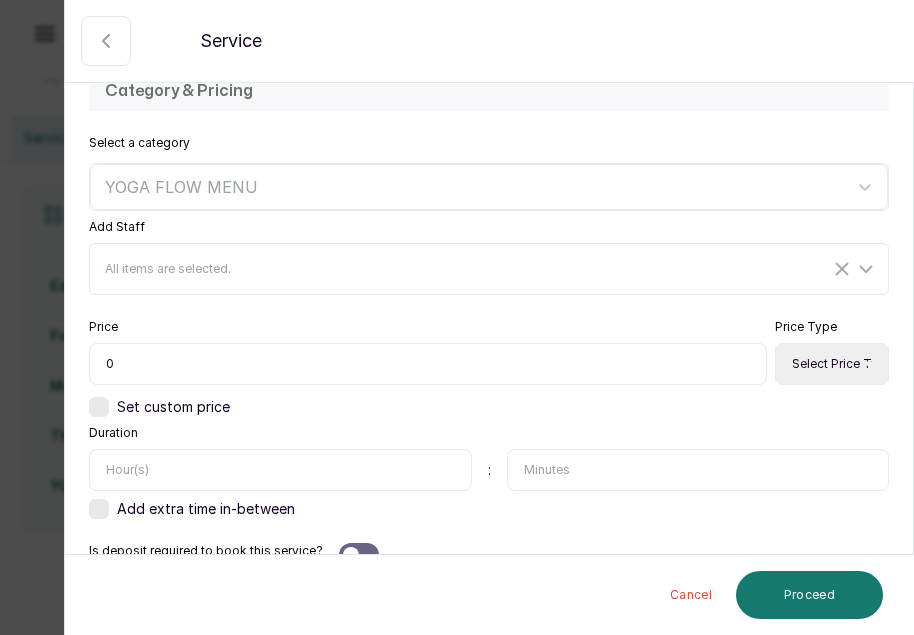 click on "0" at bounding box center [428, 364] 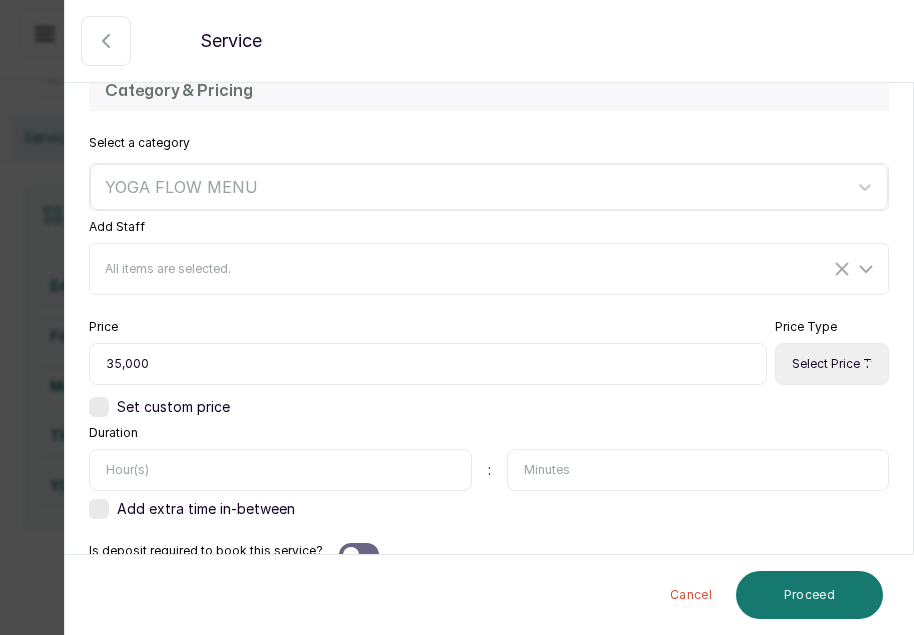 type on "35,000" 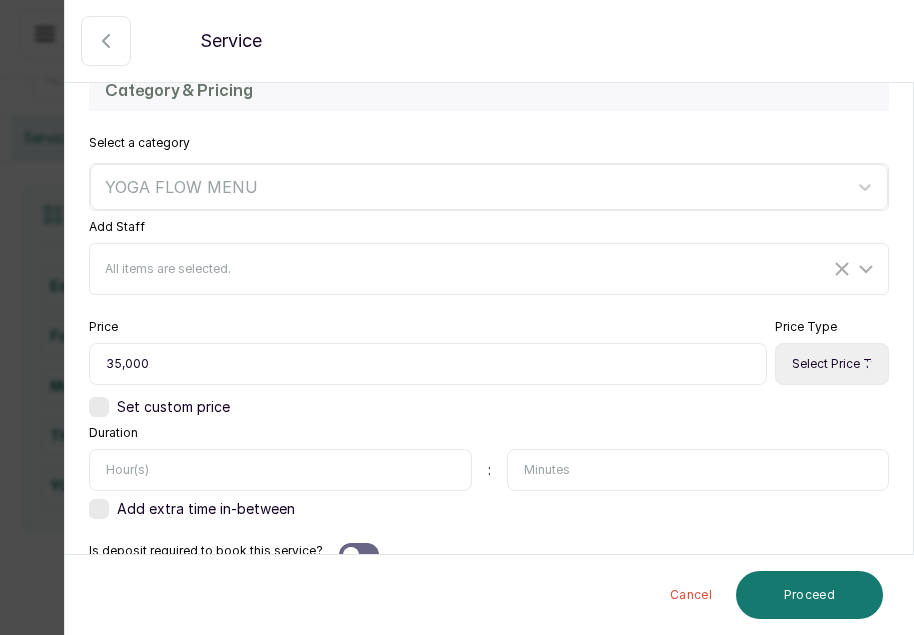 click on "Select Price Type Fixed From" at bounding box center [832, 364] 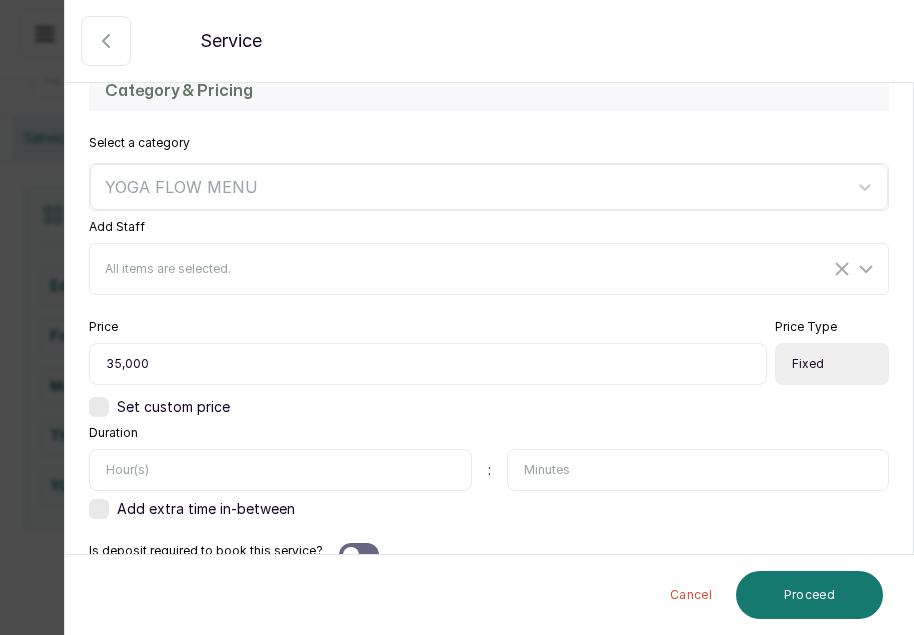 click on "Select Price Type Fixed From" at bounding box center (832, 364) 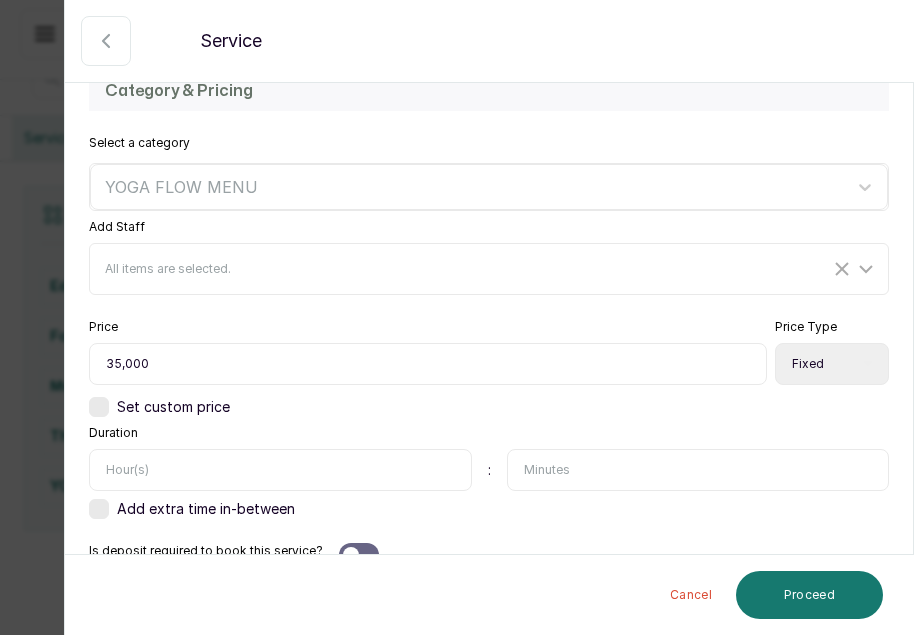 click at bounding box center [698, 470] 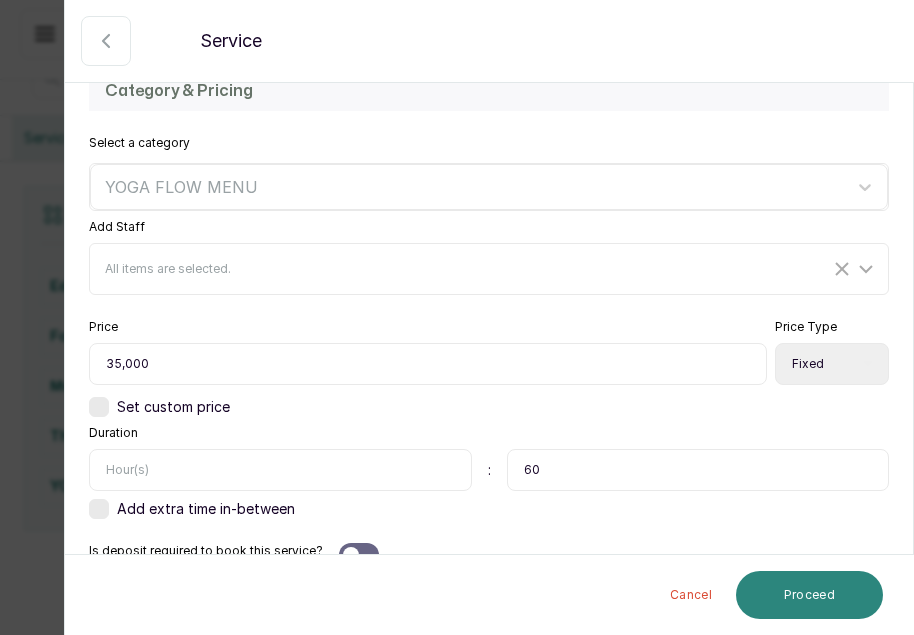type on "60" 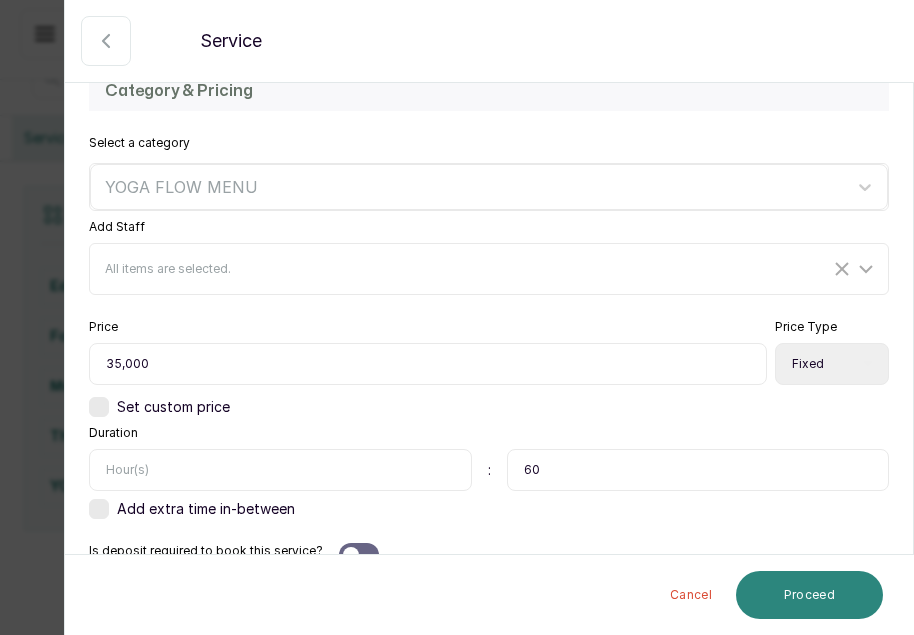 click on "Proceed" at bounding box center (809, 595) 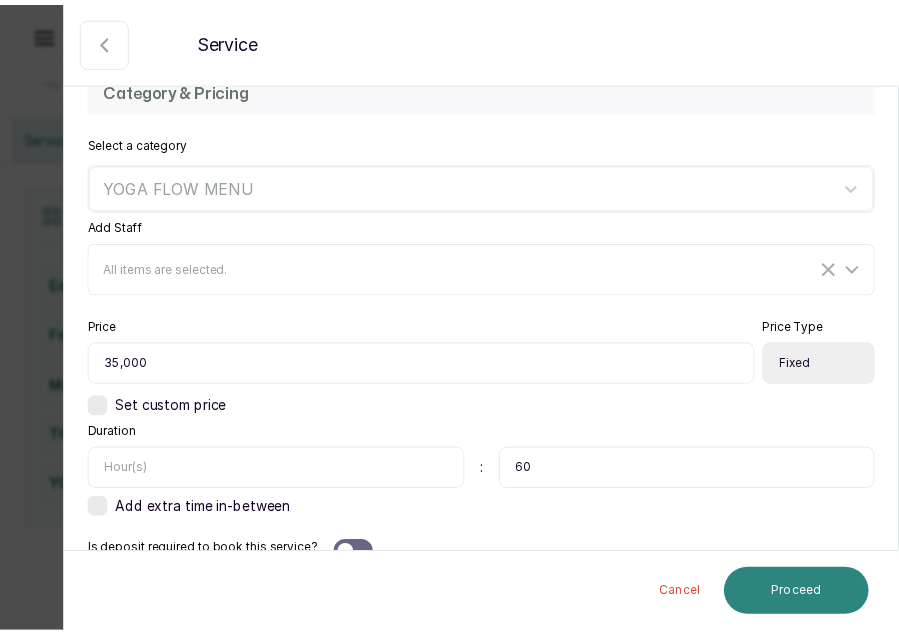 scroll, scrollTop: 0, scrollLeft: 0, axis: both 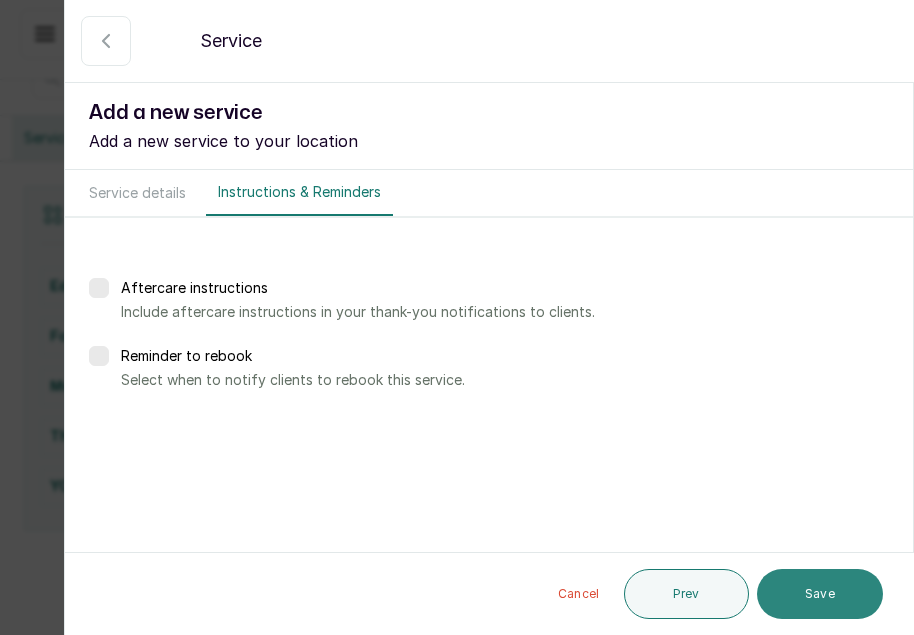 click on "Save" at bounding box center (820, 594) 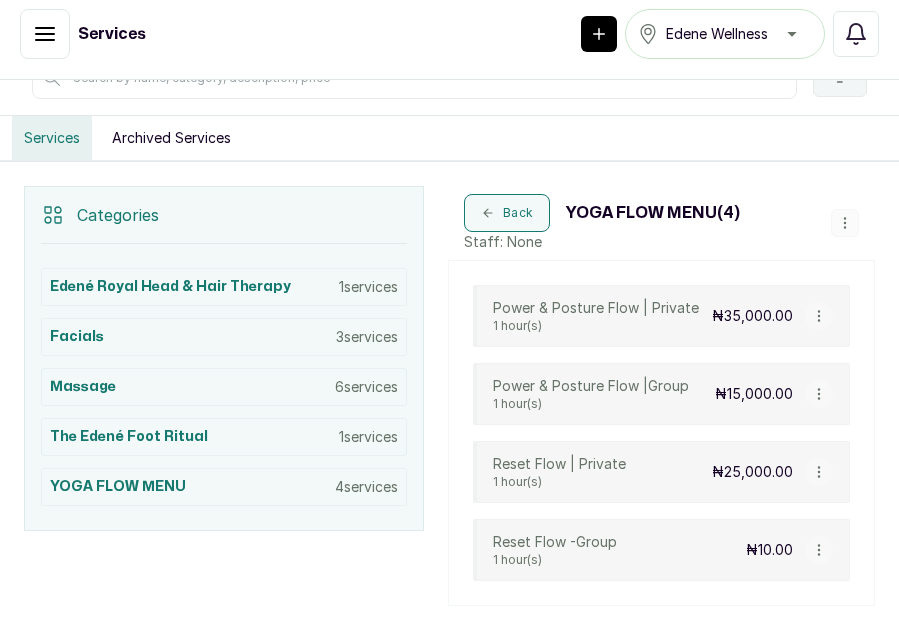 click on "Categories Edené Royal Head & Hair Therapy 1  services Facials  3  services Massage 6  services The Edené Foot Ritual 1  services YOGA FLOW MENU 4  services Back YOGA FLOW MENU  ( 4 ) Staff: None Add Service View Category Edit Category Delete Category Power & Posture Flow | Private 1 hour(s) ₦35,000.00 Power & Posture Flow |Group 1 hour(s) ₦15,000.00 Reset Flow | Private 1 hour(s) ₦25,000.00 Reset Flow -Group  1 hour(s) ₦10.00" at bounding box center (449, 396) 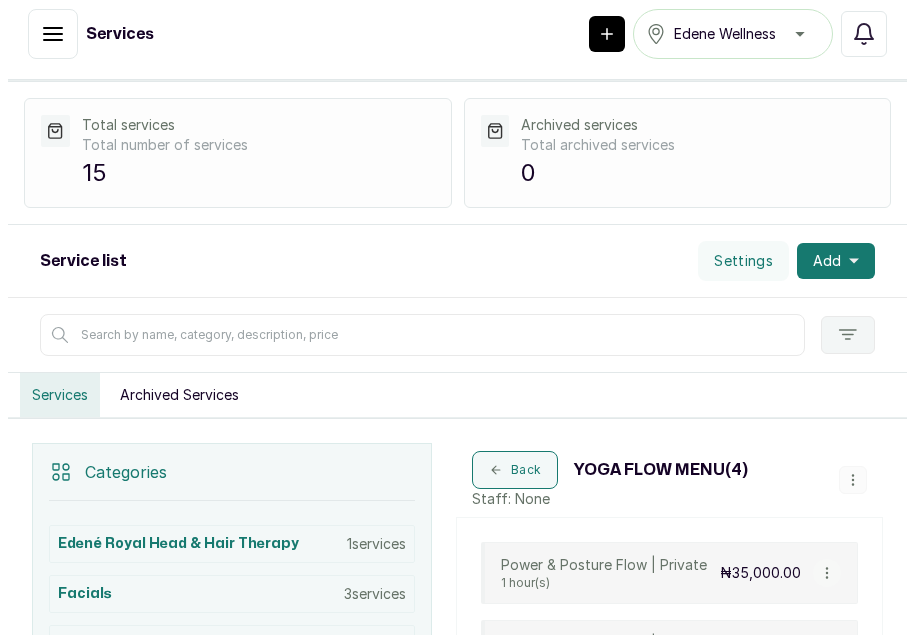 scroll, scrollTop: 46, scrollLeft: 0, axis: vertical 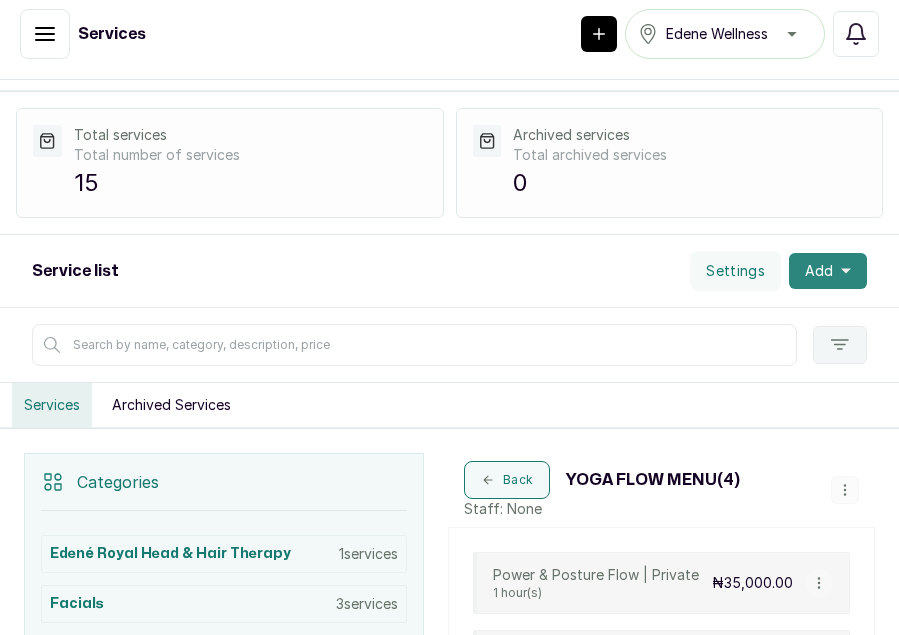 click 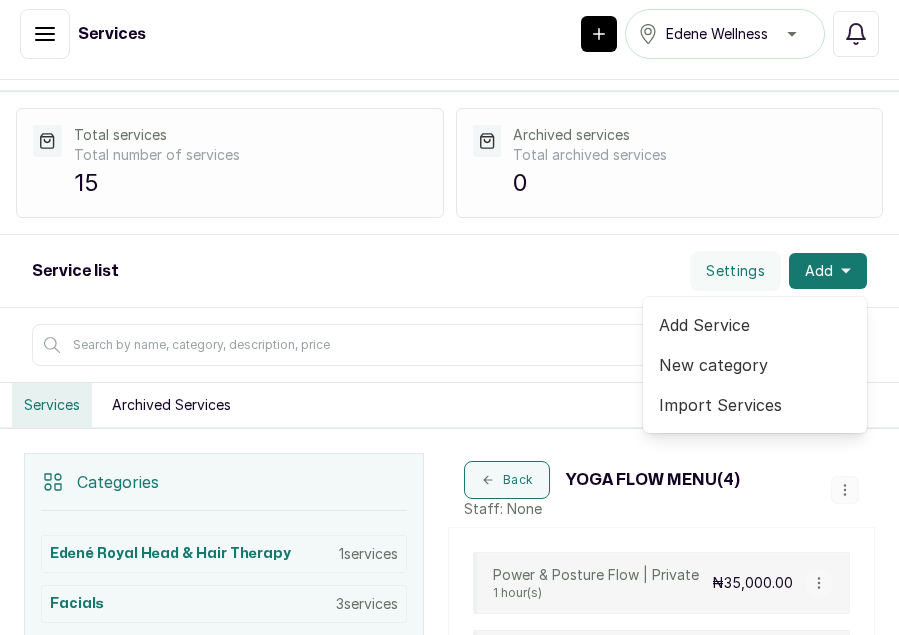 click on "Add Service" at bounding box center [755, 325] 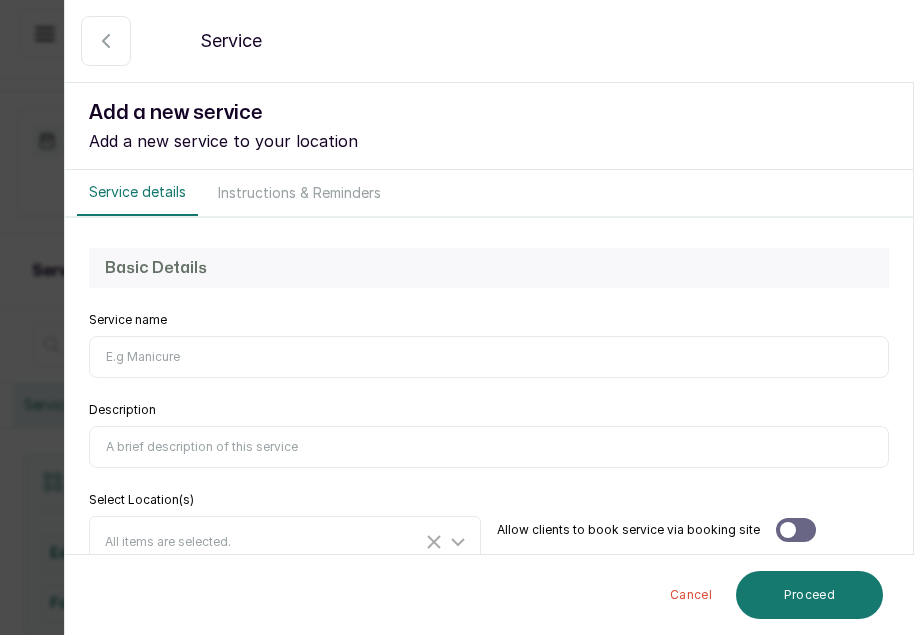 click on "Service name" at bounding box center (489, 357) 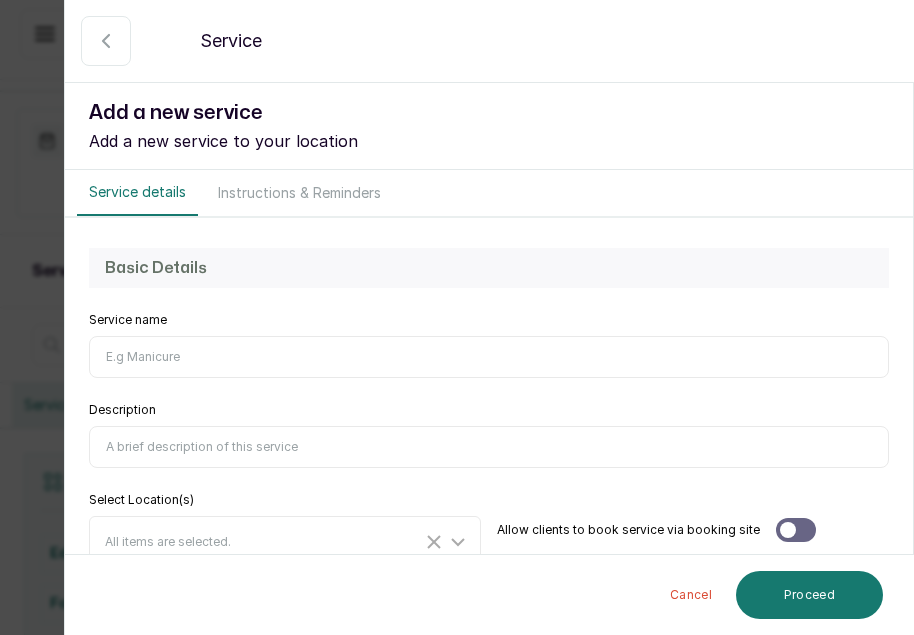 click on "Description" at bounding box center [489, 447] 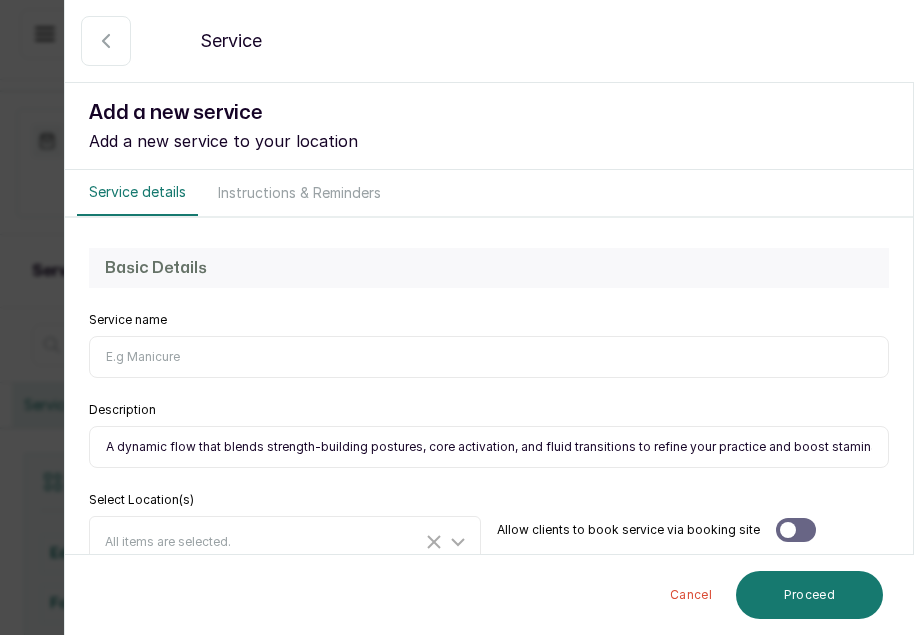scroll, scrollTop: 0, scrollLeft: 1515, axis: horizontal 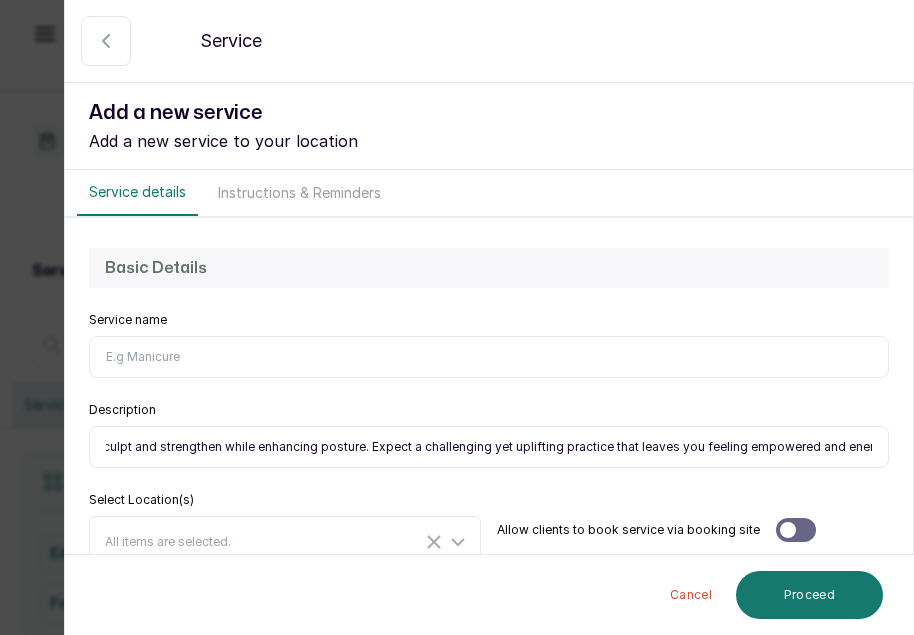 type on "A dynamic flow that blends strength-building postures, core activation, and fluid transitions to refine your practice and boost stamina. Designed for those with some yoga experience, this session emphasizes powerful poses, alignment, and balance, helping to sculpt and strengthen while enhancing posture. Expect a challenging yet uplifting practice that leaves you feeling empowered and energized." 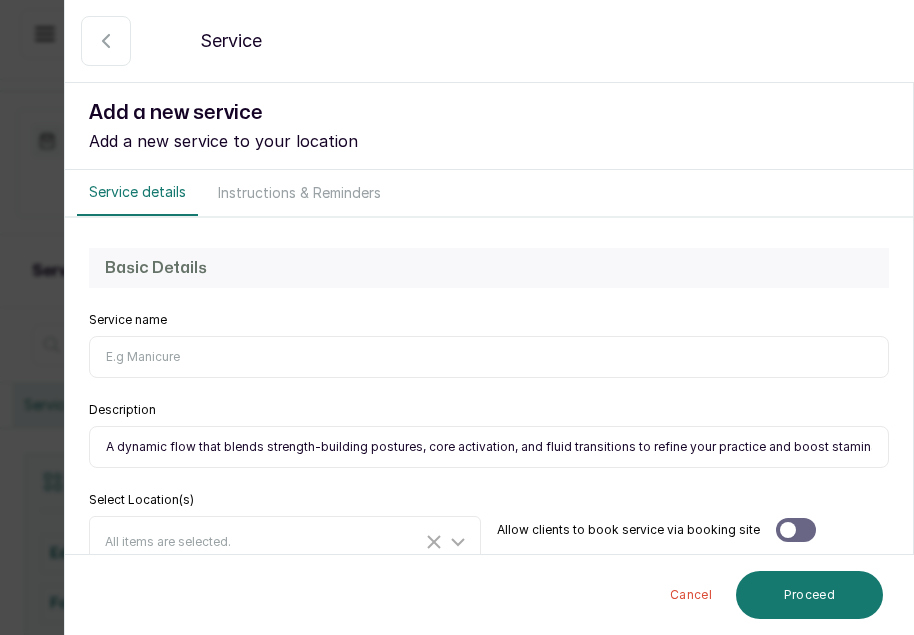 click on "Select Location(s) All items are selected." at bounding box center (285, 530) 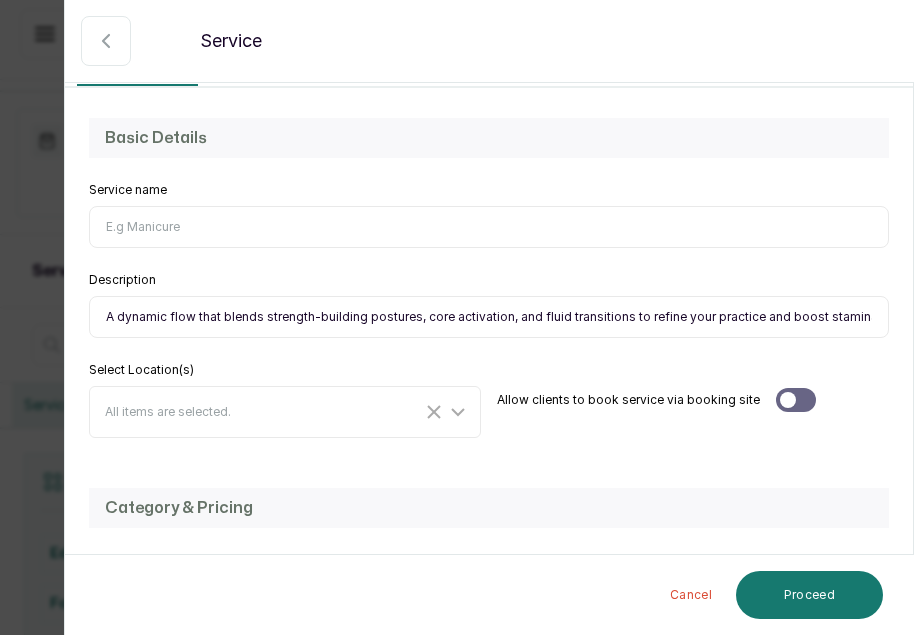 scroll, scrollTop: 238, scrollLeft: 0, axis: vertical 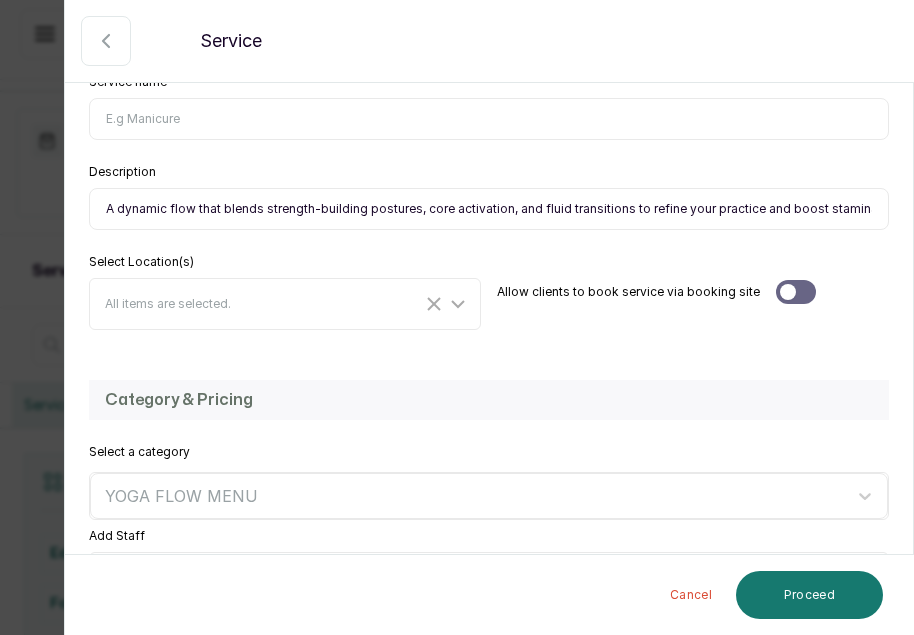 click at bounding box center (796, 292) 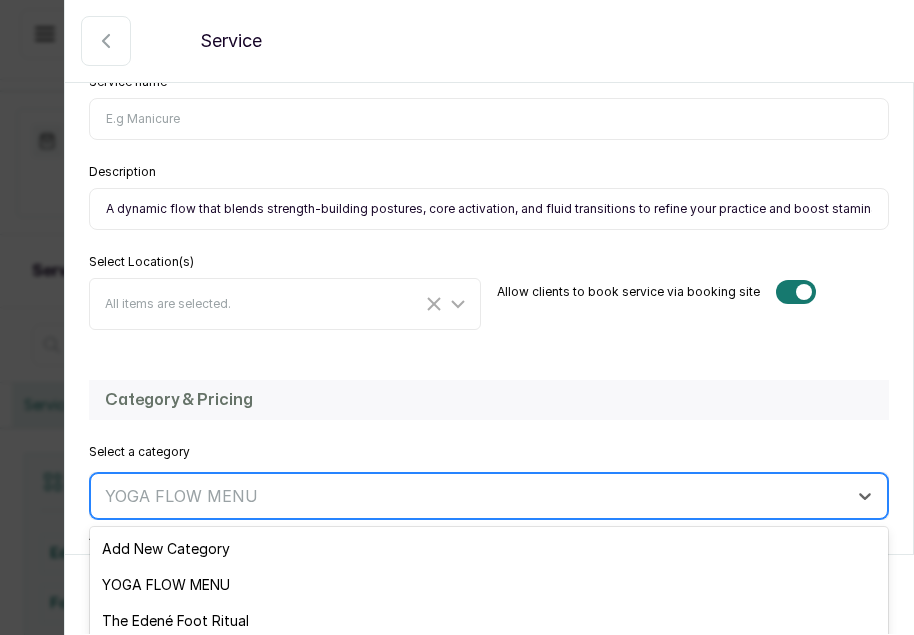 click at bounding box center [471, 496] 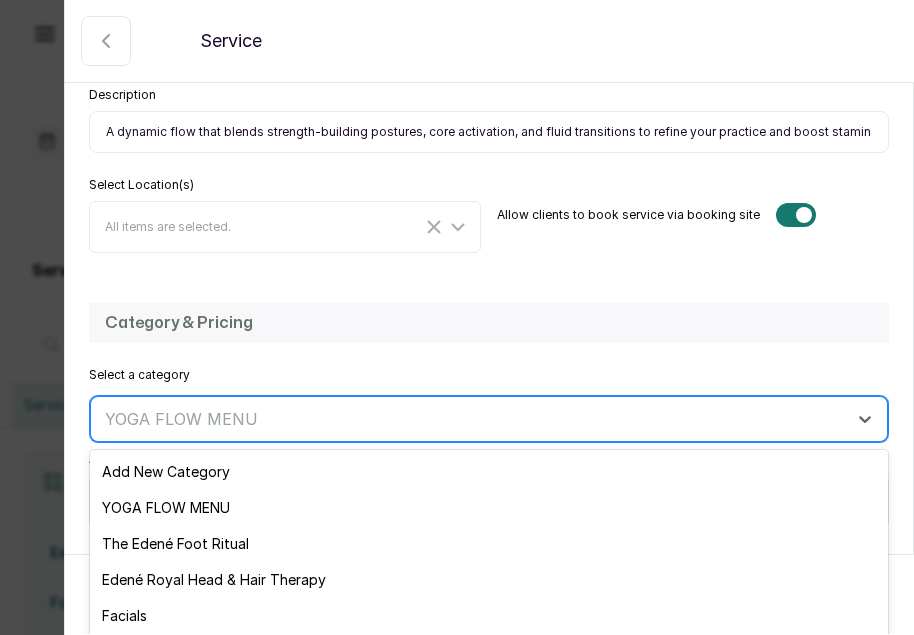 scroll, scrollTop: 425, scrollLeft: 0, axis: vertical 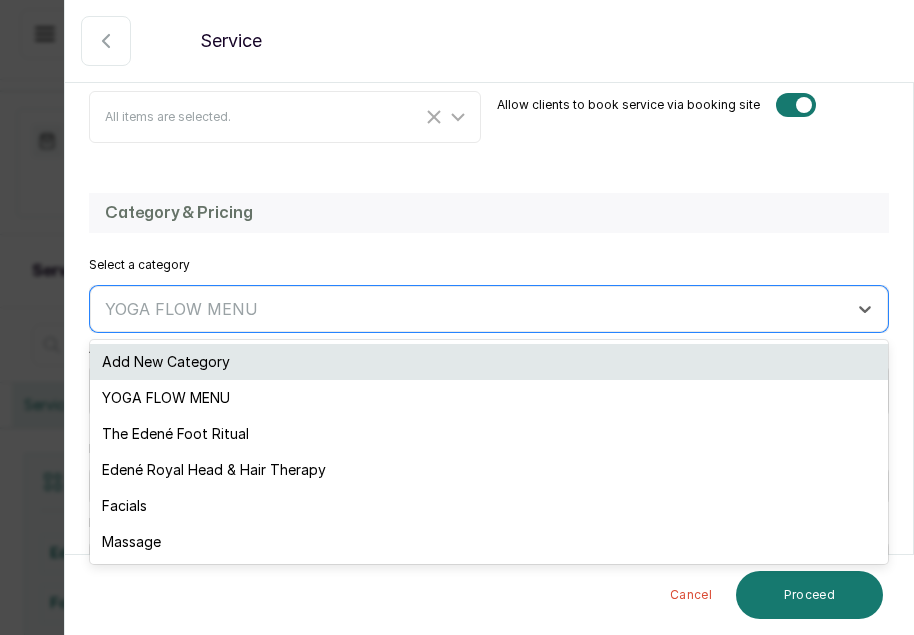 click on "Add New Category" at bounding box center [489, 362] 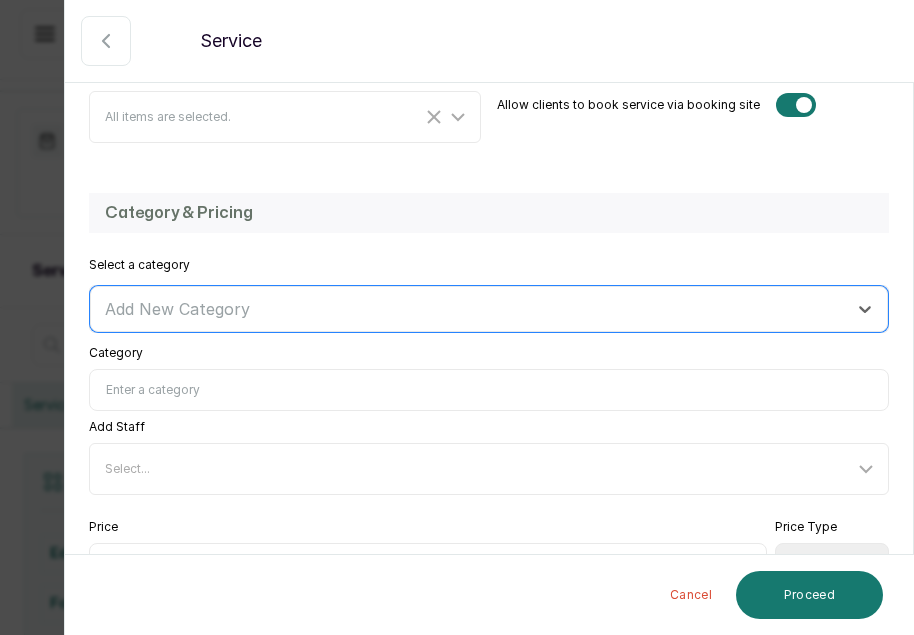click on "Category" at bounding box center [489, 390] 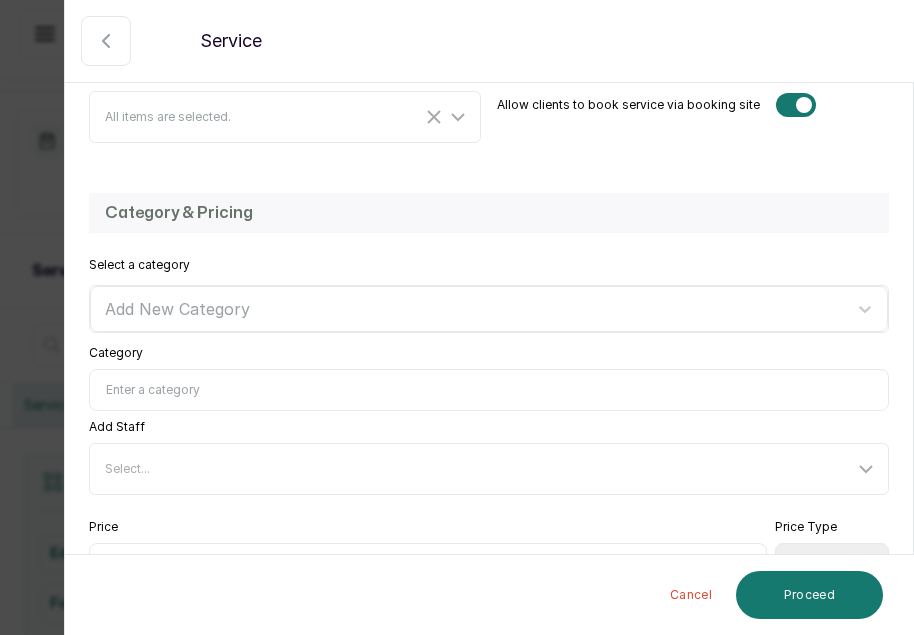 paste on "Wellness Consultation with Dr. Seyi" 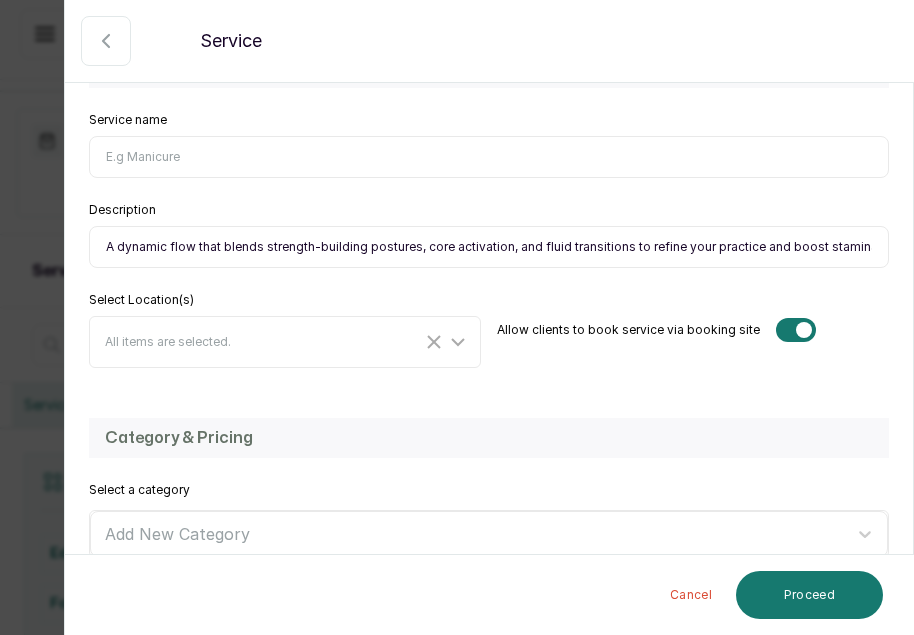 scroll, scrollTop: 131, scrollLeft: 0, axis: vertical 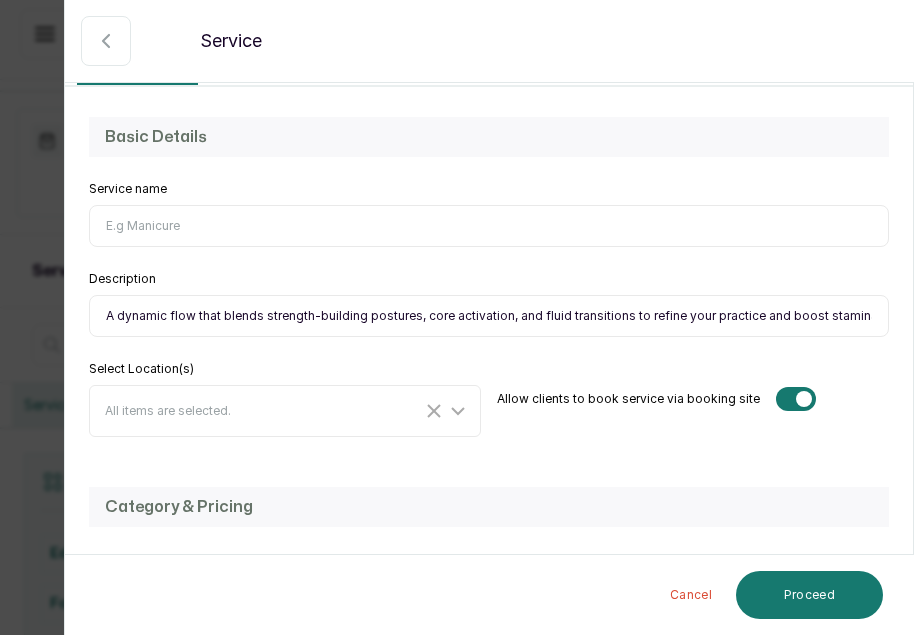 type on "Wellness Consultation with Dr. Seyi" 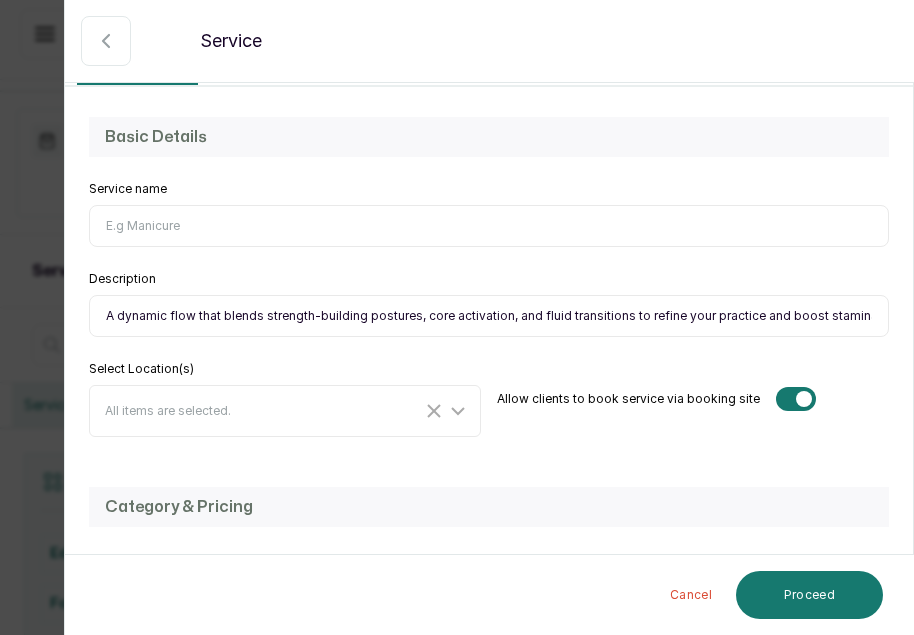 click on "Service name" at bounding box center (489, 226) 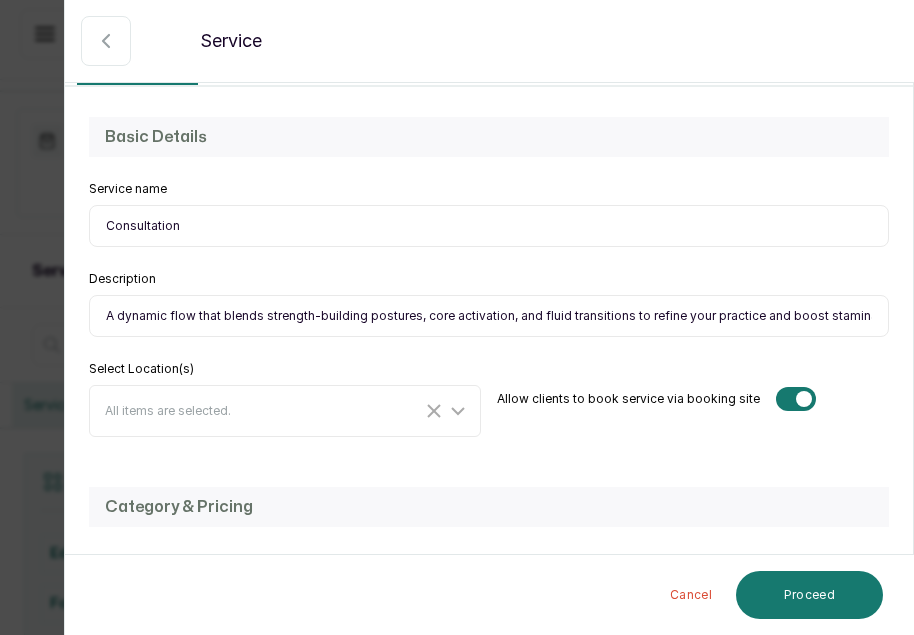 click on "Consultation" at bounding box center [489, 226] 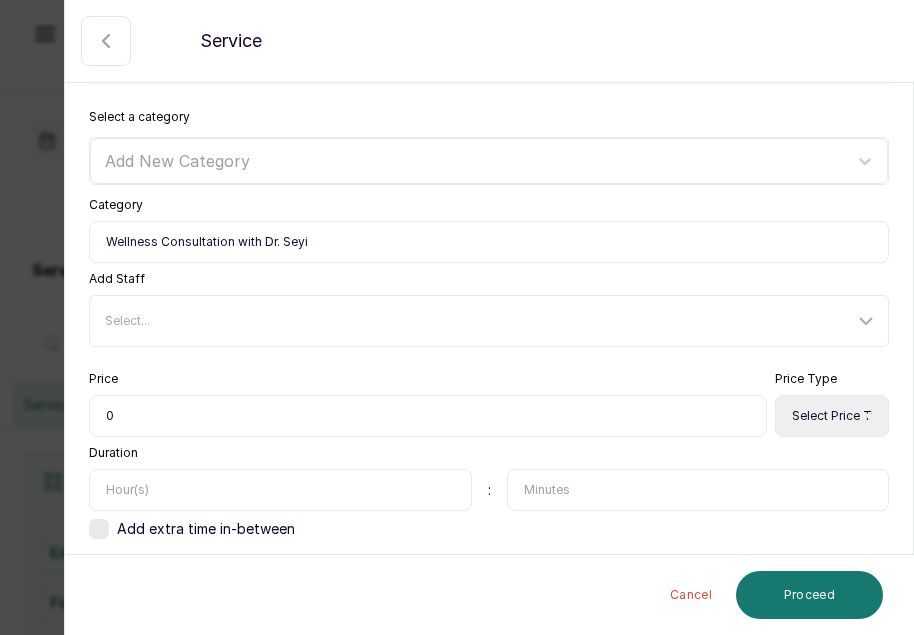 scroll, scrollTop: 591, scrollLeft: 0, axis: vertical 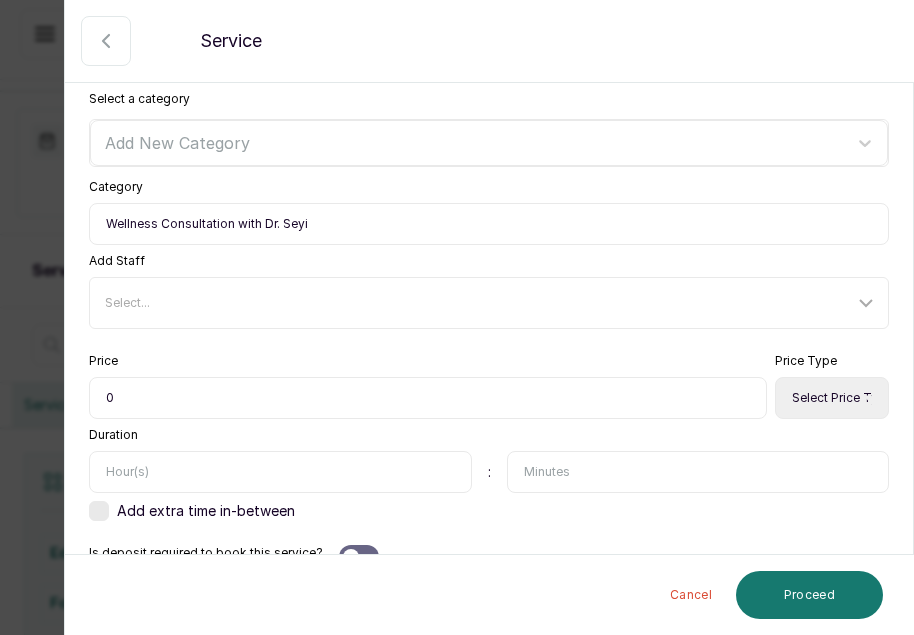 type on "Holistic Health Consultation" 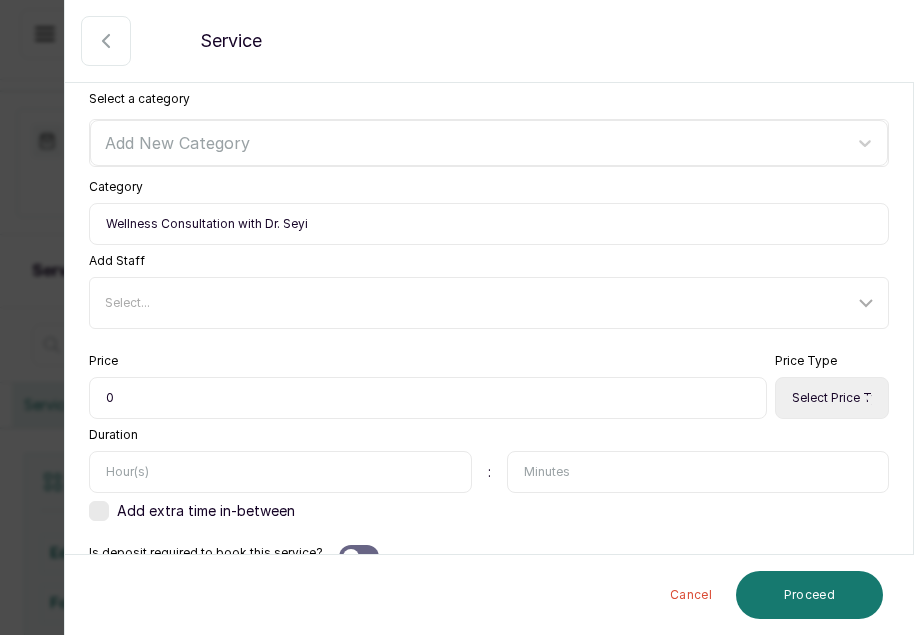 click on "Wellness Consultation with Dr. Seyi" at bounding box center [489, 224] 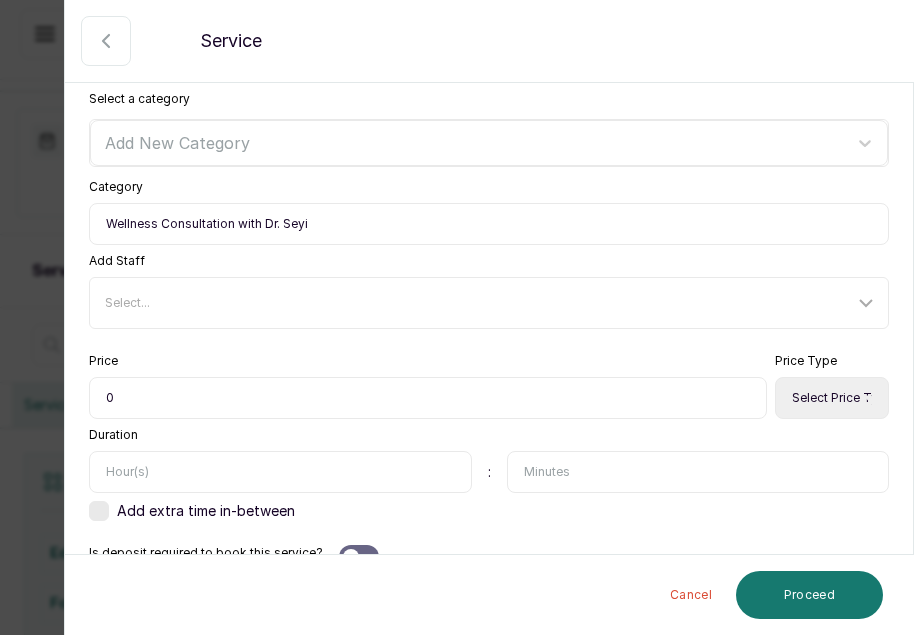 click on "Wellness Consultation with Dr. Seyi" at bounding box center (489, 224) 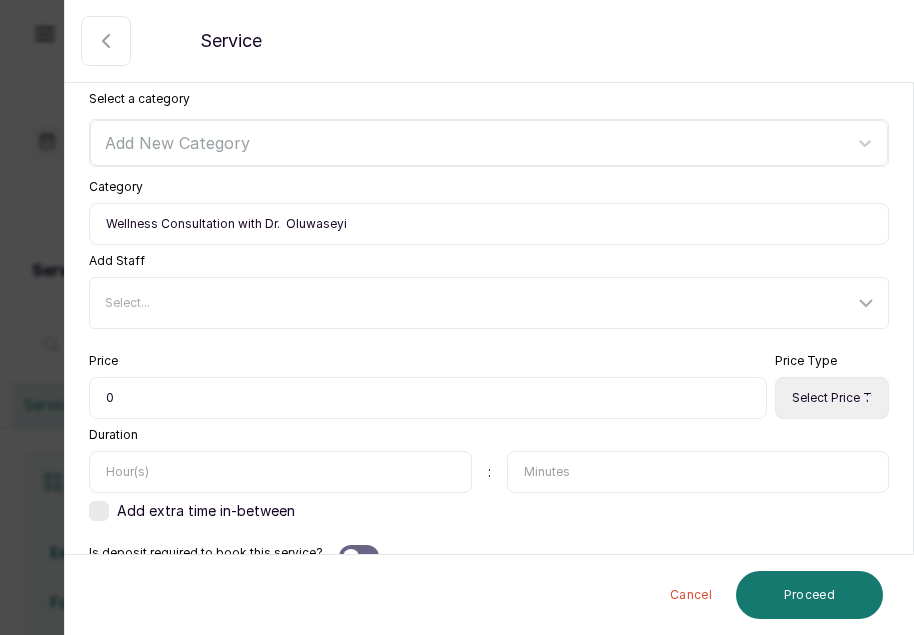 click on "Wellness Consultation with Dr.  Oluwaseyi" at bounding box center (489, 224) 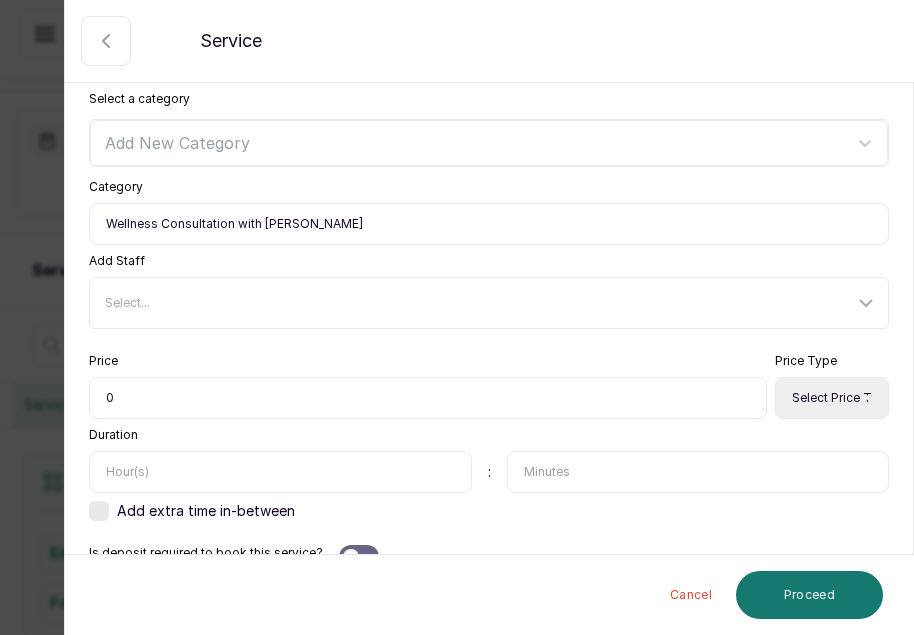 click on "Wellness Consultation with Dr.  Oluwaseyi Aruleba" at bounding box center (489, 224) 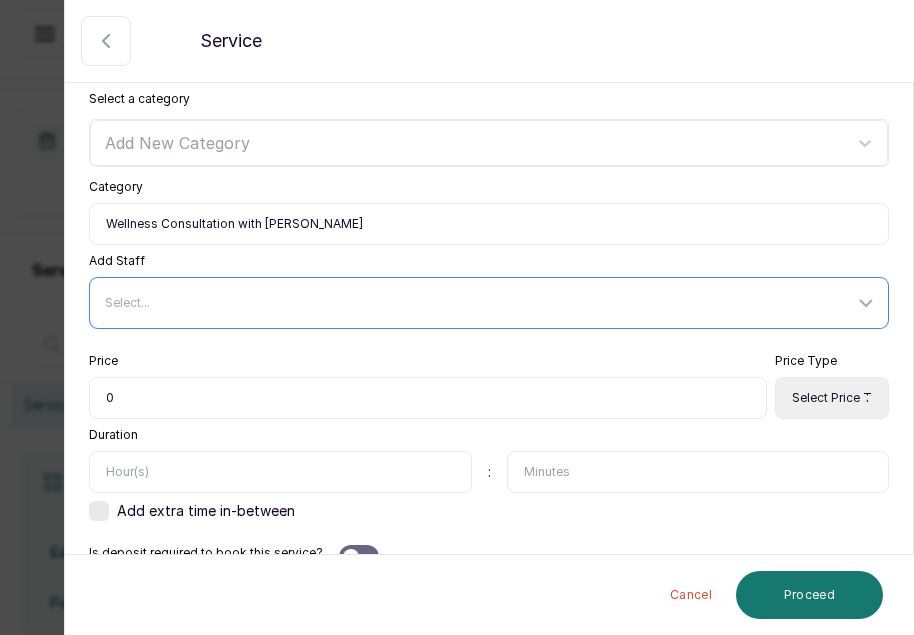 click on "Select..." at bounding box center [479, 303] 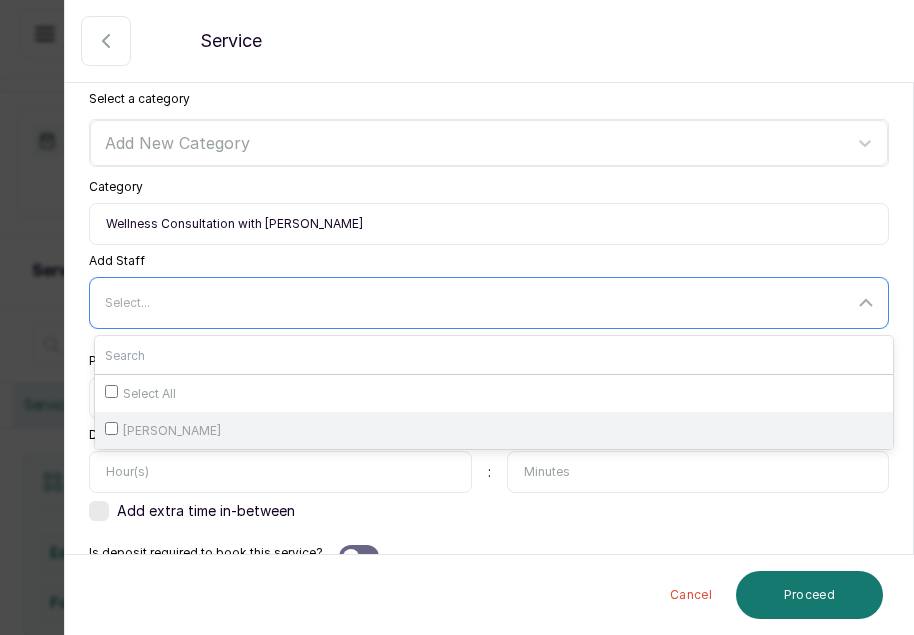 click on "[PERSON_NAME]" at bounding box center [172, 431] 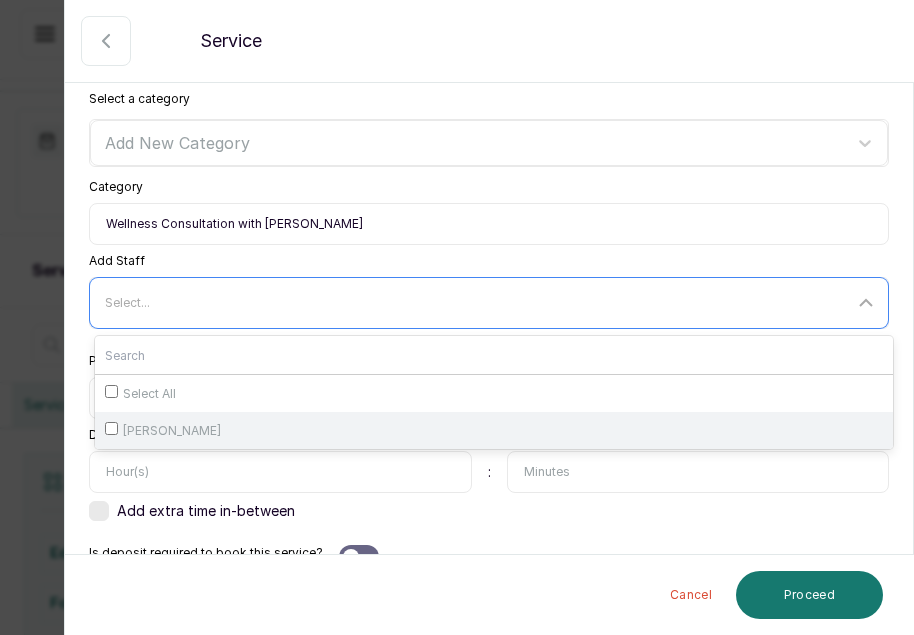 click on "[PERSON_NAME]" at bounding box center [111, 428] 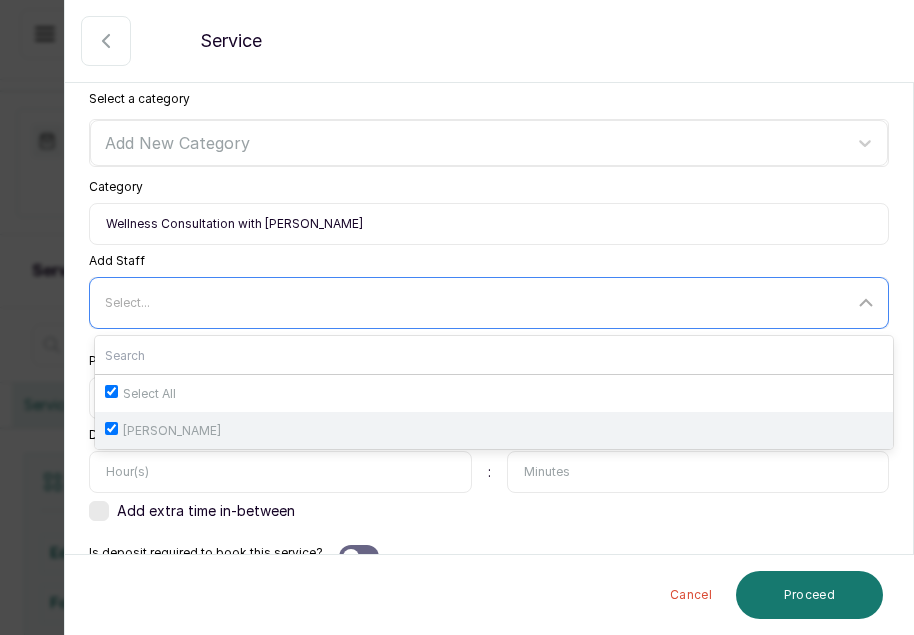checkbox on "true" 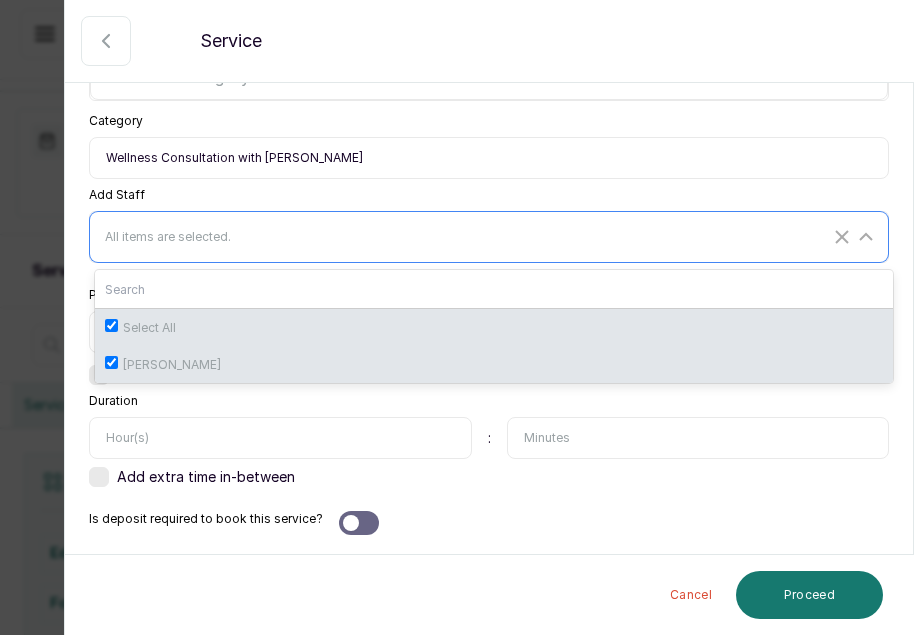 scroll, scrollTop: 658, scrollLeft: 0, axis: vertical 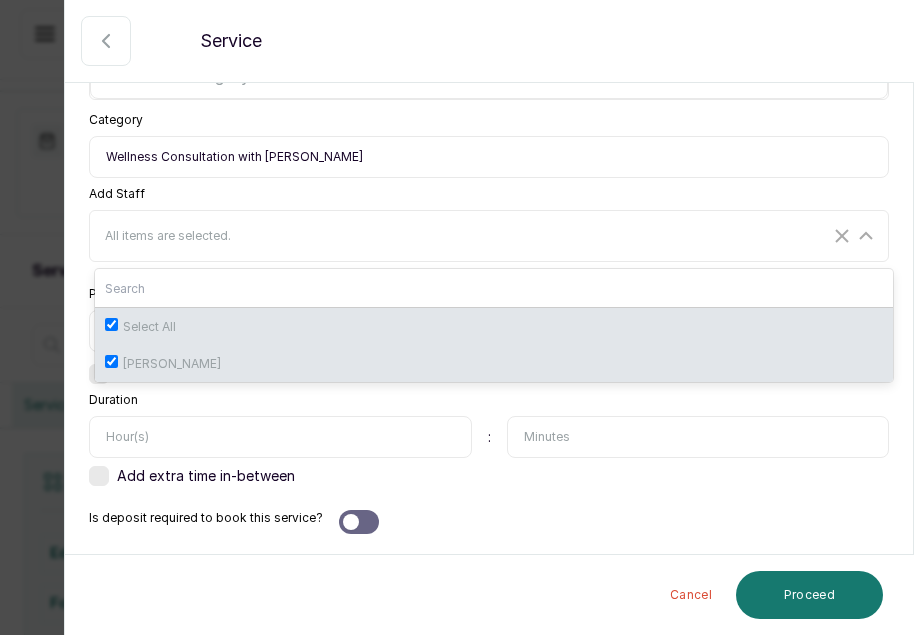 click on "Duration :" at bounding box center (489, 425) 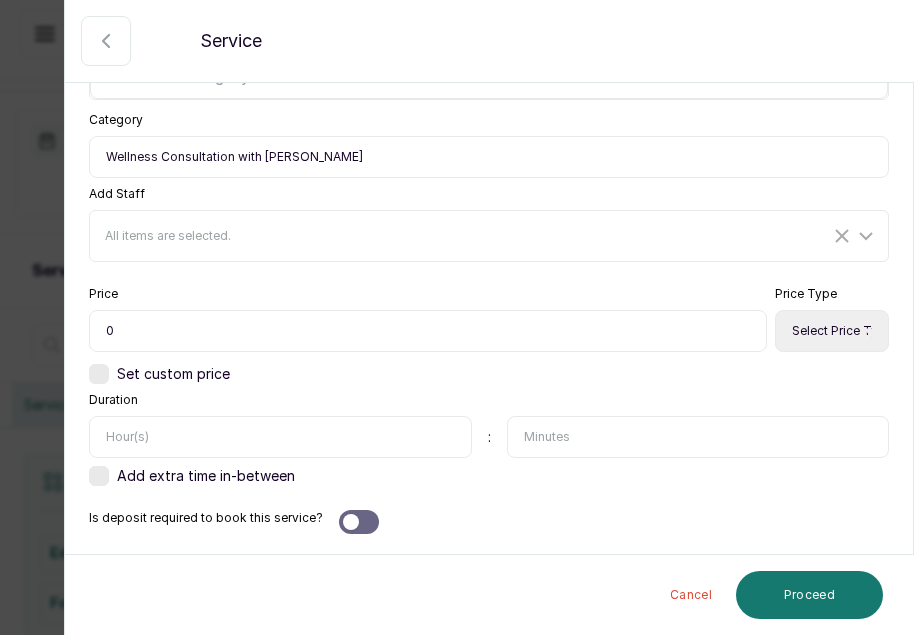 click on "0" at bounding box center [428, 331] 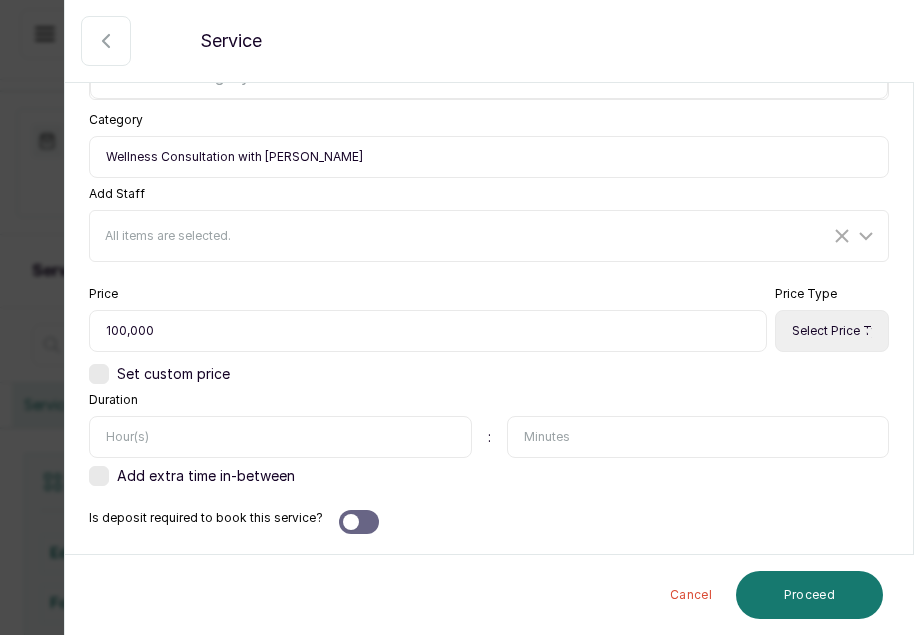 type on "100,000" 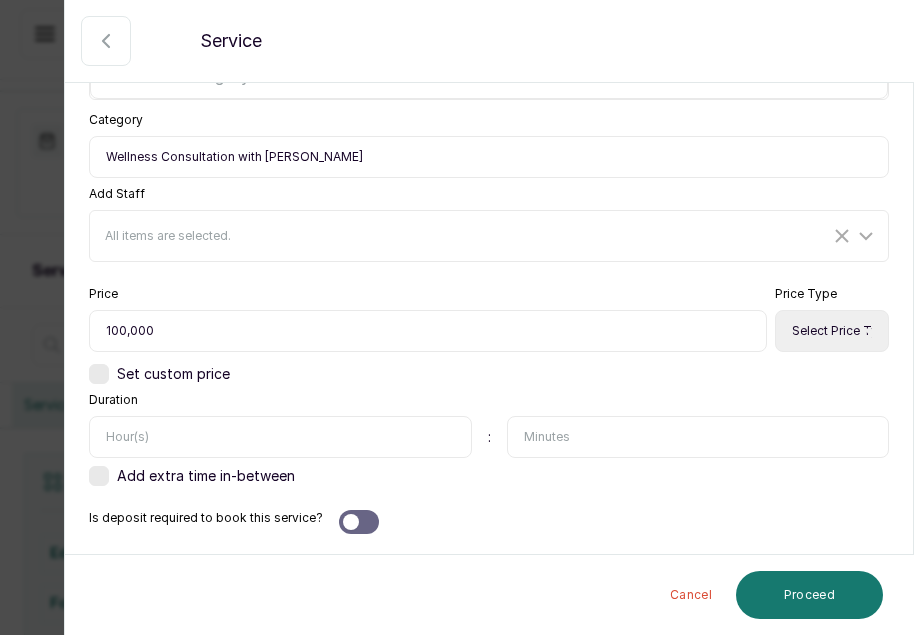 click on "Select Price Type Fixed From" at bounding box center [832, 331] 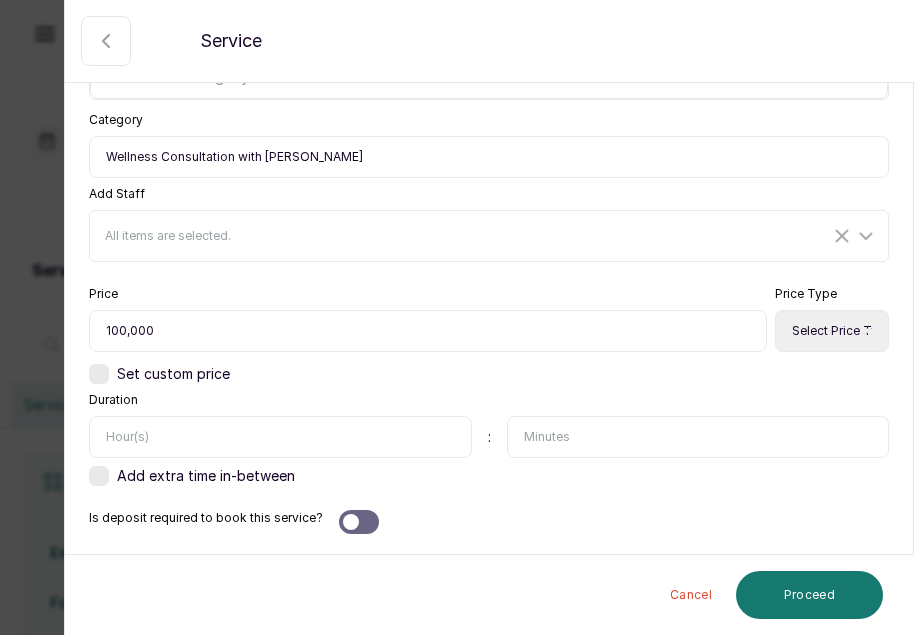 select on "fixed" 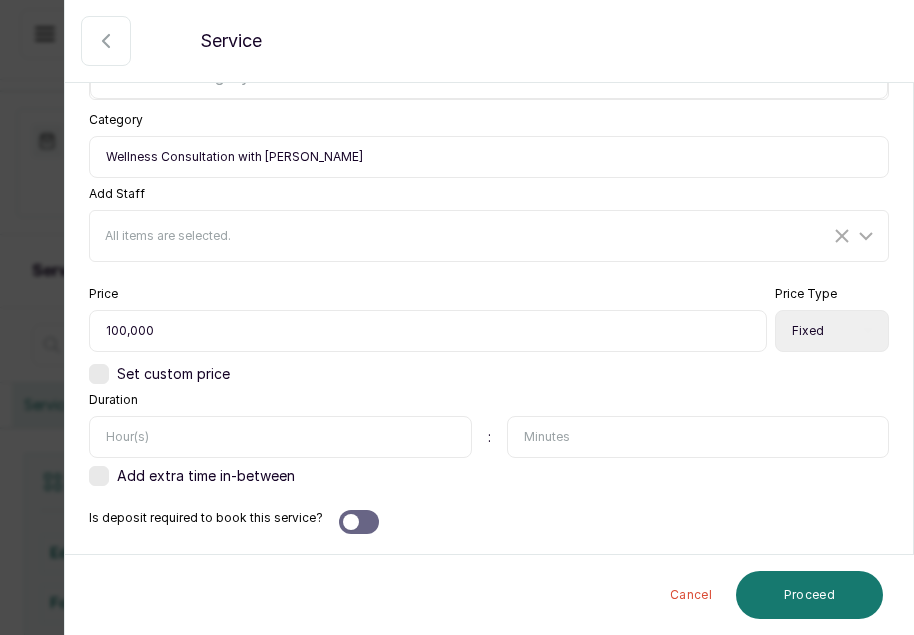 click on "Select Price Type Fixed From" at bounding box center (832, 331) 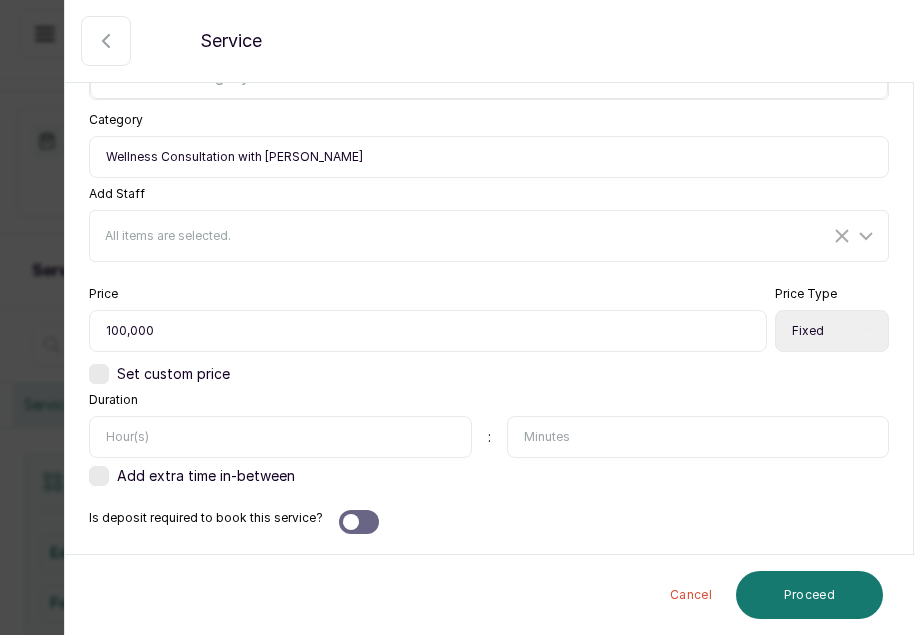 click at bounding box center (698, 437) 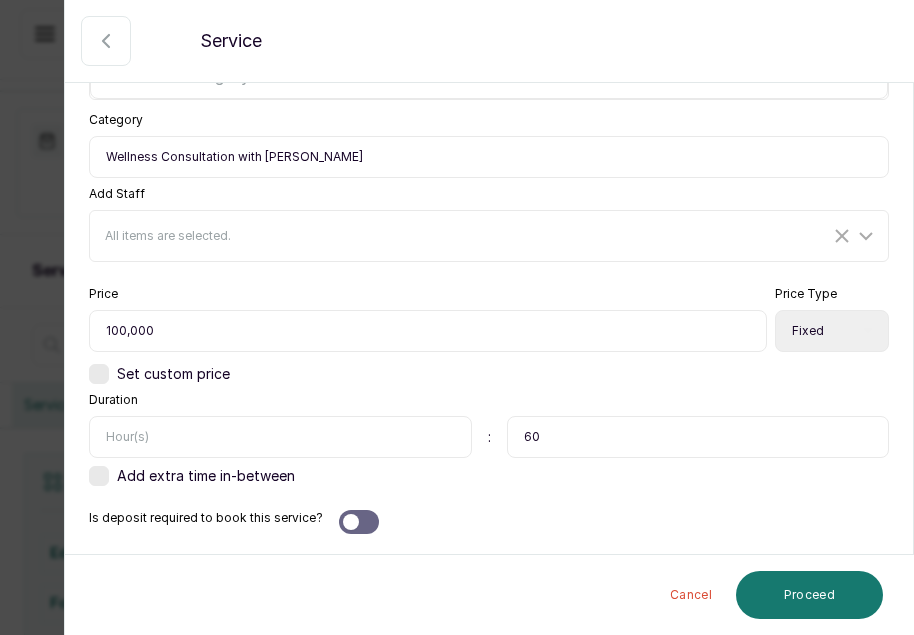 type on "60" 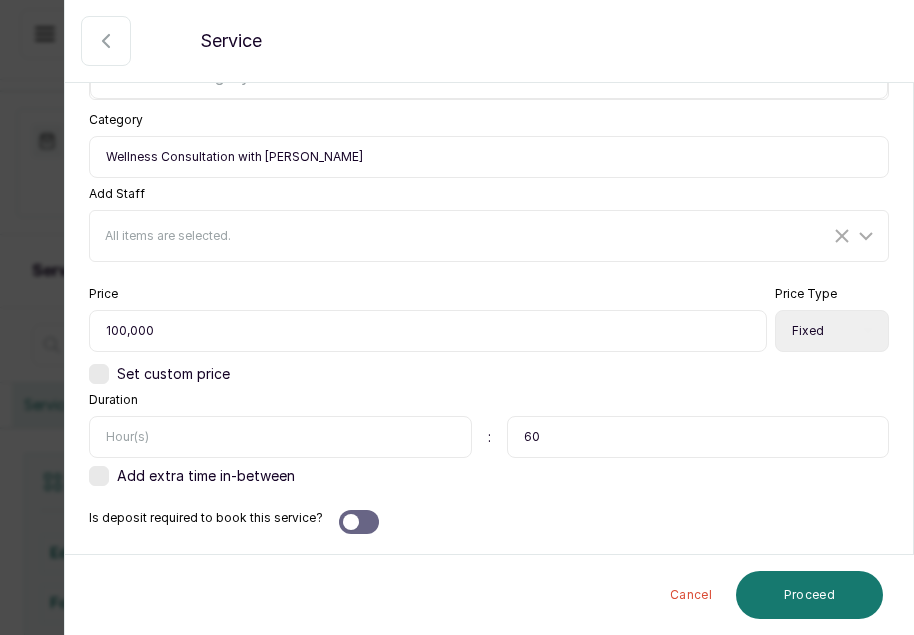 click on "Set custom price" at bounding box center (489, 374) 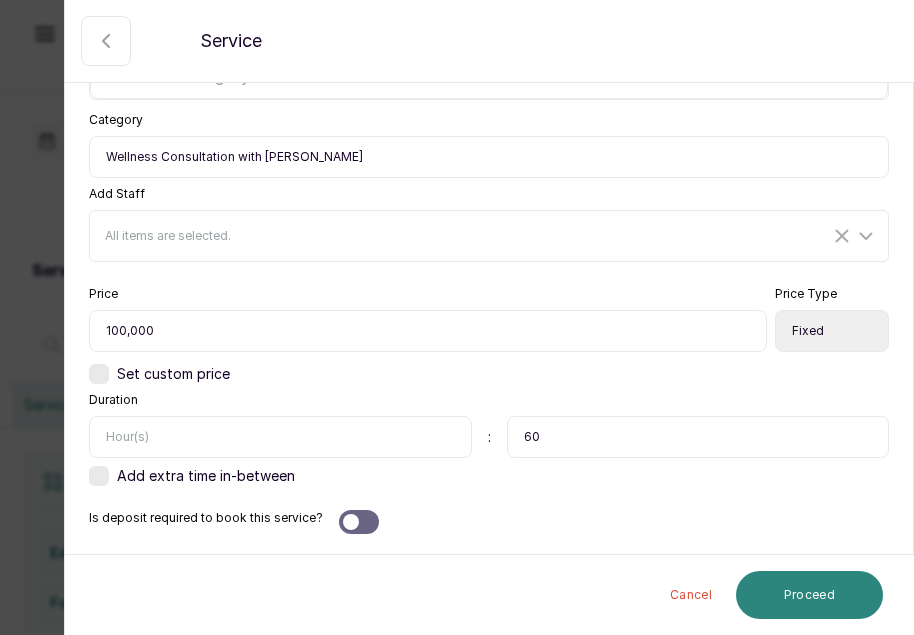 click on "Proceed" at bounding box center [809, 595] 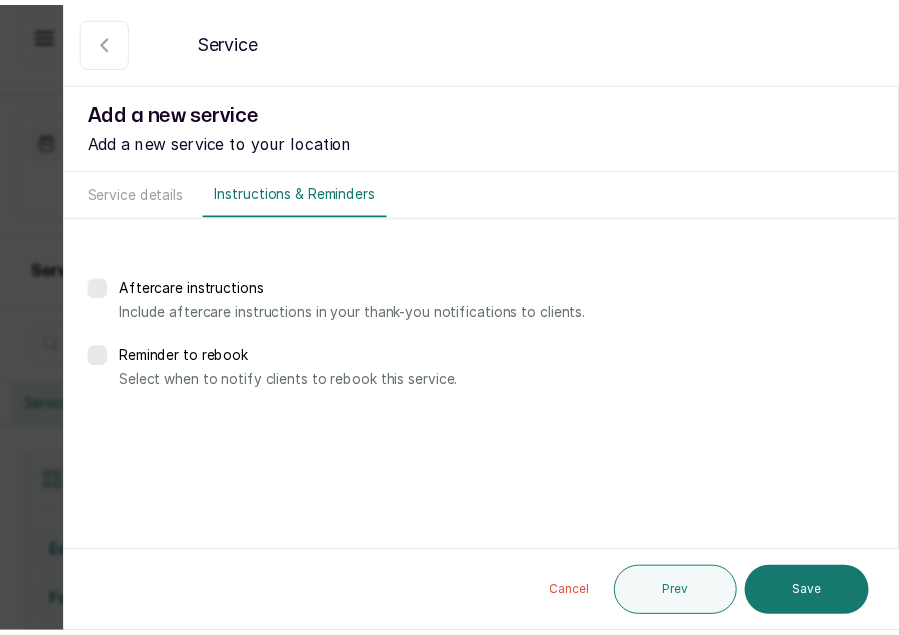 scroll, scrollTop: 0, scrollLeft: 0, axis: both 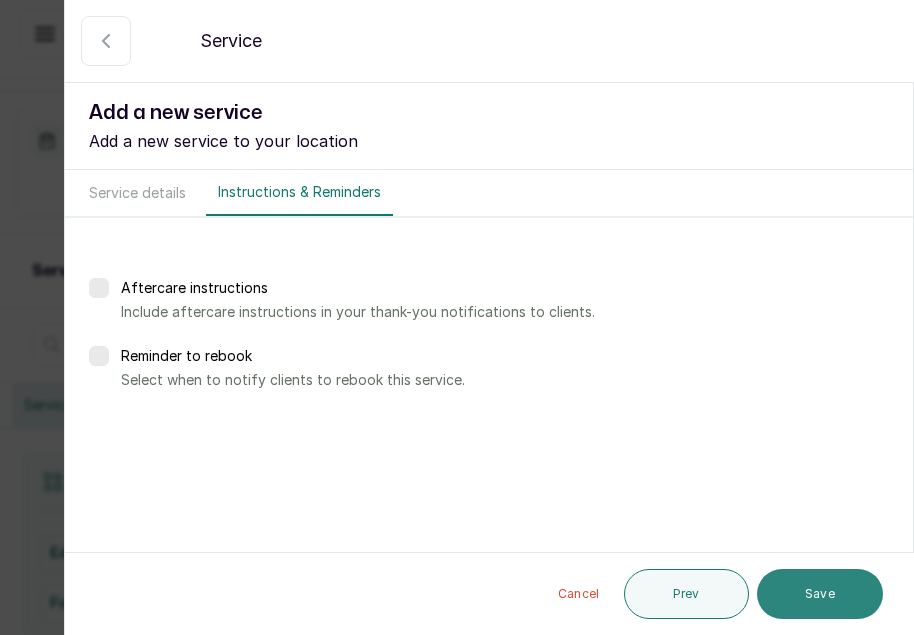 click on "Save" at bounding box center (820, 594) 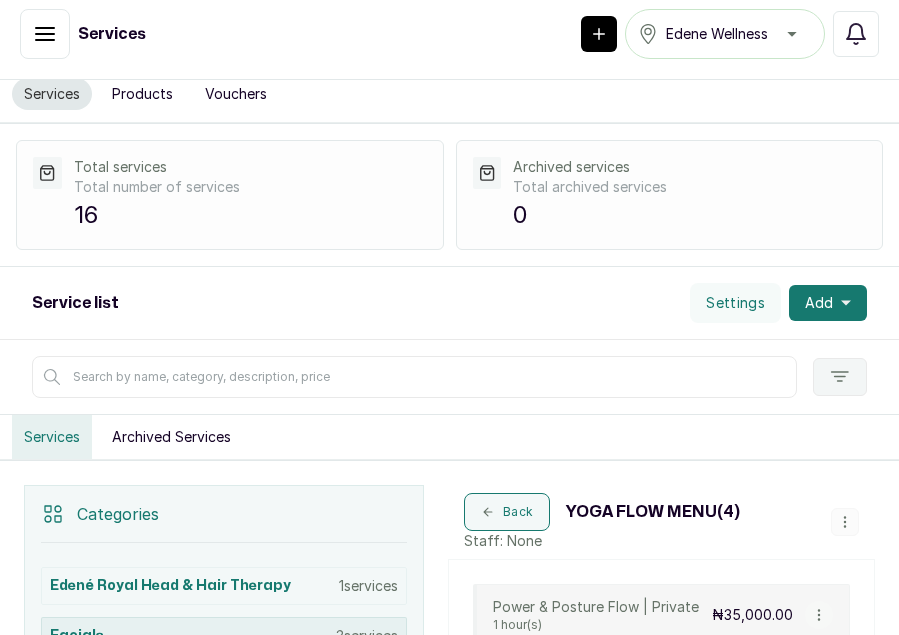scroll, scrollTop: 0, scrollLeft: 0, axis: both 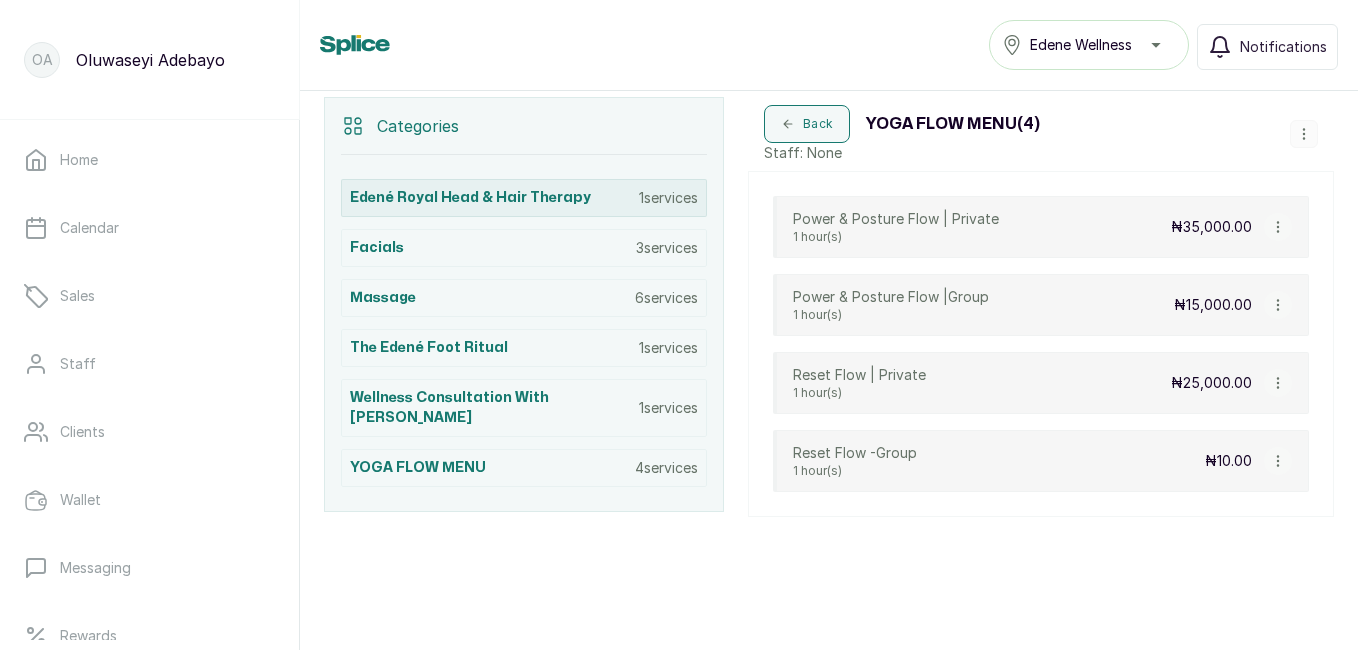 click on "Edené Royal Head & Hair Therapy 1  services" at bounding box center [524, 198] 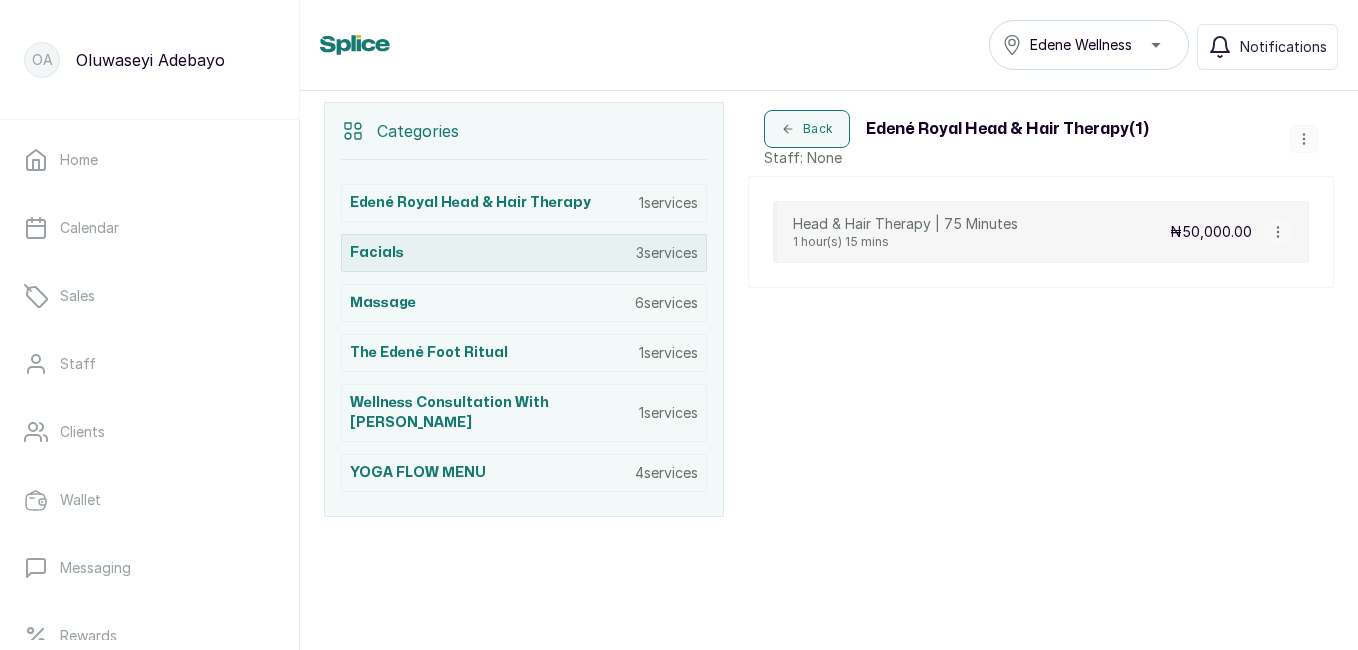 click on "Facials  3  services" at bounding box center (524, 253) 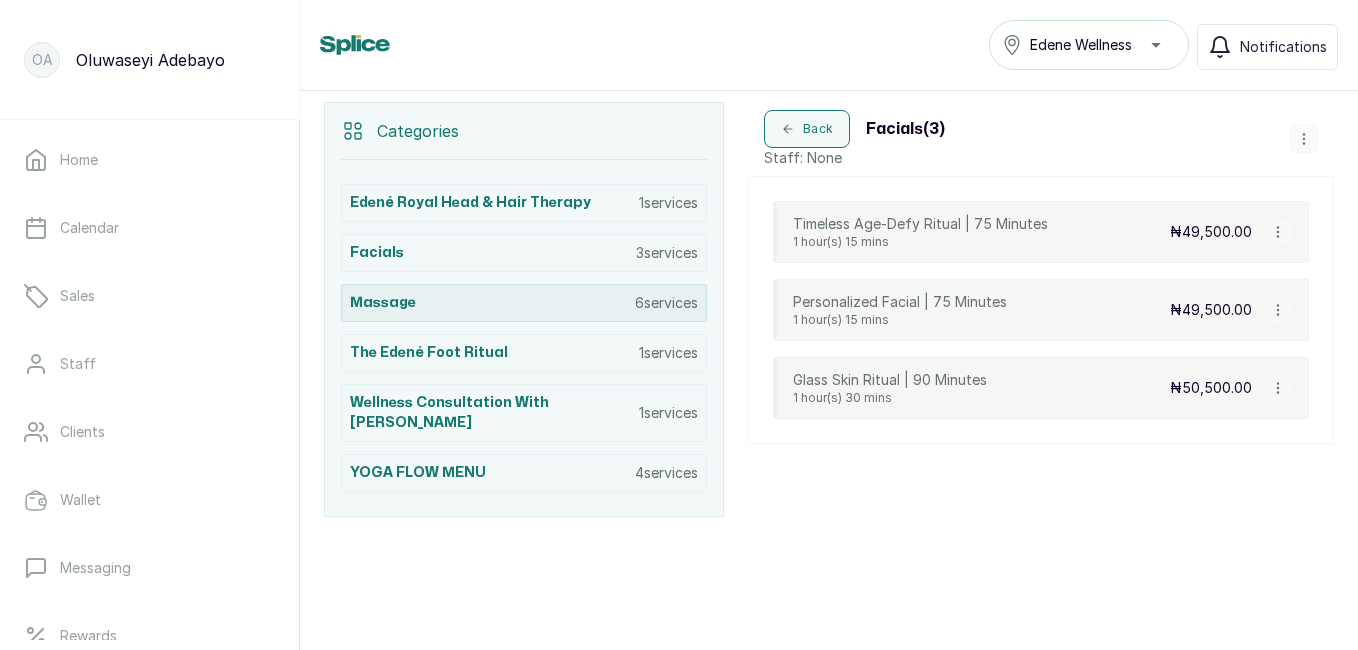 click on "Massage 6  services" at bounding box center [524, 303] 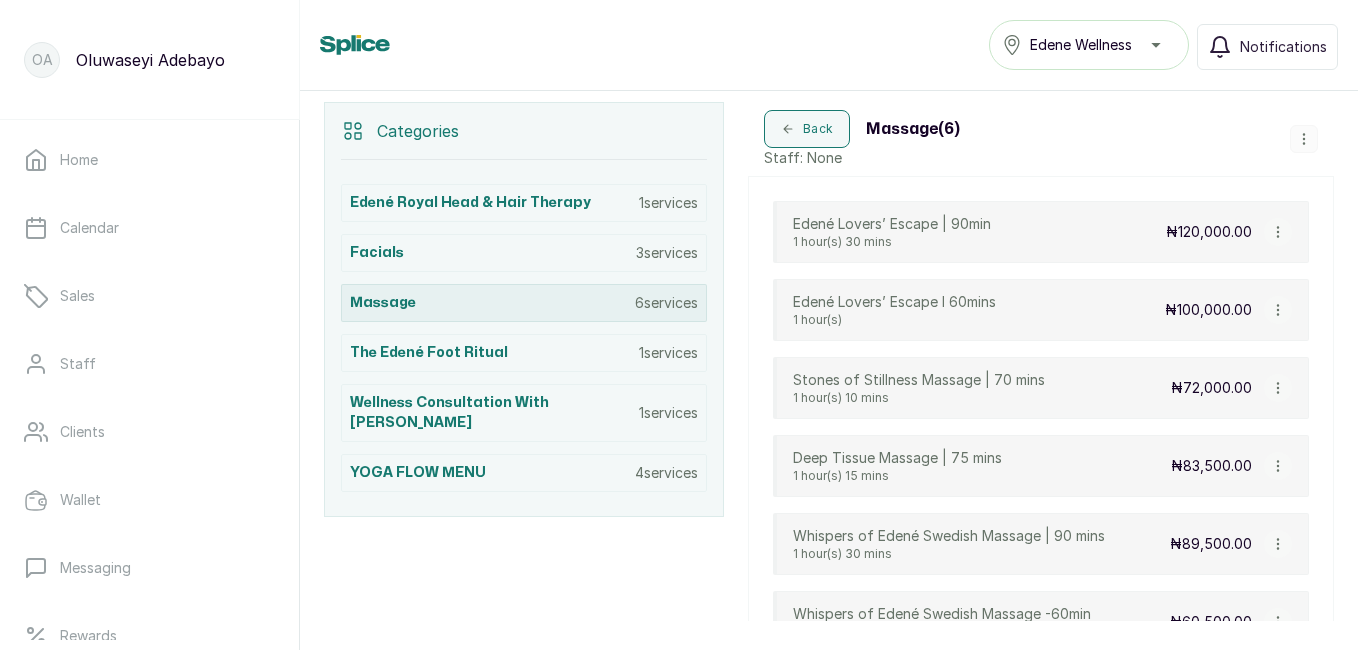 scroll, scrollTop: 421, scrollLeft: 0, axis: vertical 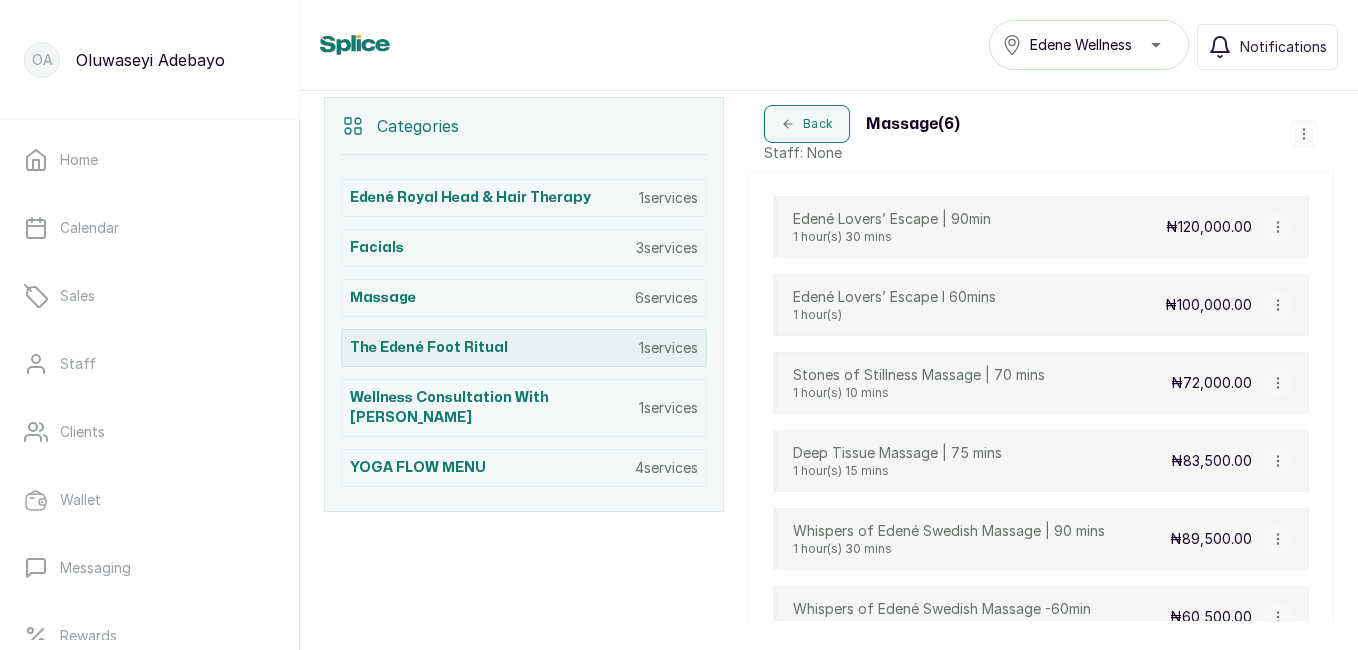 click on "The Edené Foot Ritual 1  services" at bounding box center (524, 348) 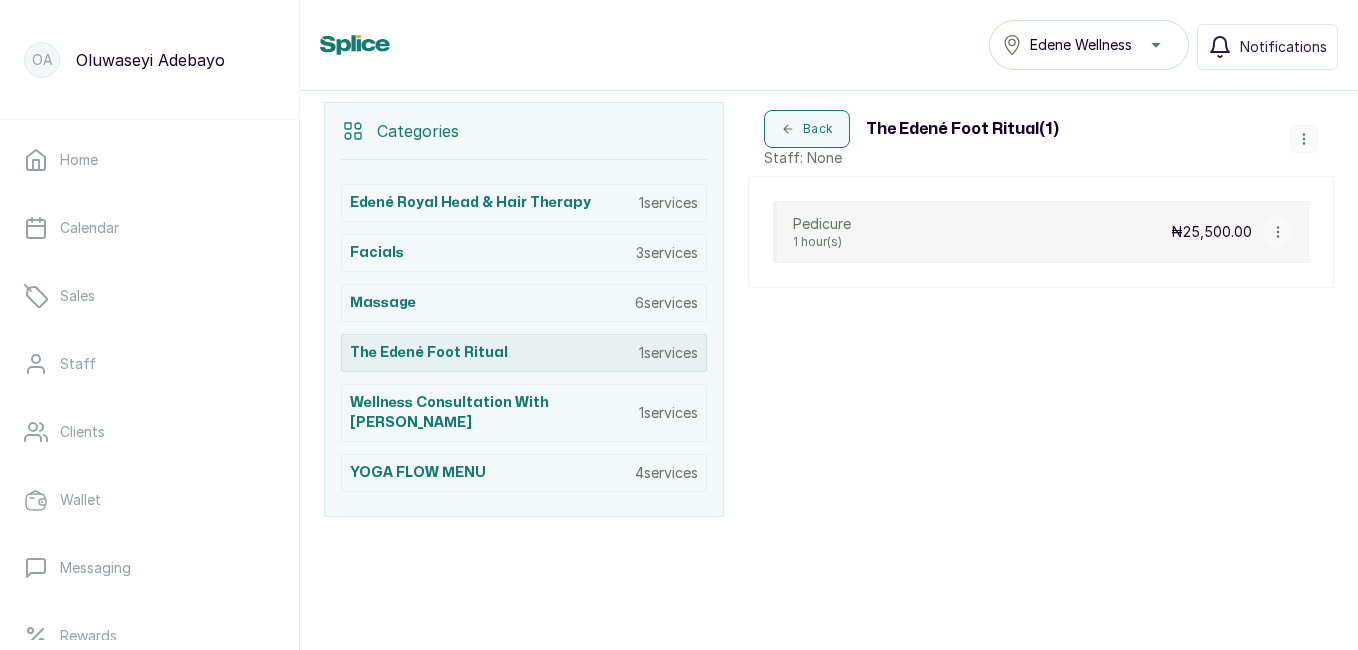 scroll, scrollTop: 416, scrollLeft: 0, axis: vertical 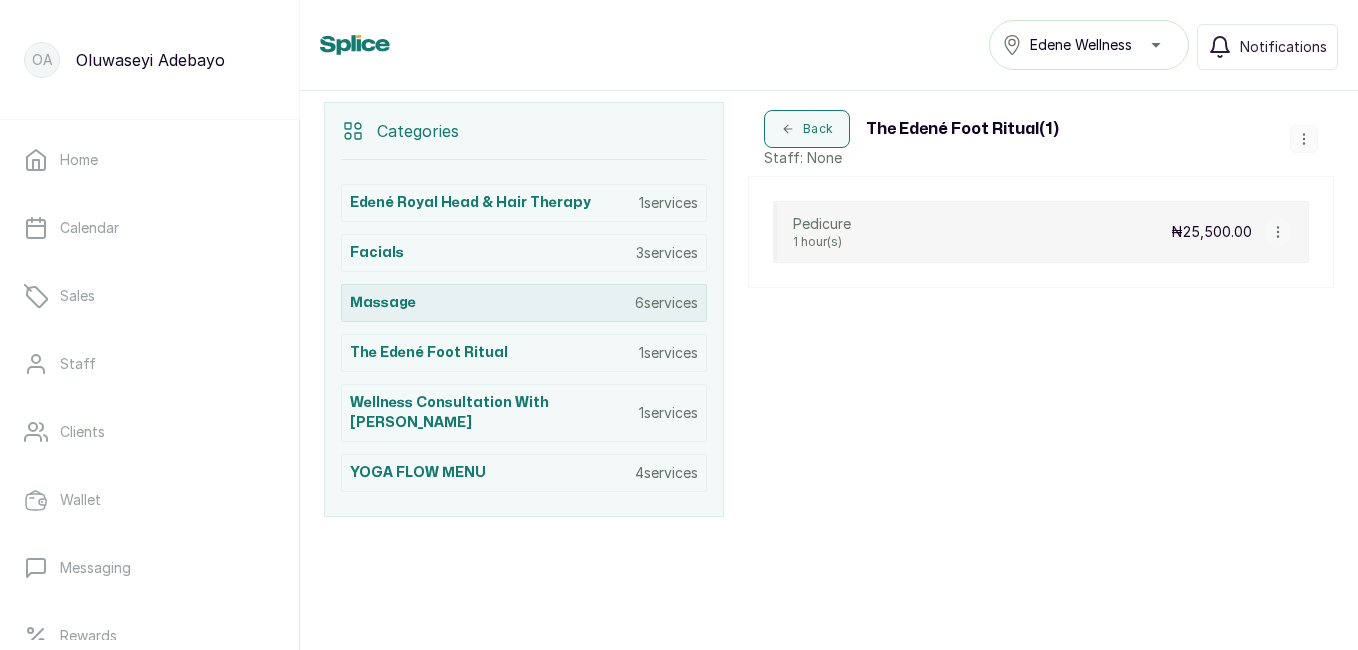 click on "Massage 6  services" at bounding box center [524, 303] 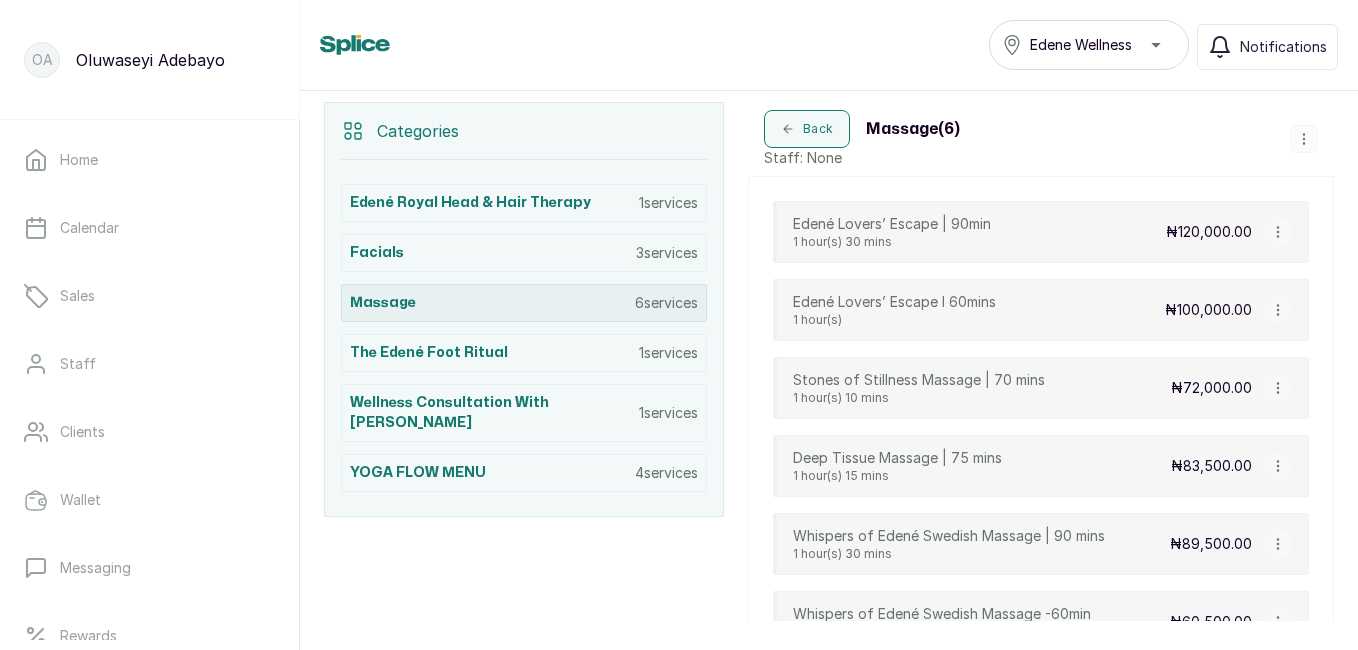 scroll, scrollTop: 421, scrollLeft: 0, axis: vertical 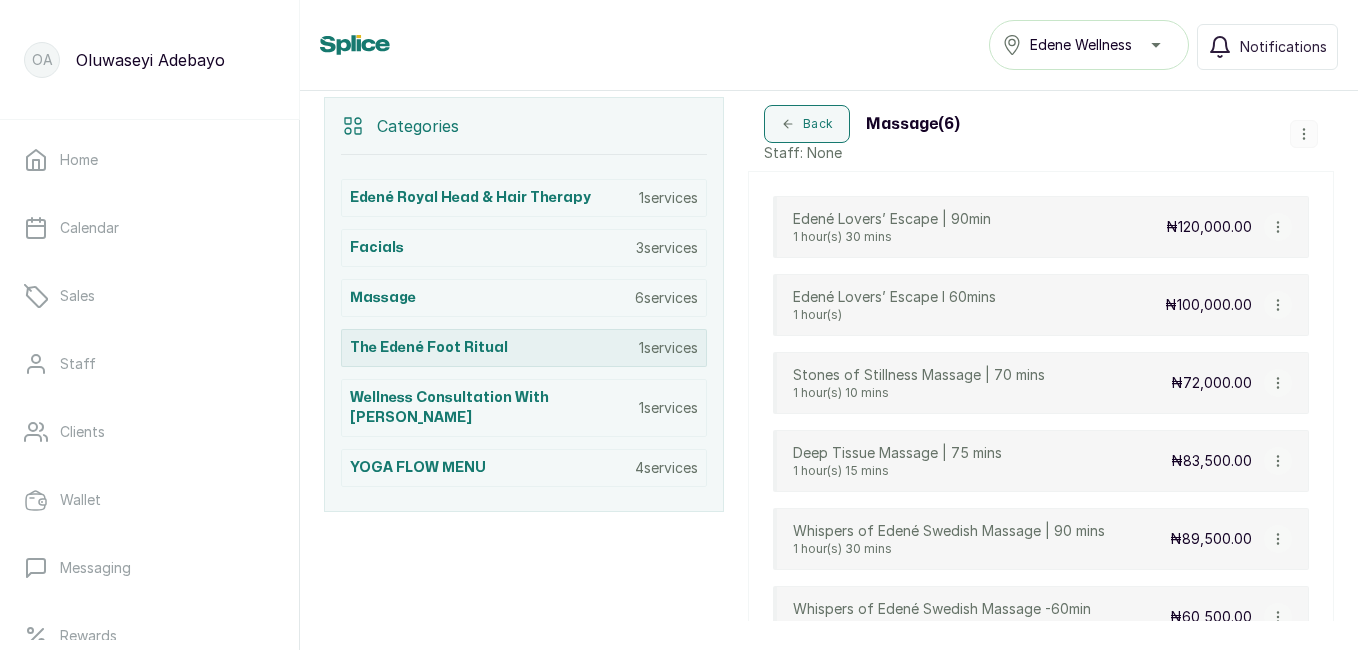 click on "The Edené Foot Ritual 1  services" at bounding box center [524, 348] 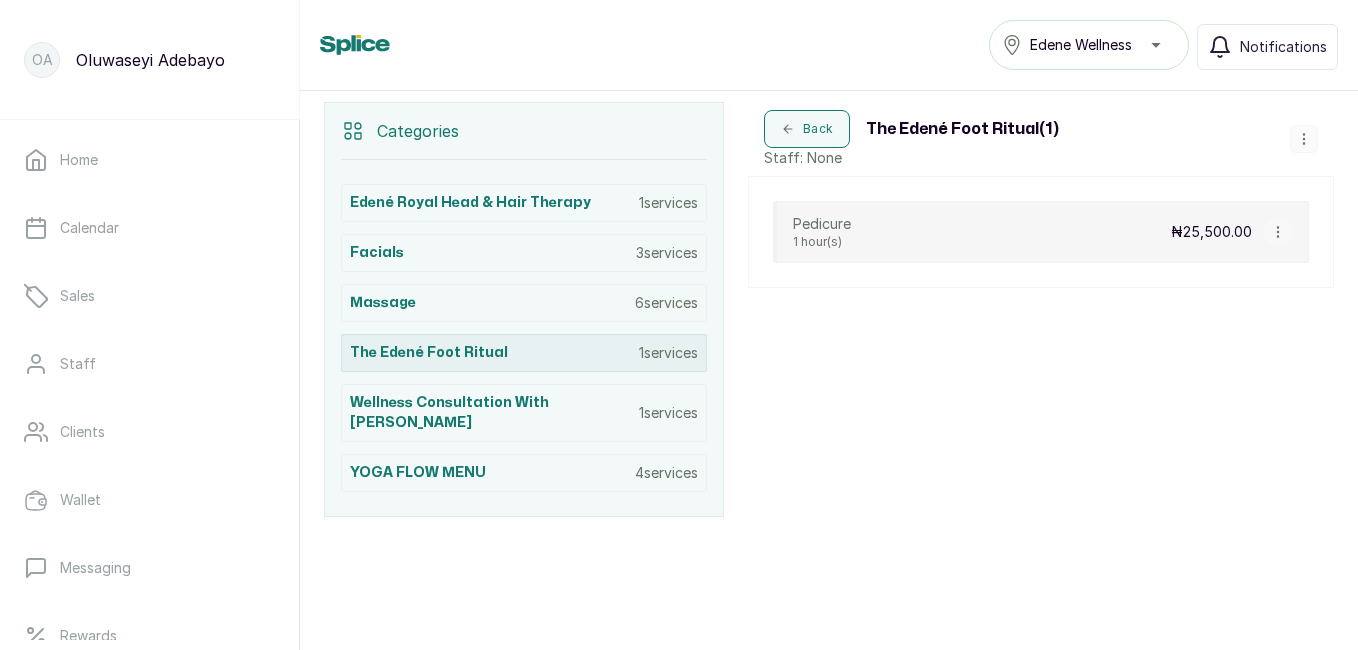 scroll, scrollTop: 416, scrollLeft: 0, axis: vertical 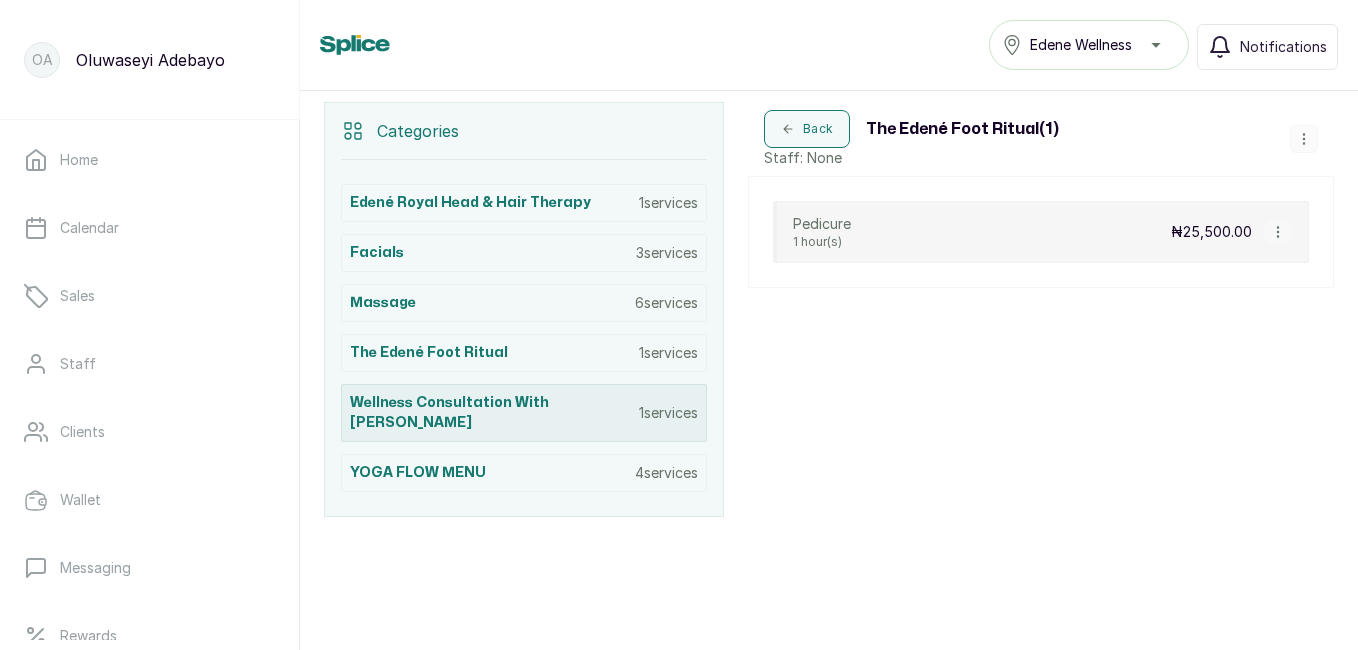 click on "Wellness Consultation with Dr. Oluwaseyi Aruleba" at bounding box center [494, 413] 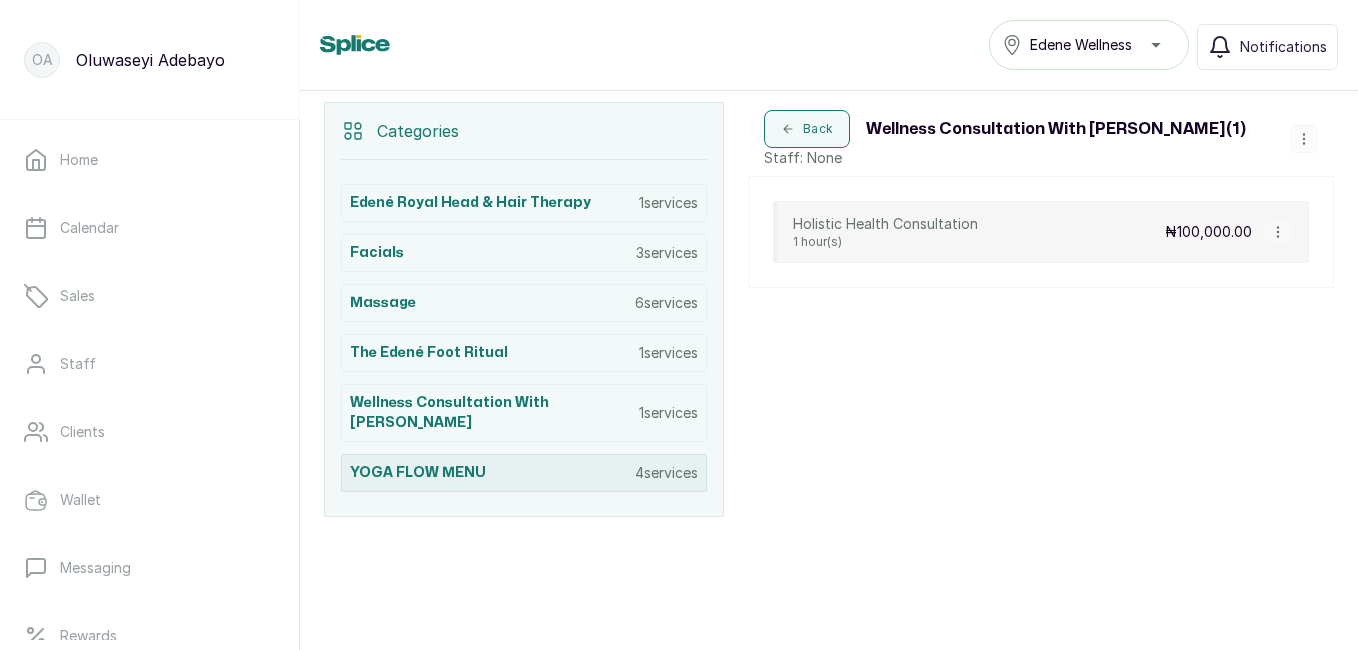 click on "YOGA FLOW MENU 4  services" at bounding box center (524, 473) 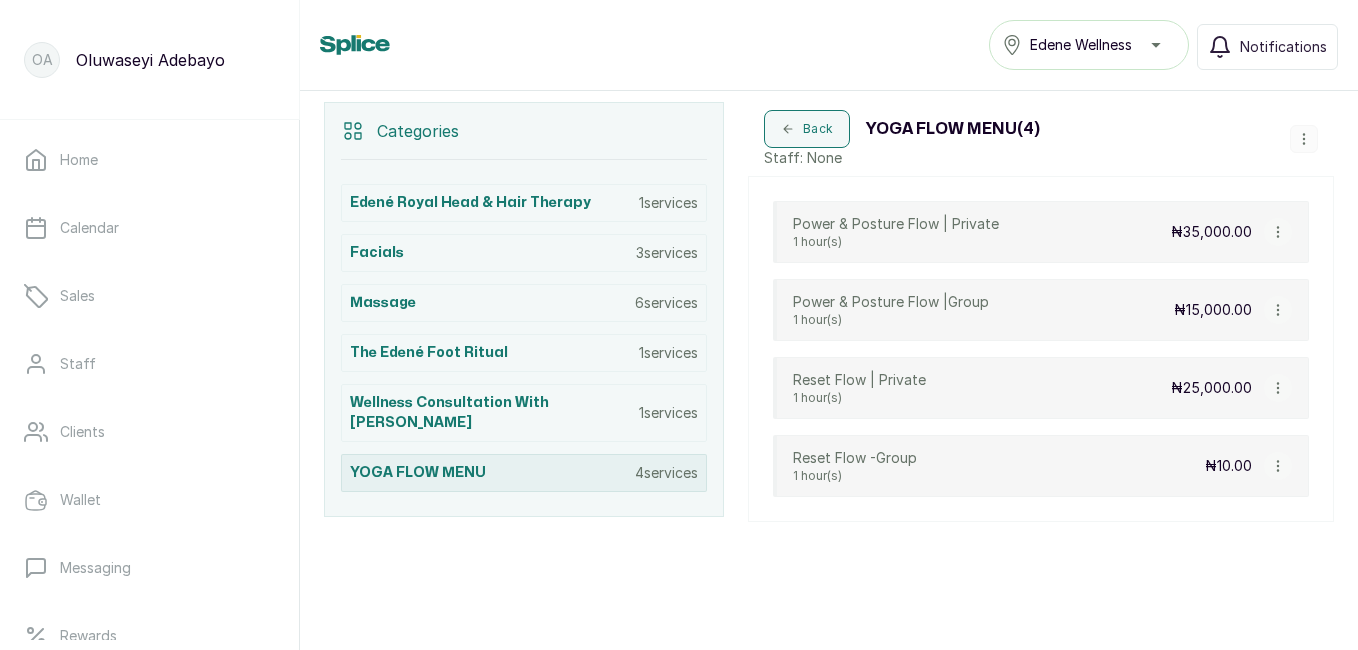 scroll, scrollTop: 421, scrollLeft: 0, axis: vertical 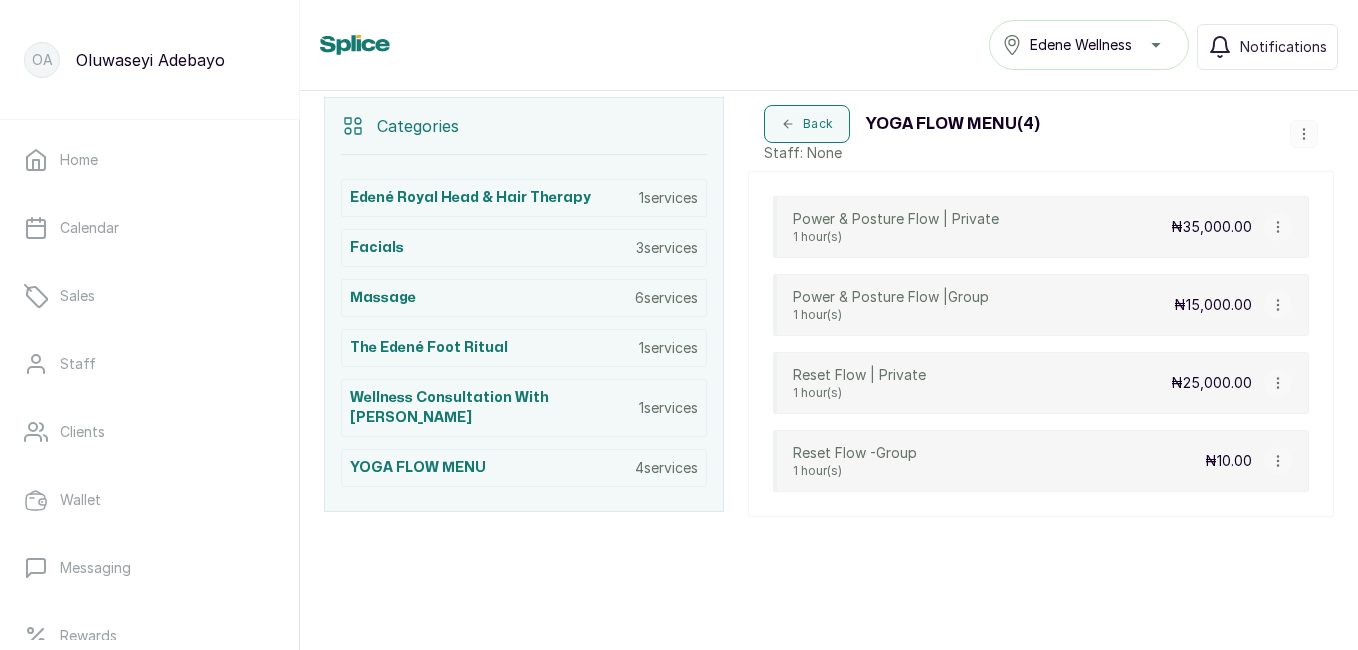 click 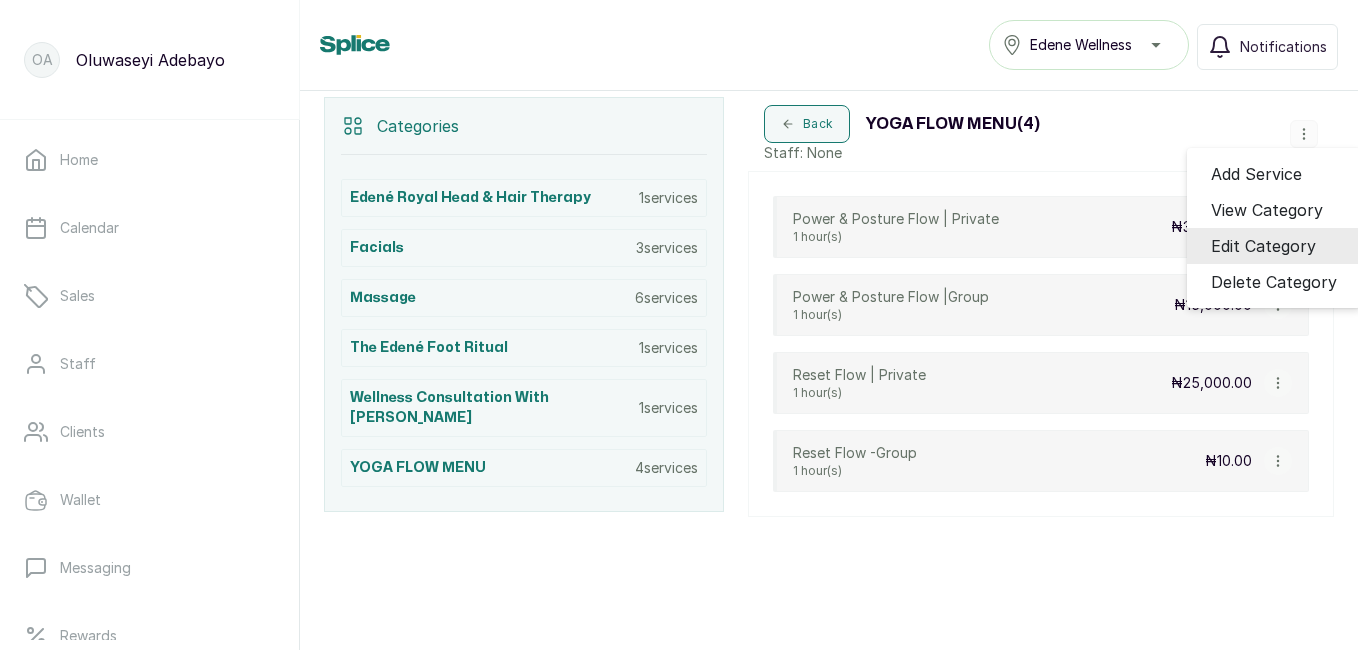 click on "Edit Category" at bounding box center (1263, 246) 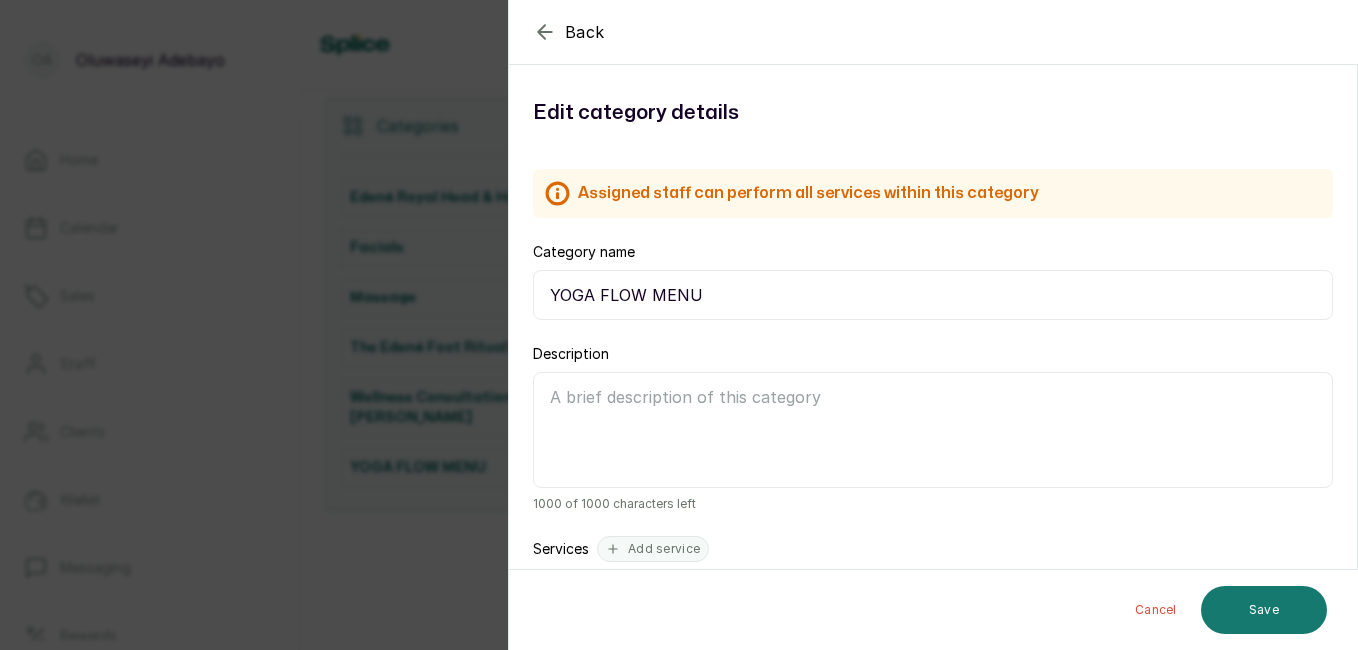 drag, startPoint x: 596, startPoint y: 293, endPoint x: 562, endPoint y: 295, distance: 34.058773 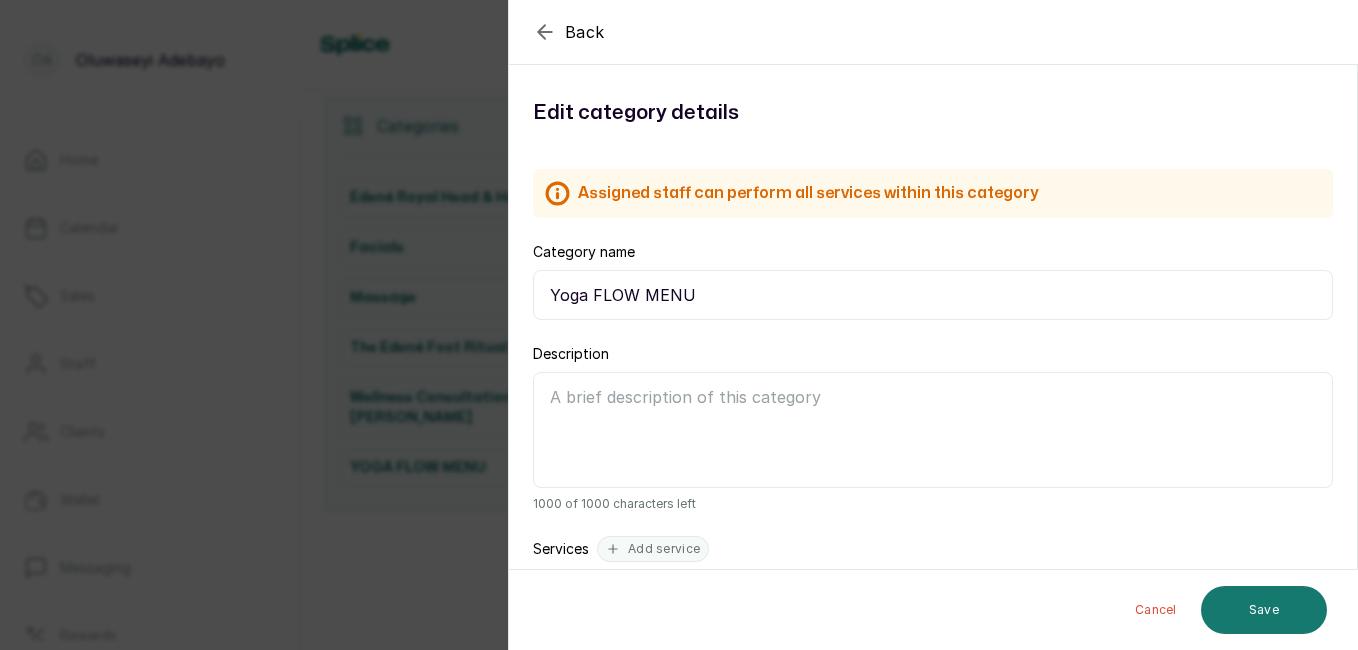 drag, startPoint x: 639, startPoint y: 290, endPoint x: 600, endPoint y: 294, distance: 39.20459 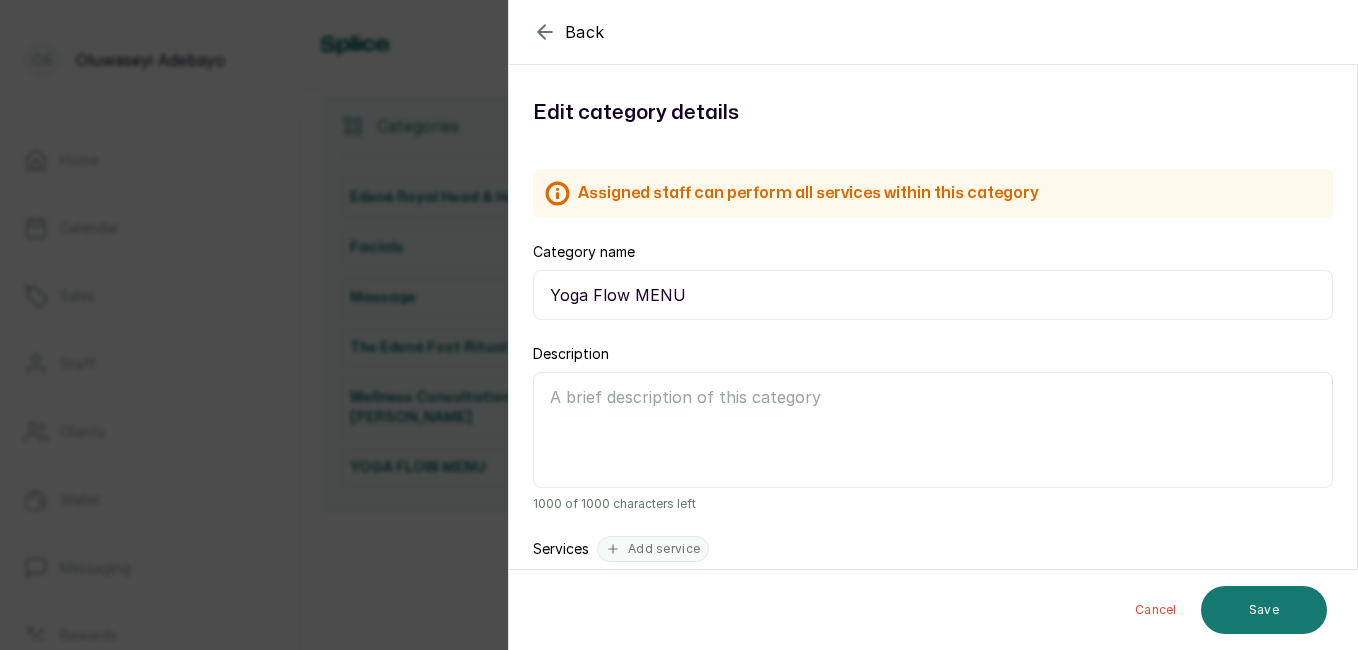 drag, startPoint x: 682, startPoint y: 294, endPoint x: 649, endPoint y: 295, distance: 33.01515 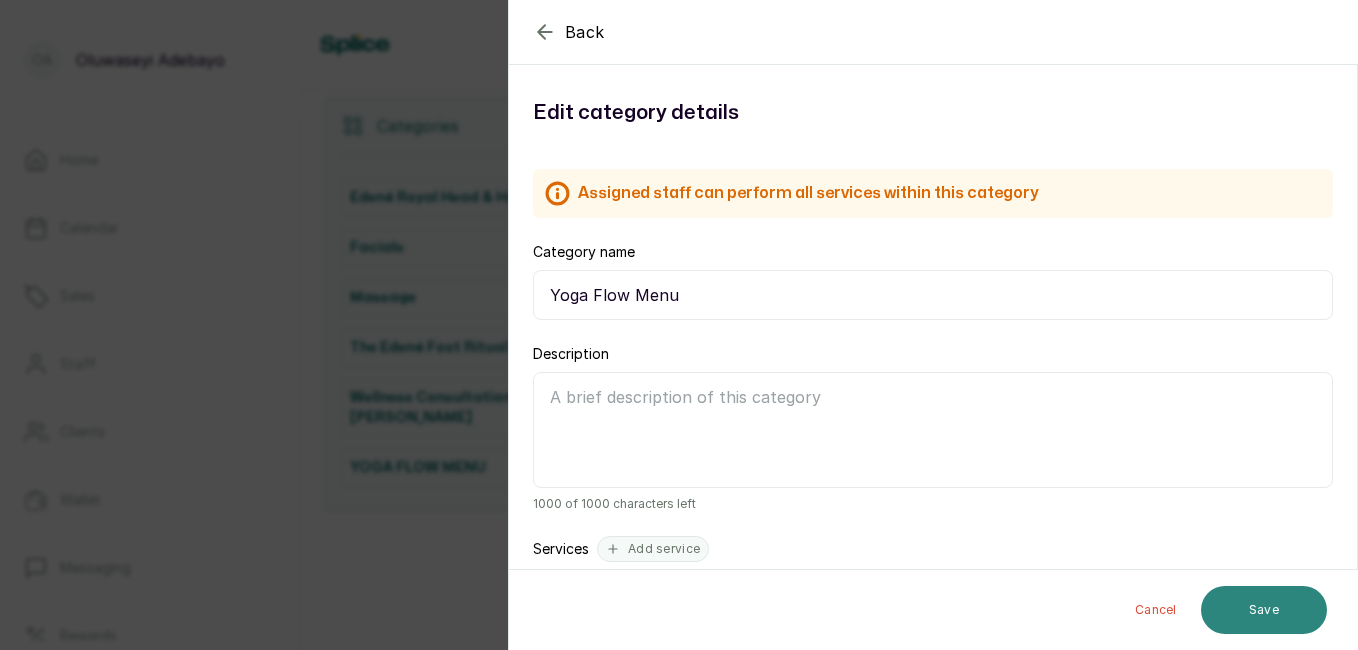 type on "Yoga Flow Menu" 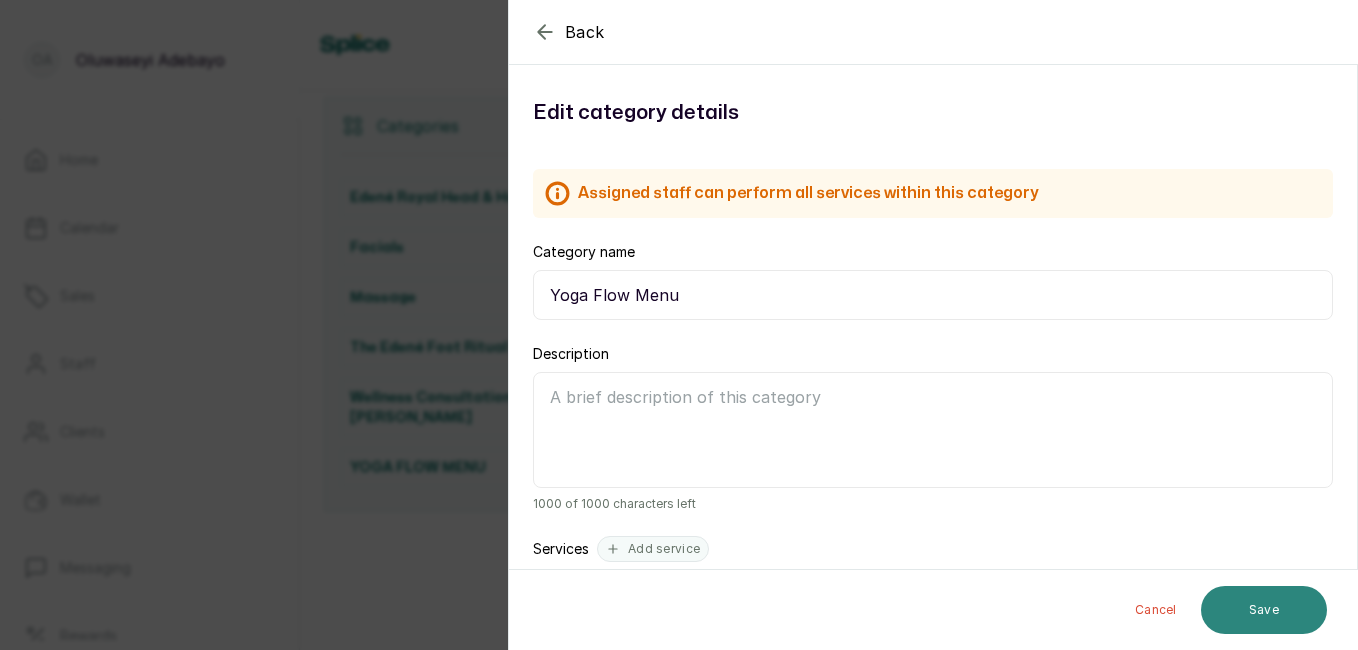 click on "Save" at bounding box center [1264, 610] 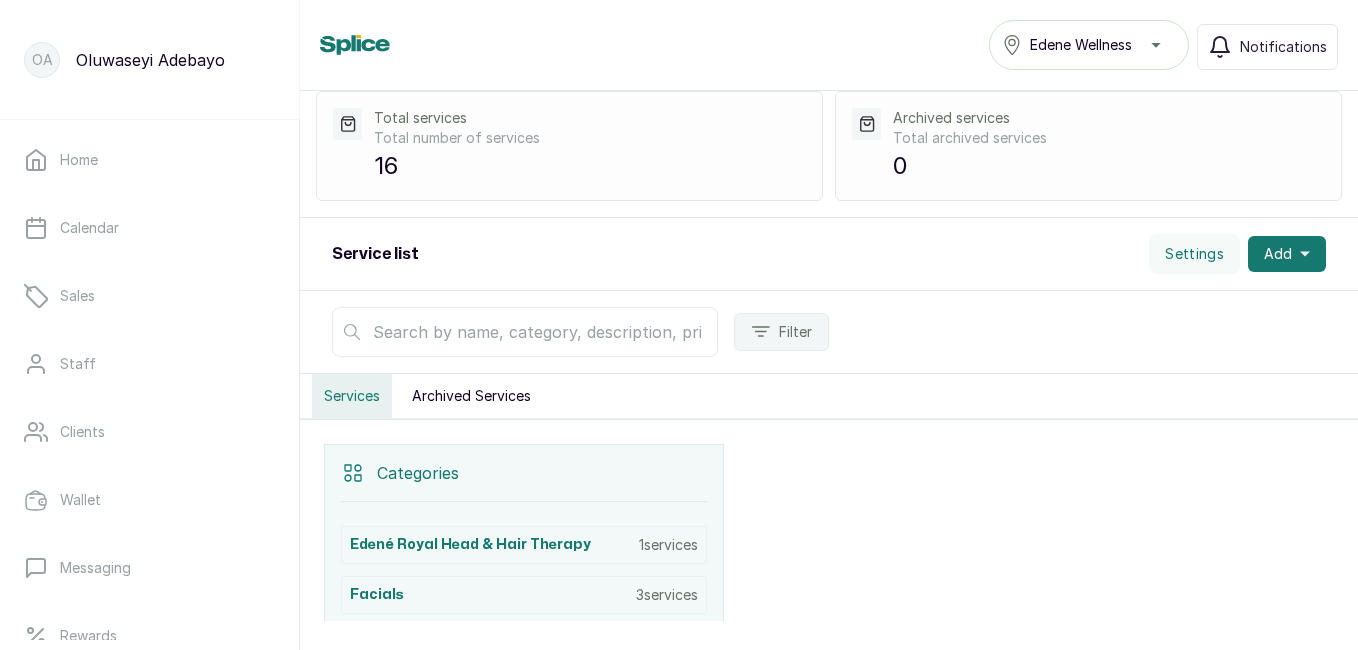 scroll, scrollTop: 0, scrollLeft: 0, axis: both 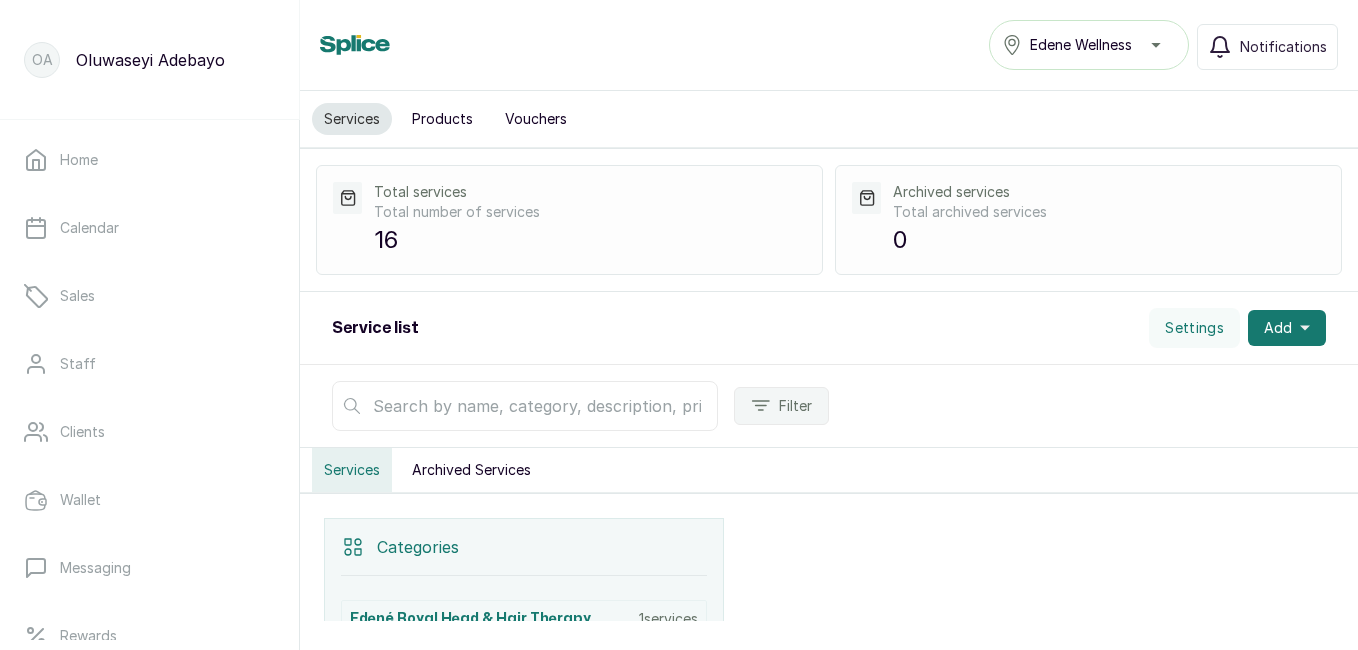 click on "Products" at bounding box center (442, 119) 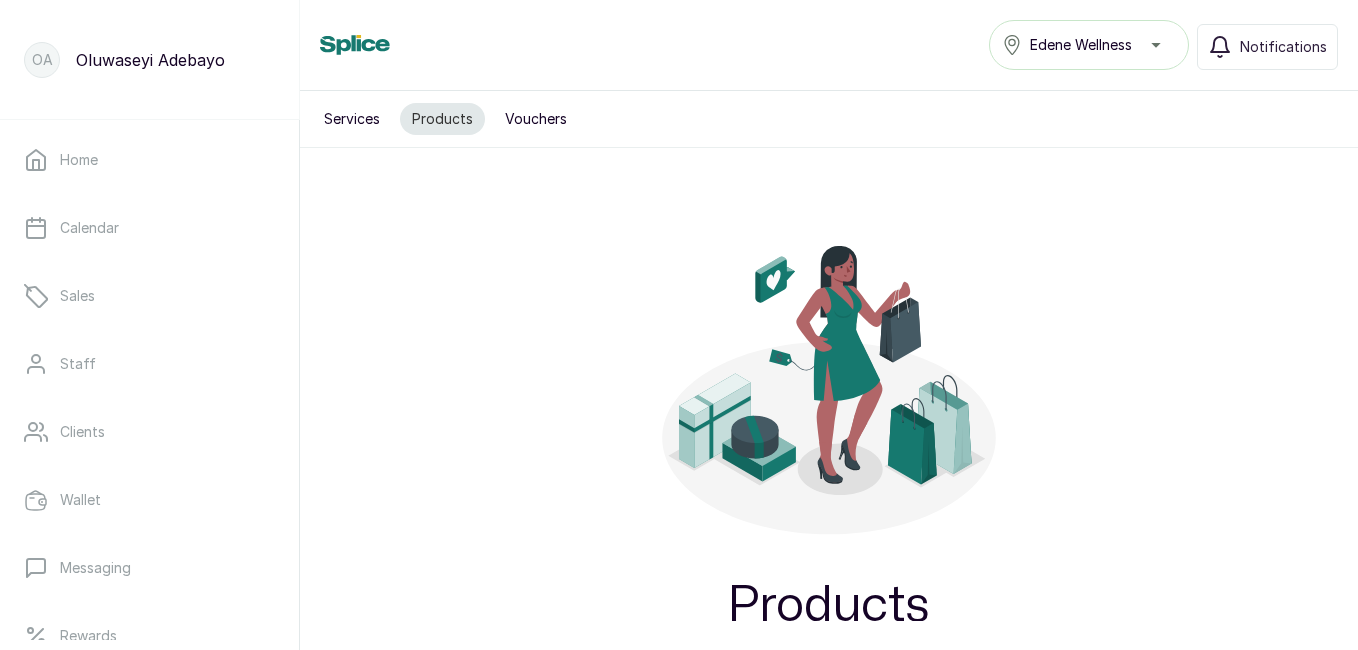 click on "Services" at bounding box center (352, 119) 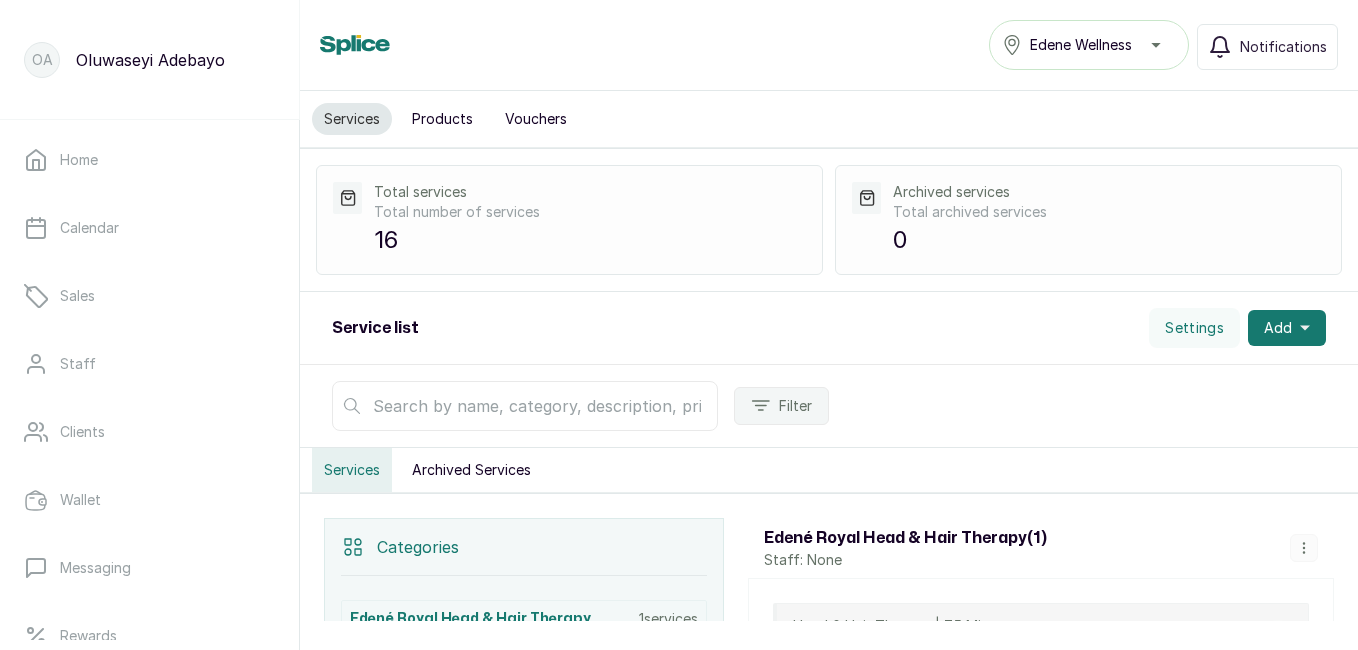 click at bounding box center [525, 406] 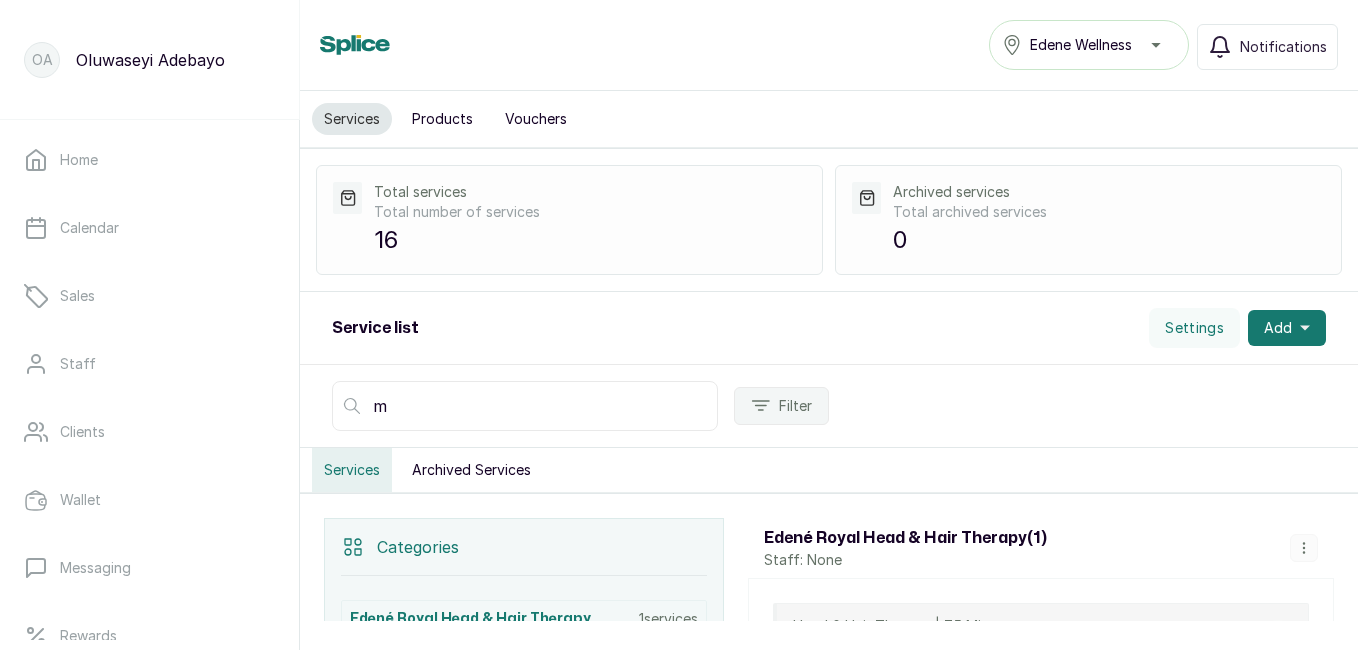 type 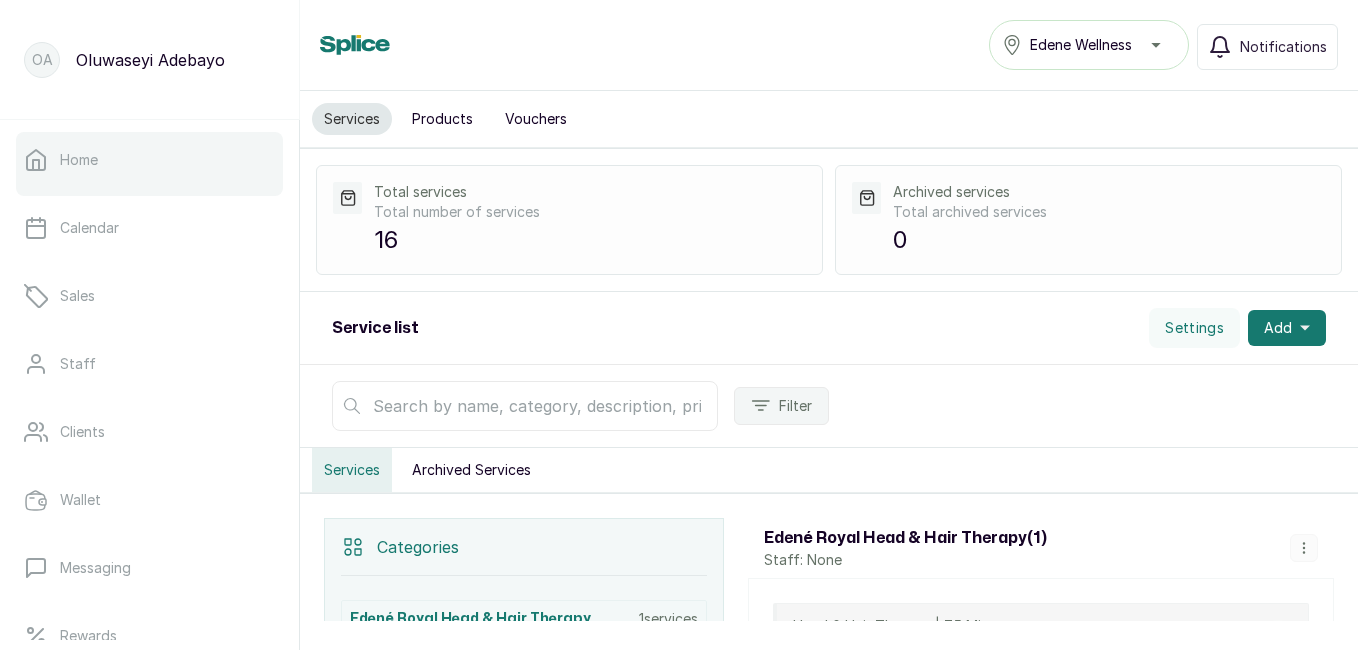 click on "Home" at bounding box center [149, 160] 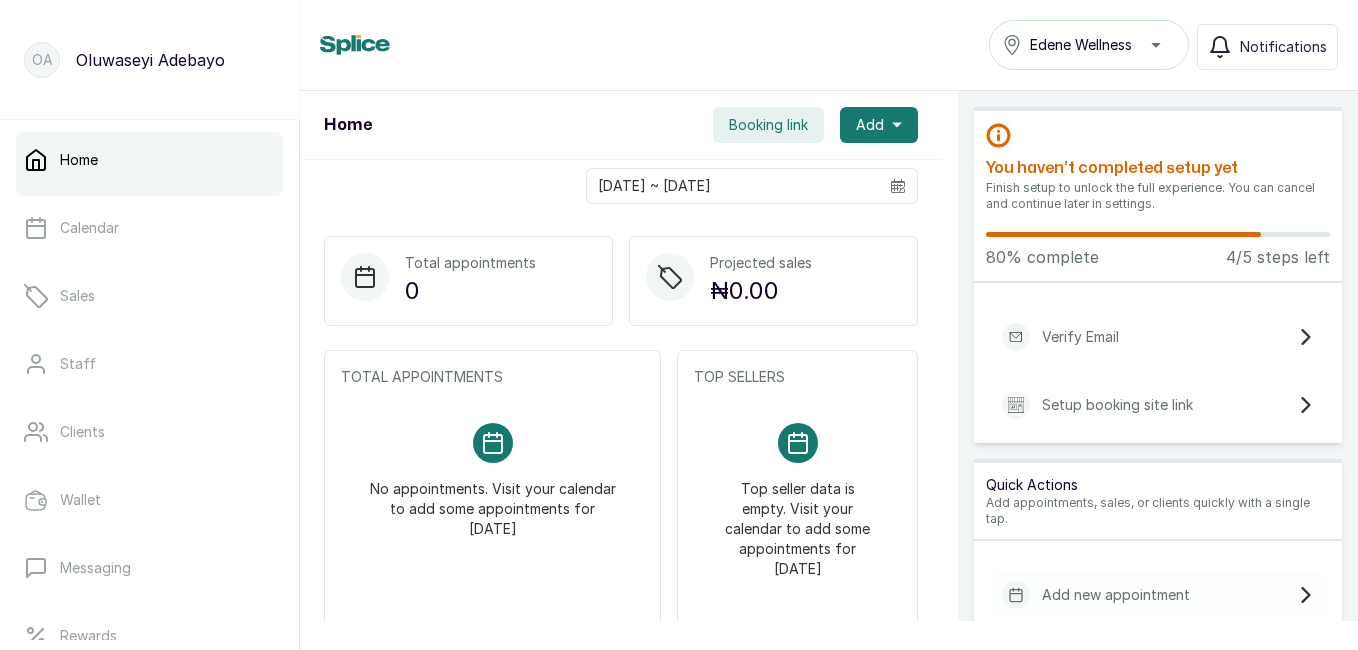 click on "Booking link" at bounding box center [768, 125] 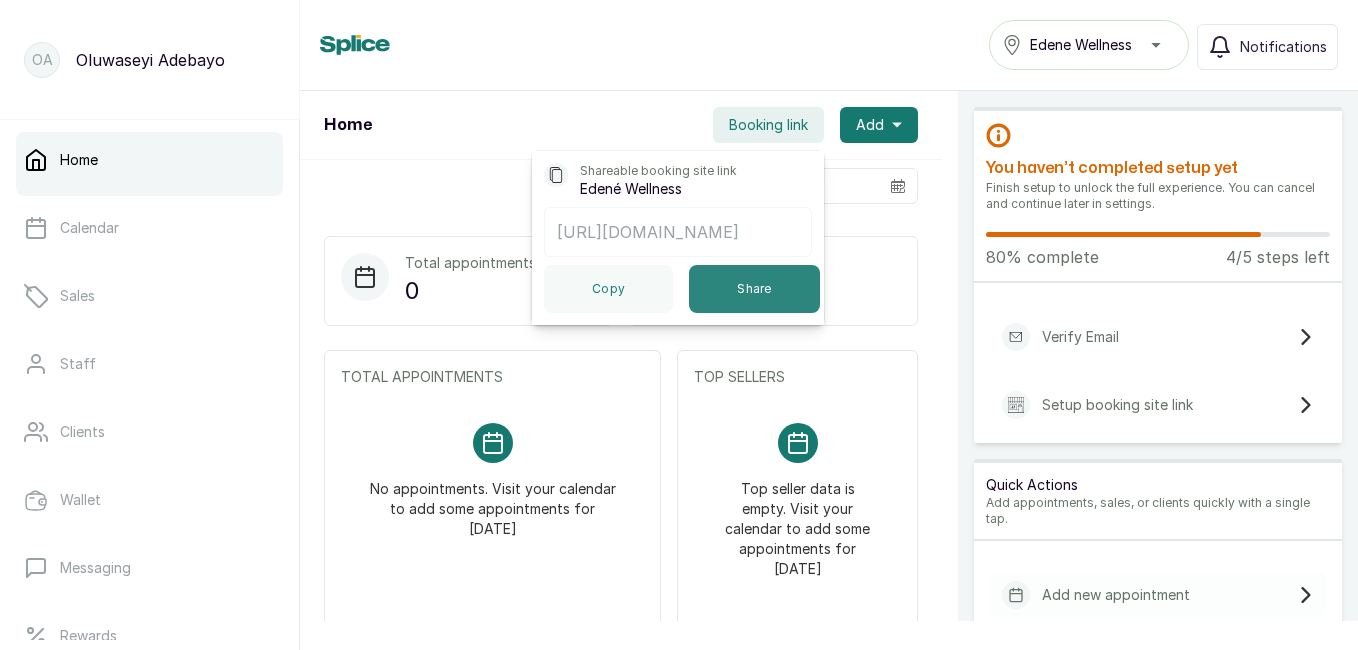 click on "Share" at bounding box center [754, 289] 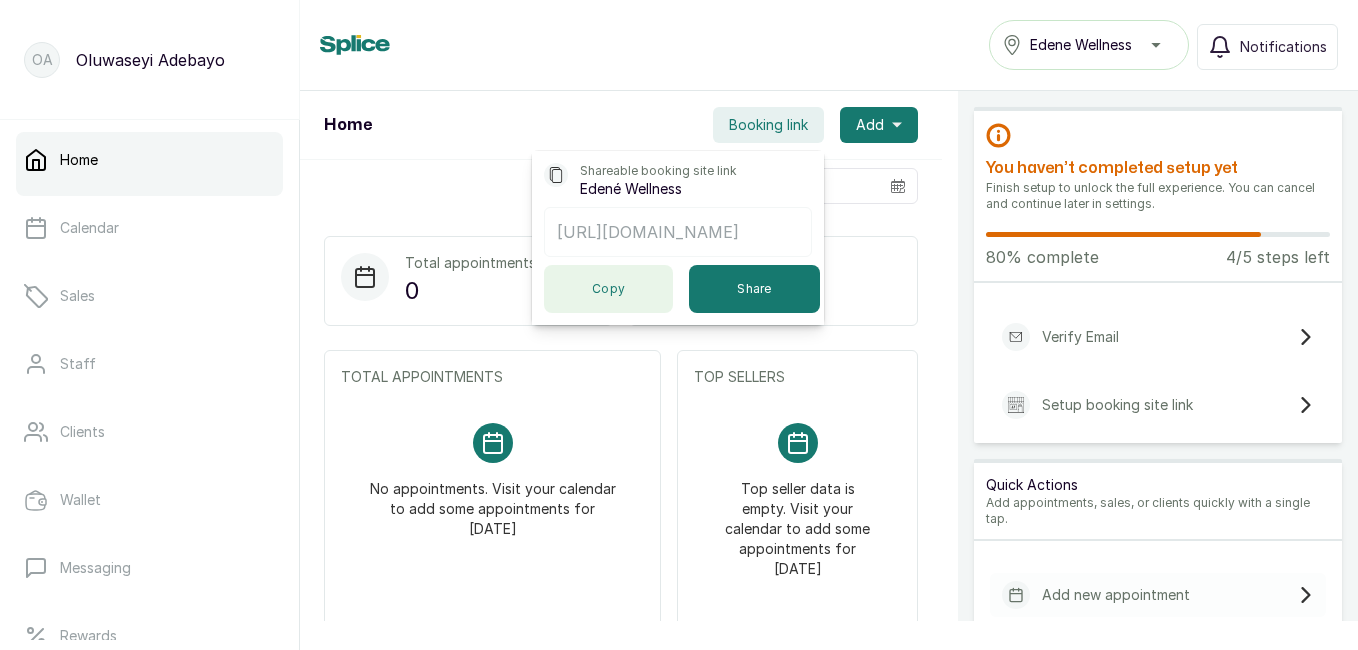 click on "Copy" at bounding box center [608, 289] 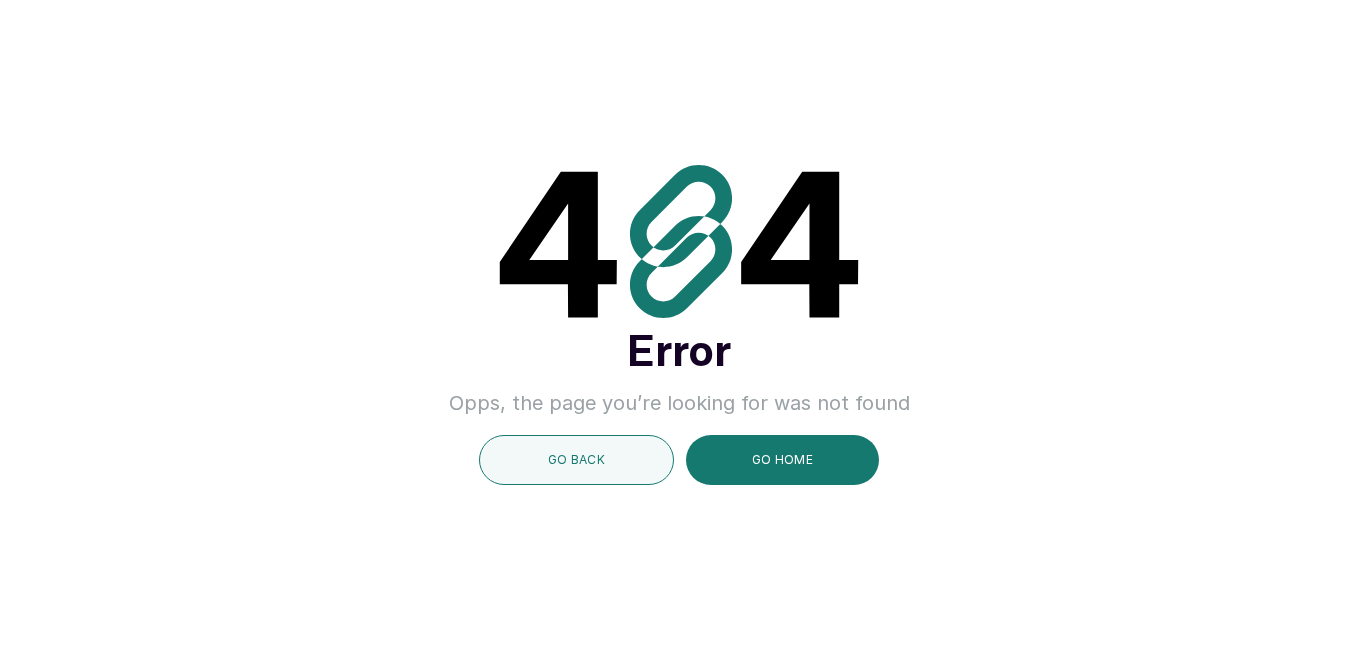 scroll, scrollTop: 0, scrollLeft: 0, axis: both 